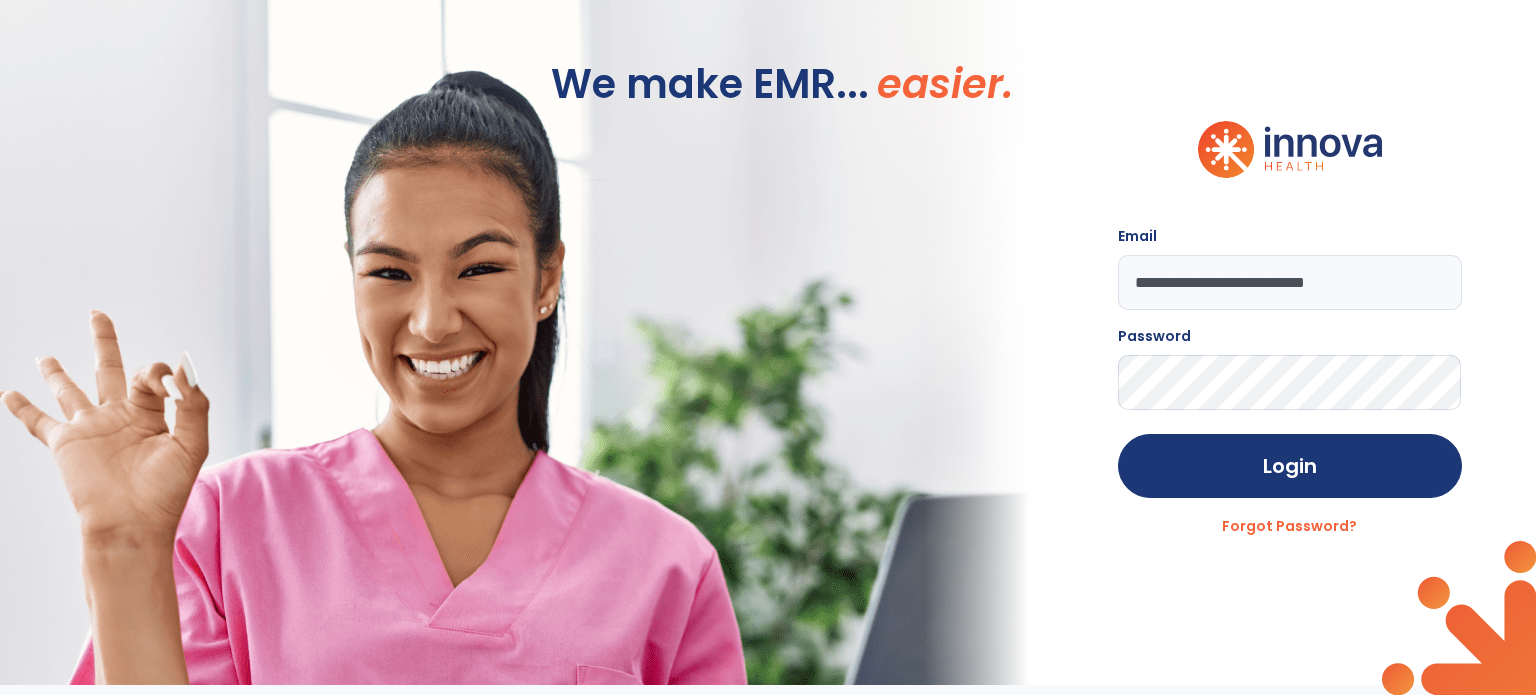 scroll, scrollTop: 0, scrollLeft: 0, axis: both 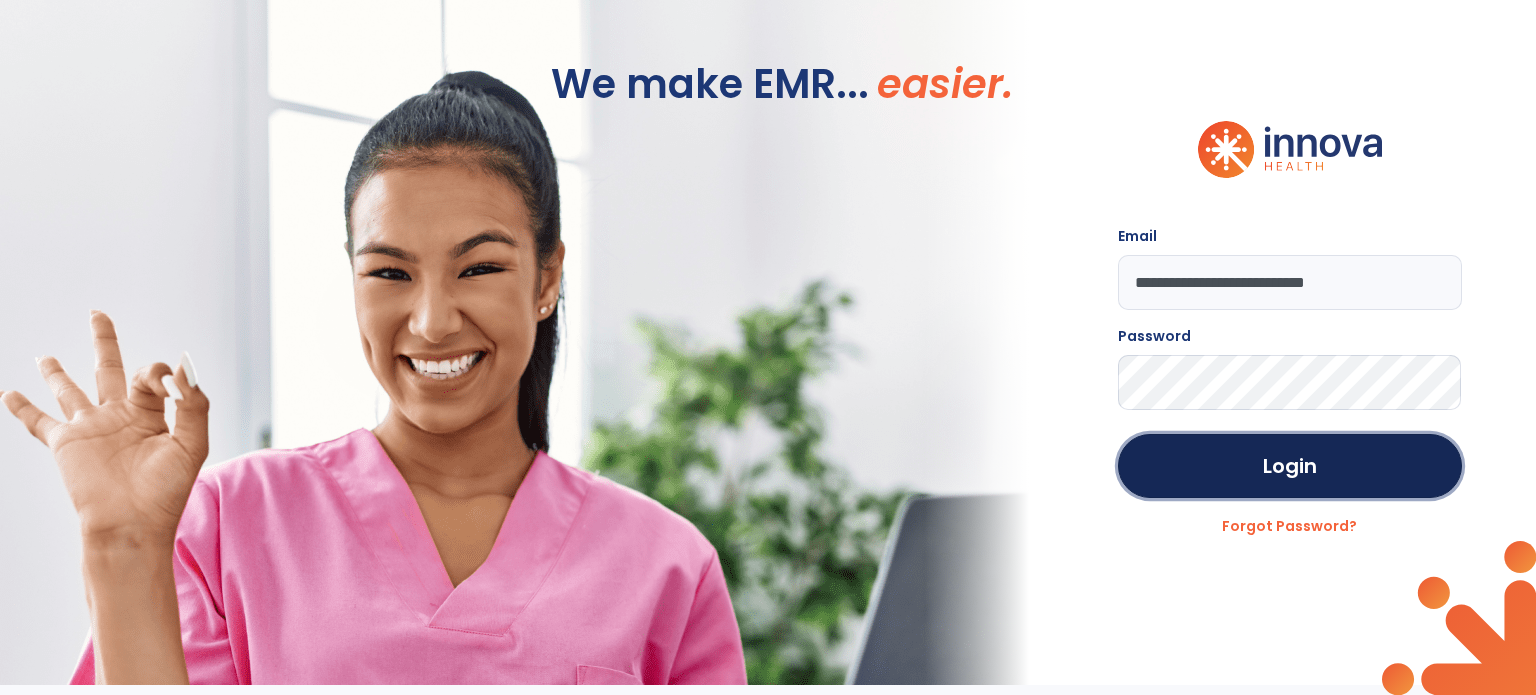 click on "Login" 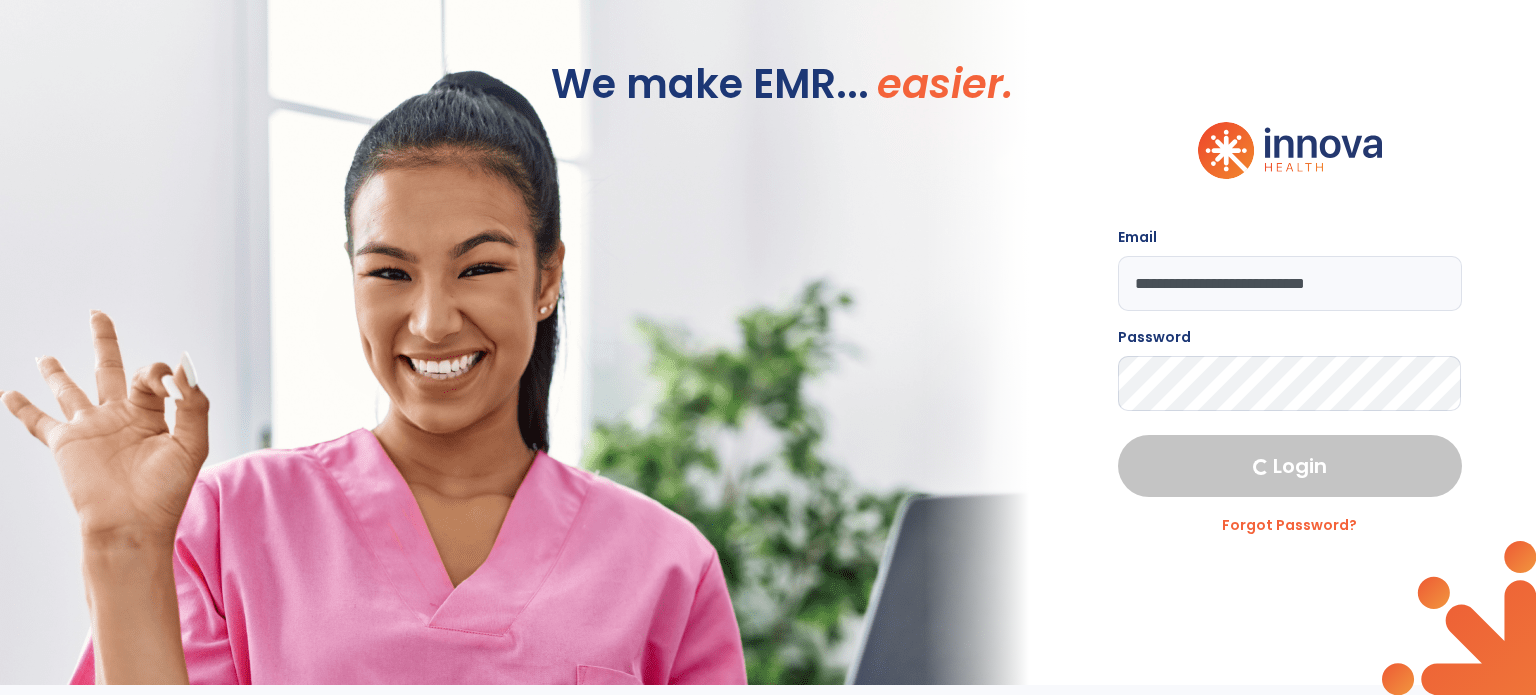 select on "****" 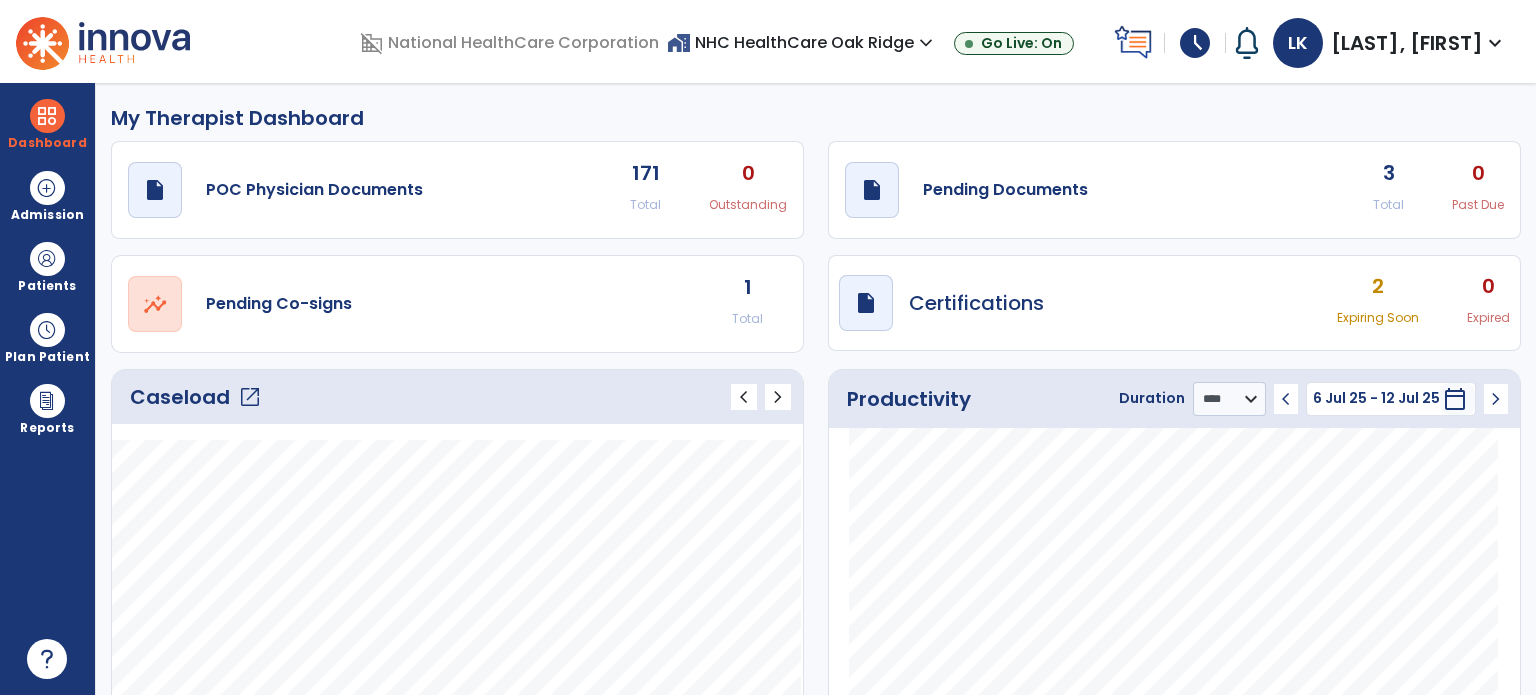 click at bounding box center [47, 259] 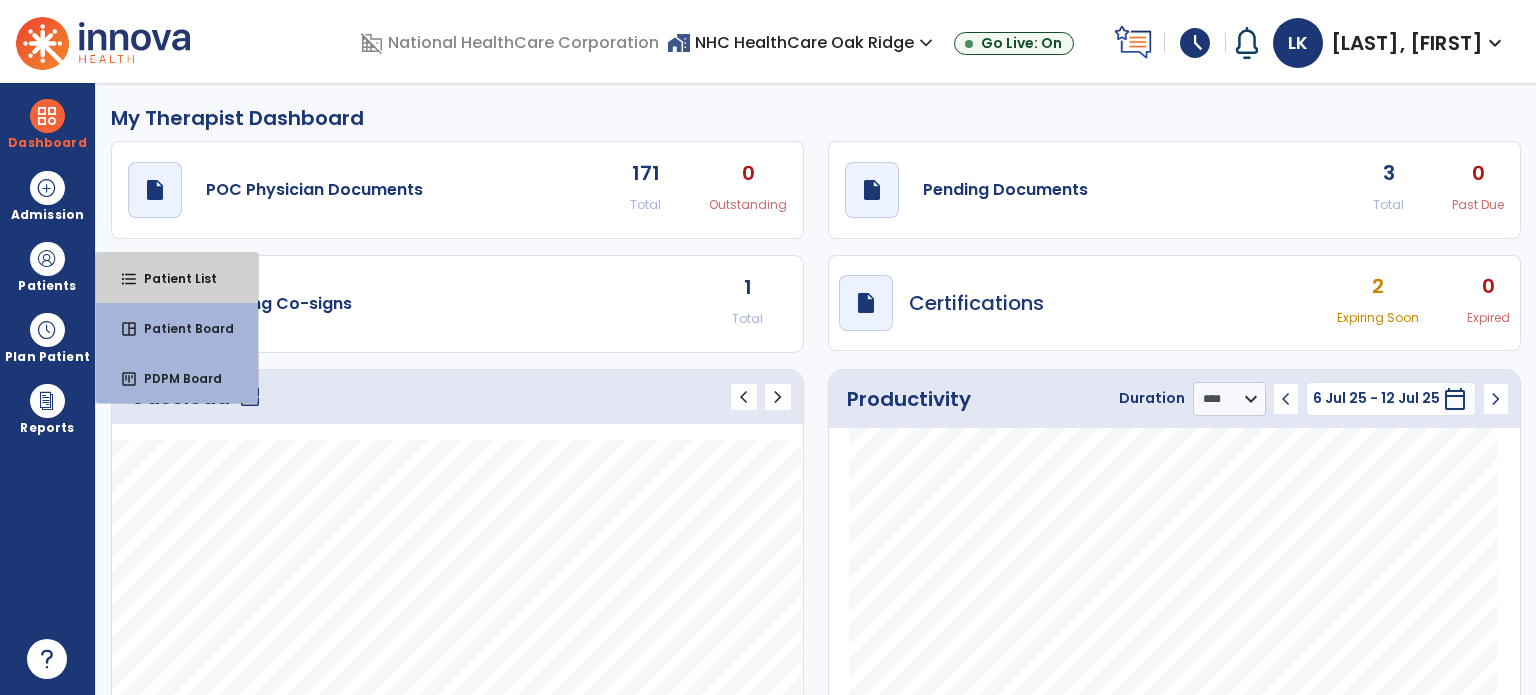 click on "Patient List" at bounding box center (172, 278) 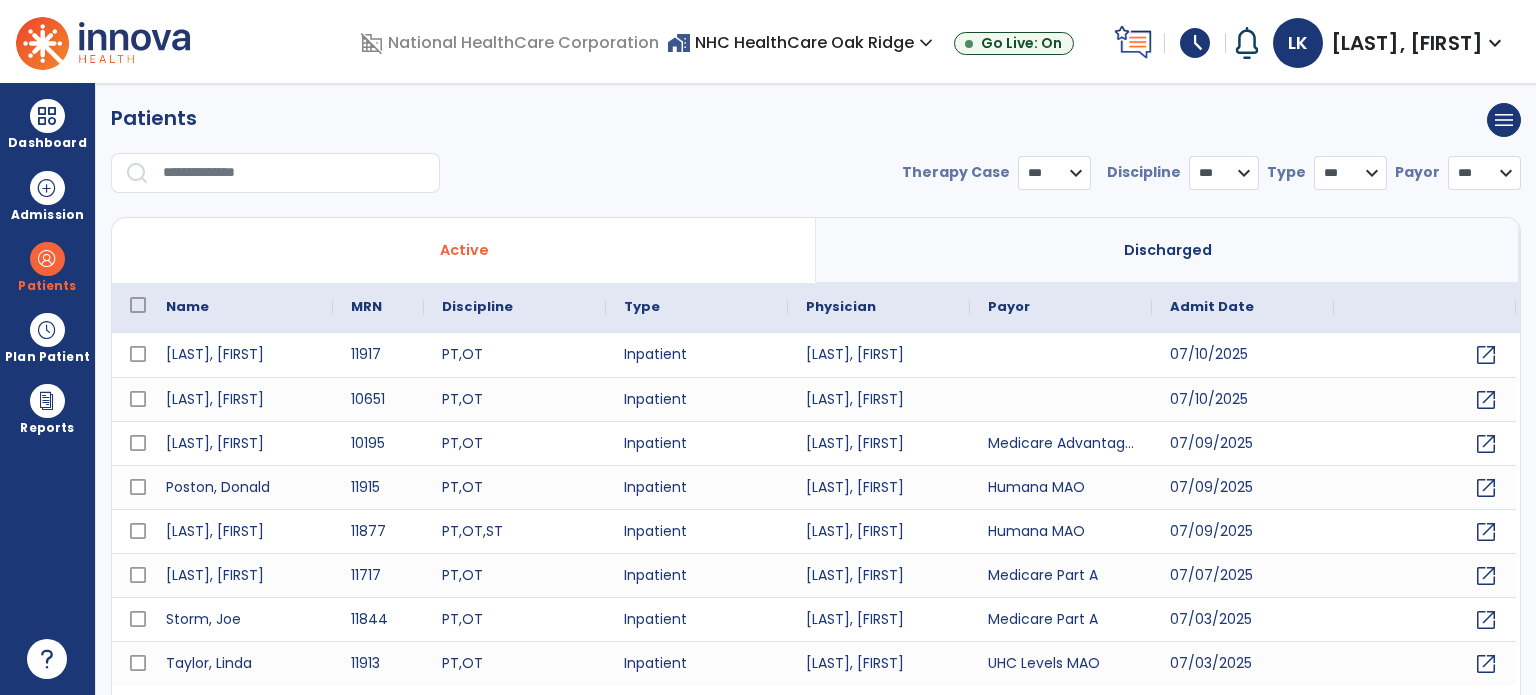 click at bounding box center (294, 173) 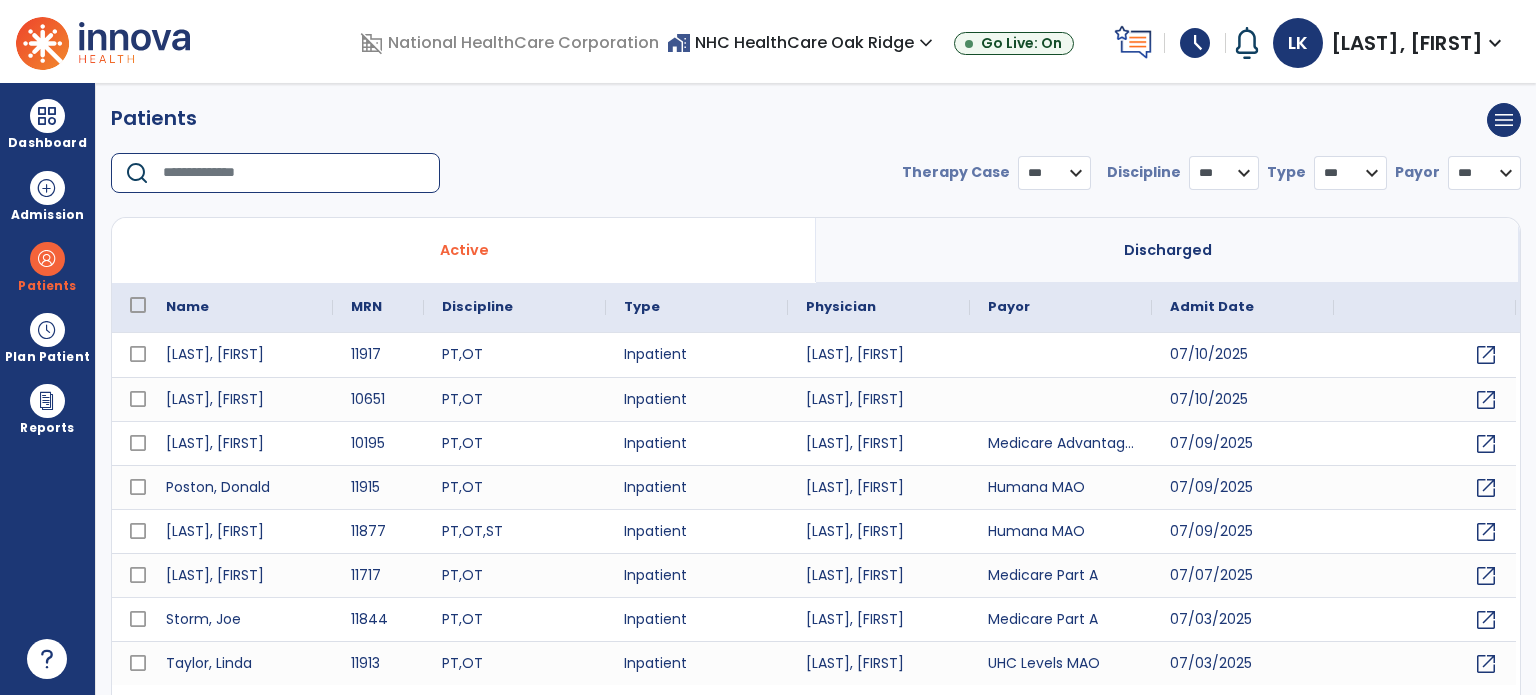 select on "***" 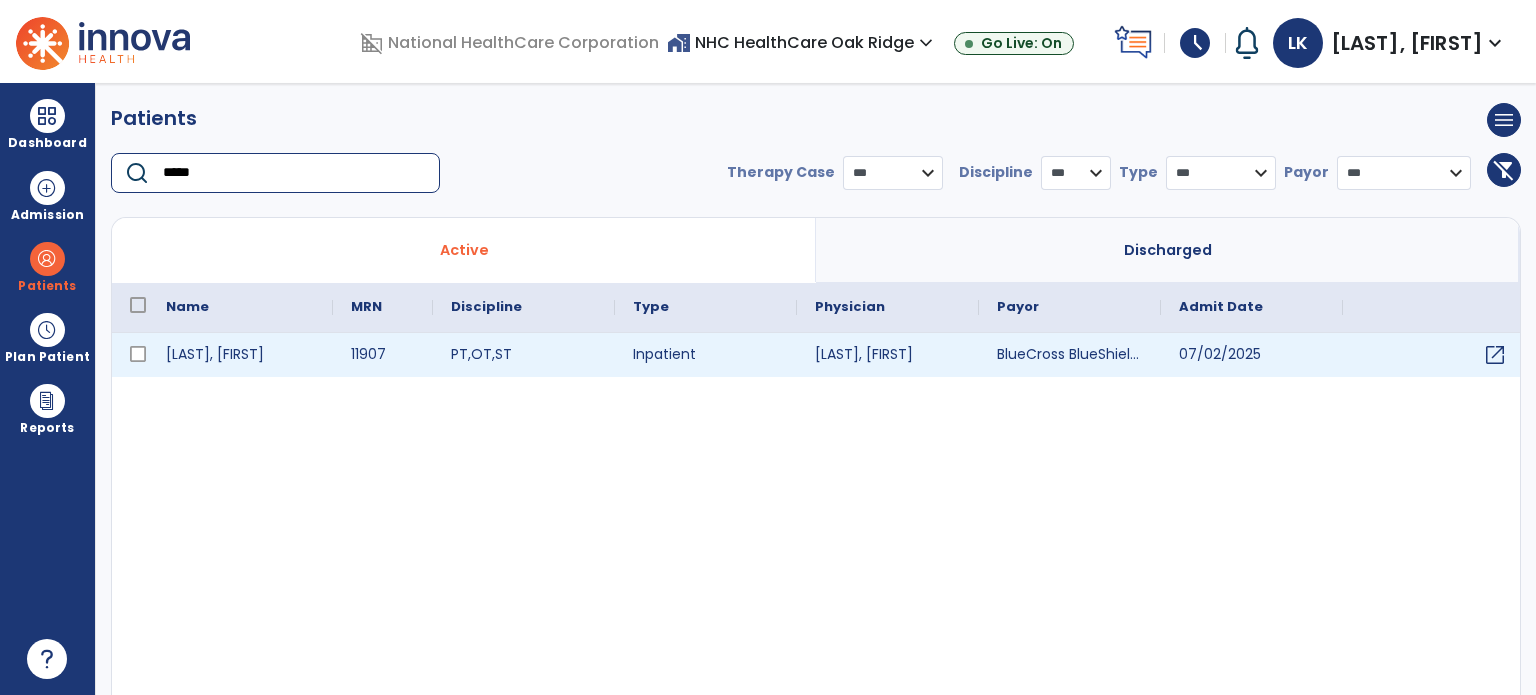type on "*****" 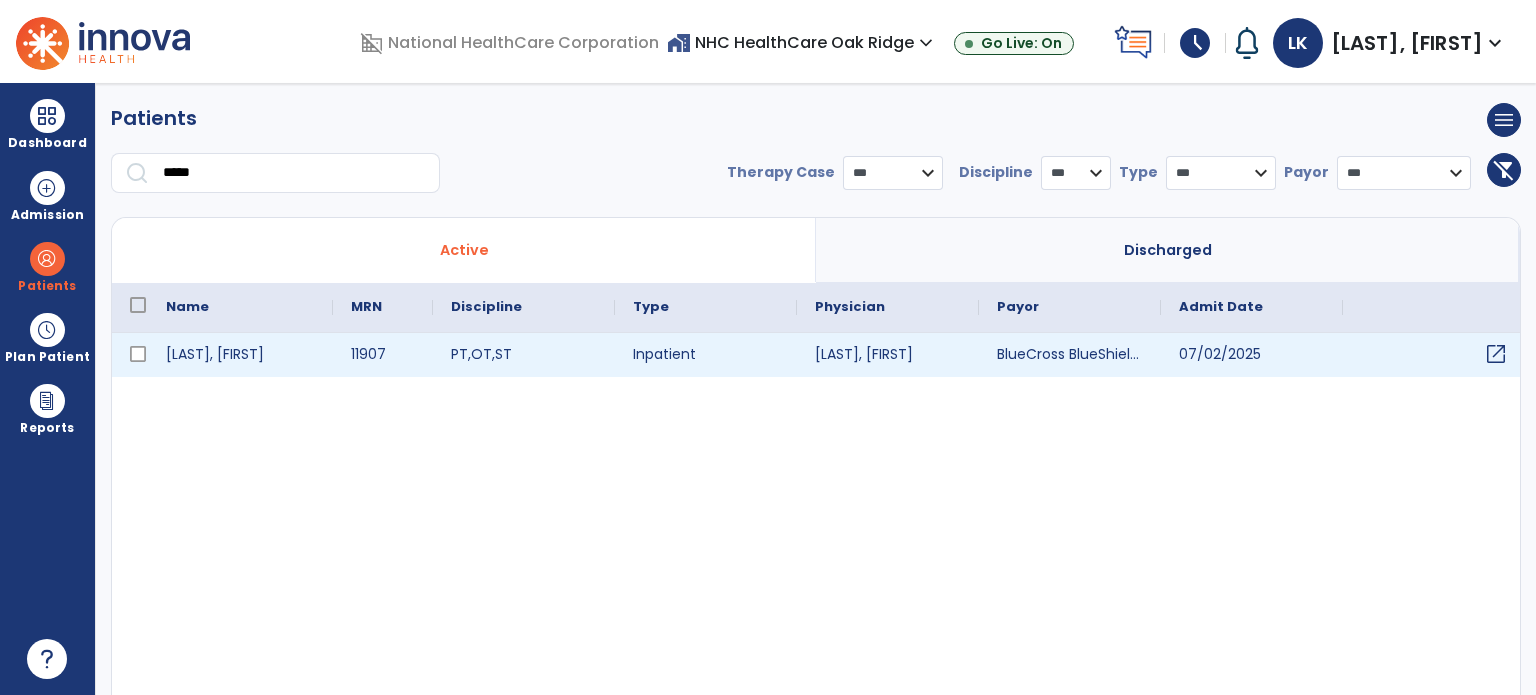 click on "open_in_new" at bounding box center (1496, 354) 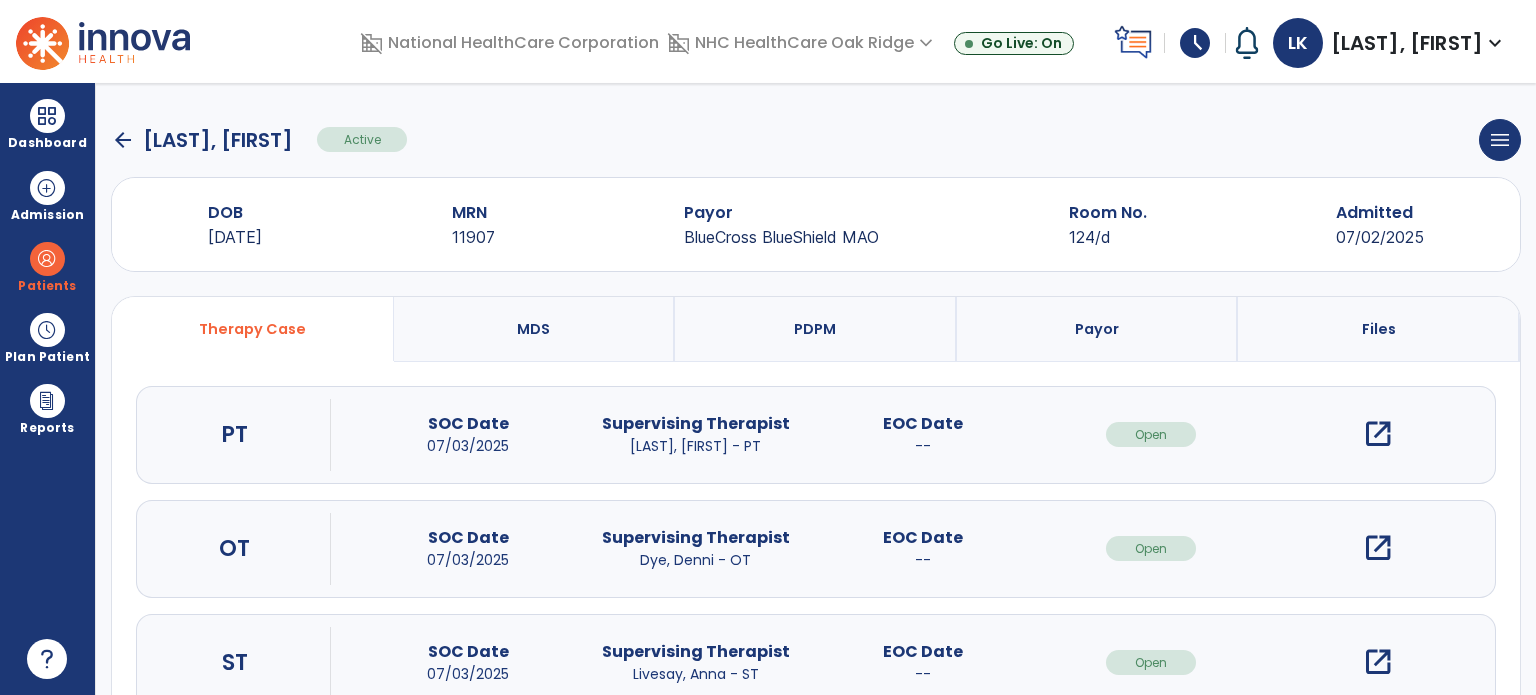click on "open_in_new" at bounding box center (1378, 434) 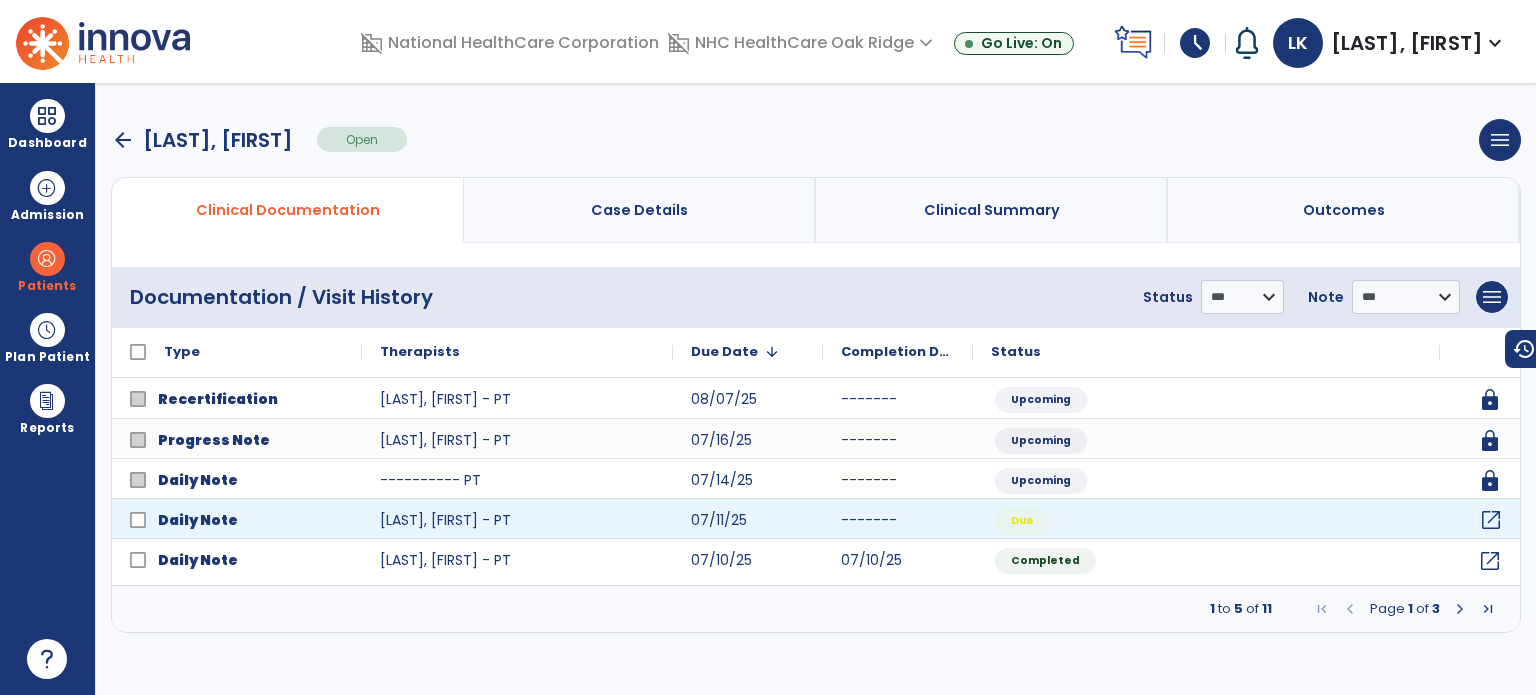 click on "open_in_new" 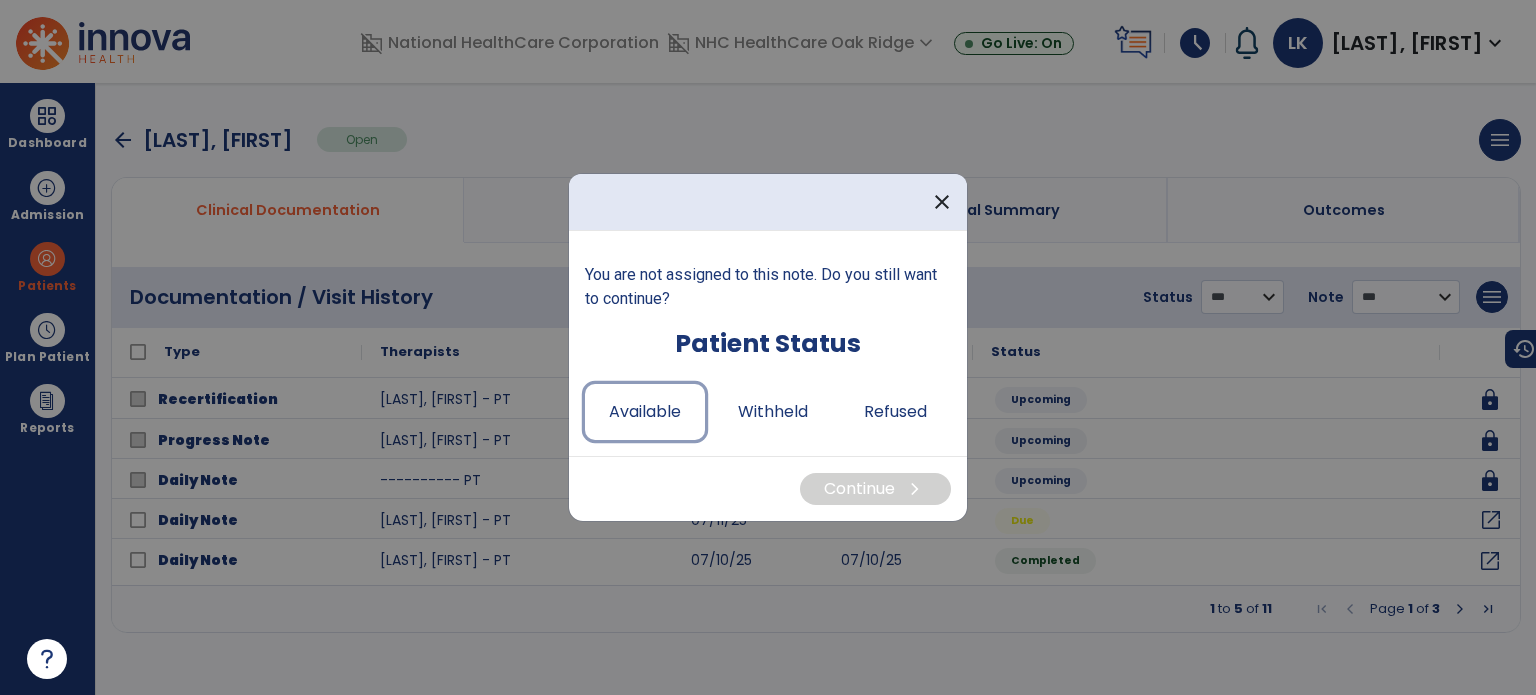click on "Available" at bounding box center [645, 412] 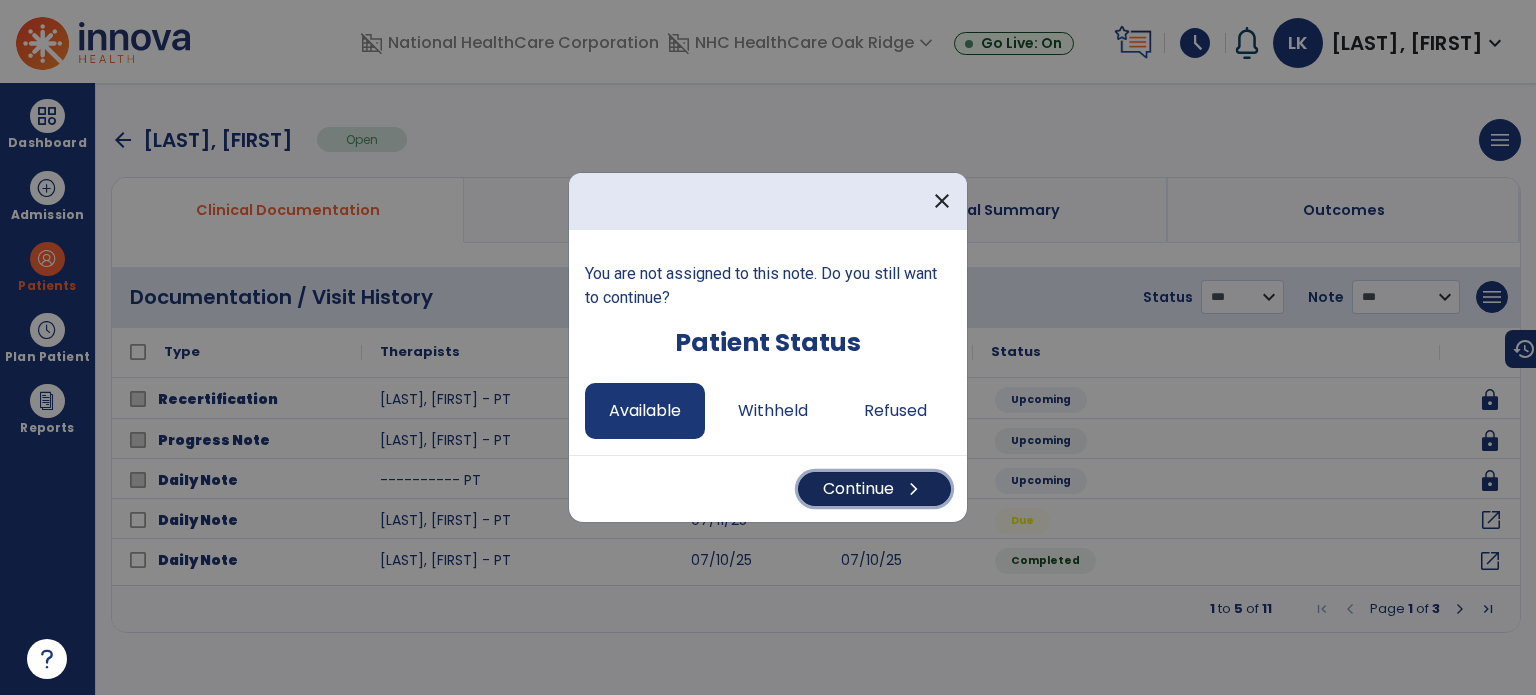 click on "Continue   chevron_right" at bounding box center (874, 489) 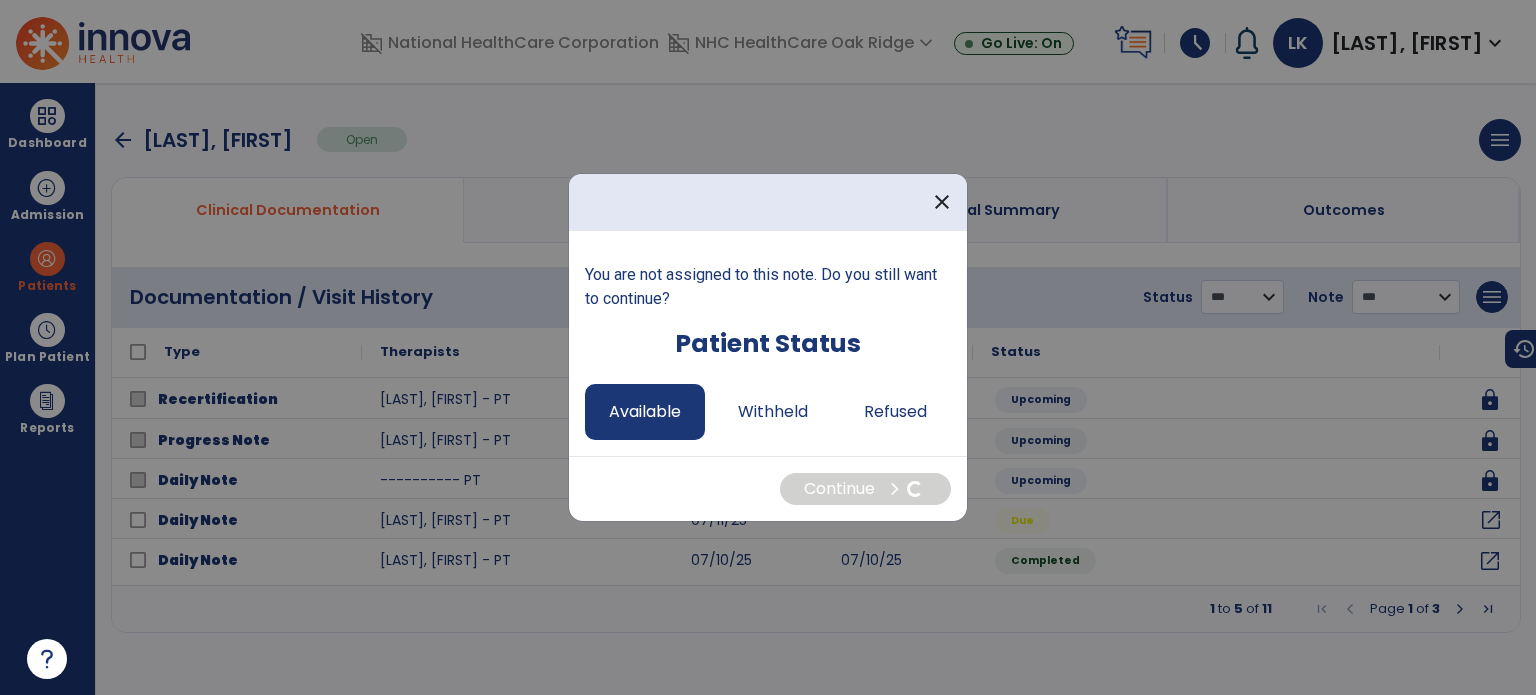 select on "*" 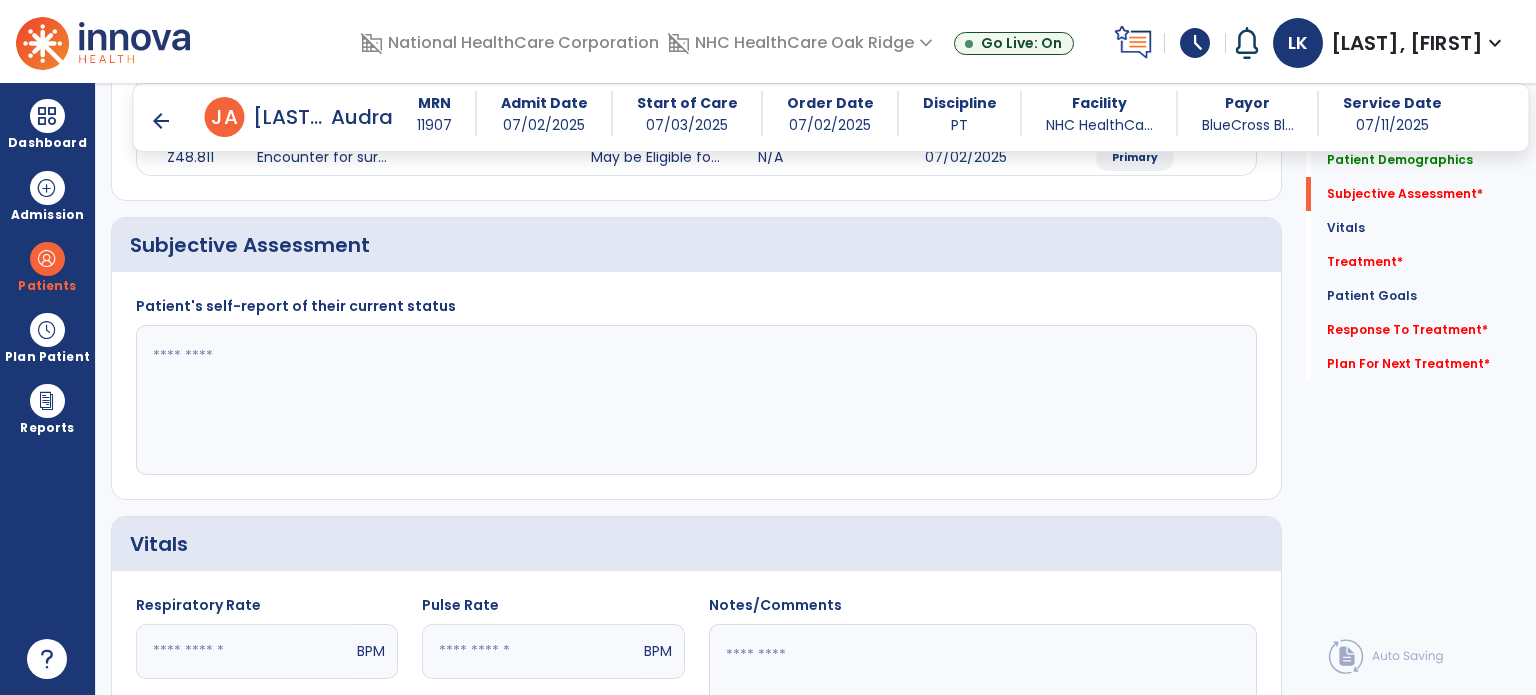 scroll, scrollTop: 500, scrollLeft: 0, axis: vertical 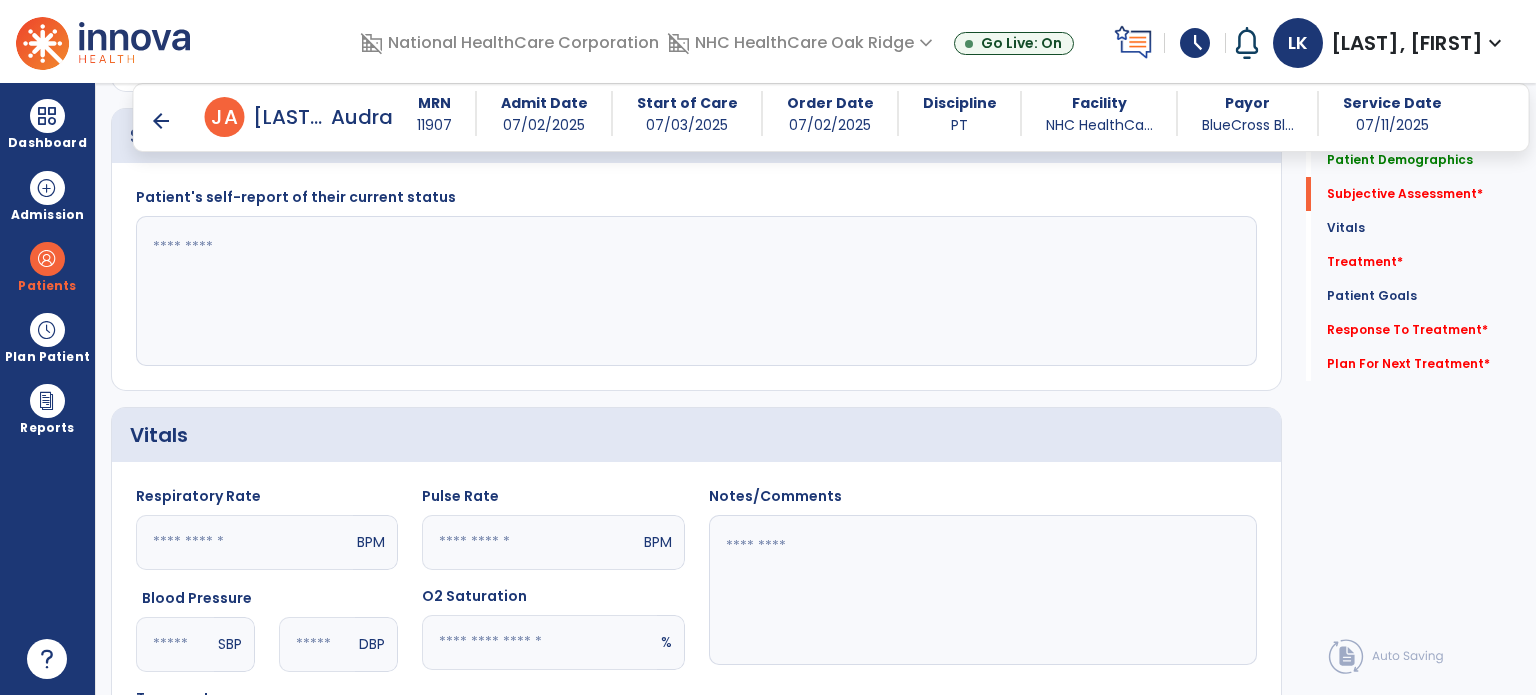paste on "**********" 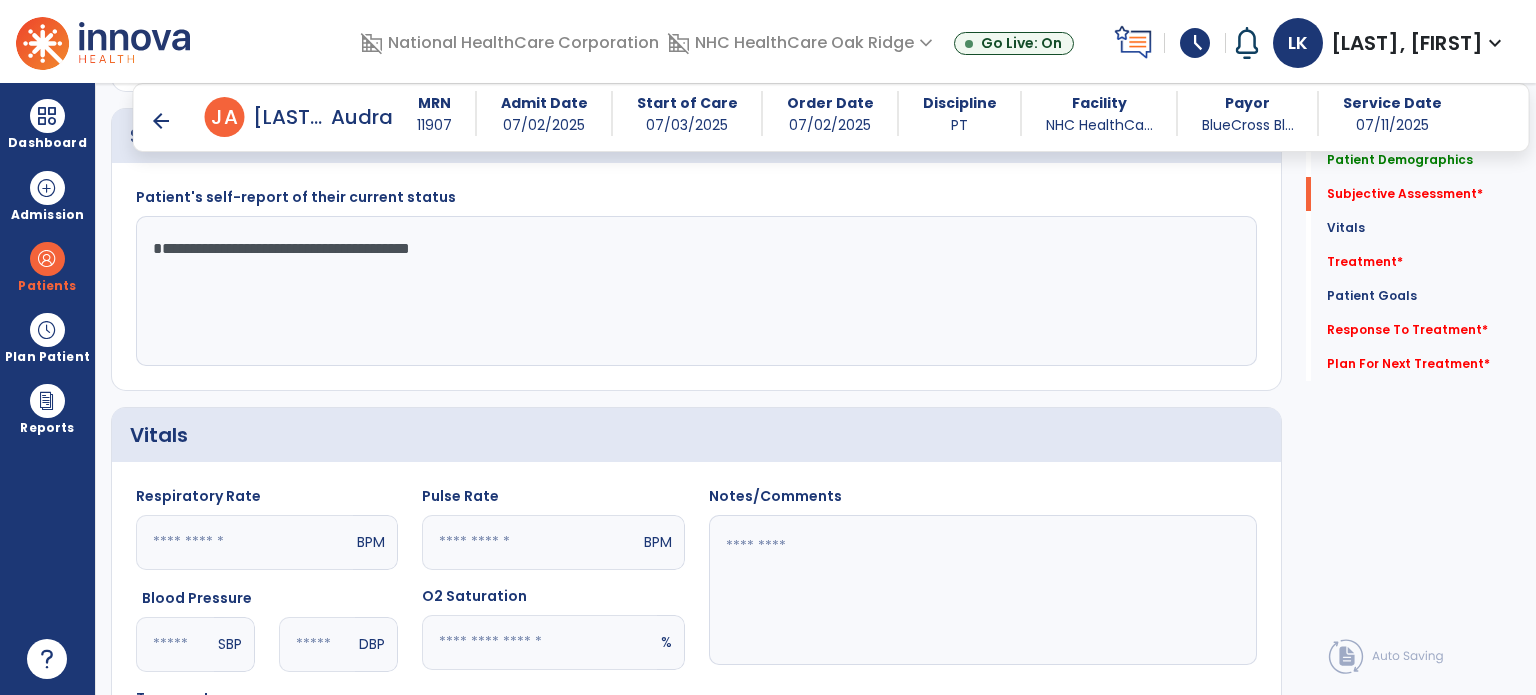 click on "**********" 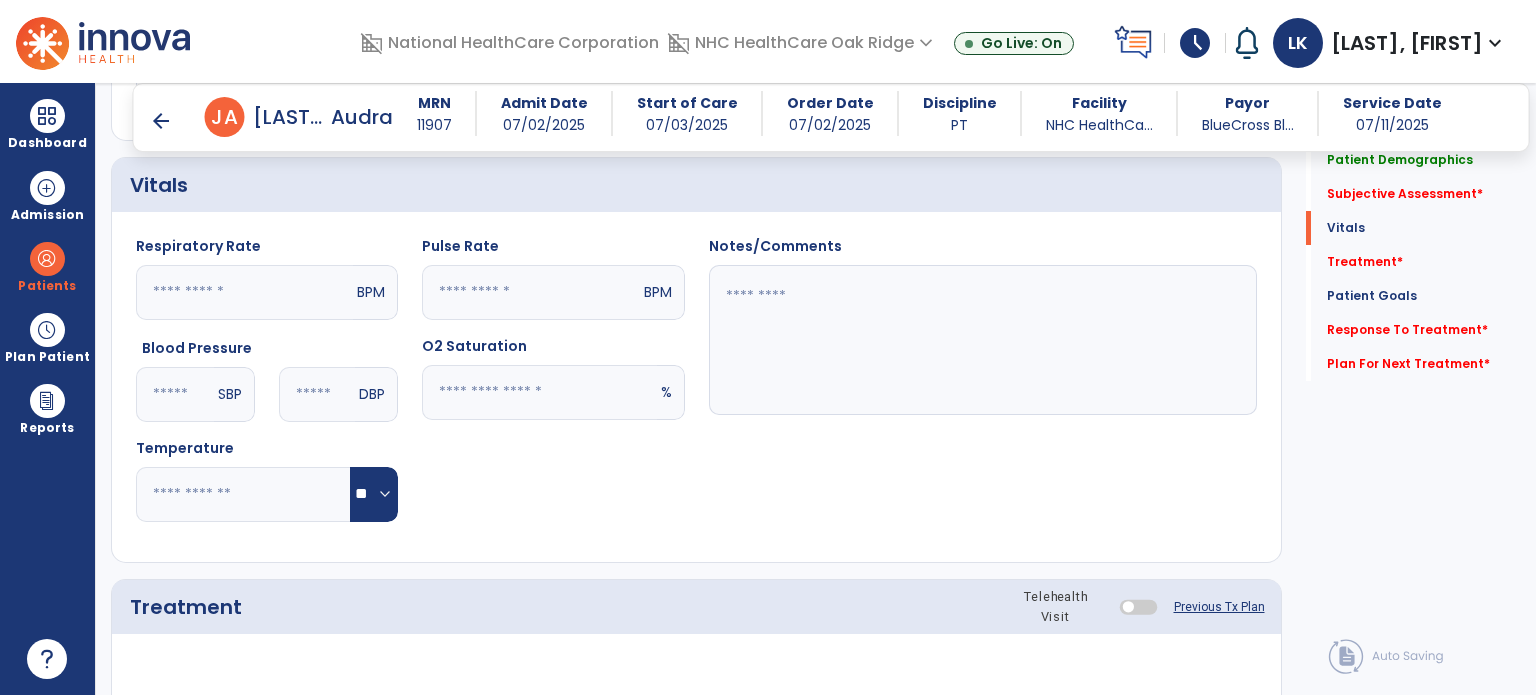 scroll, scrollTop: 800, scrollLeft: 0, axis: vertical 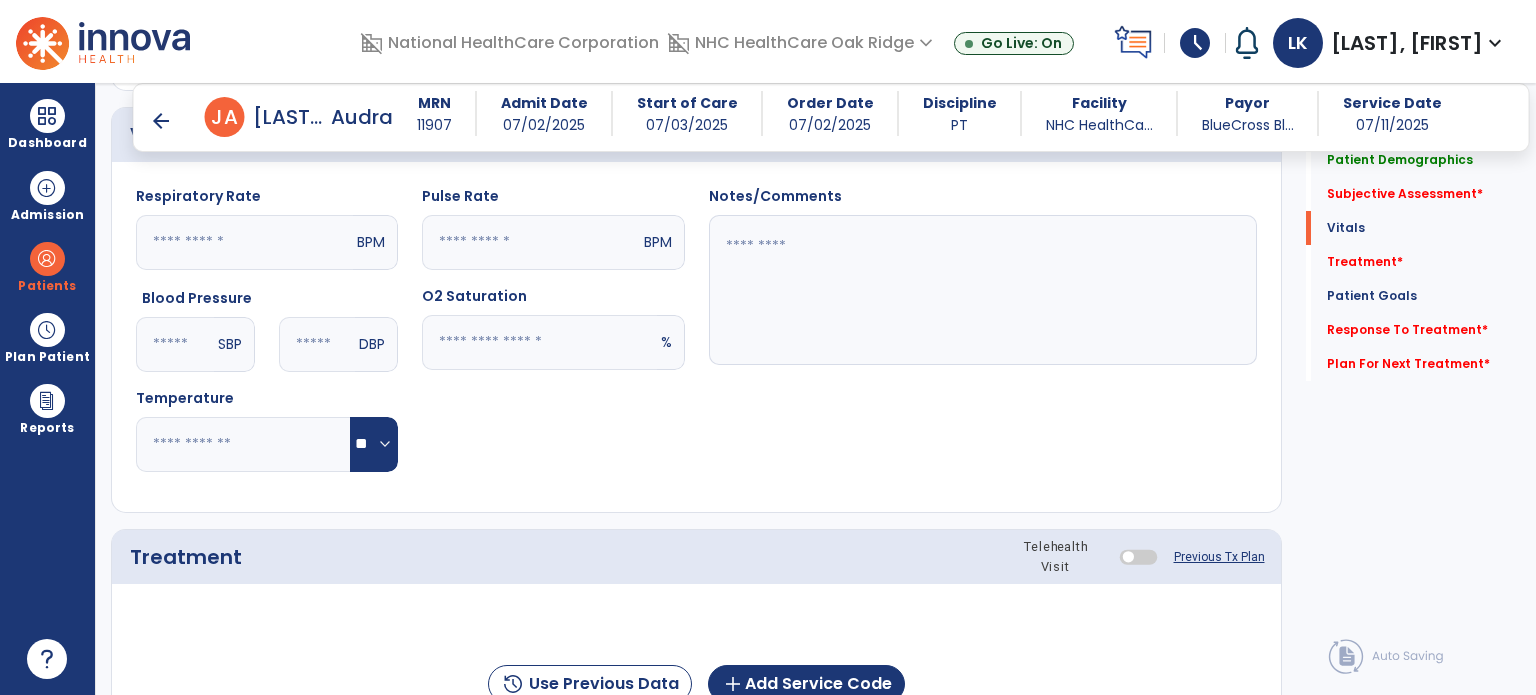 type on "**********" 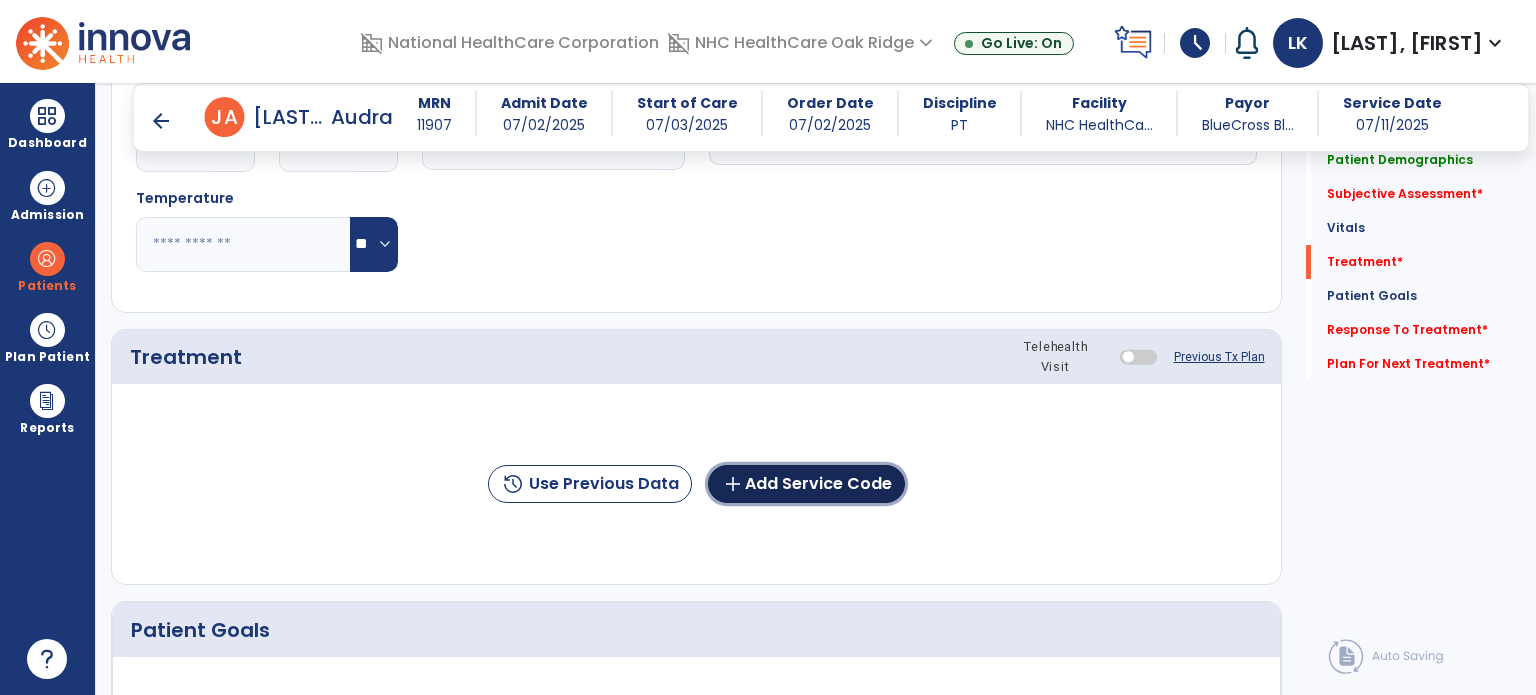 click on "add  Add Service Code" 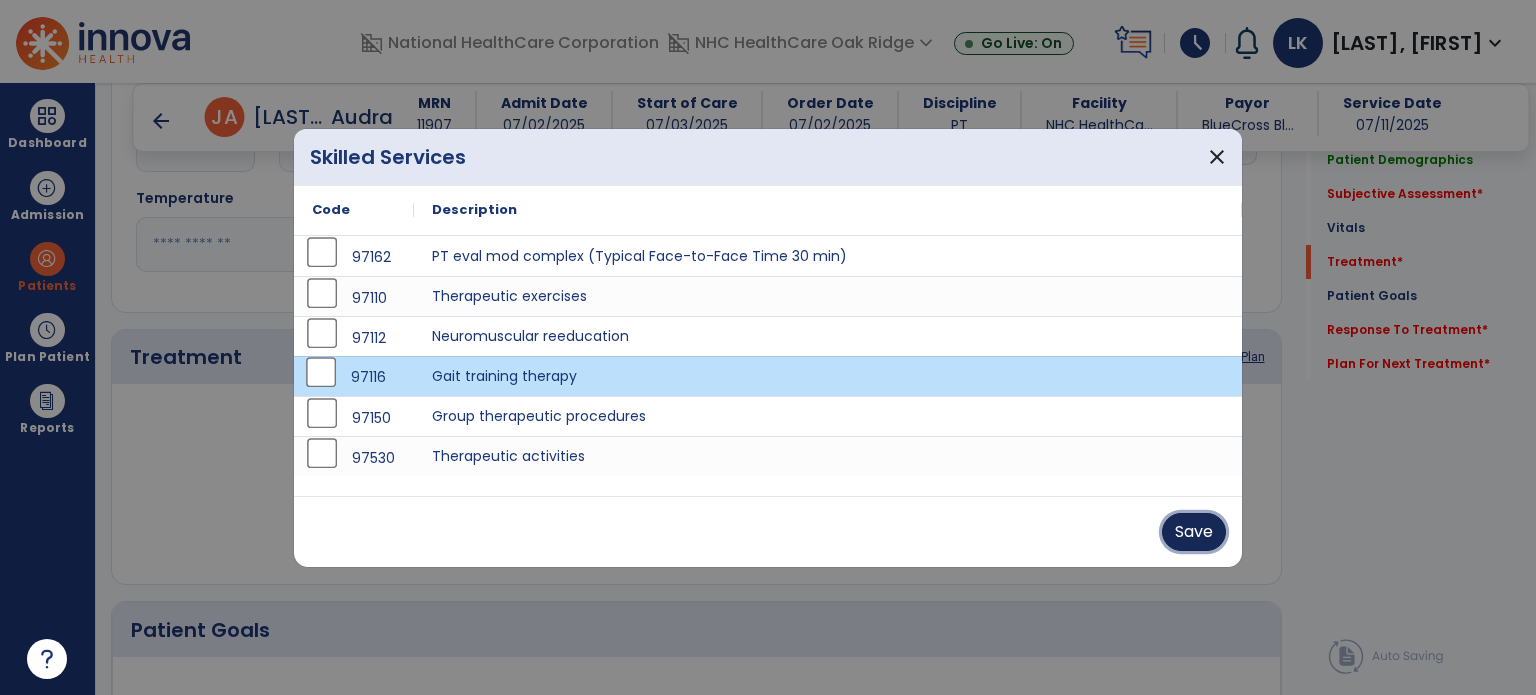 click on "Save" at bounding box center (1194, 532) 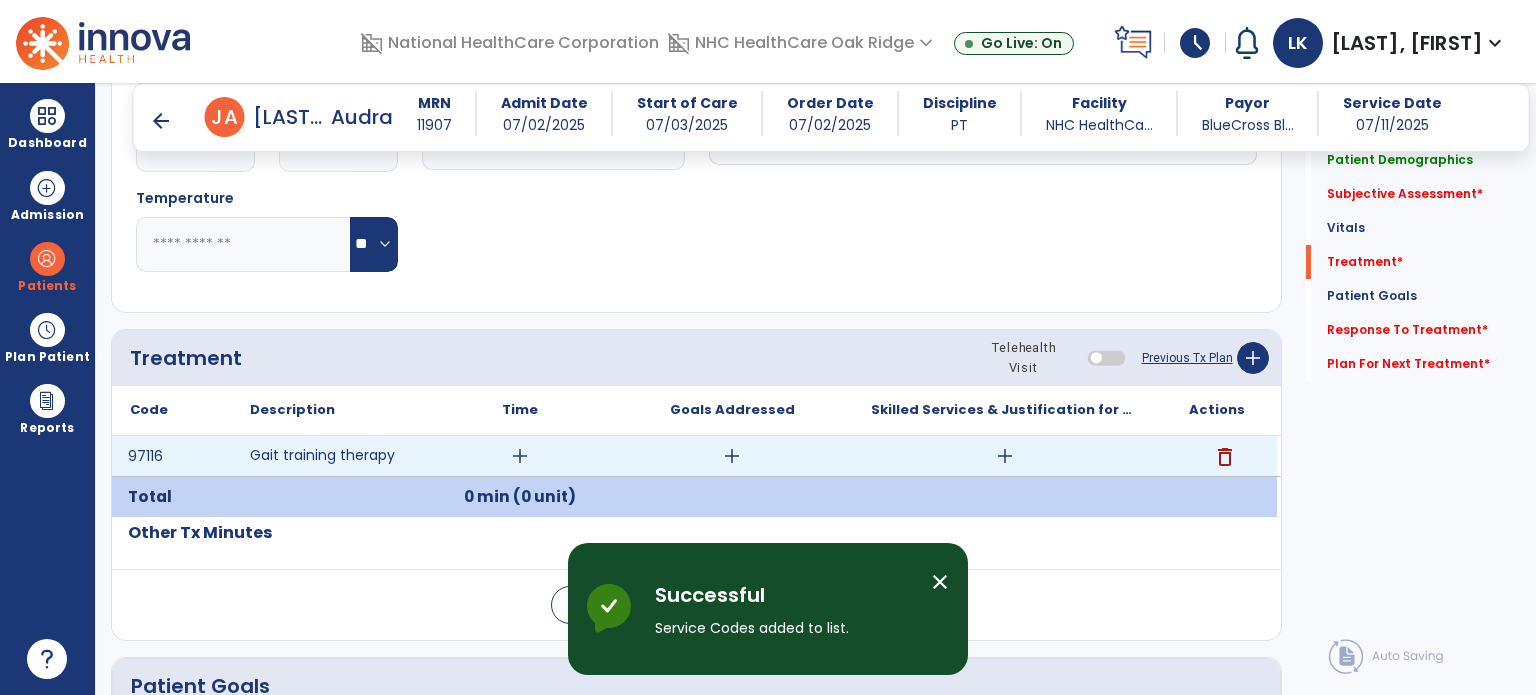 click on "add" at bounding box center (1005, 456) 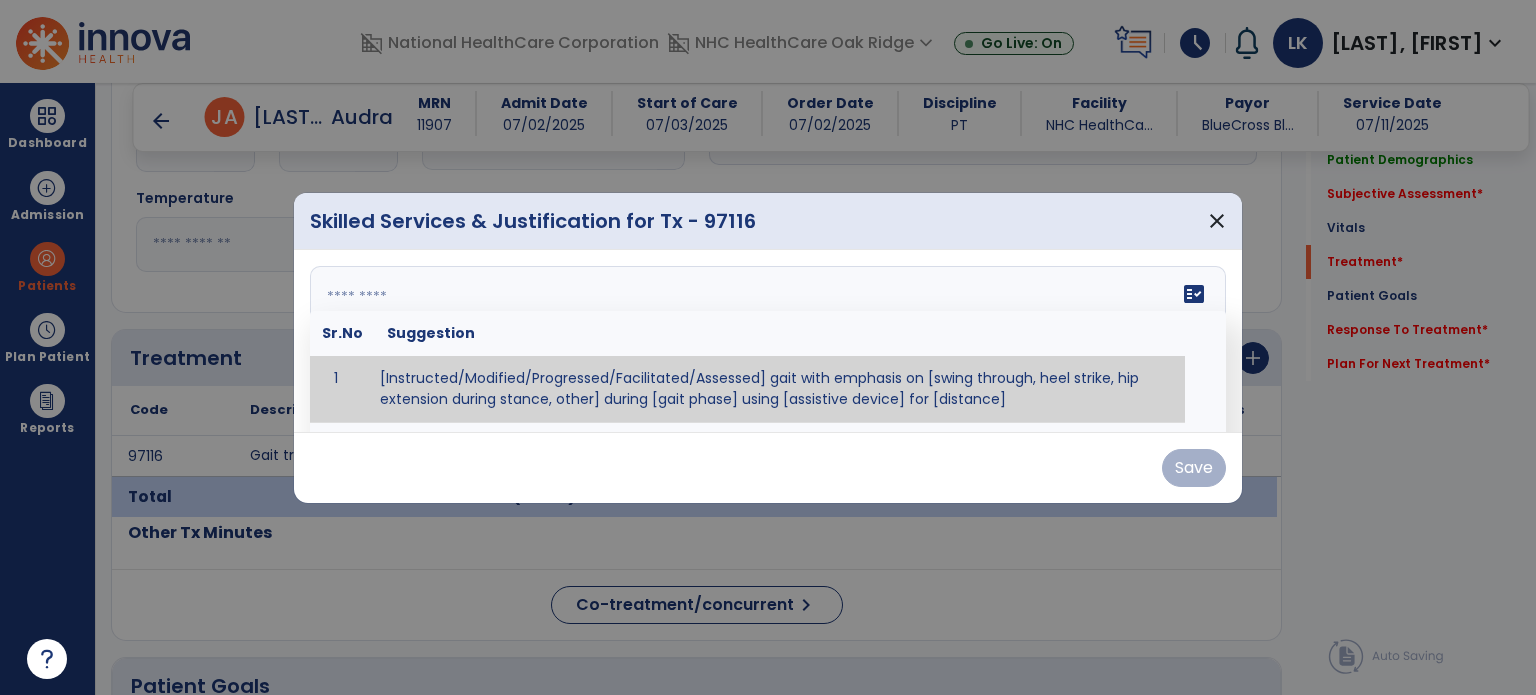 drag, startPoint x: 452, startPoint y: 315, endPoint x: 342, endPoint y: 280, distance: 115.43397 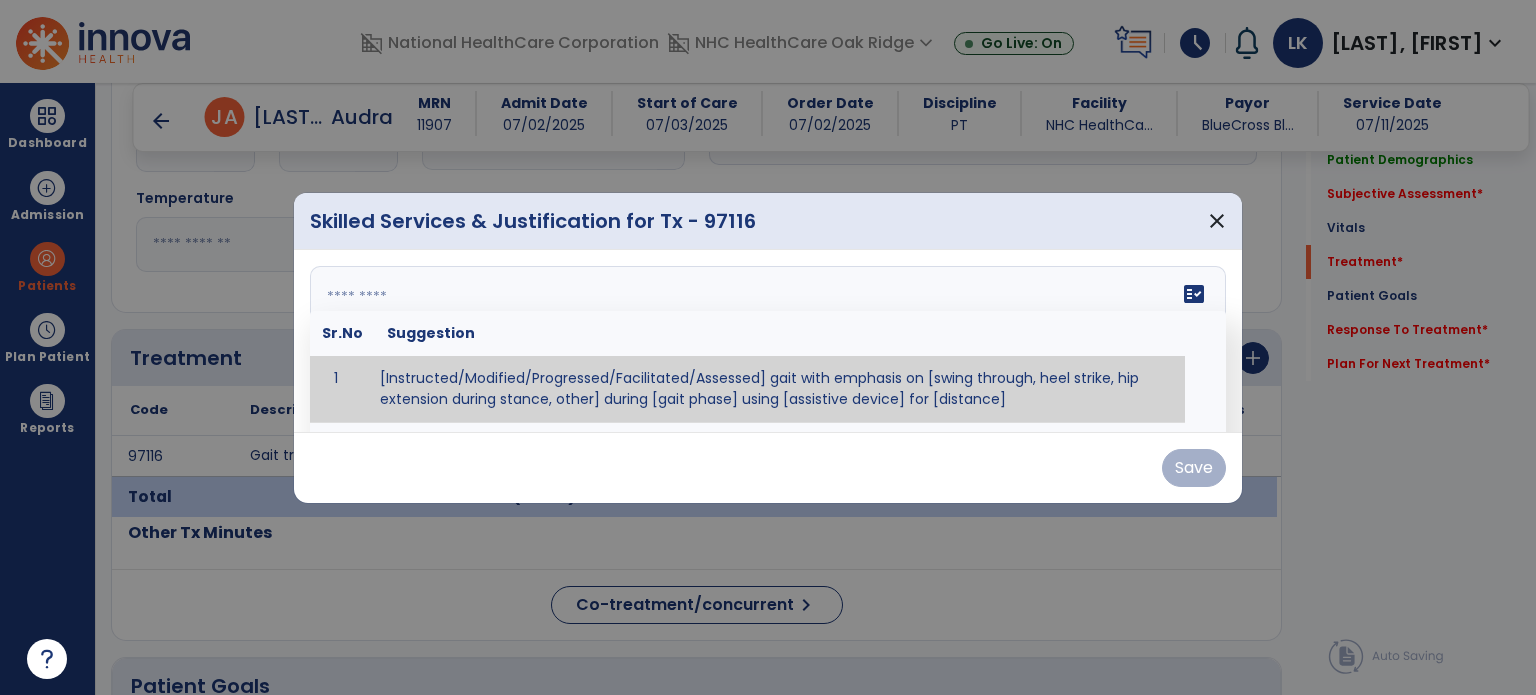 paste on "**********" 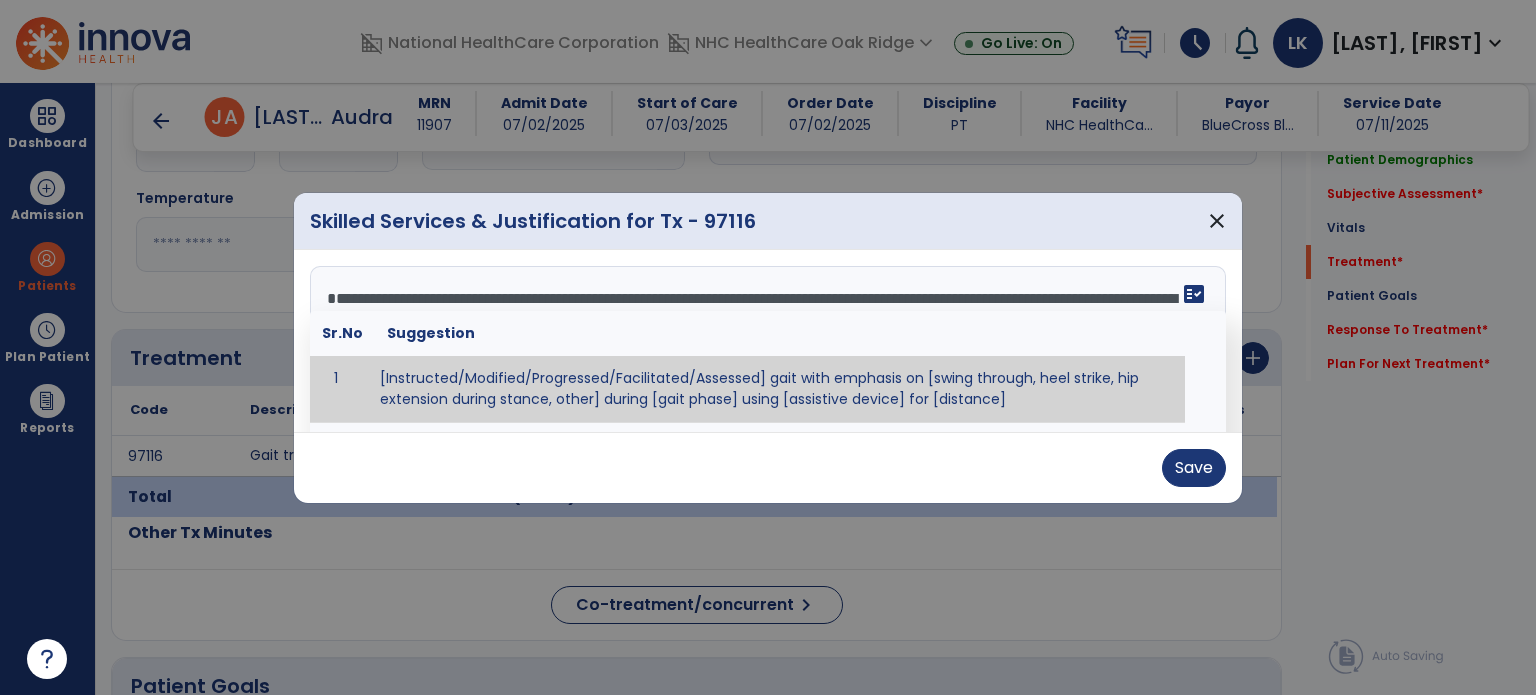 click on "**********" at bounding box center [766, 341] 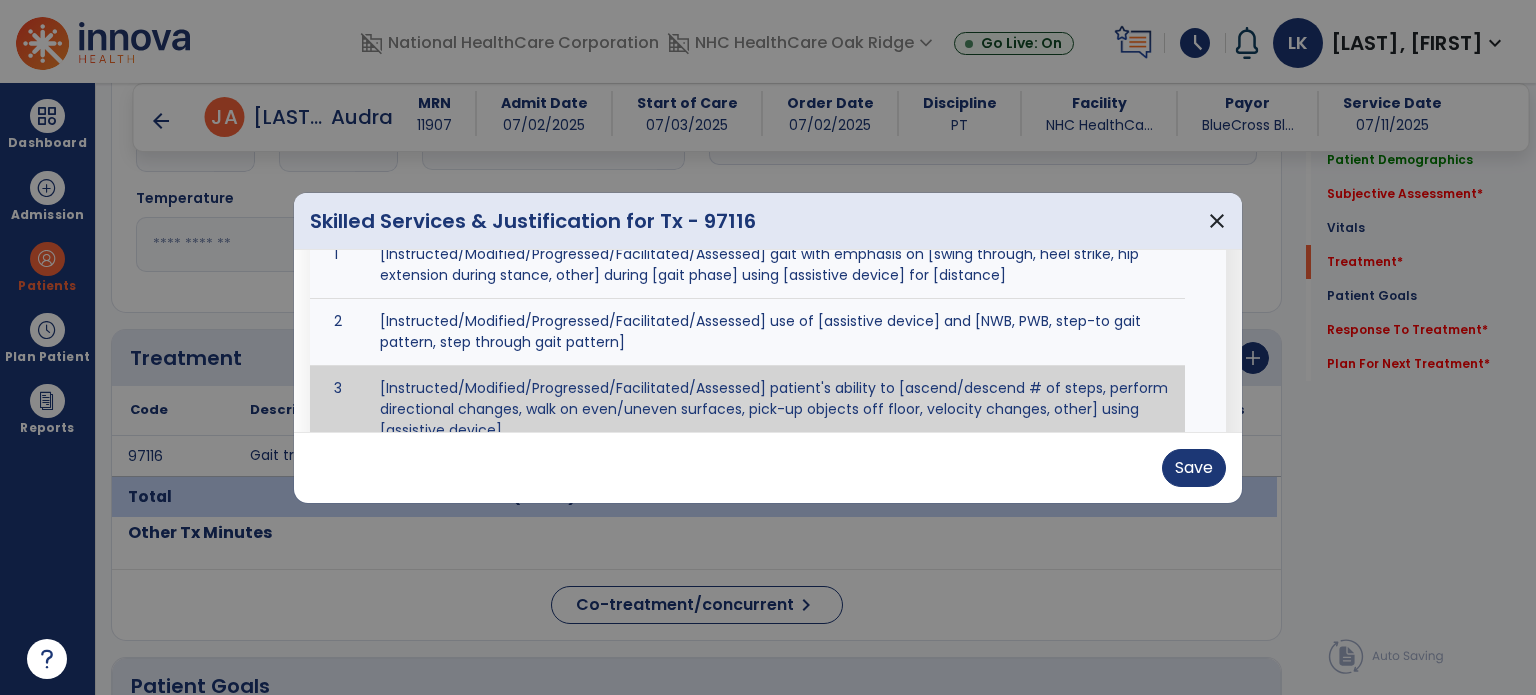 scroll, scrollTop: 90, scrollLeft: 0, axis: vertical 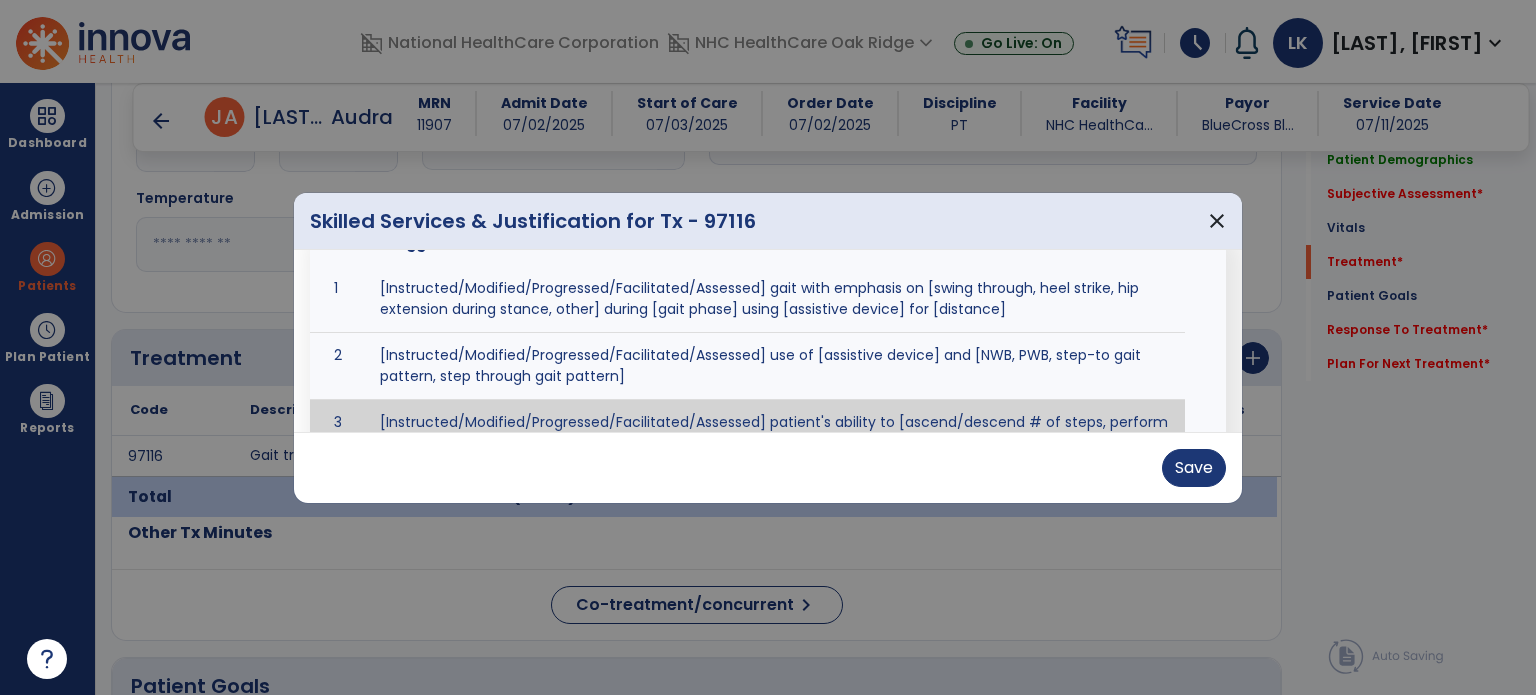 type on "**********" 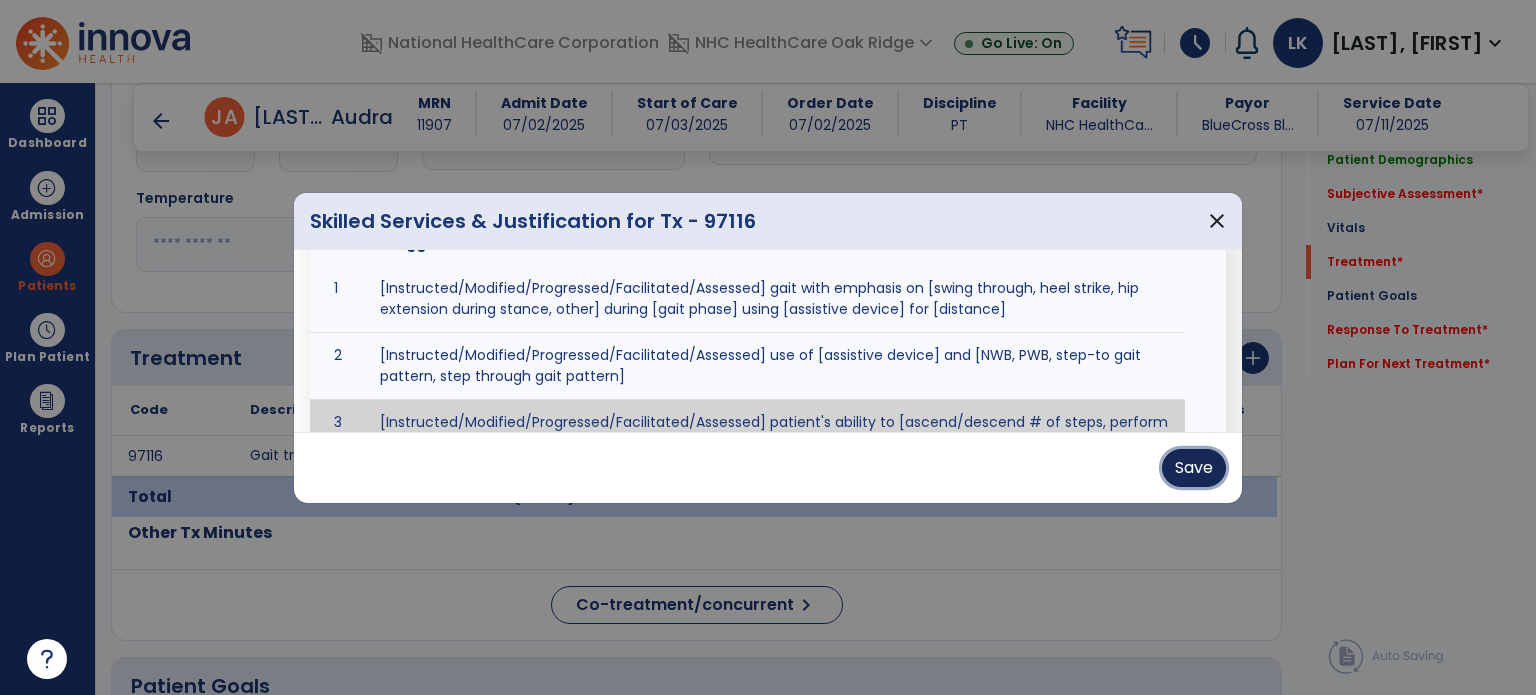 click on "Save" at bounding box center (1194, 468) 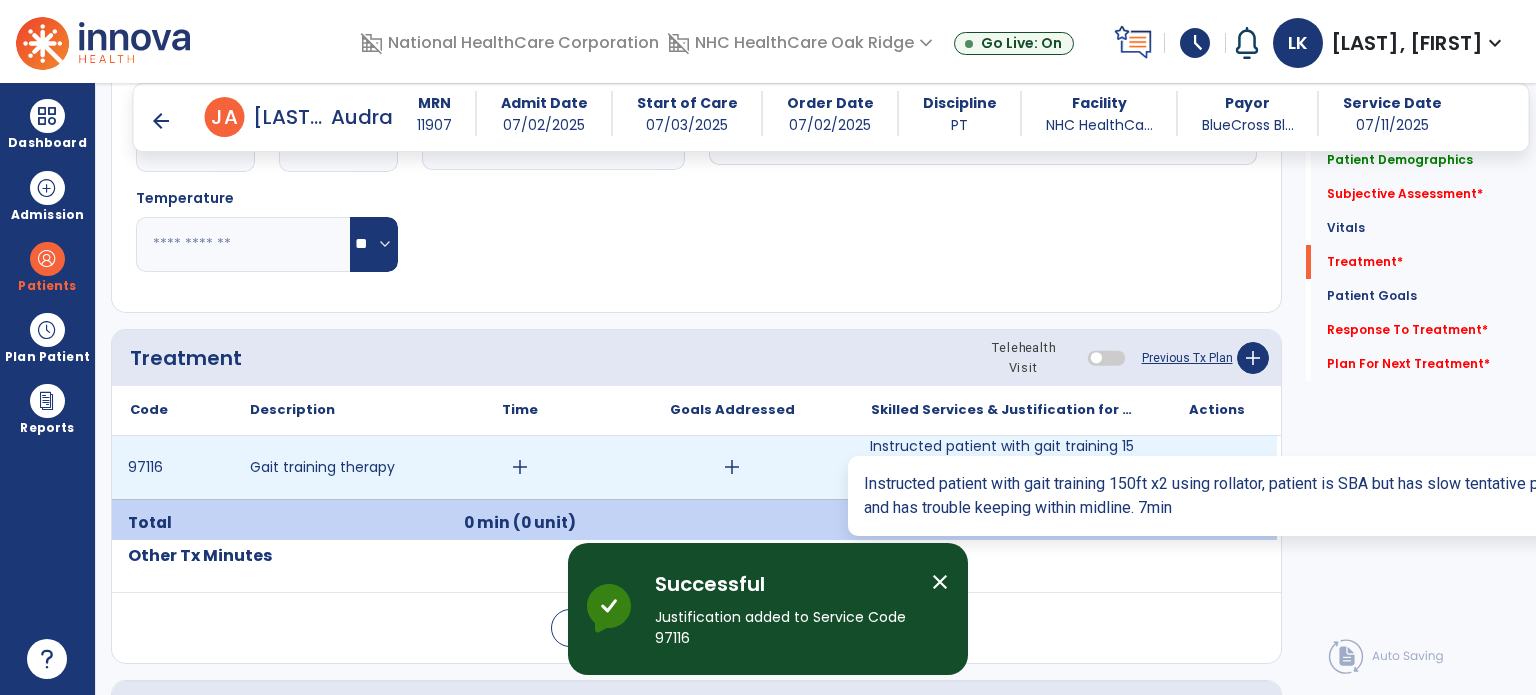 click on "Instructed patient with gait training 150ft x2 using rollator, patient is SBA but has slow tentativ..." at bounding box center (1004, 467) 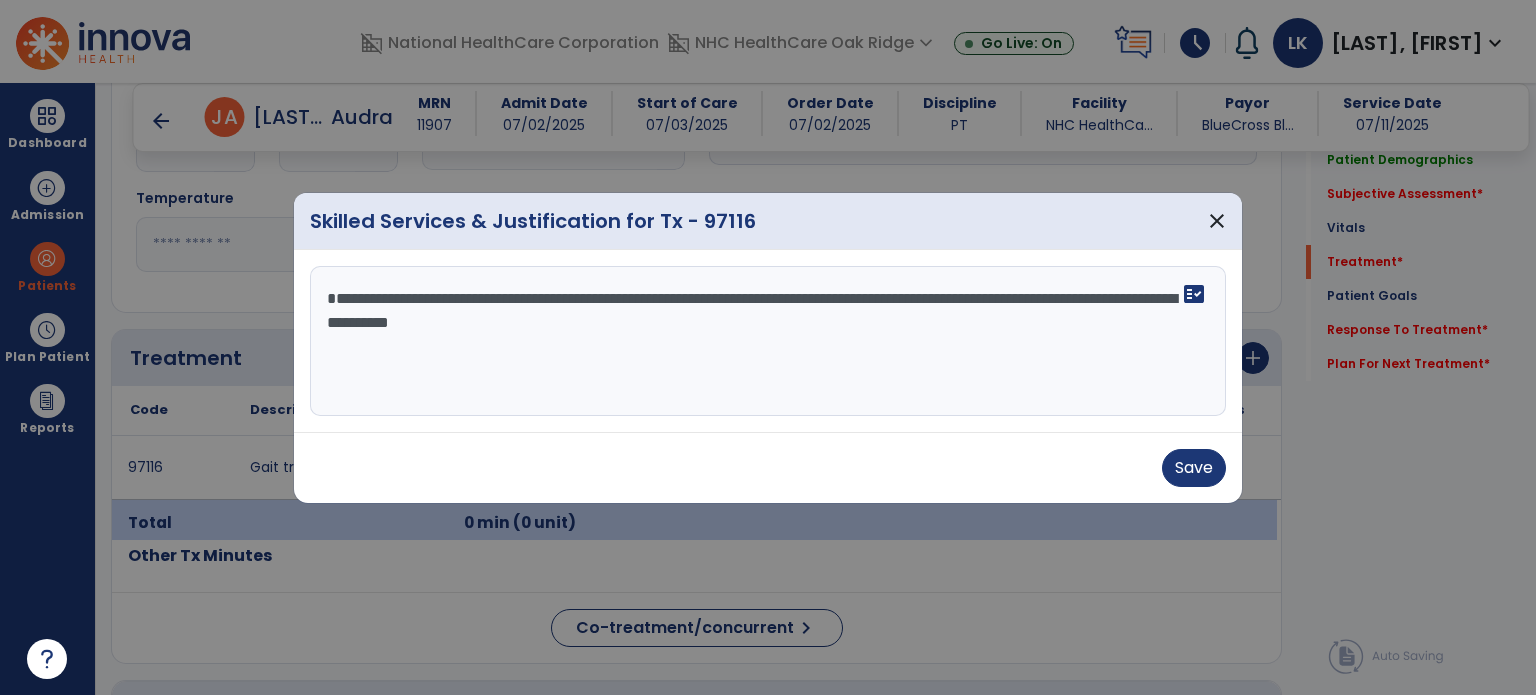 drag, startPoint x: 650, startPoint y: 325, endPoint x: 708, endPoint y: 330, distance: 58.21512 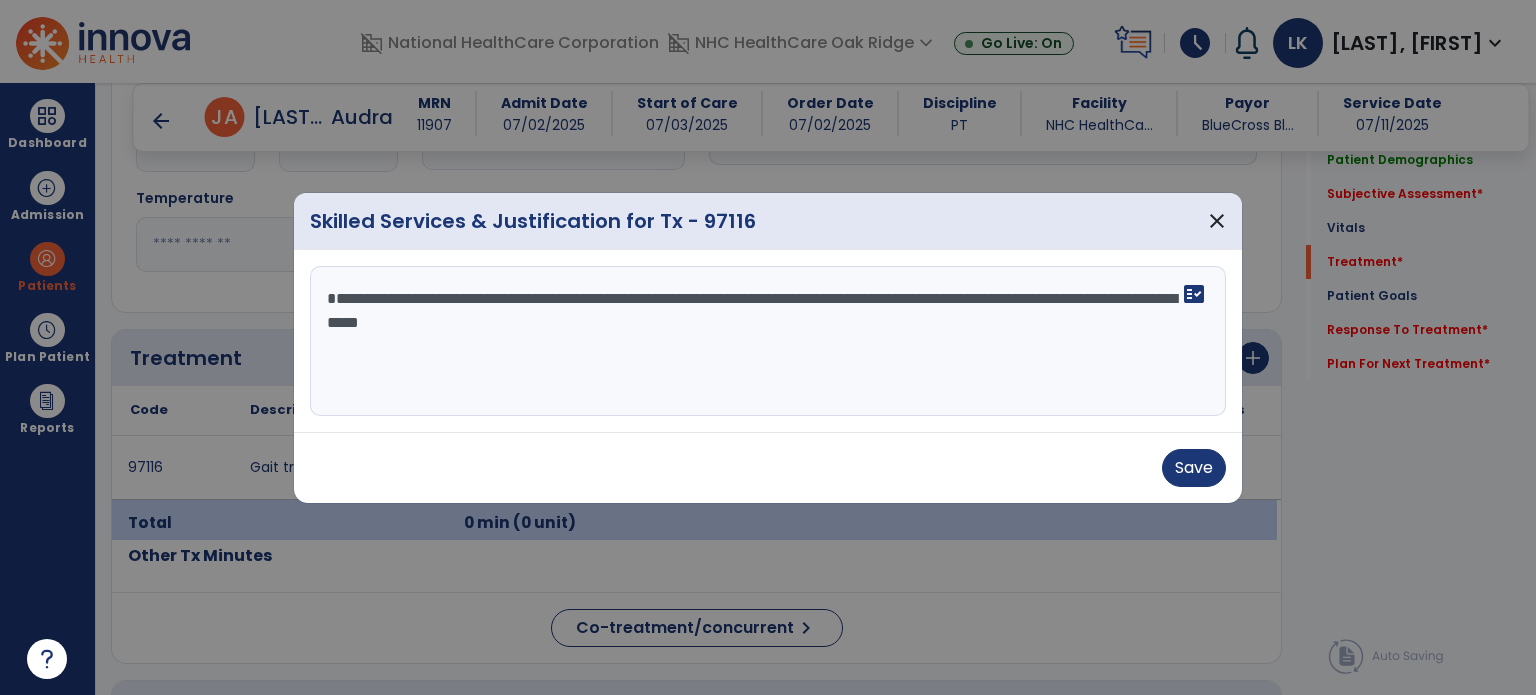 click on "**********" at bounding box center [768, 341] 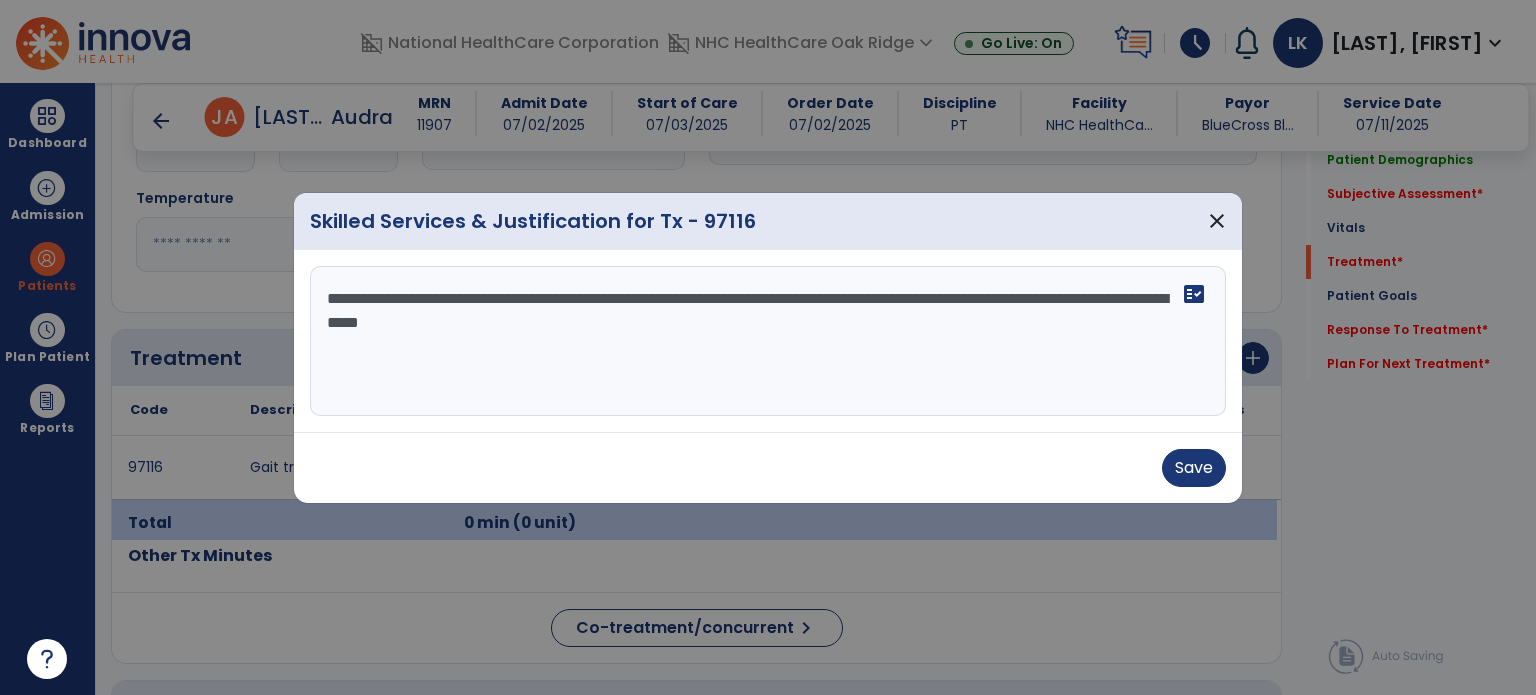 type on "**********" 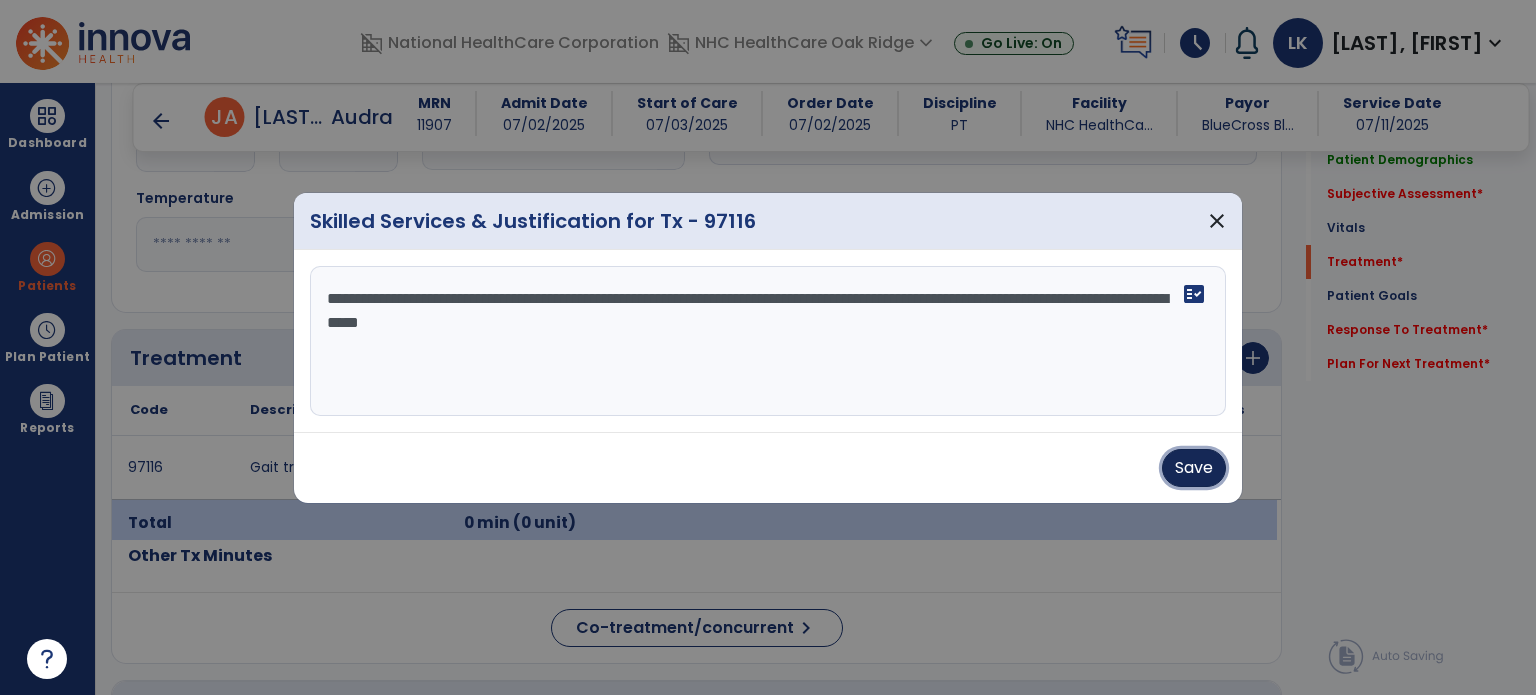 click on "Save" at bounding box center (1194, 468) 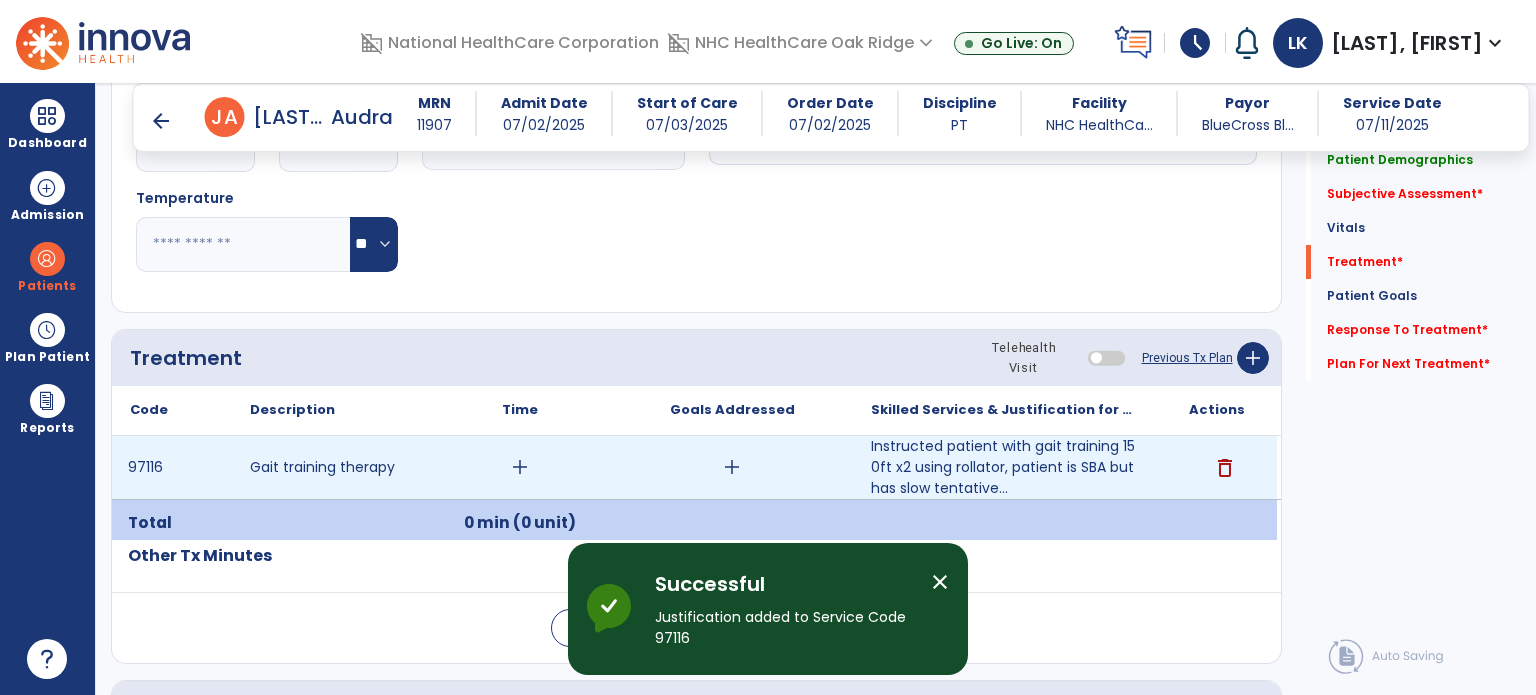 click on "add" at bounding box center (520, 467) 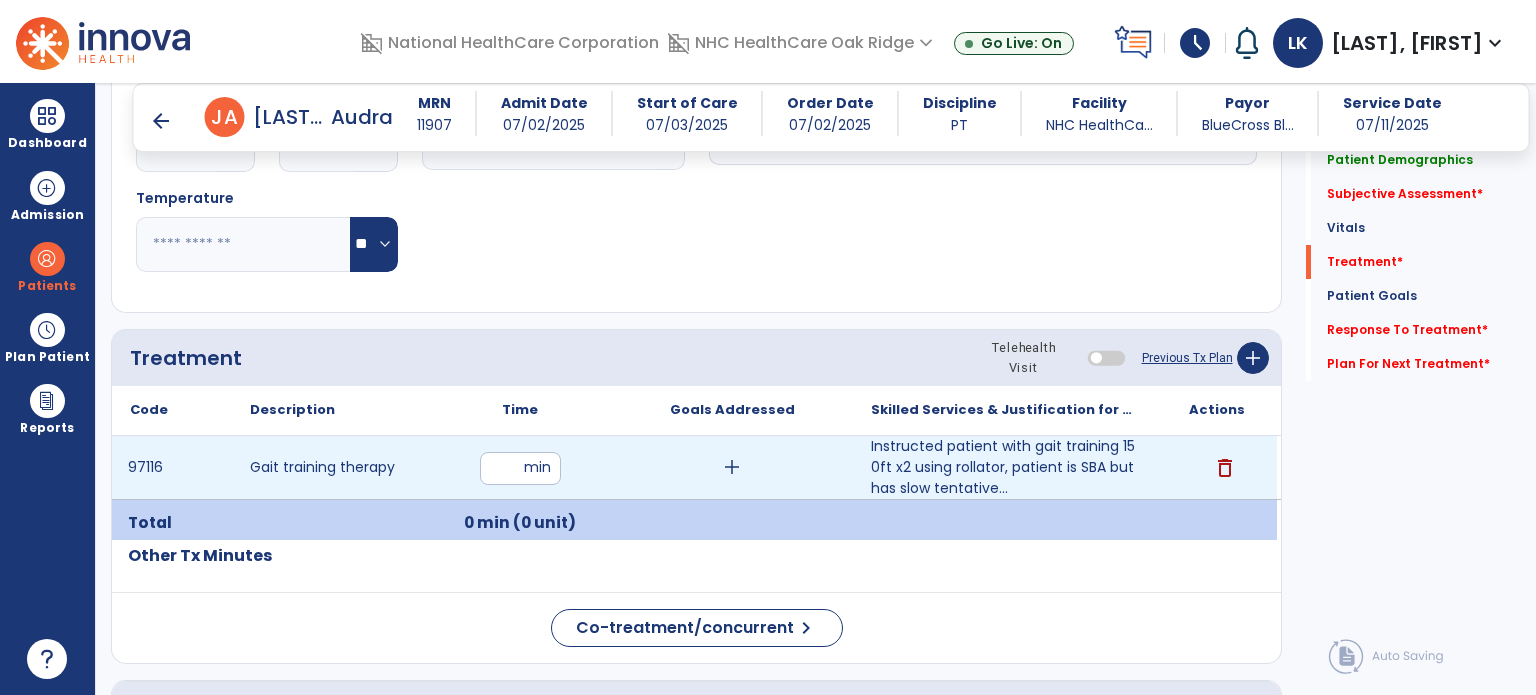 type on "*" 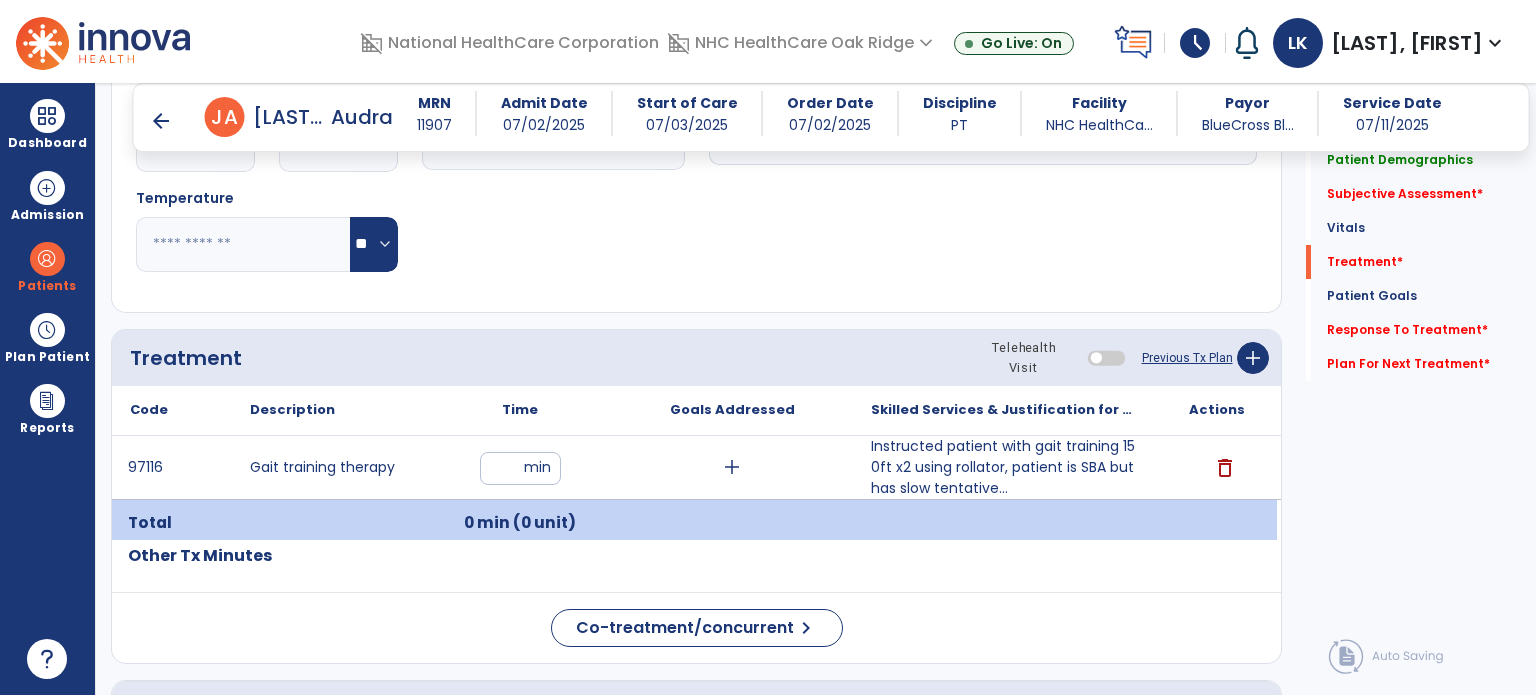 click on "Pulse Rate  BPM O2 Saturation  %" 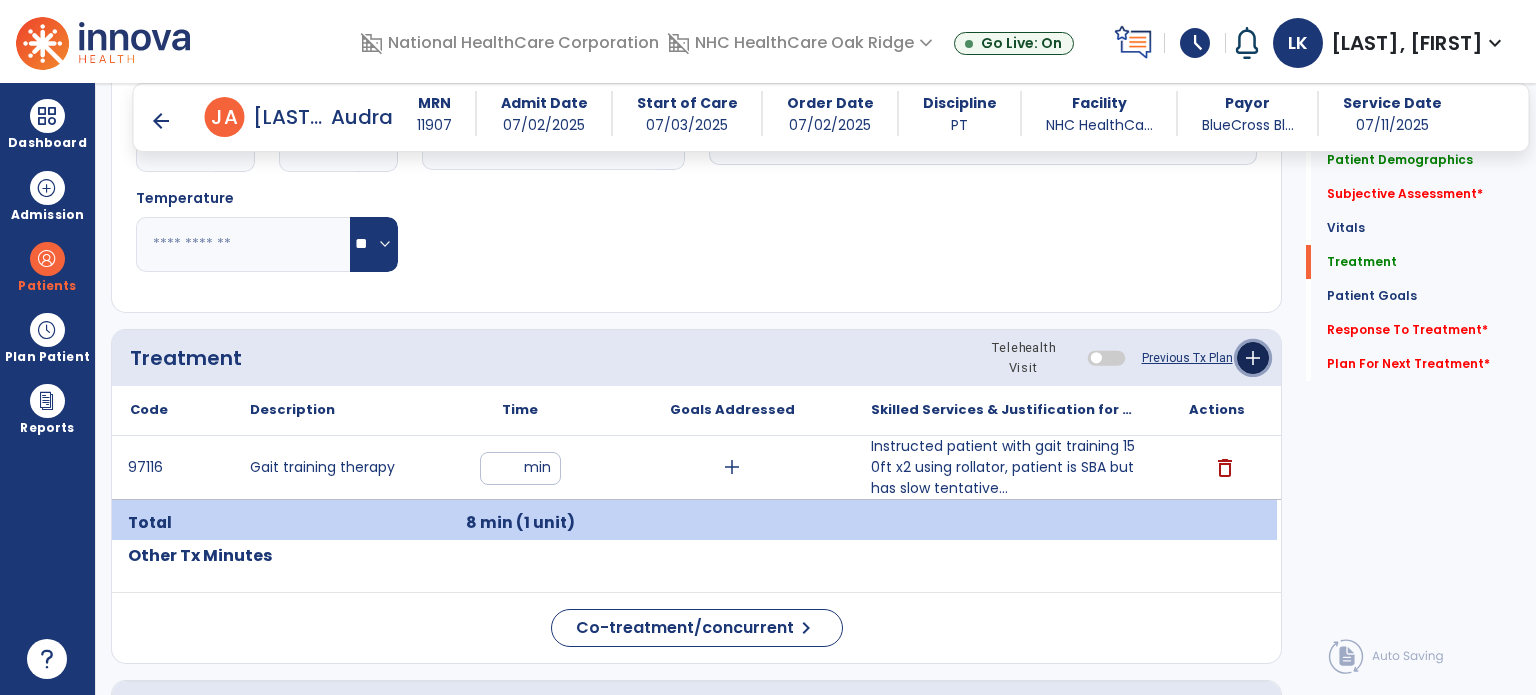 click on "add" 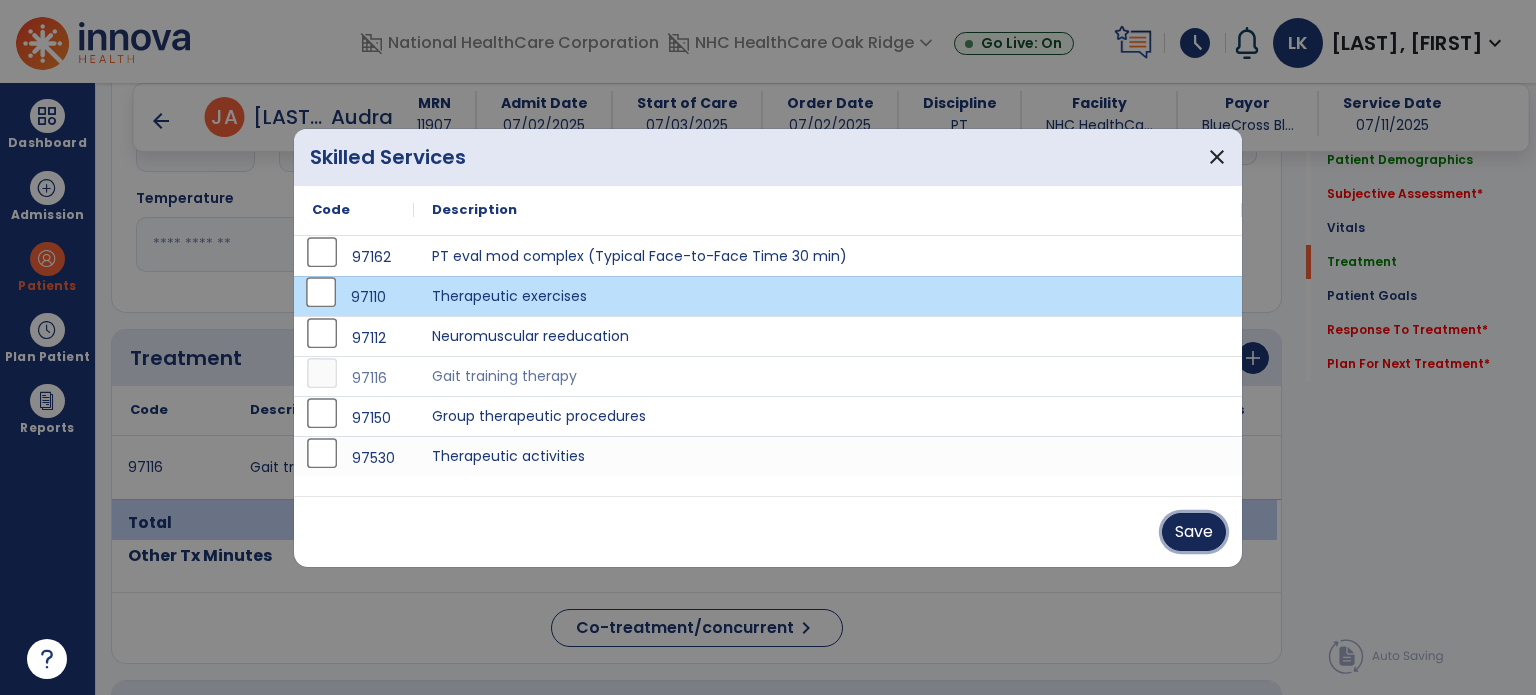 click on "Save" at bounding box center [1194, 532] 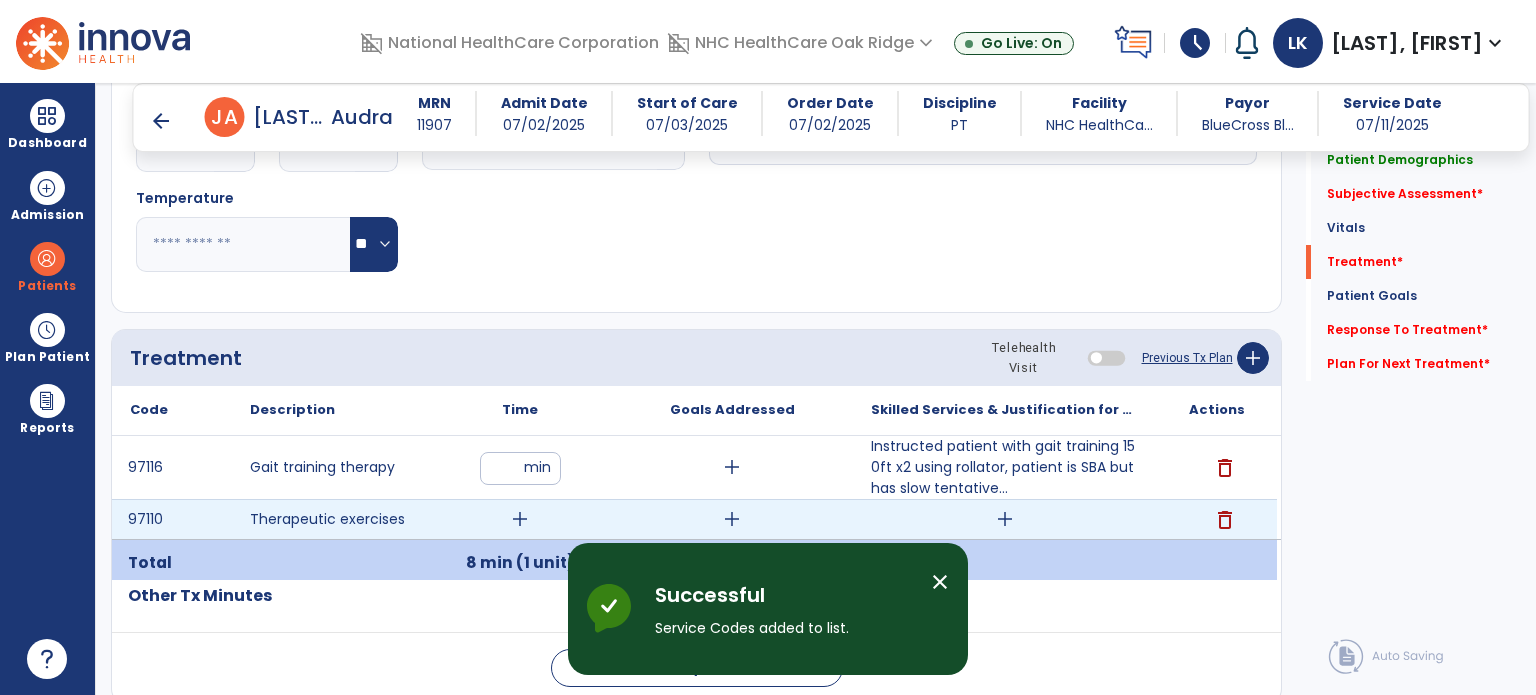 click on "add" at bounding box center [520, 519] 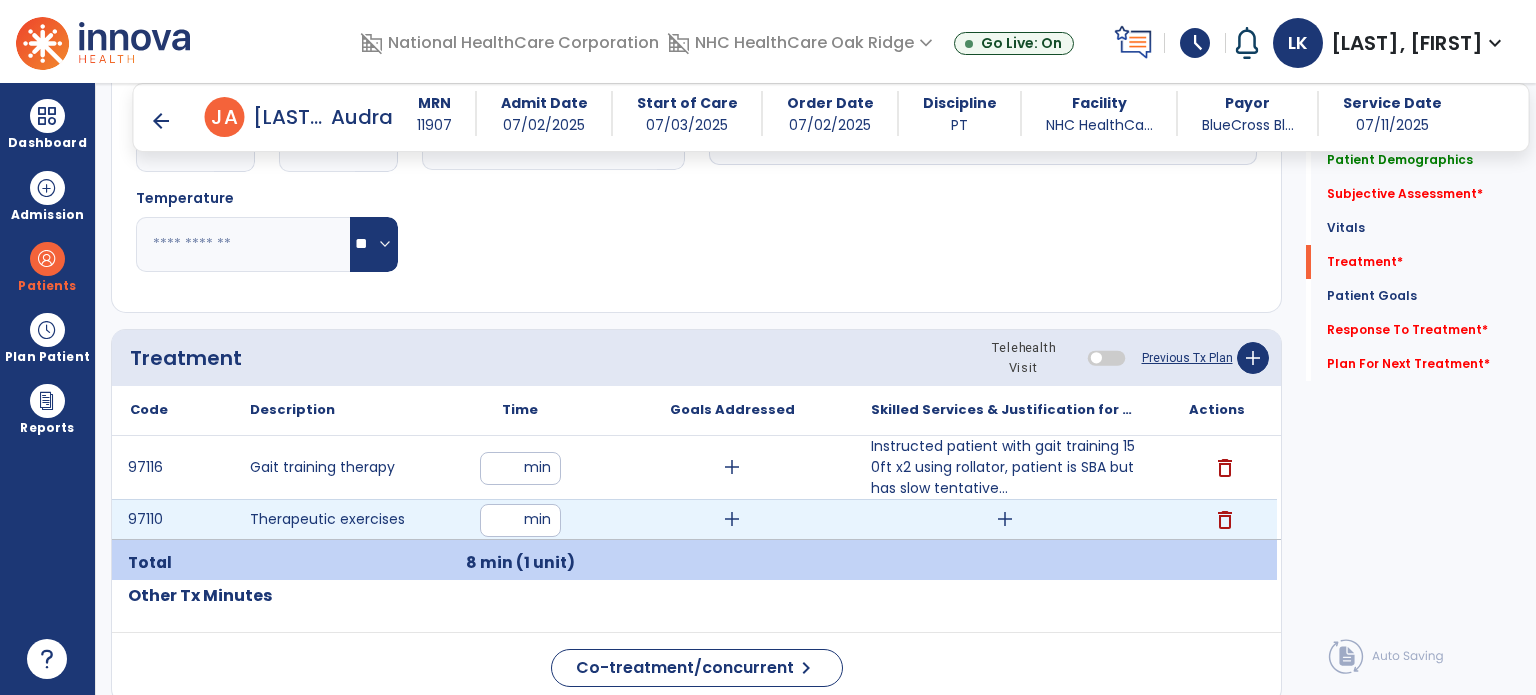 type on "**" 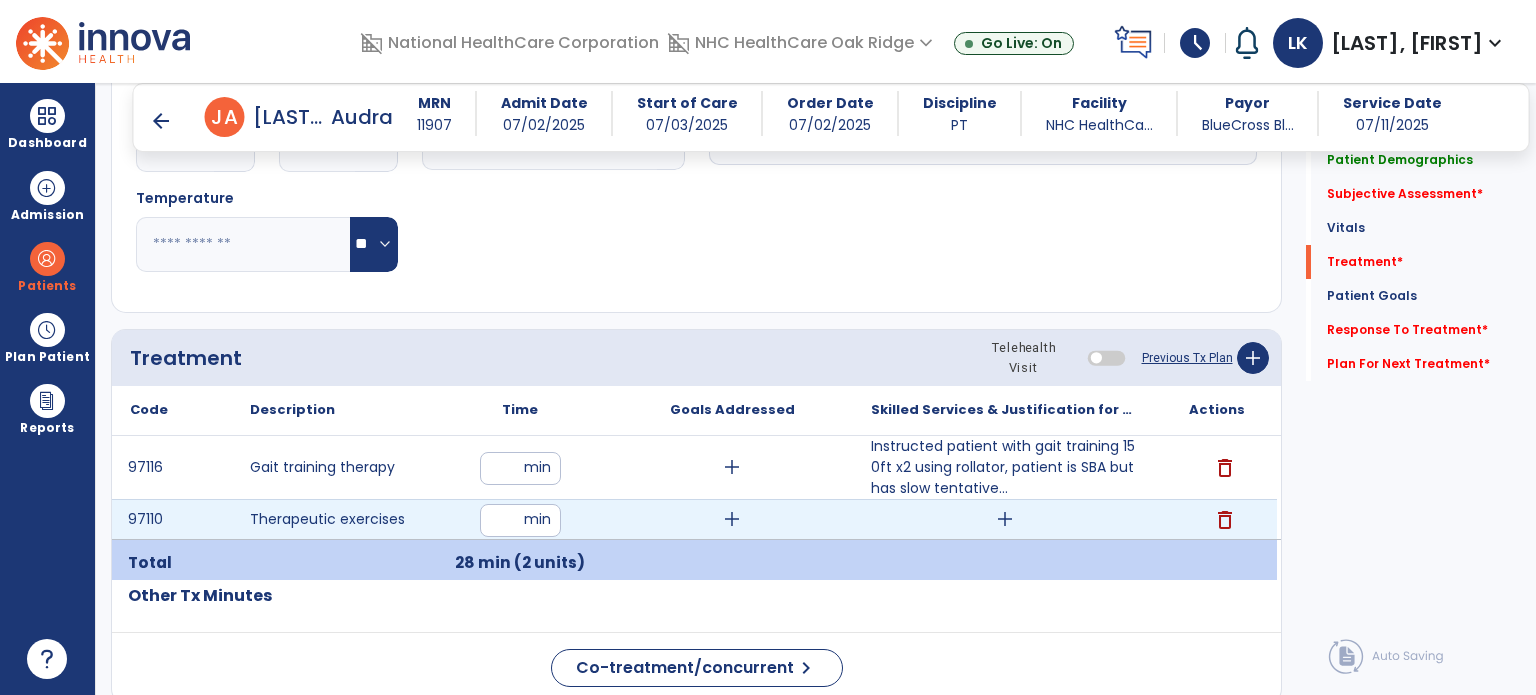 click on "add" at bounding box center [1005, 519] 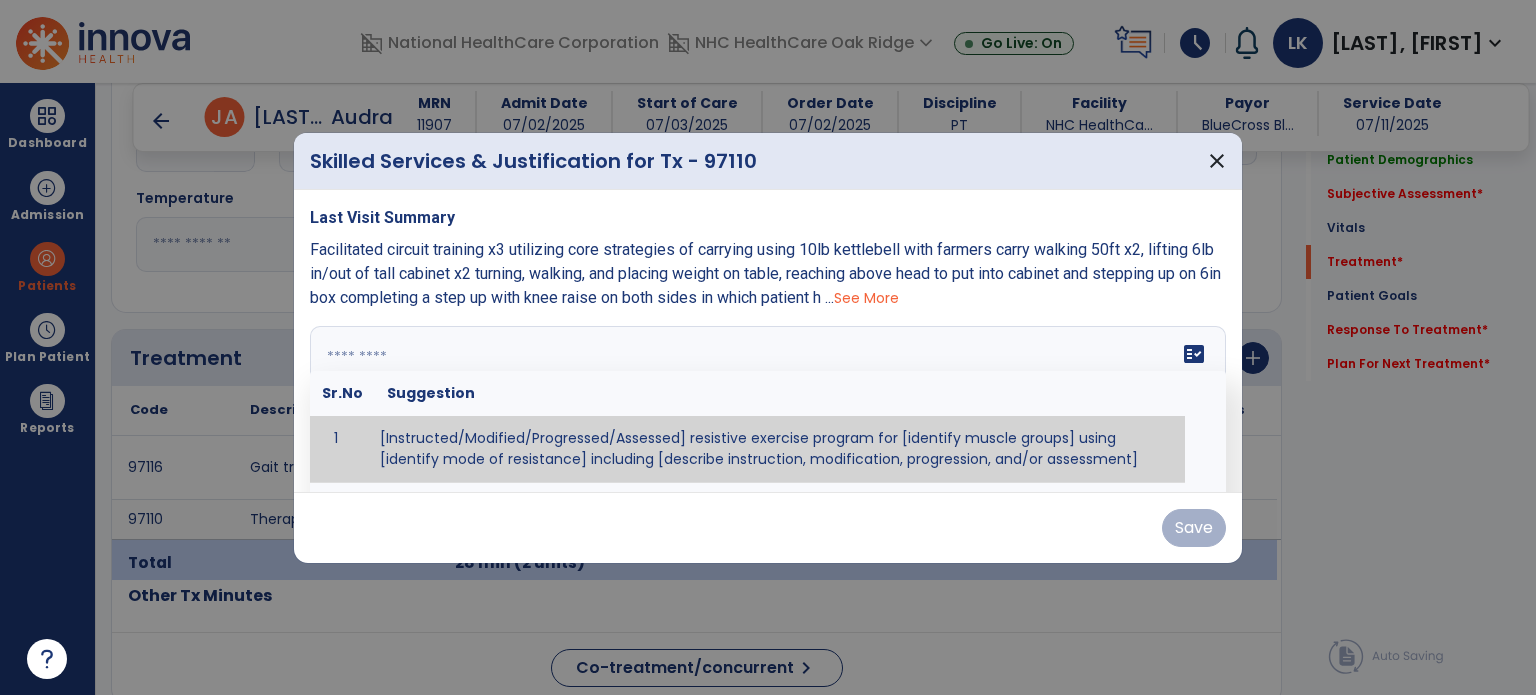 paste on "**********" 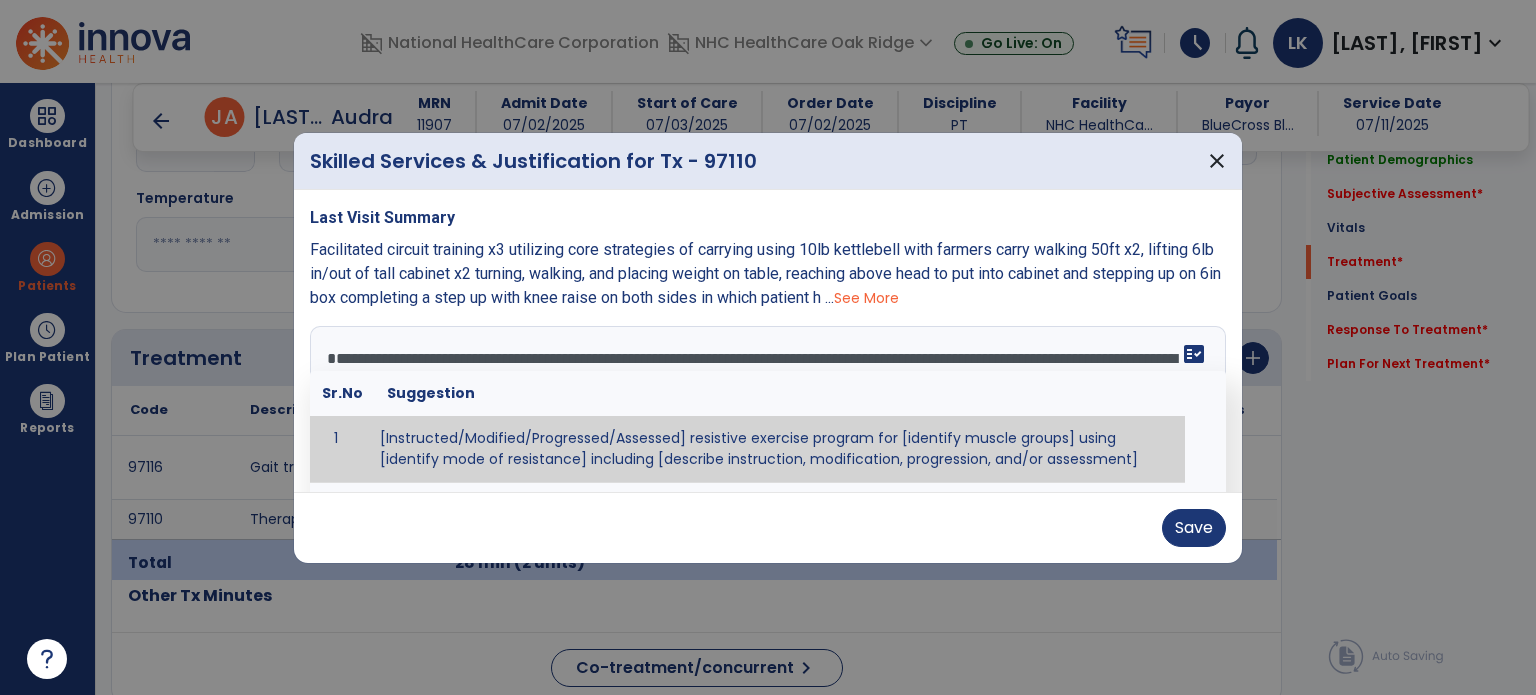 scroll, scrollTop: 87, scrollLeft: 0, axis: vertical 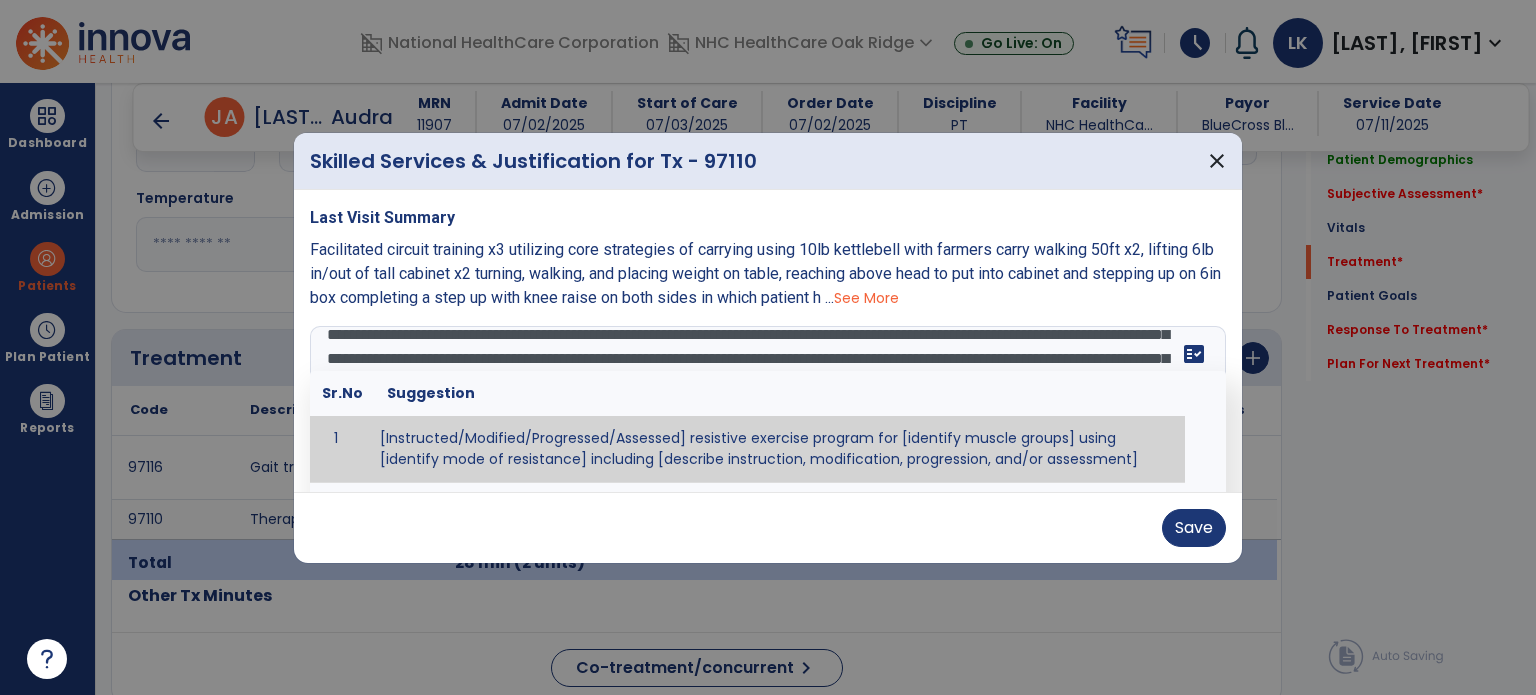 click on "**********" at bounding box center [766, 401] 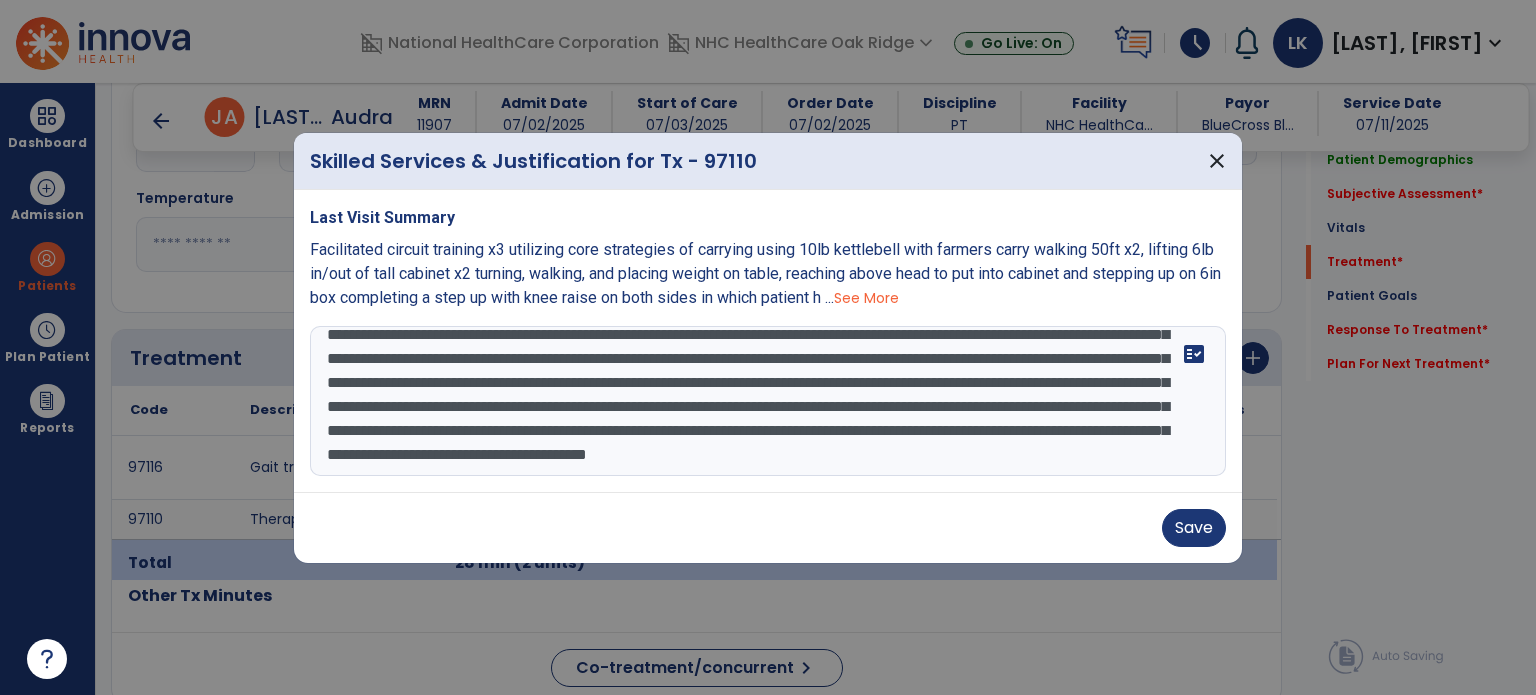 scroll, scrollTop: 0, scrollLeft: 0, axis: both 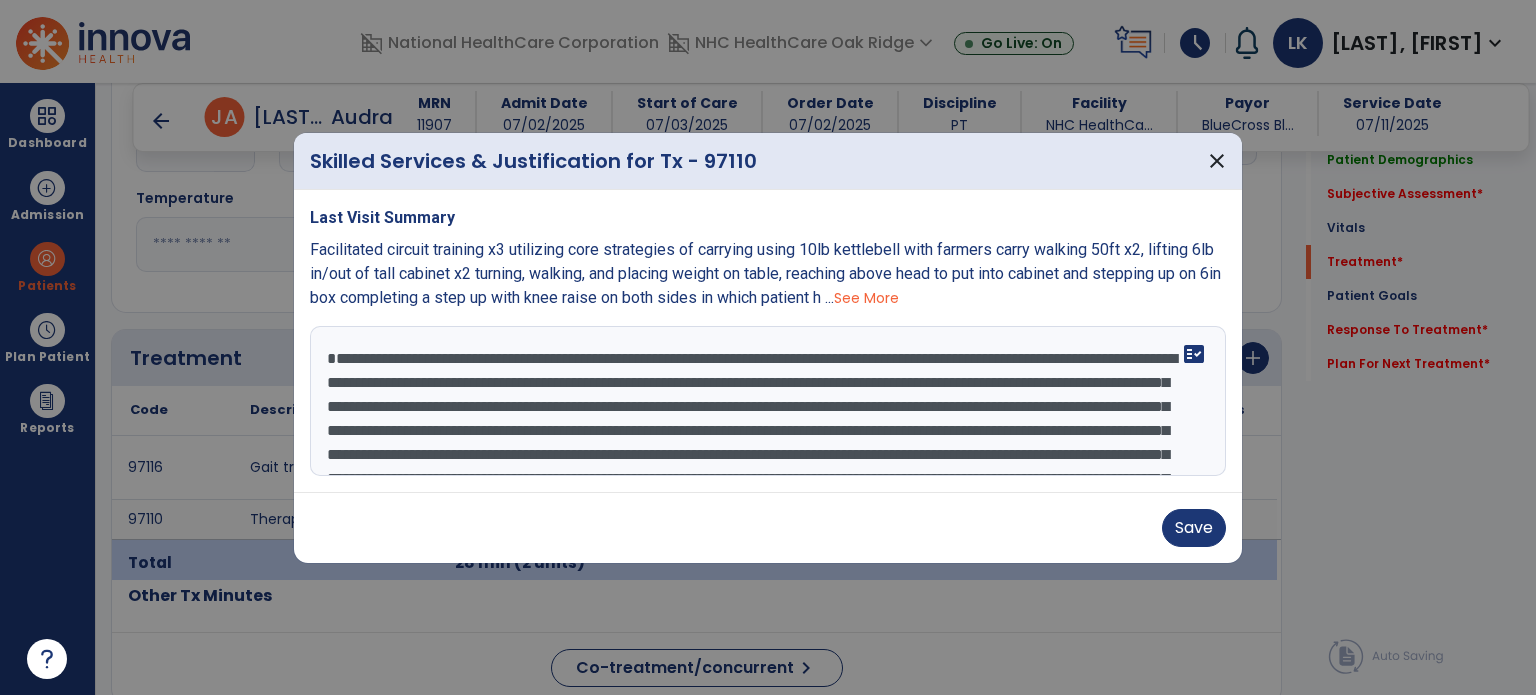 type on "**********" 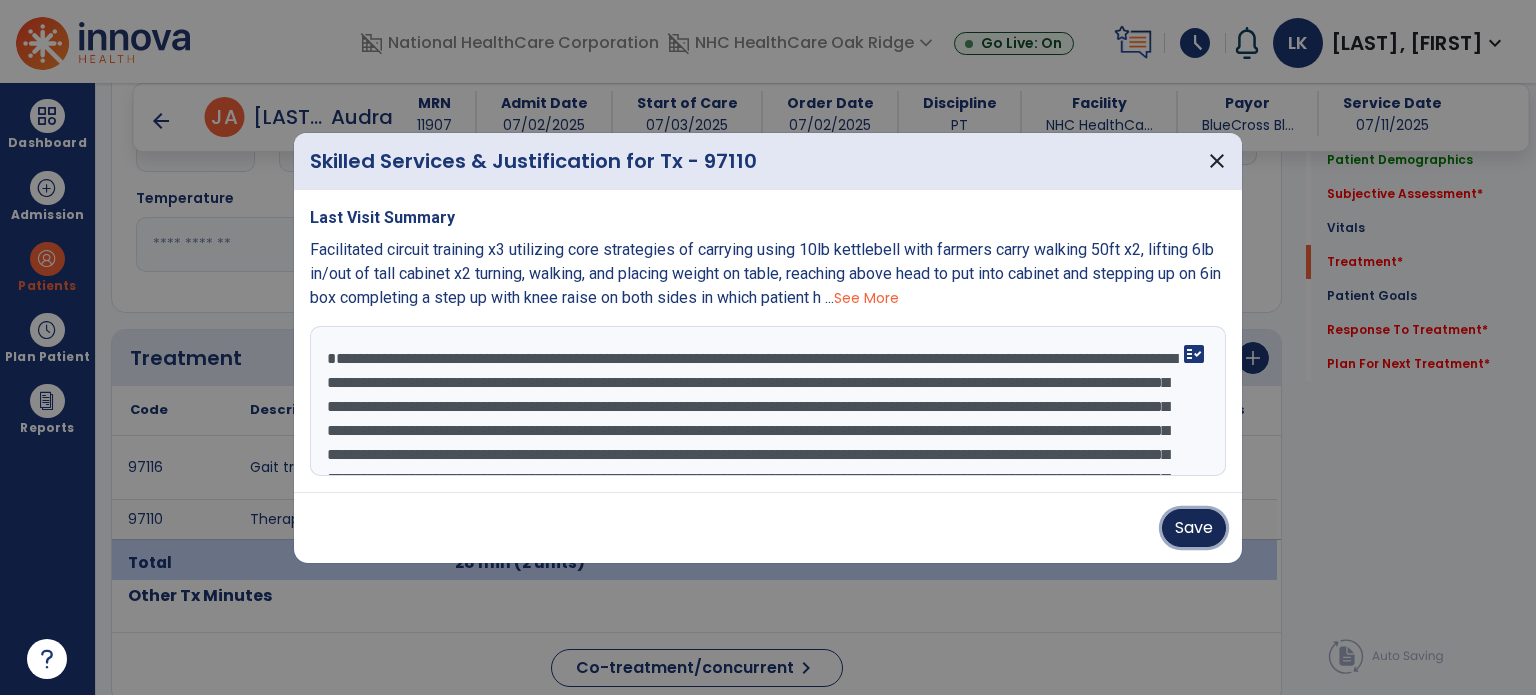 click on "Save" at bounding box center [1194, 528] 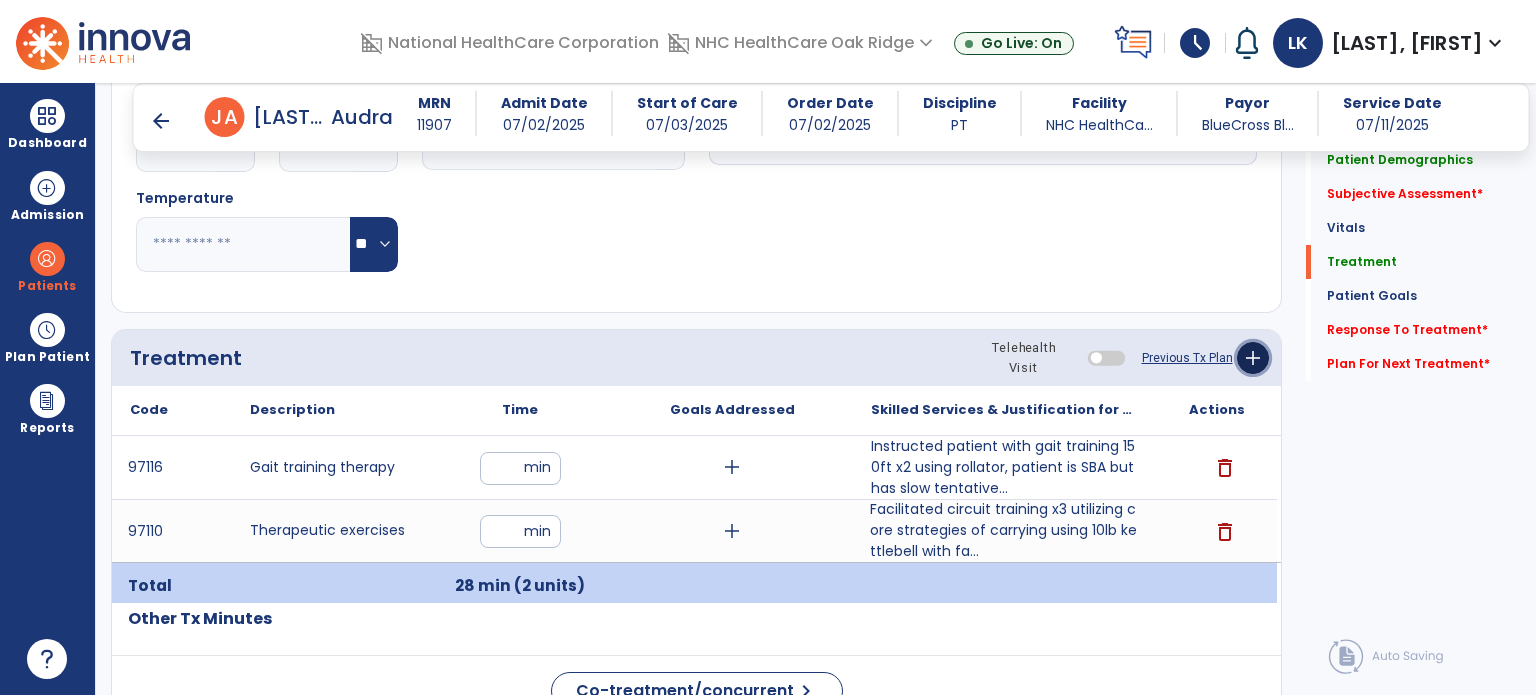click on "add" 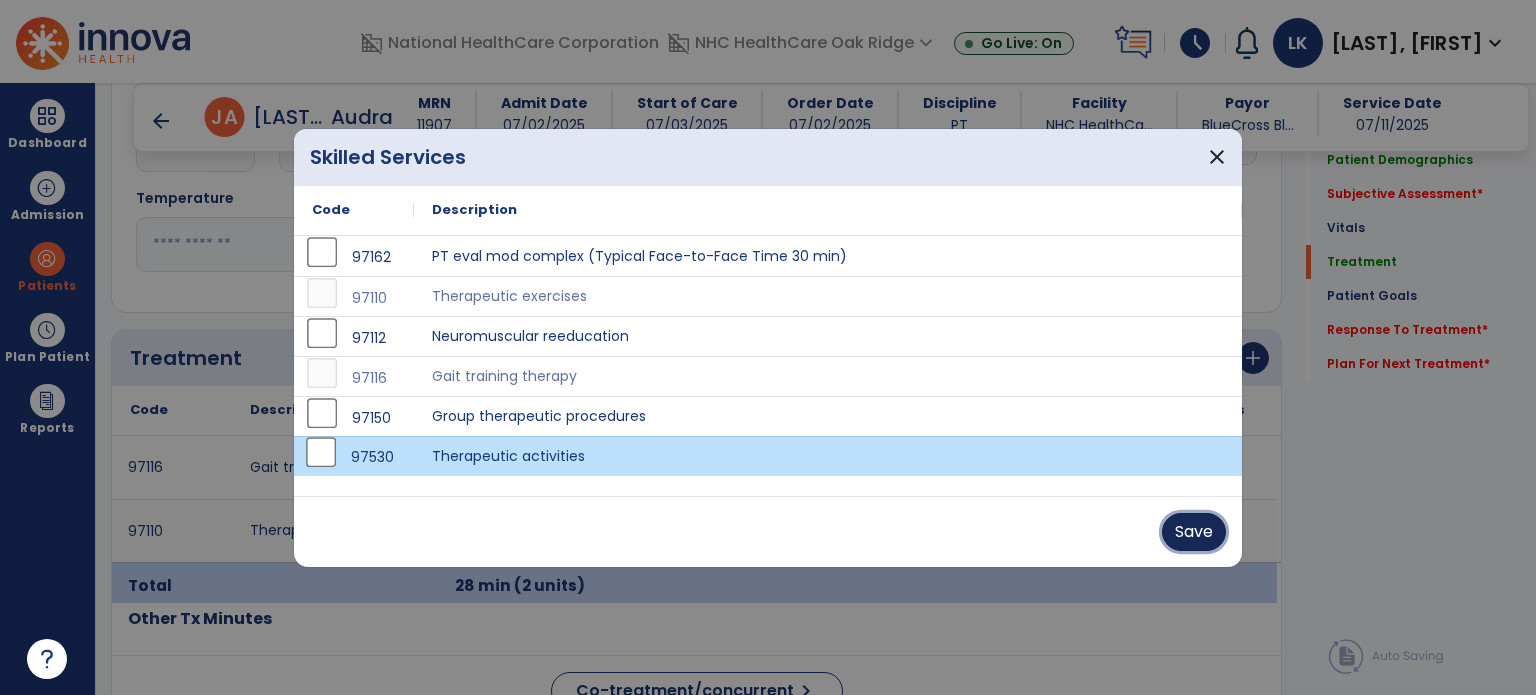 click on "Save" at bounding box center [1194, 532] 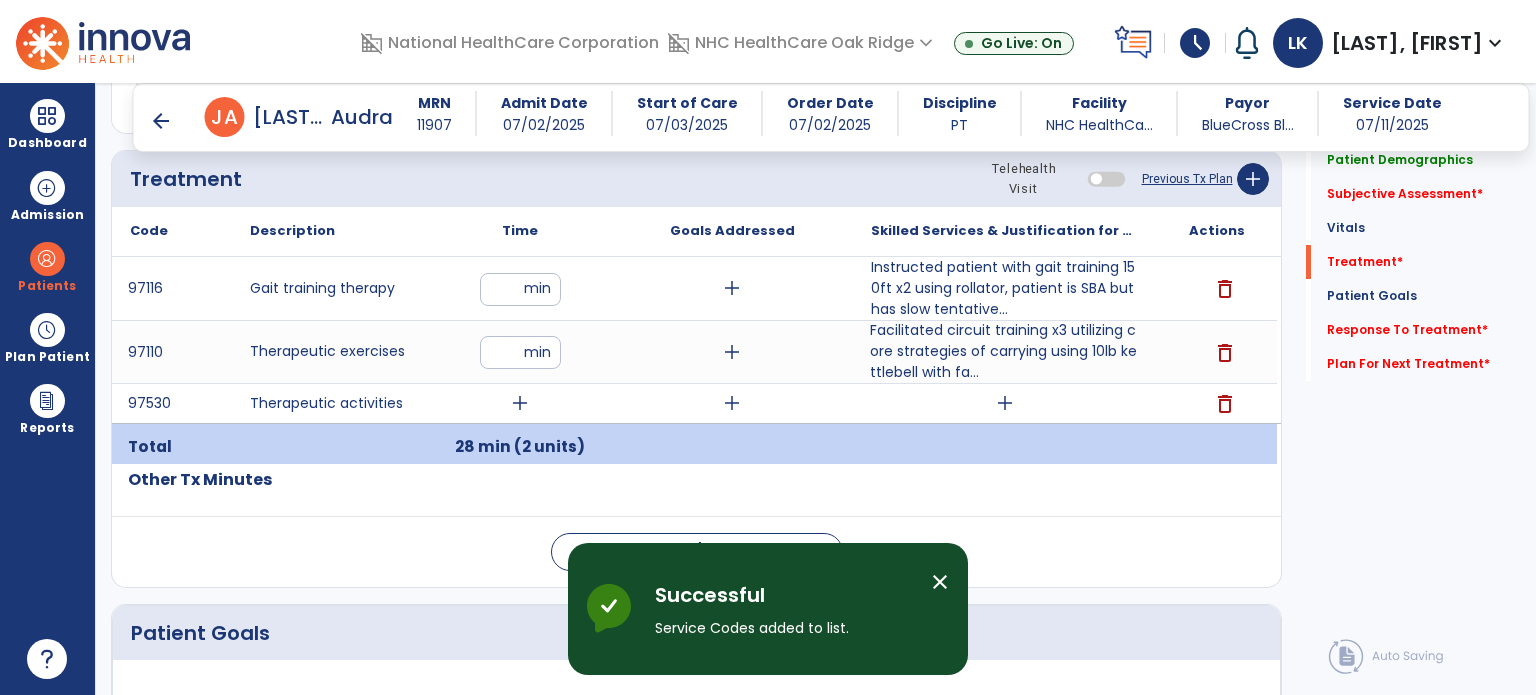 scroll, scrollTop: 1200, scrollLeft: 0, axis: vertical 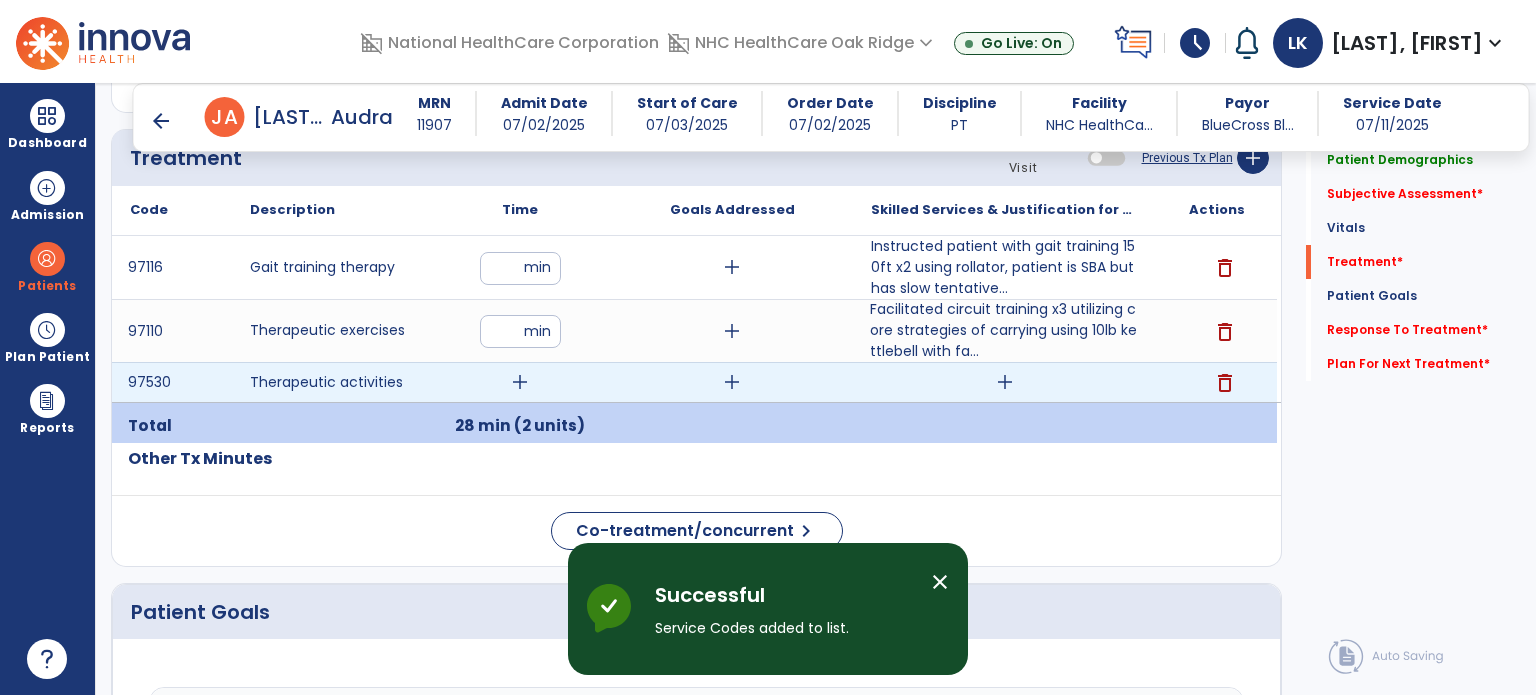 click on "add" at bounding box center [520, 382] 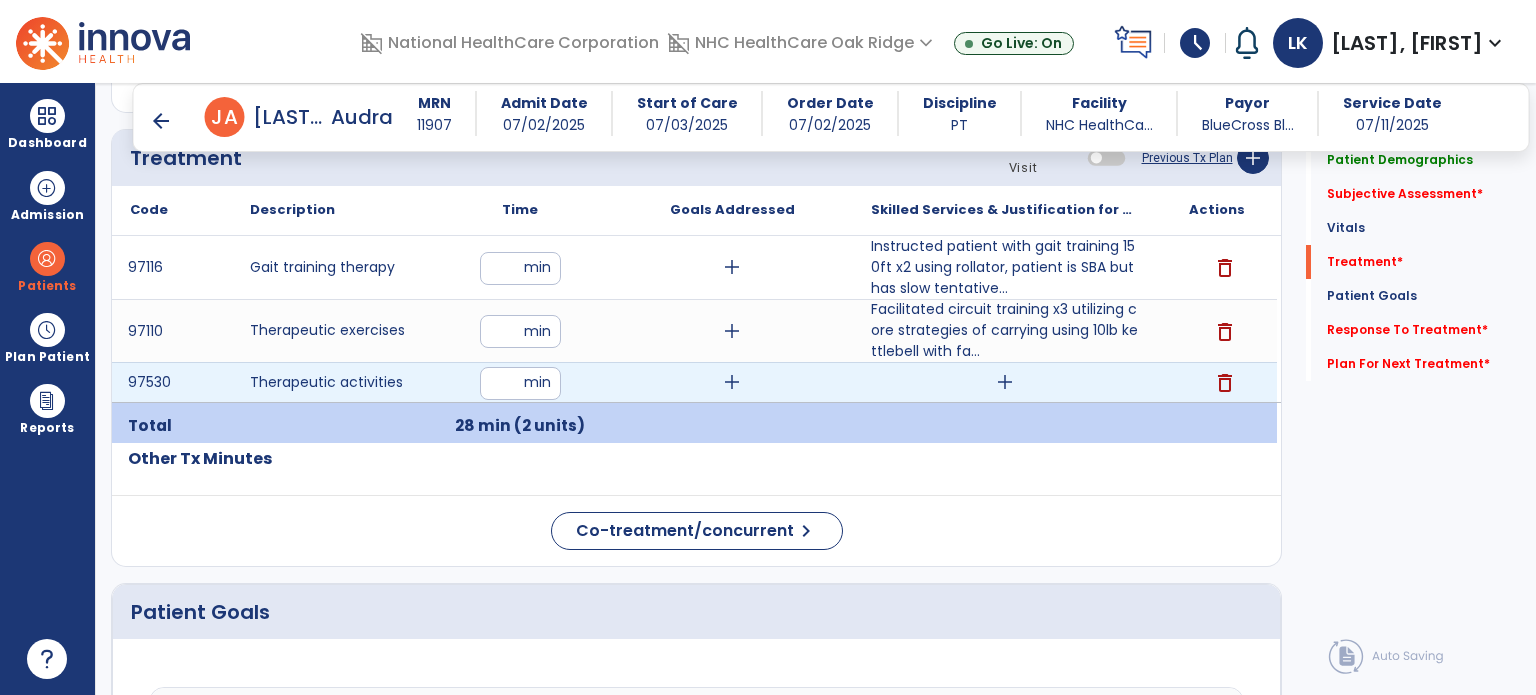 click at bounding box center [520, 383] 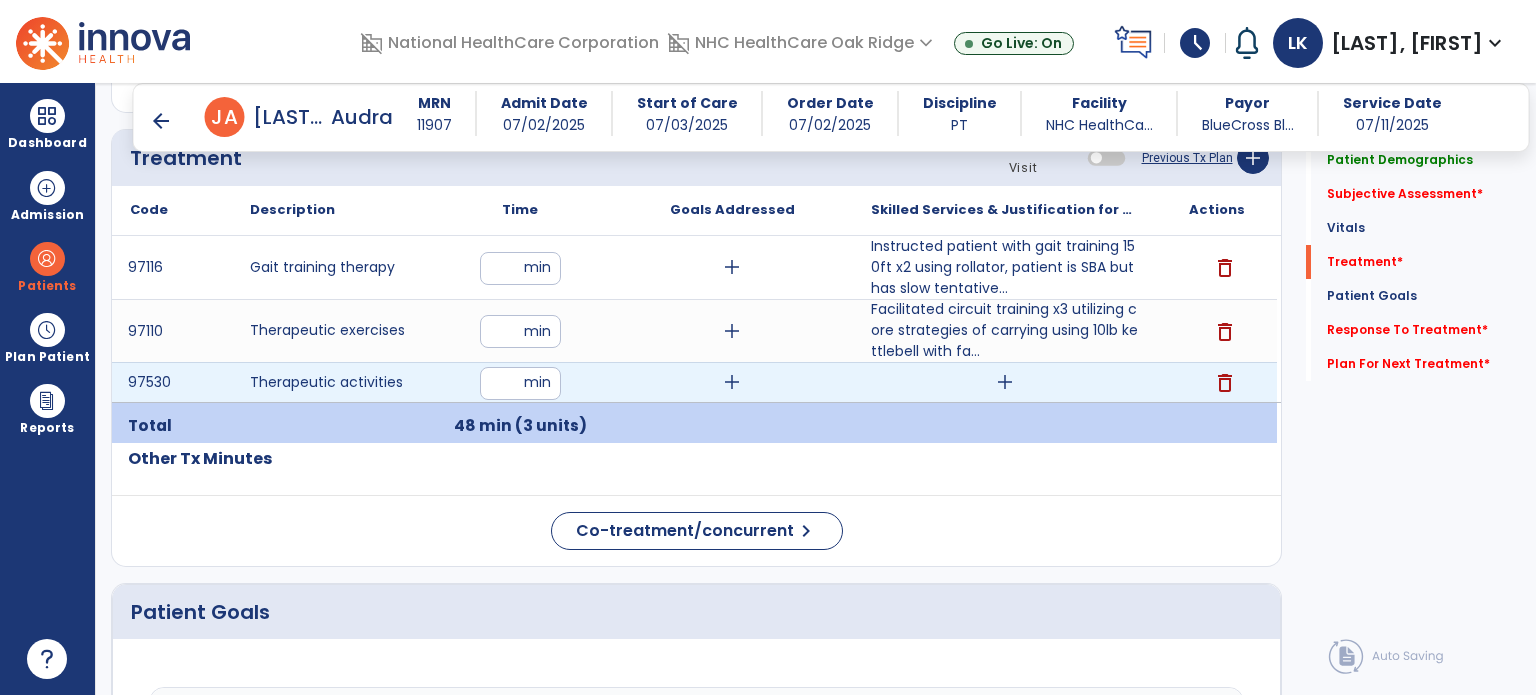 click on "add" at bounding box center [1005, 382] 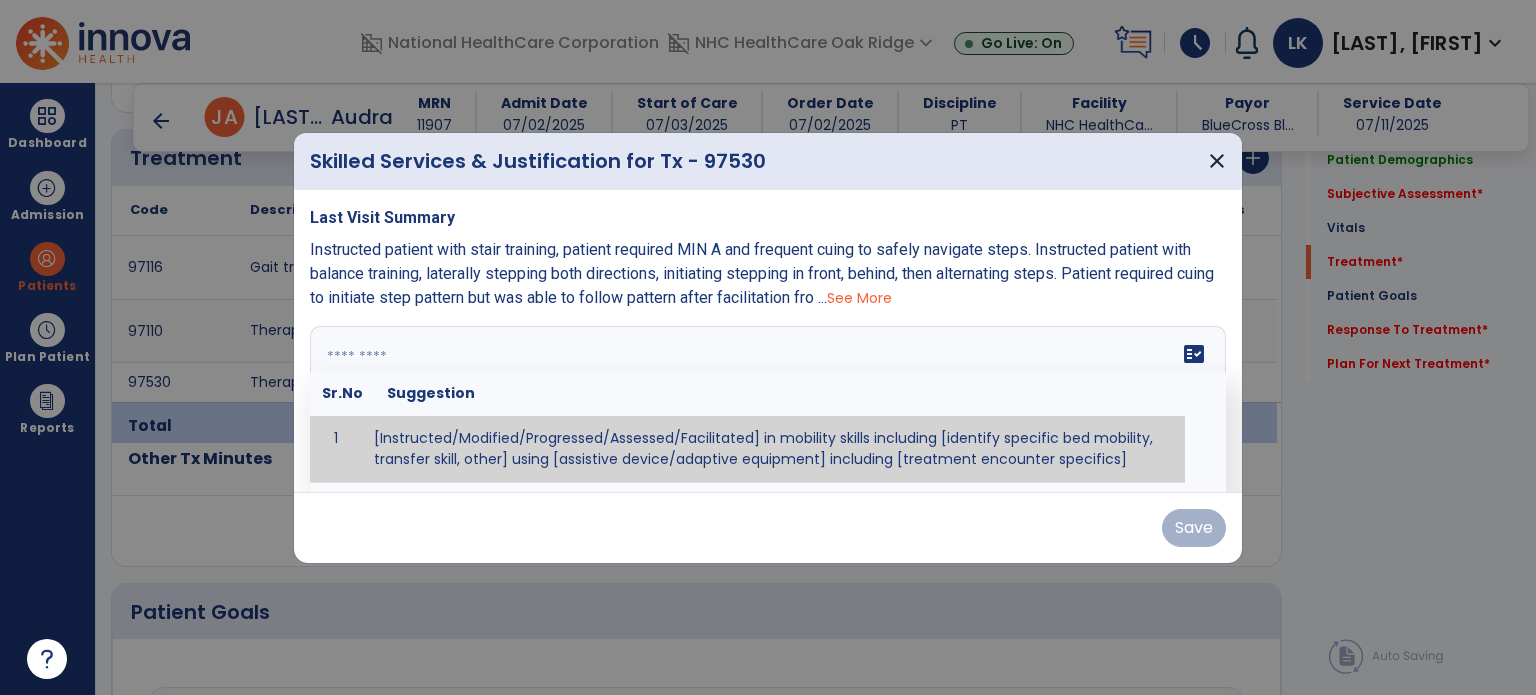 paste on "**********" 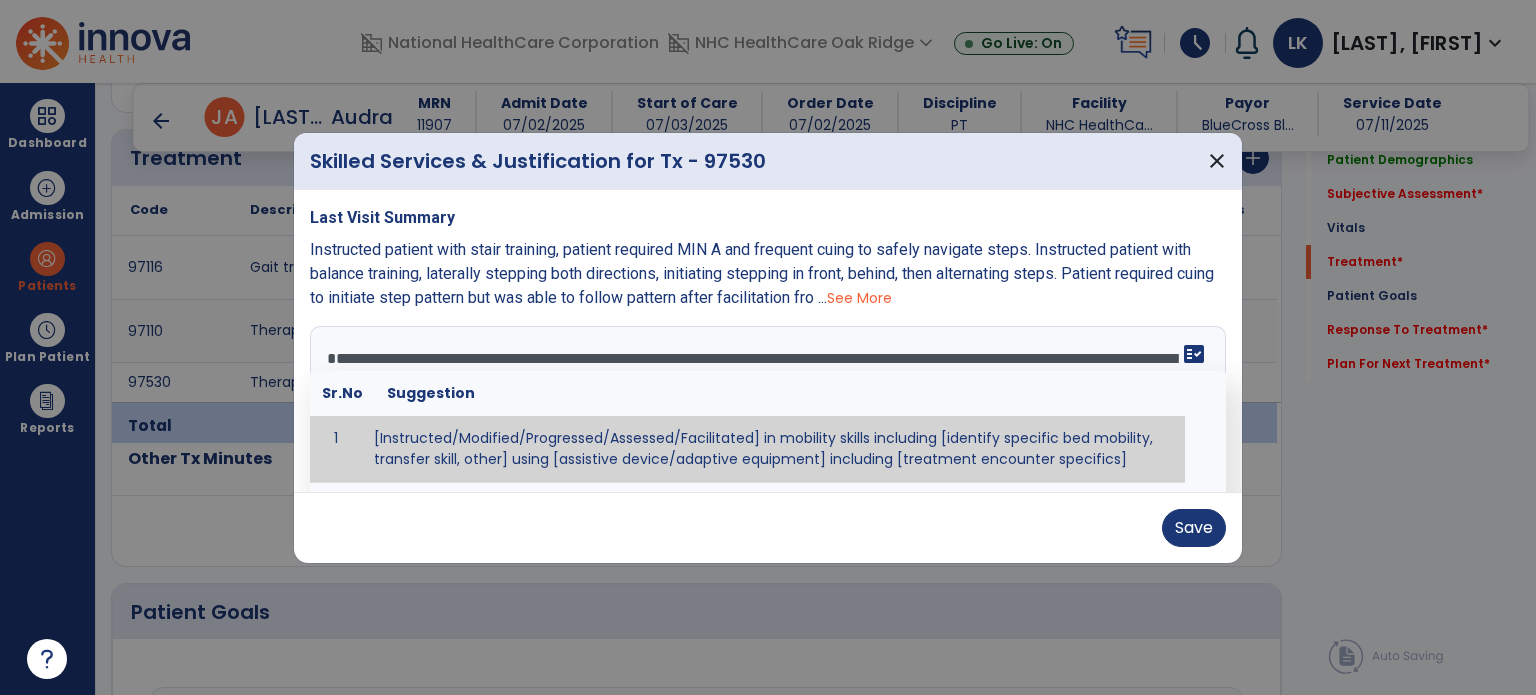 scroll, scrollTop: 15, scrollLeft: 0, axis: vertical 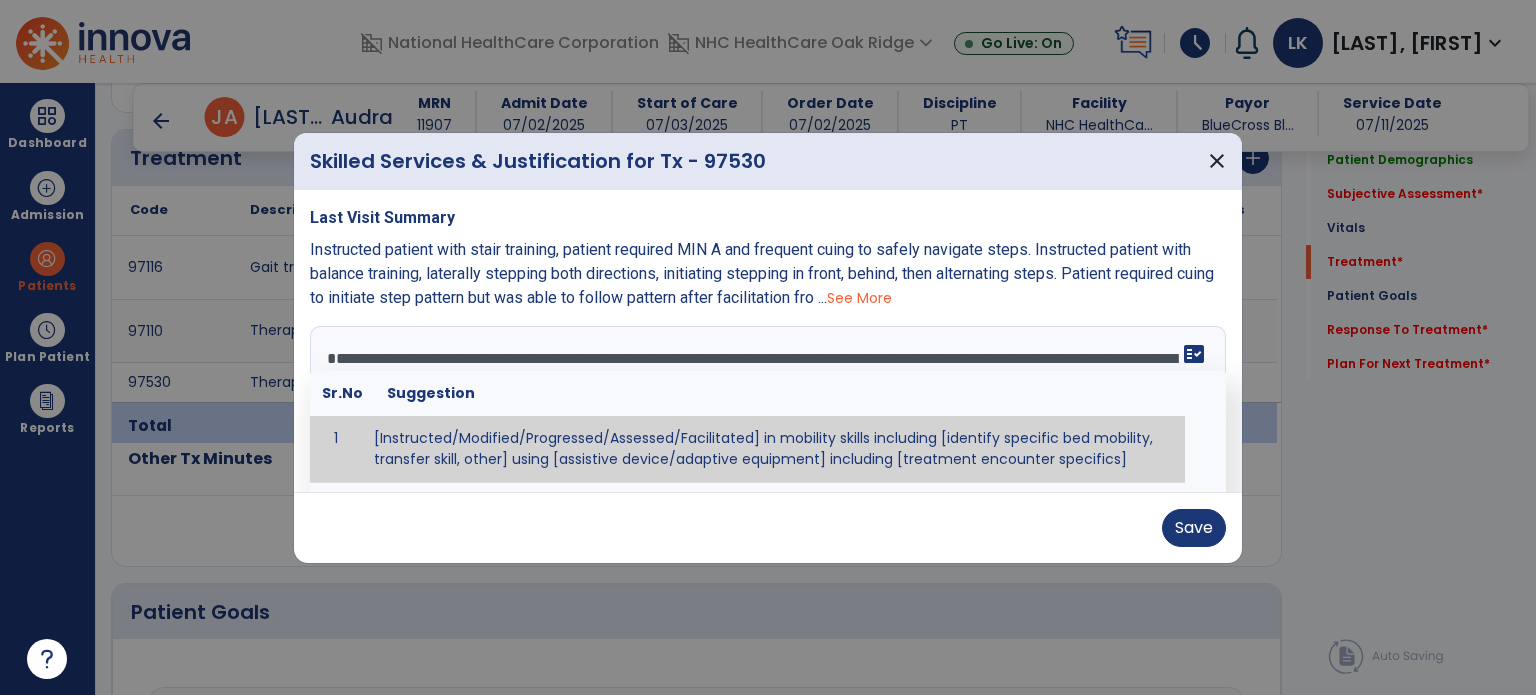 type on "**********" 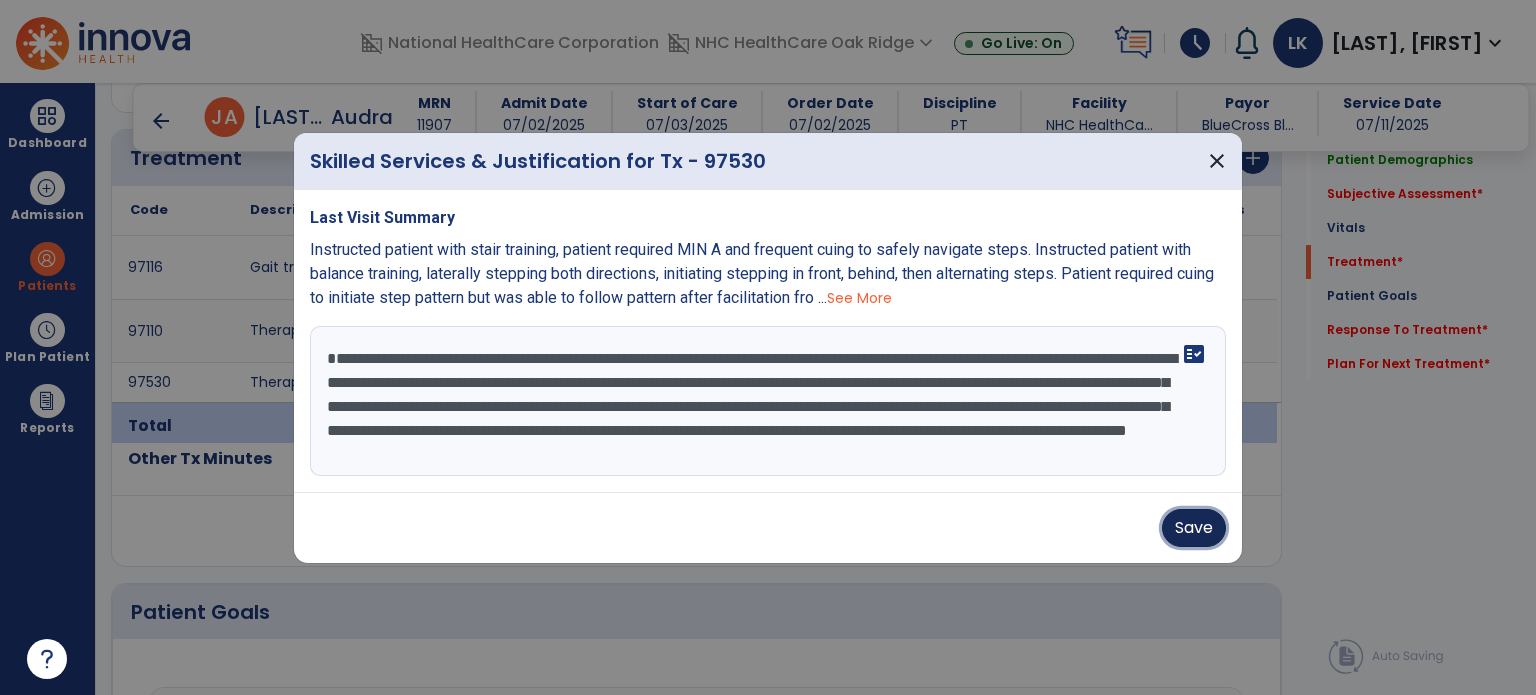 click on "Save" at bounding box center (1194, 528) 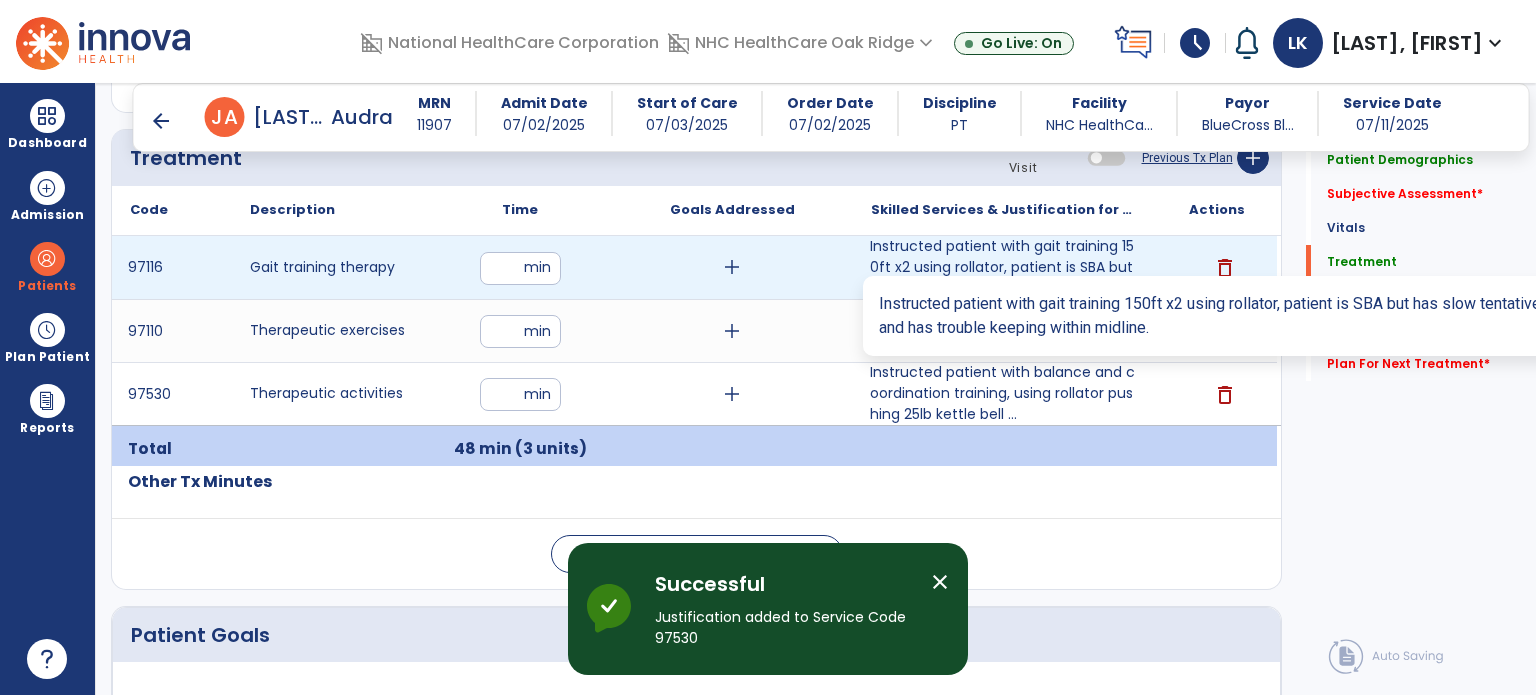 click on "Instructed patient with gait training 150ft x2 using rollator, patient is SBA but has slow tentative..." at bounding box center (1004, 267) 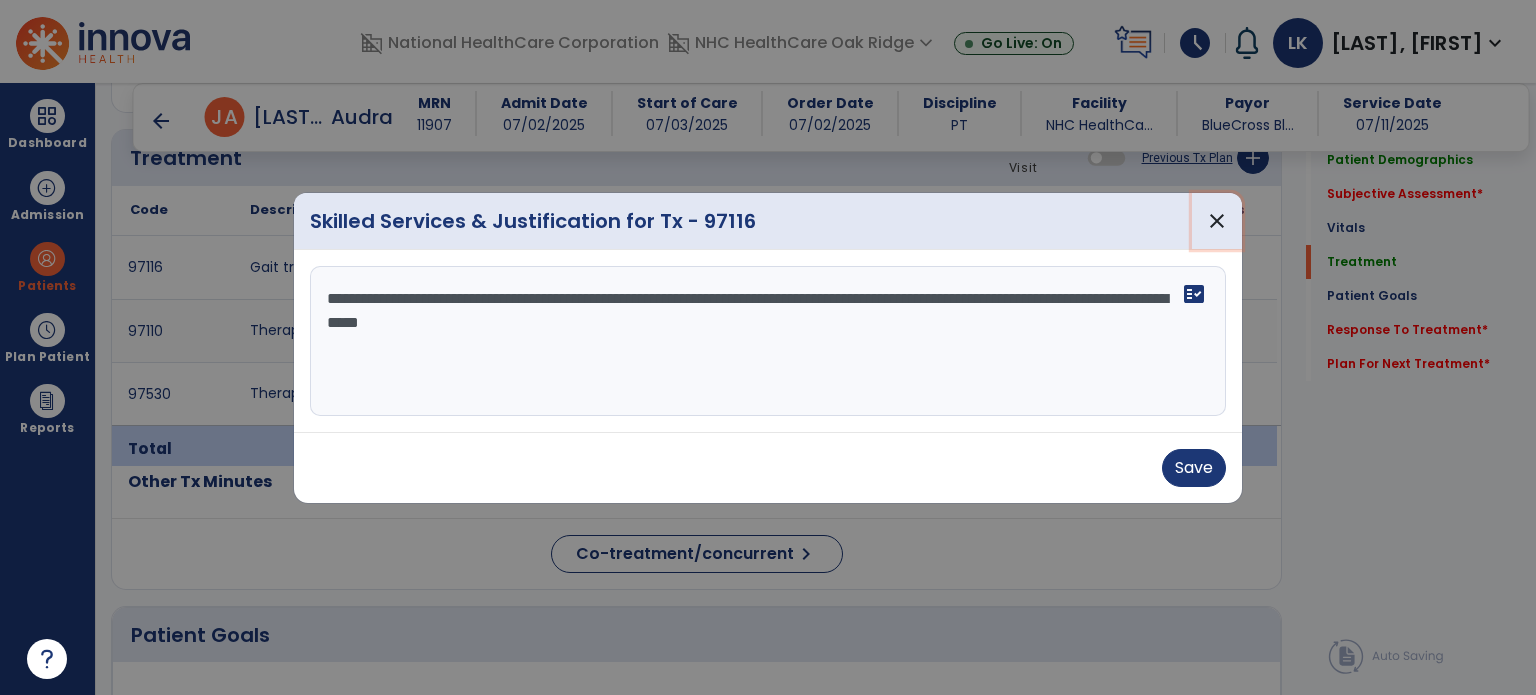 click on "close" at bounding box center (1217, 221) 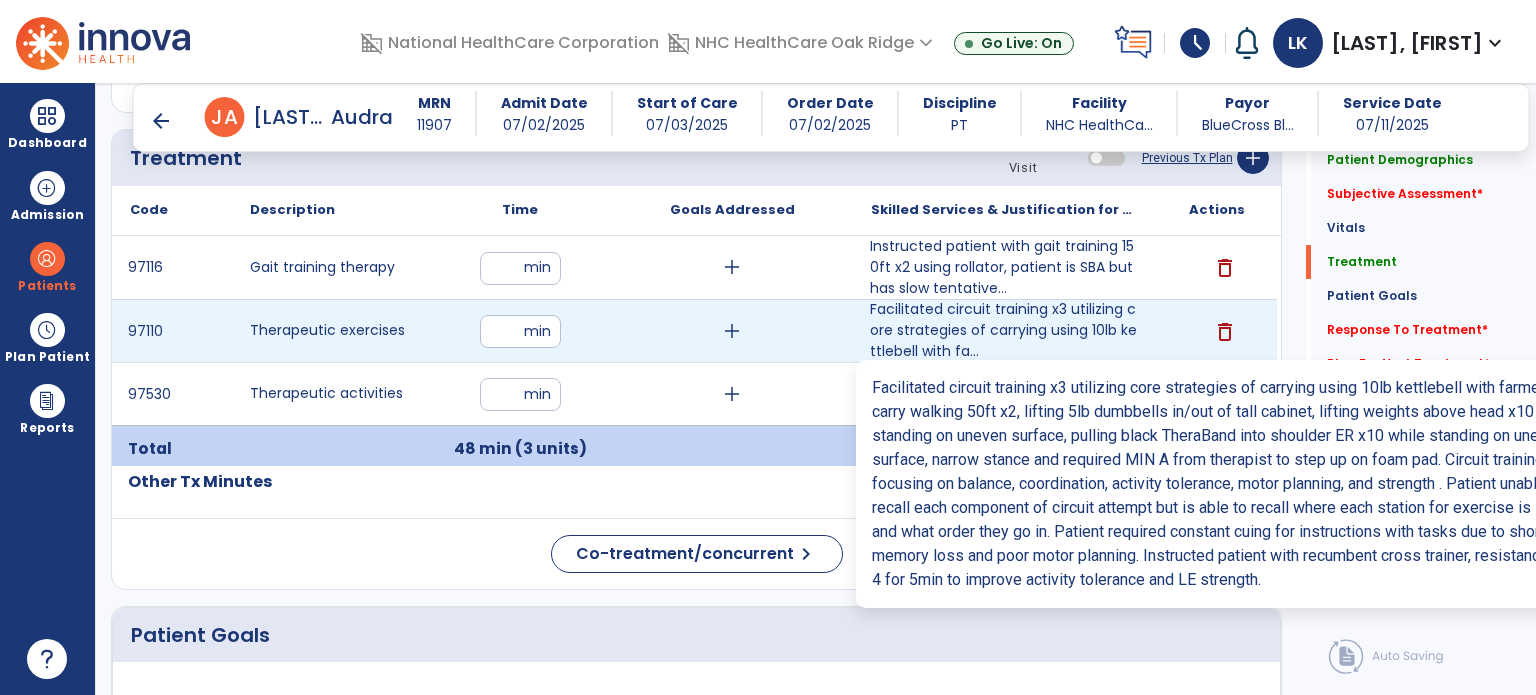 click on "Facilitated circuit training x3 utilizing core strategies of carrying using 10lb kettlebell with fa..." at bounding box center (1004, 330) 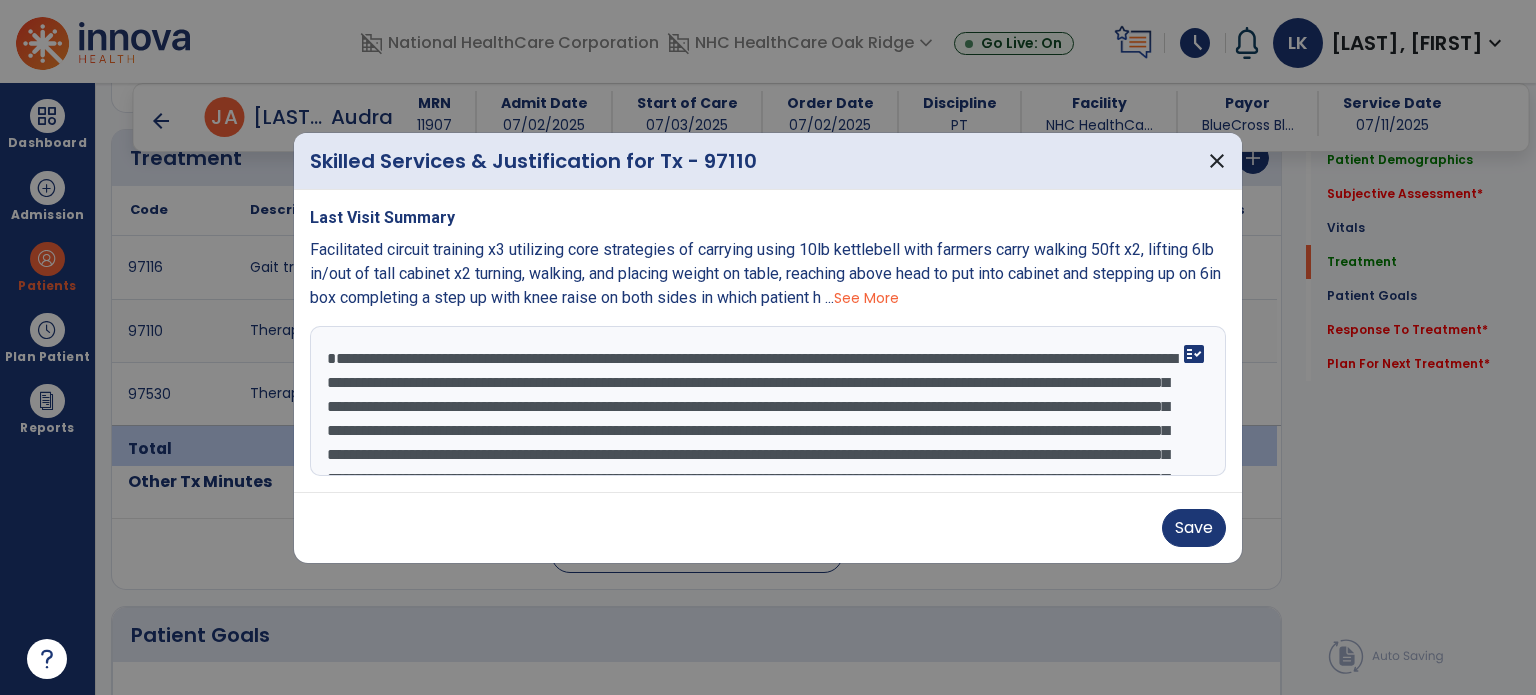 click on "**********" at bounding box center [768, 401] 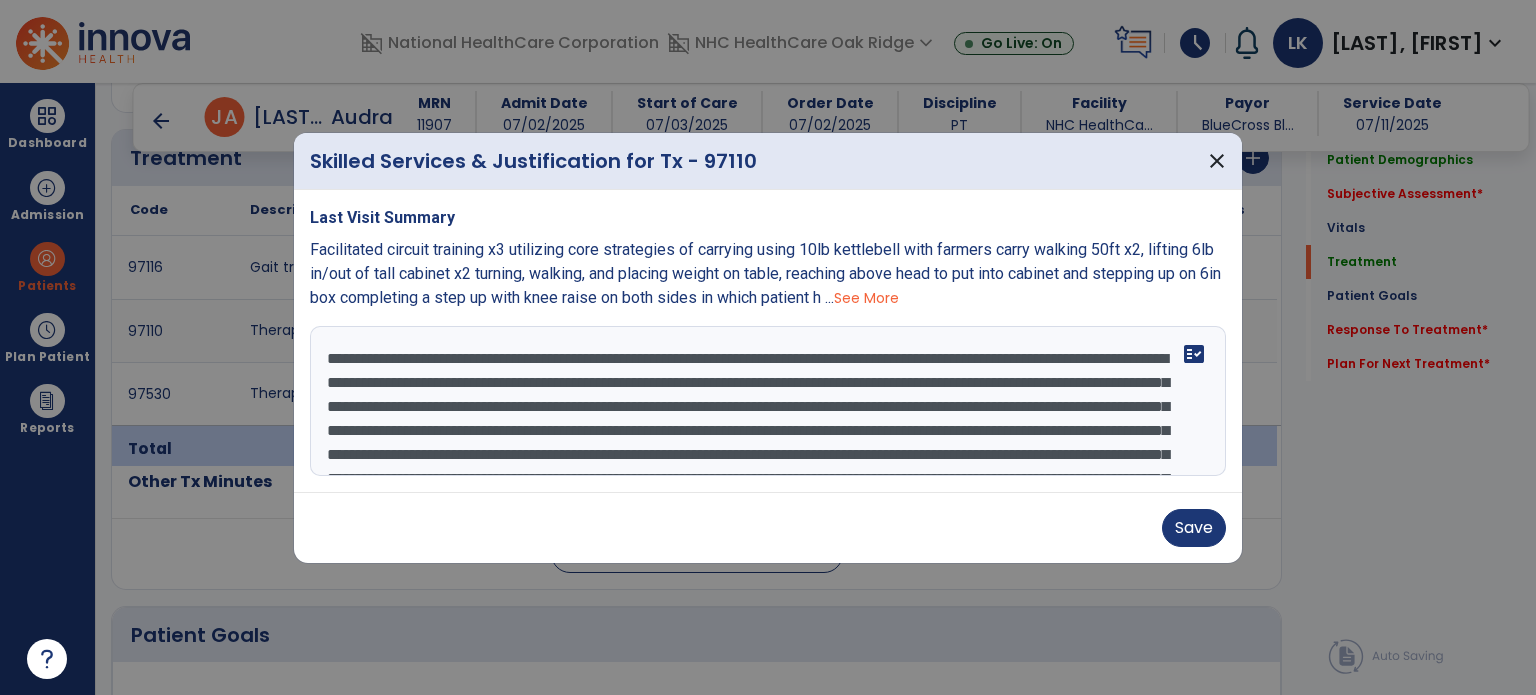 scroll, scrollTop: 69, scrollLeft: 0, axis: vertical 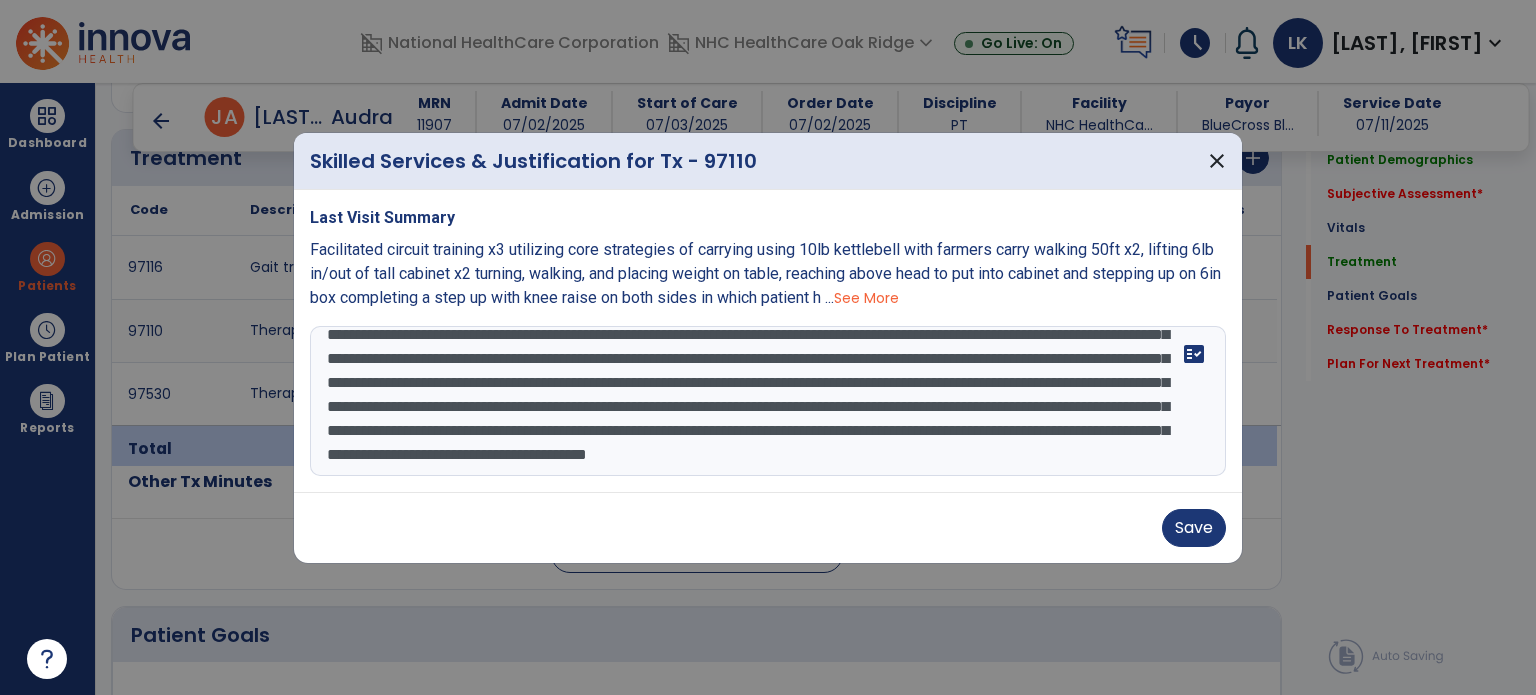 type on "**********" 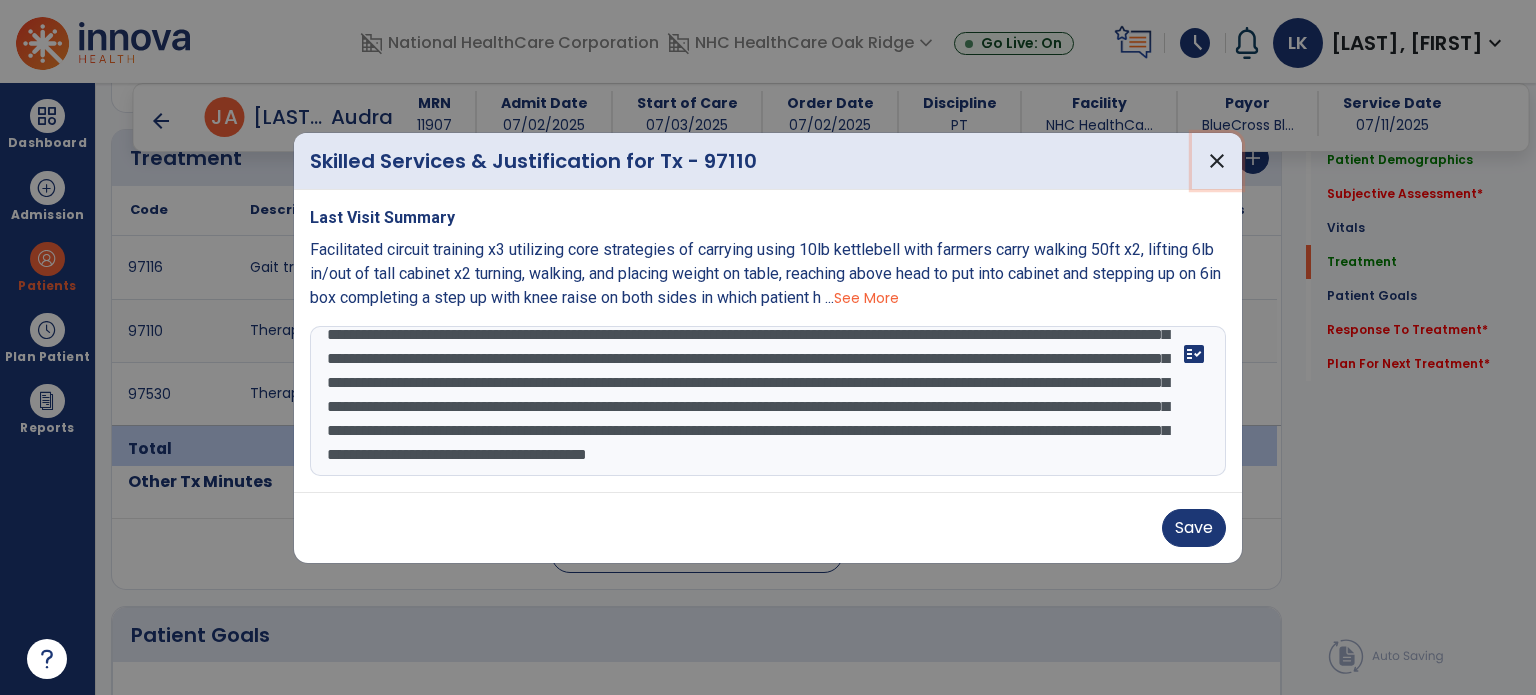 click on "close" at bounding box center (1217, 161) 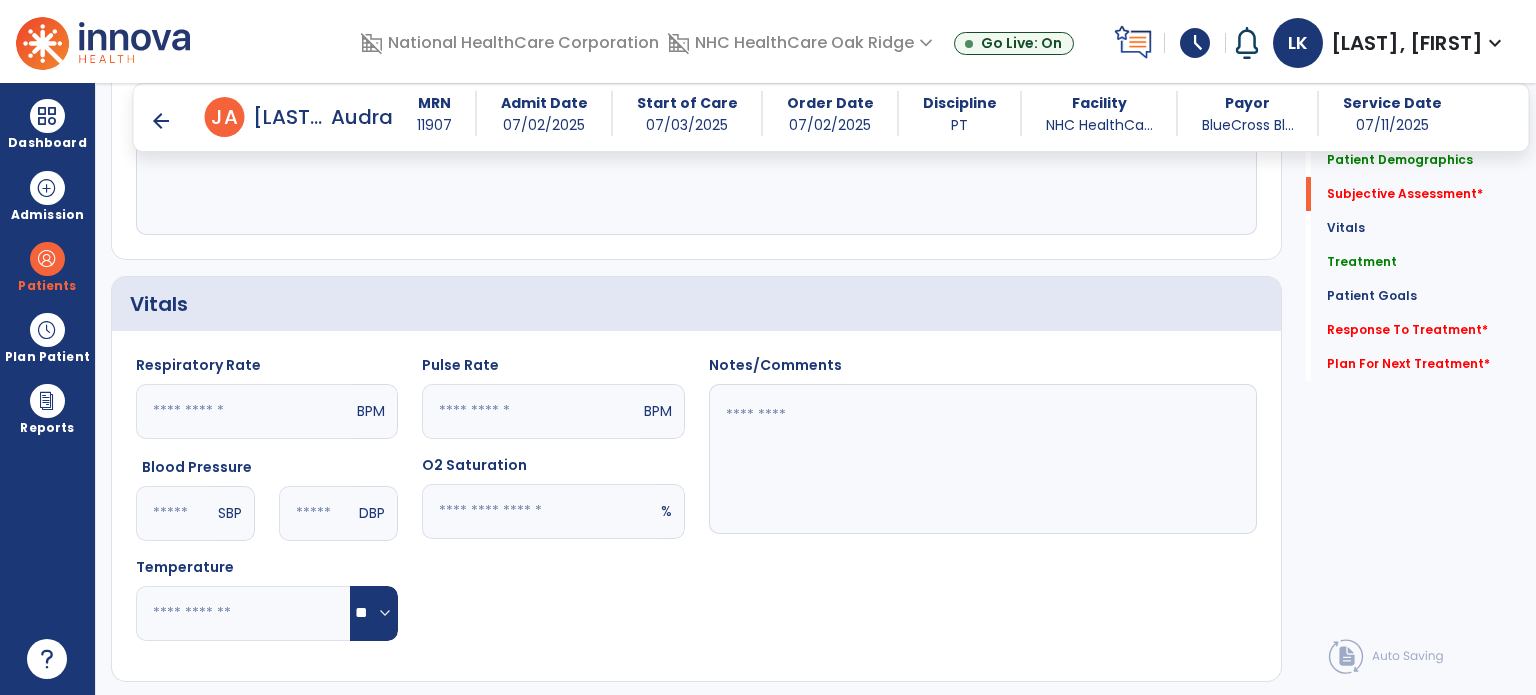 scroll, scrollTop: 400, scrollLeft: 0, axis: vertical 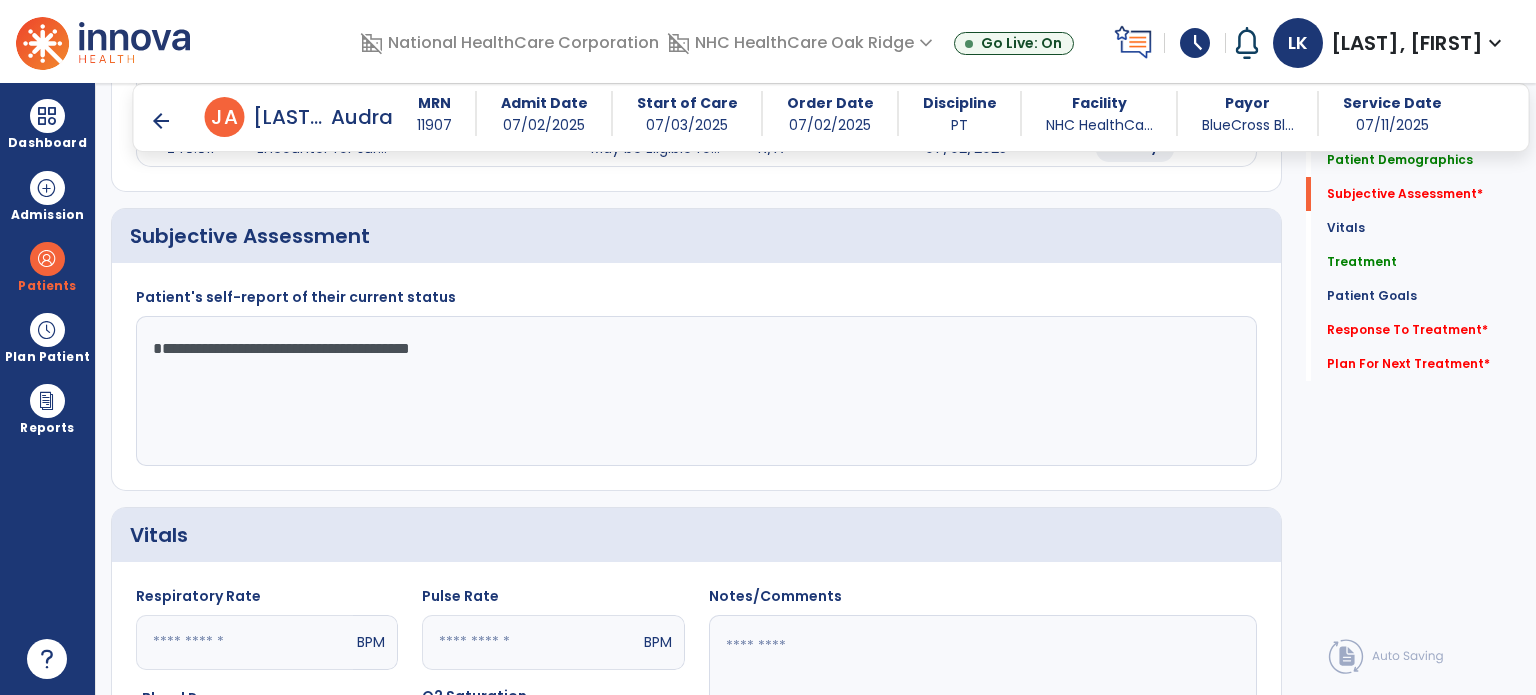click on "**********" 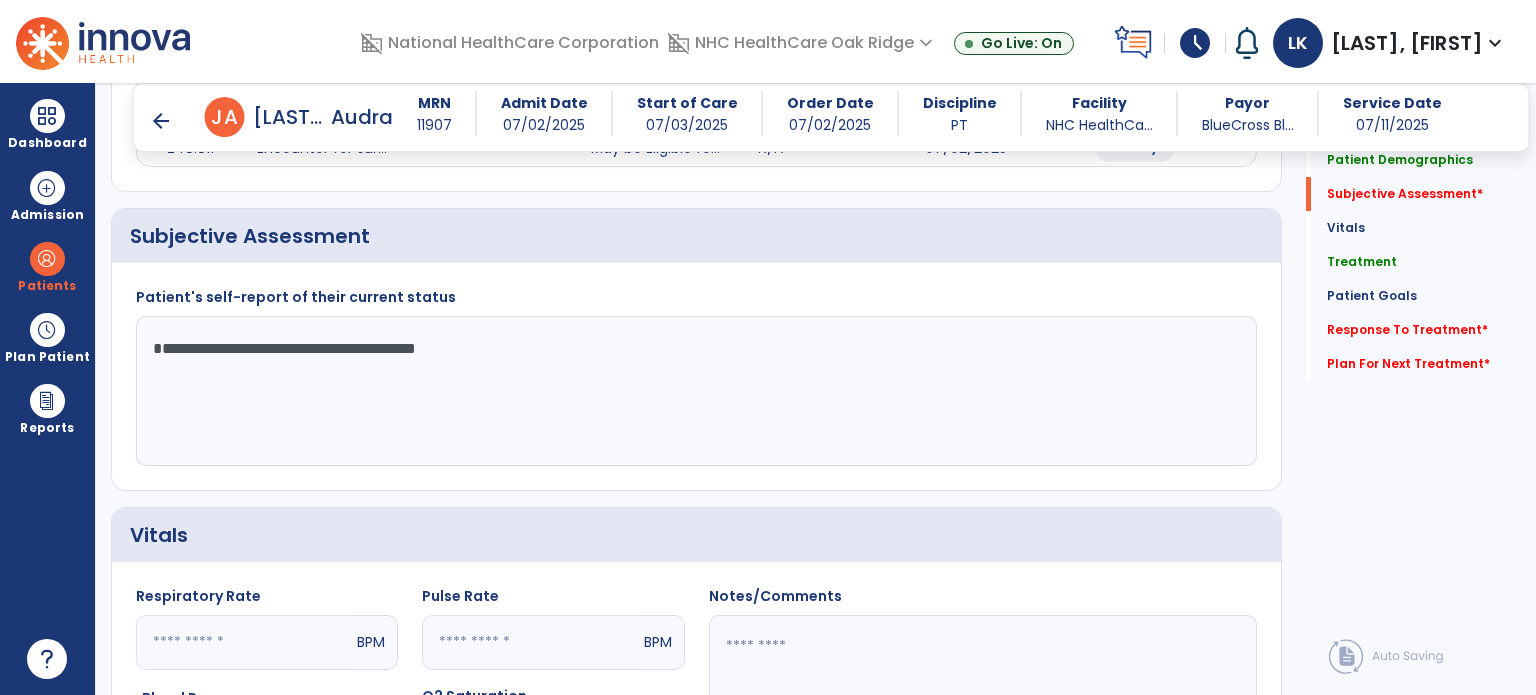 click on "**********" 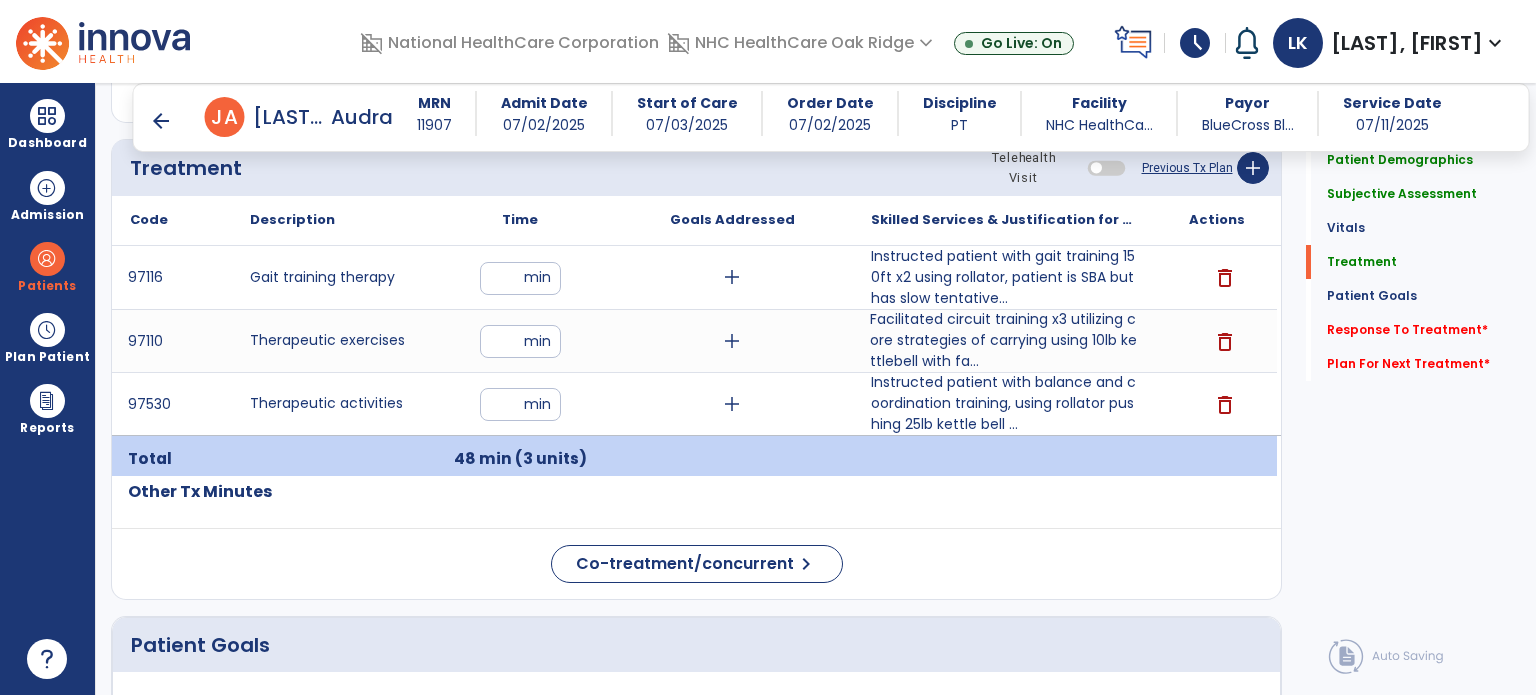 scroll, scrollTop: 1200, scrollLeft: 0, axis: vertical 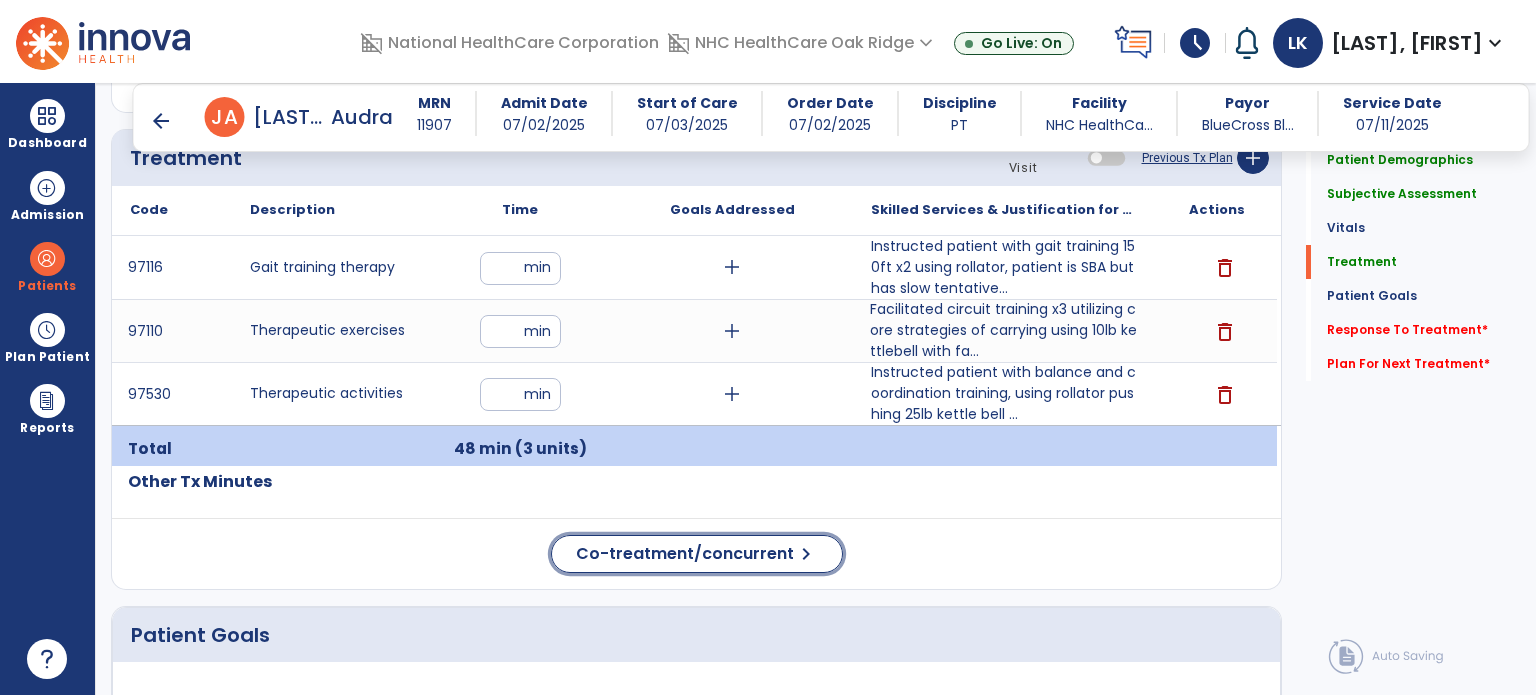 click on "Co-treatment/concurrent" 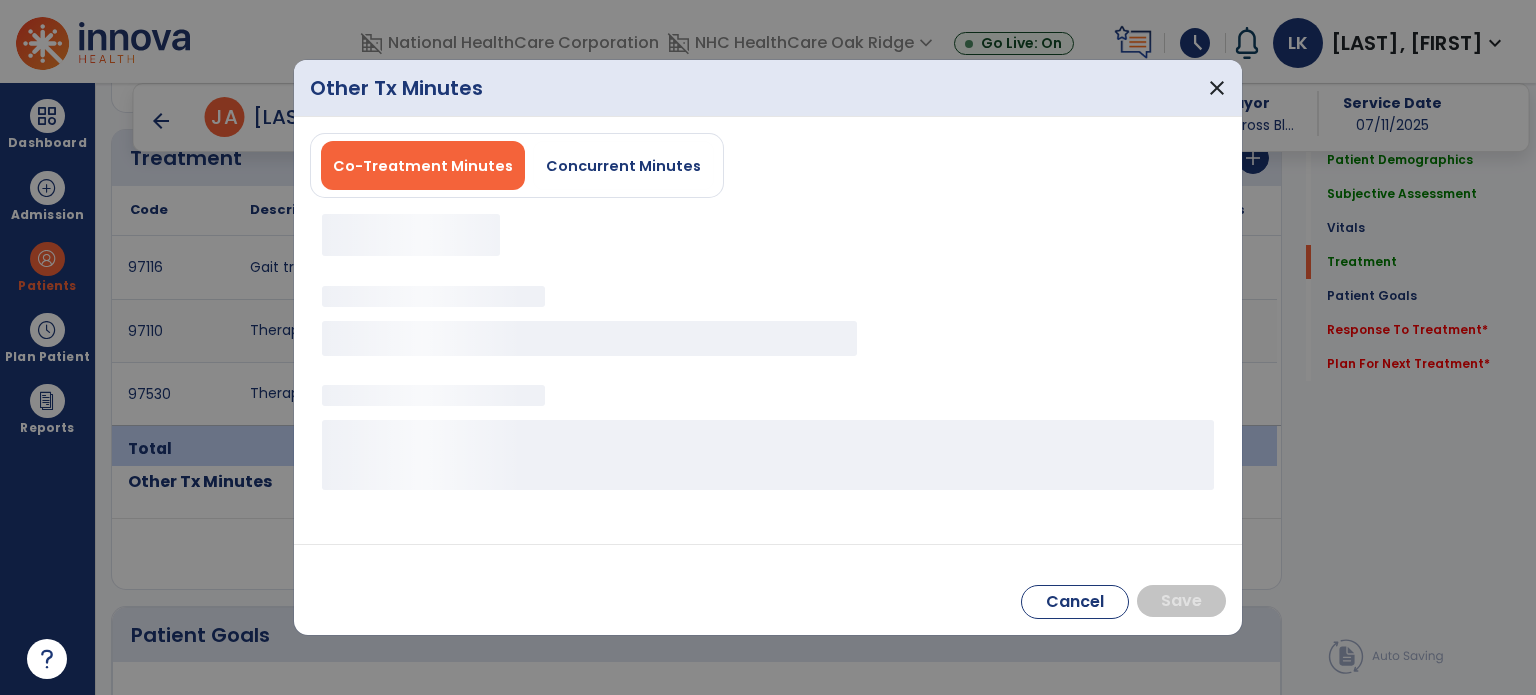 click on "Concurrent Minutes" at bounding box center [623, 166] 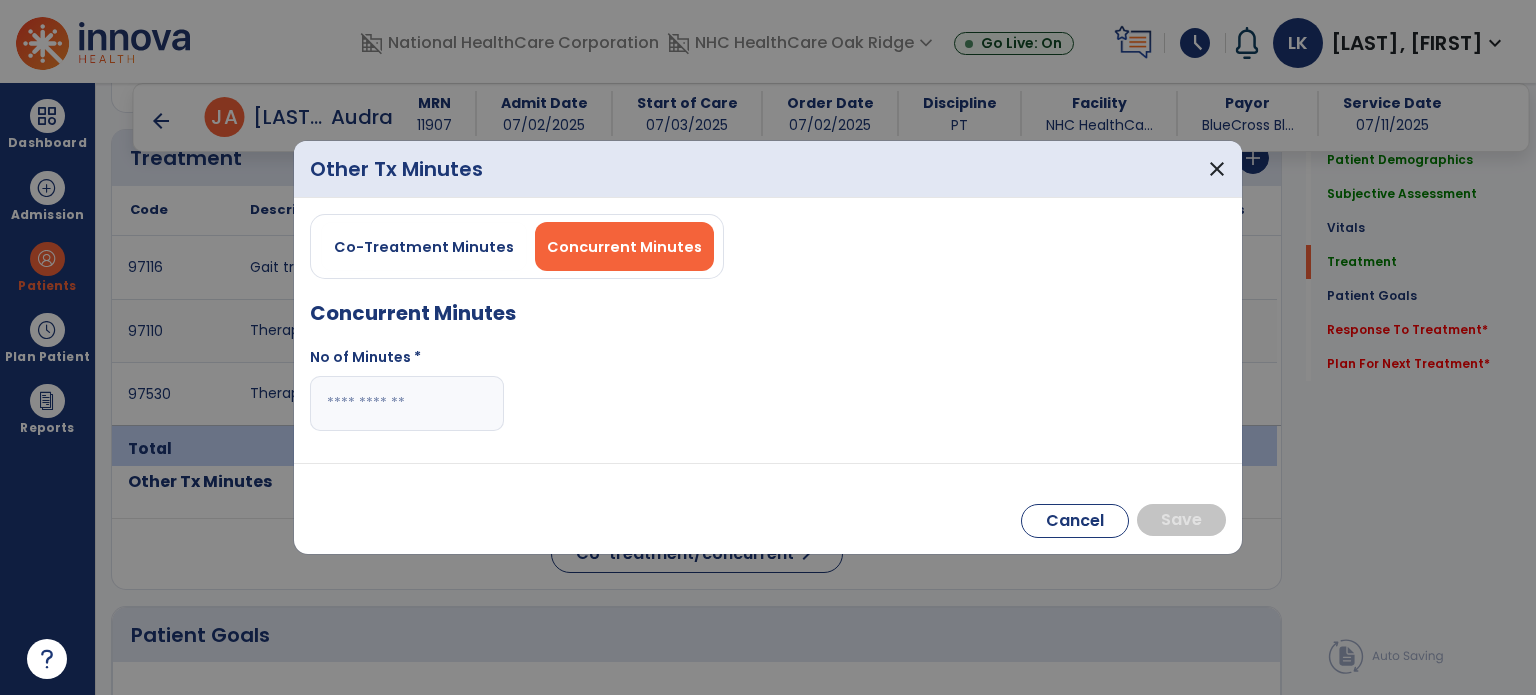 click at bounding box center [407, 403] 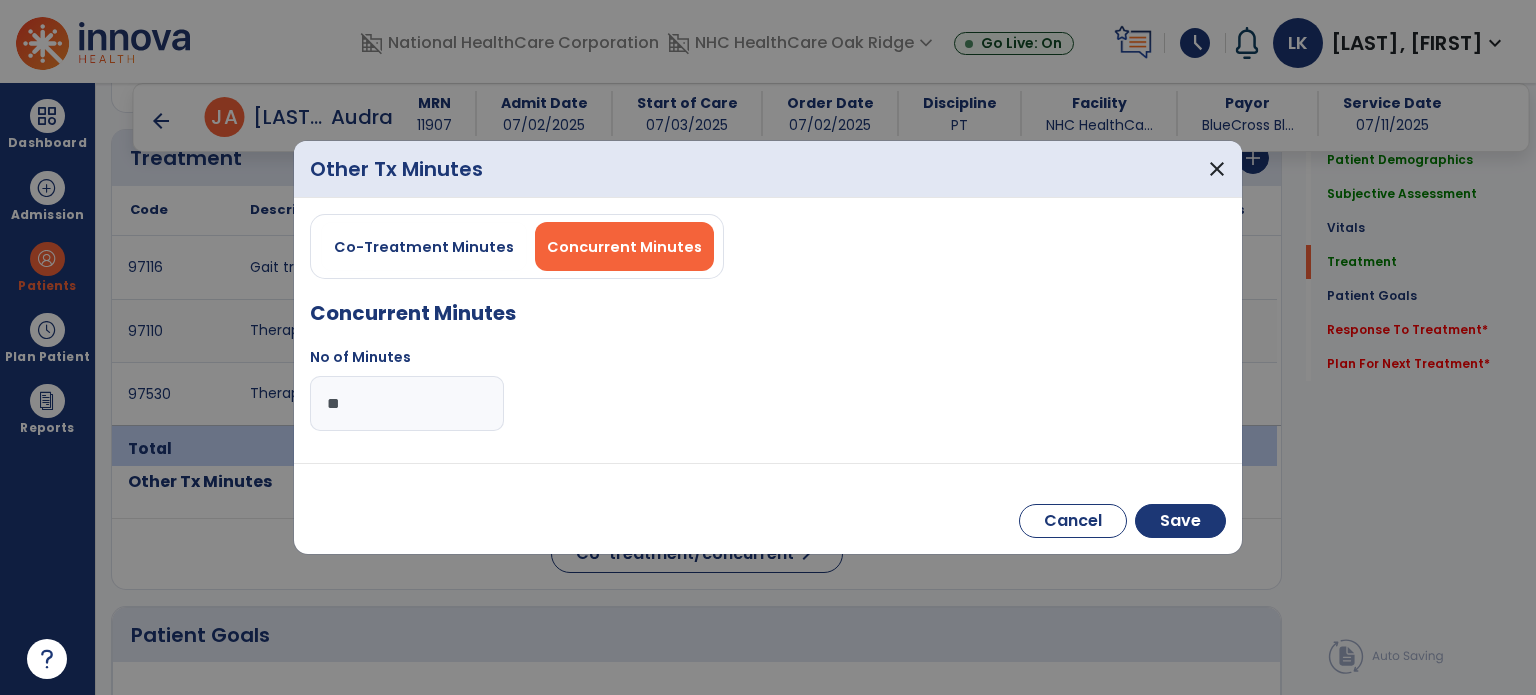 type on "**" 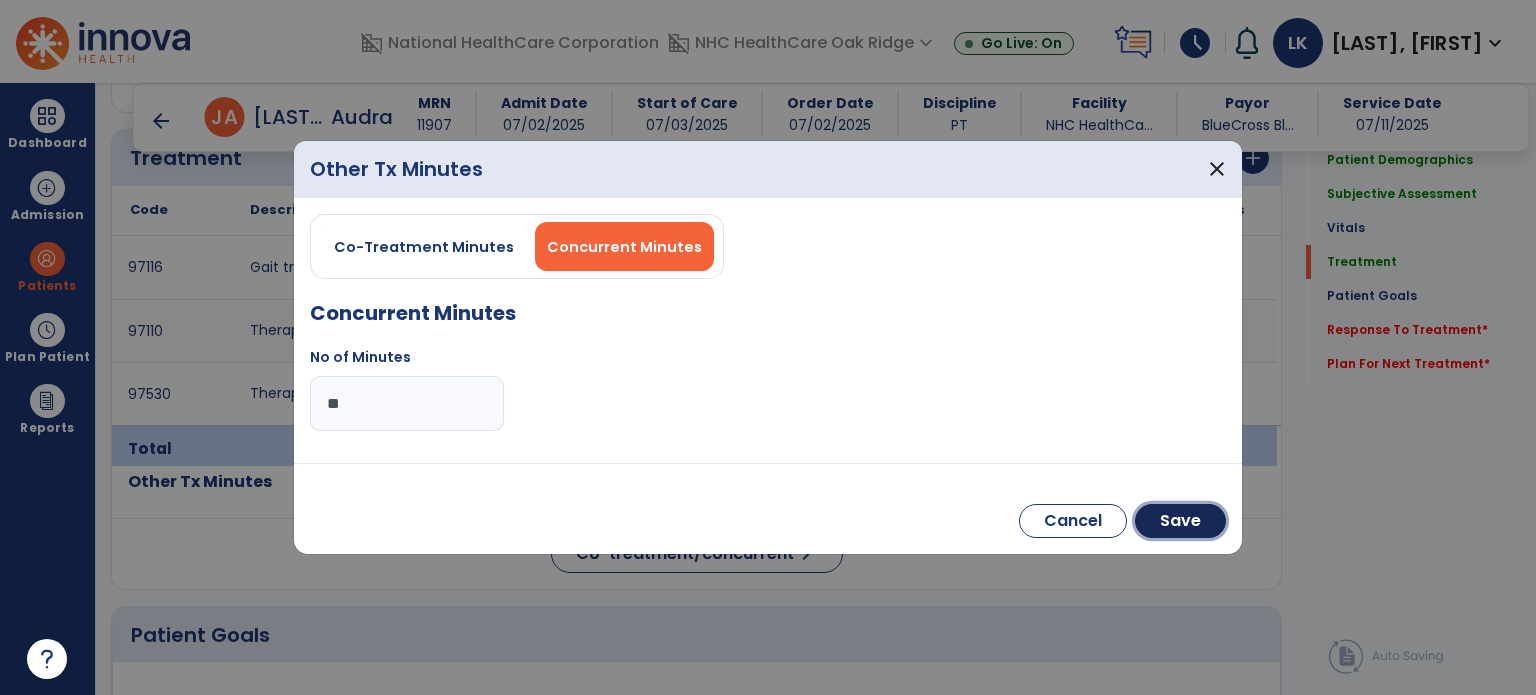 click on "Save" at bounding box center [1180, 521] 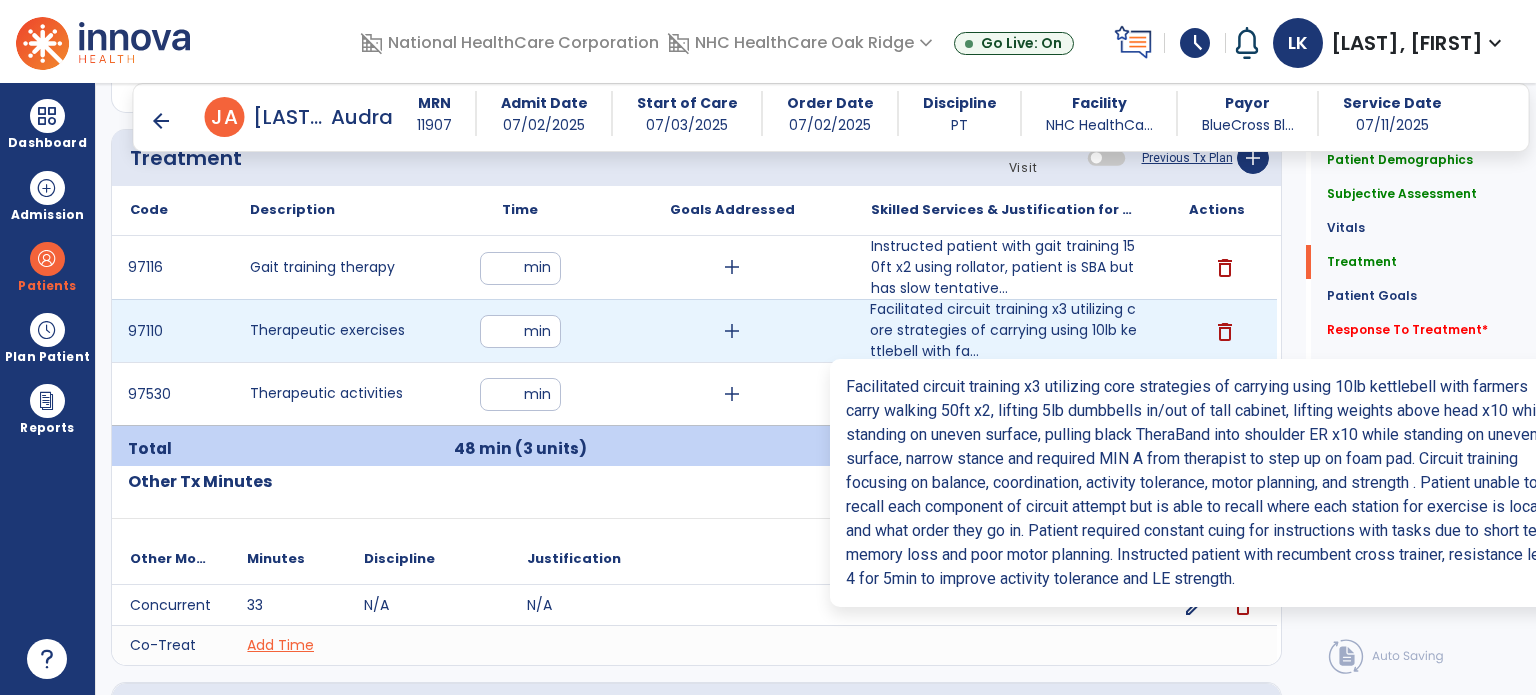 click on "Facilitated circuit training x3 utilizing core strategies of carrying using 10lb kettlebell with fa..." at bounding box center [1004, 330] 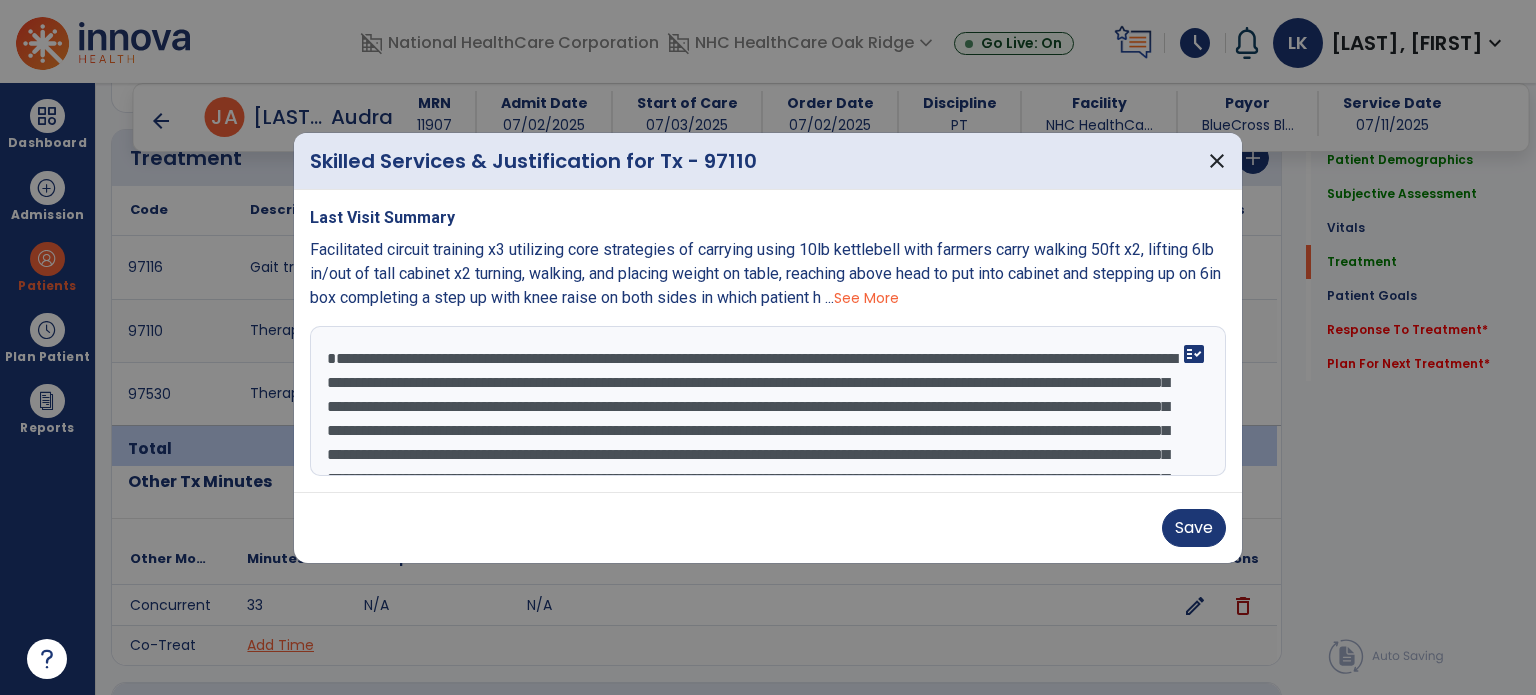 scroll, scrollTop: 96, scrollLeft: 0, axis: vertical 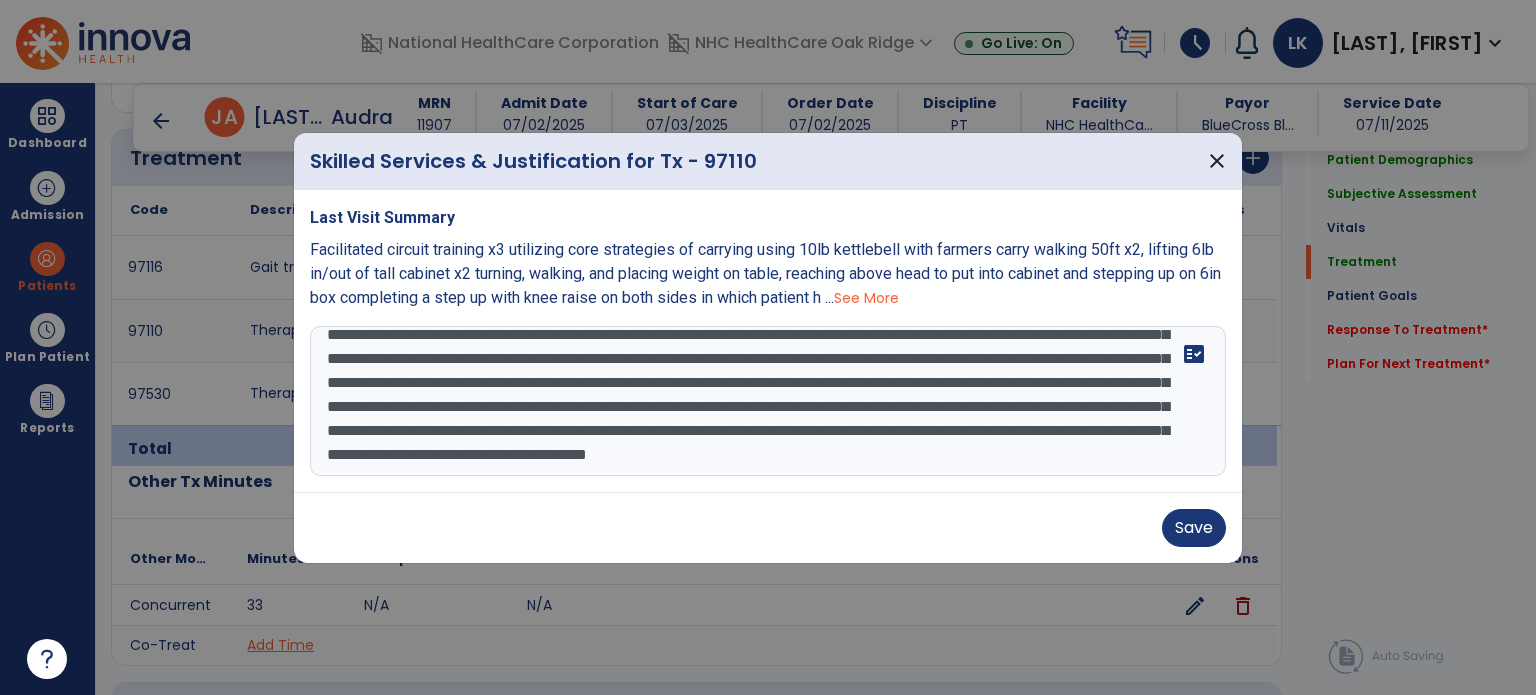 click on "**********" at bounding box center [768, 401] 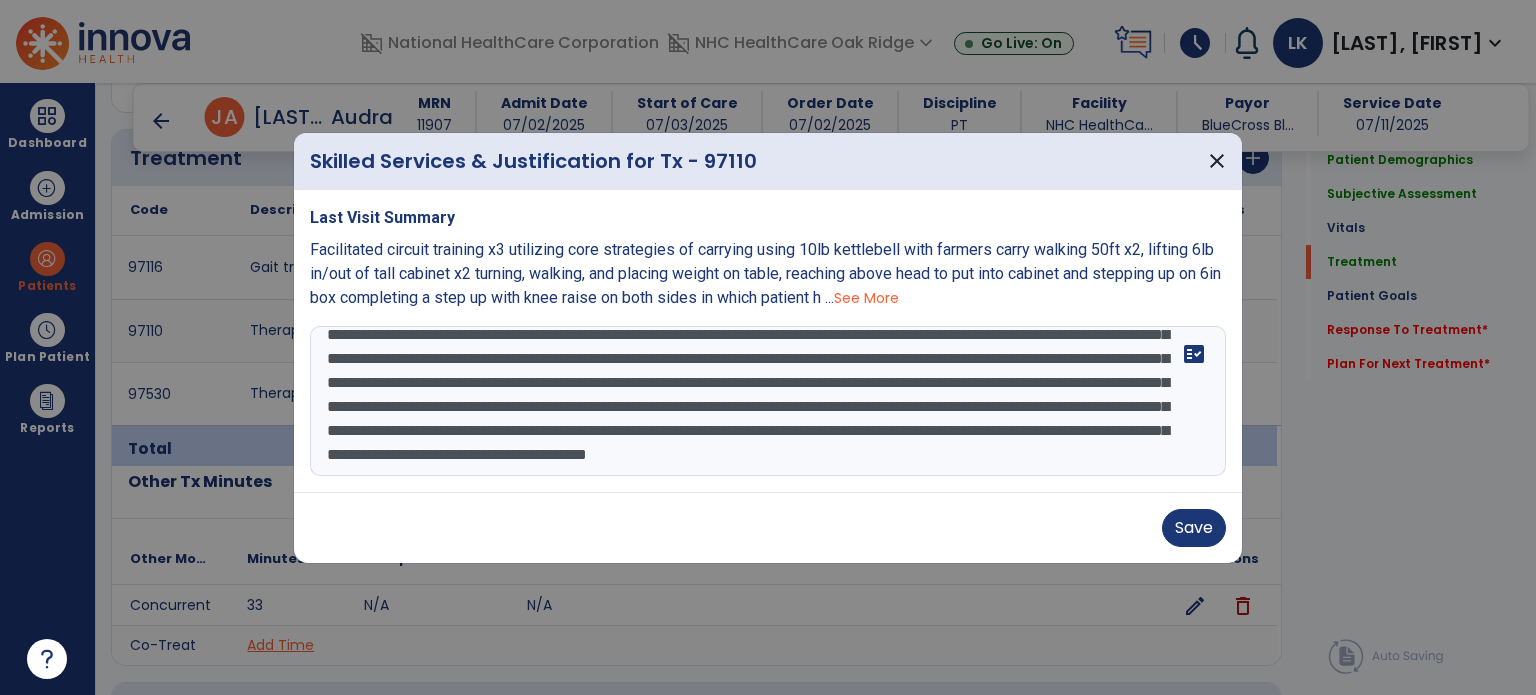 paste on "**********" 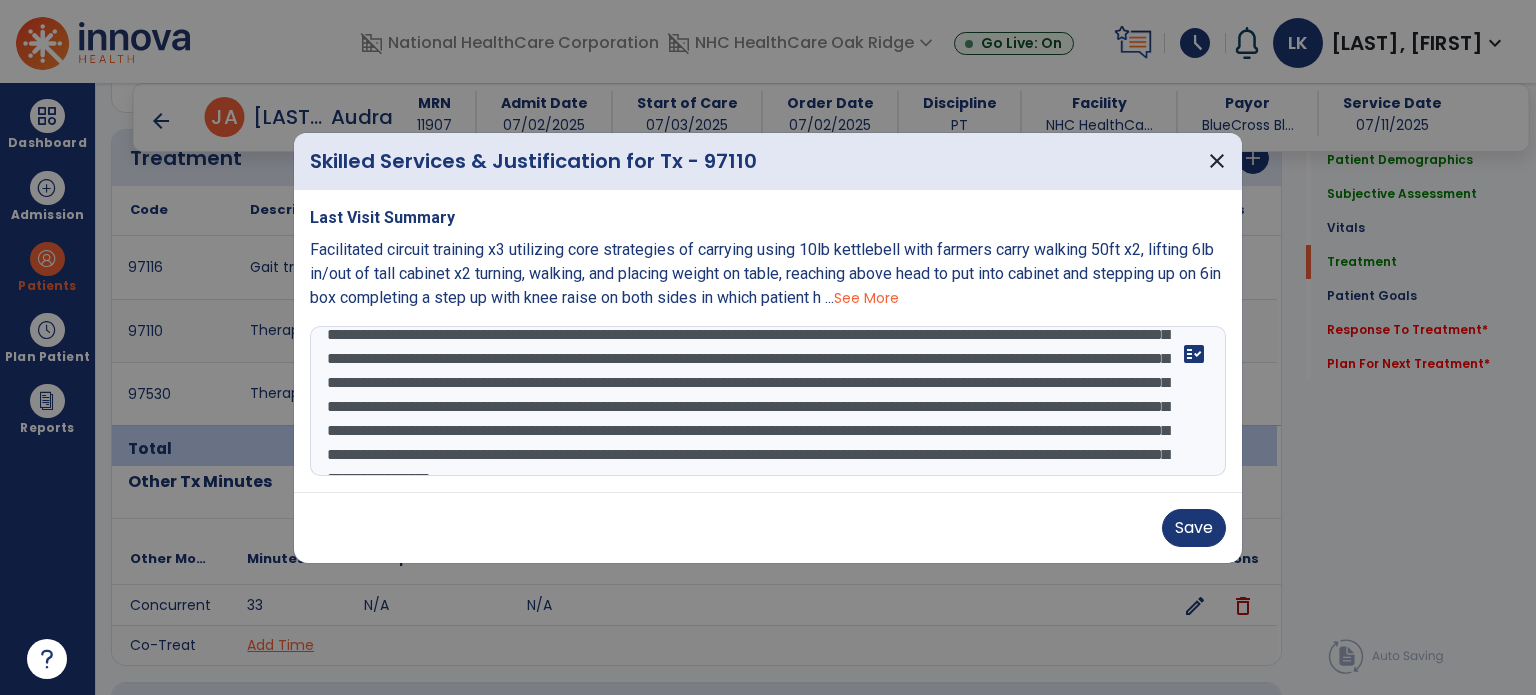scroll, scrollTop: 183, scrollLeft: 0, axis: vertical 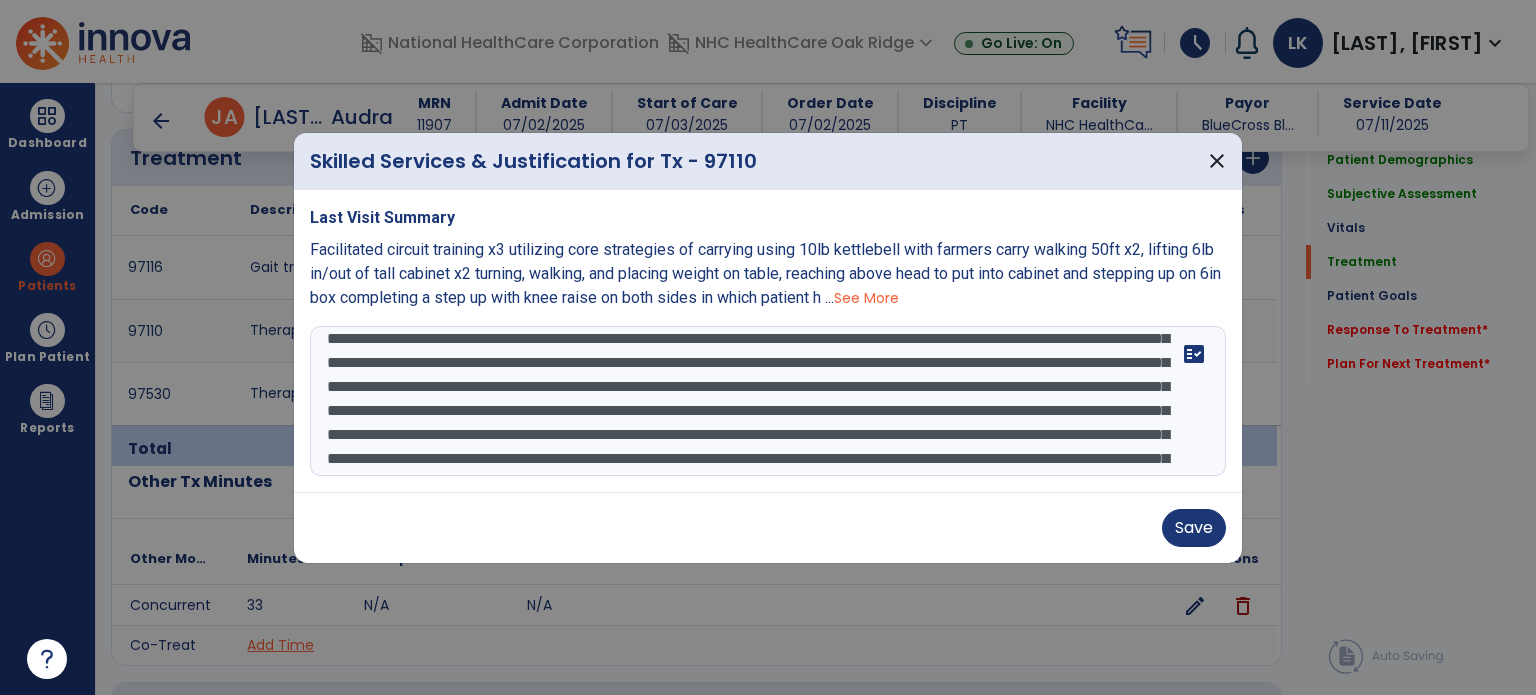 drag, startPoint x: 882, startPoint y: 156, endPoint x: 1055, endPoint y: 158, distance: 173.01157 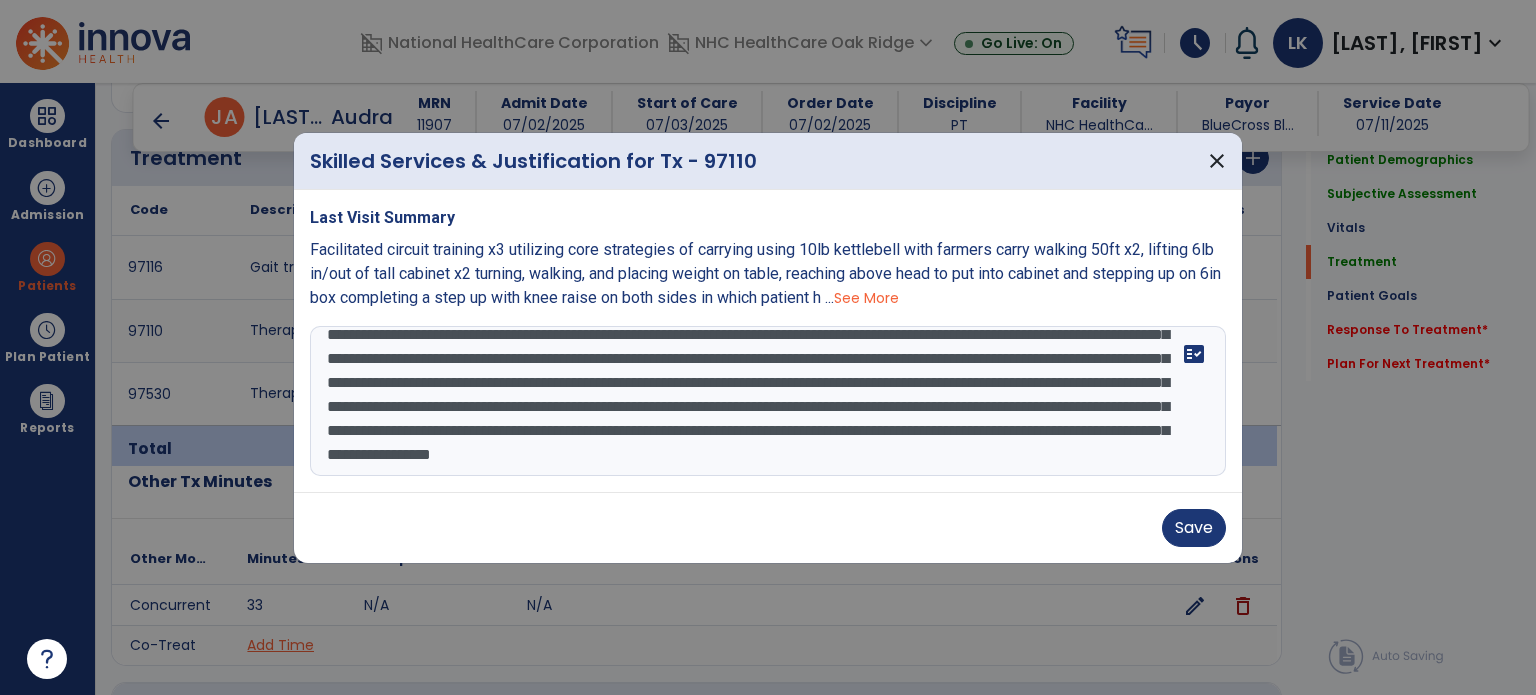 scroll, scrollTop: 192, scrollLeft: 0, axis: vertical 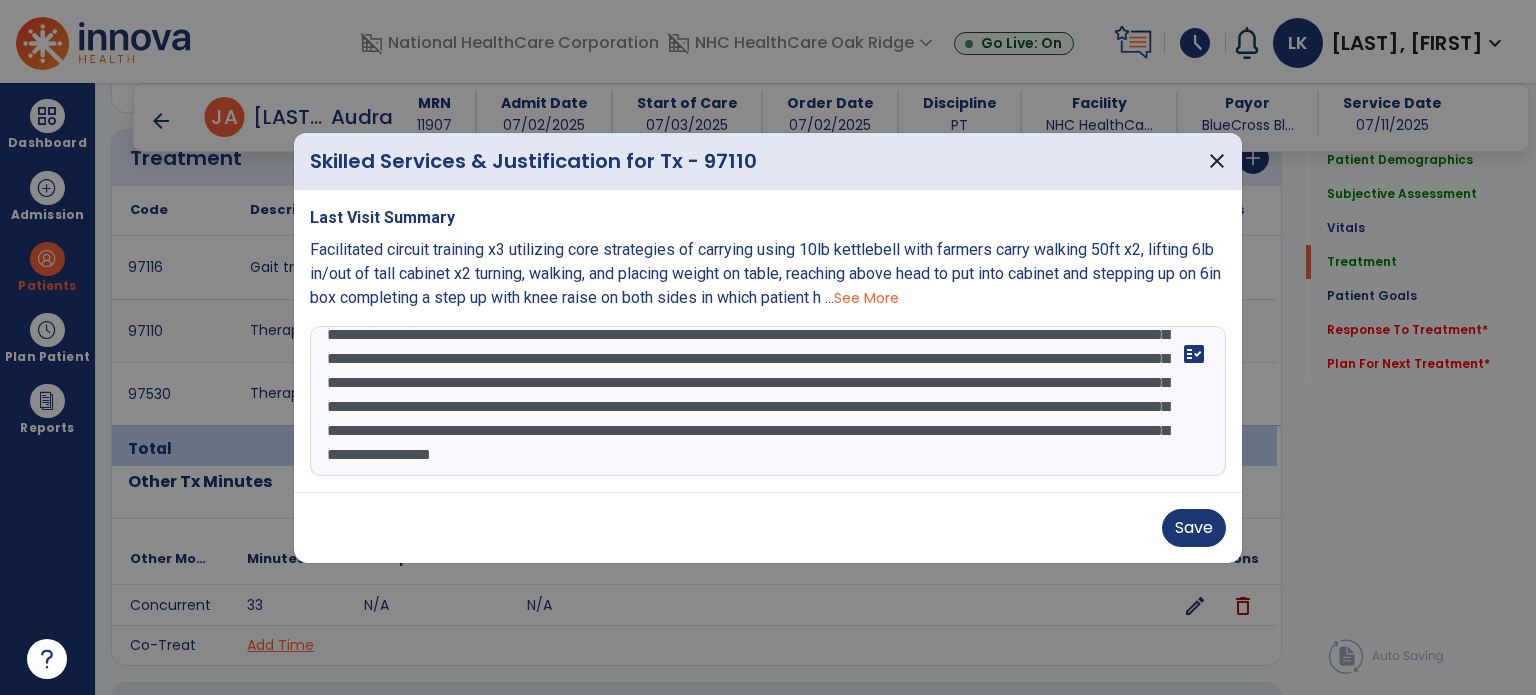 click at bounding box center [768, 401] 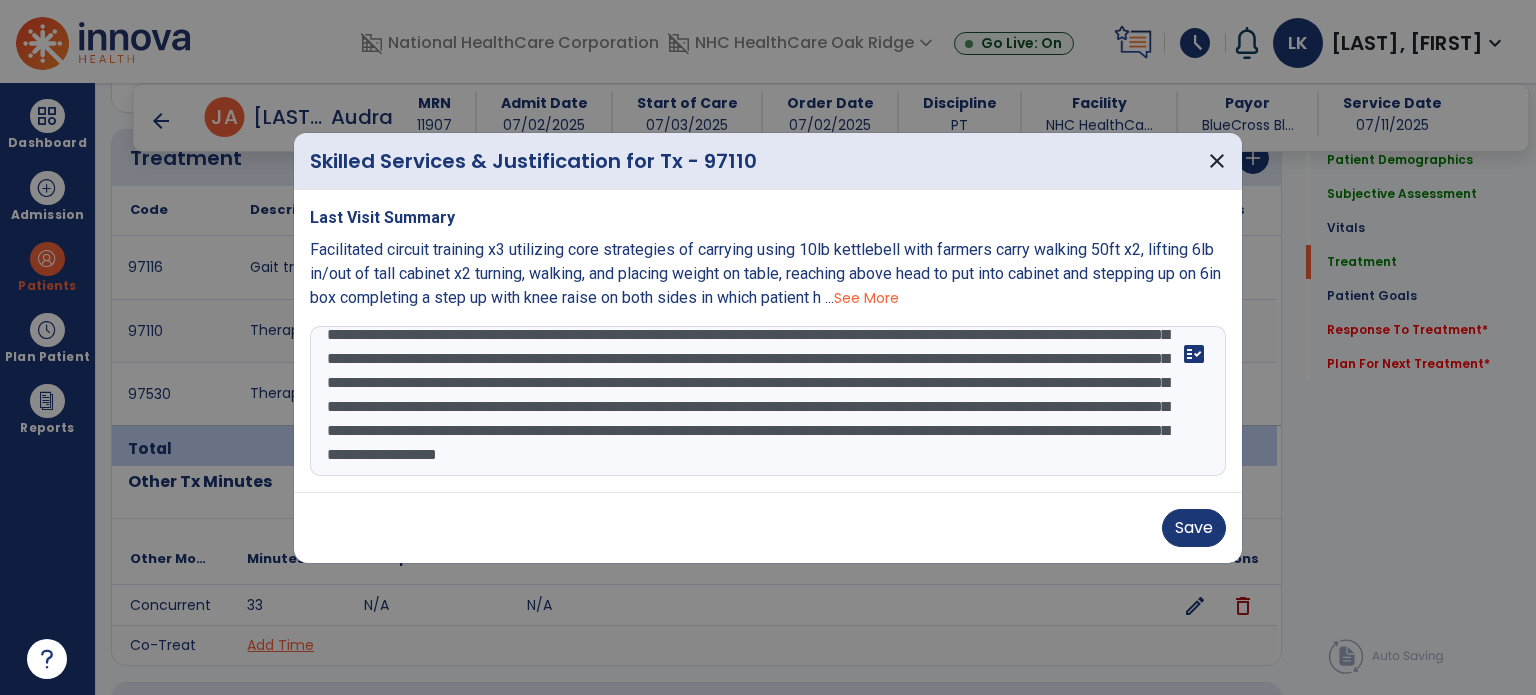 type on "**********" 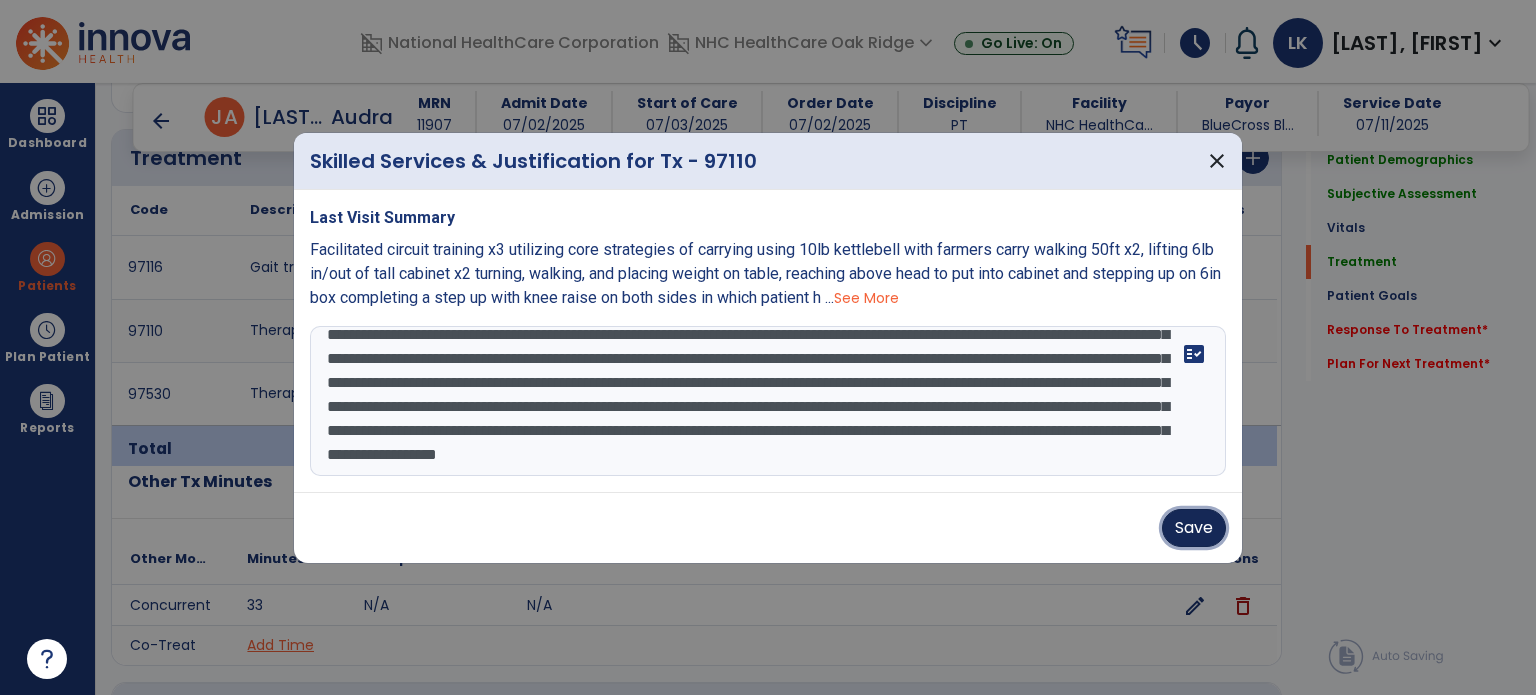 click on "Save" at bounding box center [1194, 528] 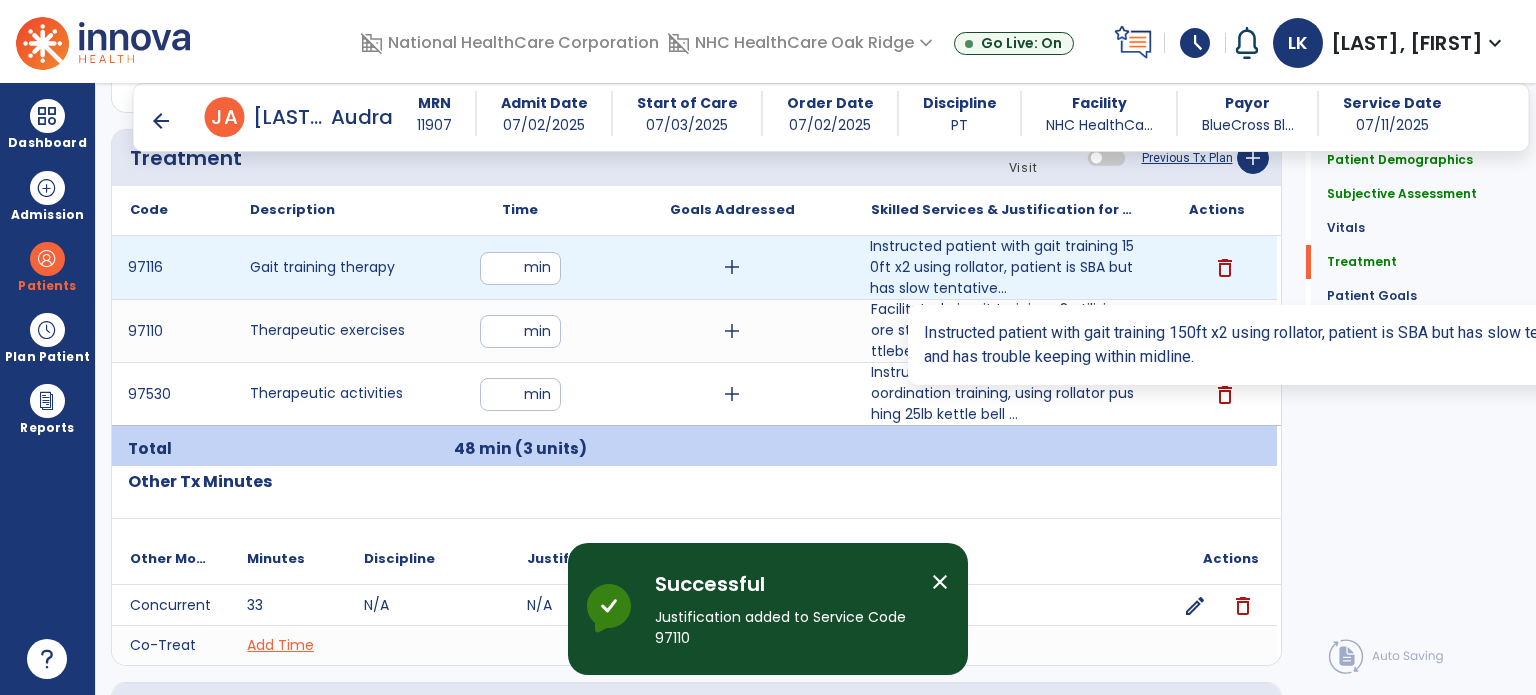 click on "Instructed patient with gait training 150ft x2 using rollator, patient is SBA but has slow tentative..." at bounding box center [1004, 267] 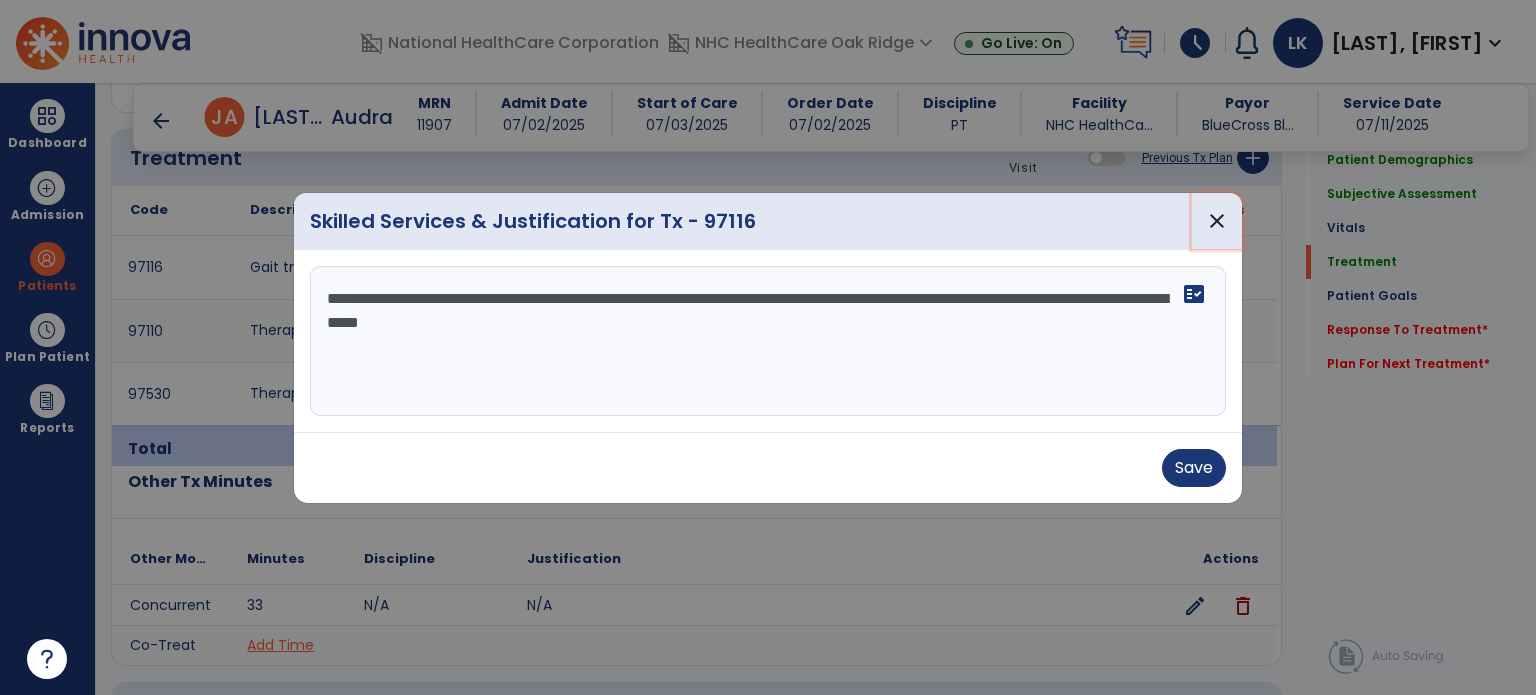 click on "close" at bounding box center (1217, 221) 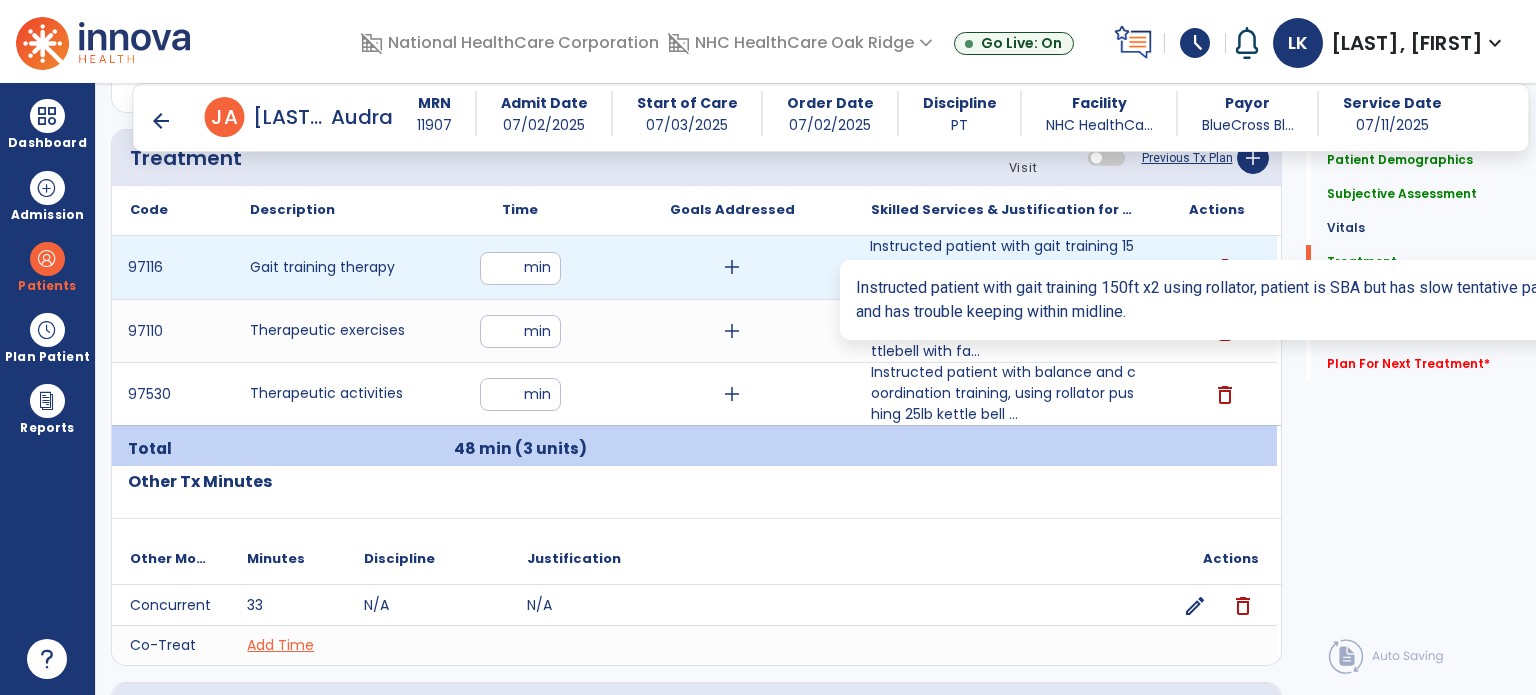click on "Instructed patient with gait training 150ft x2 using rollator, patient is SBA but has slow tentative..." at bounding box center [1004, 267] 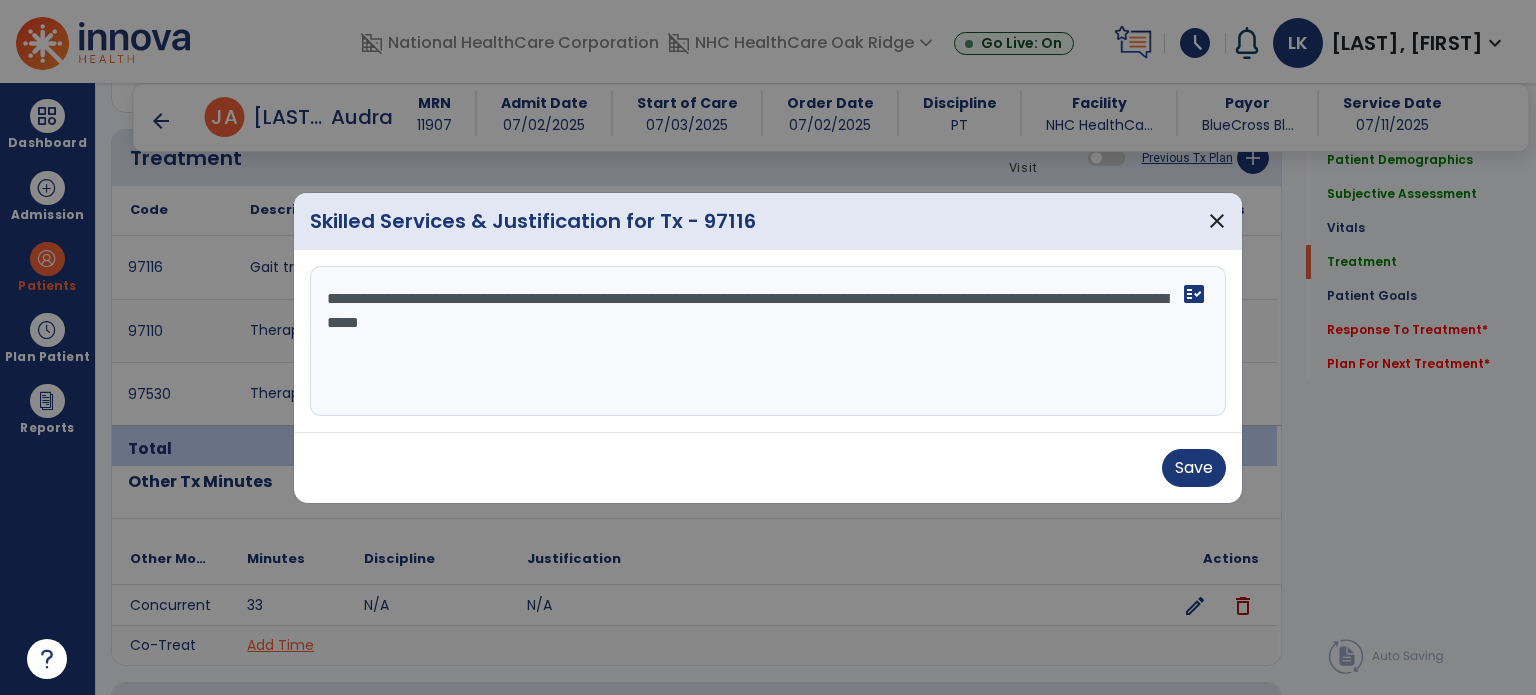 click on "**********" at bounding box center (768, 341) 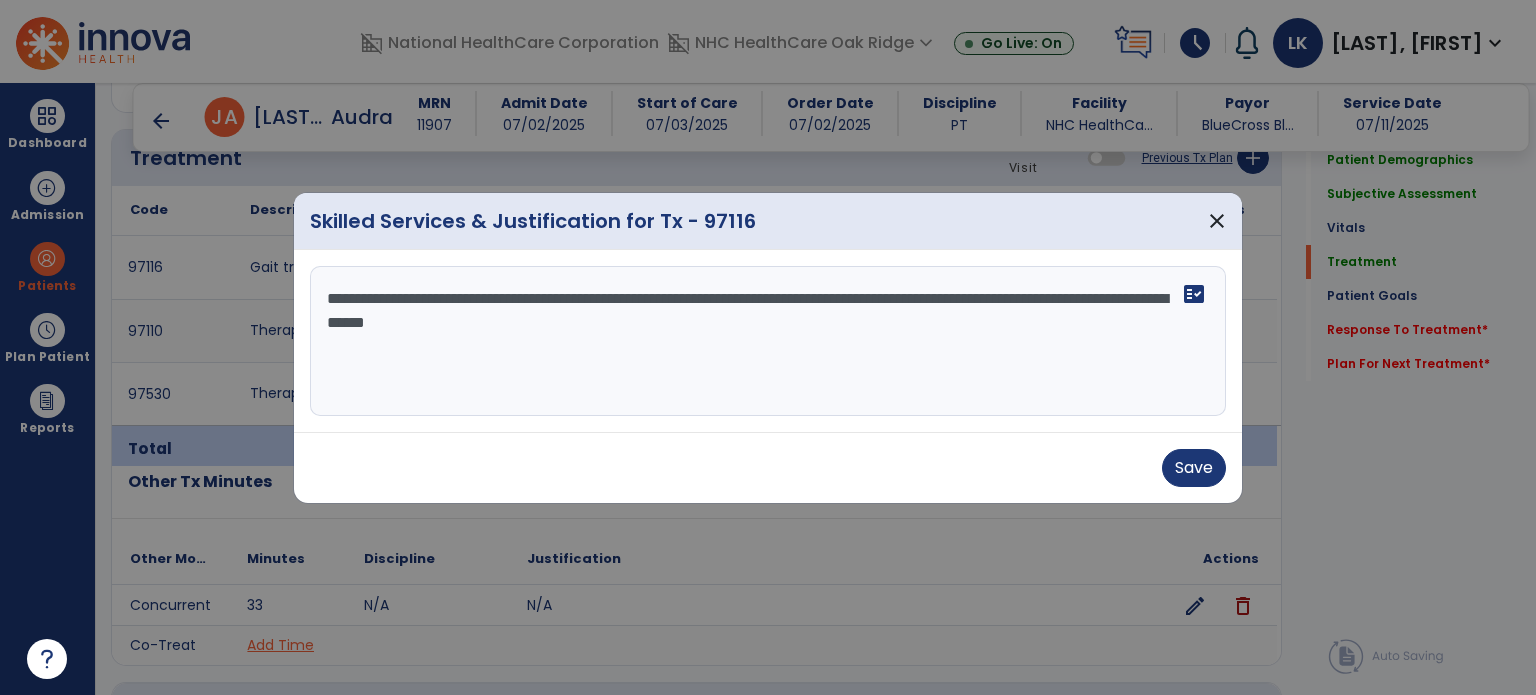 paste on "**********" 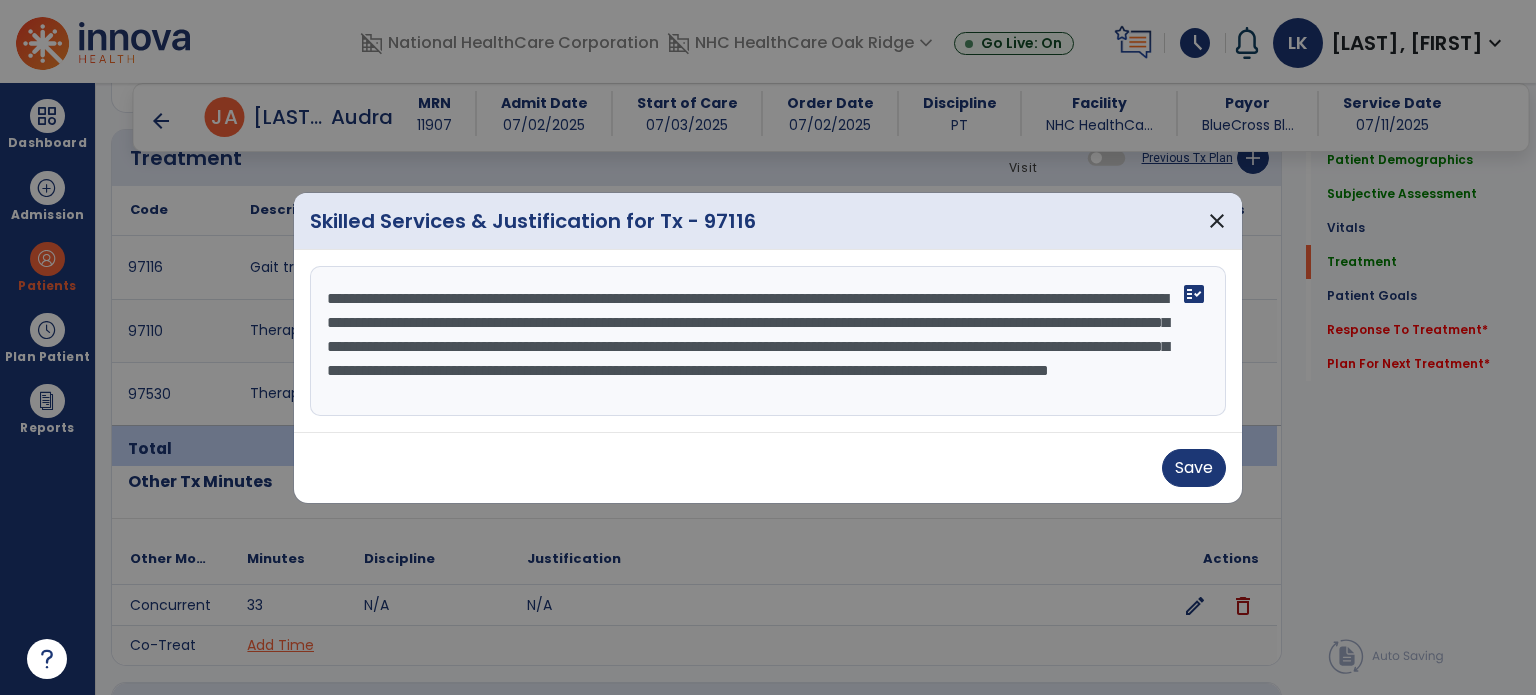 scroll, scrollTop: 15, scrollLeft: 0, axis: vertical 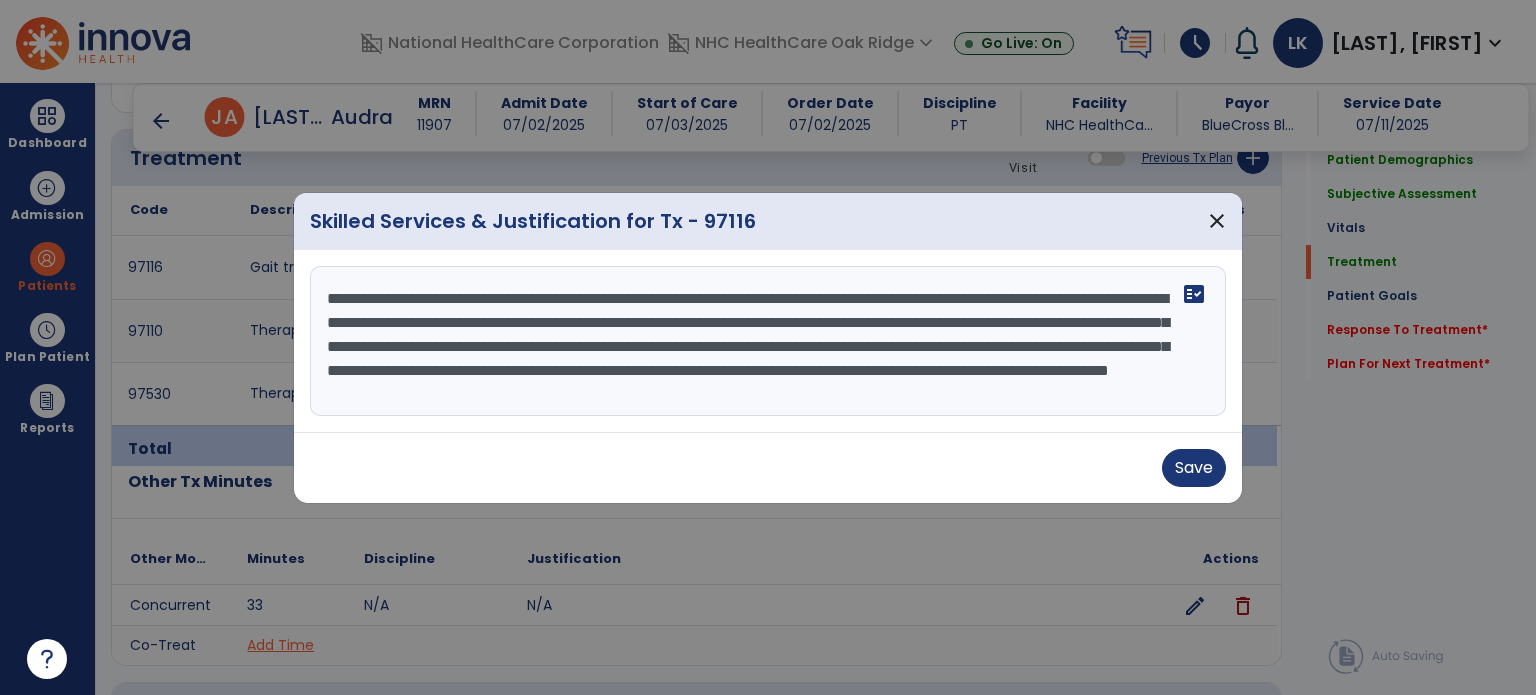 drag, startPoint x: 417, startPoint y: 331, endPoint x: 592, endPoint y: 327, distance: 175.04572 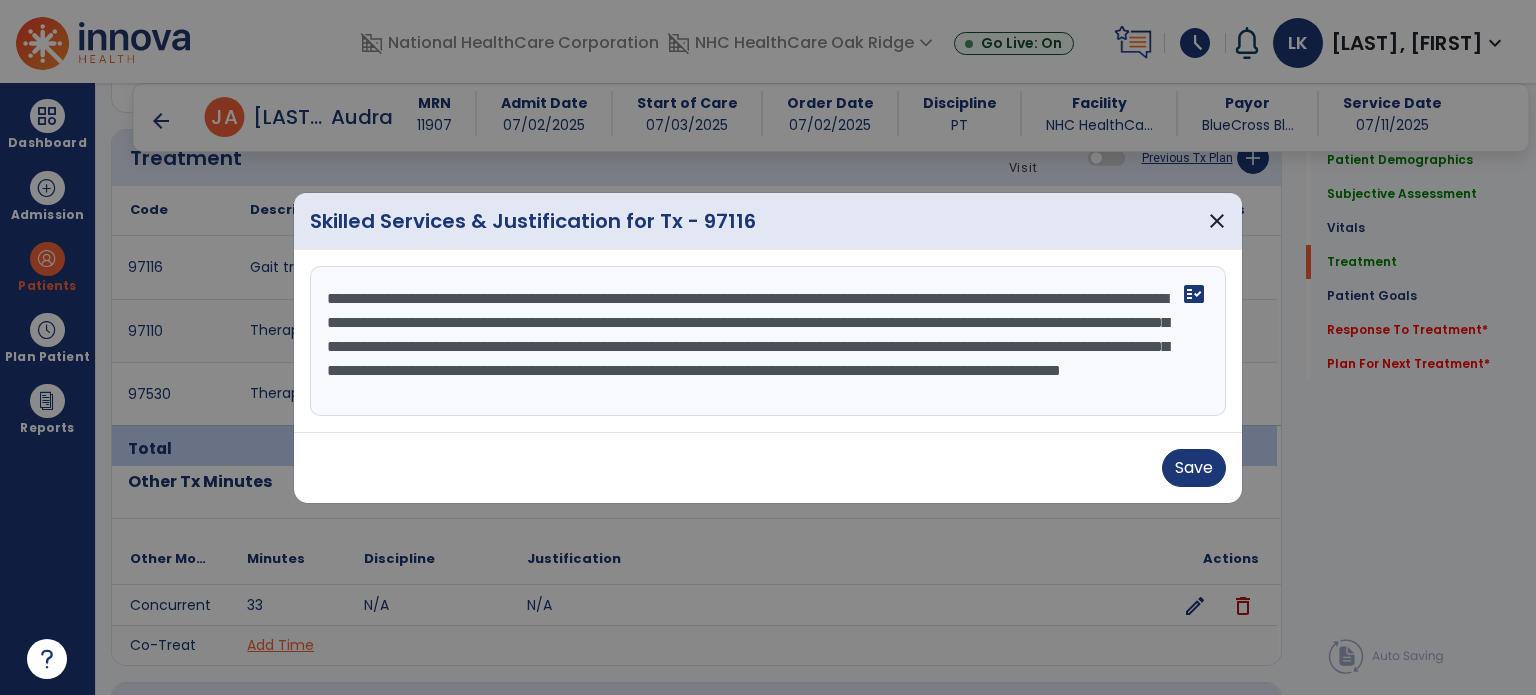 click on "**********" at bounding box center [768, 341] 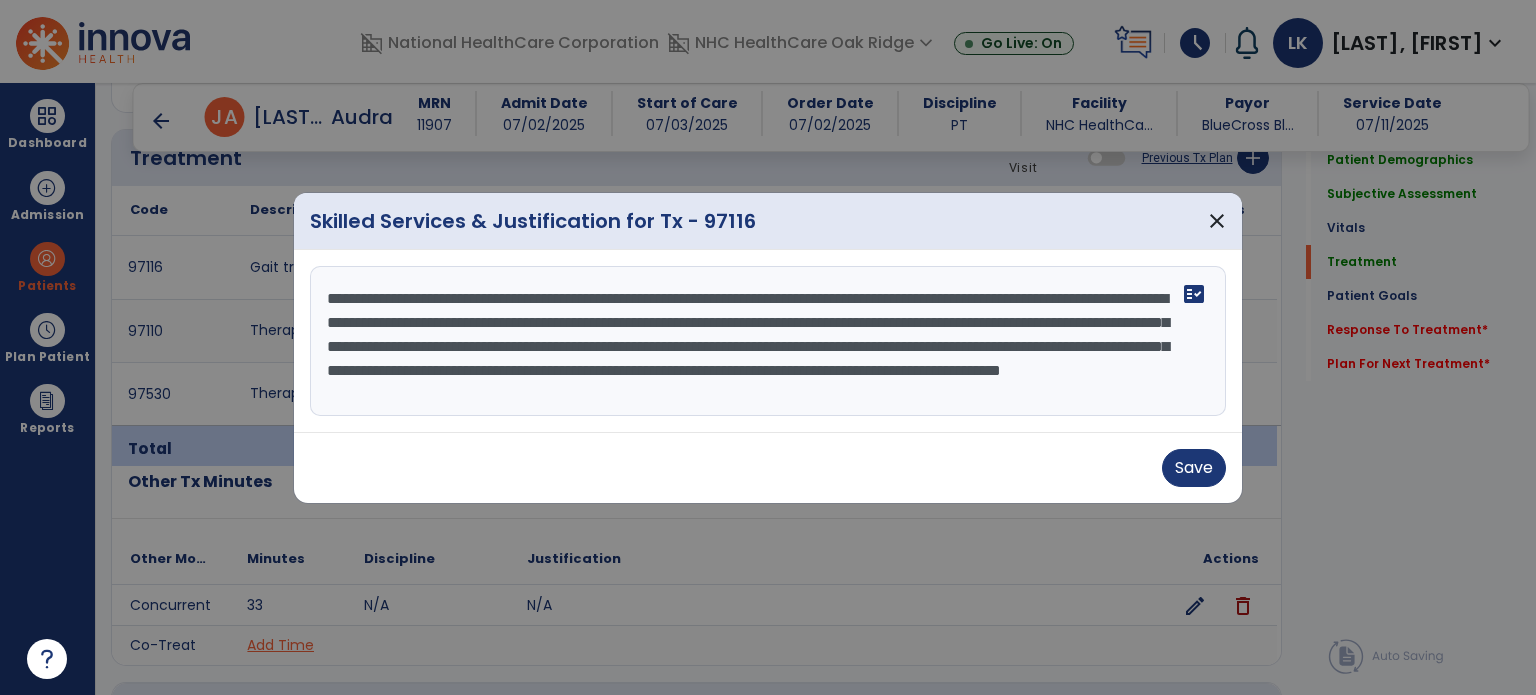 type on "**********" 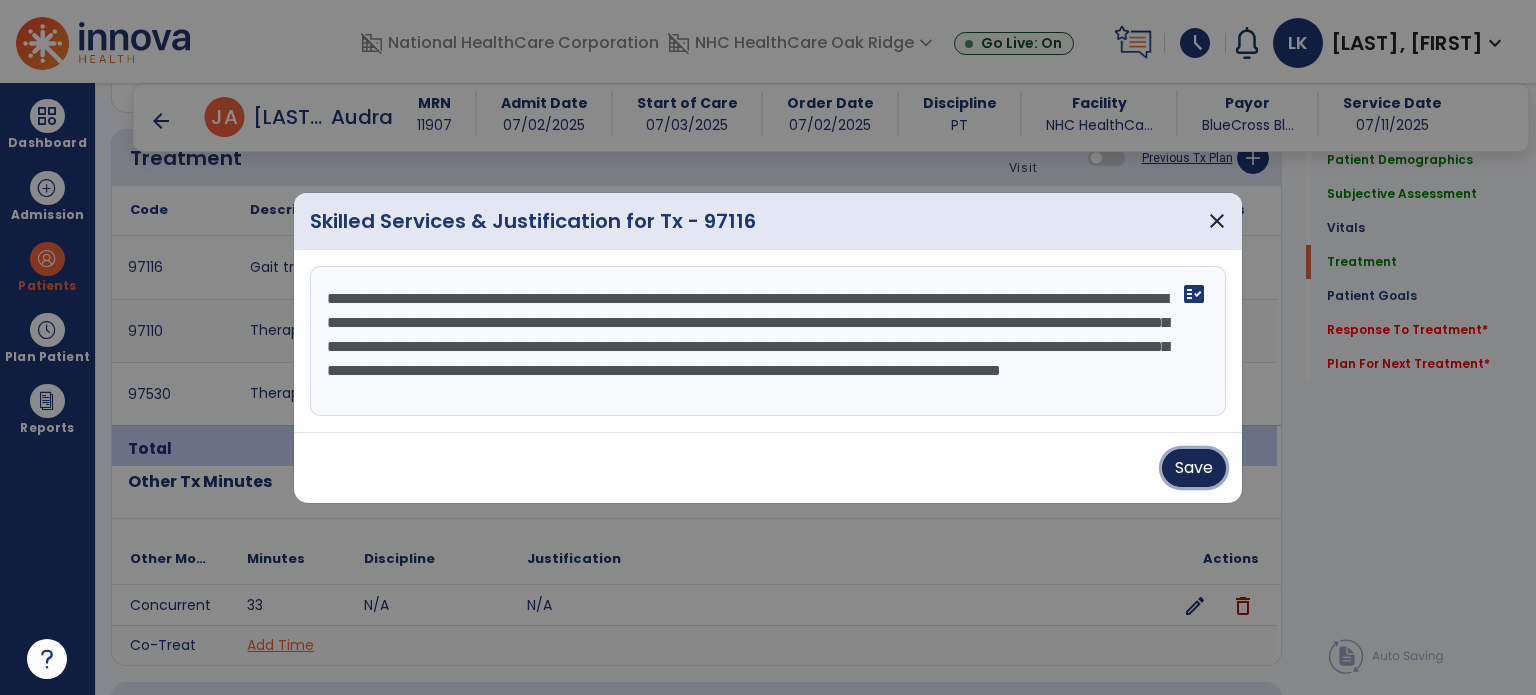 click on "Save" at bounding box center (1194, 468) 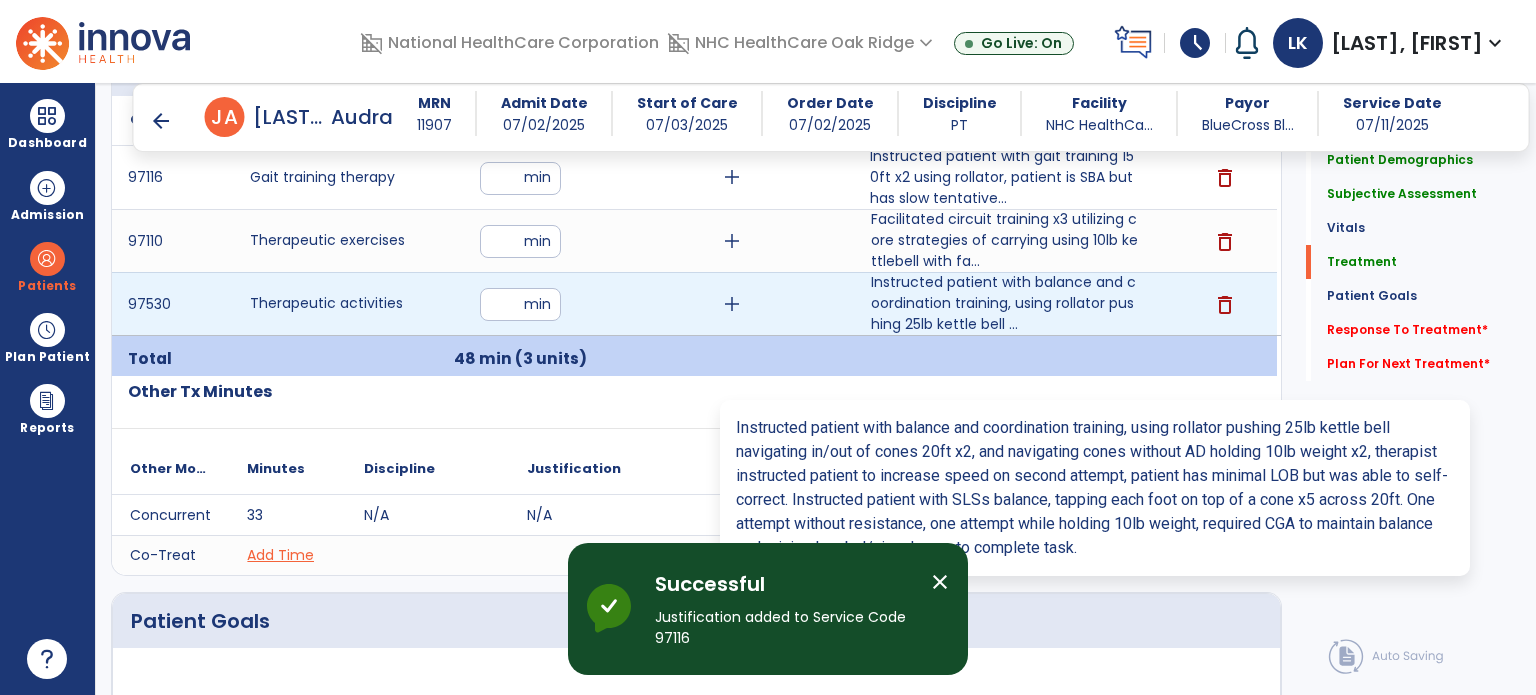 scroll, scrollTop: 1400, scrollLeft: 0, axis: vertical 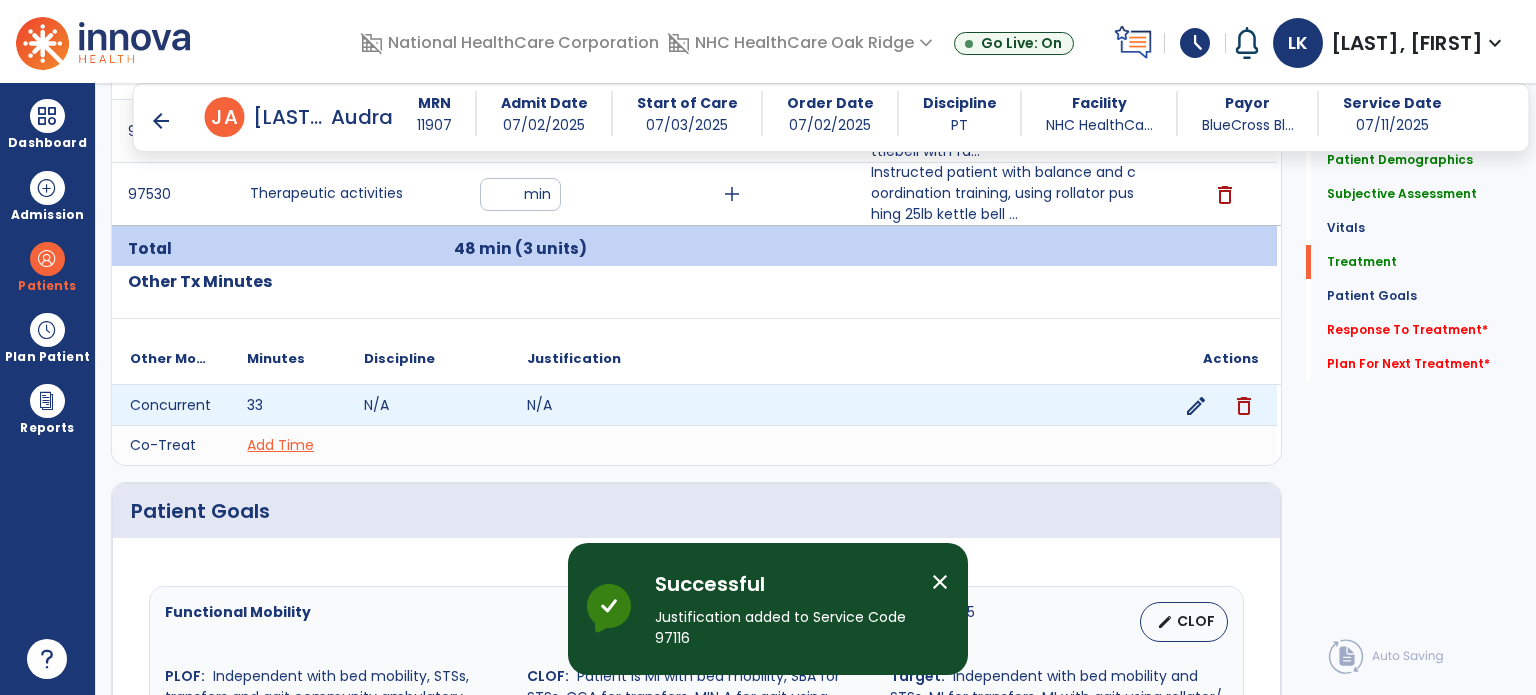 click on "edit" 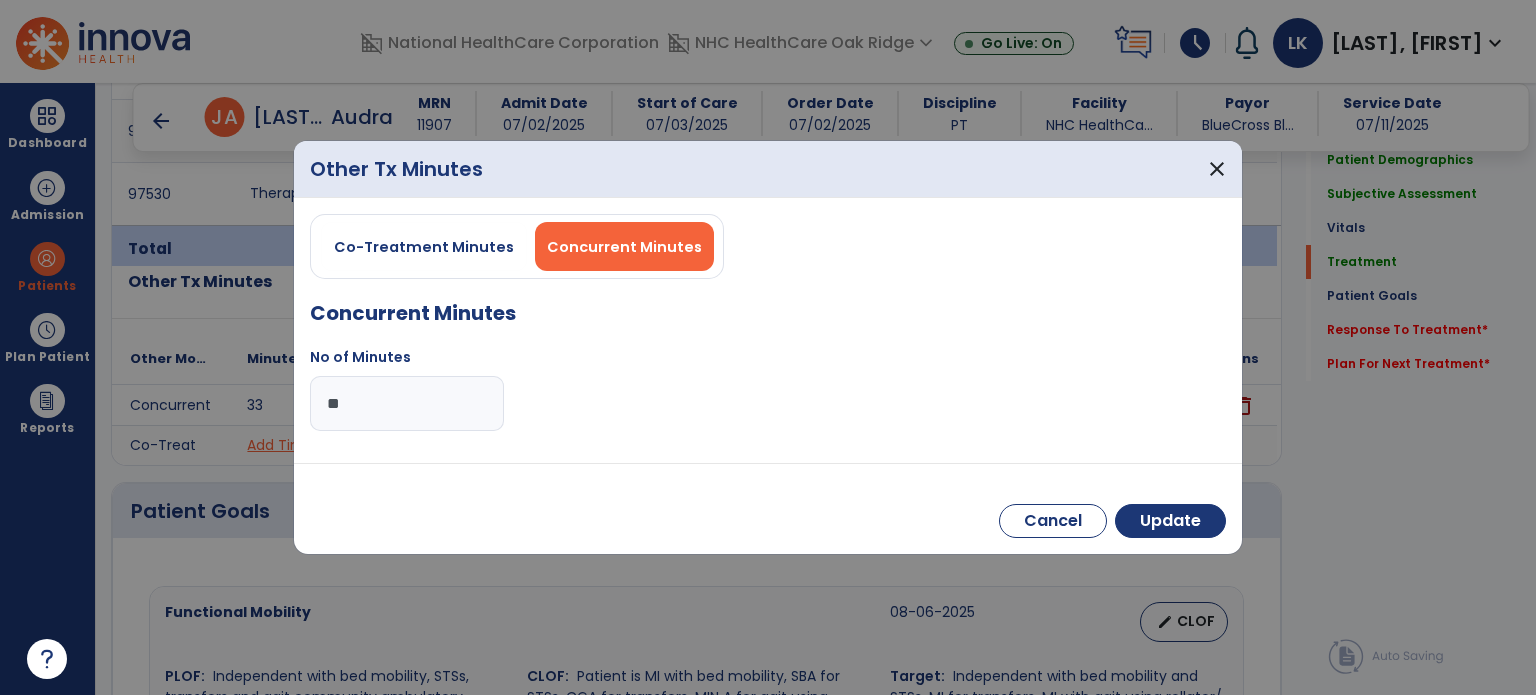 drag, startPoint x: 314, startPoint y: 407, endPoint x: 352, endPoint y: 407, distance: 38 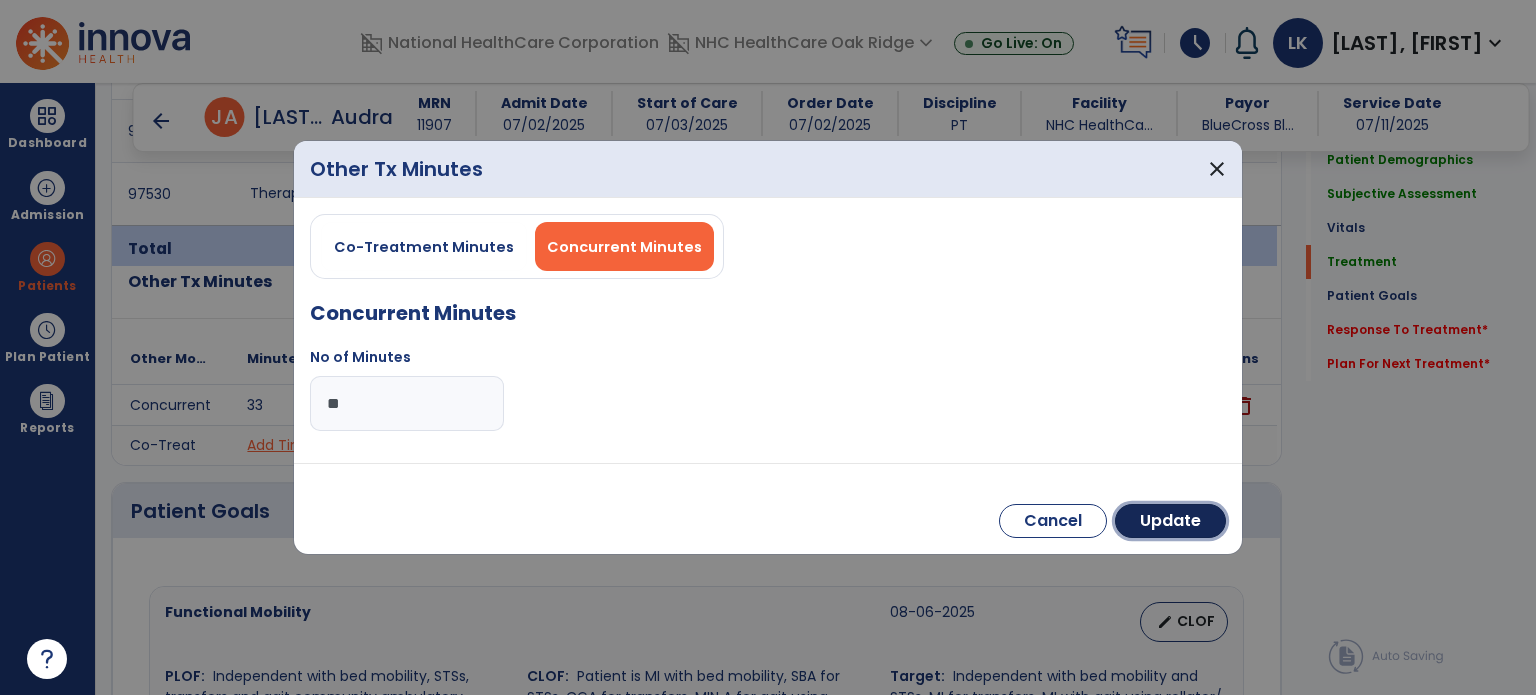 click on "Update" at bounding box center [1170, 521] 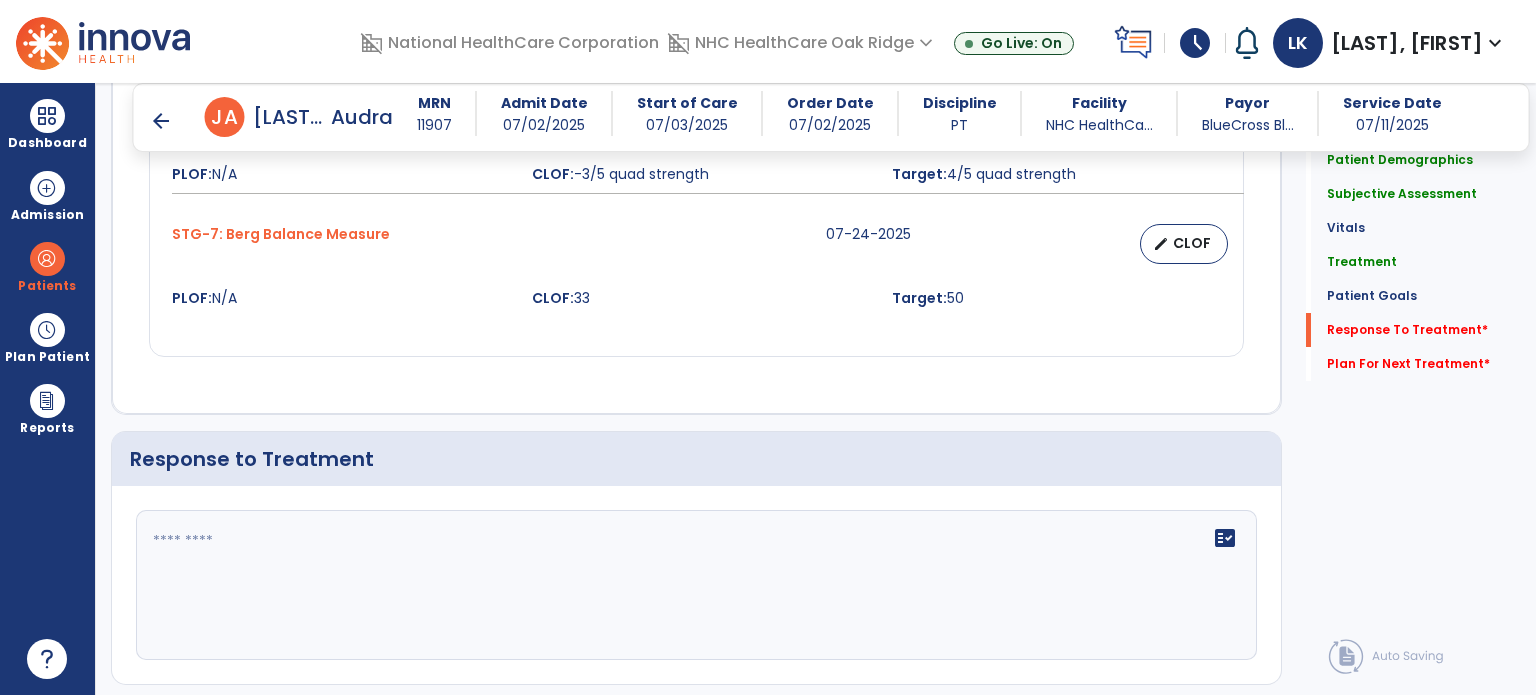 scroll, scrollTop: 3000, scrollLeft: 0, axis: vertical 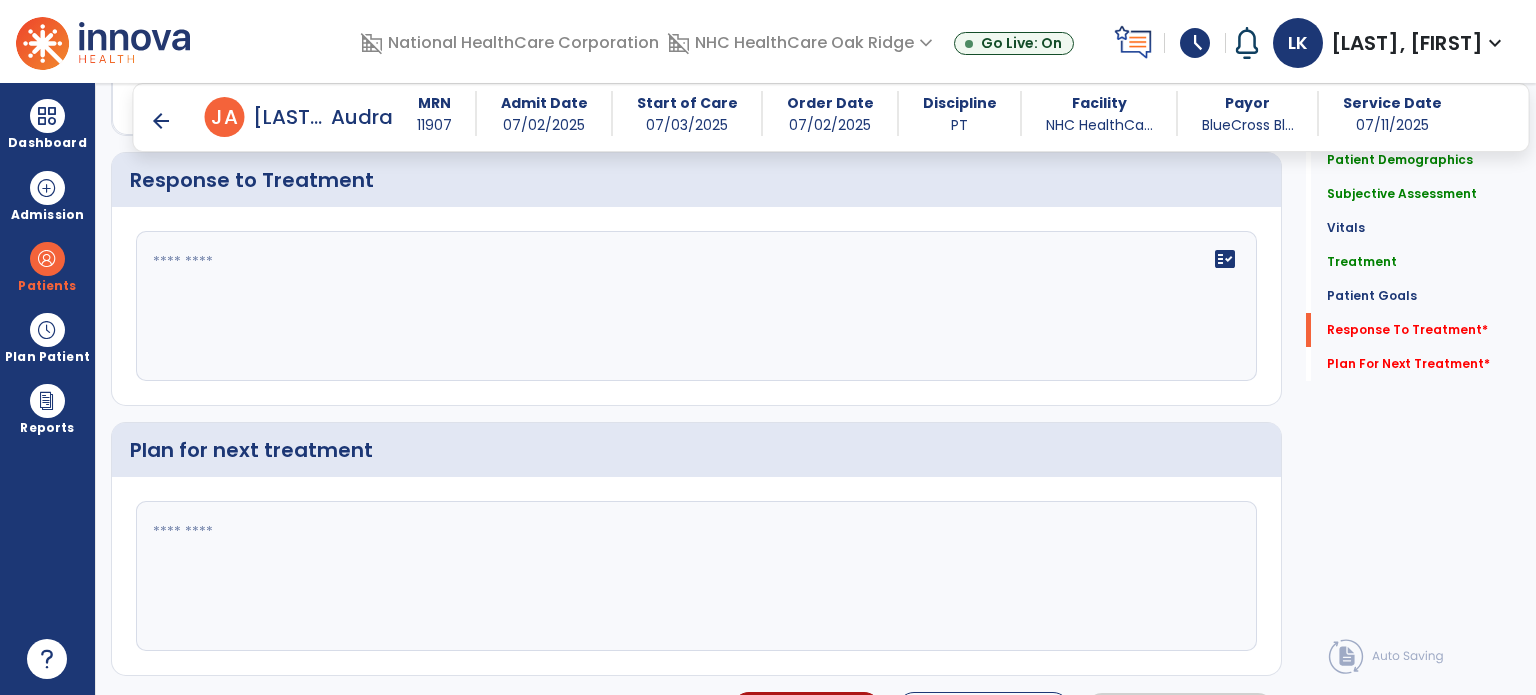 click 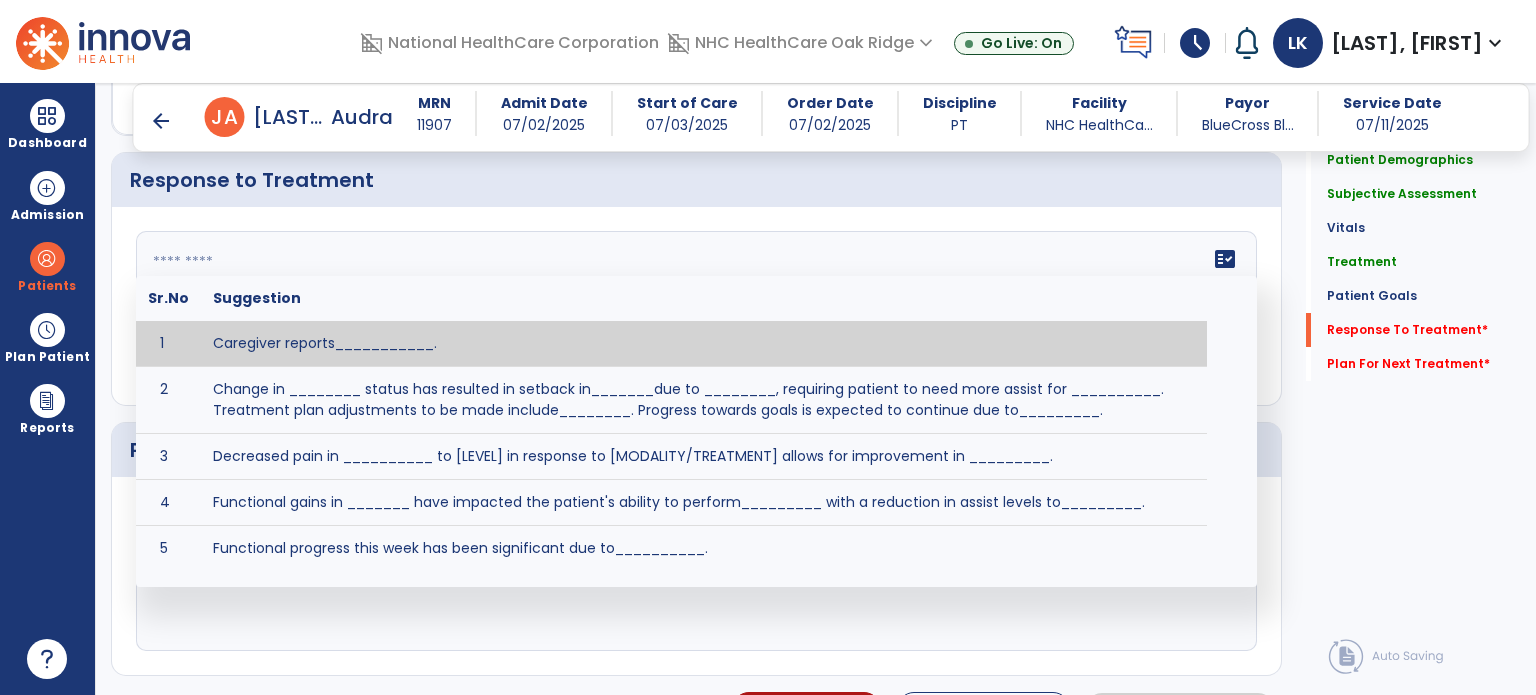 paste on "**********" 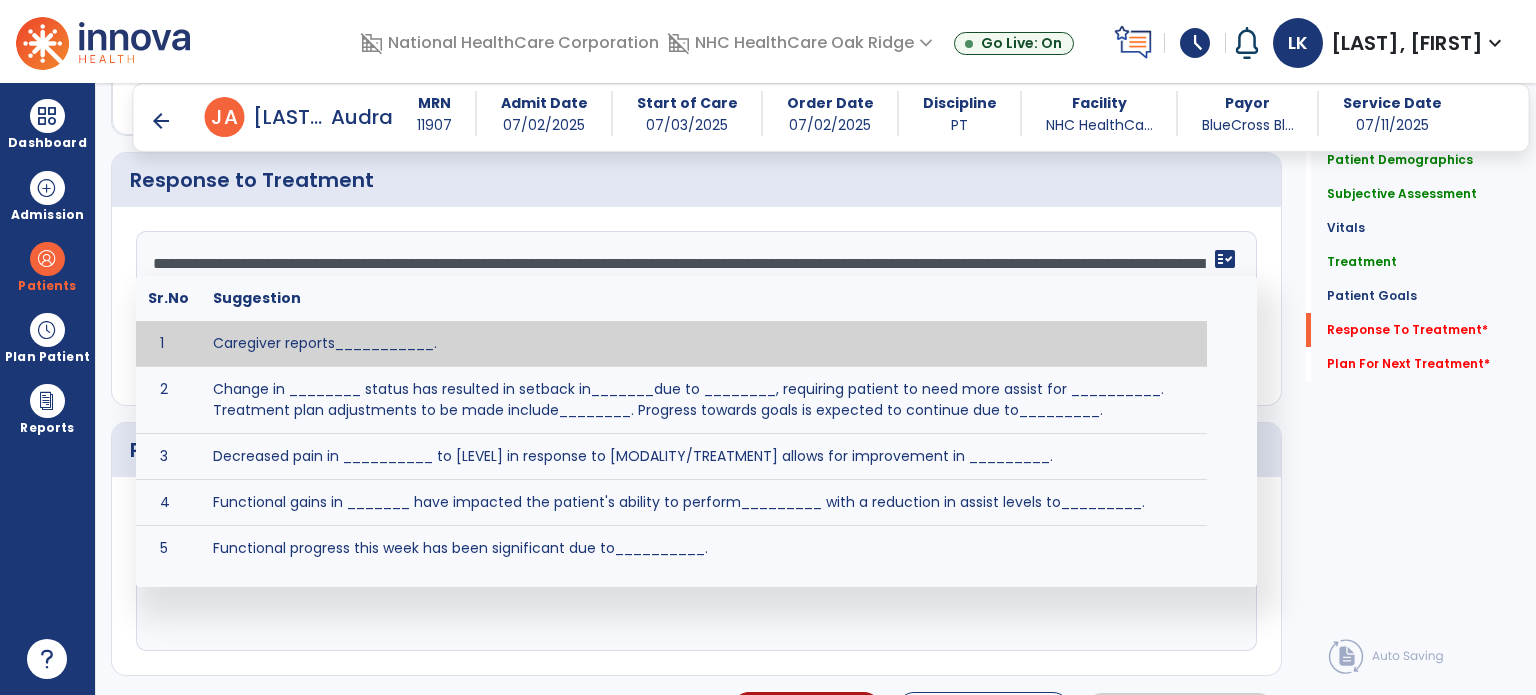 click on "**********" 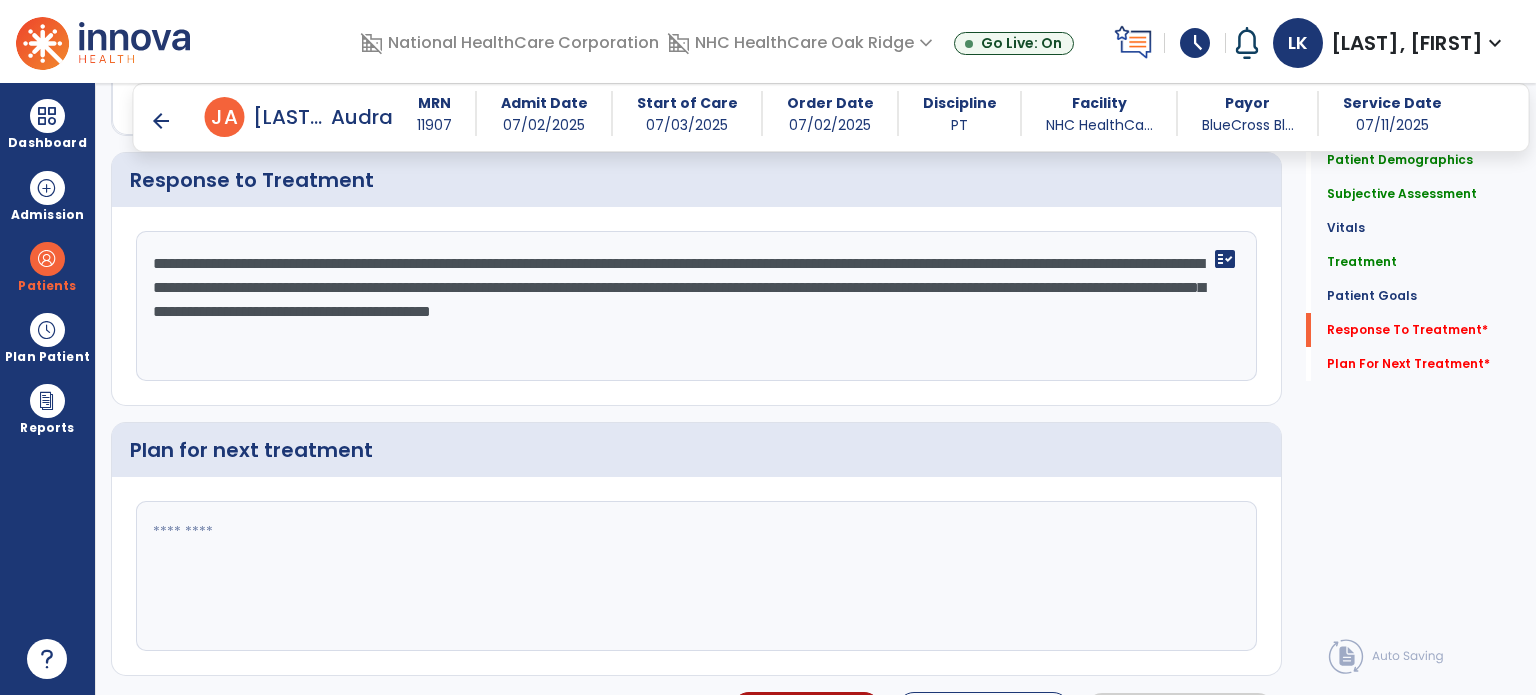 click on "**********" 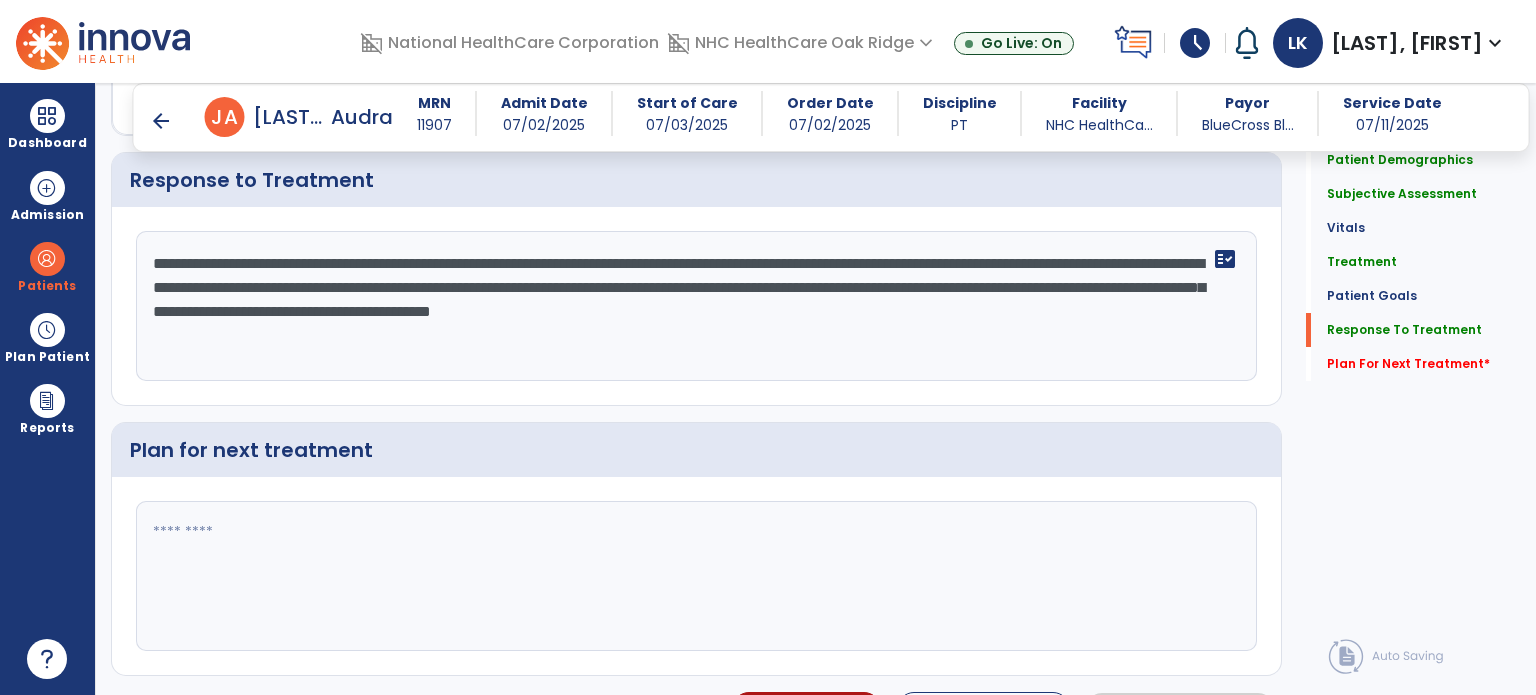 scroll, scrollTop: 3000, scrollLeft: 0, axis: vertical 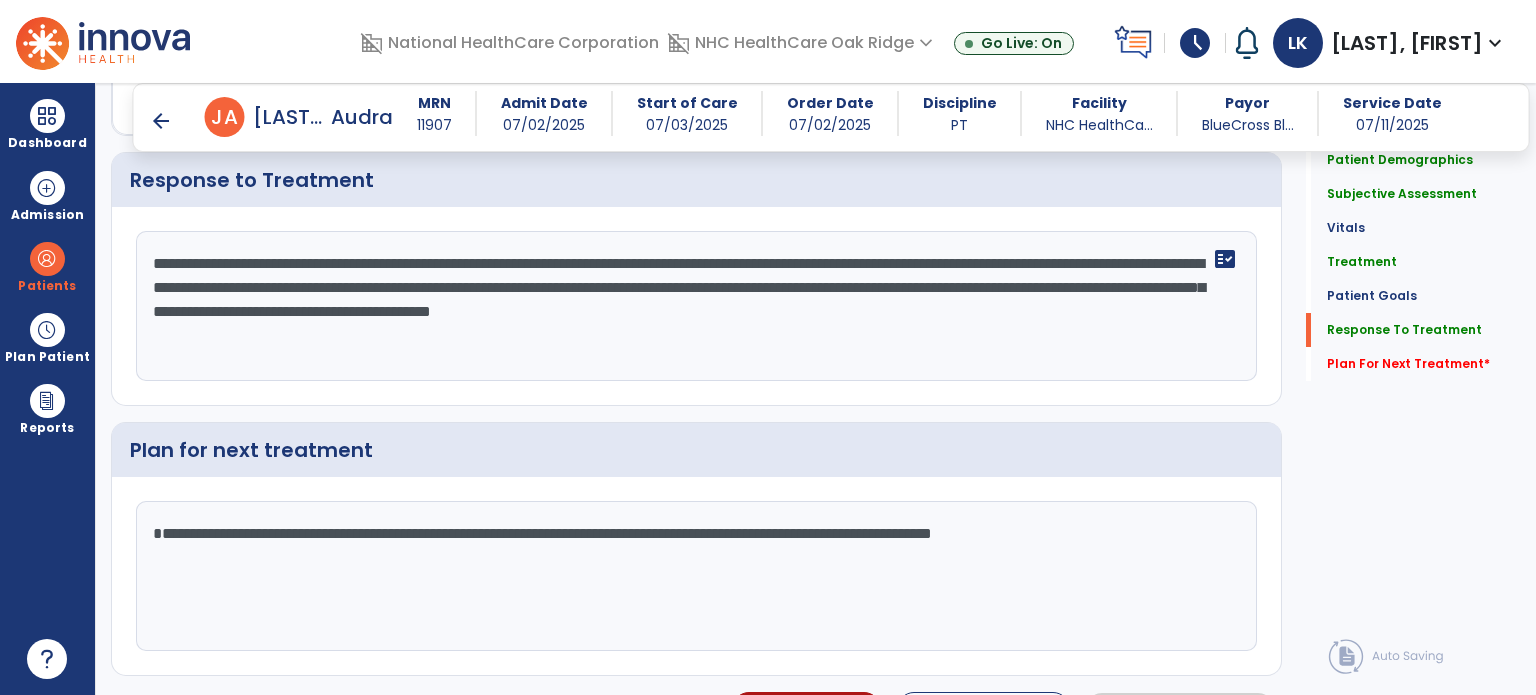 click on "**********" 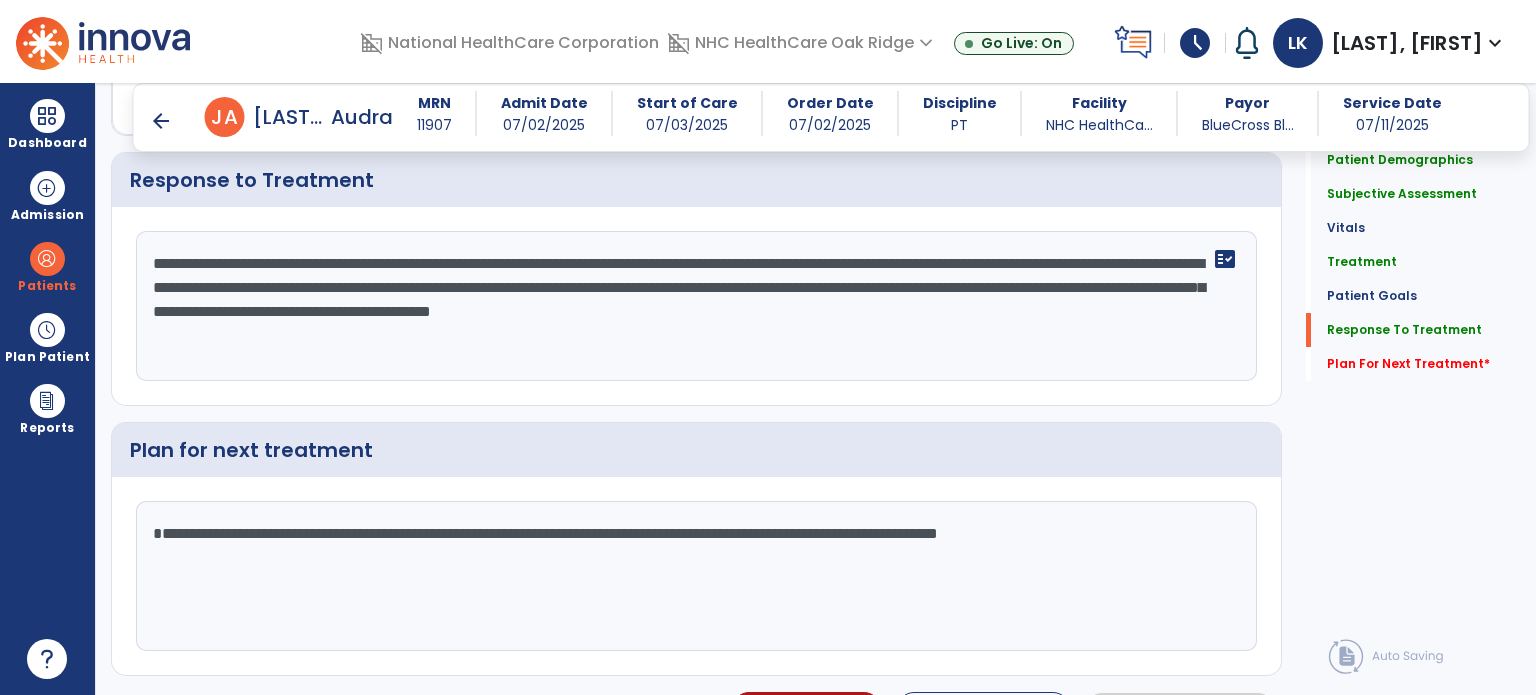 click on "**********" 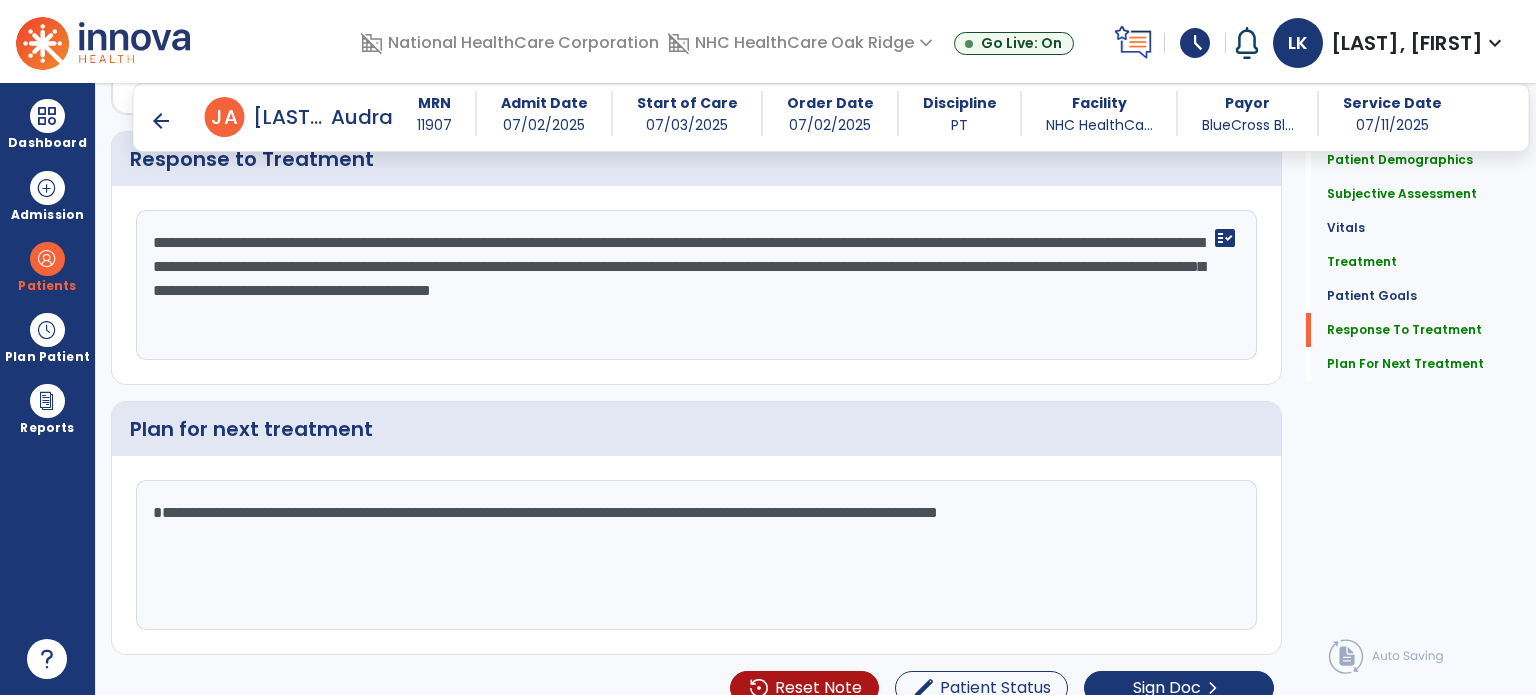 scroll, scrollTop: 3040, scrollLeft: 0, axis: vertical 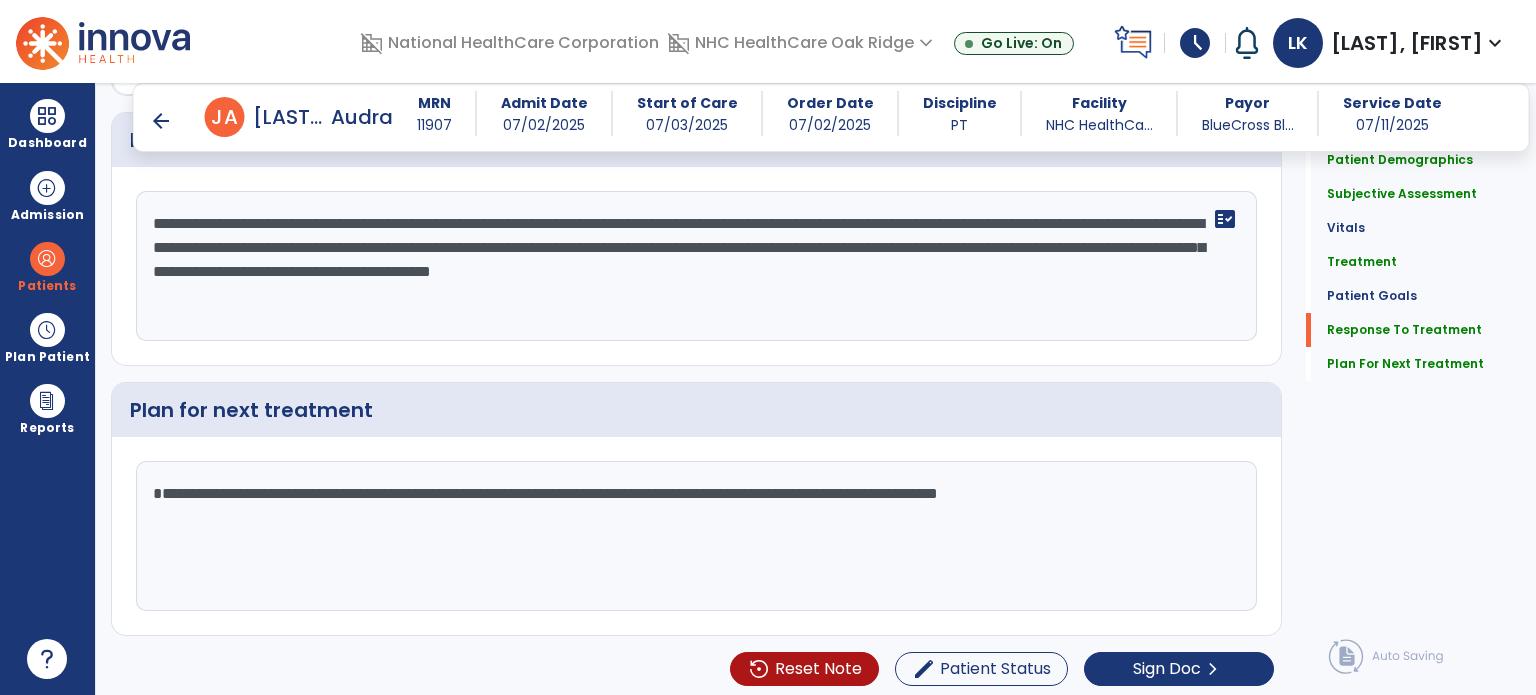 drag, startPoint x: 436, startPoint y: 484, endPoint x: 583, endPoint y: 486, distance: 147.01361 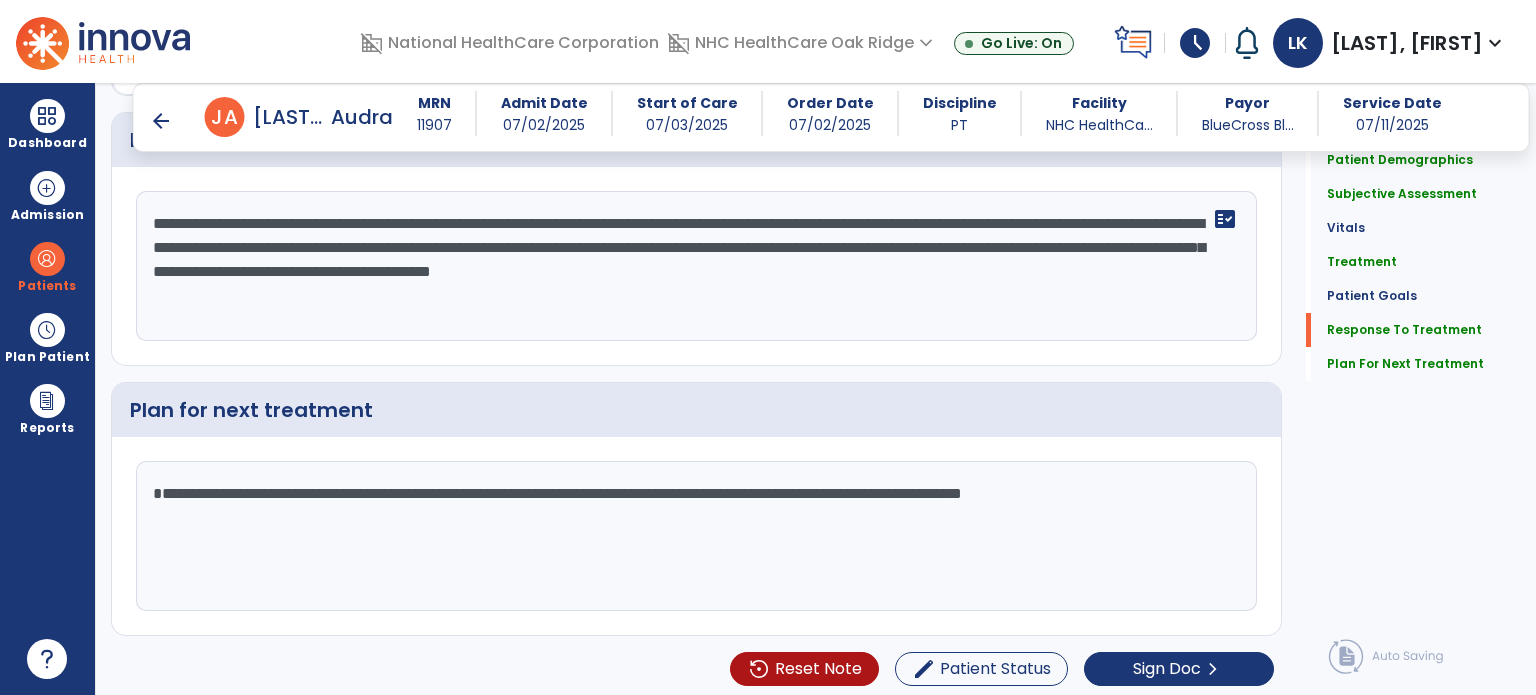 scroll, scrollTop: 3040, scrollLeft: 0, axis: vertical 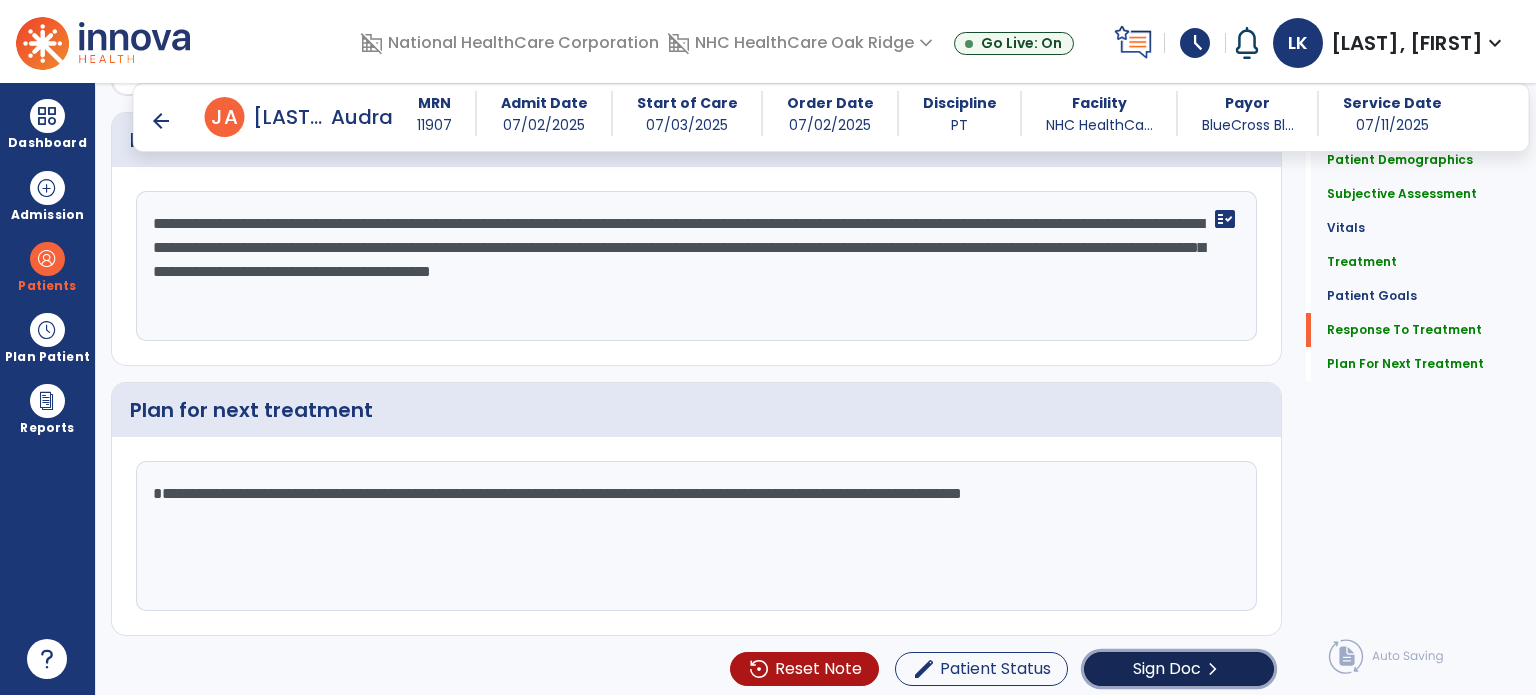 click on "Sign Doc" 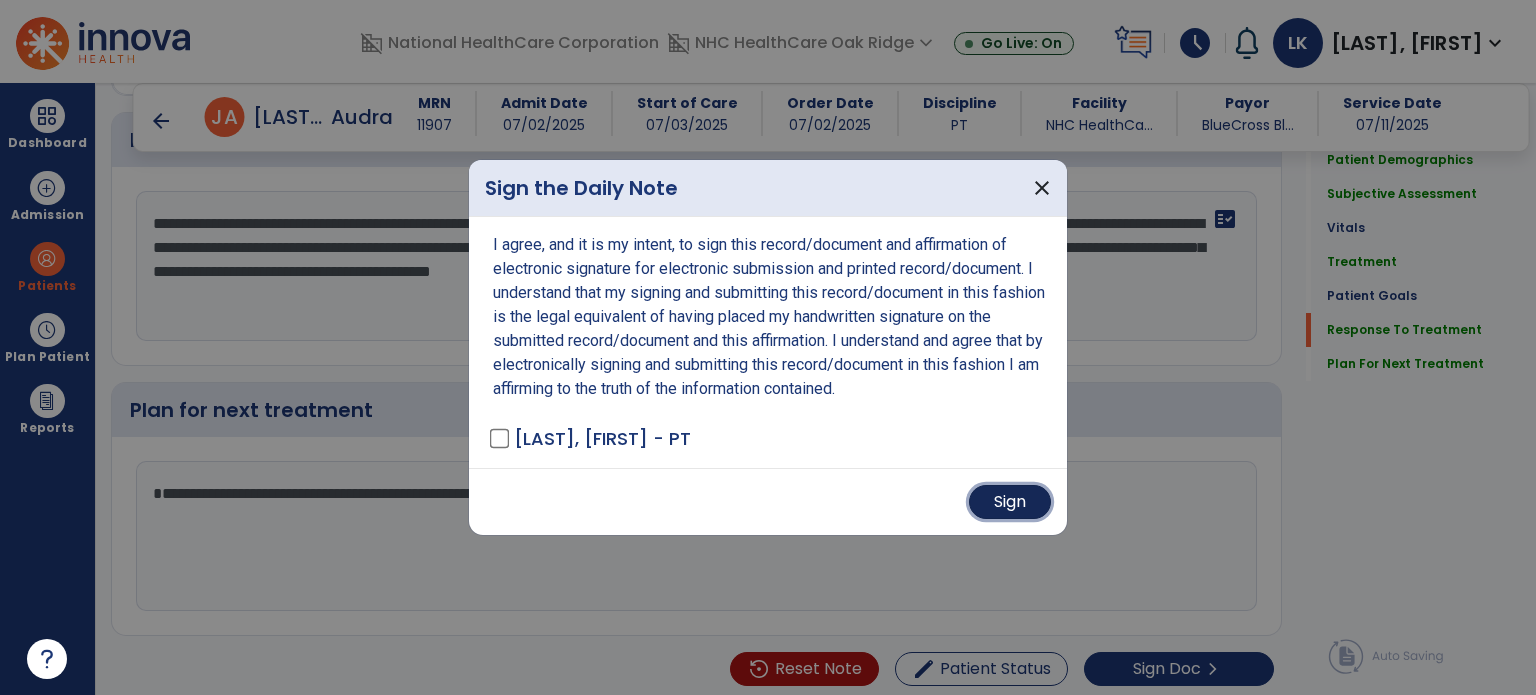 click on "Sign" at bounding box center (1010, 502) 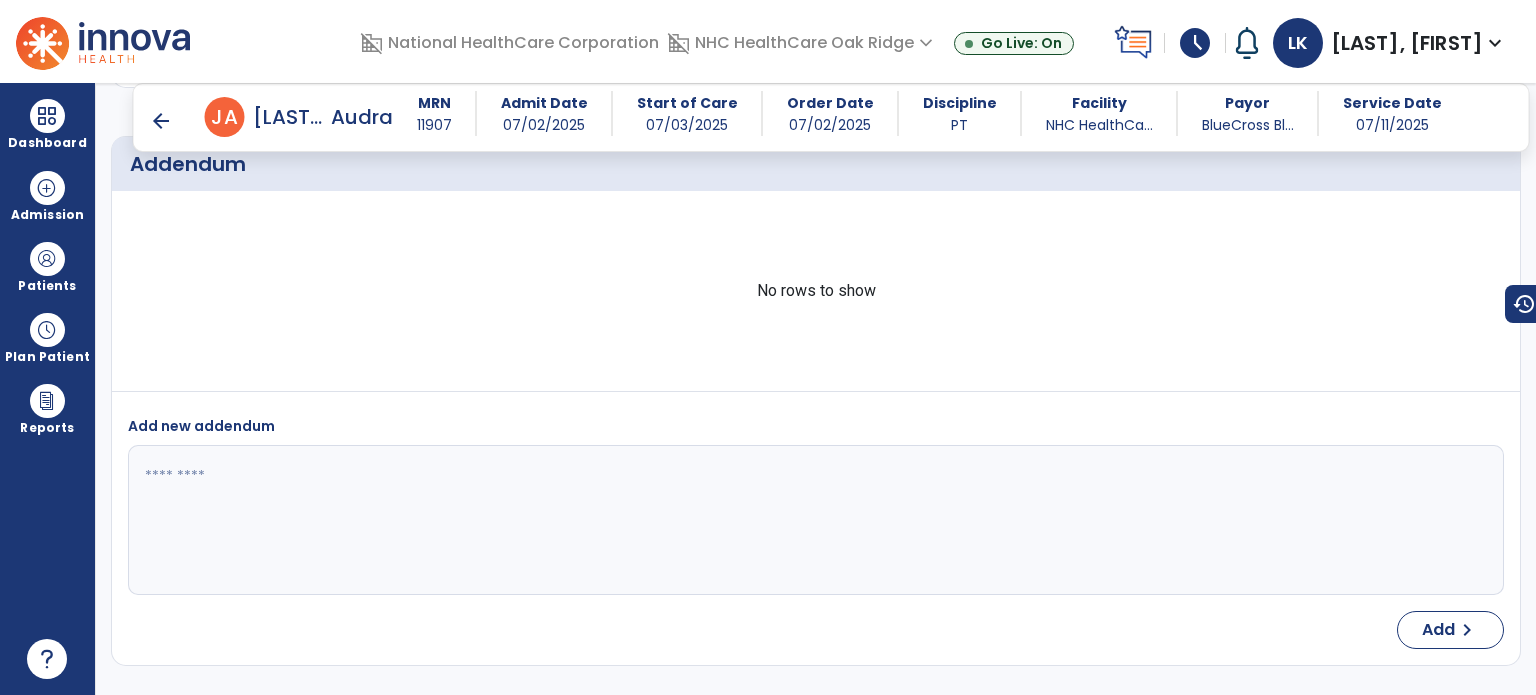 scroll, scrollTop: 5200, scrollLeft: 0, axis: vertical 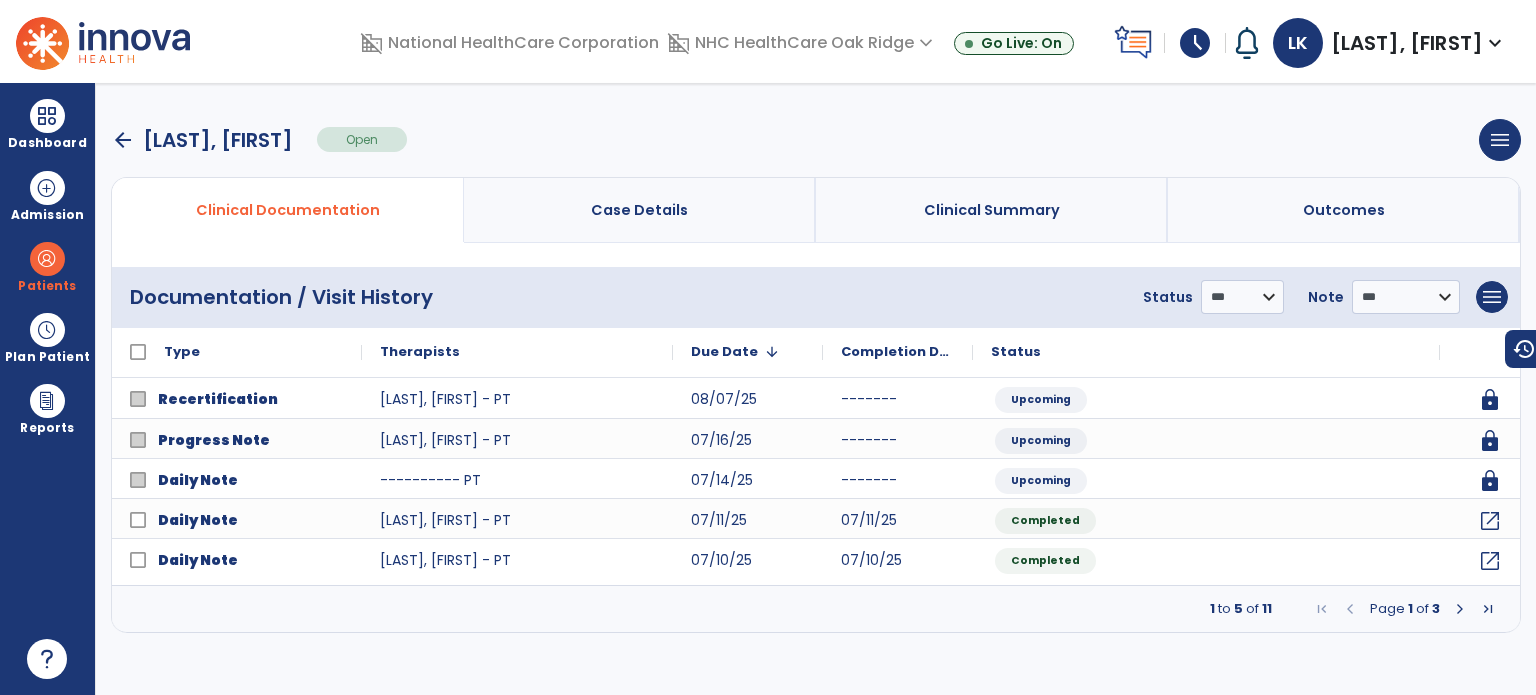 click on "arrow_back" at bounding box center (123, 140) 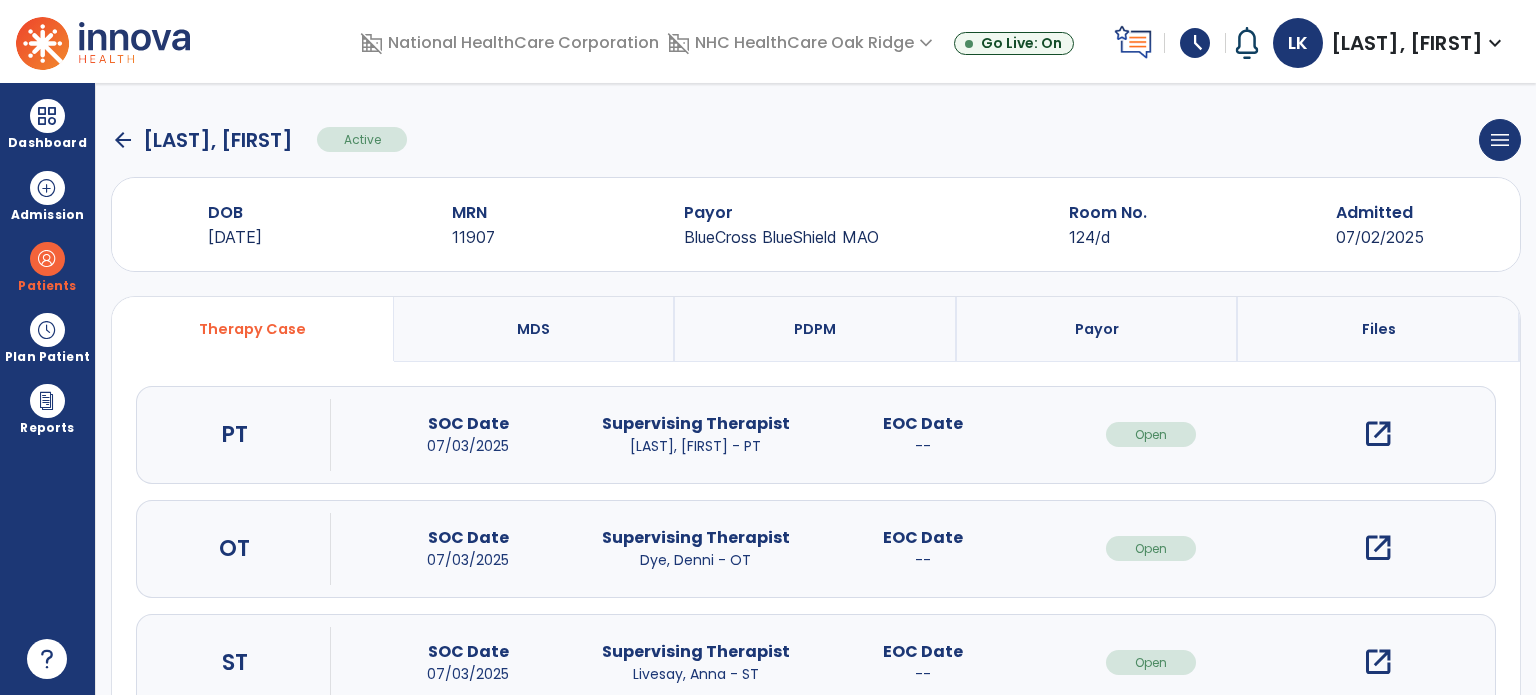 click at bounding box center [47, 259] 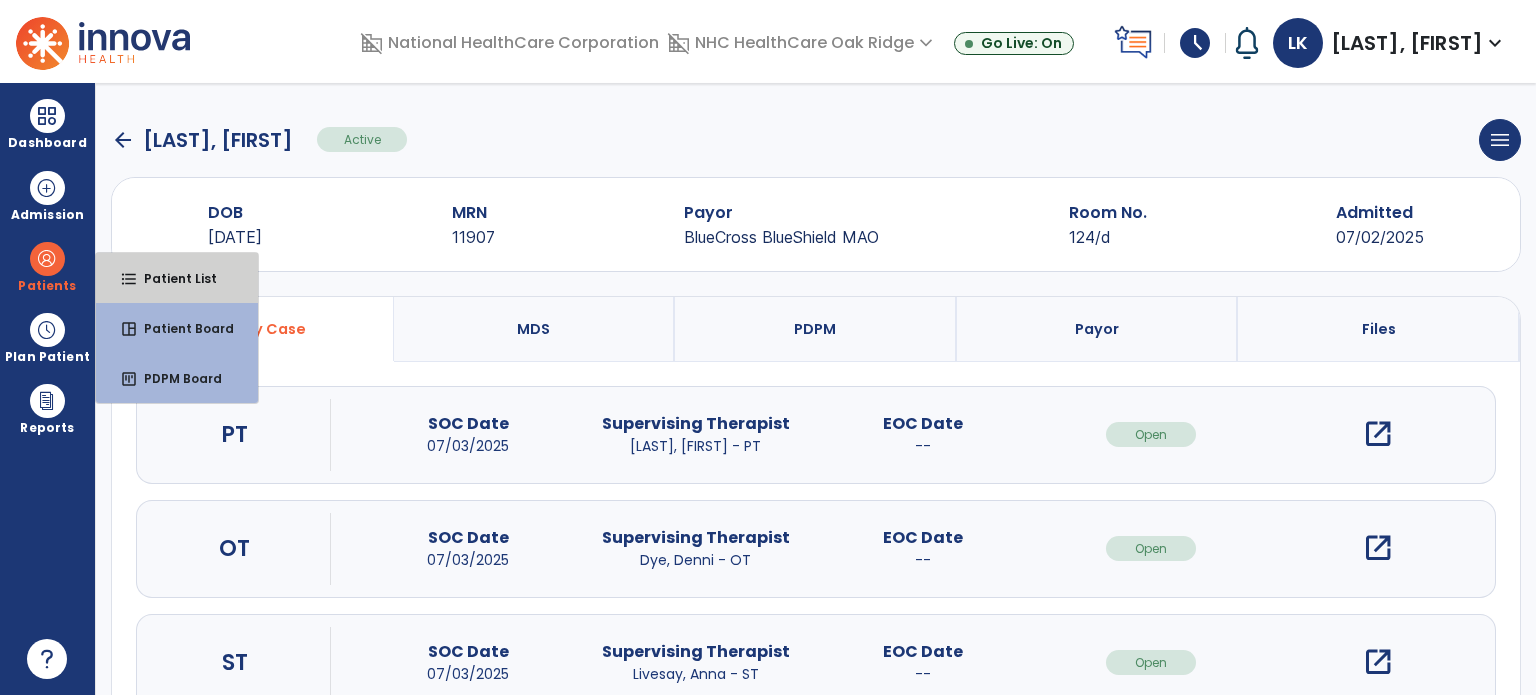 click on "format_list_bulleted" at bounding box center [129, 279] 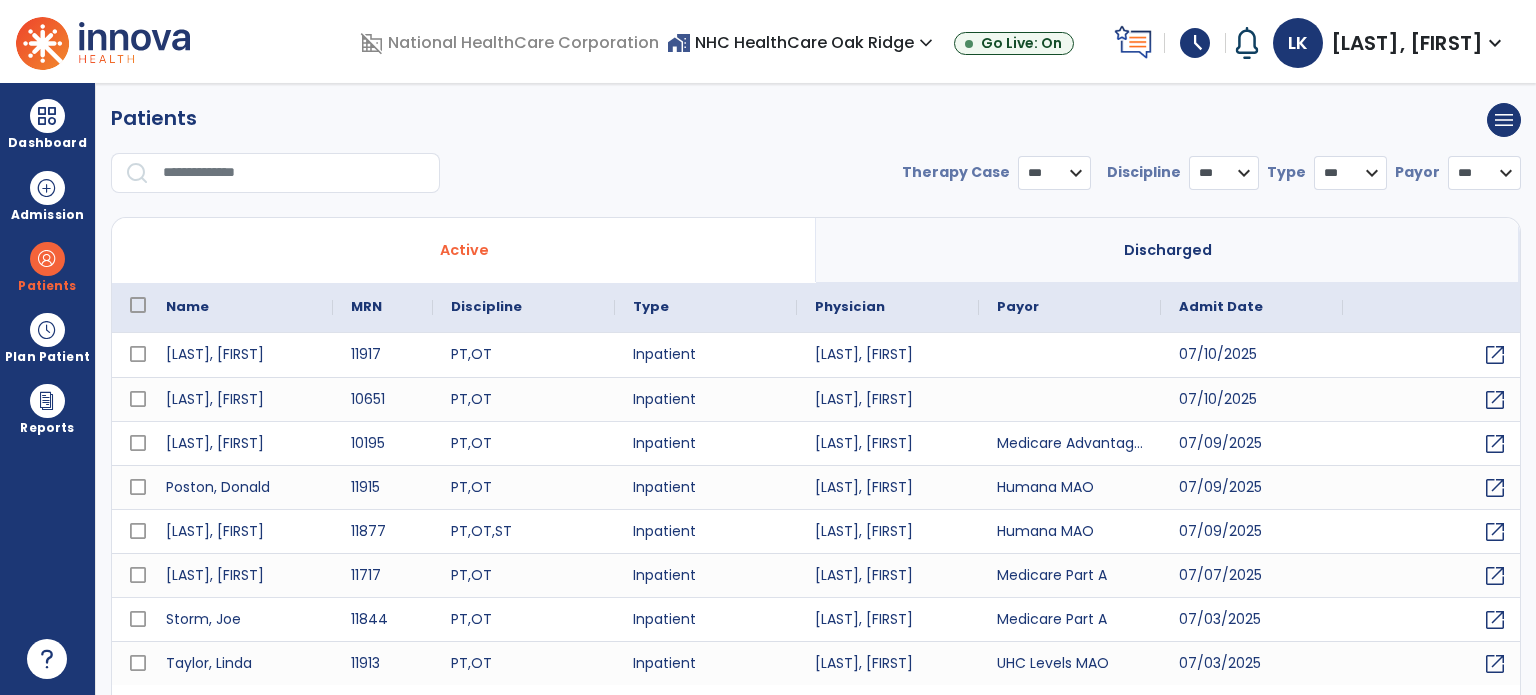 select on "***" 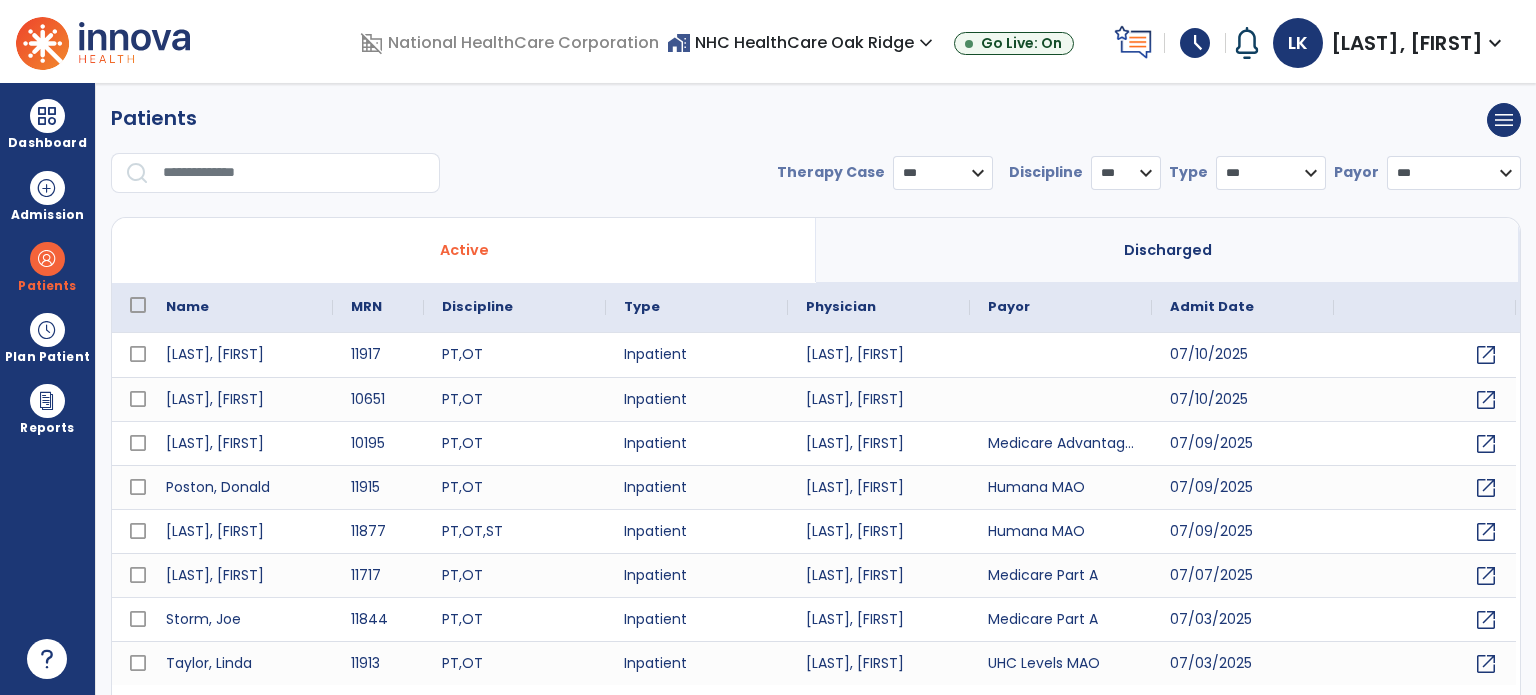 click at bounding box center [294, 173] 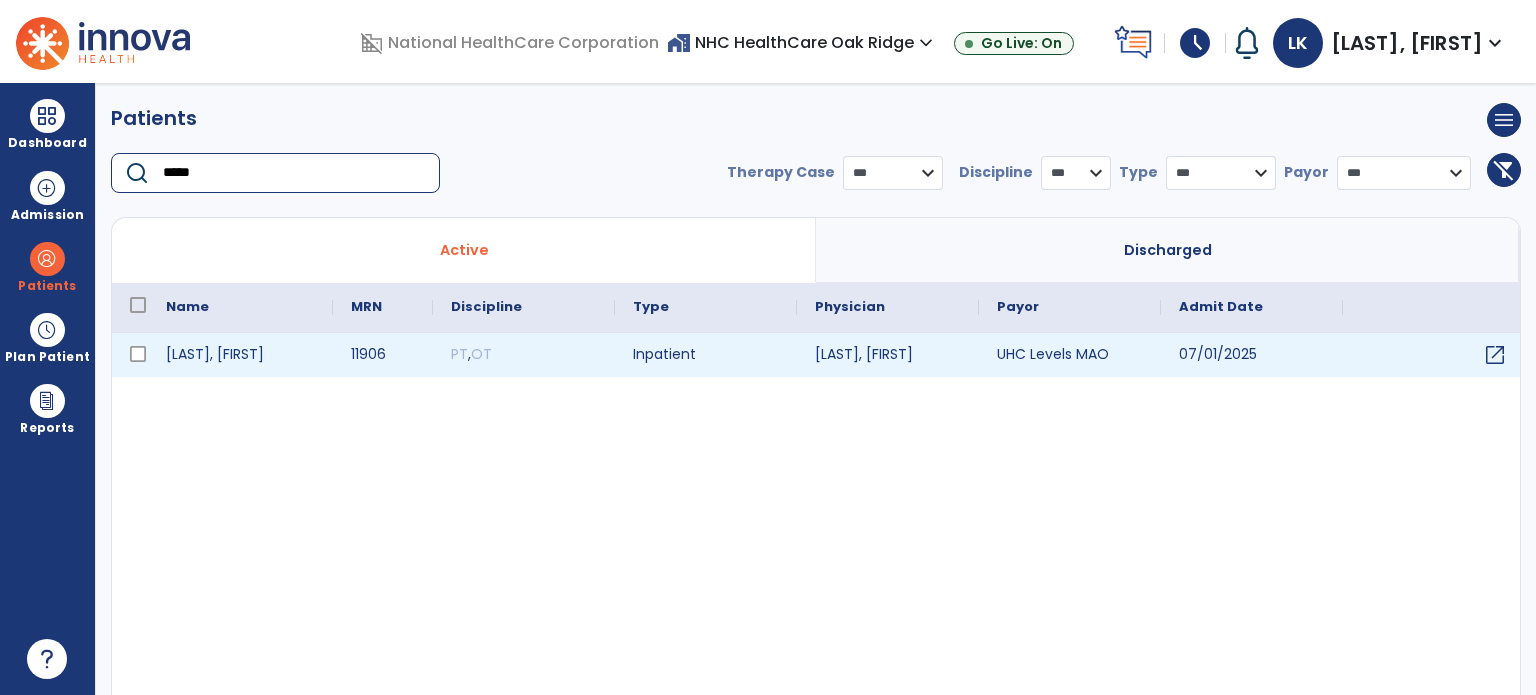 type on "*****" 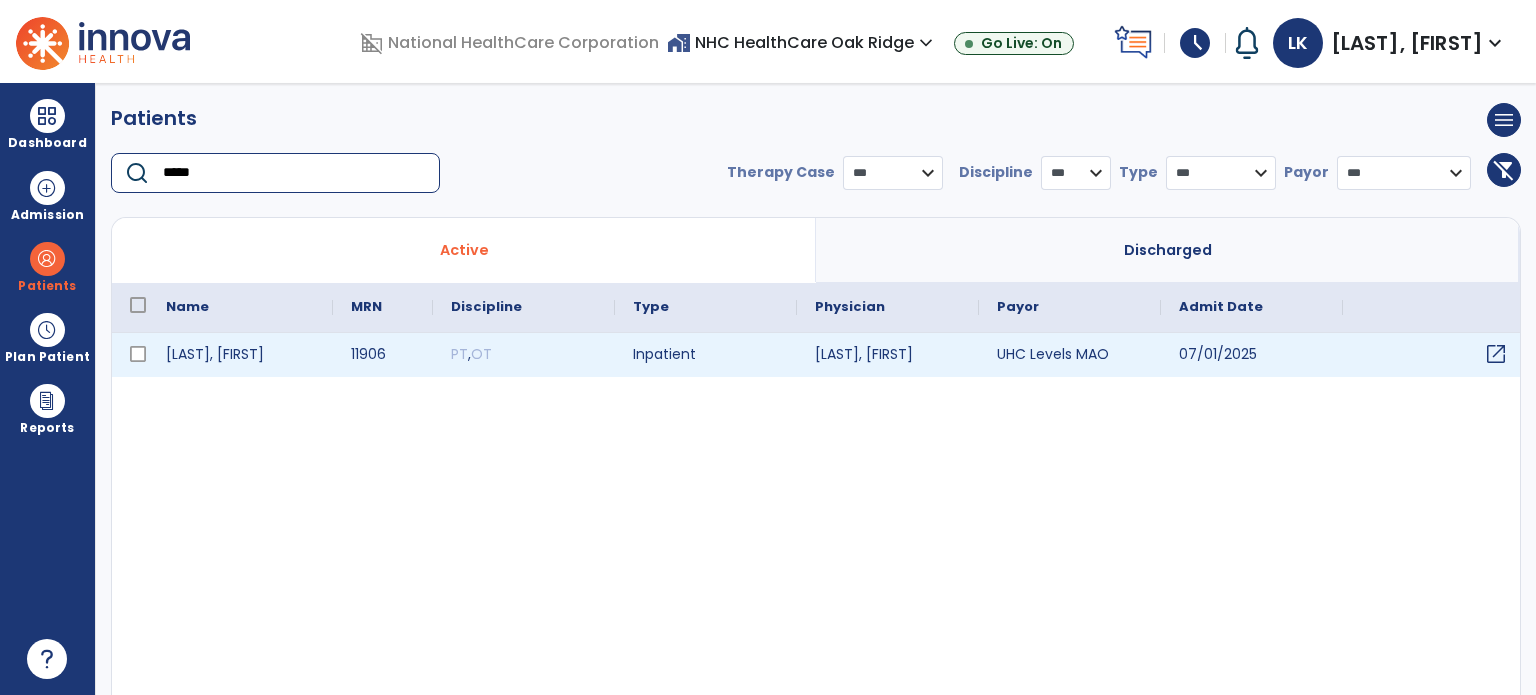 click on "open_in_new" at bounding box center (1496, 354) 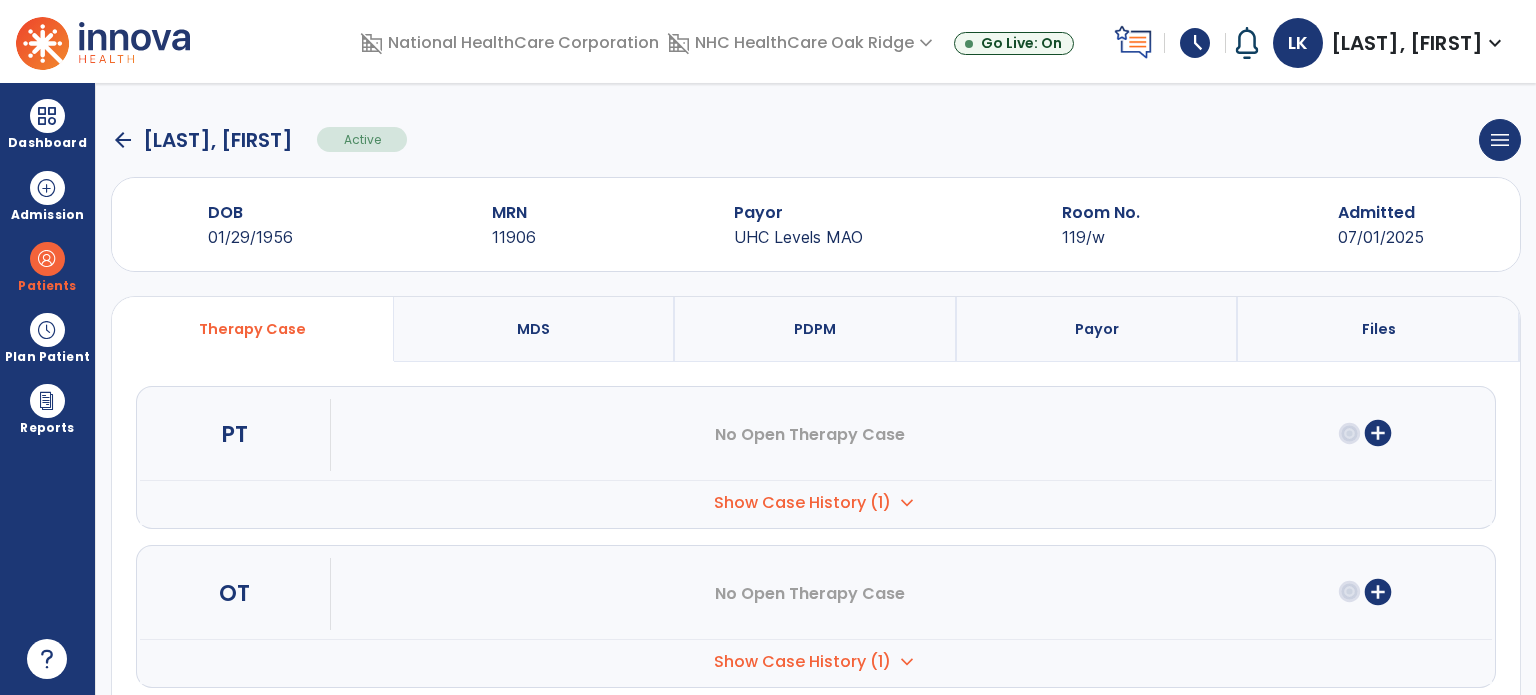 click on "add_circle" at bounding box center (1378, 433) 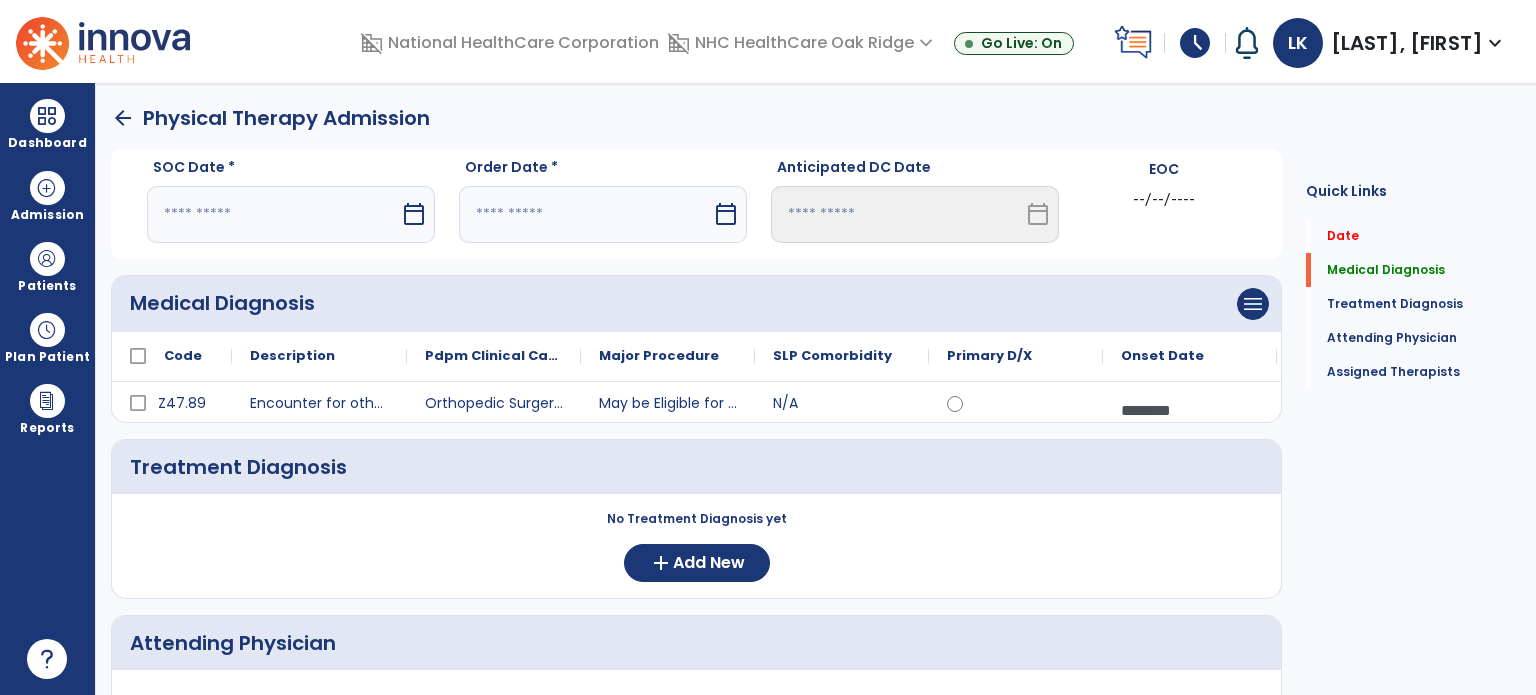 click on "arrow_back" 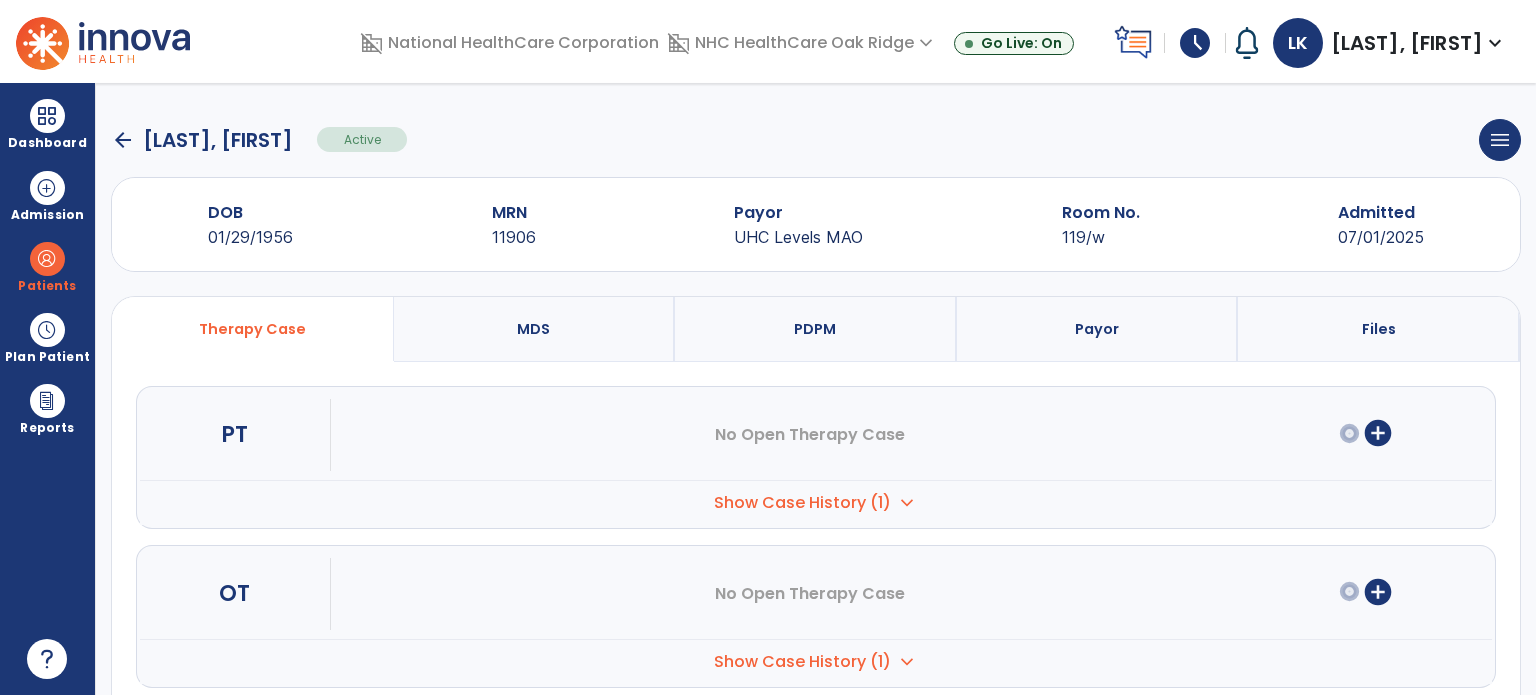 click on "Show Case History (1)" at bounding box center (802, 503) 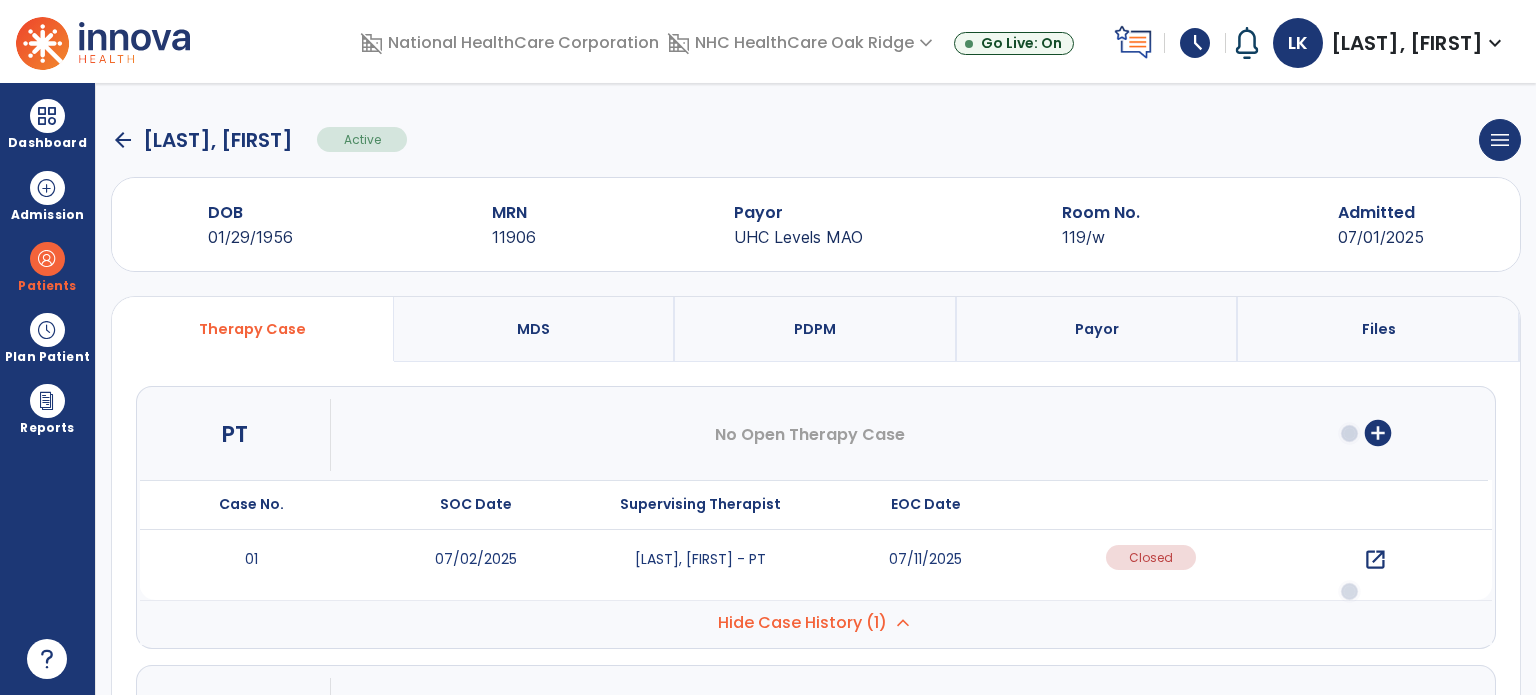 click on "open_in_new" at bounding box center (1375, 560) 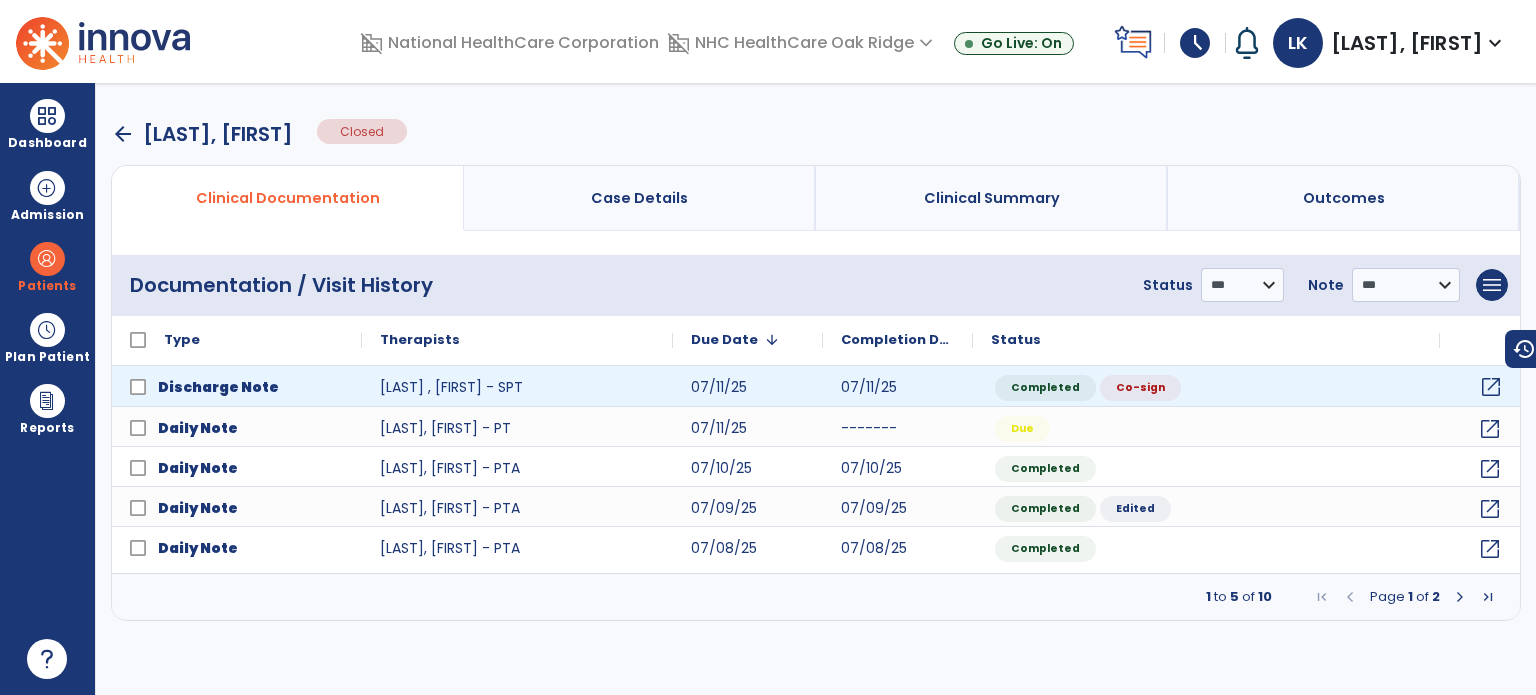 click on "open_in_new" 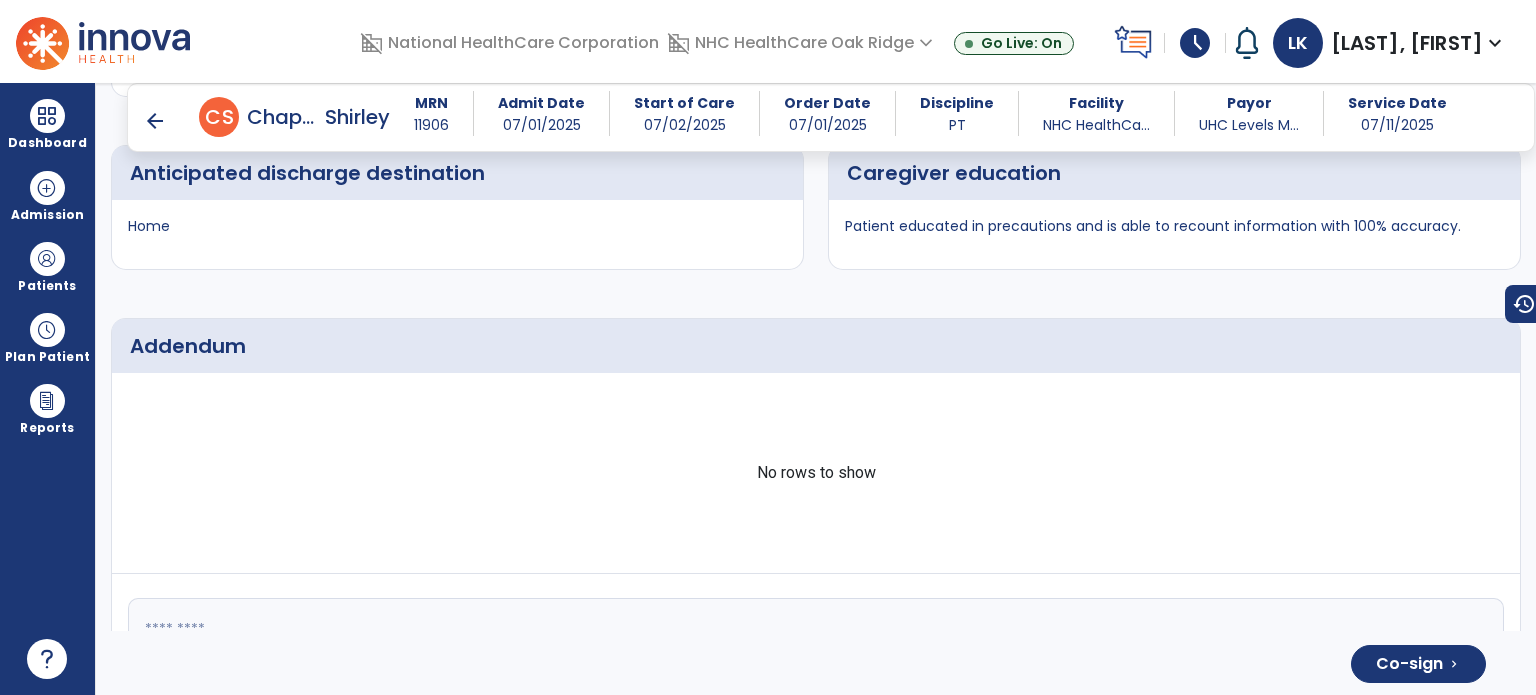 scroll, scrollTop: 3571, scrollLeft: 0, axis: vertical 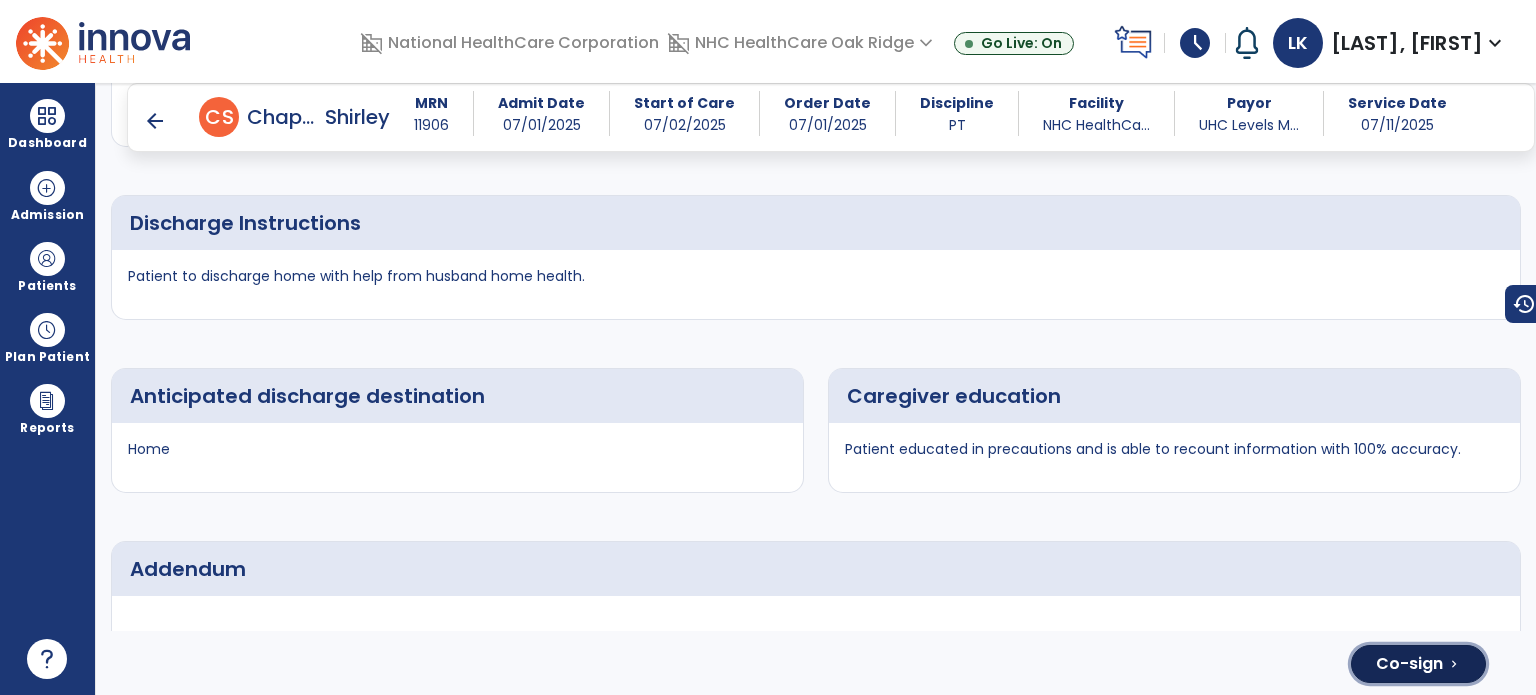 click on "Co-sign" 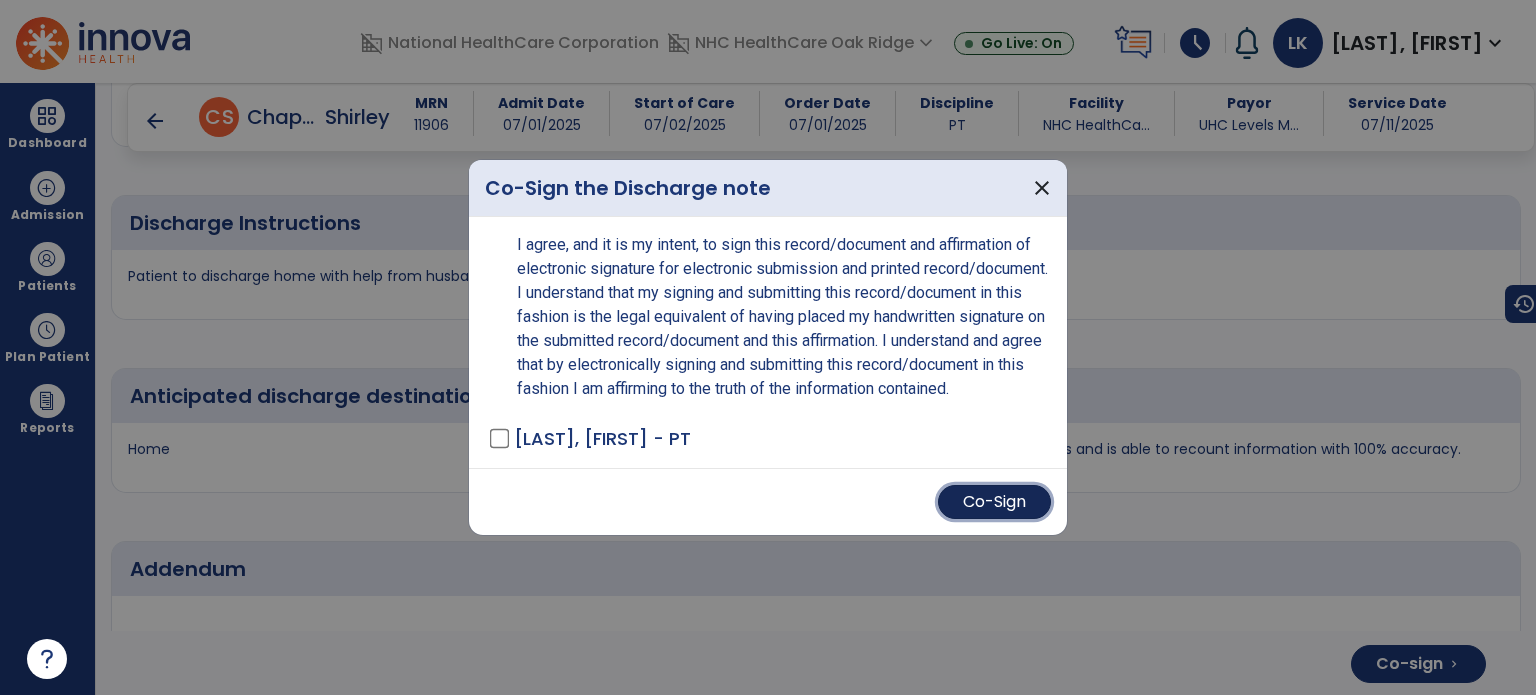 click on "Co-Sign" at bounding box center [994, 502] 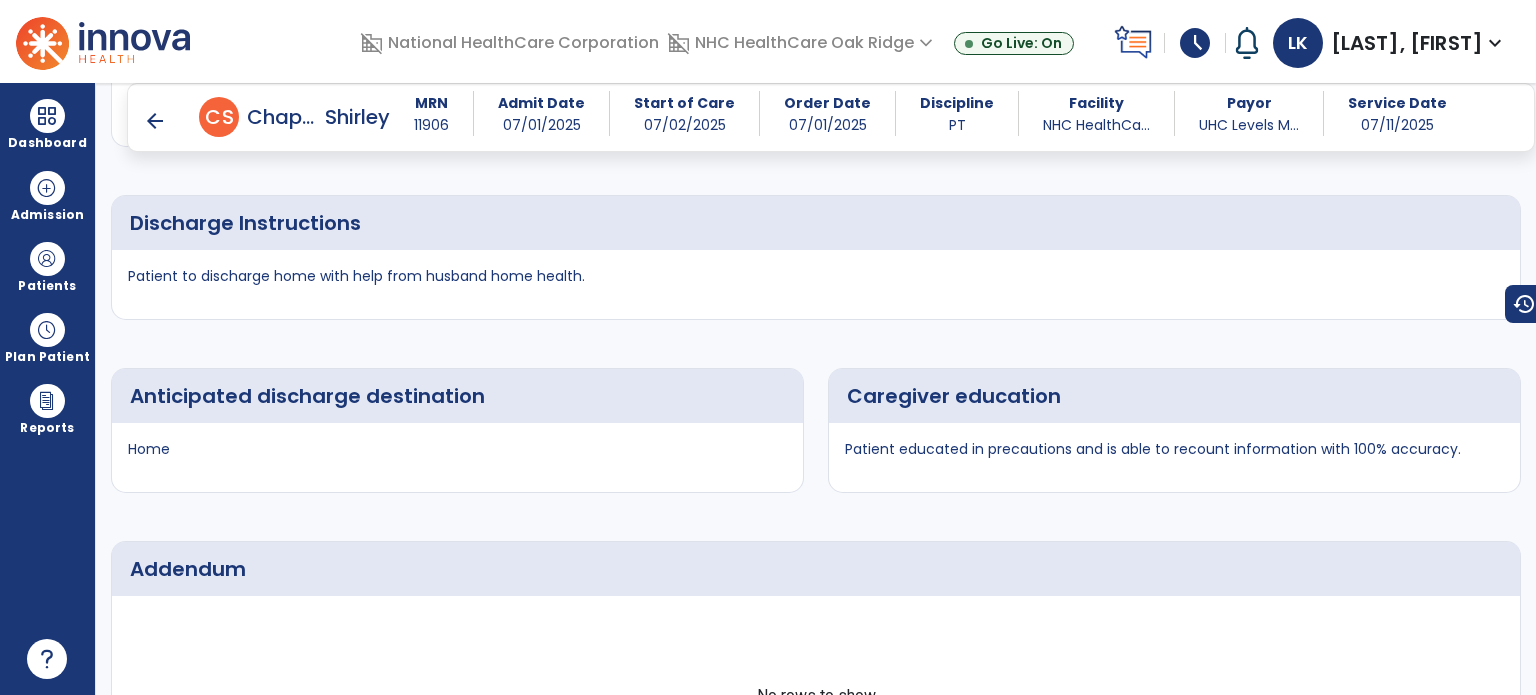 click on "arrow_back" at bounding box center (155, 121) 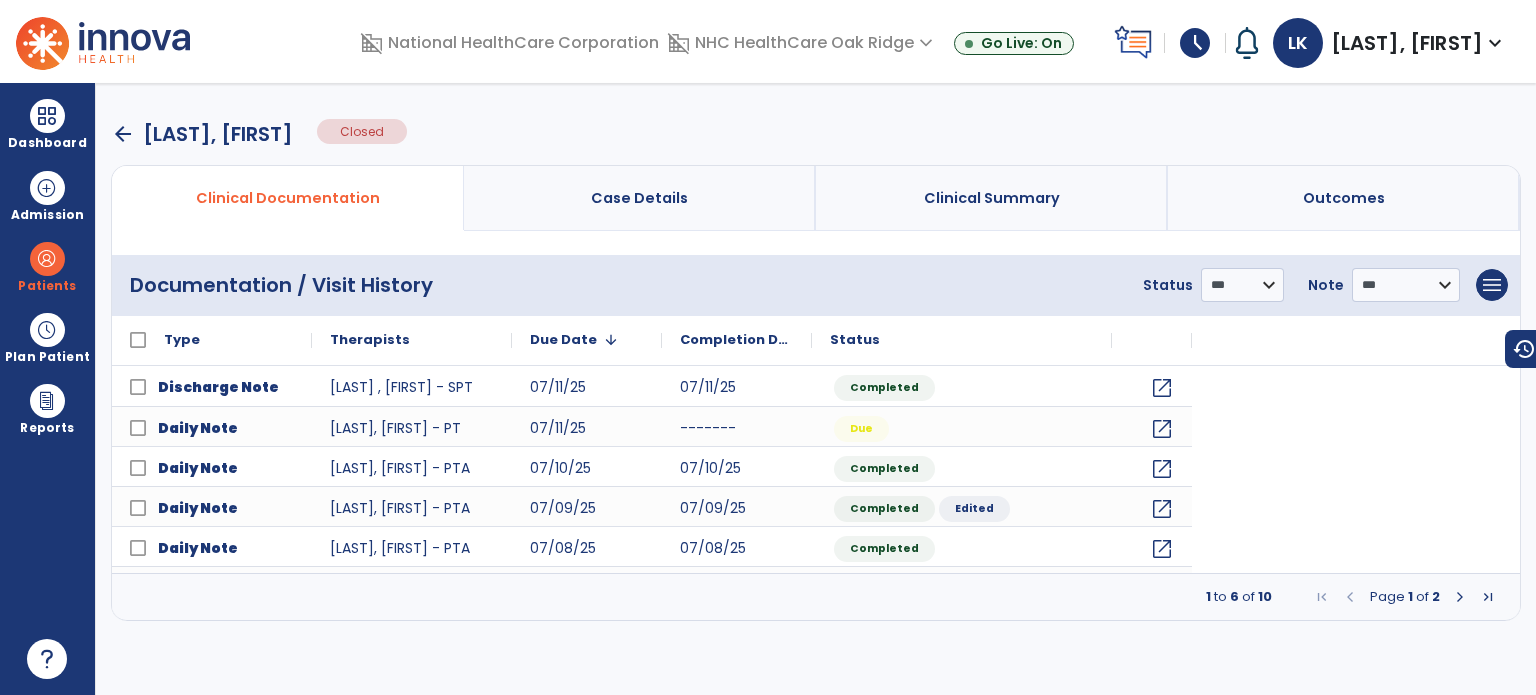 scroll, scrollTop: 0, scrollLeft: 0, axis: both 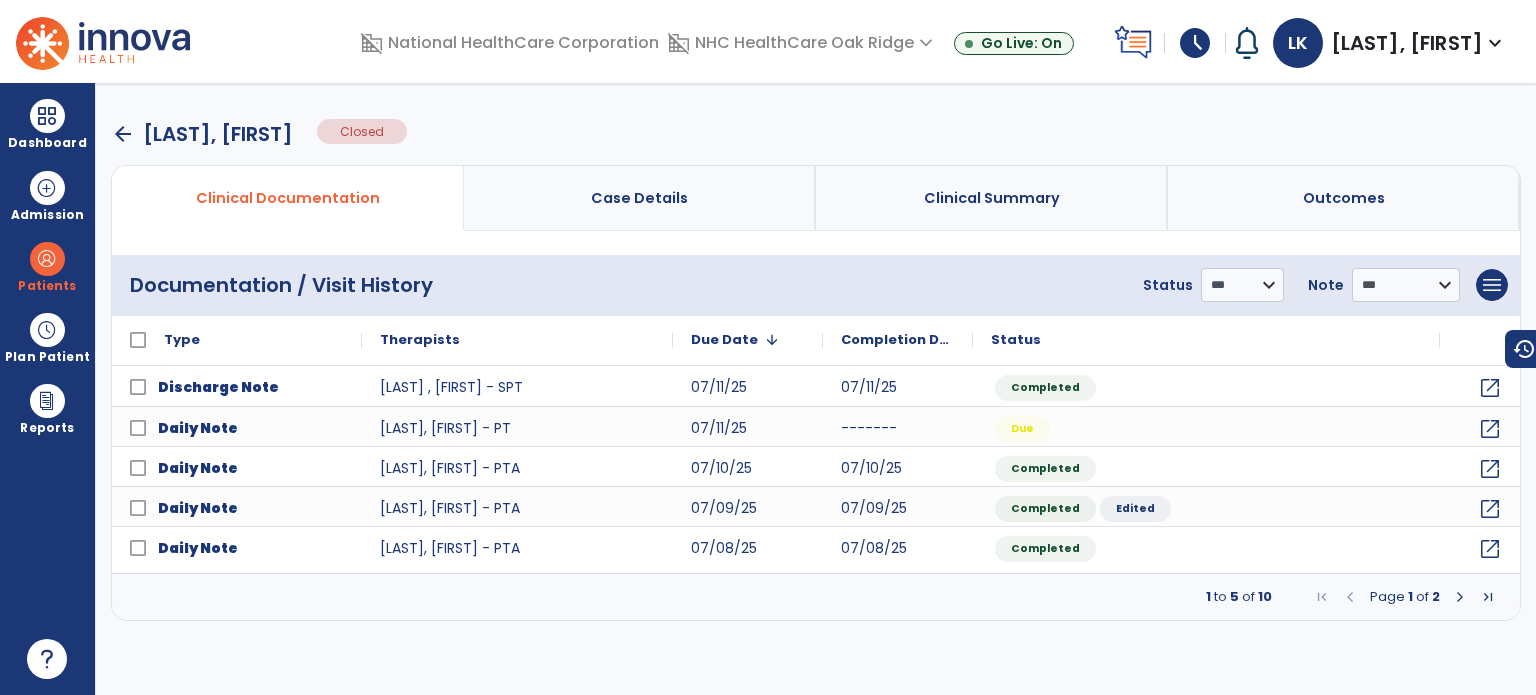 click at bounding box center (47, 259) 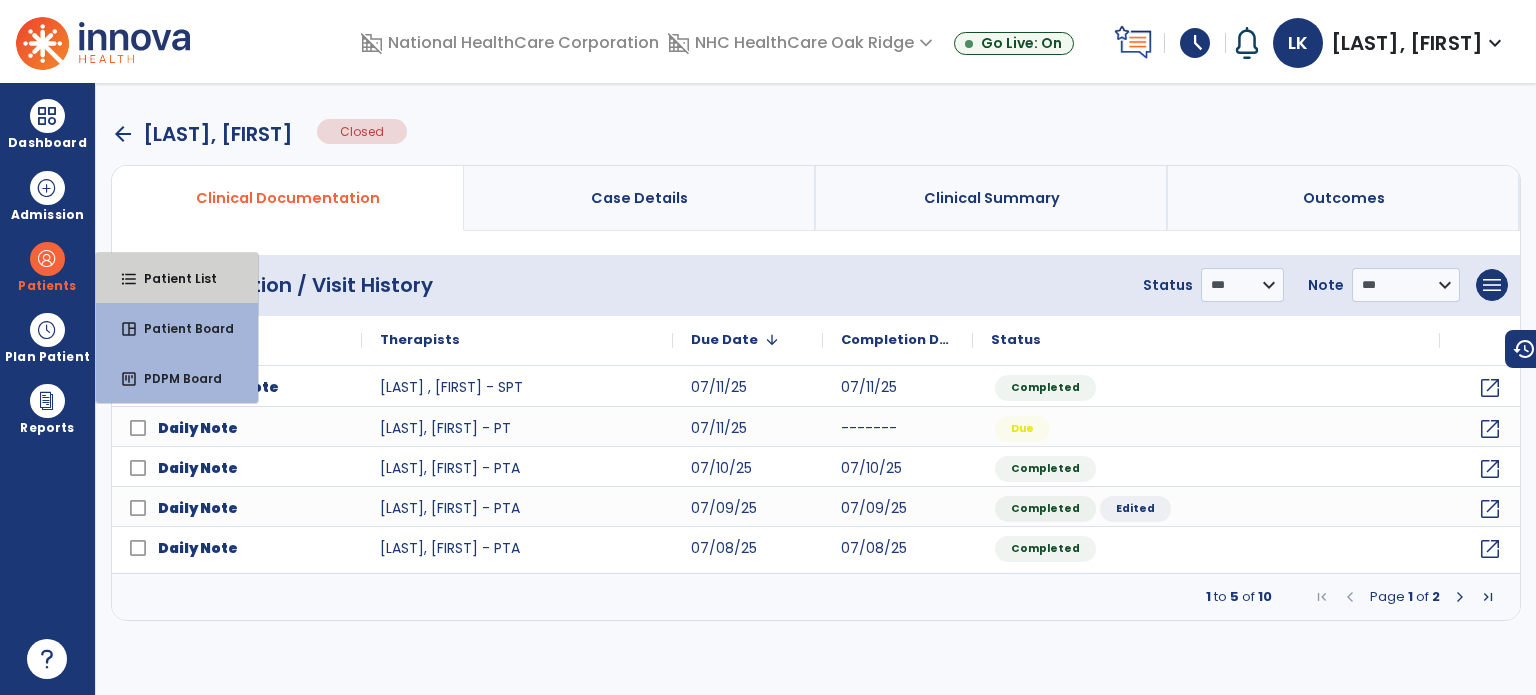 click on "Patient List" at bounding box center [172, 278] 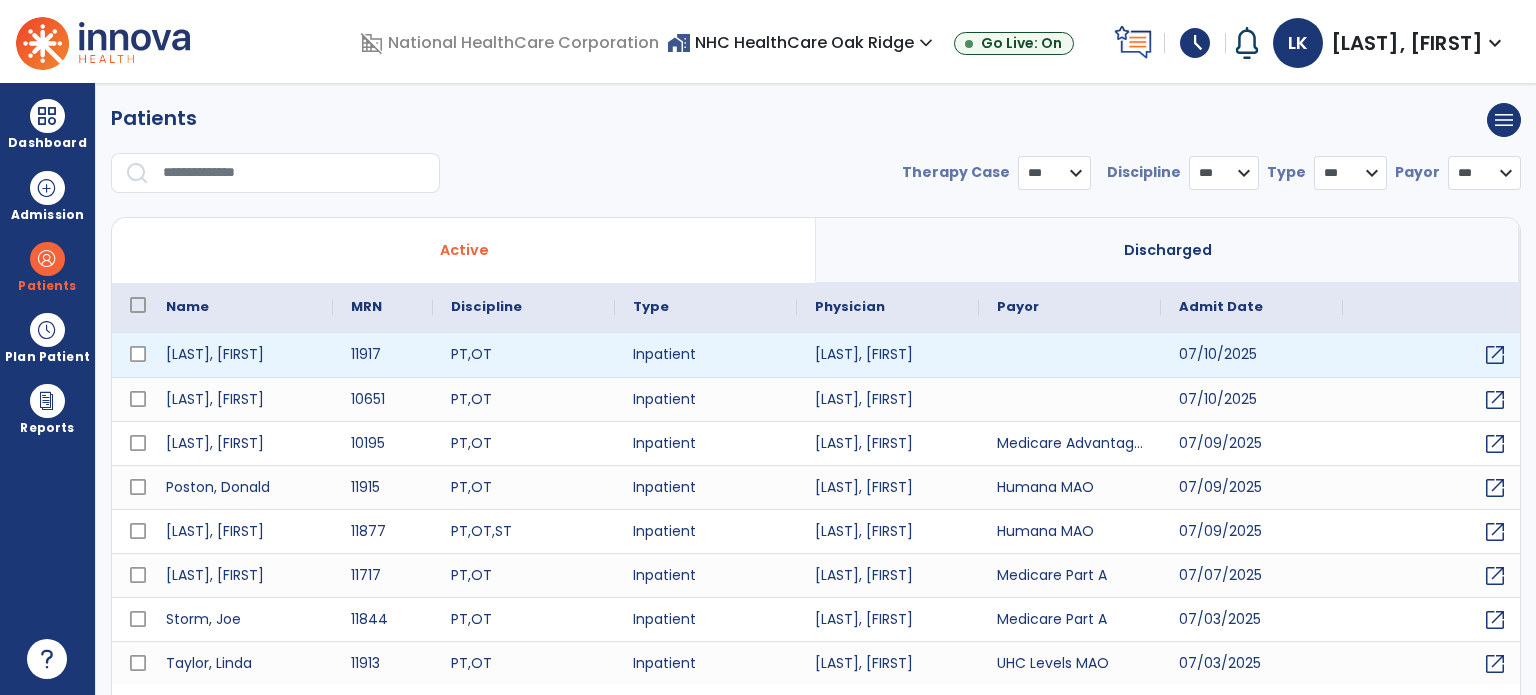 select on "***" 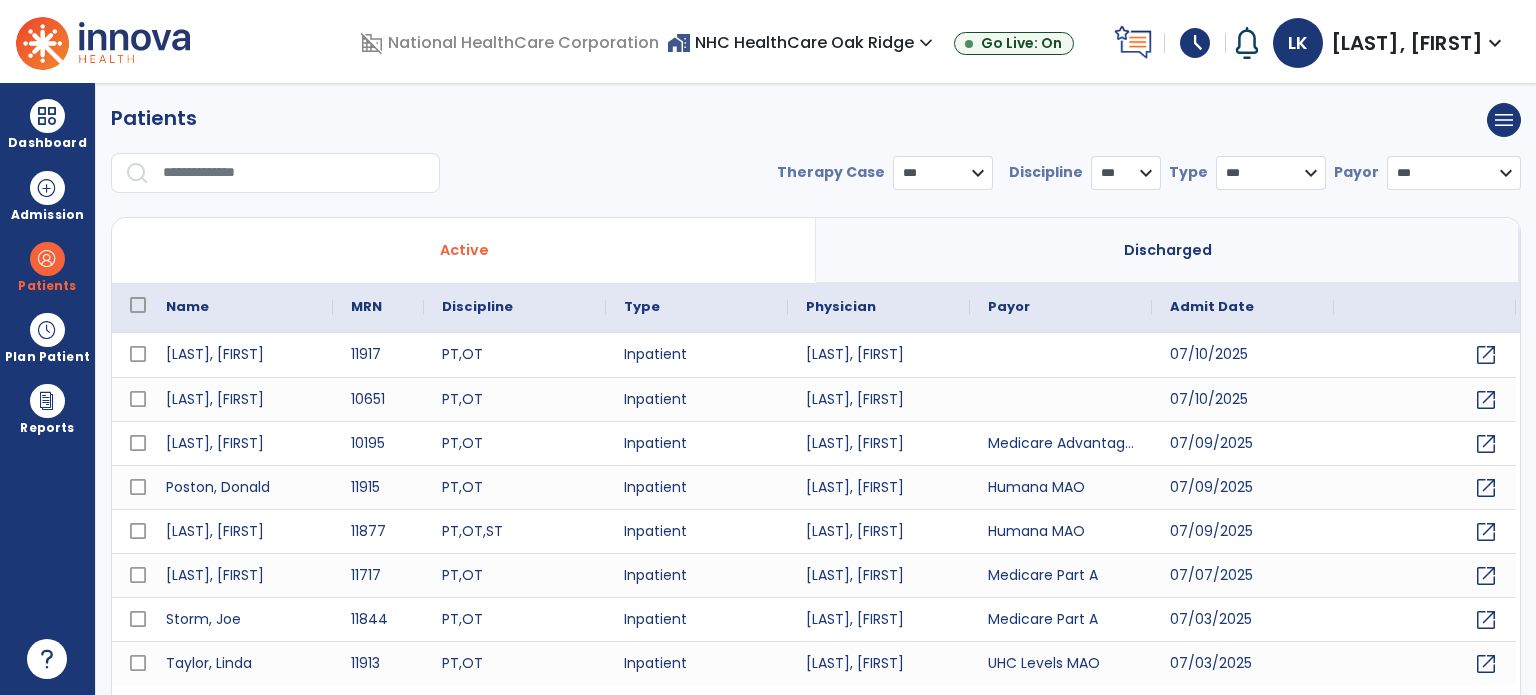 click at bounding box center [294, 173] 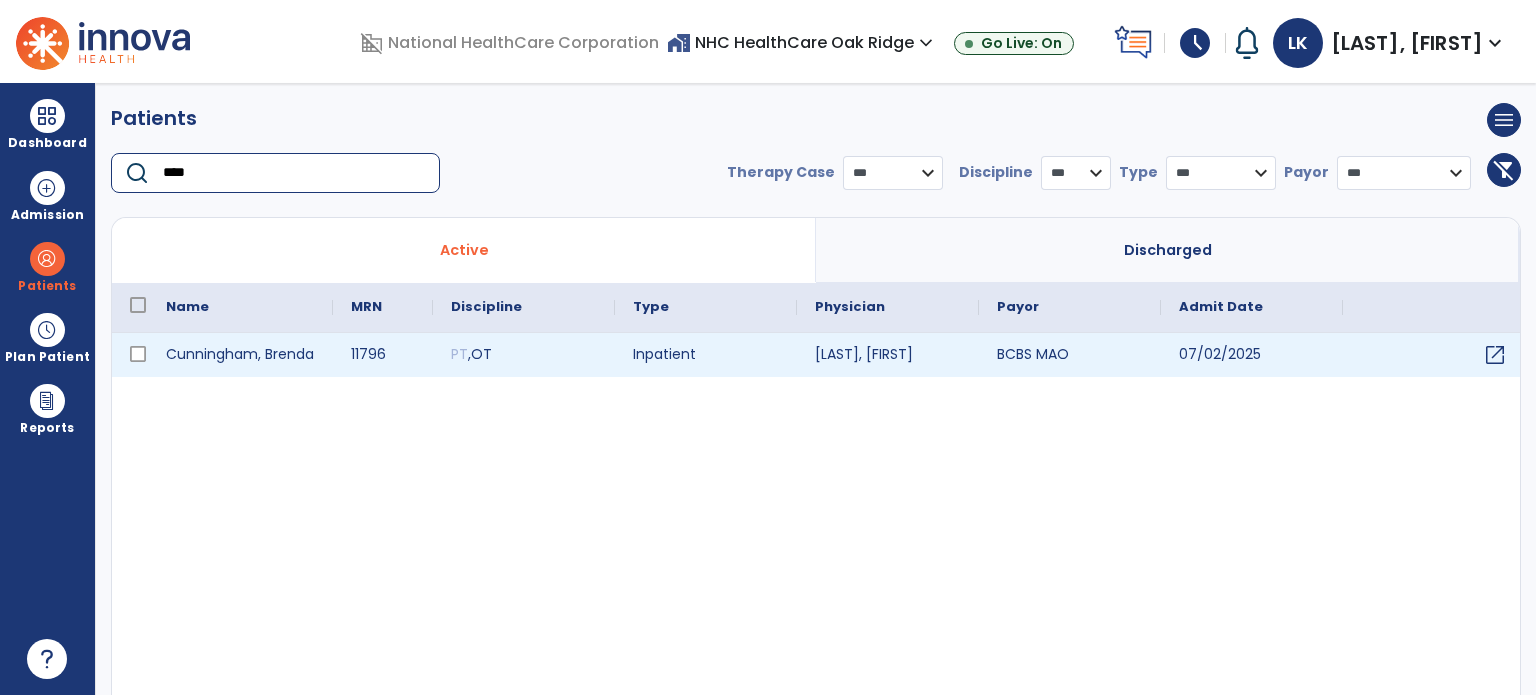 type on "****" 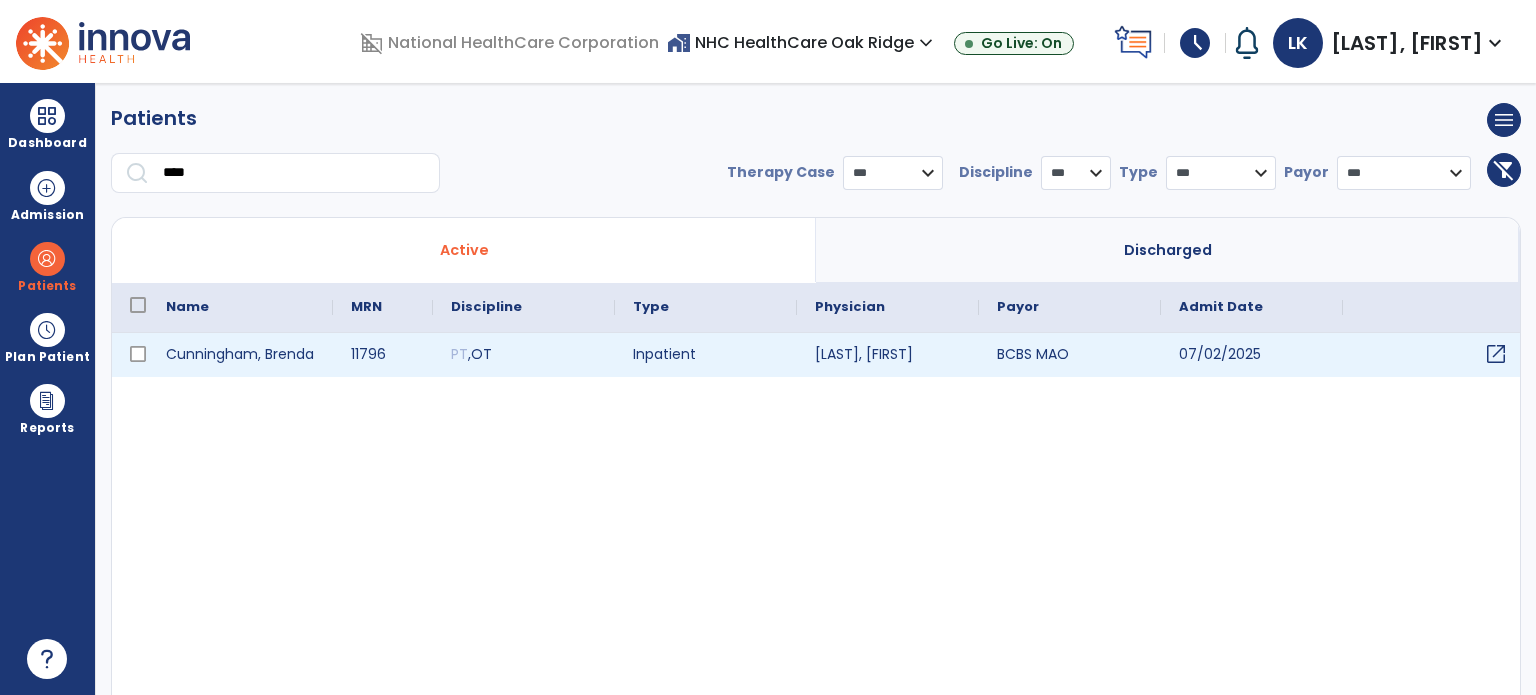 click on "open_in_new" at bounding box center (1496, 354) 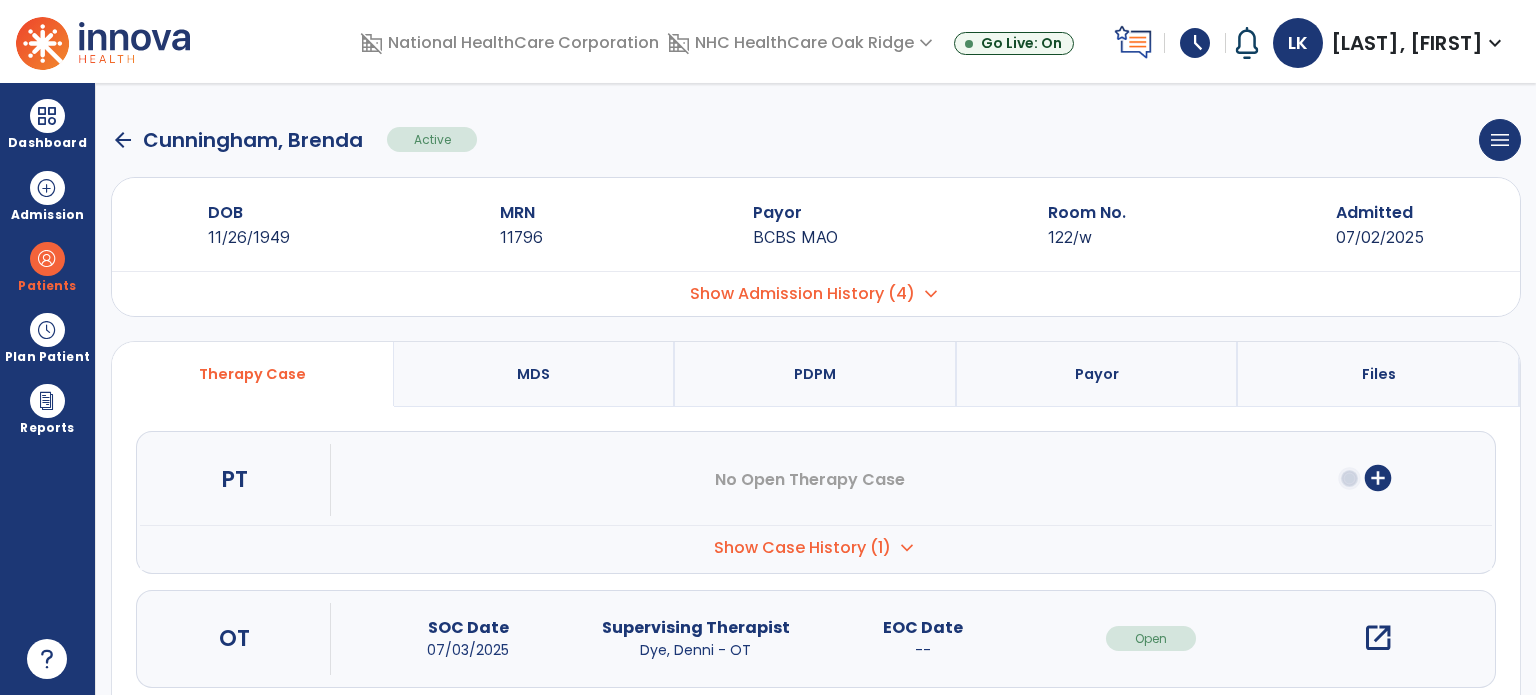 click on "Show Case History (1)" at bounding box center (802, 548) 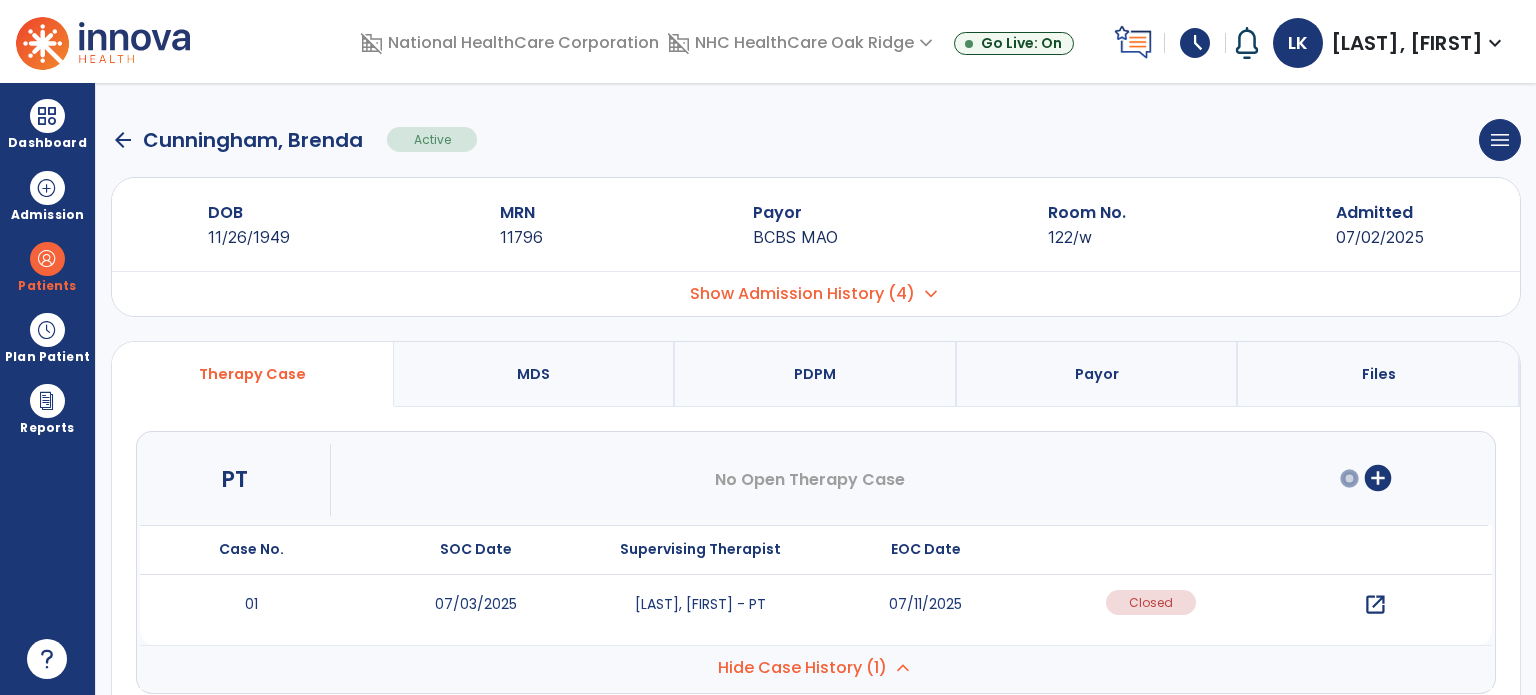 click on "open_in_new" at bounding box center (1375, 605) 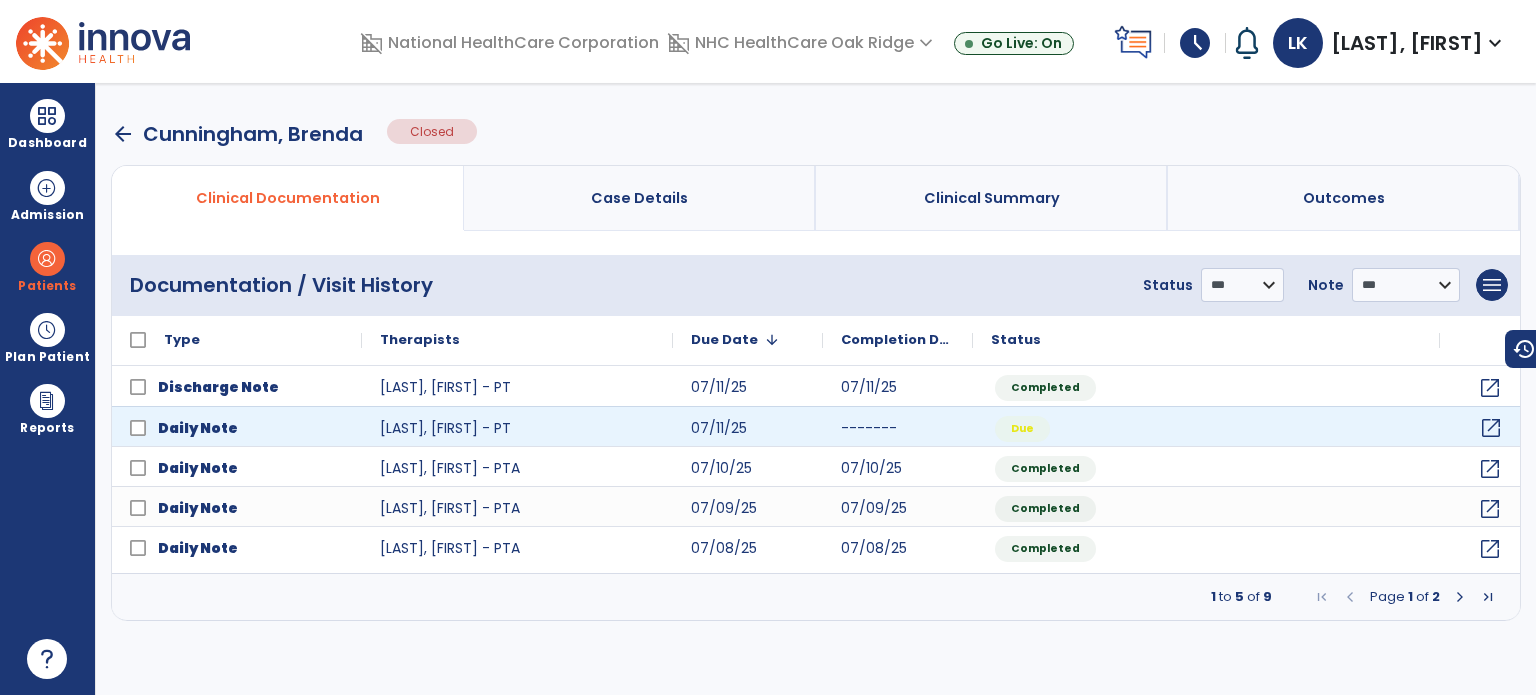 click on "open_in_new" 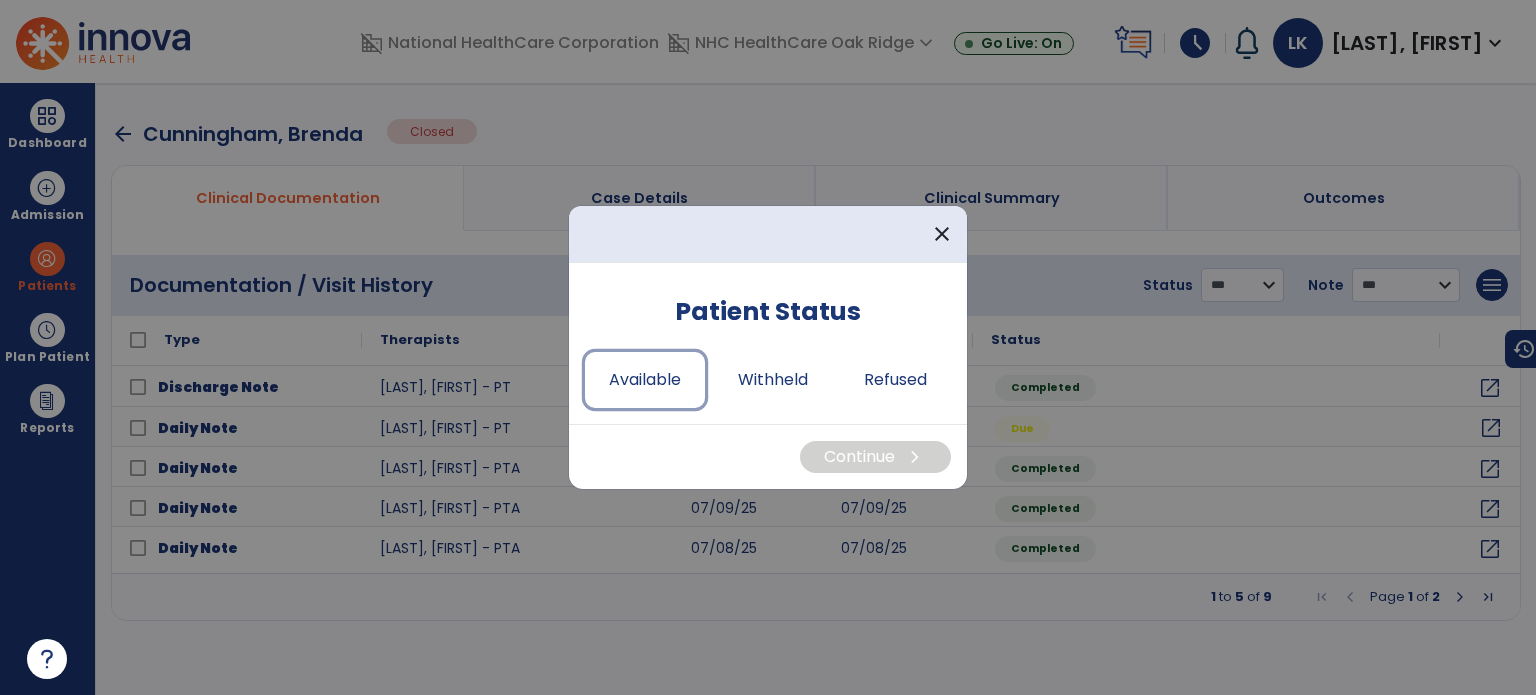 click on "Available" at bounding box center (645, 380) 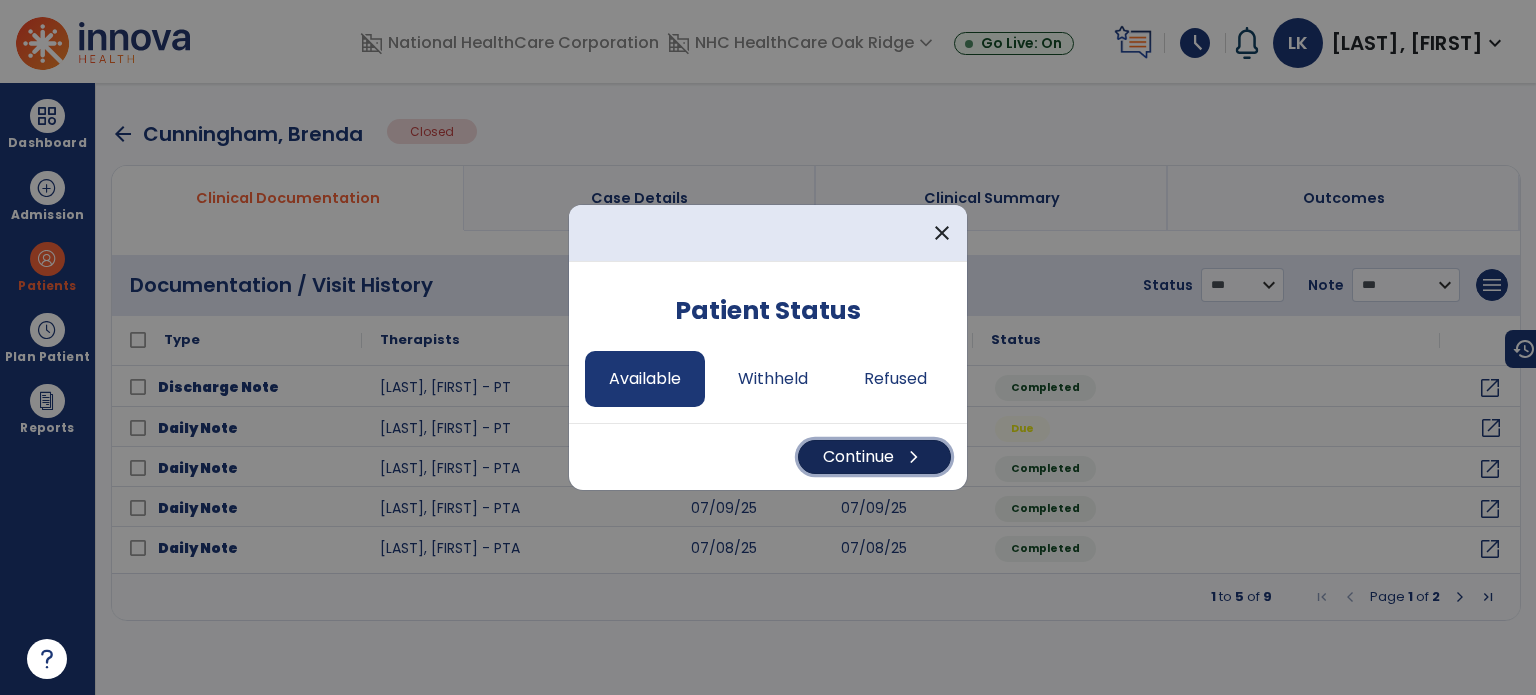 click on "Continue   chevron_right" at bounding box center [874, 457] 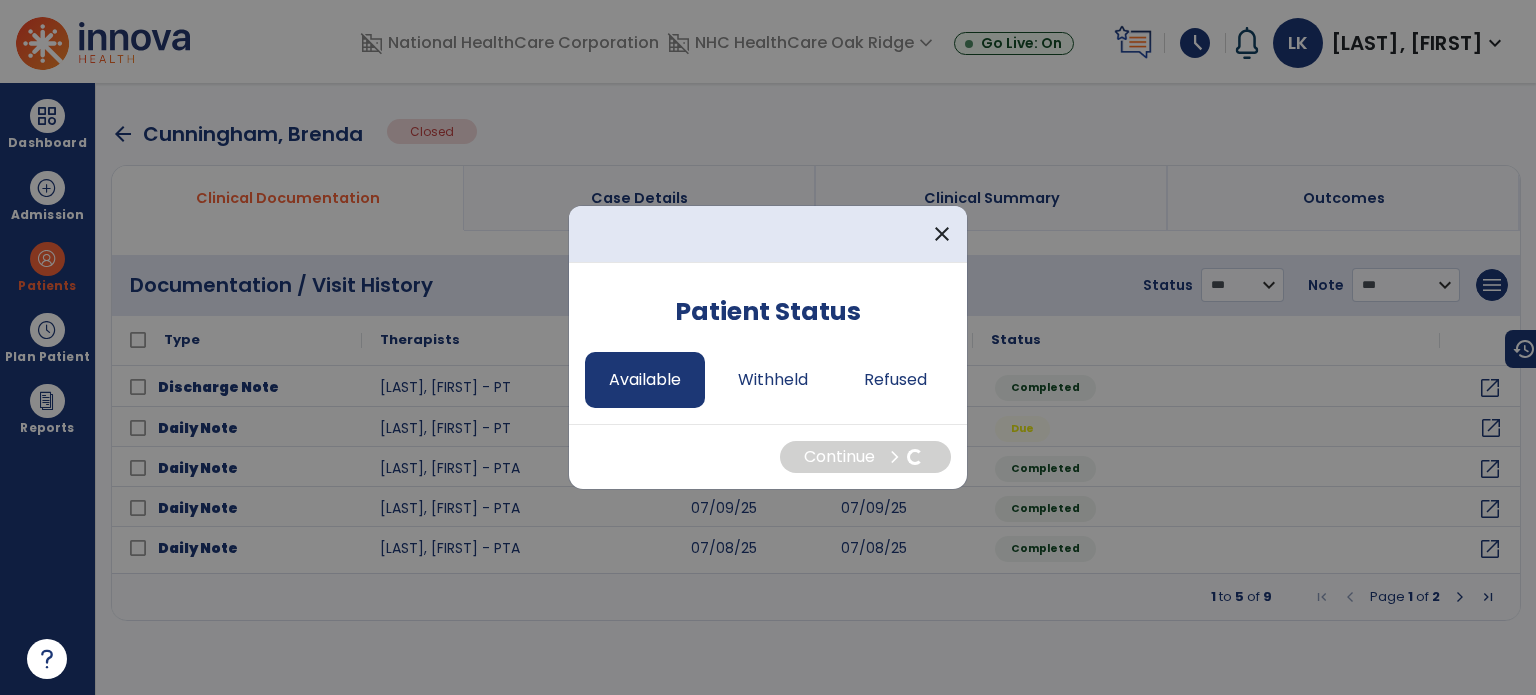 select on "*" 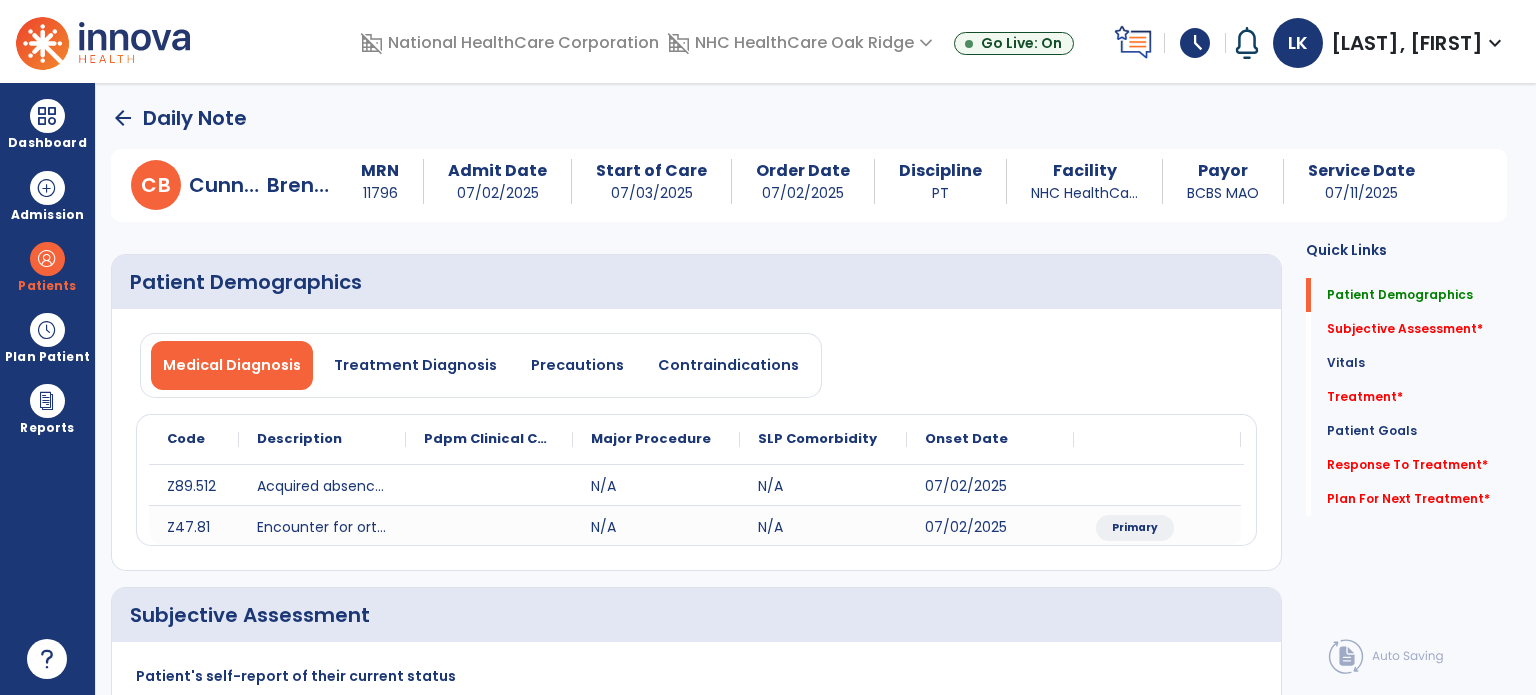 click on "Medical Diagnosis   Treatment Diagnosis   Precautions   Contraindications
Code
Description
Pdpm Clinical Category
N/A" 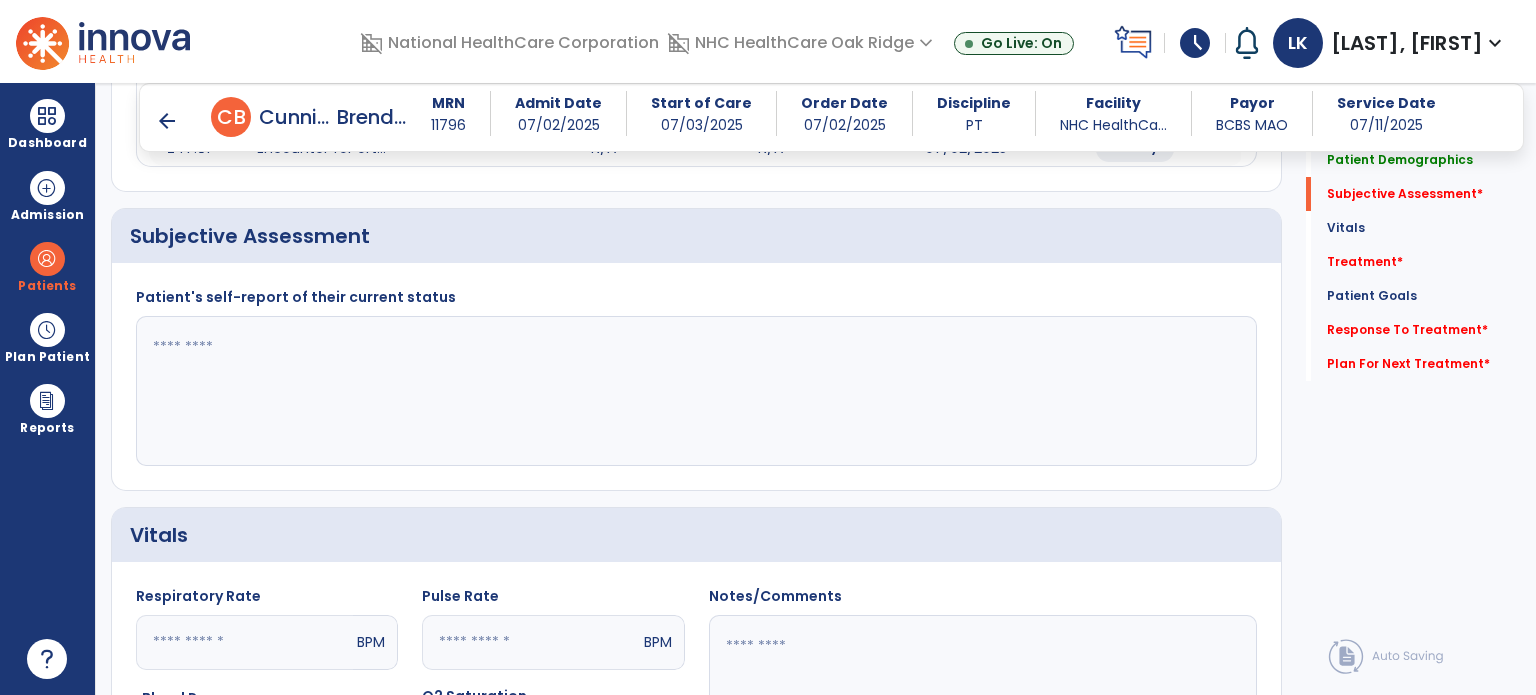 scroll, scrollTop: 400, scrollLeft: 0, axis: vertical 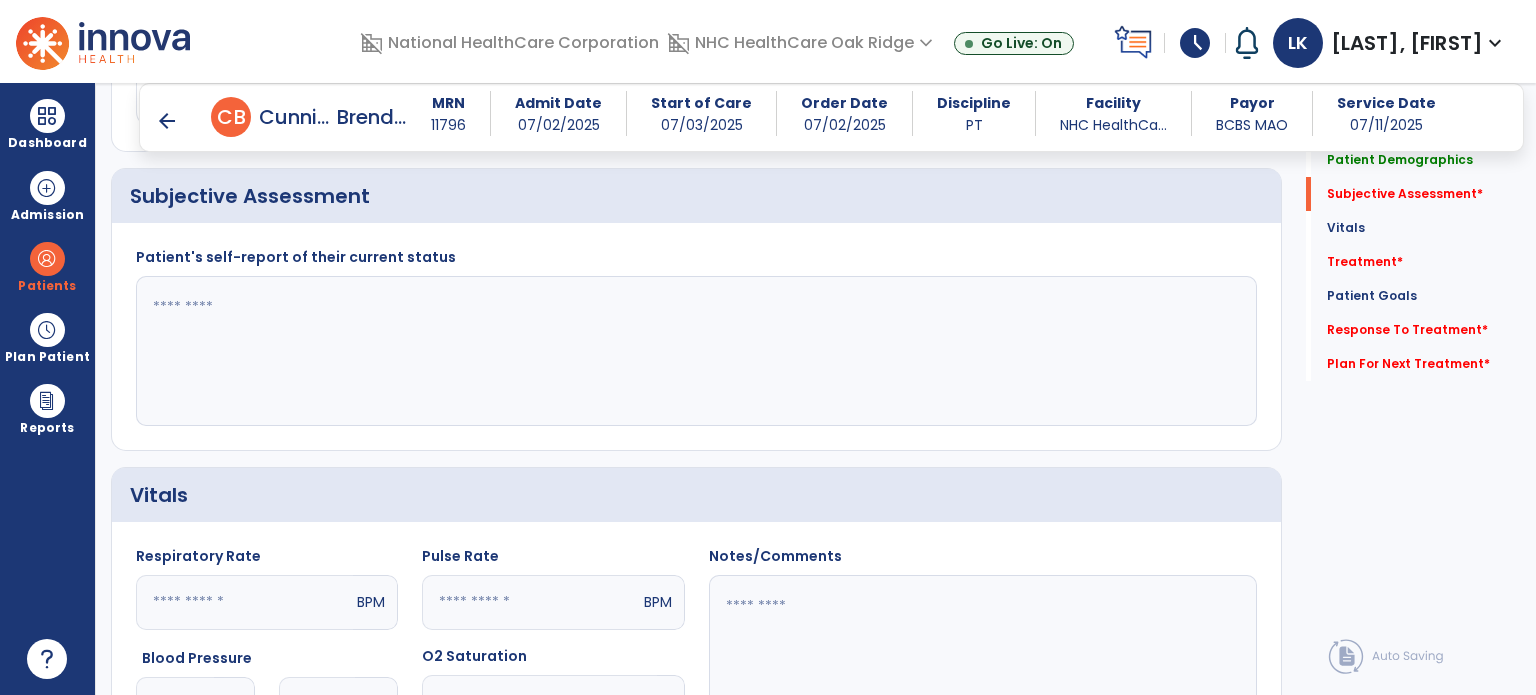 click 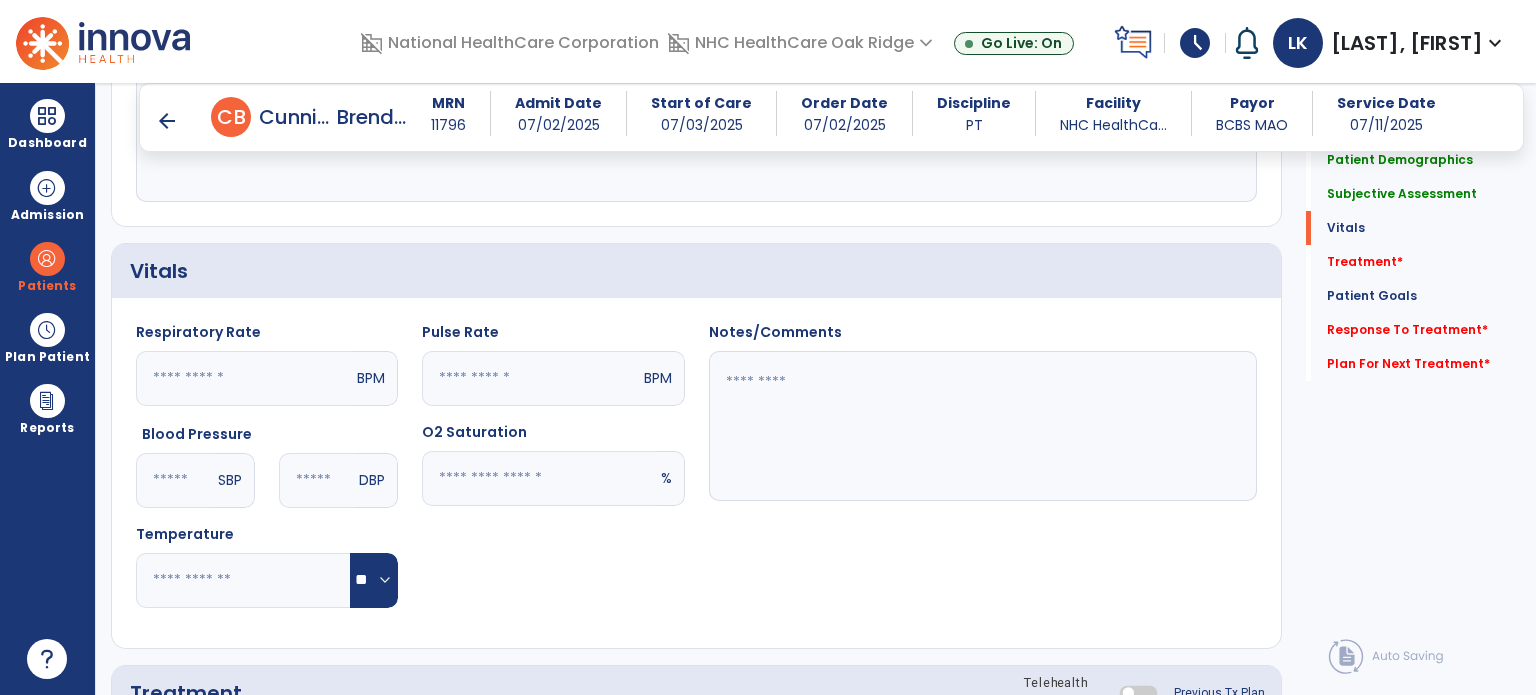 scroll, scrollTop: 900, scrollLeft: 0, axis: vertical 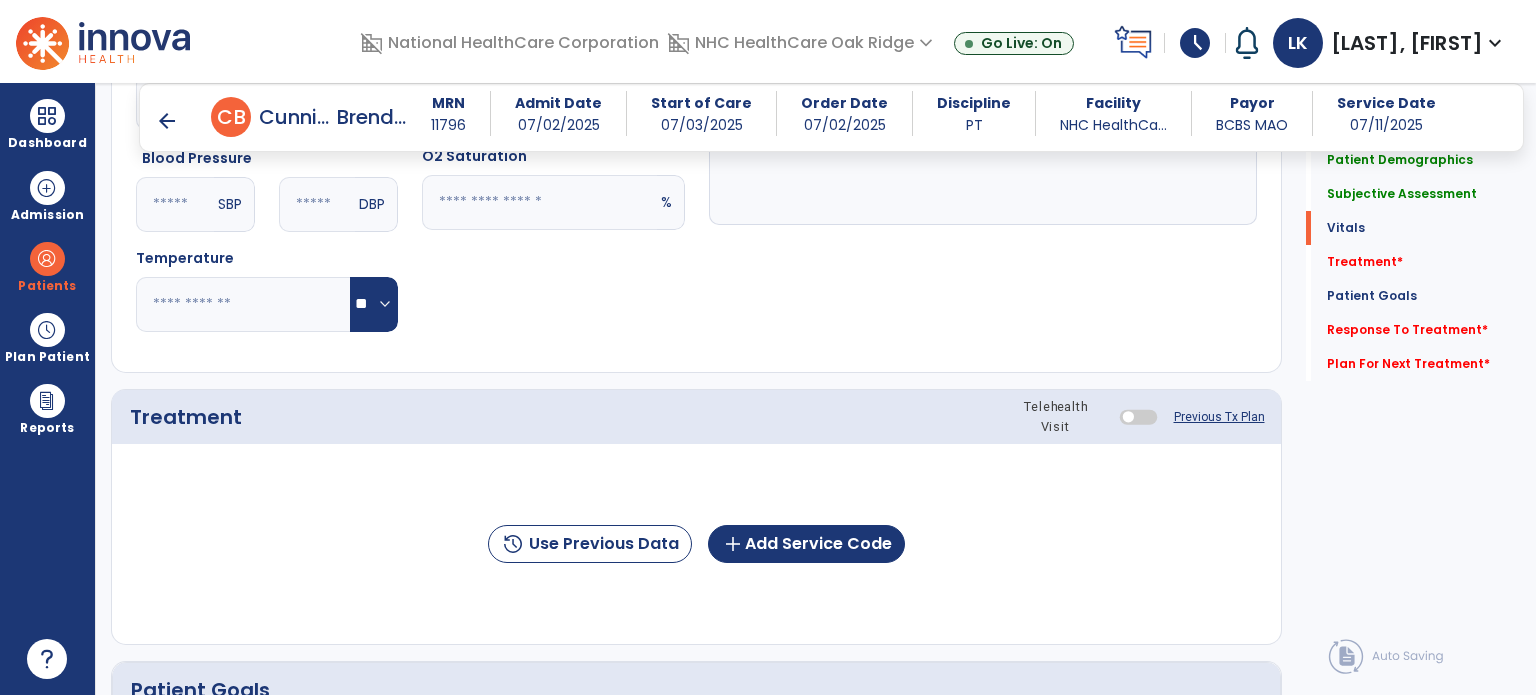 type on "**********" 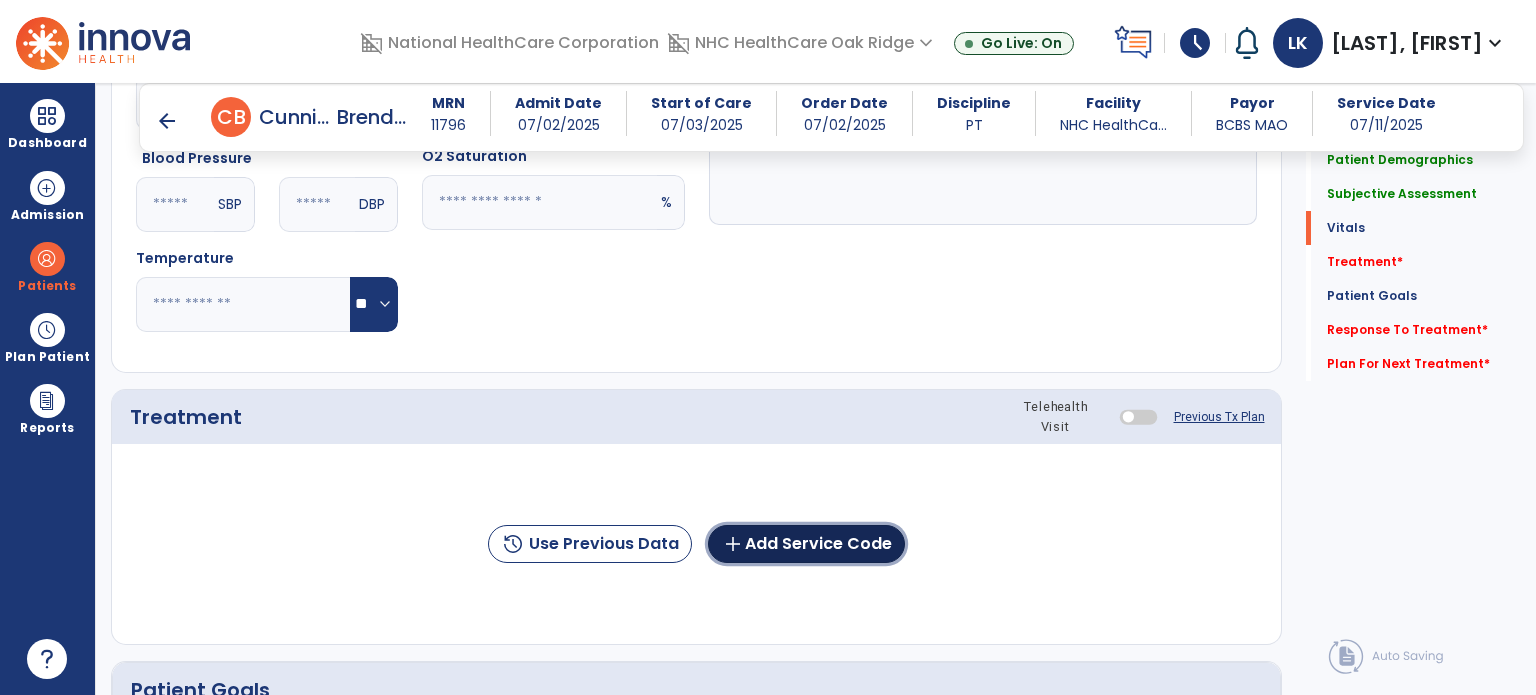 click on "add  Add Service Code" 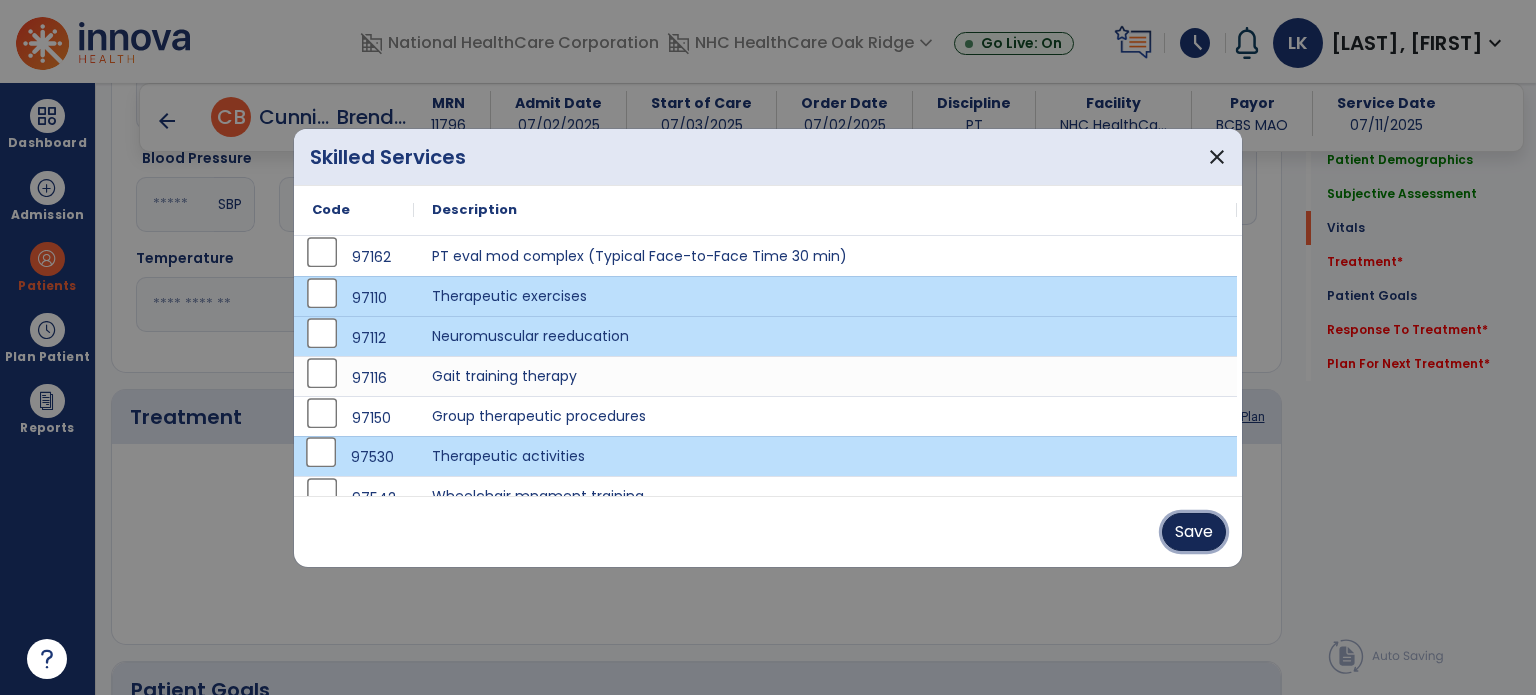 click on "Save" at bounding box center [1194, 532] 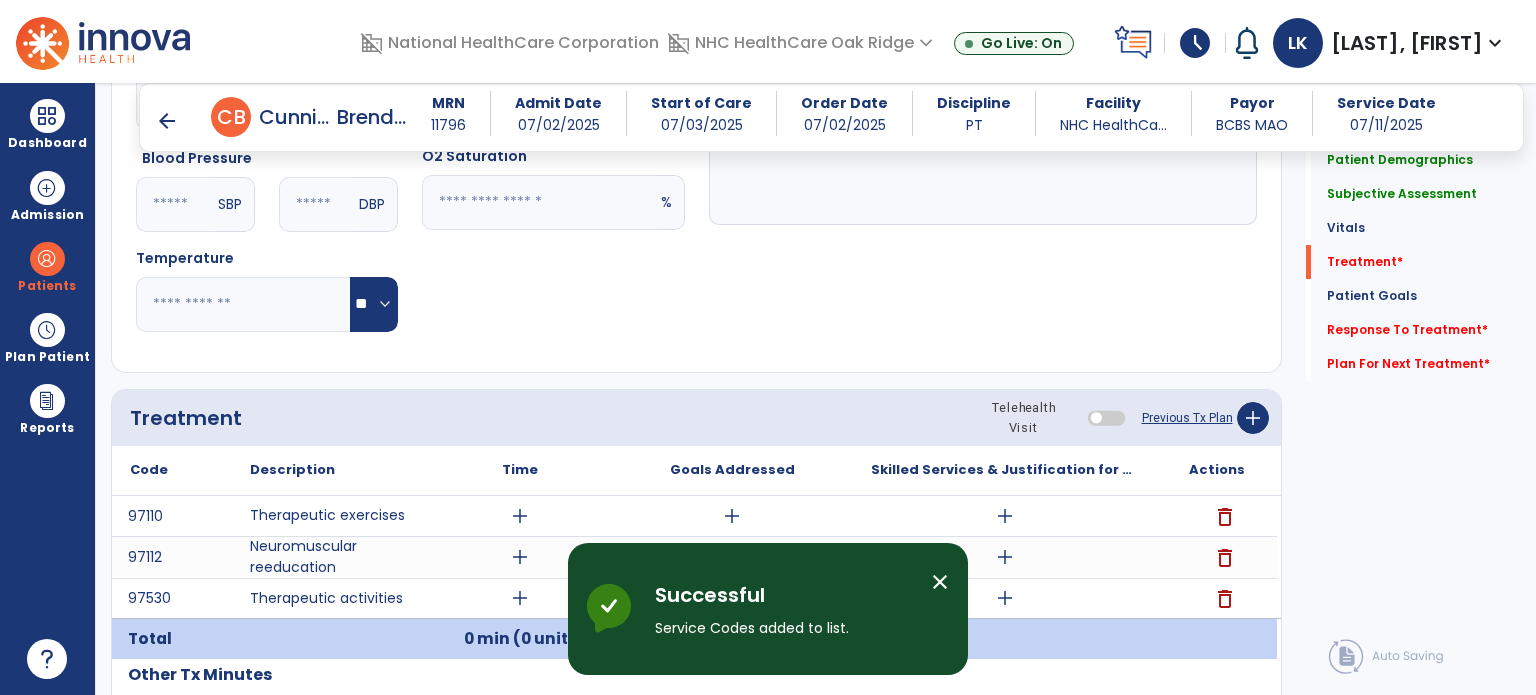 scroll, scrollTop: 1100, scrollLeft: 0, axis: vertical 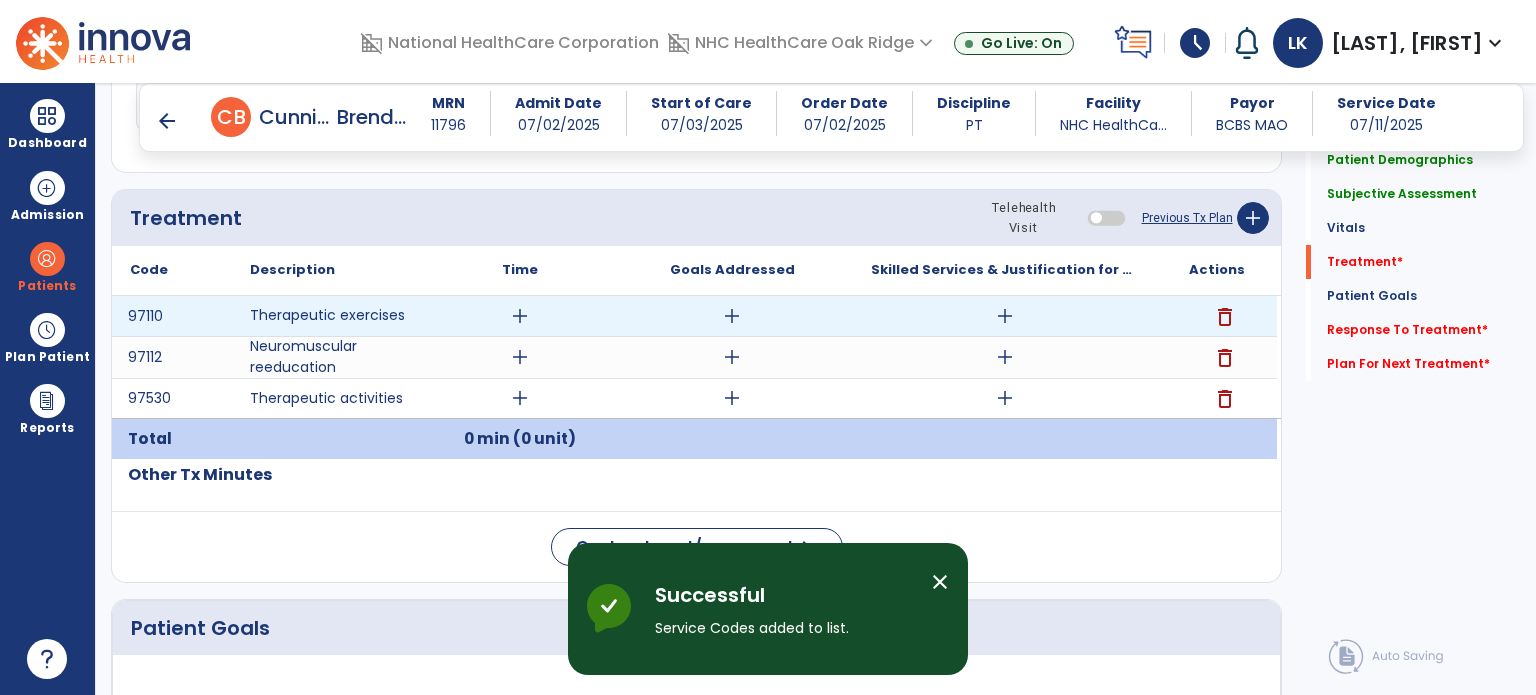 click on "add" at bounding box center [520, 316] 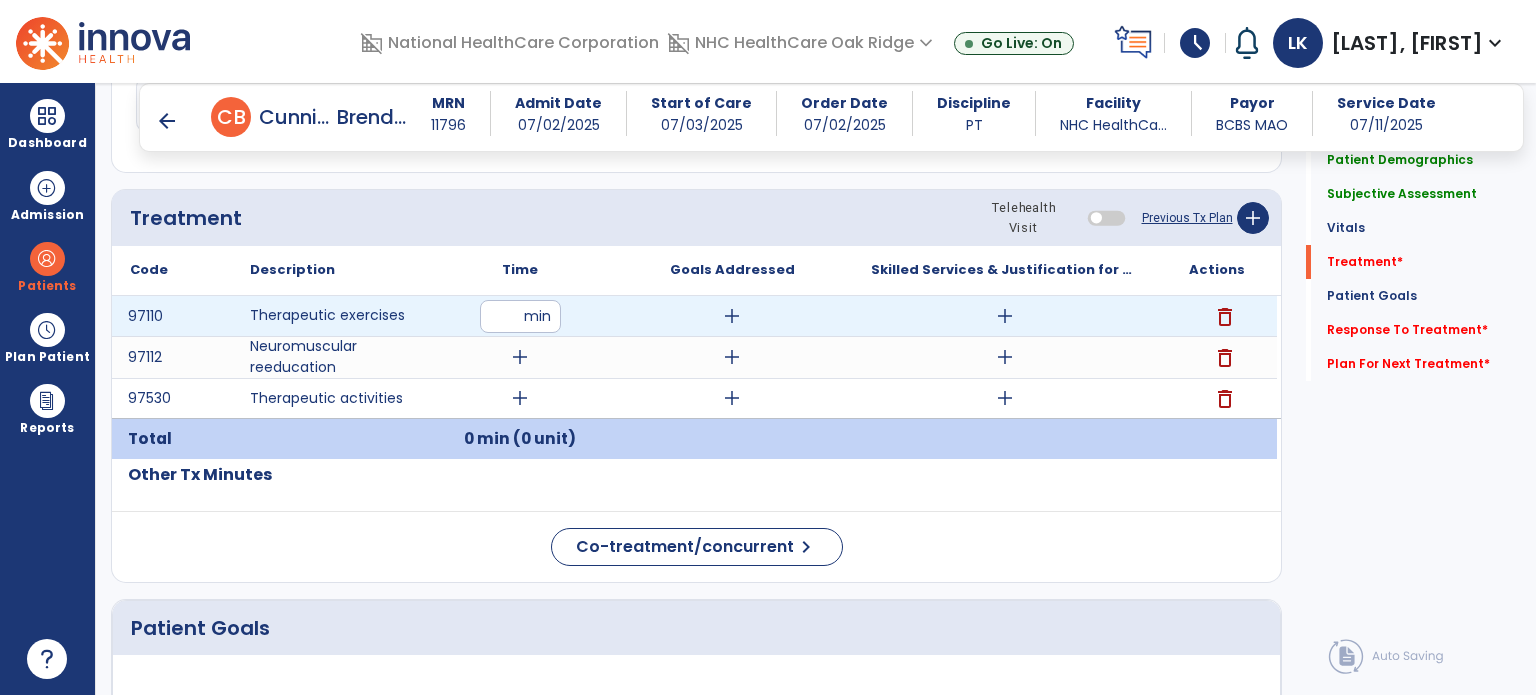 click at bounding box center (520, 316) 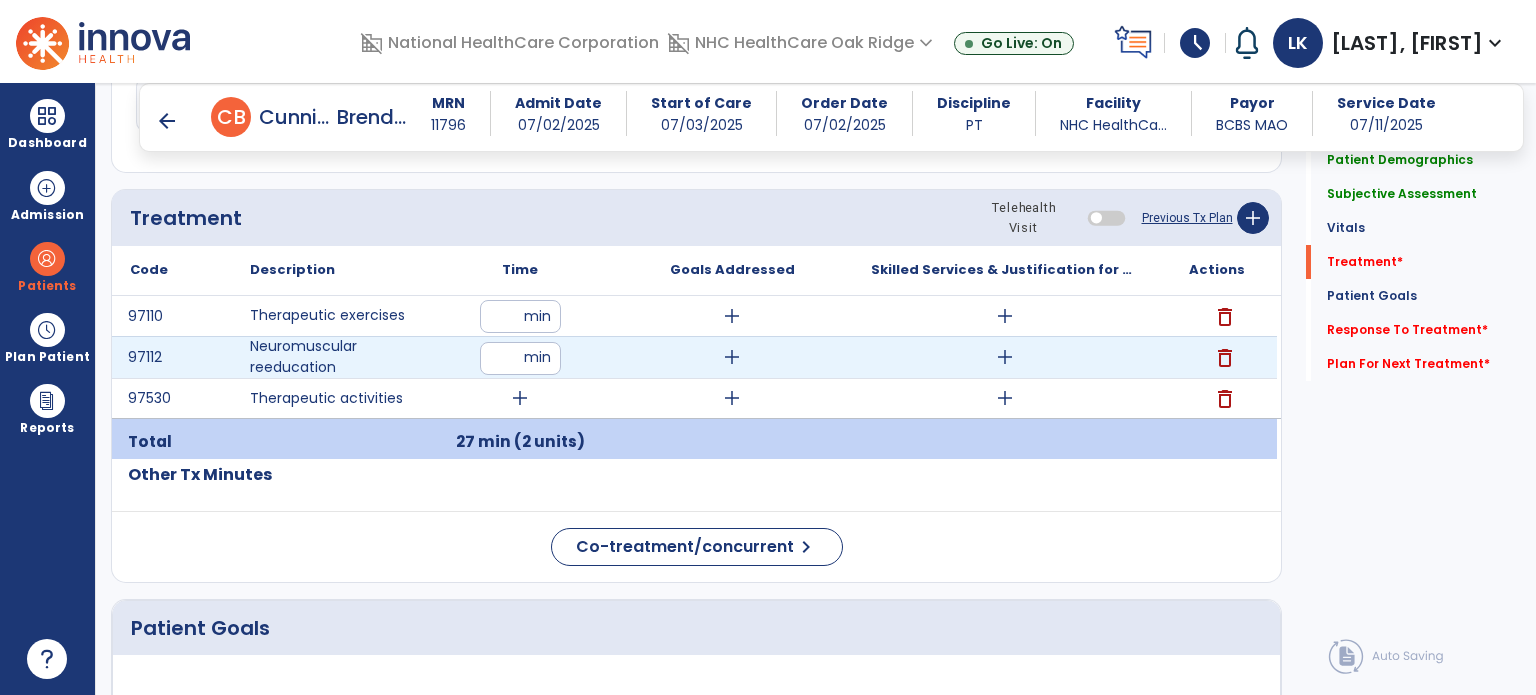 type on "**" 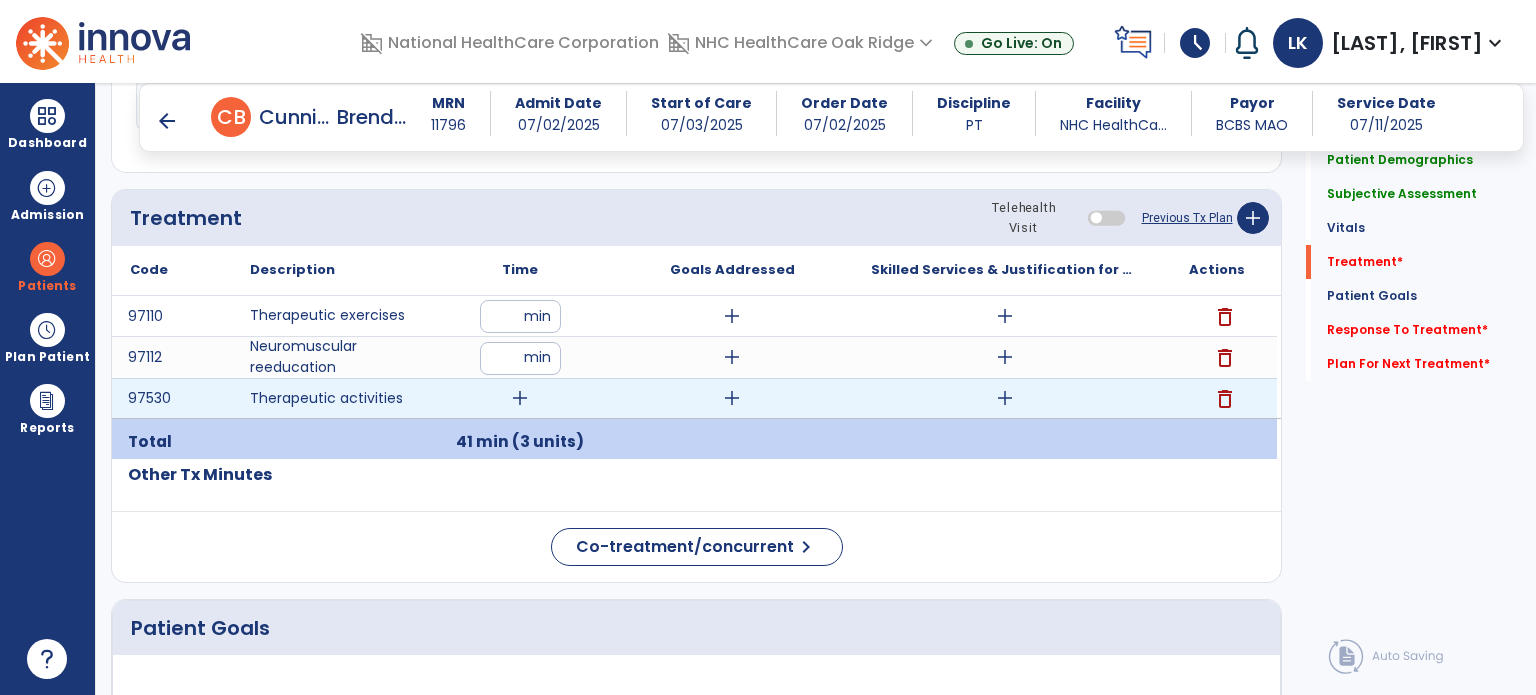 click on "add" at bounding box center [520, 398] 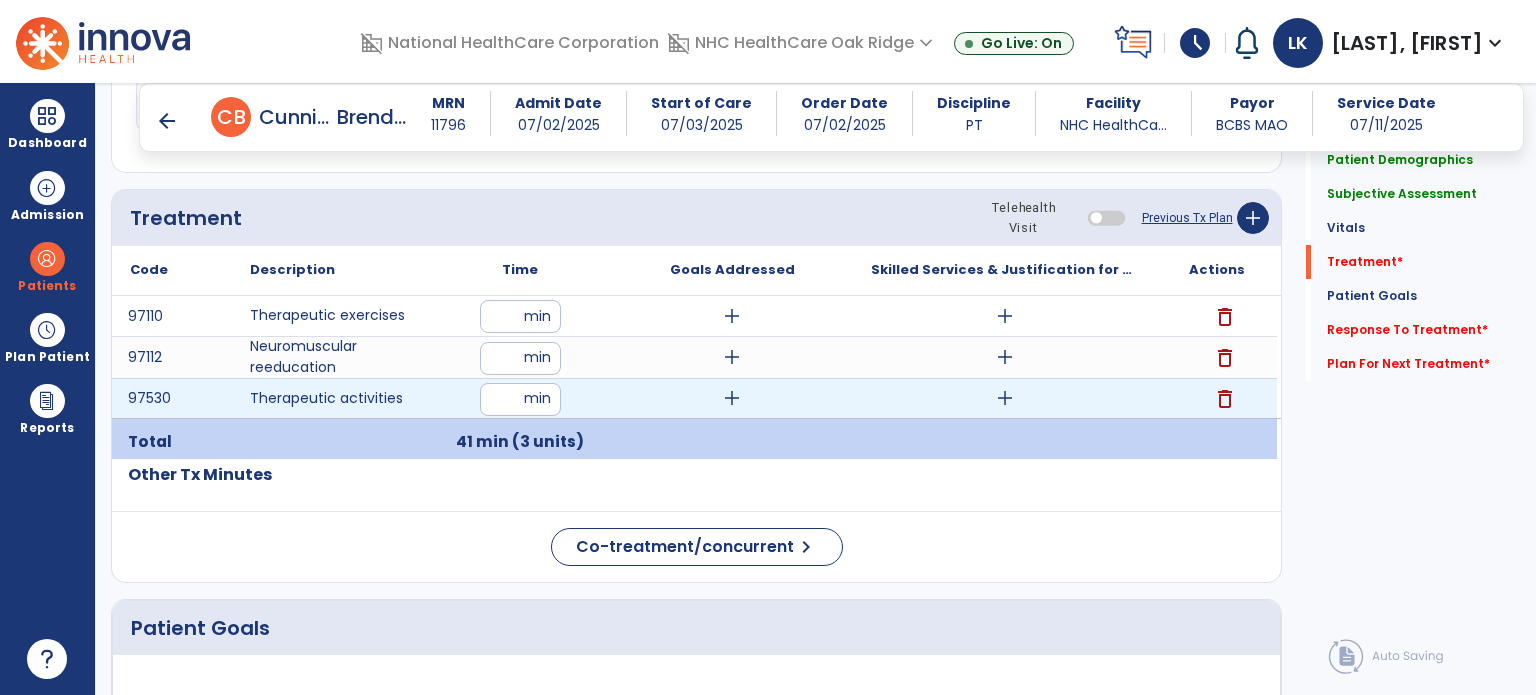 type on "**" 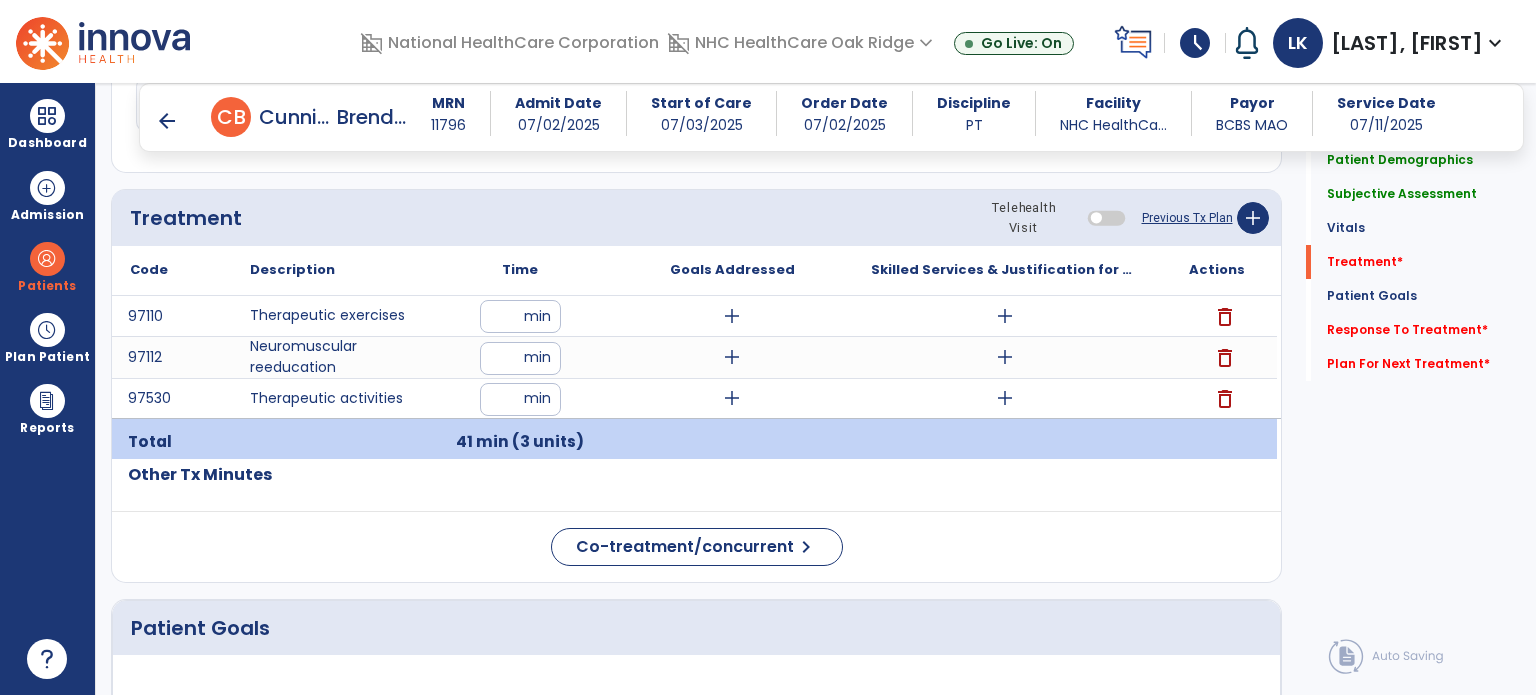 click on "Treatment Telehealth Visit  Previous Tx Plan   add" 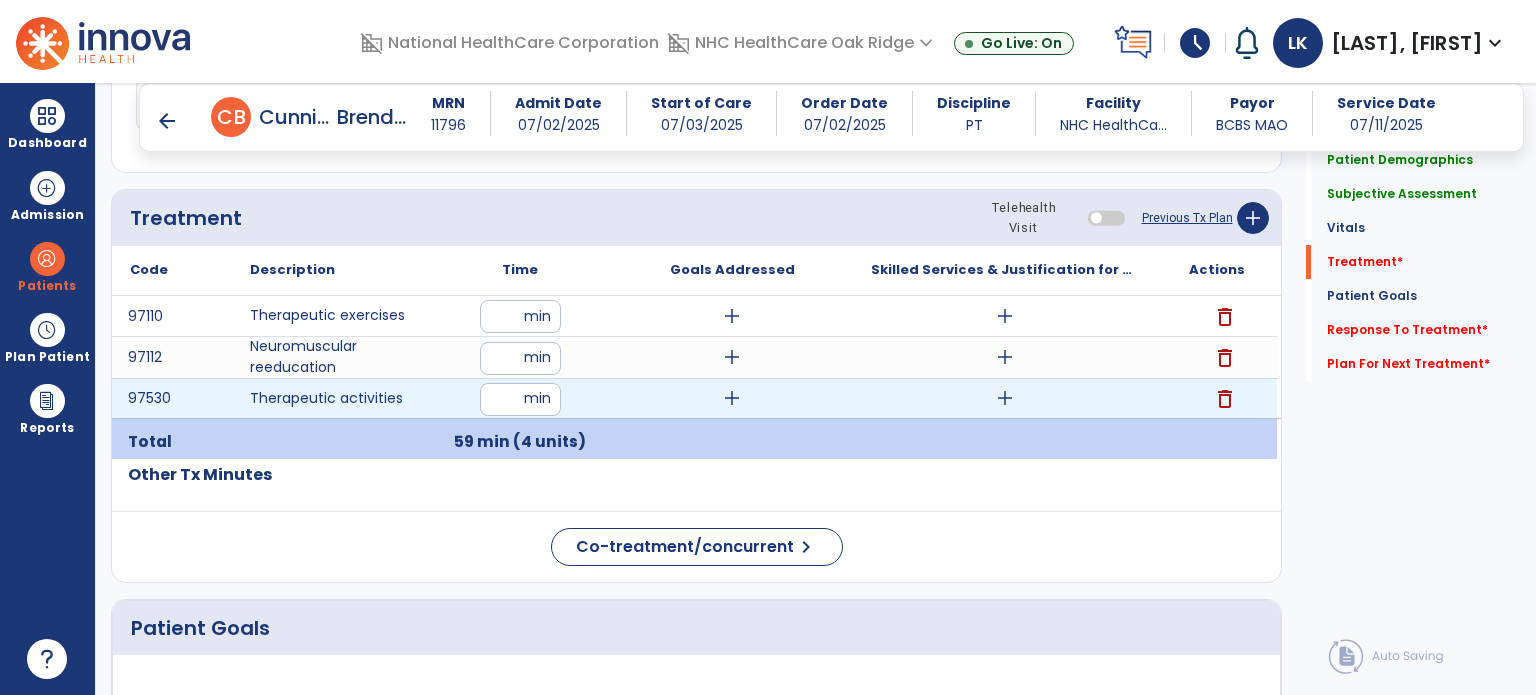 click on "**" at bounding box center (520, 399) 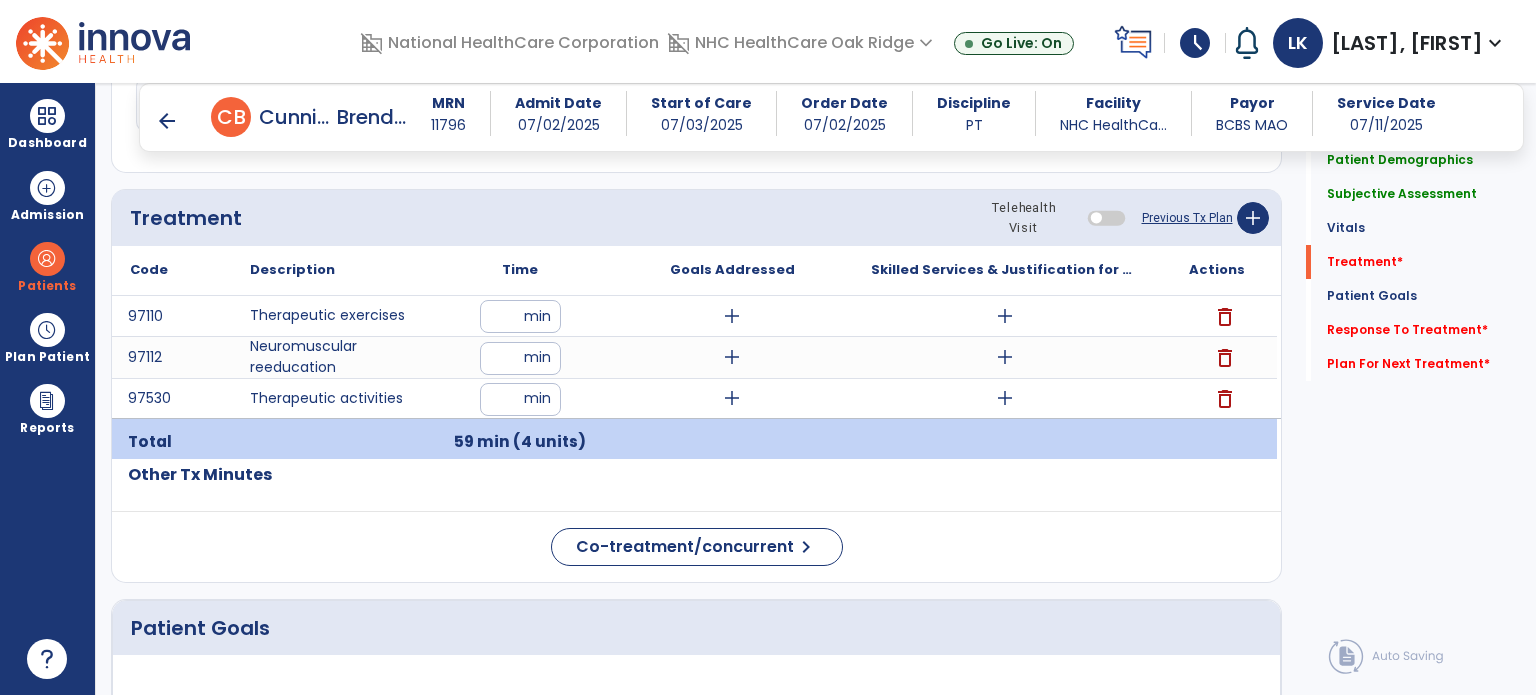 click on "Treatment Telehealth Visit  Previous Tx Plan   add" 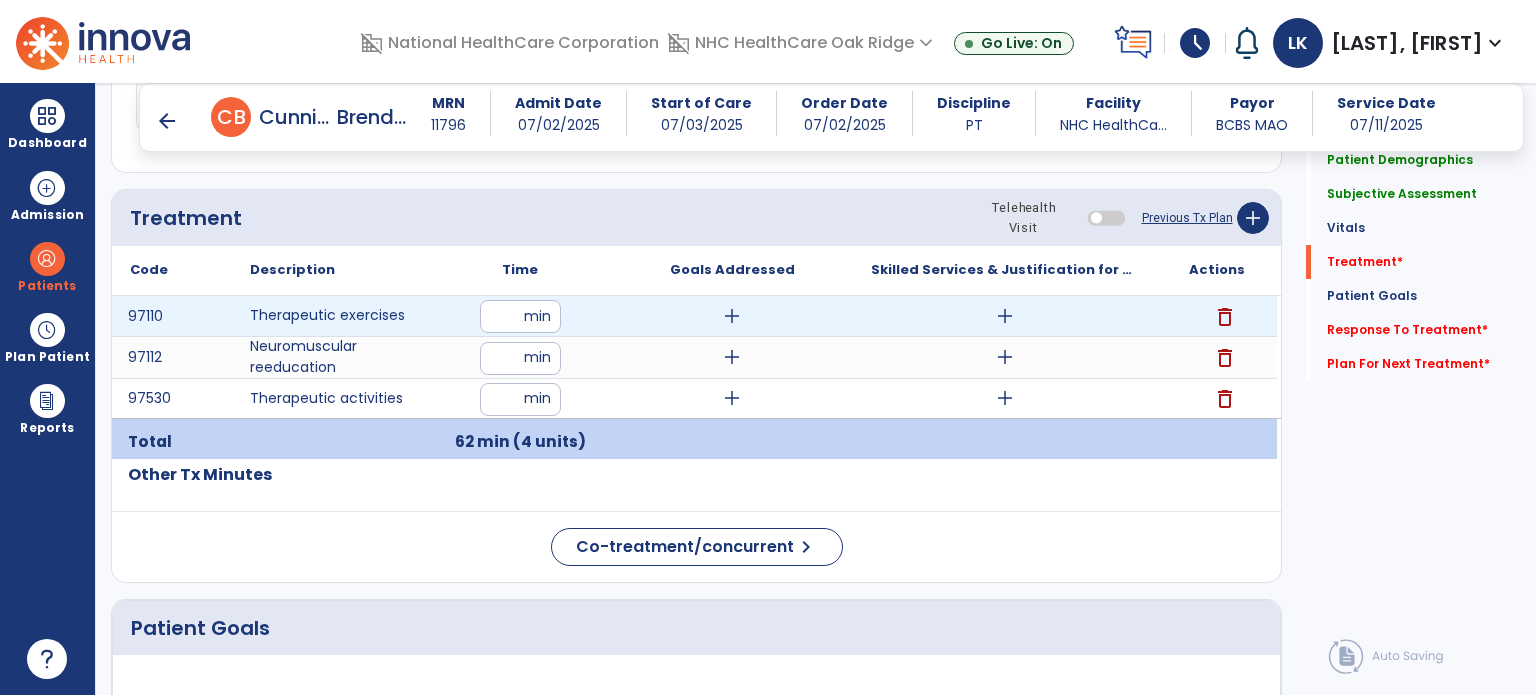click on "add" at bounding box center [1005, 316] 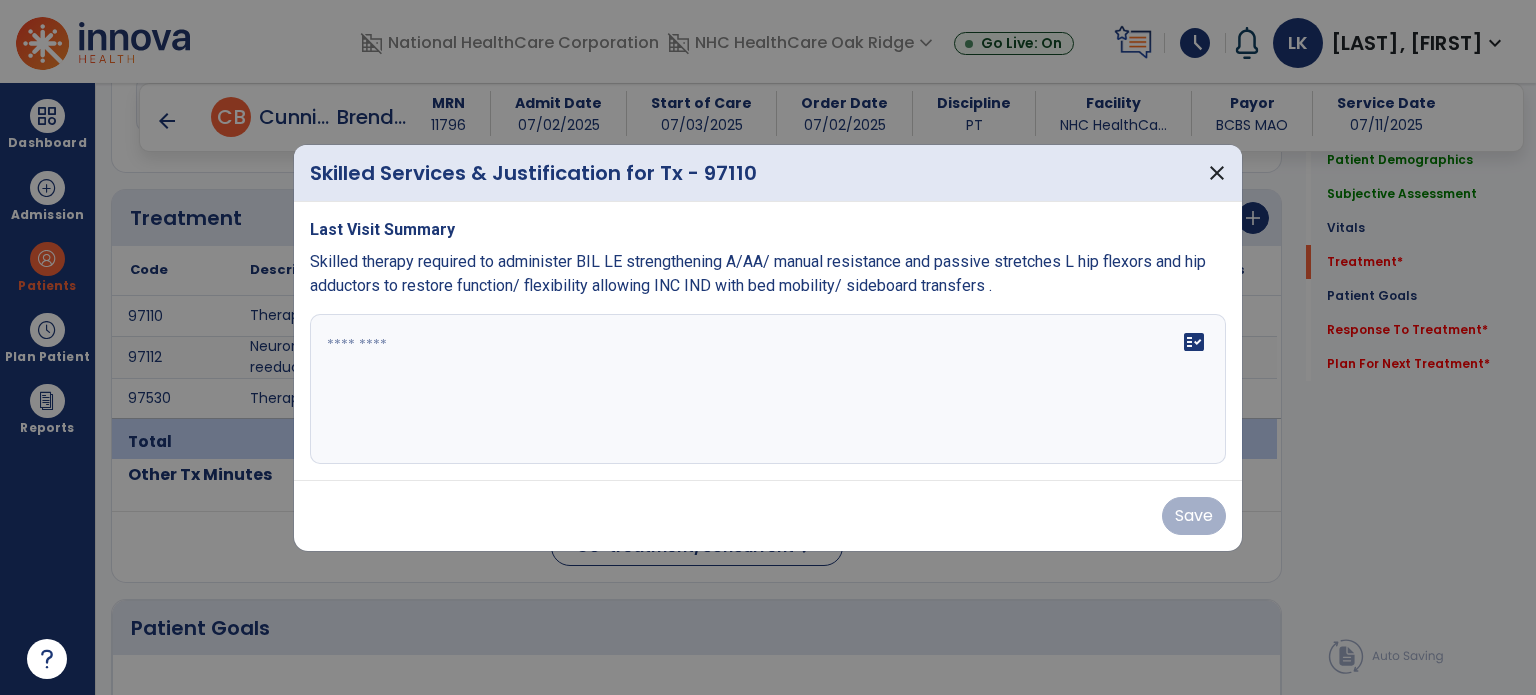 click at bounding box center (768, 389) 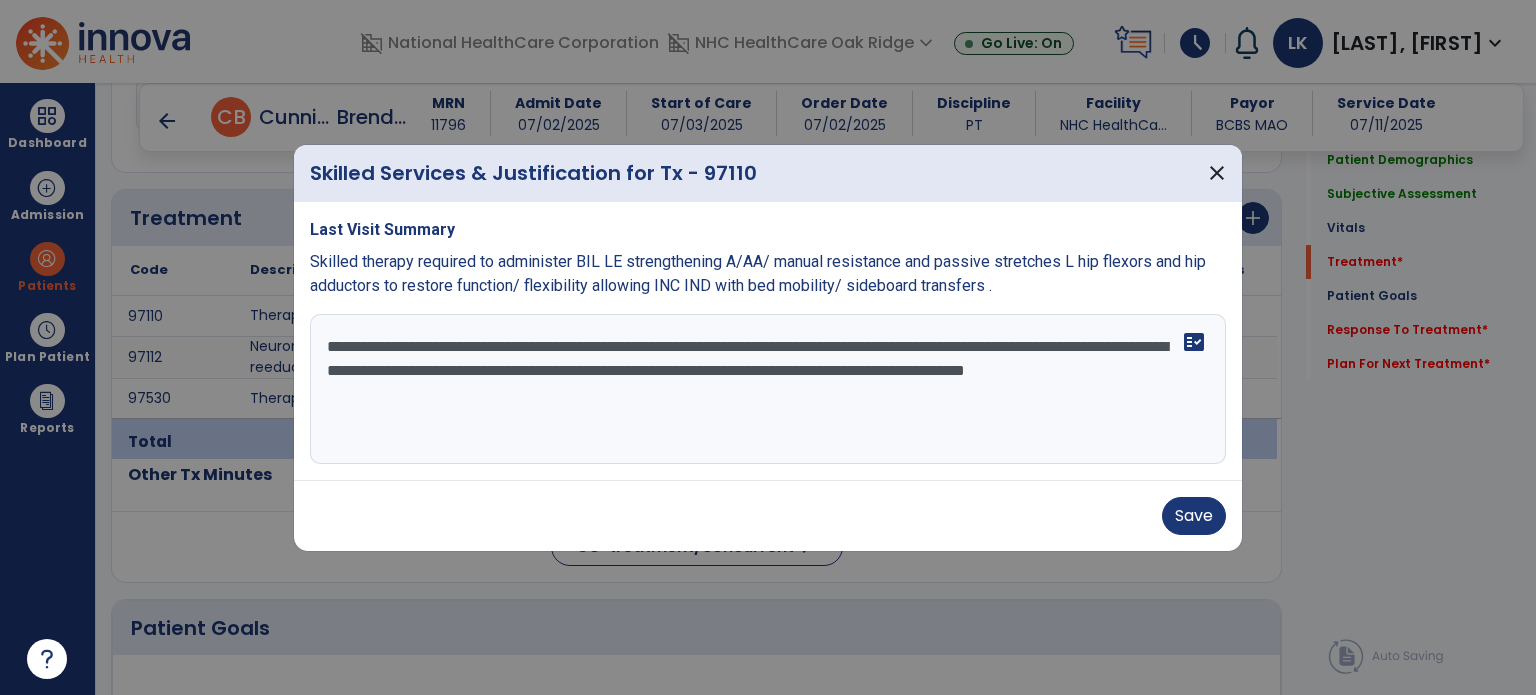 click on "**********" at bounding box center [768, 389] 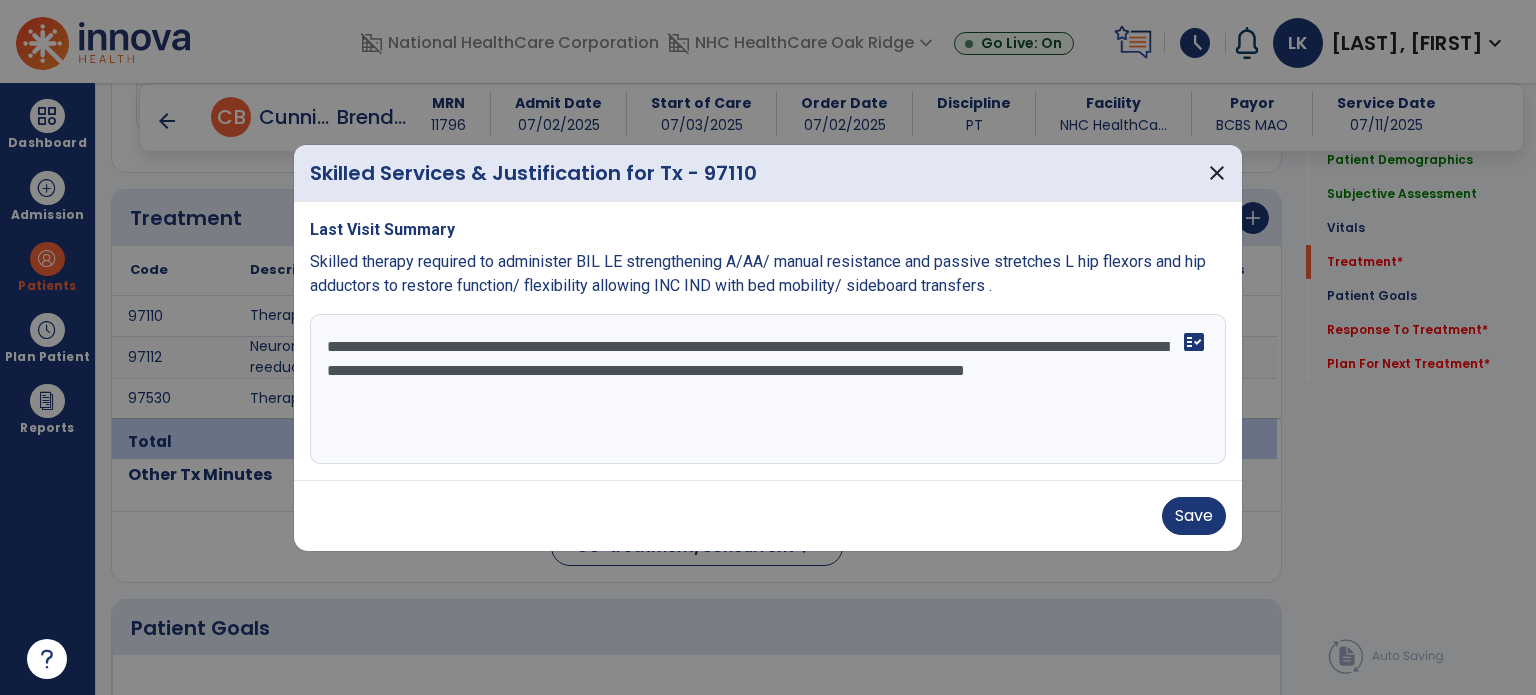 type on "**********" 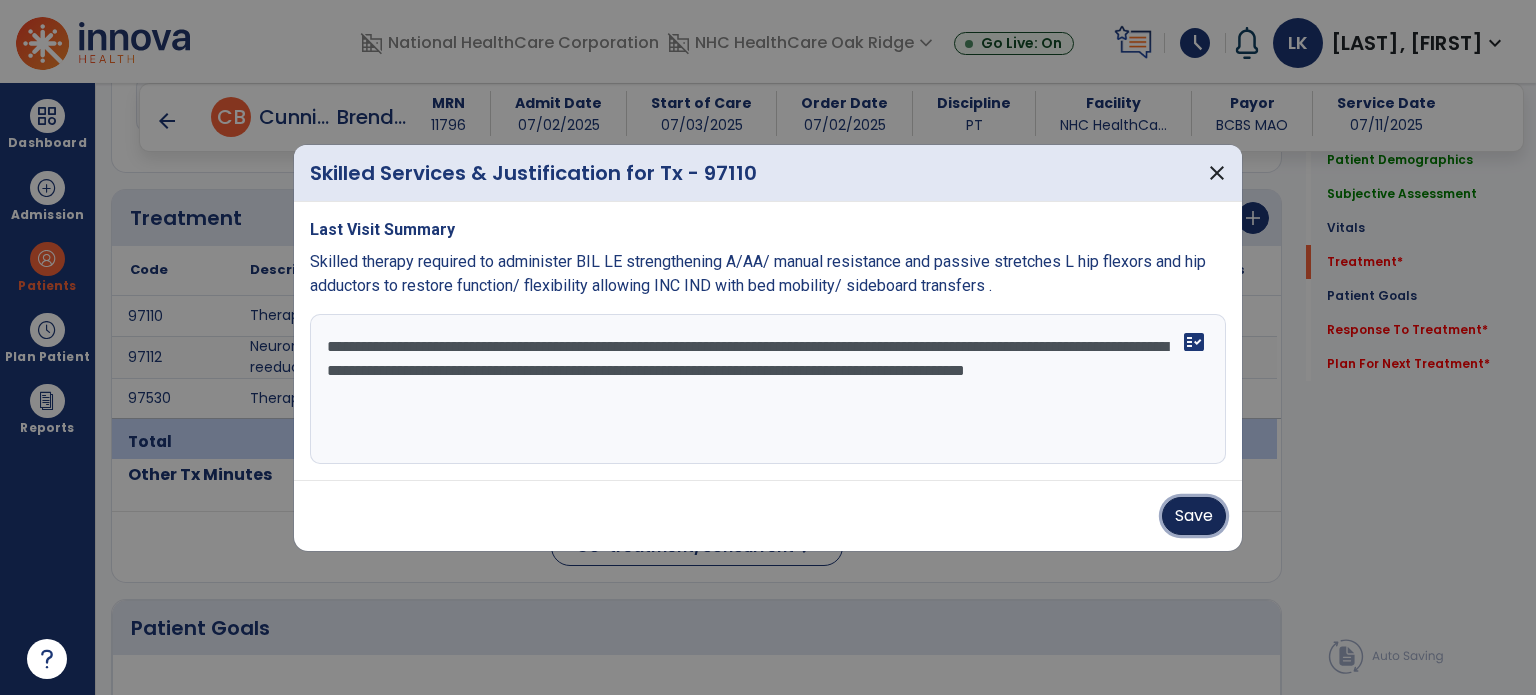 click on "Save" at bounding box center (1194, 516) 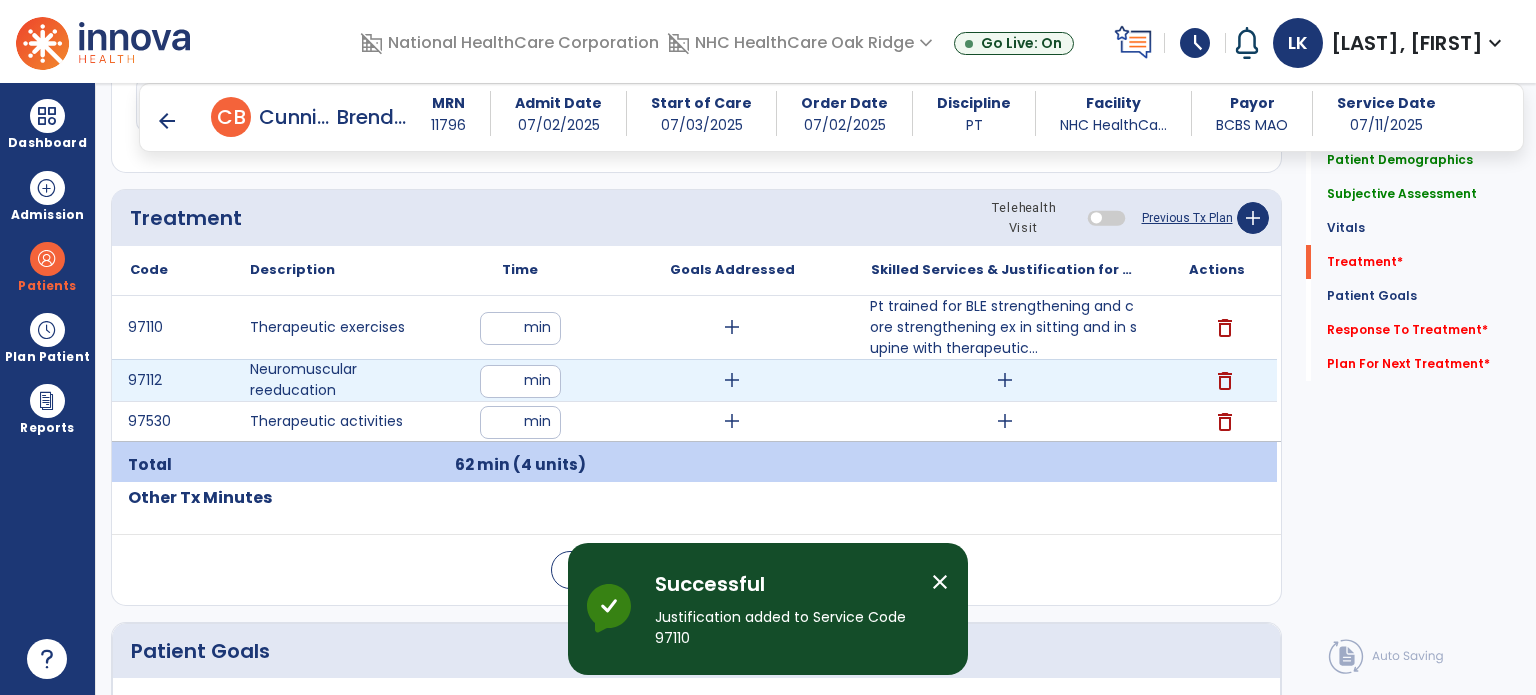 click on "add" at bounding box center (1005, 380) 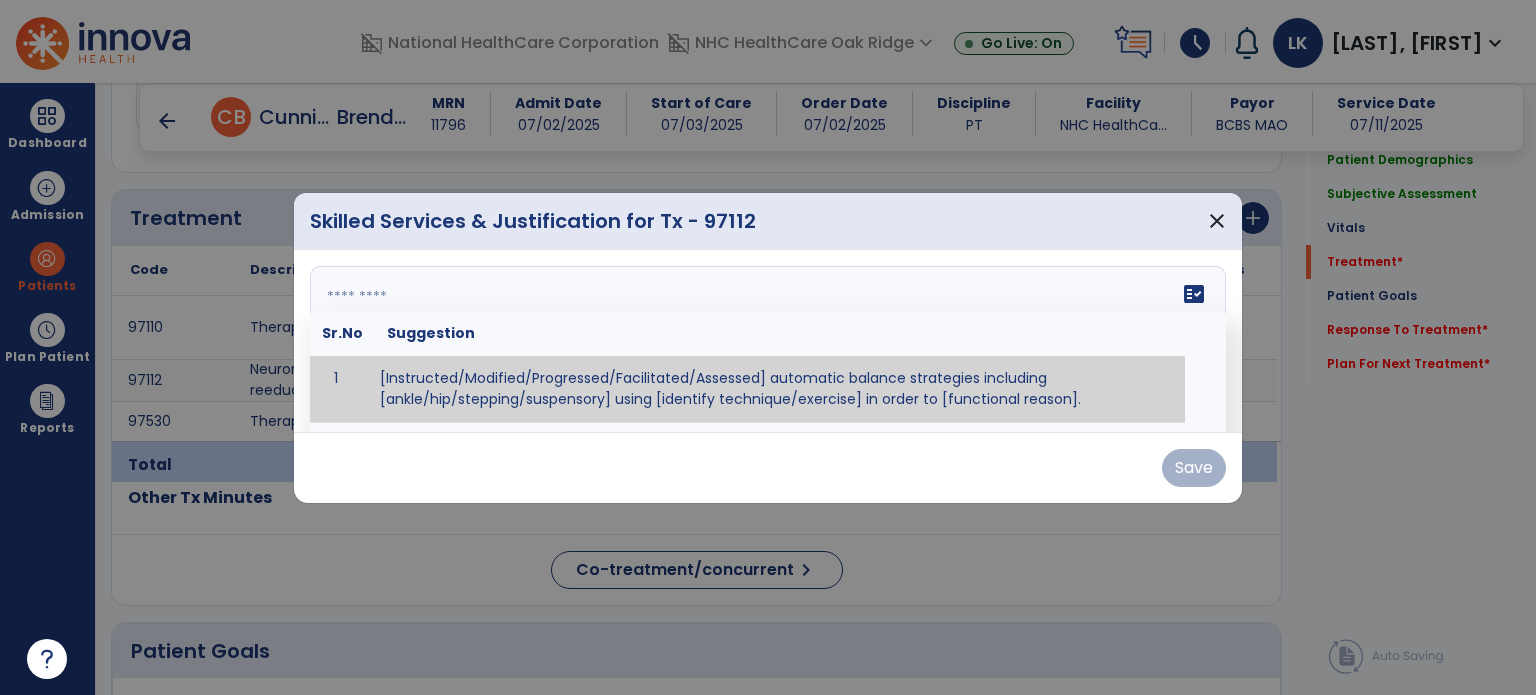 click on "fact_check  Sr.No Suggestion 1 [Instructed/Modified/Progressed/Facilitated/Assessed] automatic balance strategies including [ankle/hip/stepping/suspensory] using [identify technique/exercise] in order to [functional reason]. 2 [Instructed/Modified/Progressed/Facilitated/Assessed] sensory integration techniques including [visual inhibition/somatosensory inhibition/visual excitatory/somatosensory excitatory/vestibular excitatory] using [identify technique/exercise] in order to [functional reason]. 3 [Instructed/Modified/Progressed/Facilitated/Assessed] visual input including [oculomotor exercises, smooth pursuits, saccades, visual field, other] in order to [functional reasons]. 4 [Instructed/Modified/Progressed/Assessed] somatosensory techniques including [joint compression, proprioceptive activities, other] in order to [functional reasons]. 5 [Instructed/Modified/Progressed/Assessed] vestibular techniques including [gaze stabilization, Brandt-Darhoff, Epley, other] in order to [functional reasons]. 6 7" at bounding box center [768, 341] 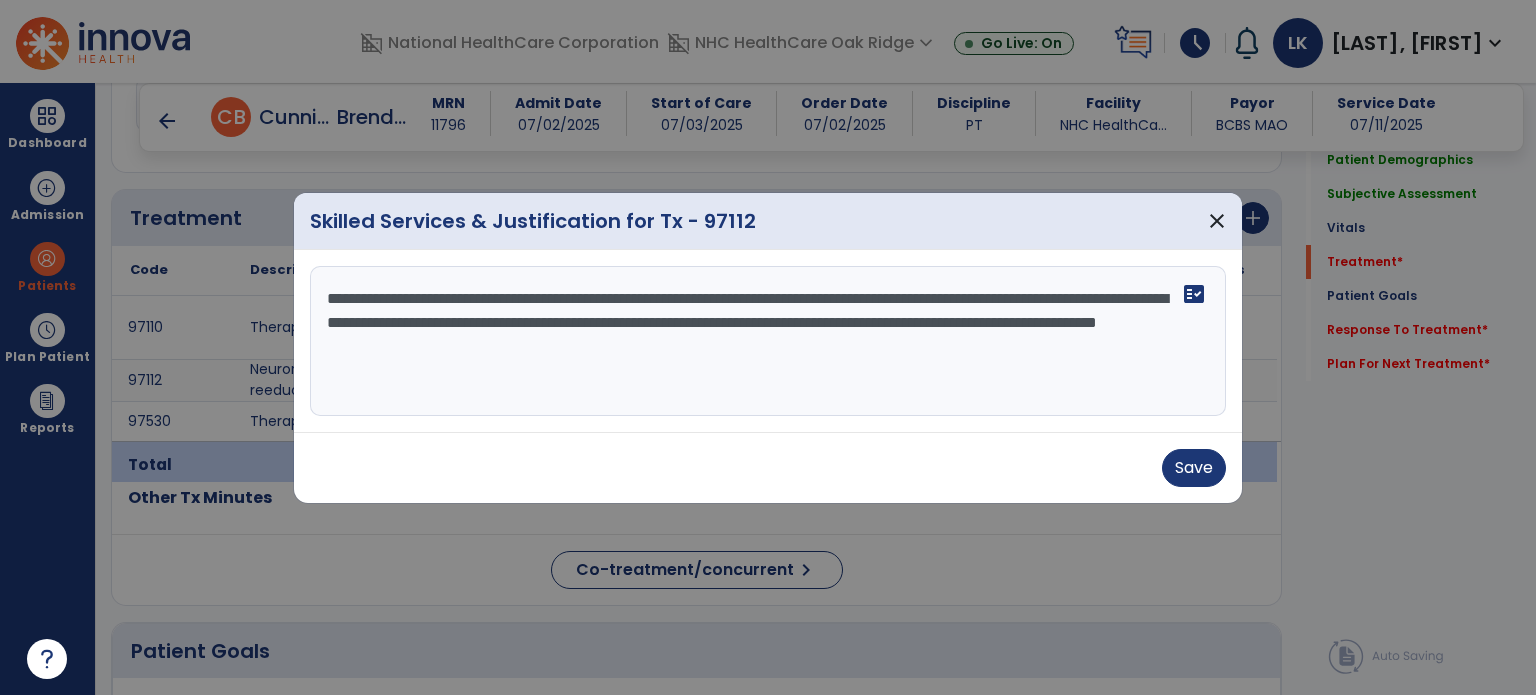 click on "**********" at bounding box center (768, 341) 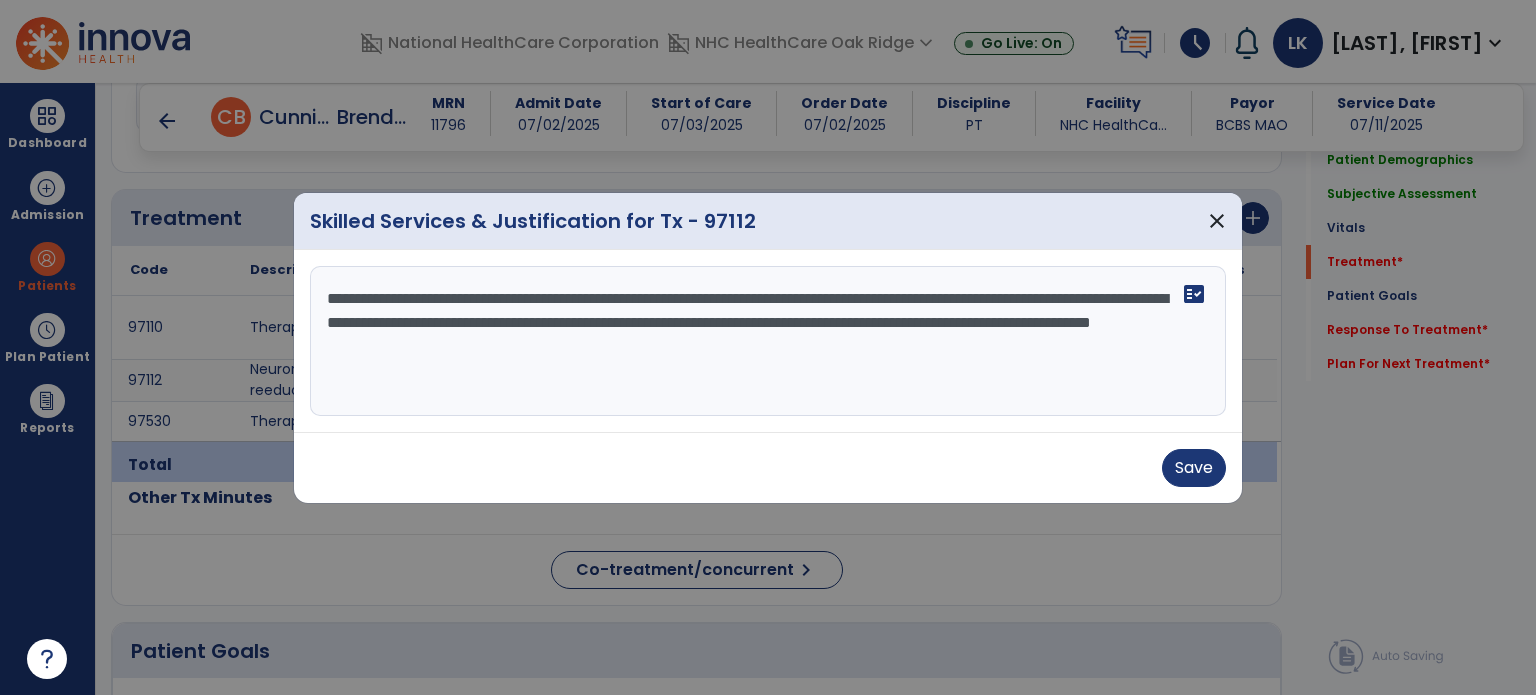 click on "**********" at bounding box center (768, 341) 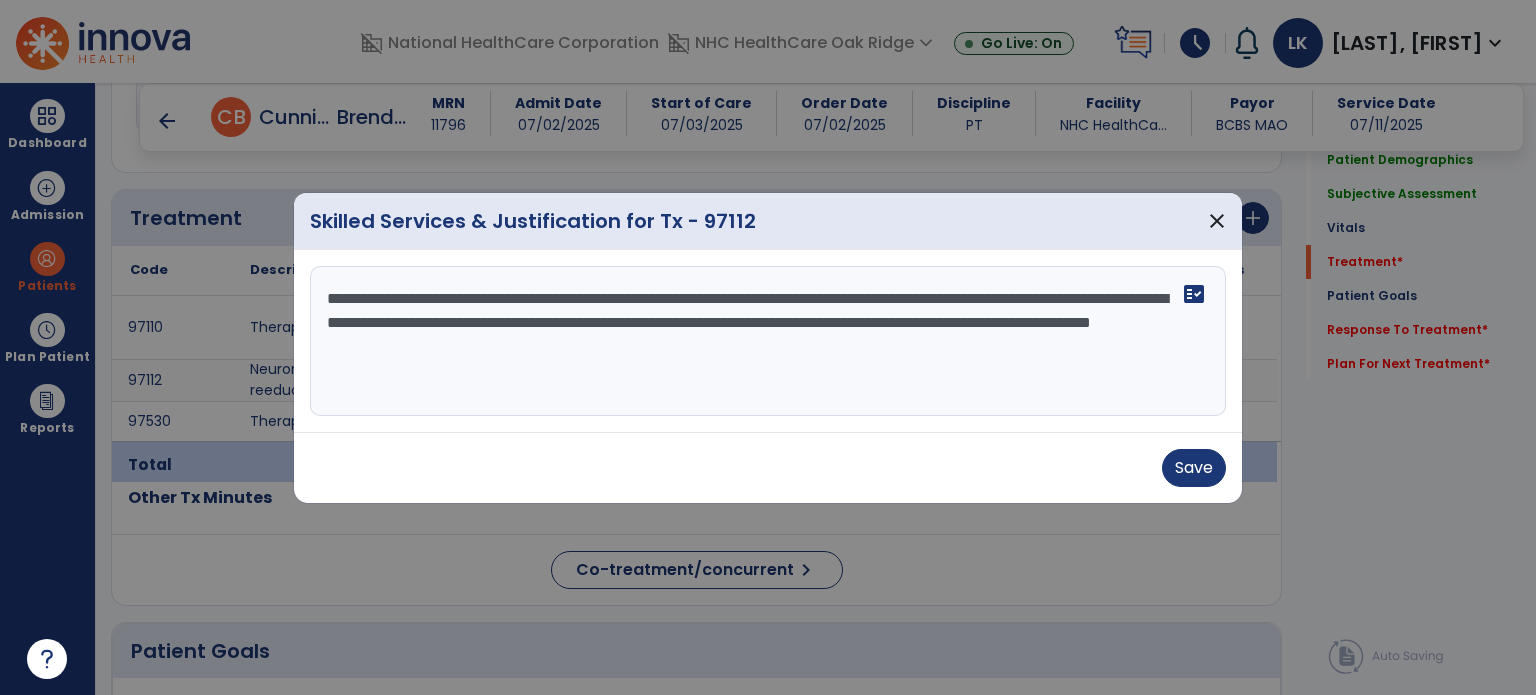 type on "**********" 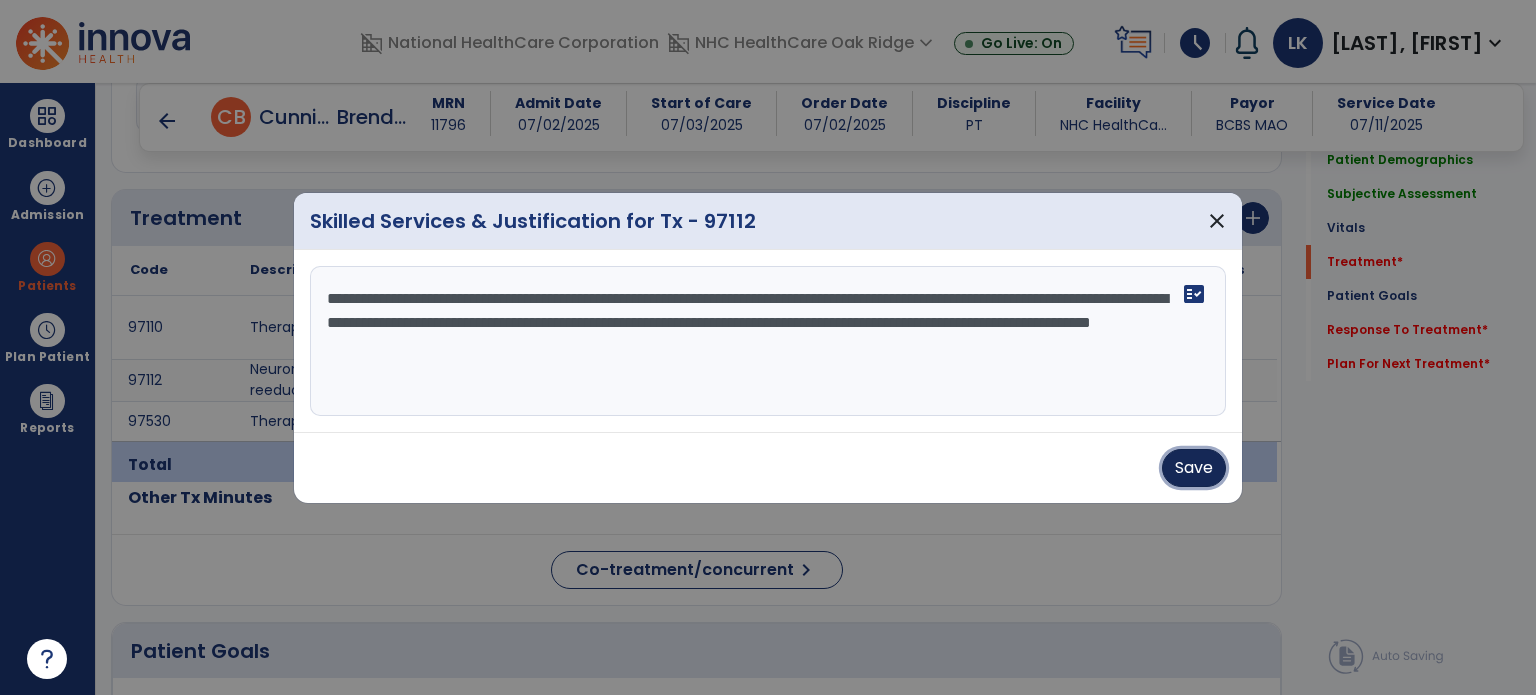 click on "Save" at bounding box center (1194, 468) 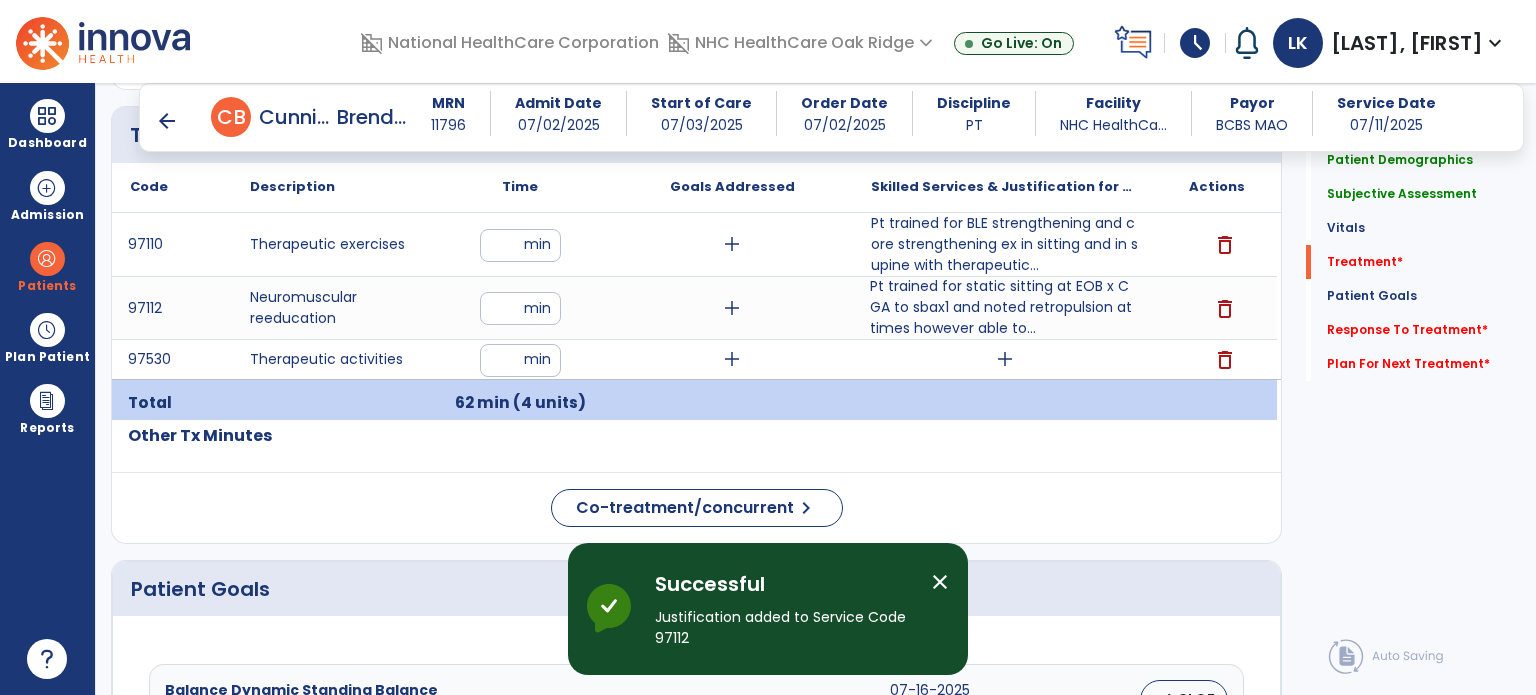 scroll, scrollTop: 1300, scrollLeft: 0, axis: vertical 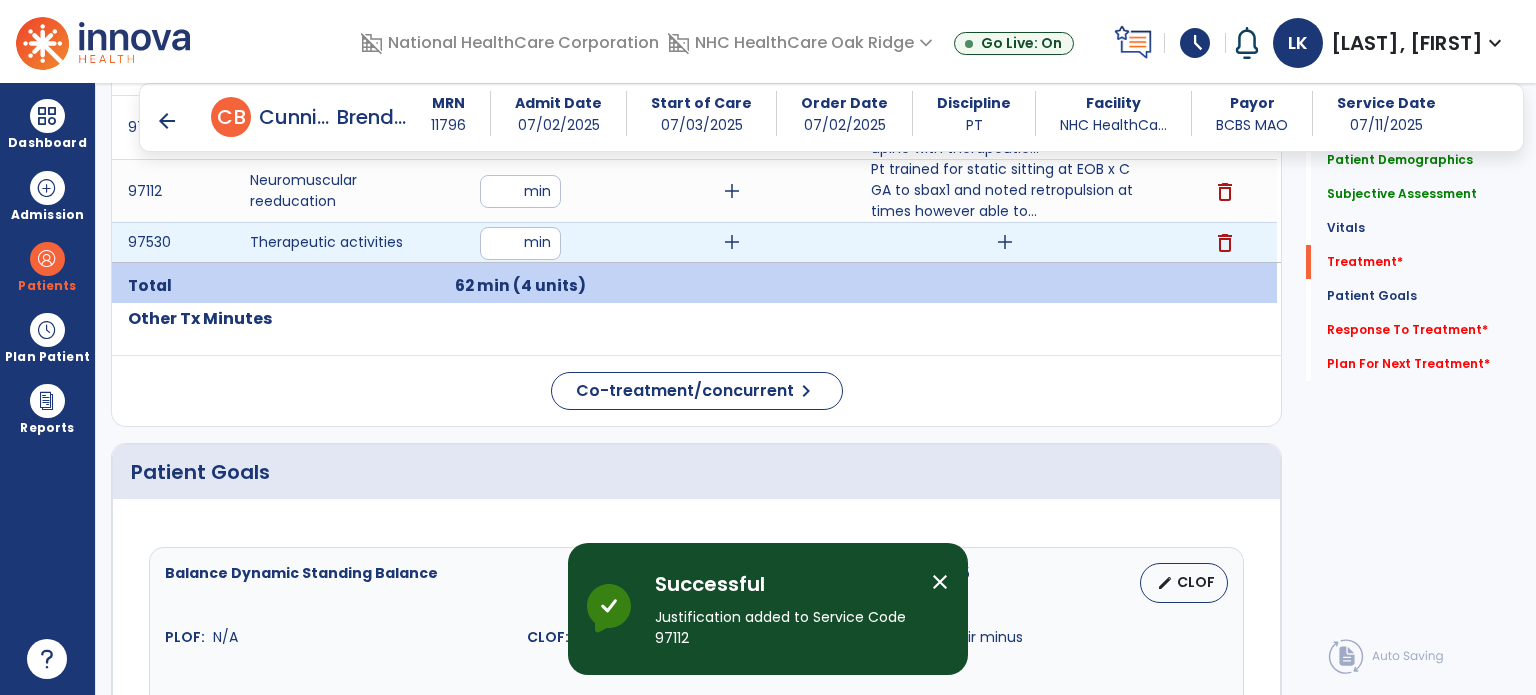 click on "add" at bounding box center [1005, 242] 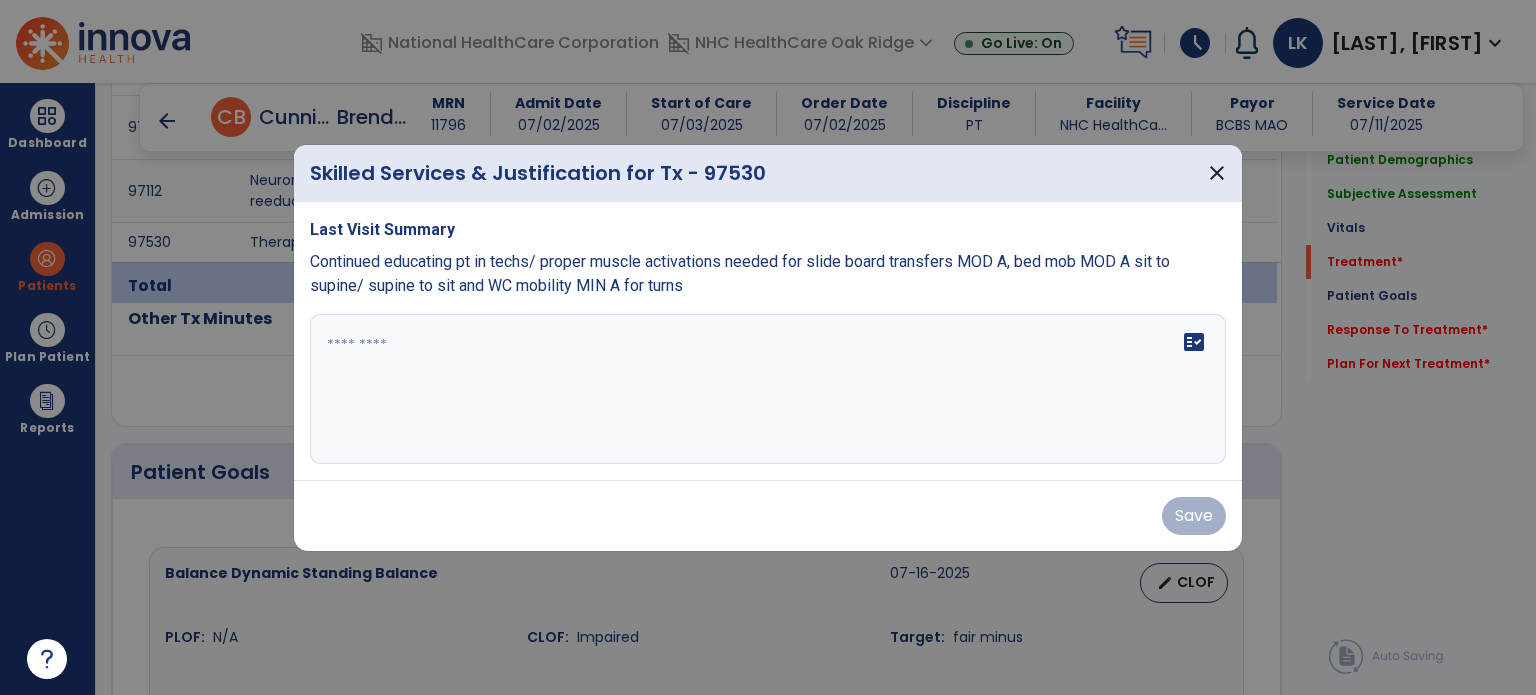 click at bounding box center [768, 389] 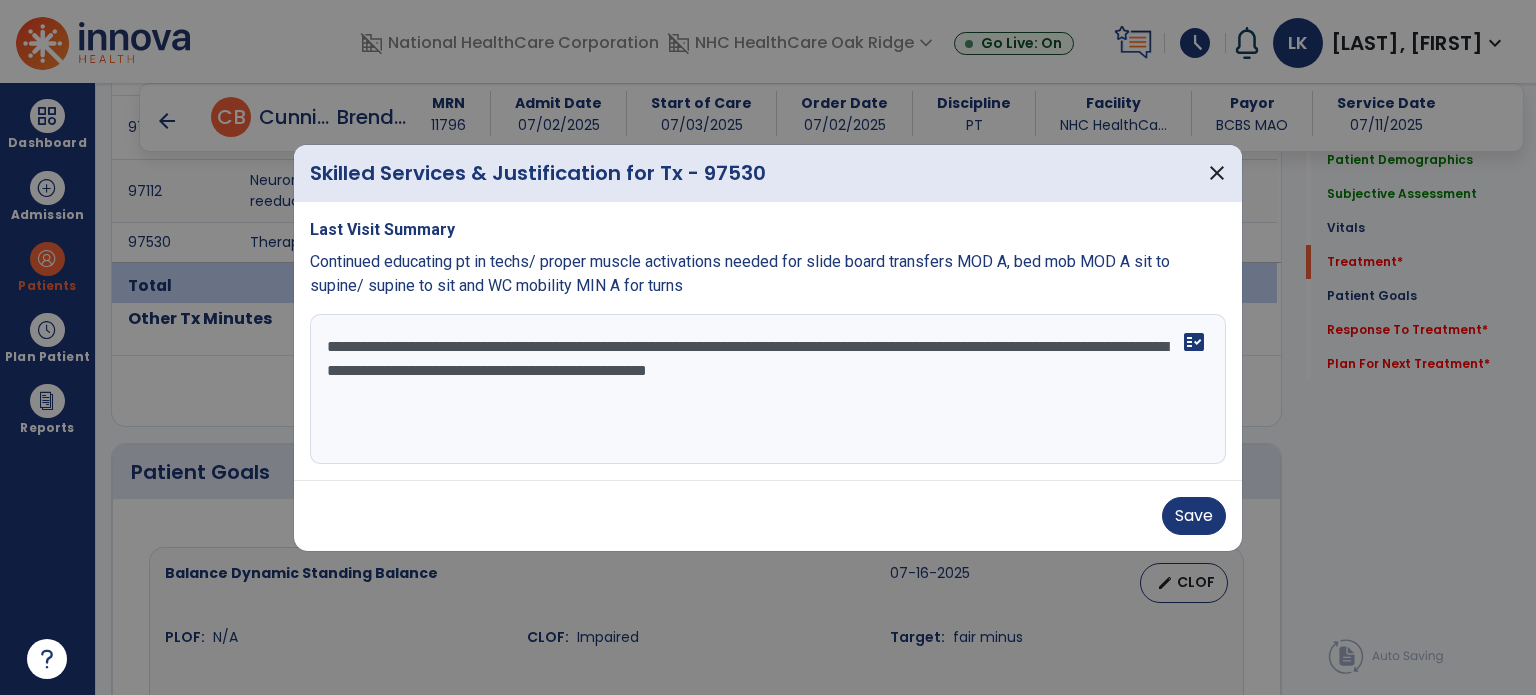 type on "**********" 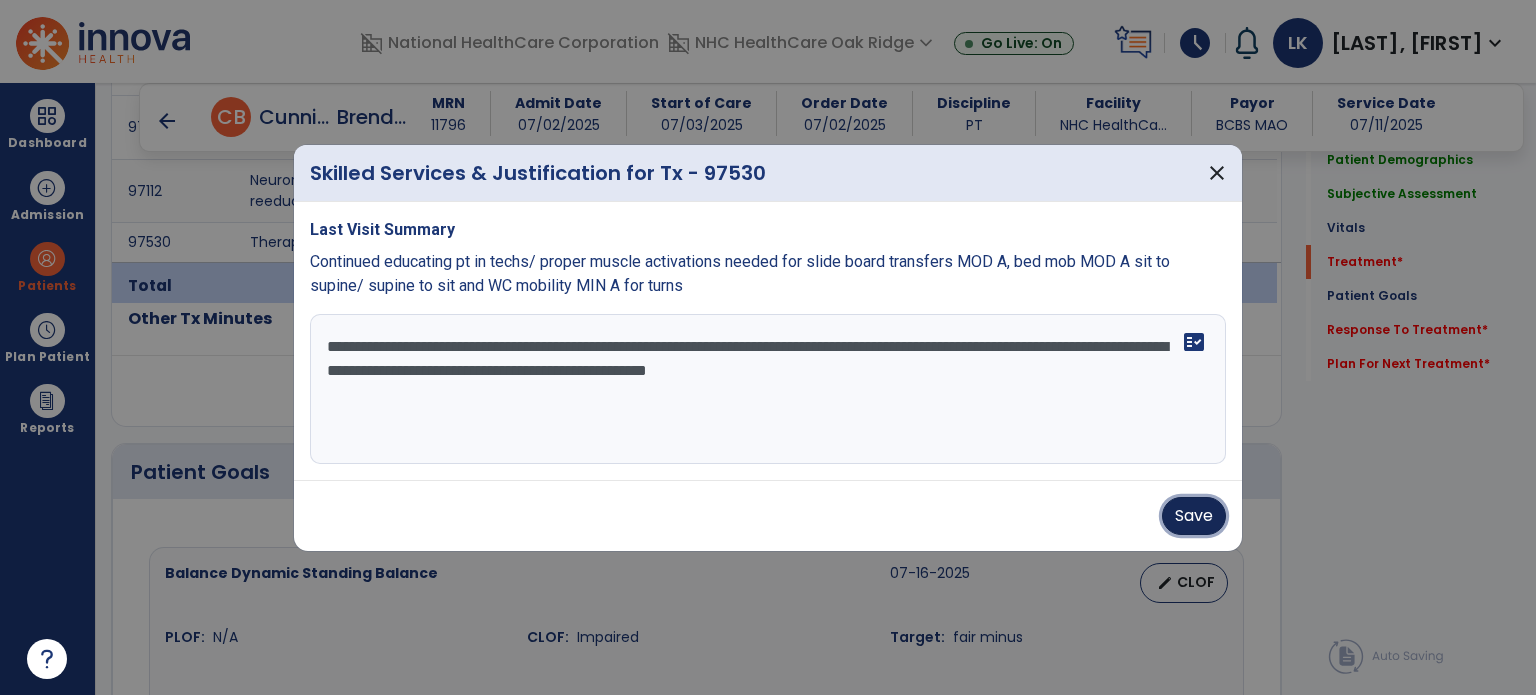 click on "Save" at bounding box center [1194, 516] 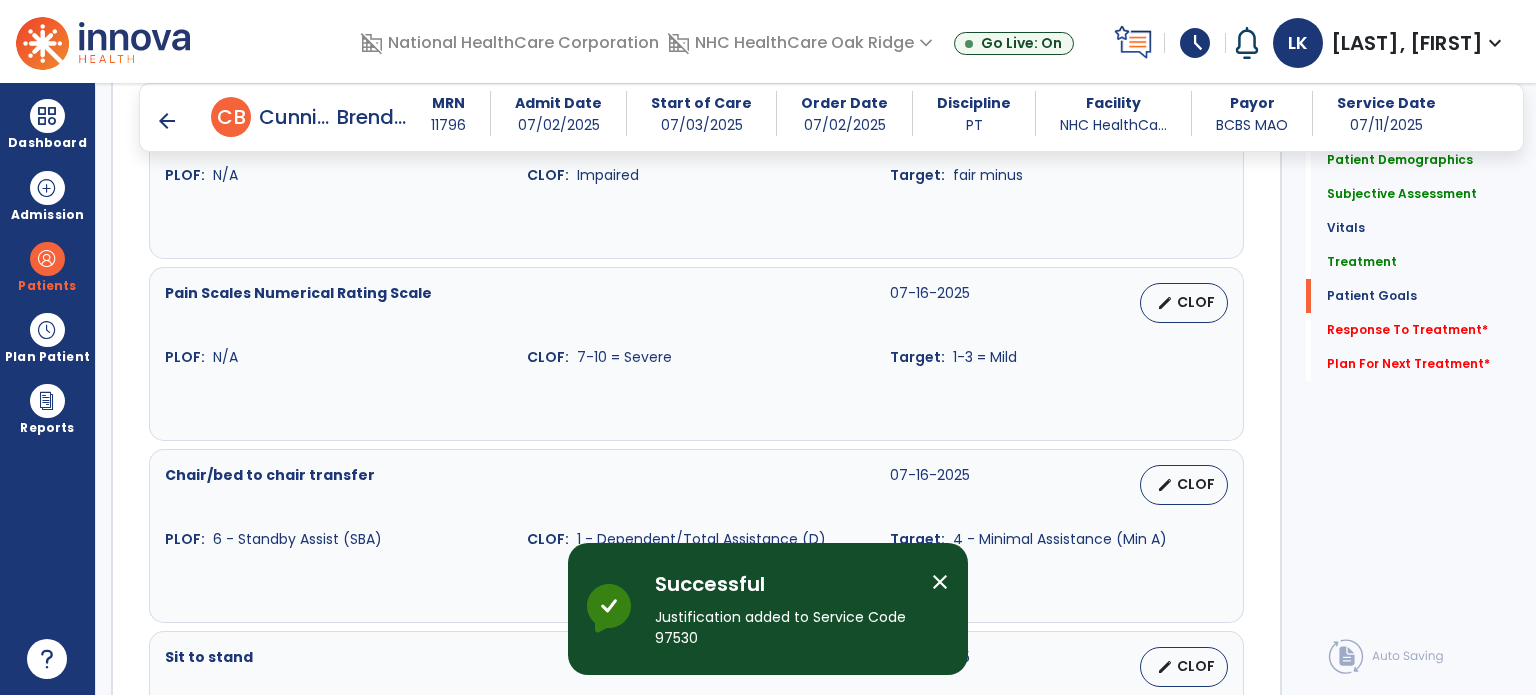 scroll, scrollTop: 2000, scrollLeft: 0, axis: vertical 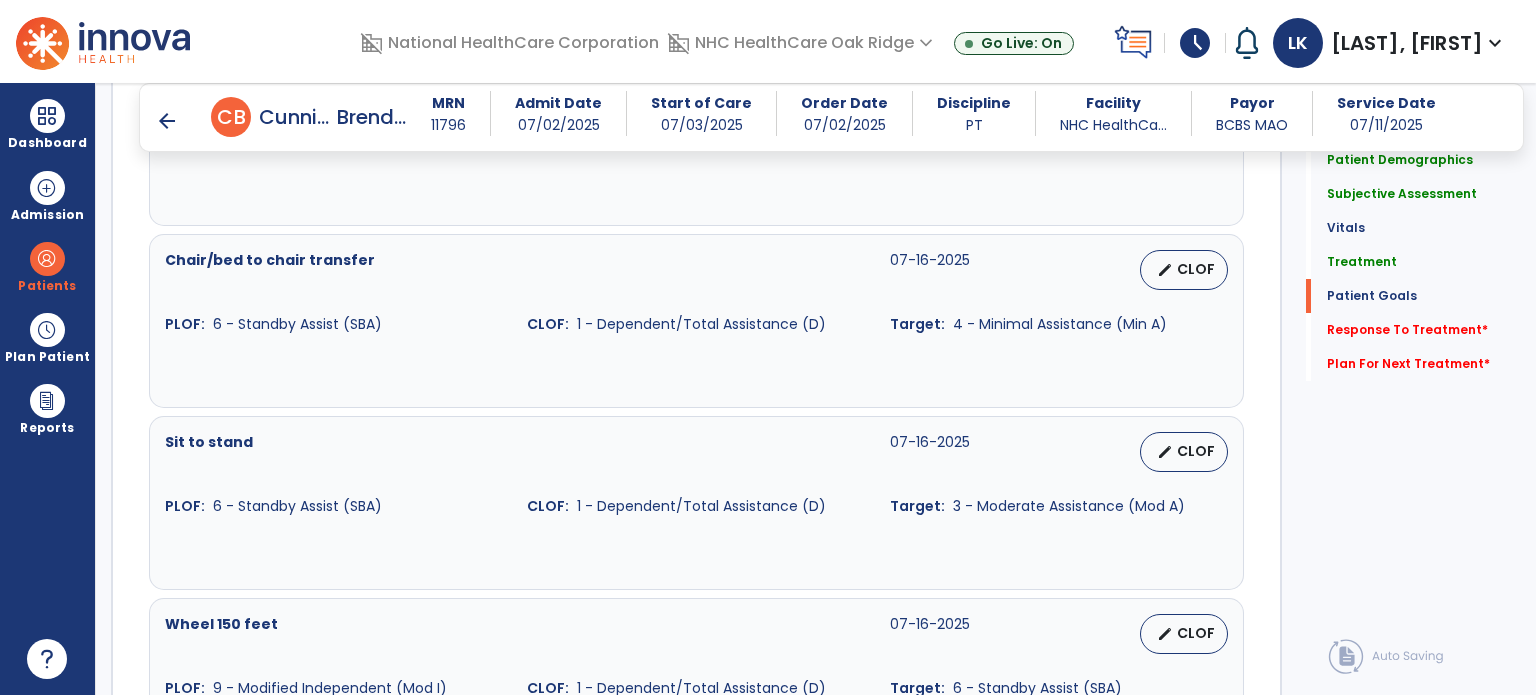 click on "arrow_back" at bounding box center (167, 121) 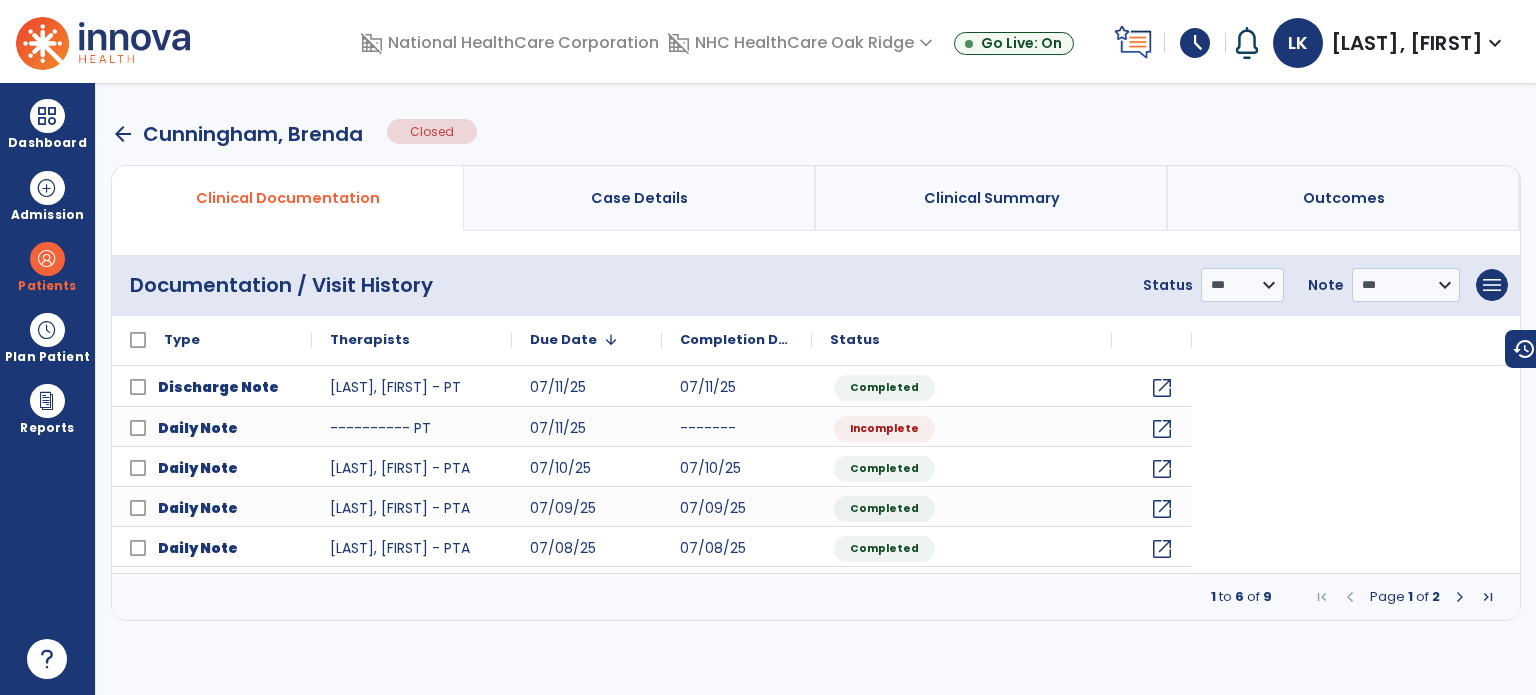 scroll, scrollTop: 0, scrollLeft: 0, axis: both 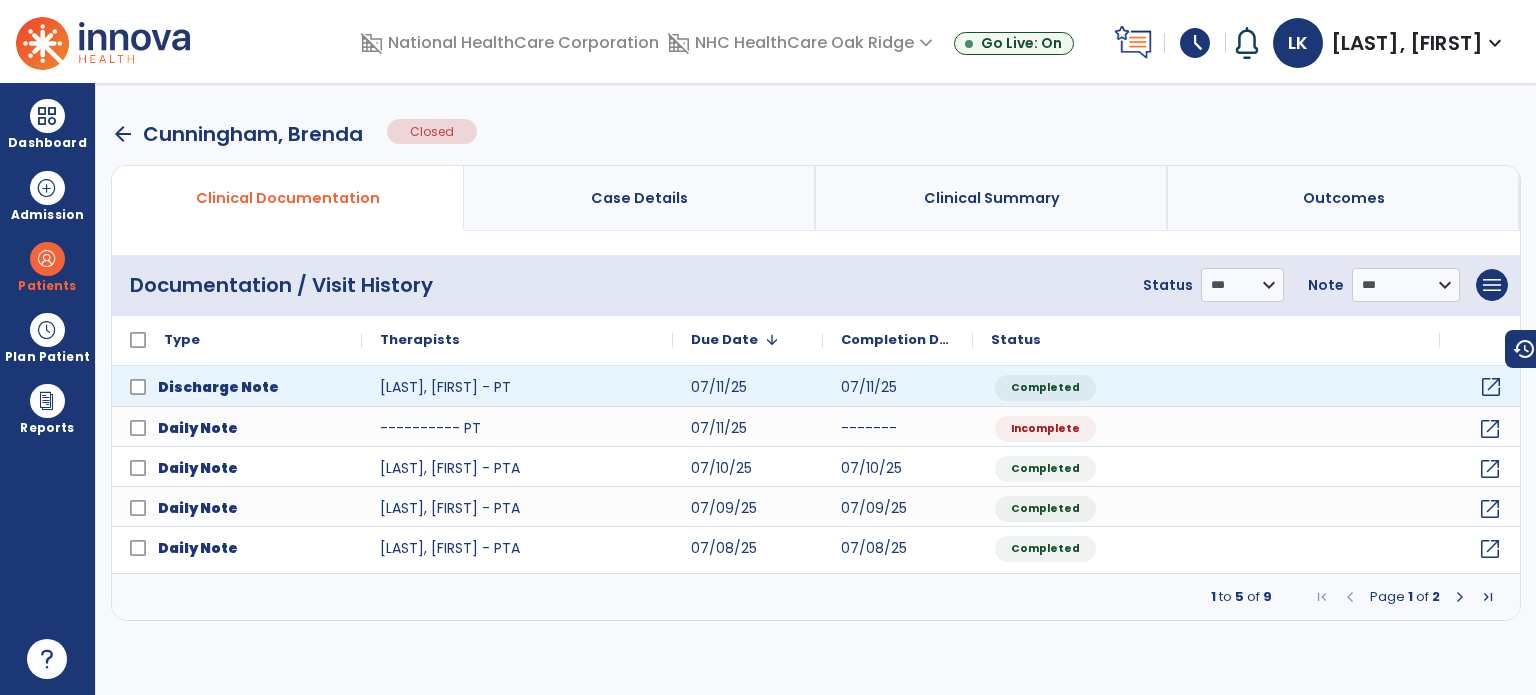 click on "open_in_new" 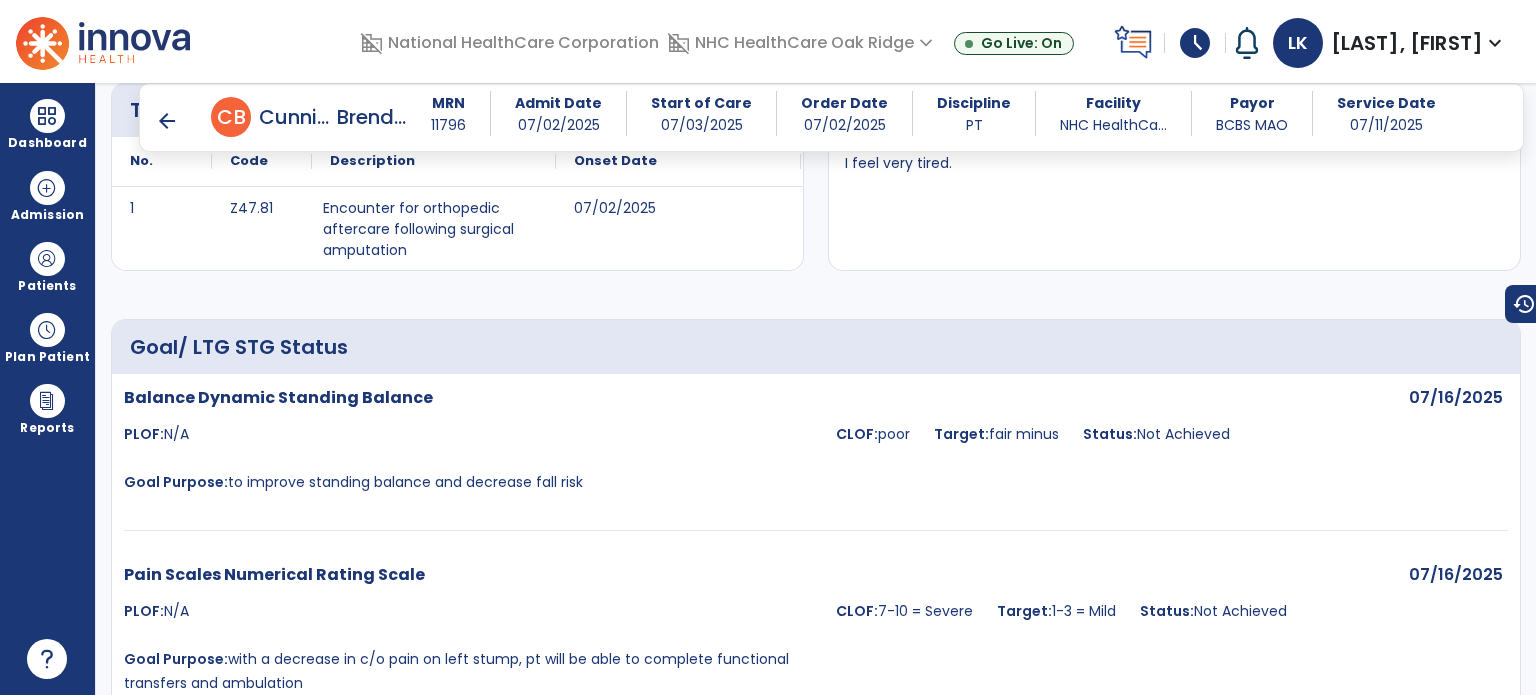 scroll, scrollTop: 700, scrollLeft: 0, axis: vertical 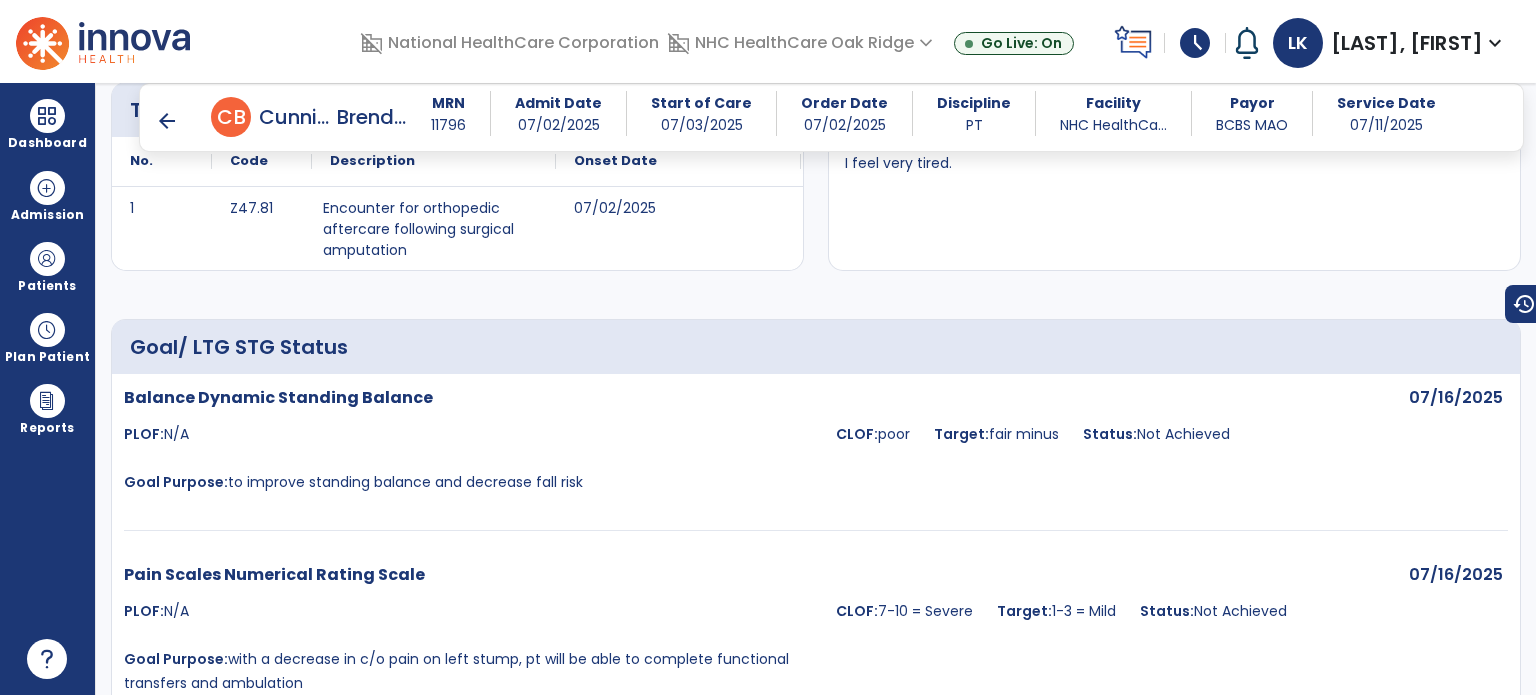 drag, startPoint x: 1208, startPoint y: 473, endPoint x: 1032, endPoint y: 233, distance: 297.61722 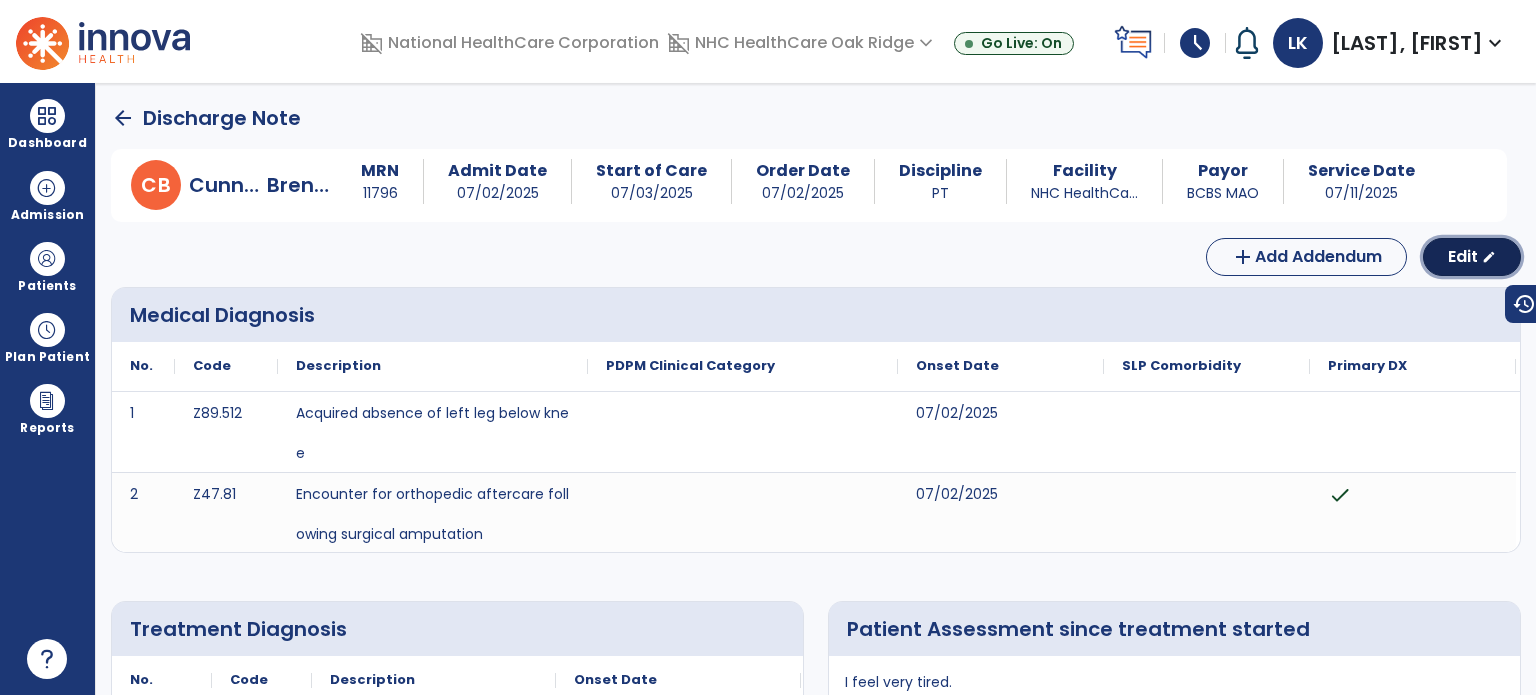 click on "Edit" 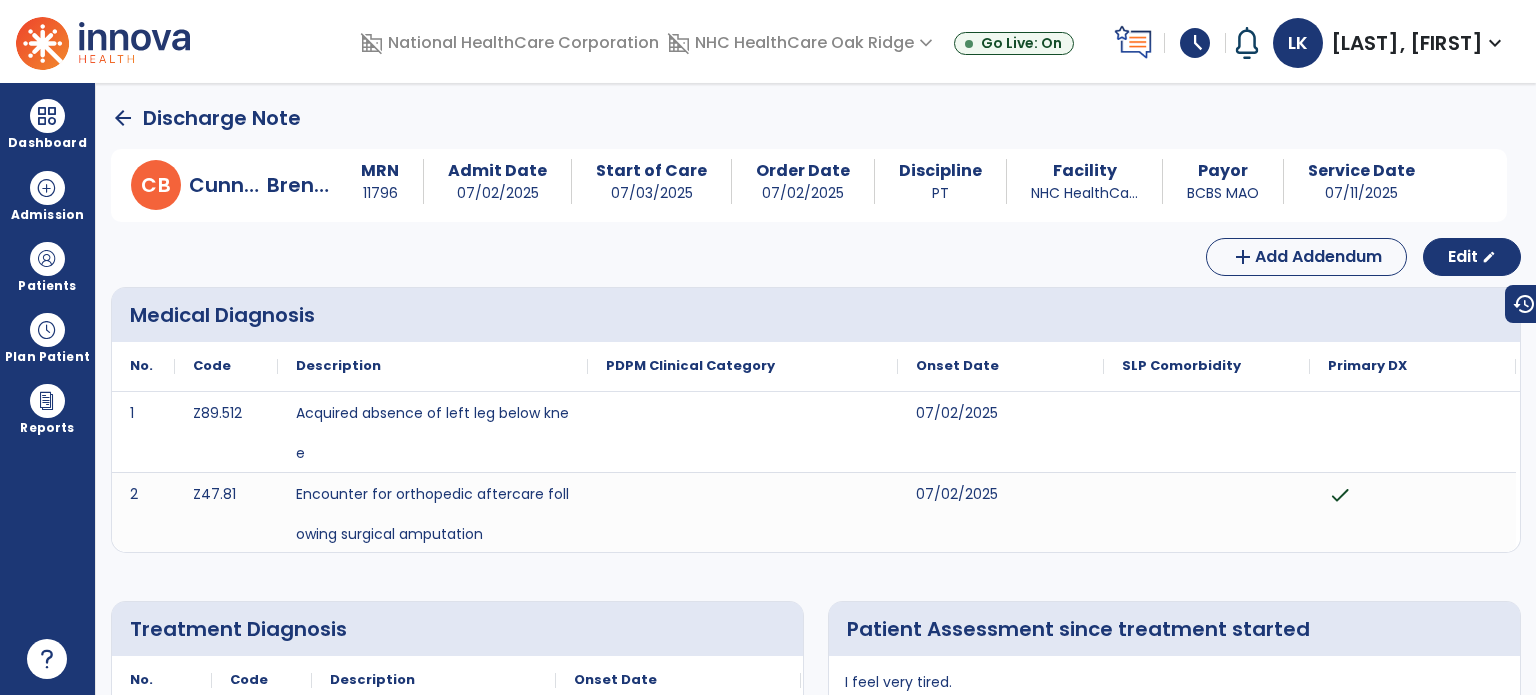 select on "***" 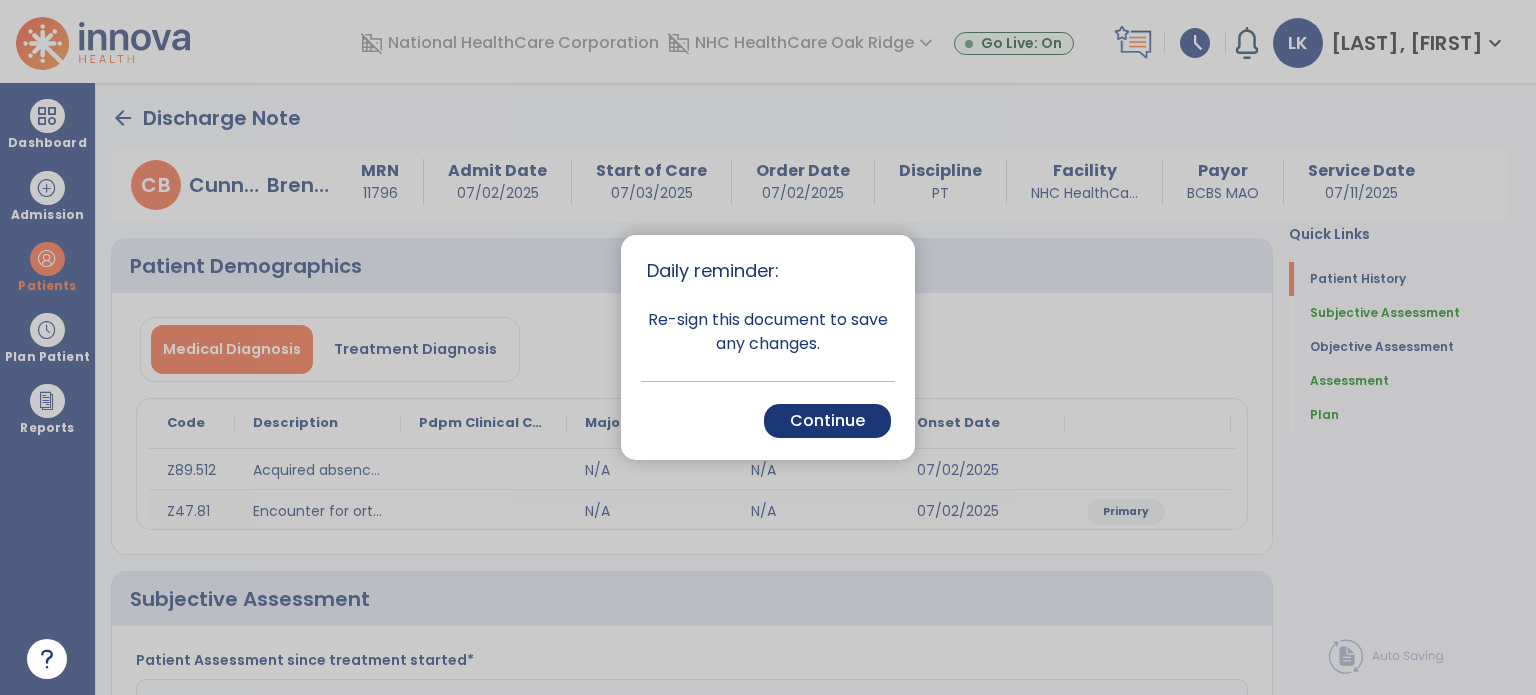 click on "Continue" at bounding box center (827, 421) 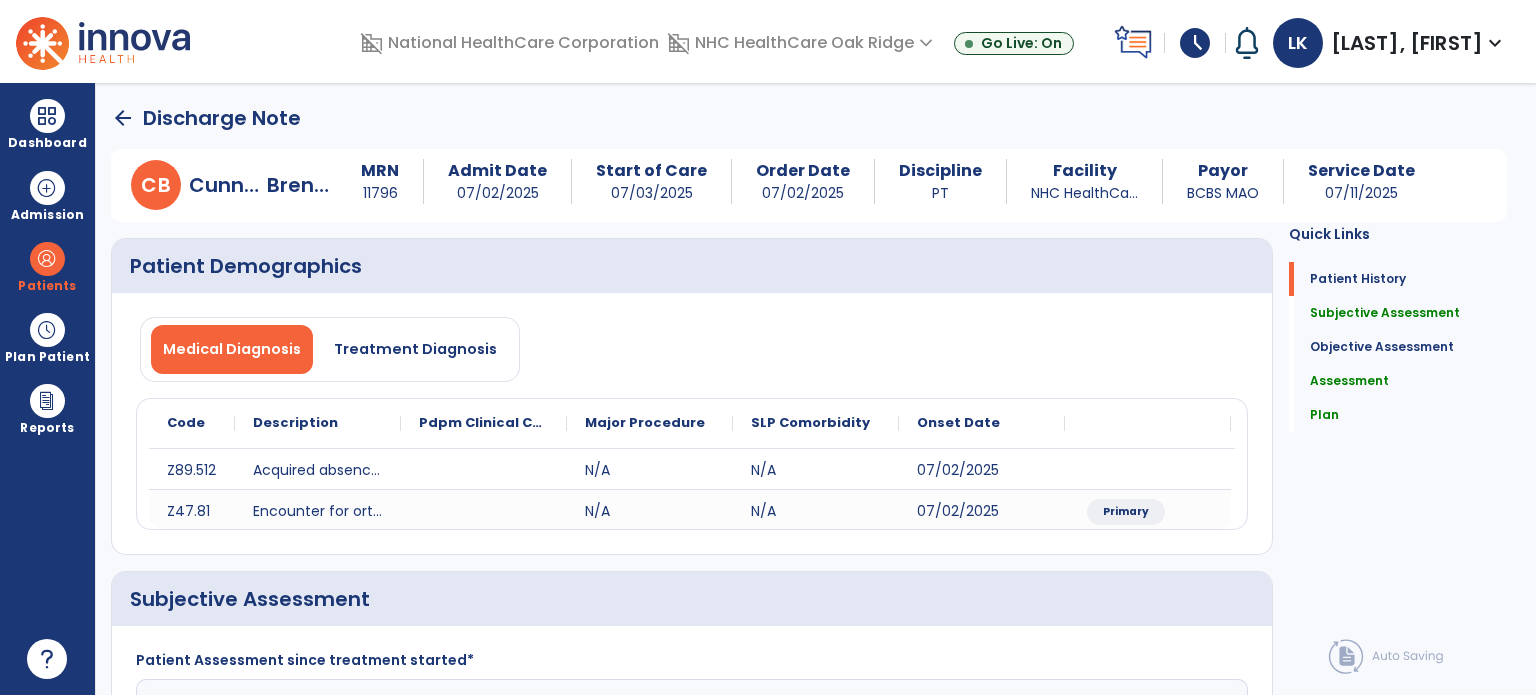 click on "Quick Links  Patient History   Patient History   Subjective Assessment   Subjective Assessment   Objective Assessment   Objective Assessment   Assessment   Assessment   Plan   Plan" 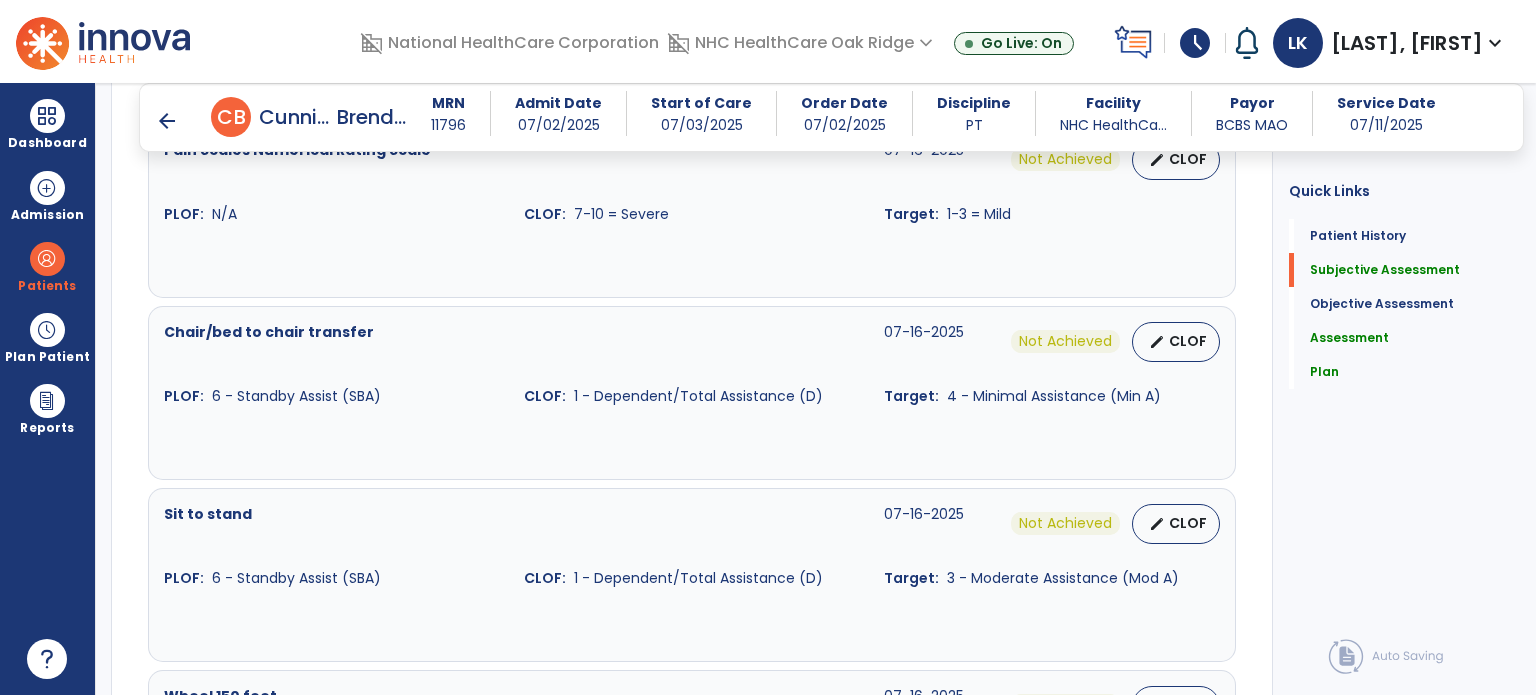 scroll, scrollTop: 1000, scrollLeft: 0, axis: vertical 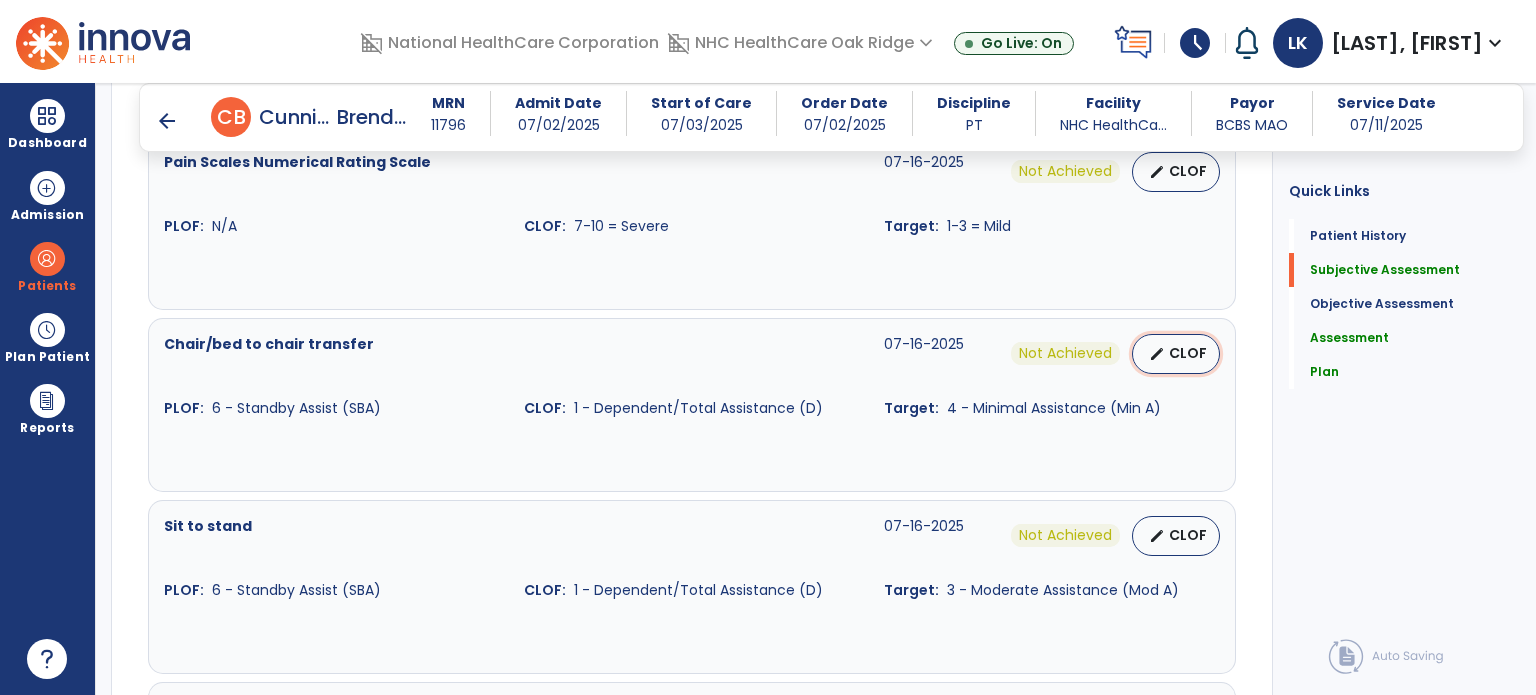 click on "edit" at bounding box center [1157, 354] 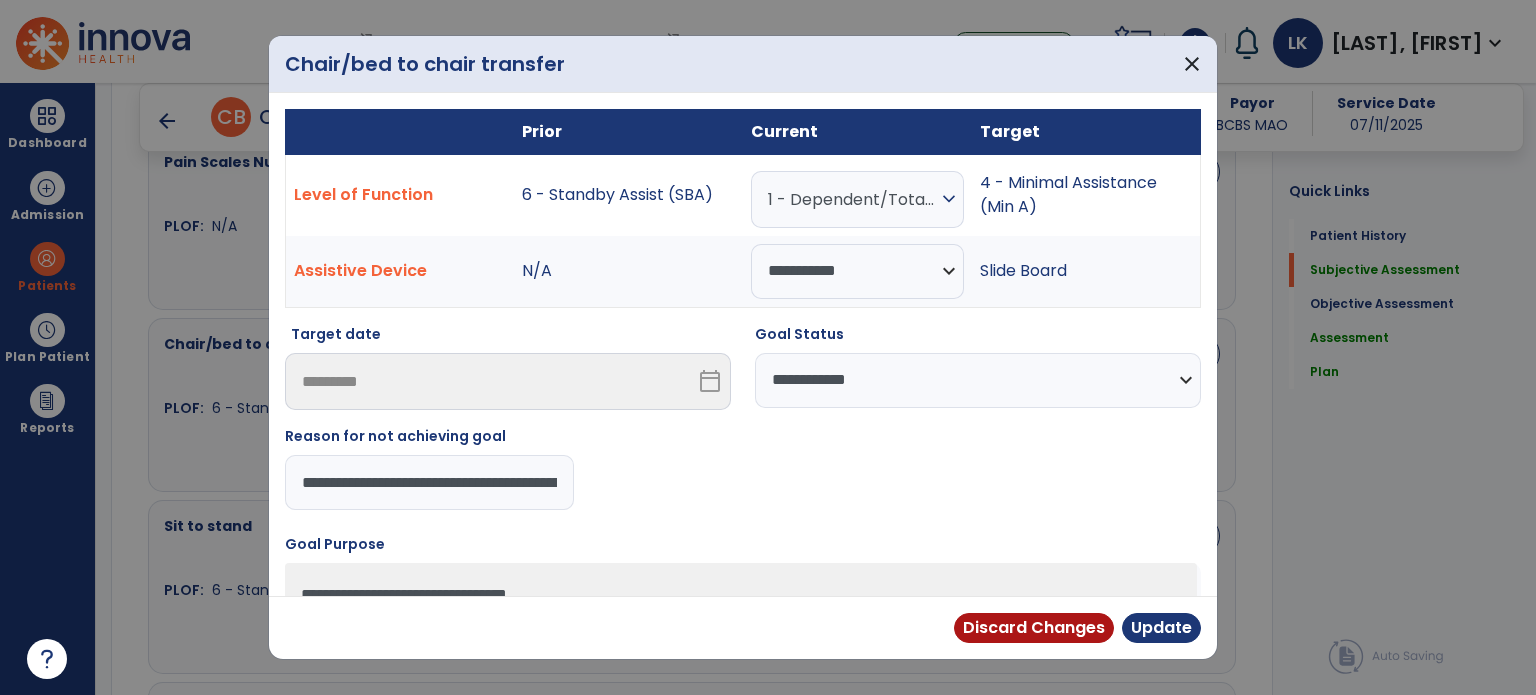 click on "1 - Dependent/Total Assistance (D)" at bounding box center [852, 199] 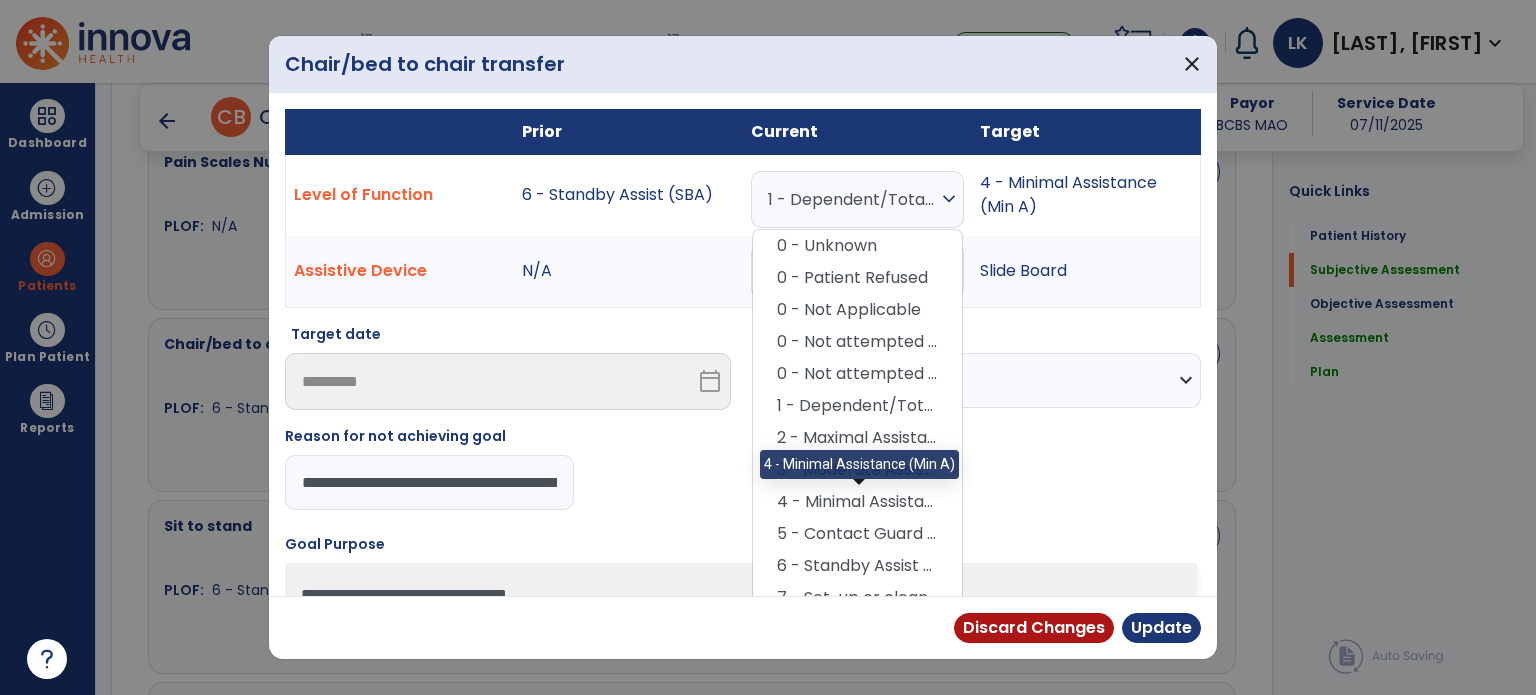 click on "4 - Minimal Assistance (Min A)" at bounding box center [857, 502] 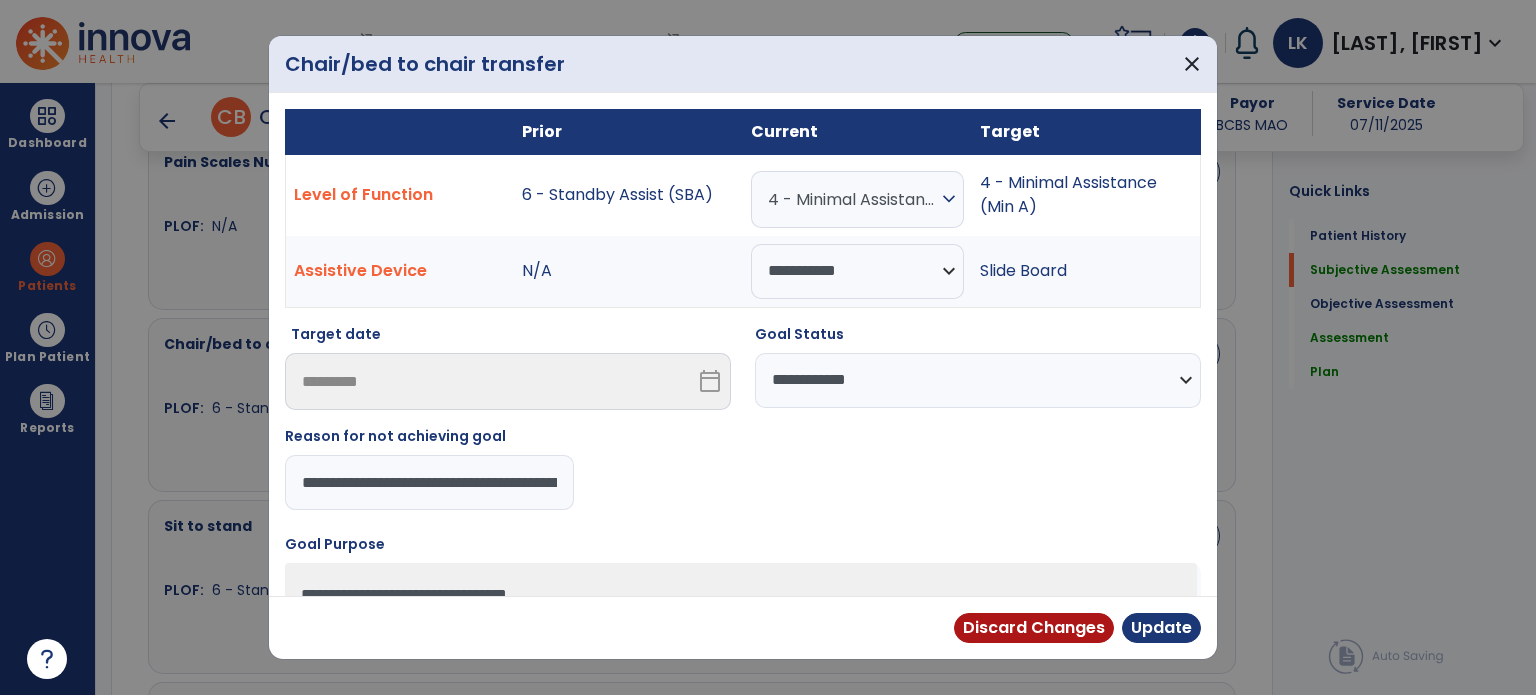 click on "**********" at bounding box center [978, 380] 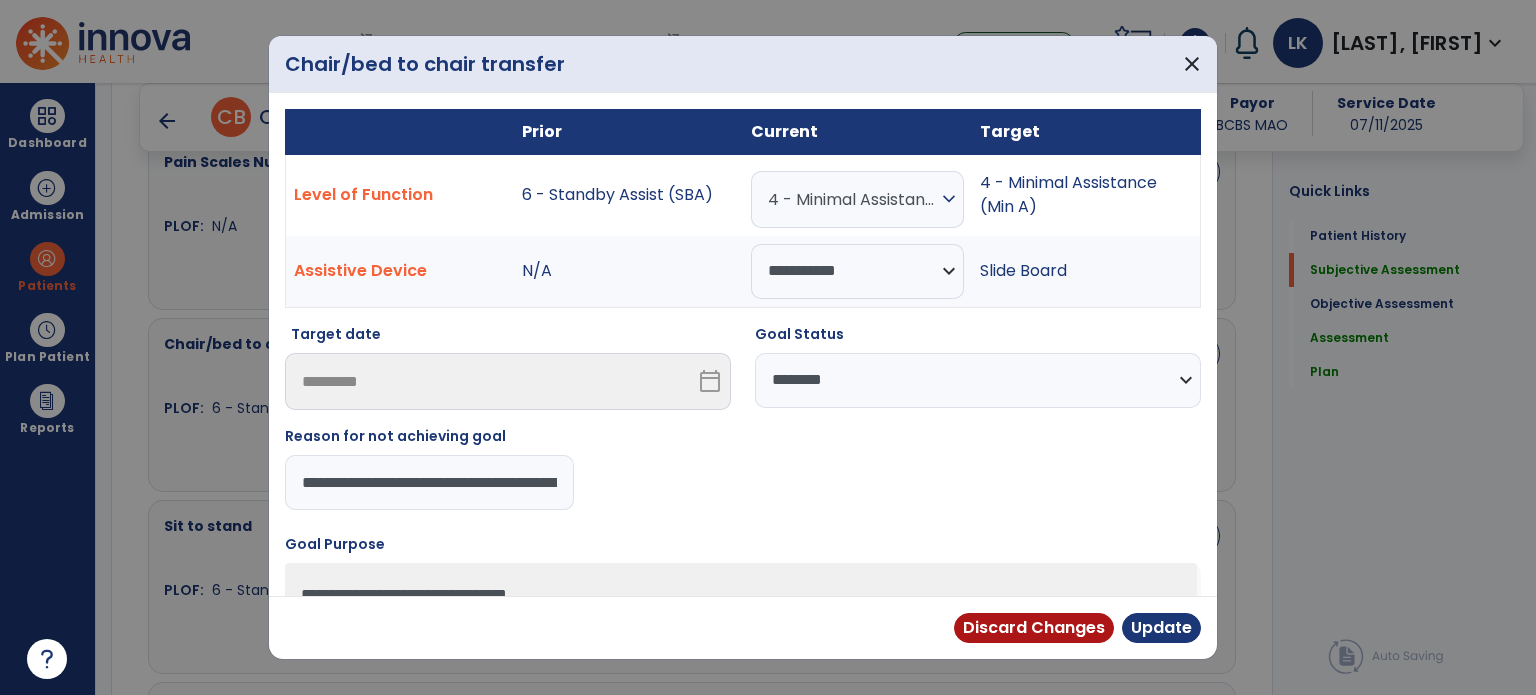 click on "**********" at bounding box center [978, 380] 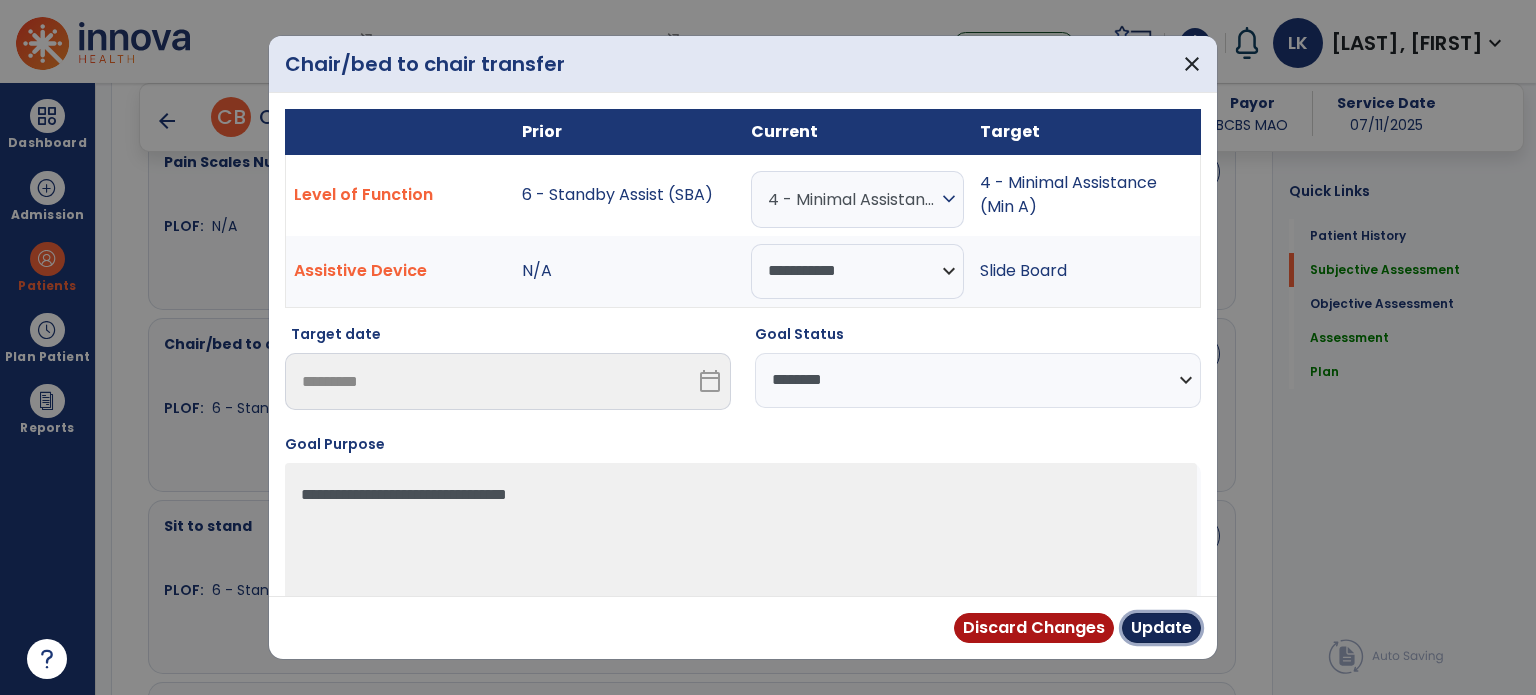 click on "Update" at bounding box center [1161, 628] 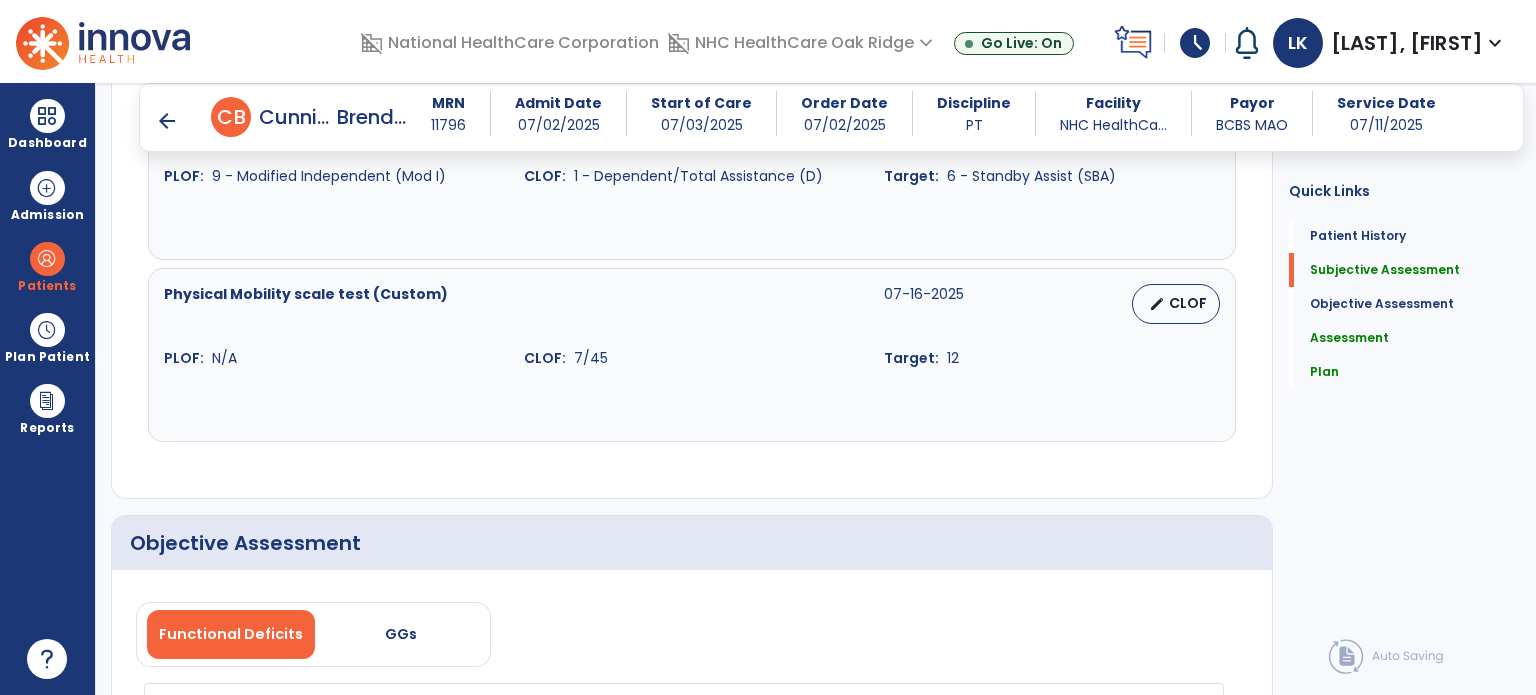 scroll, scrollTop: 1600, scrollLeft: 0, axis: vertical 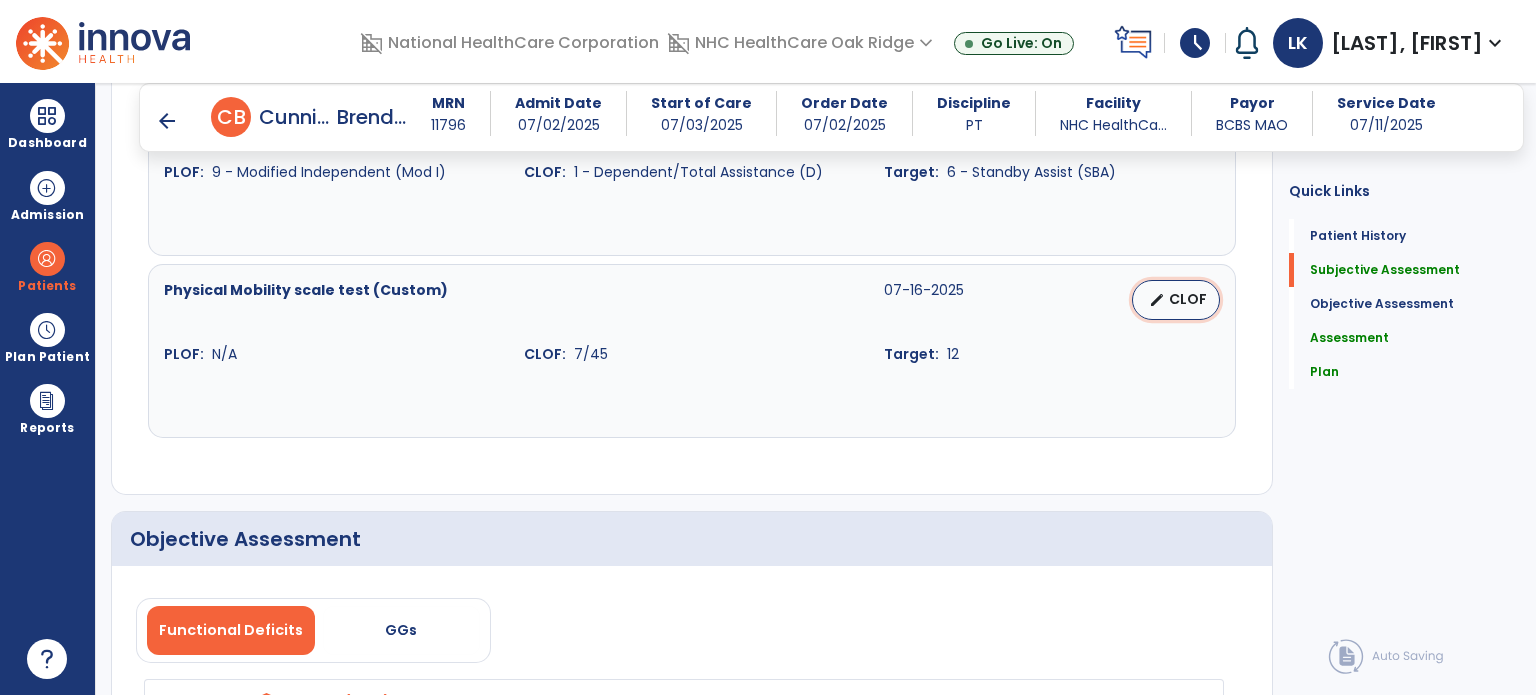 click on "edit" at bounding box center [1157, 300] 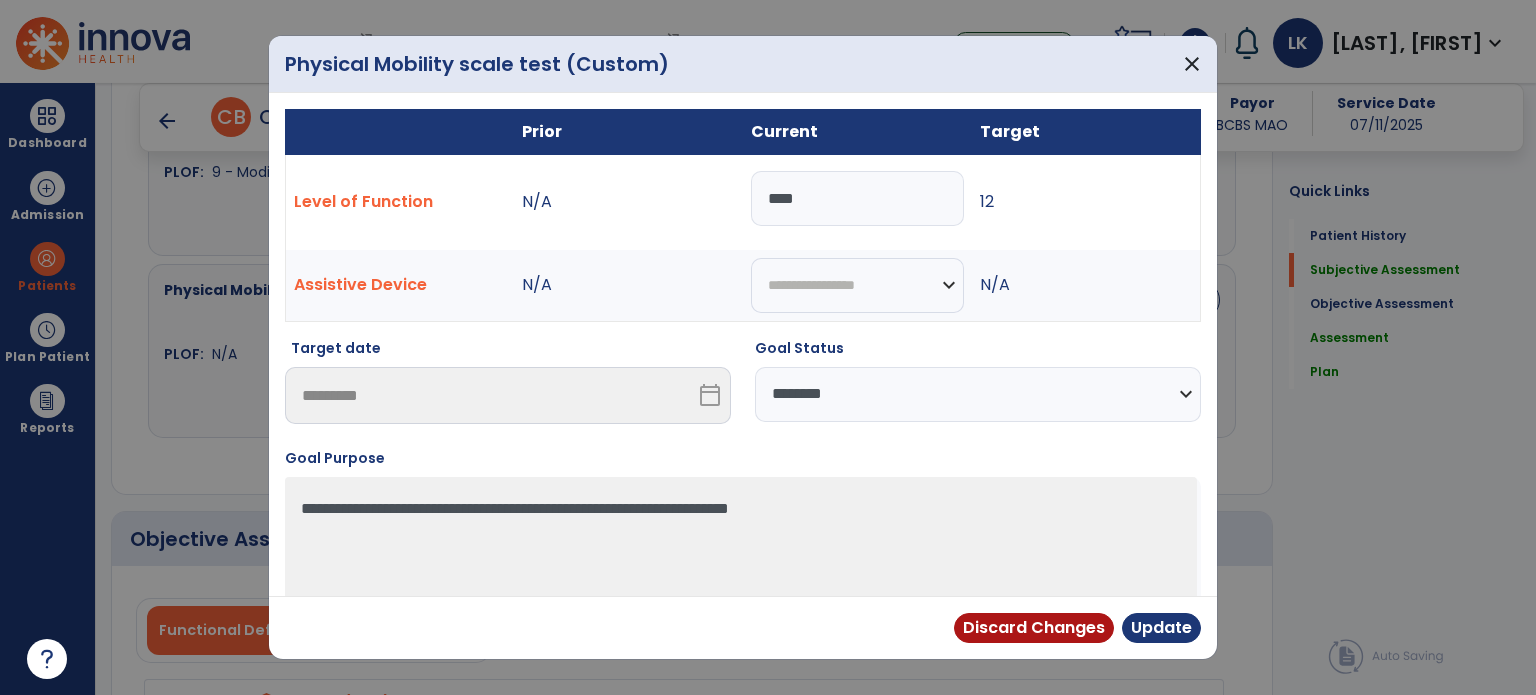 drag, startPoint x: 776, startPoint y: 195, endPoint x: 832, endPoint y: 192, distance: 56.0803 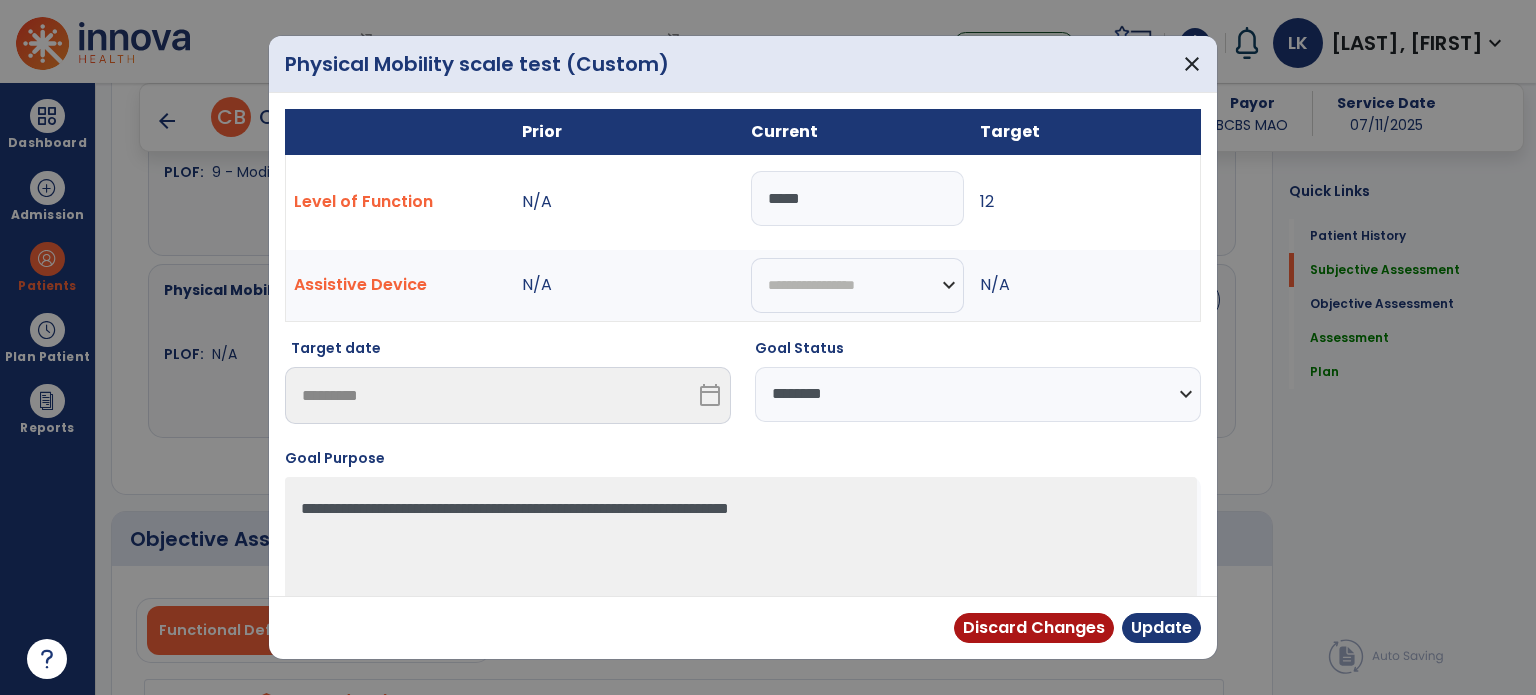 type on "*****" 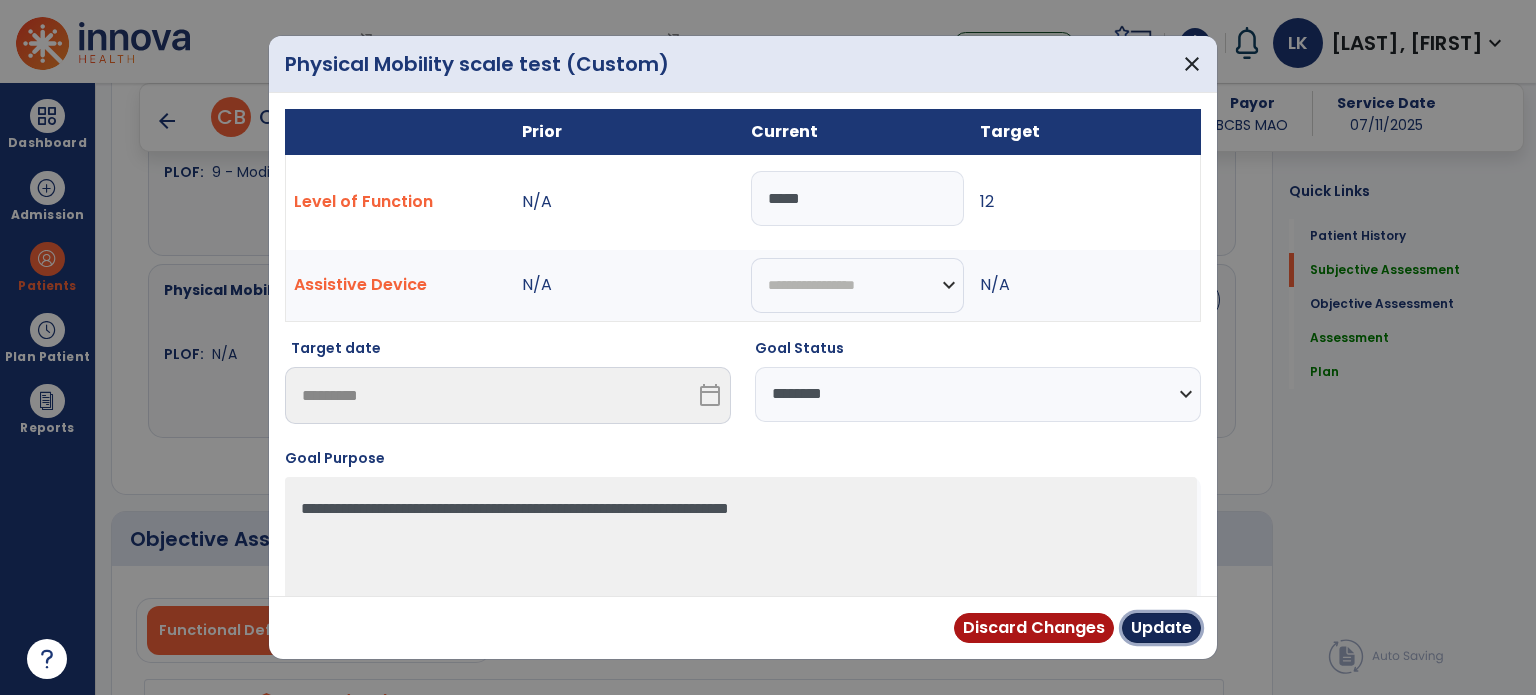 click on "Update" at bounding box center (1161, 628) 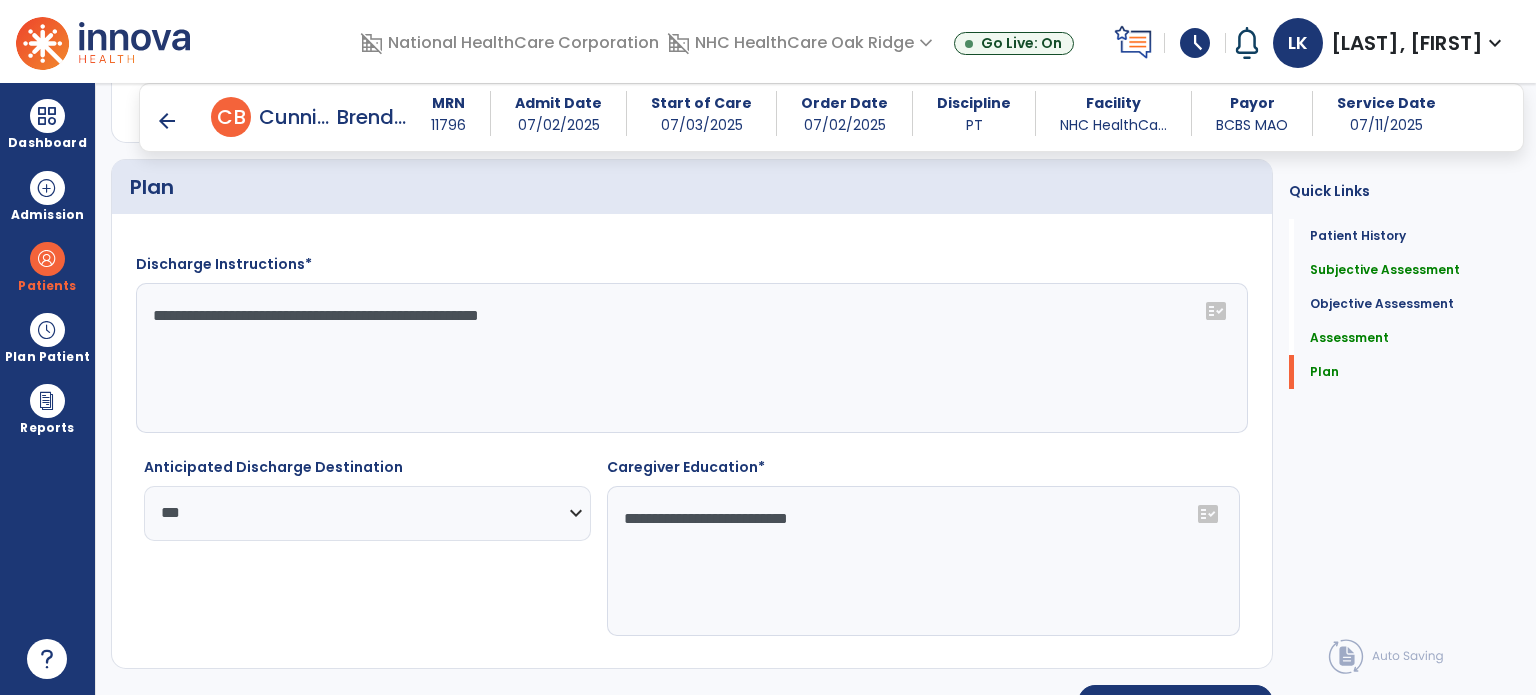 scroll, scrollTop: 2986, scrollLeft: 0, axis: vertical 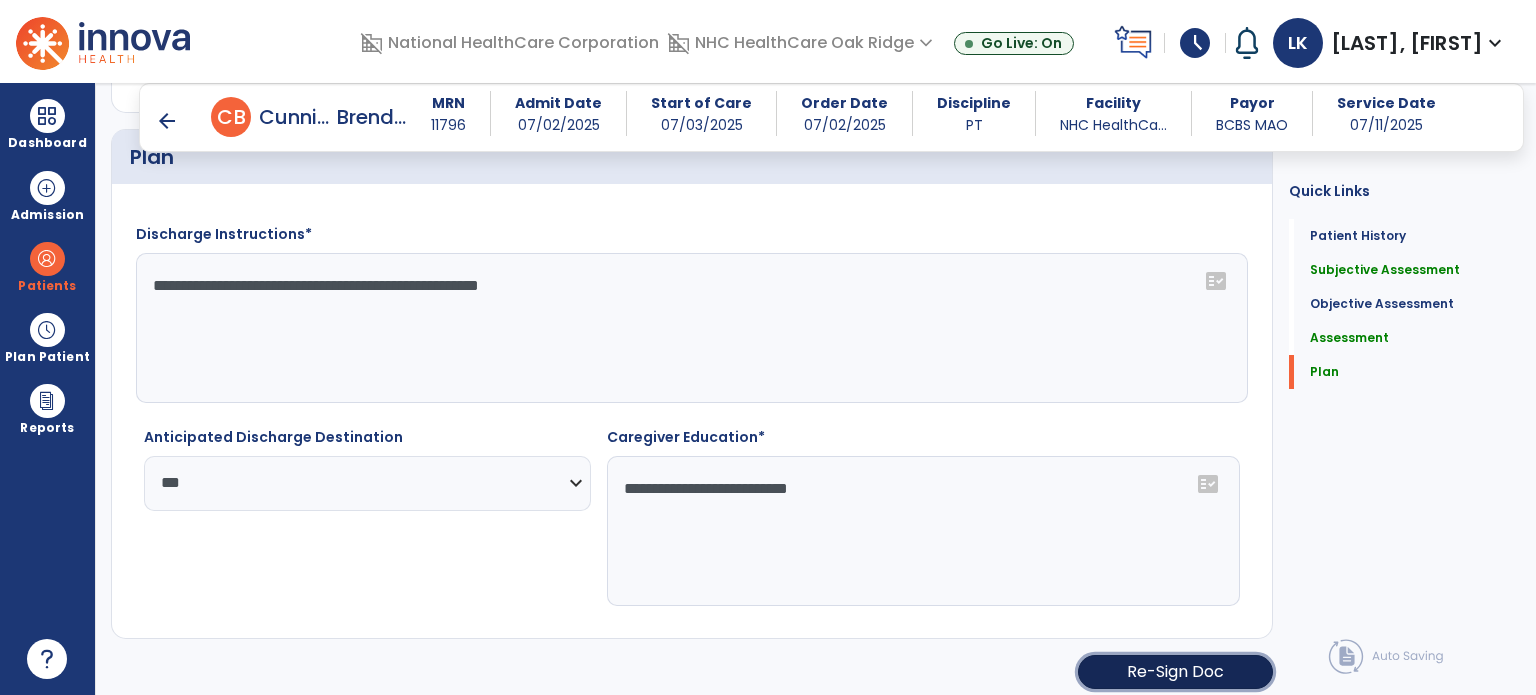 click on "Re-Sign Doc" 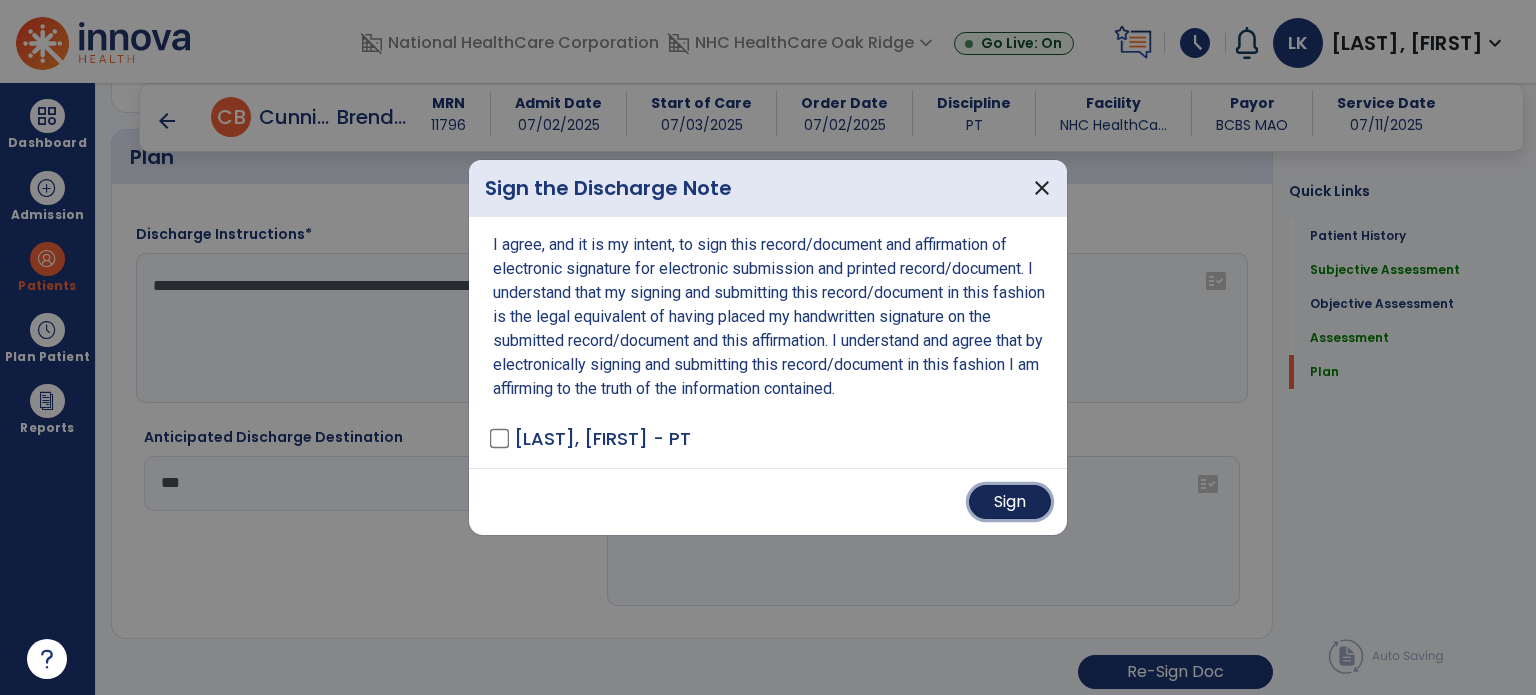 click on "Sign" at bounding box center (1010, 502) 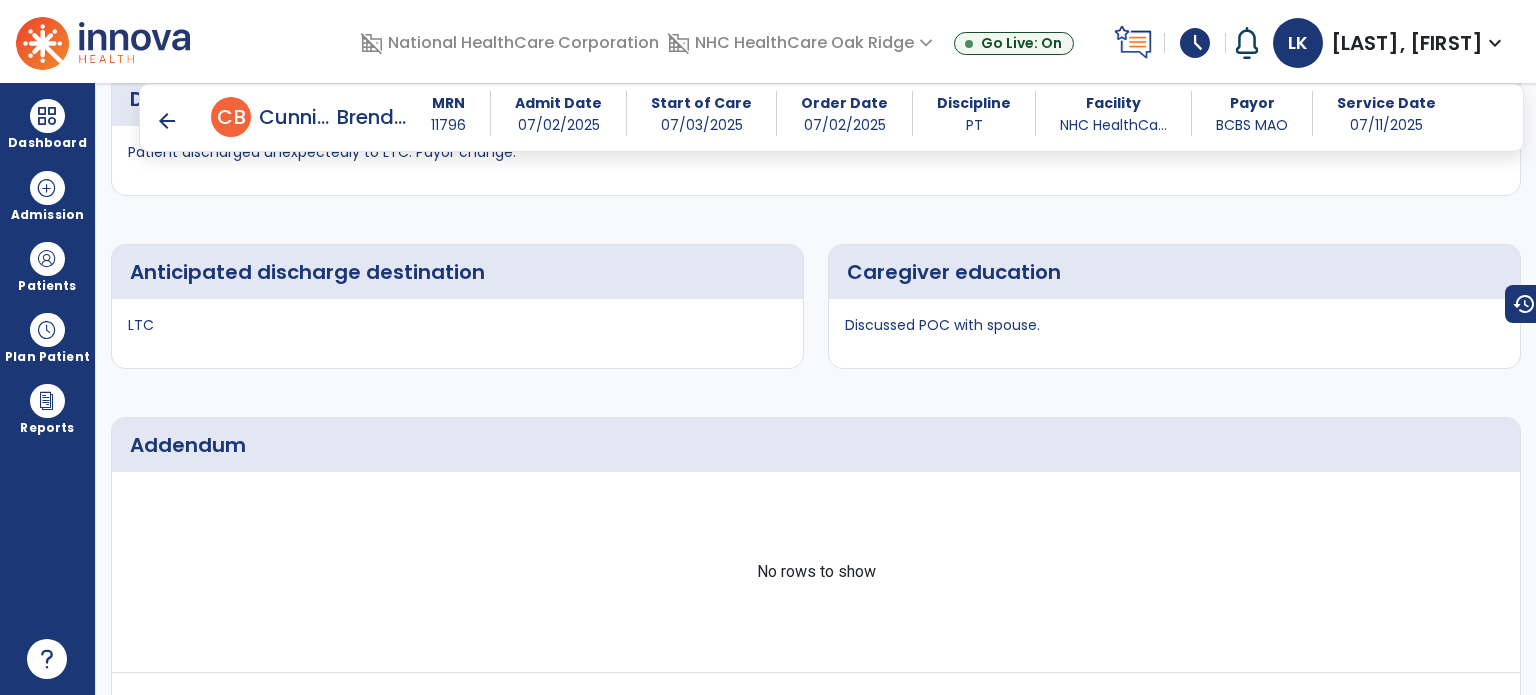 scroll, scrollTop: 3645, scrollLeft: 0, axis: vertical 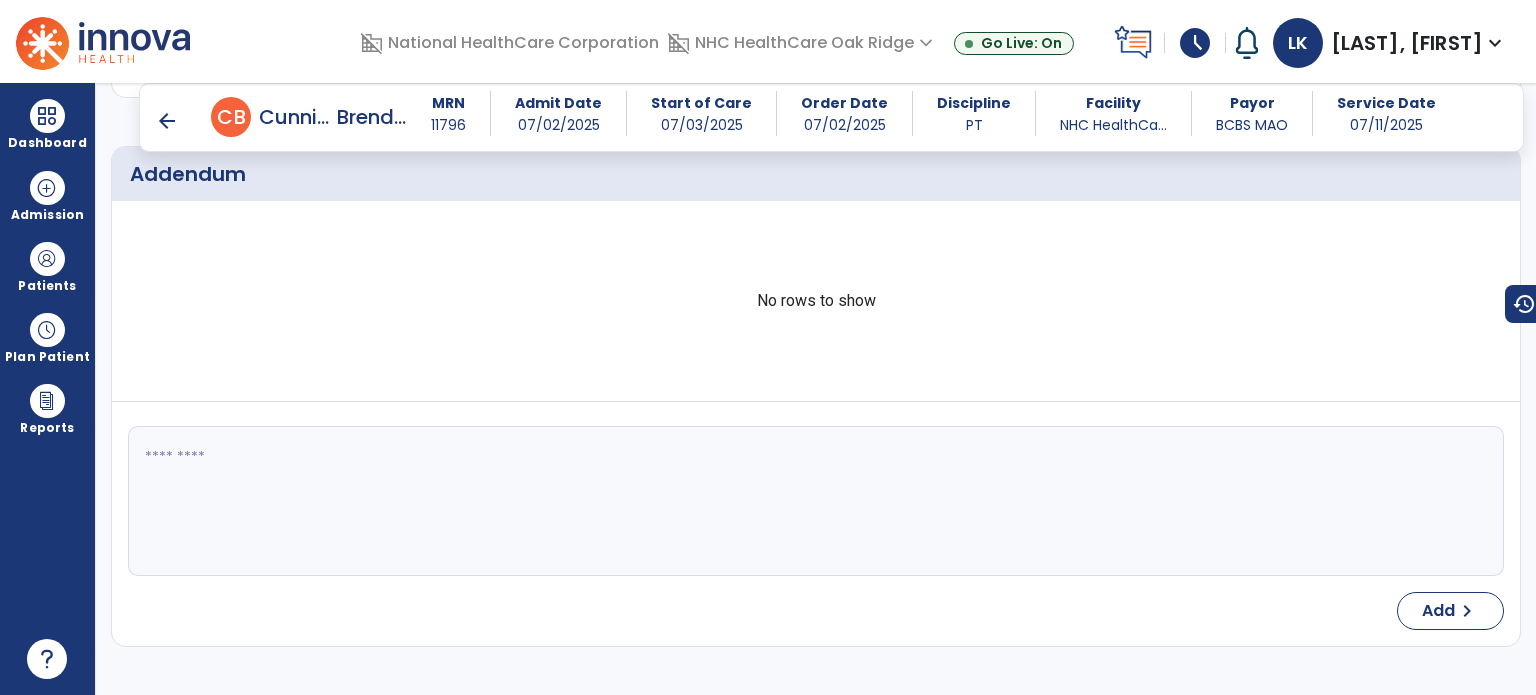 click on "arrow_back" at bounding box center (167, 121) 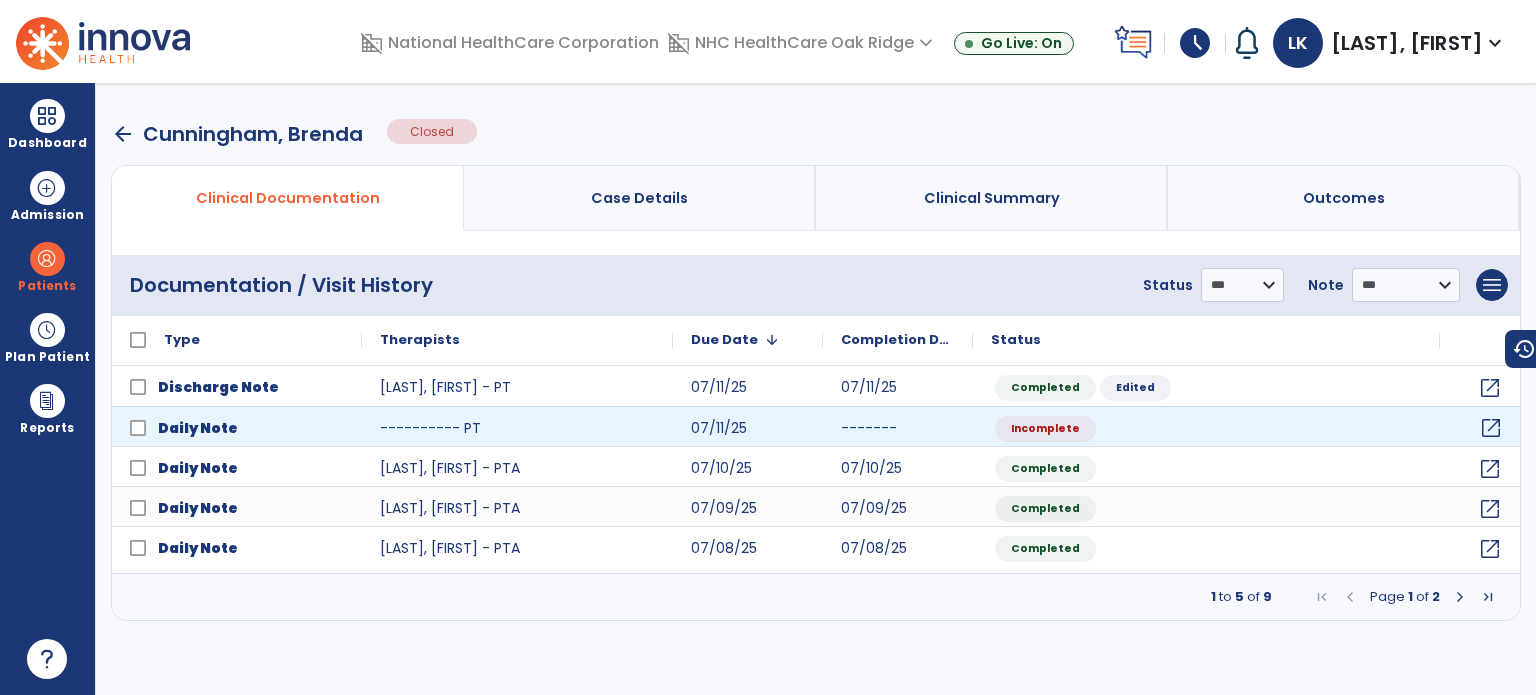 click on "open_in_new" 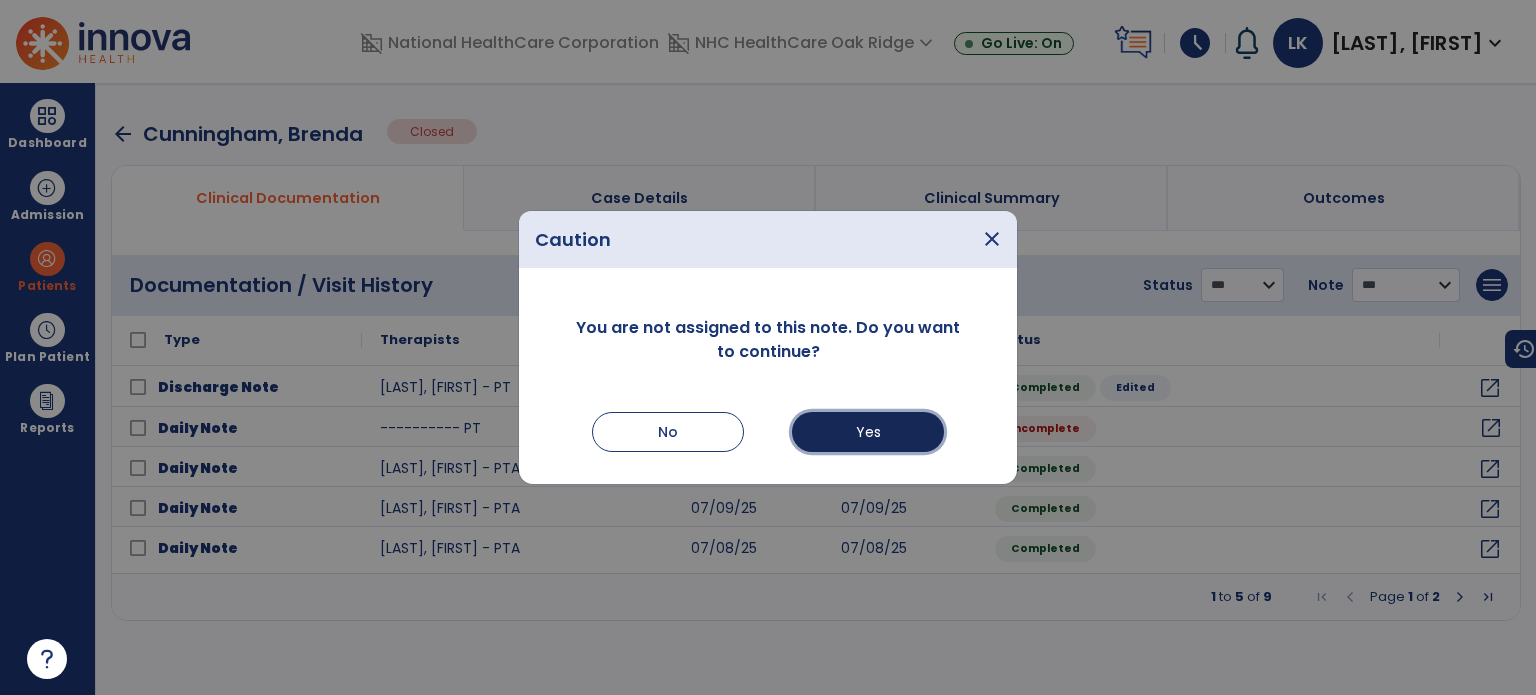 click on "Yes" at bounding box center [868, 432] 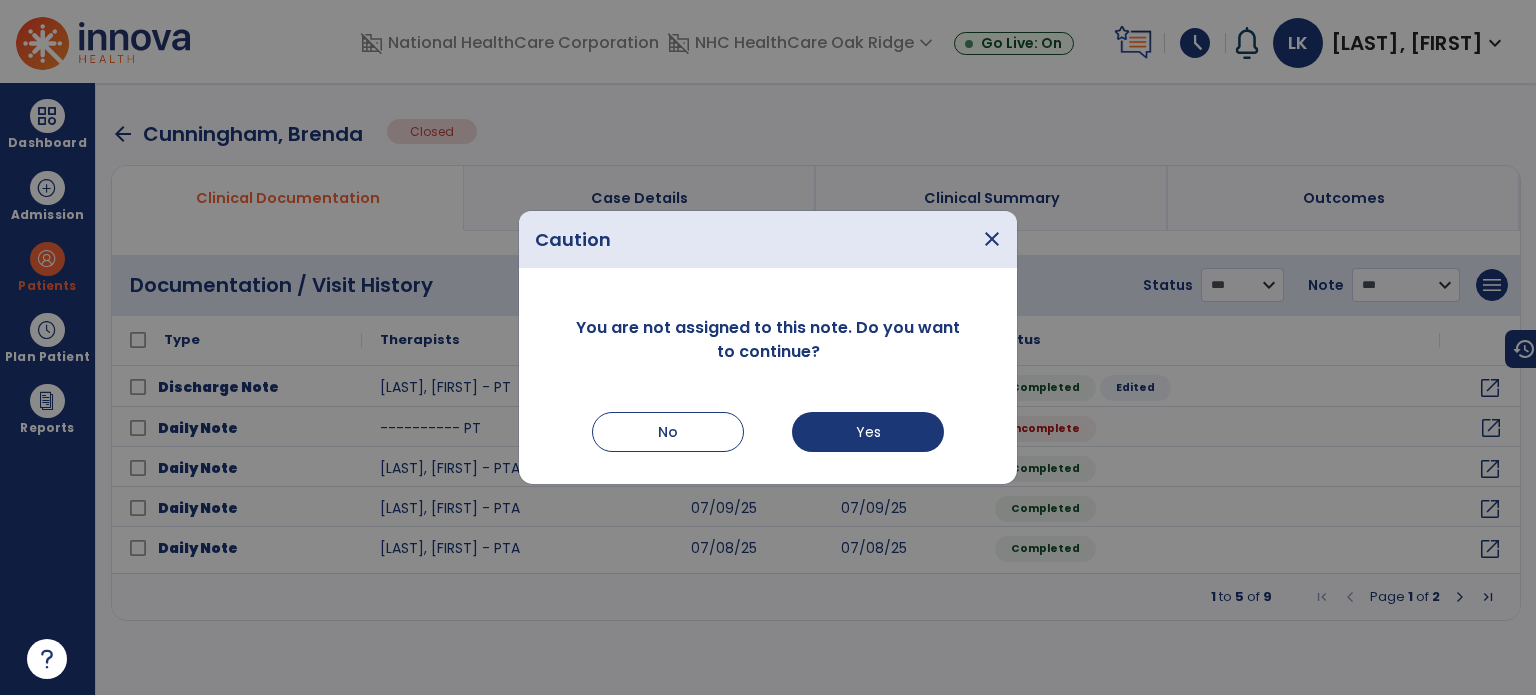 select on "*" 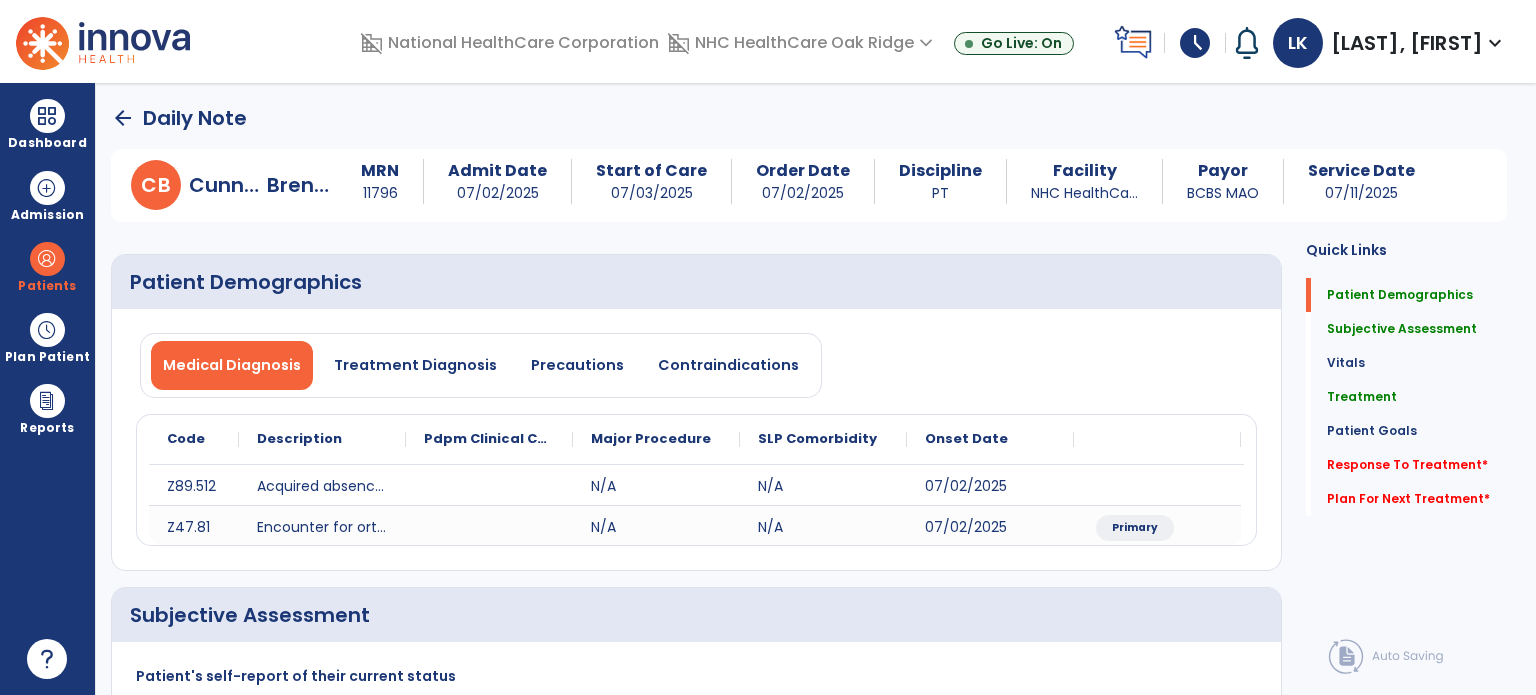 click on "Medical Diagnosis   Treatment Diagnosis   Precautions   Contraindications" 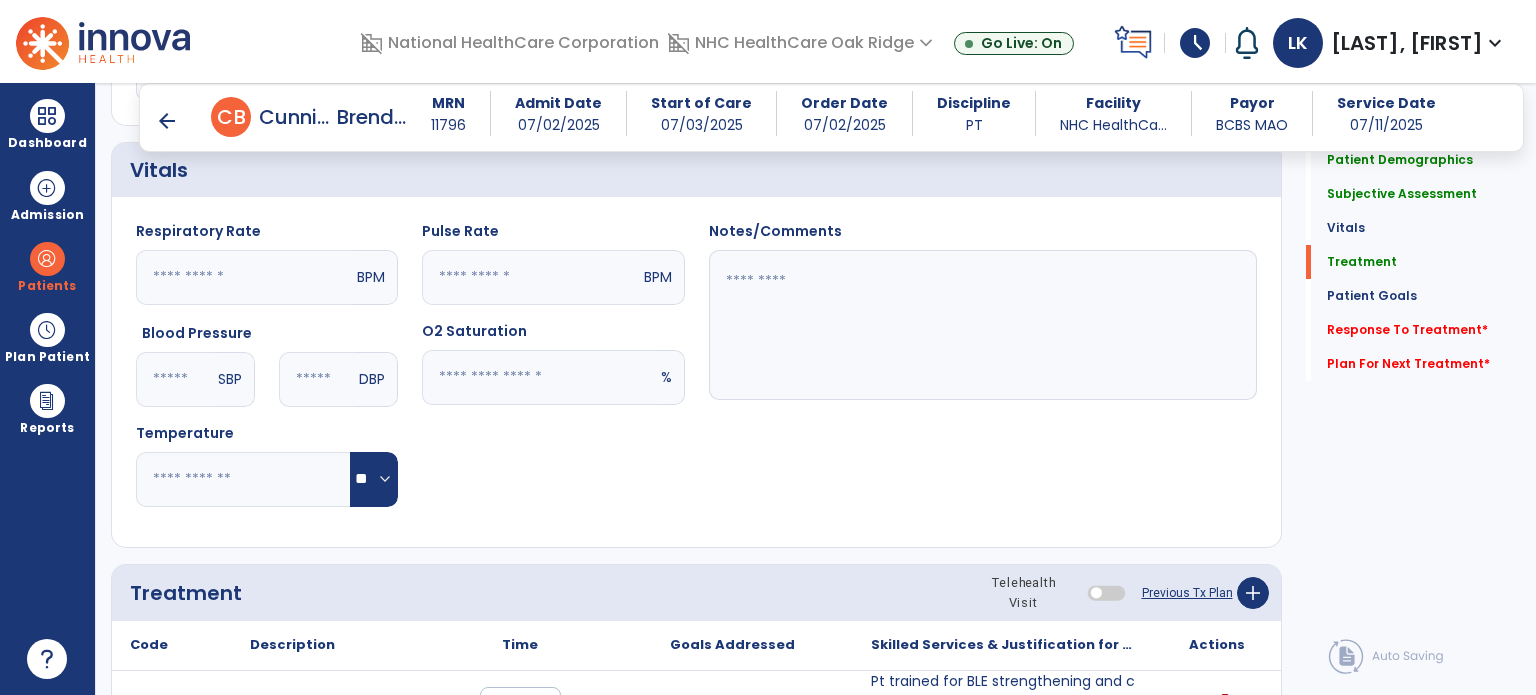 scroll, scrollTop: 1000, scrollLeft: 0, axis: vertical 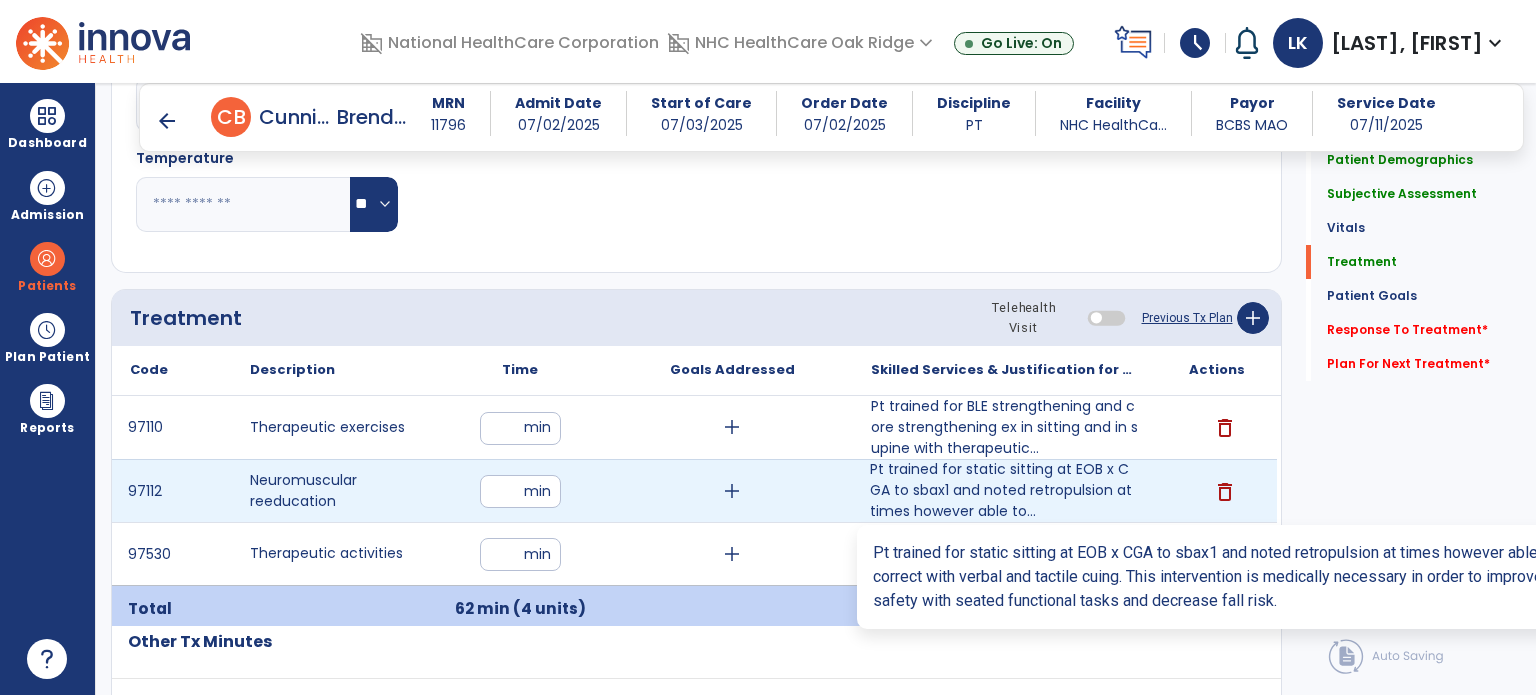 click on "Pt trained for static sitting at EOB x CGA to sbax1 and  noted retropulsion at times however able to..." at bounding box center [1004, 490] 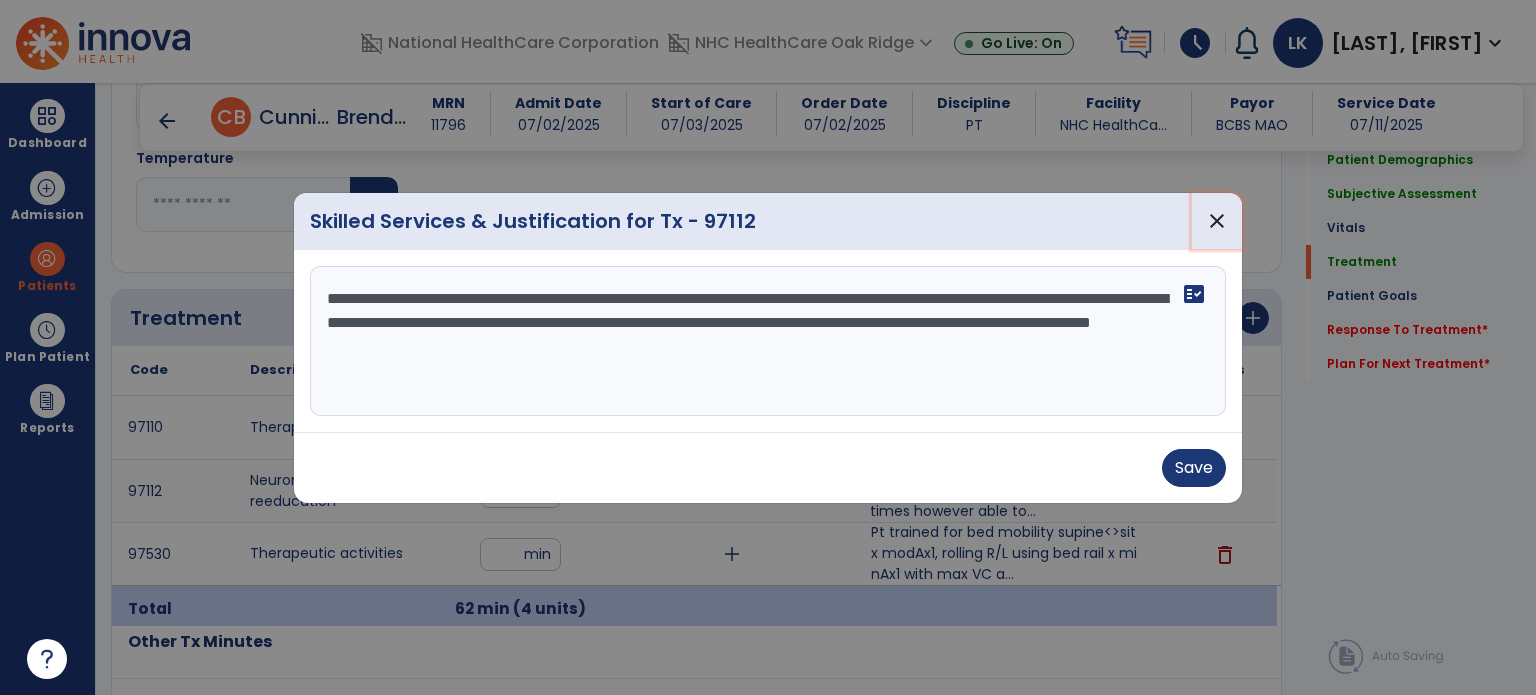 click on "close" at bounding box center (1217, 221) 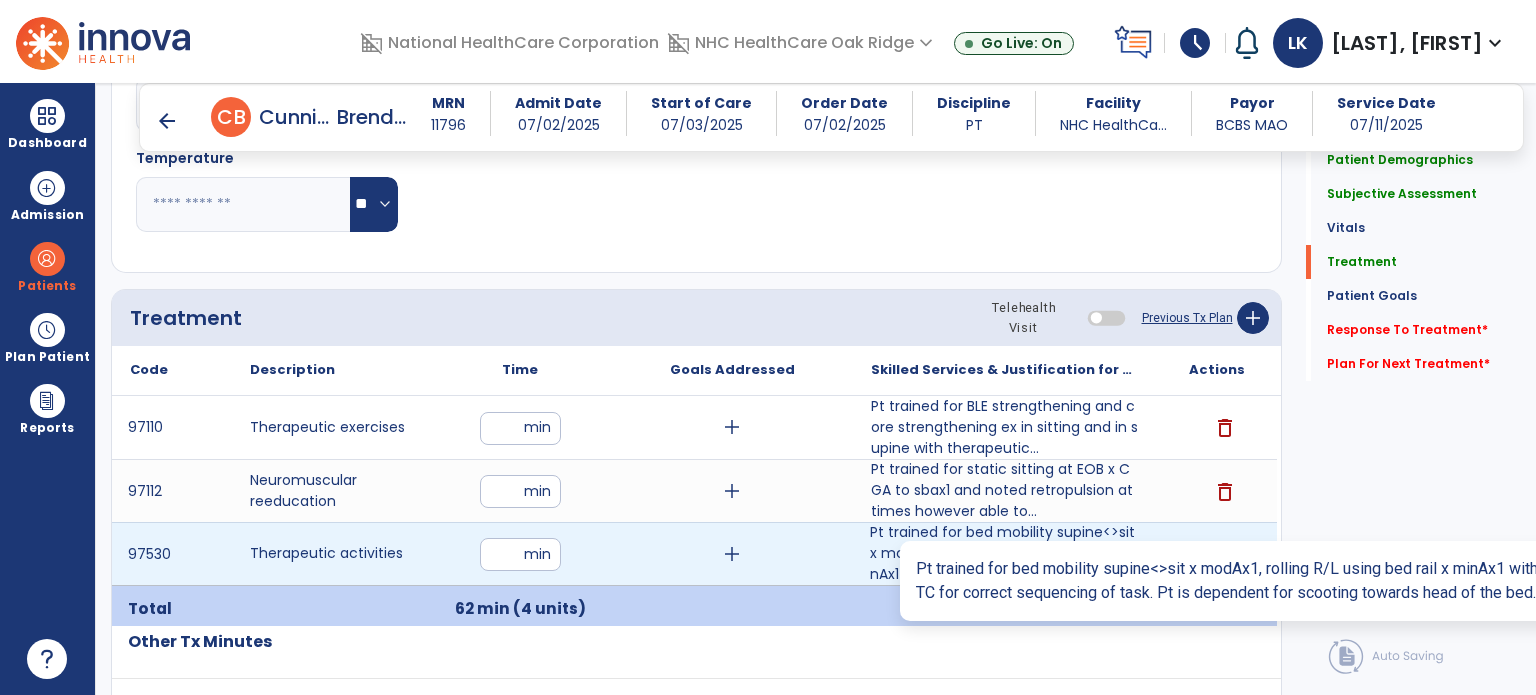 click on "Pt trained for bed mobility supine<>sit x modAx1,  rolling R/L using bed rail x minAx1 with max VC a..." at bounding box center (1004, 553) 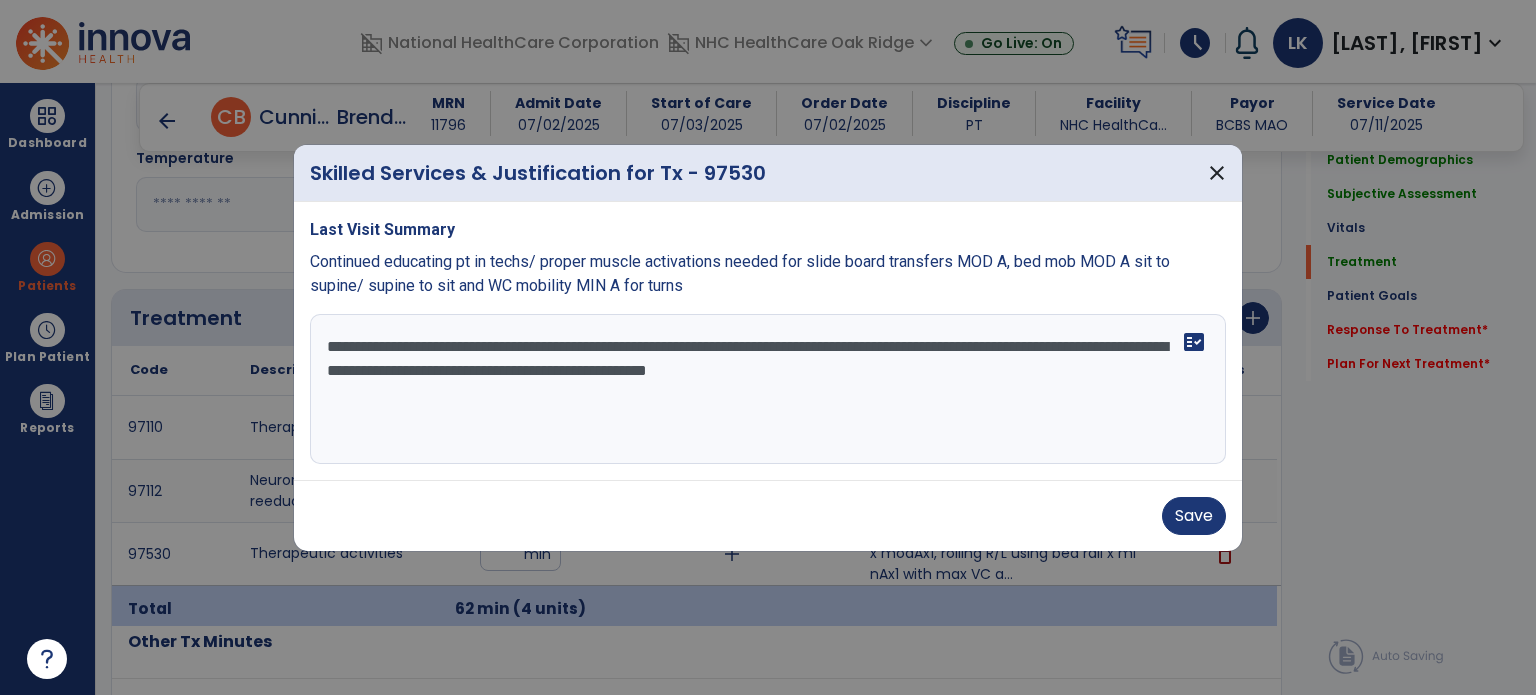 click on "**********" at bounding box center (768, 389) 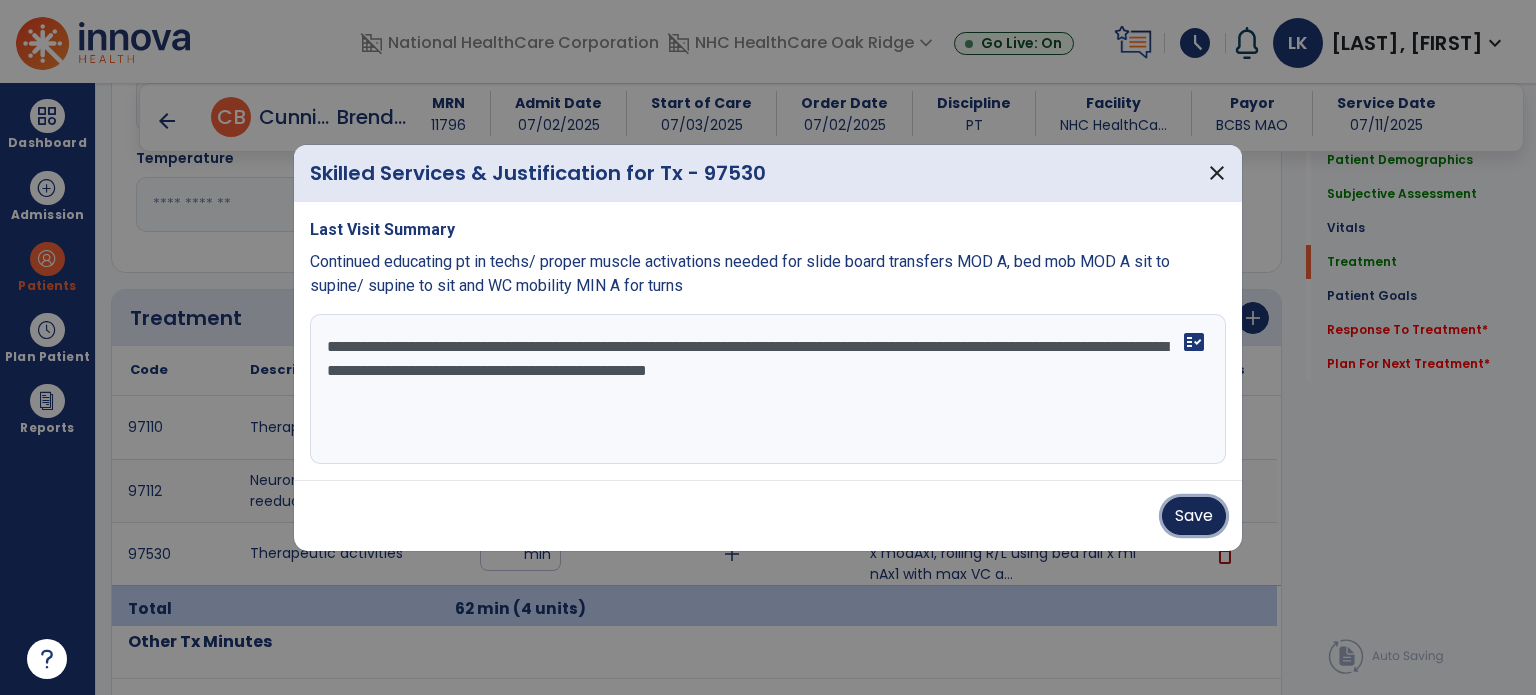 click on "Save" at bounding box center [1194, 516] 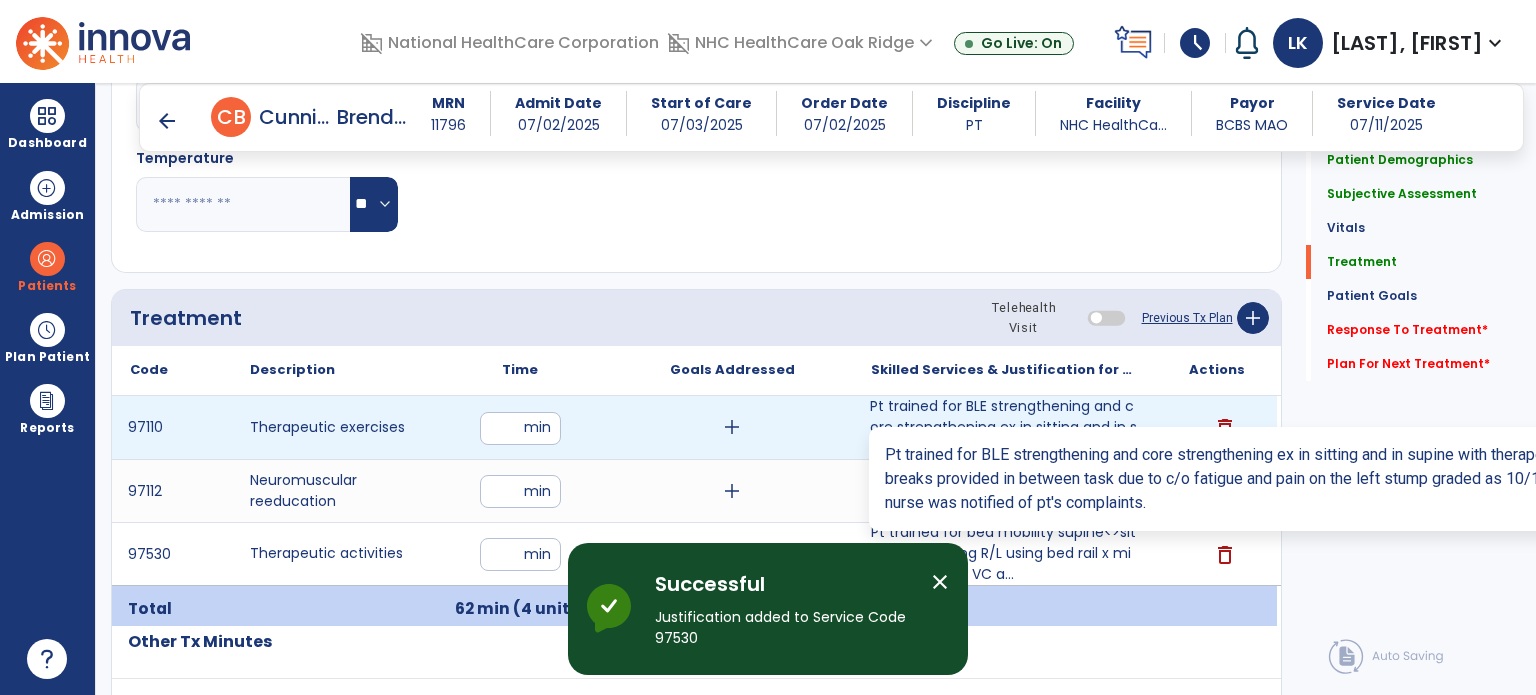 click on "Pt trained for BLE strengthening and core strengthening ex in sitting and in supine with therapeutic..." at bounding box center (1004, 427) 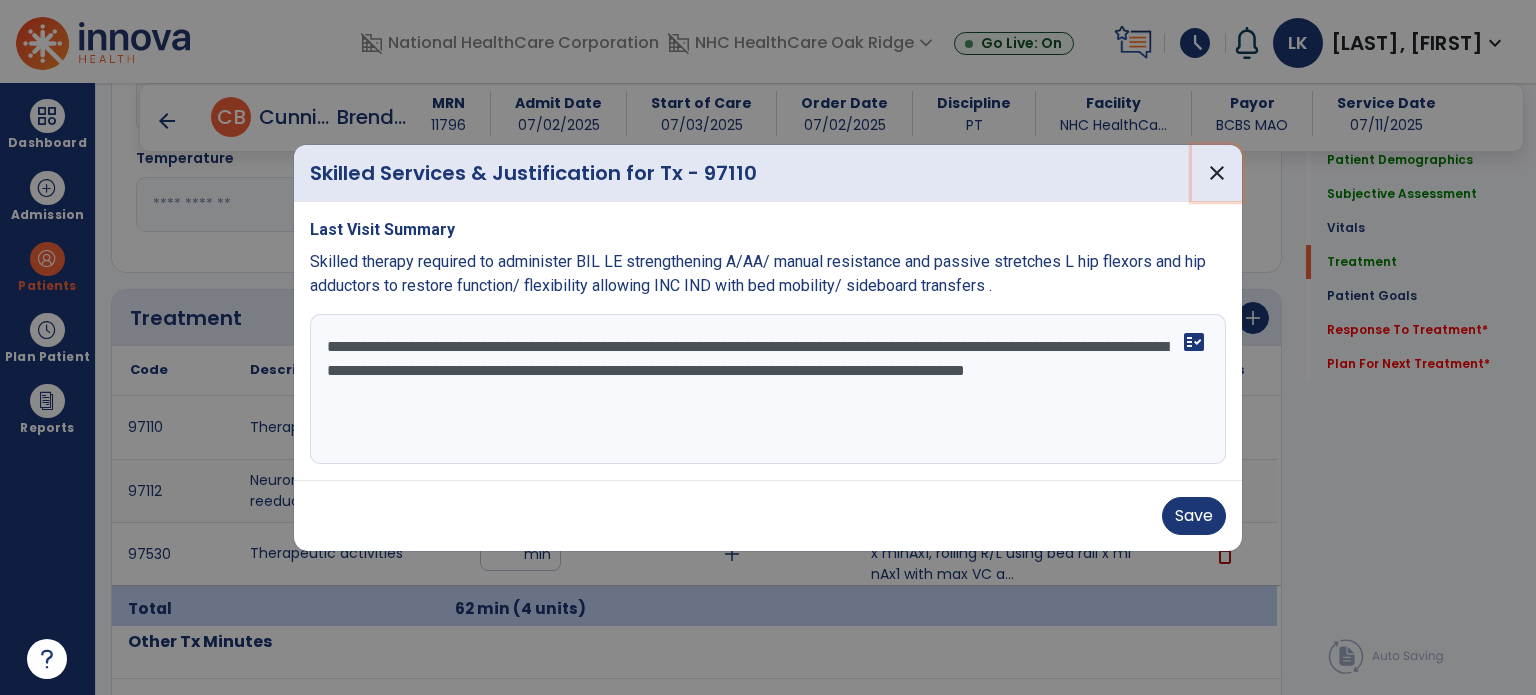 click on "close" at bounding box center [1217, 173] 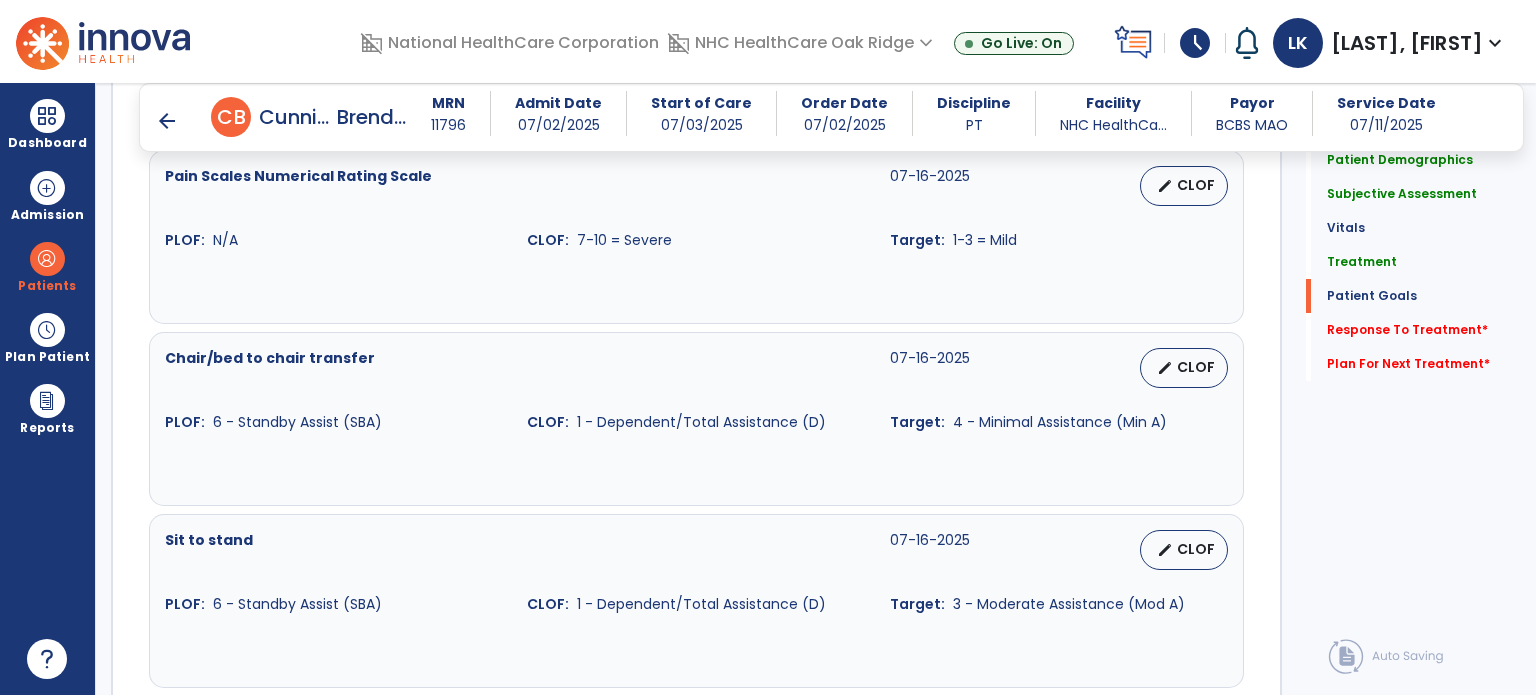scroll, scrollTop: 1900, scrollLeft: 0, axis: vertical 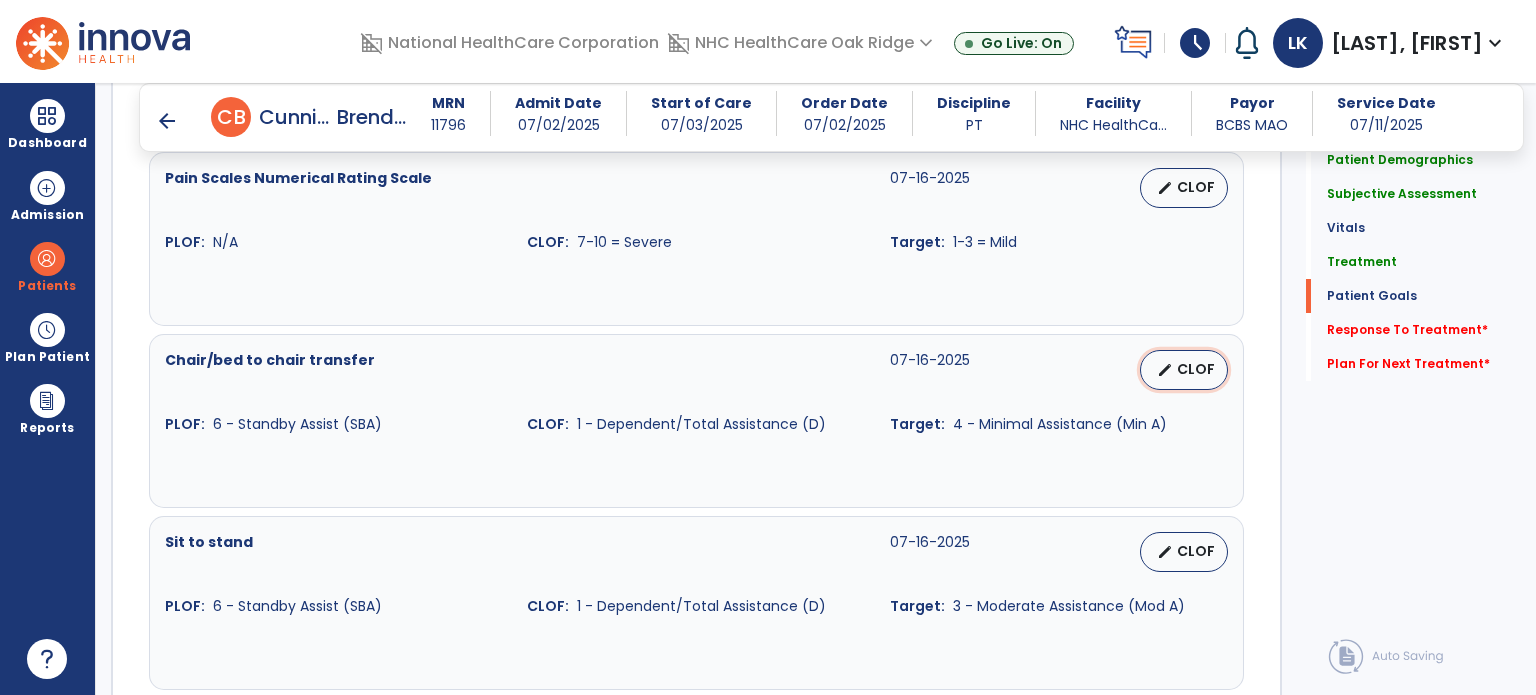 click on "edit" at bounding box center (1165, 370) 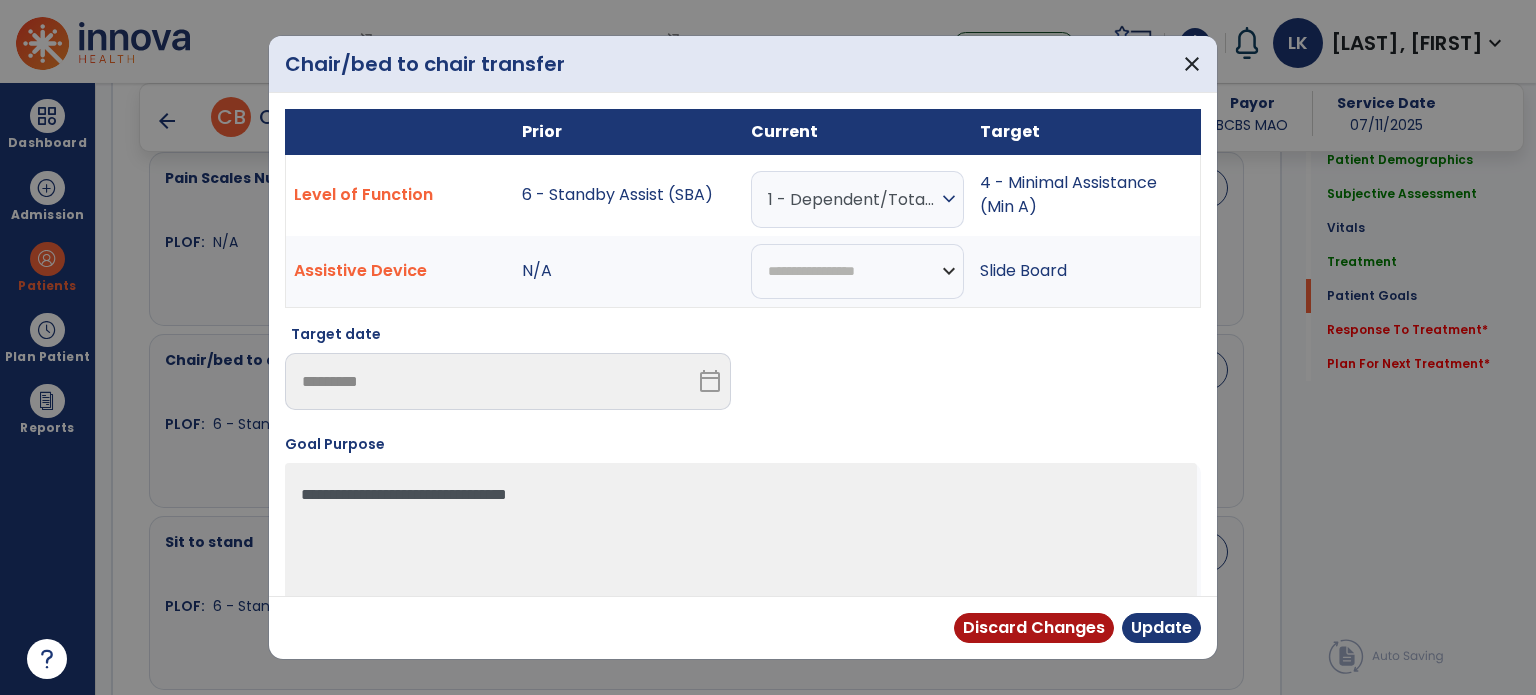click on "1 - Dependent/Total Assistance (D)" at bounding box center [852, 199] 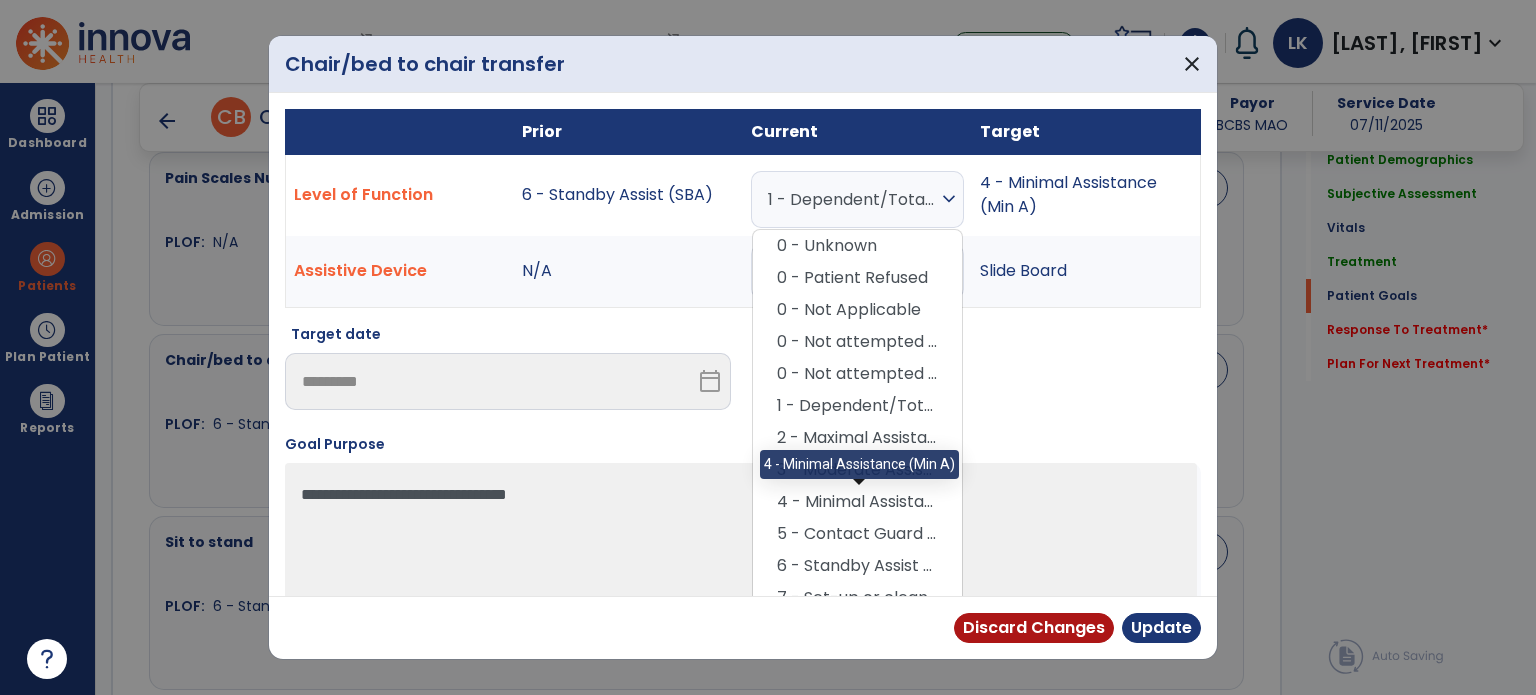 click on "4 - Minimal Assistance (Min A)" at bounding box center [857, 502] 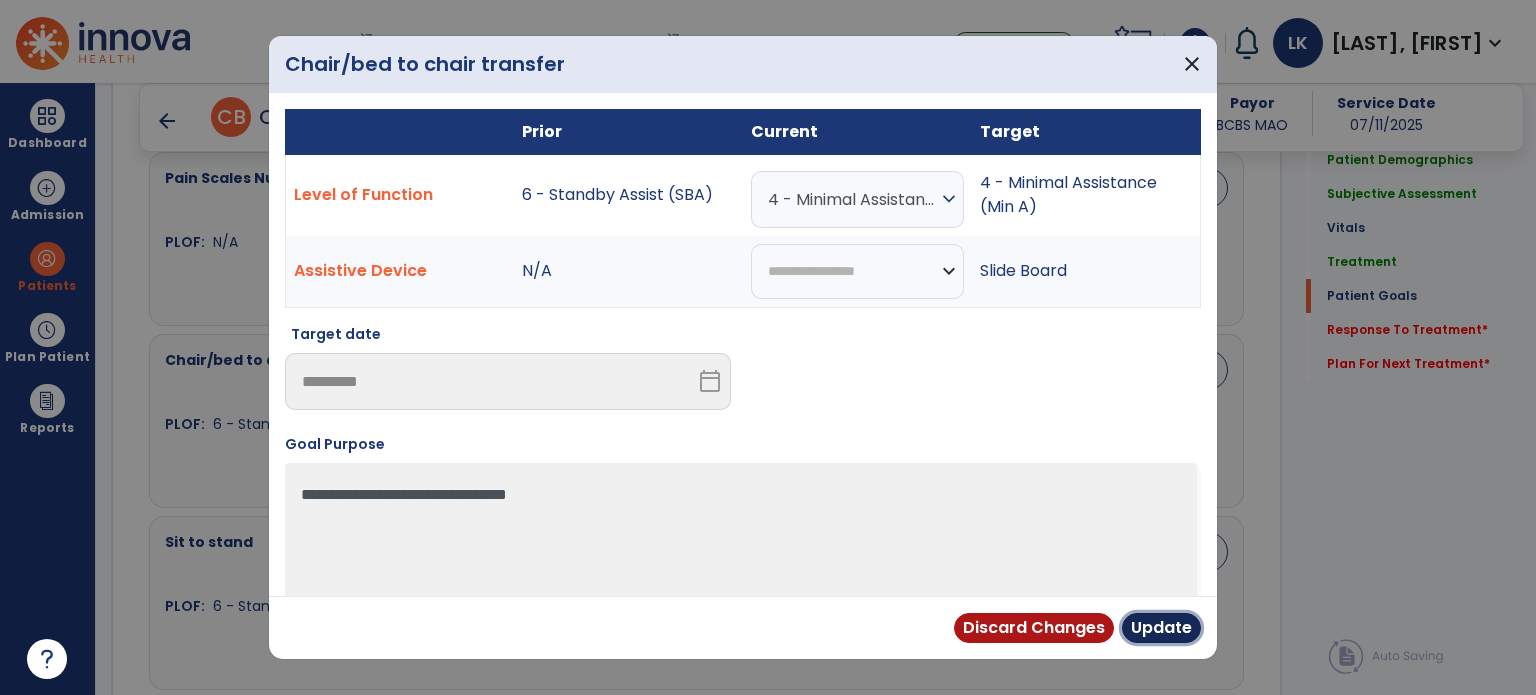 click on "Update" at bounding box center [1161, 628] 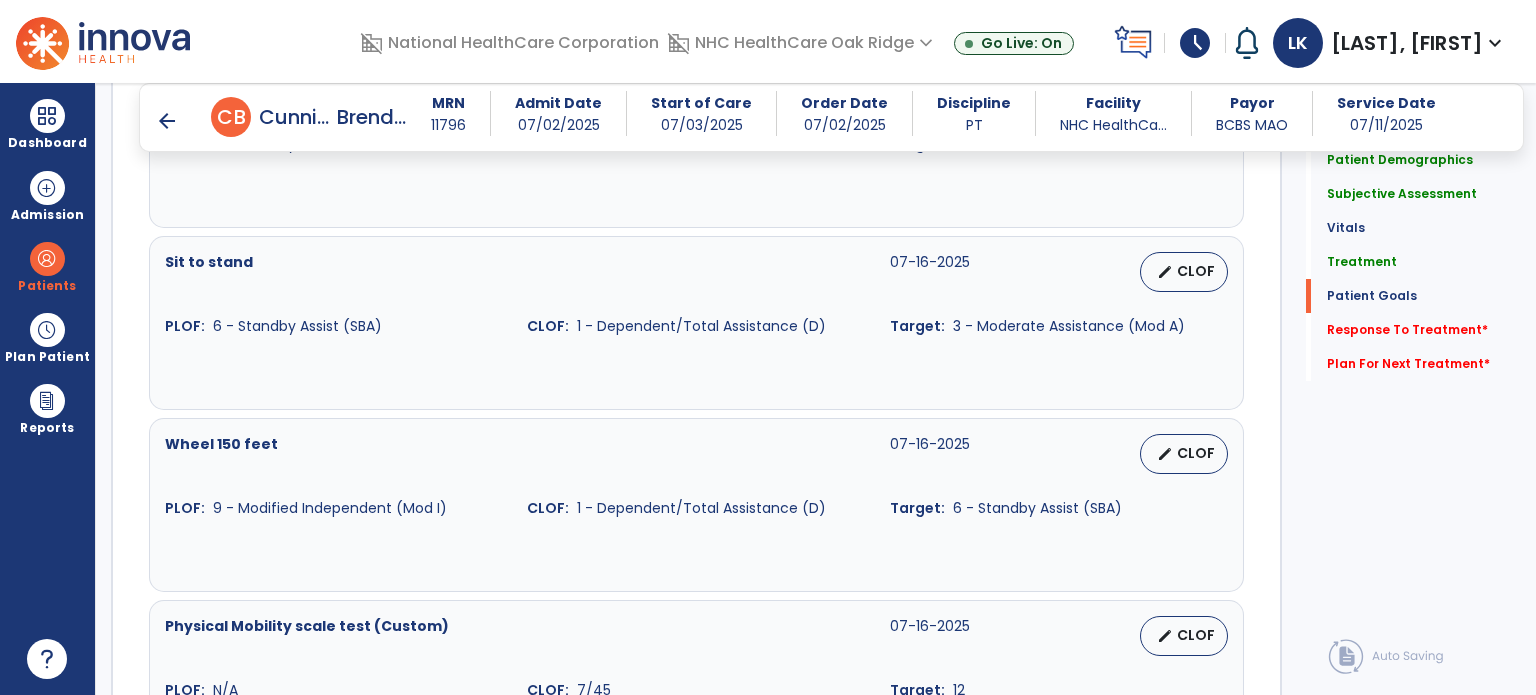 scroll, scrollTop: 2300, scrollLeft: 0, axis: vertical 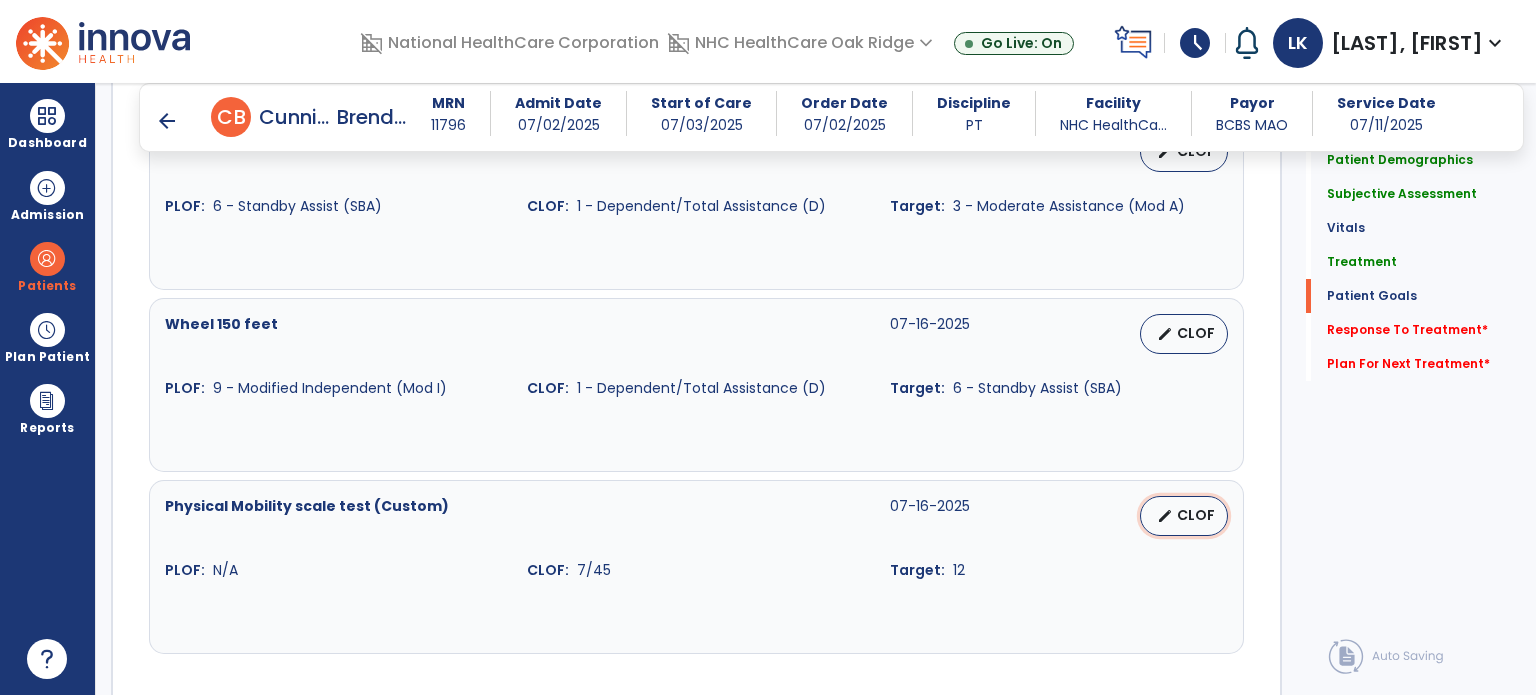 click on "edit" at bounding box center [1165, 516] 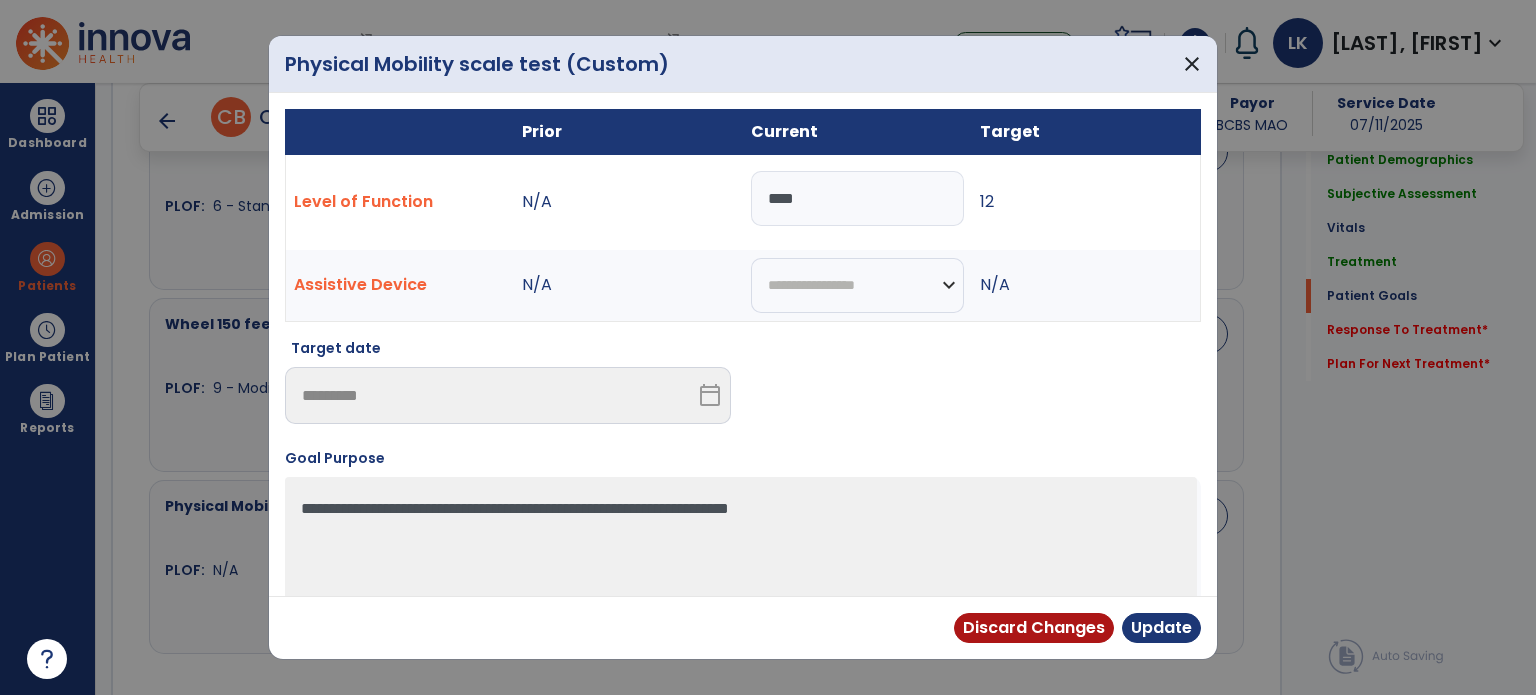 drag, startPoint x: 791, startPoint y: 198, endPoint x: 906, endPoint y: 216, distance: 116.40017 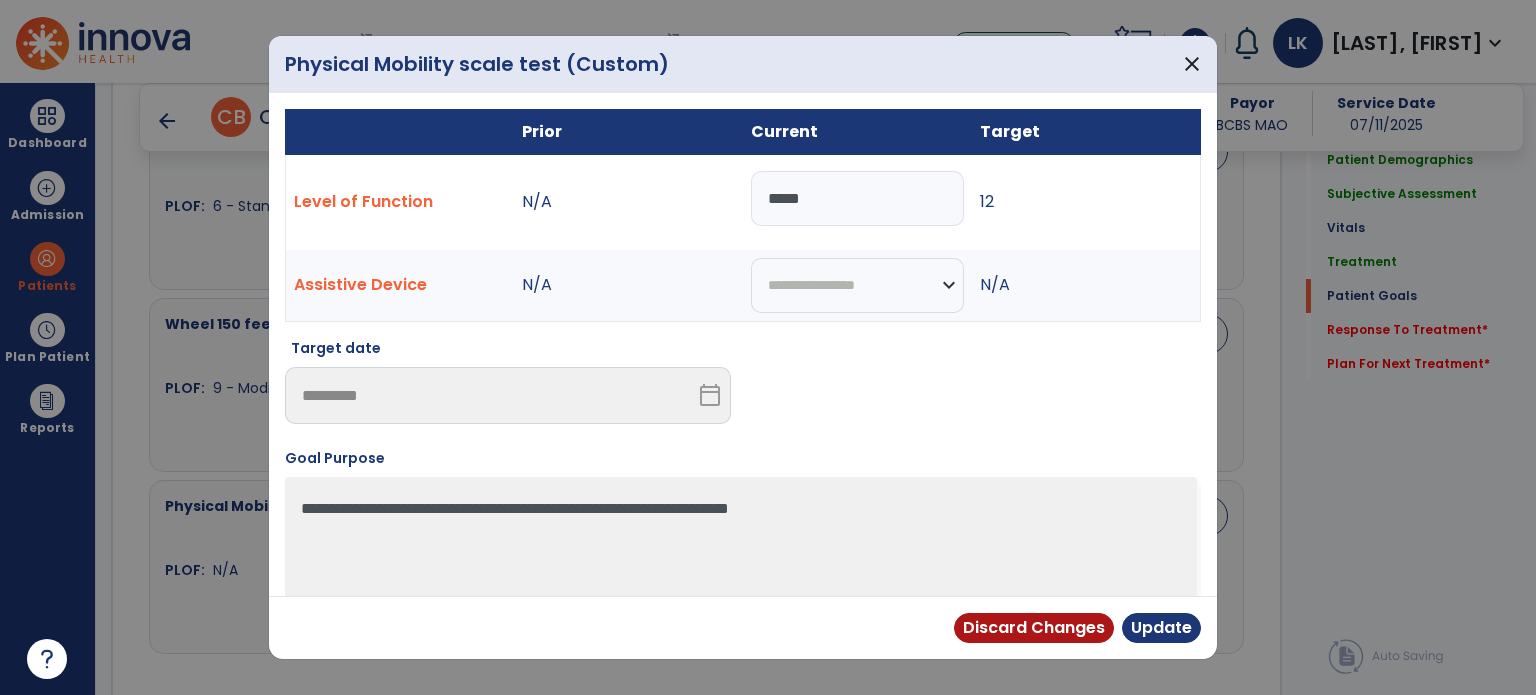 type on "*****" 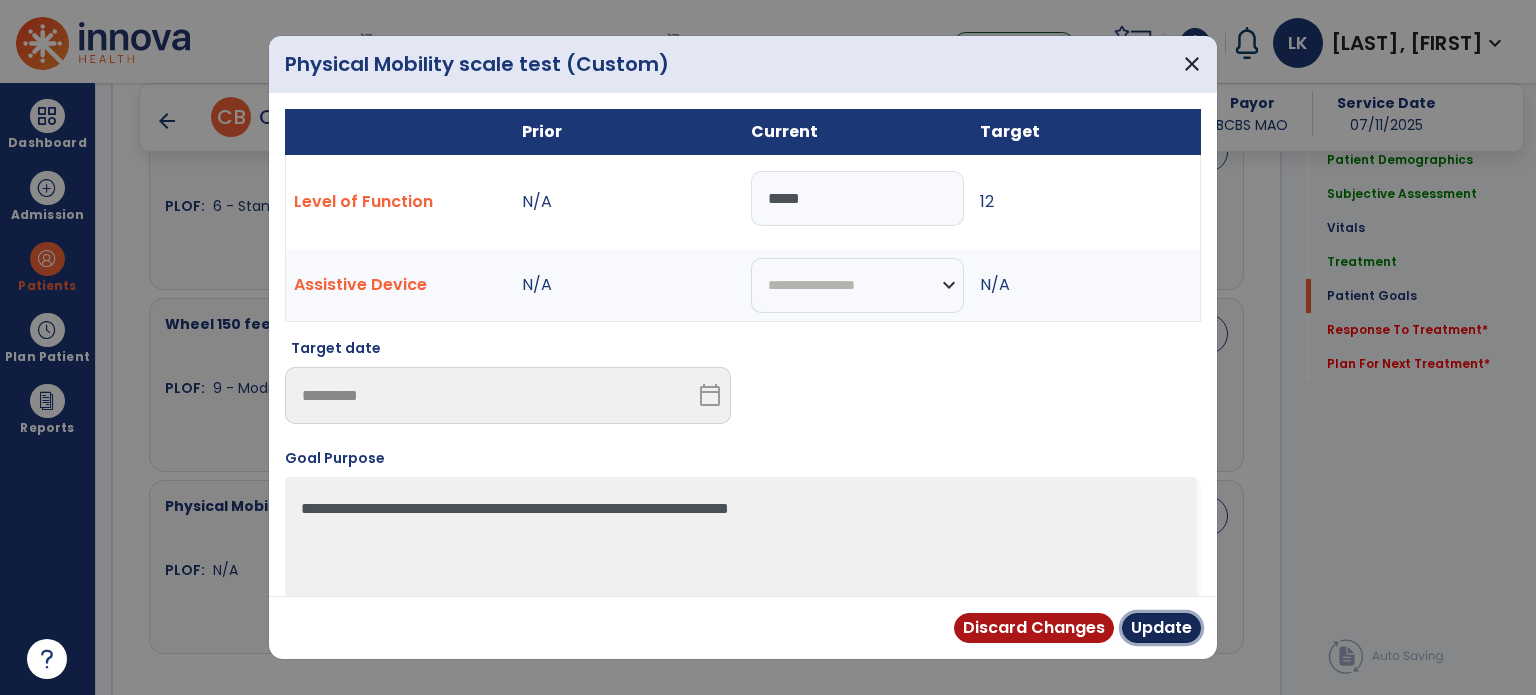 click on "Update" at bounding box center [1161, 628] 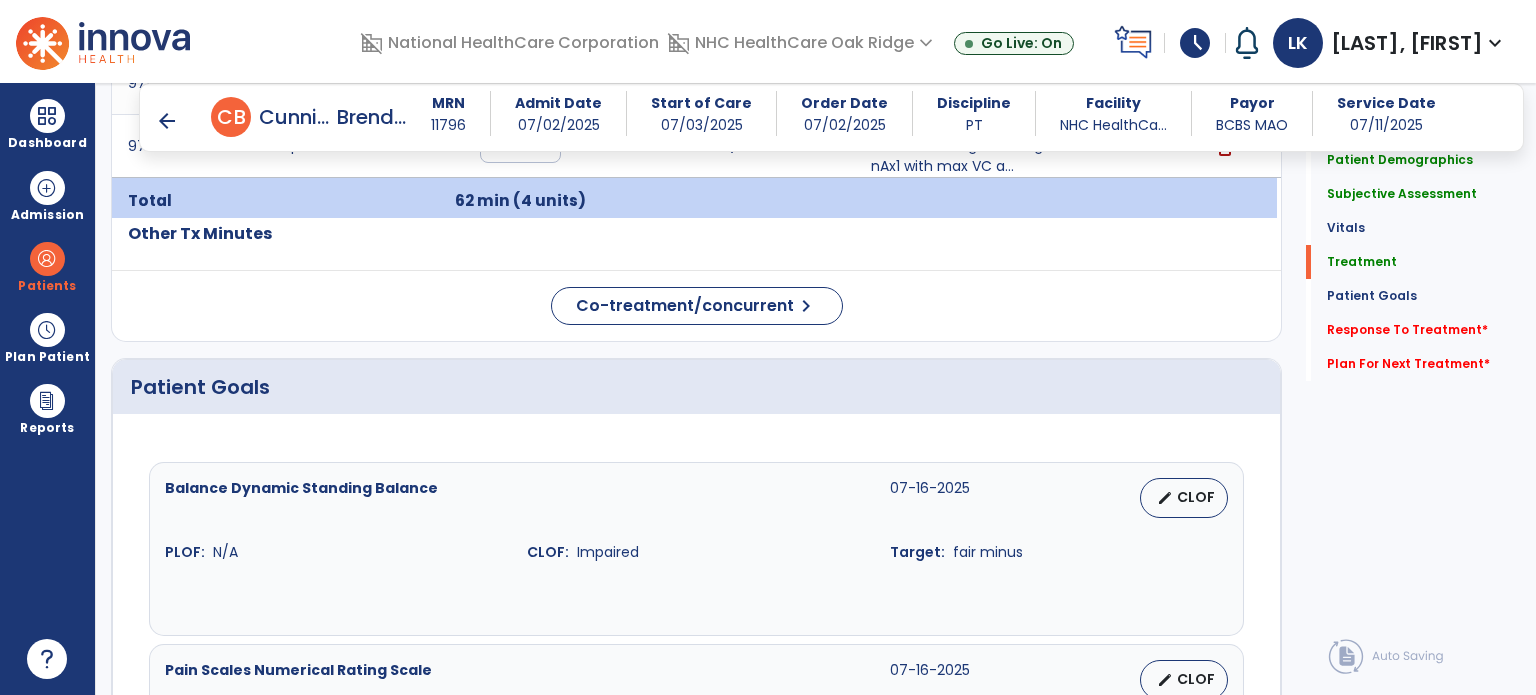 scroll, scrollTop: 1400, scrollLeft: 0, axis: vertical 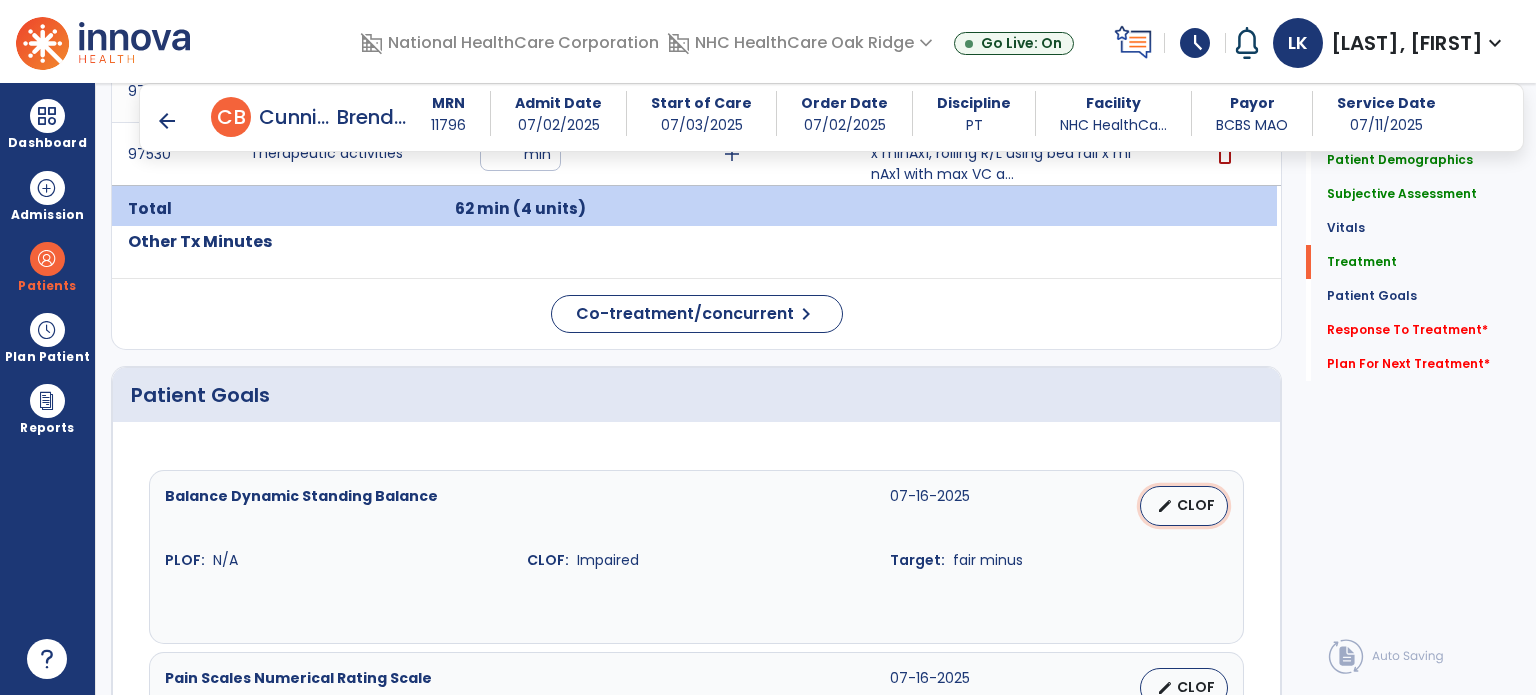 click on "edit" at bounding box center [1165, 506] 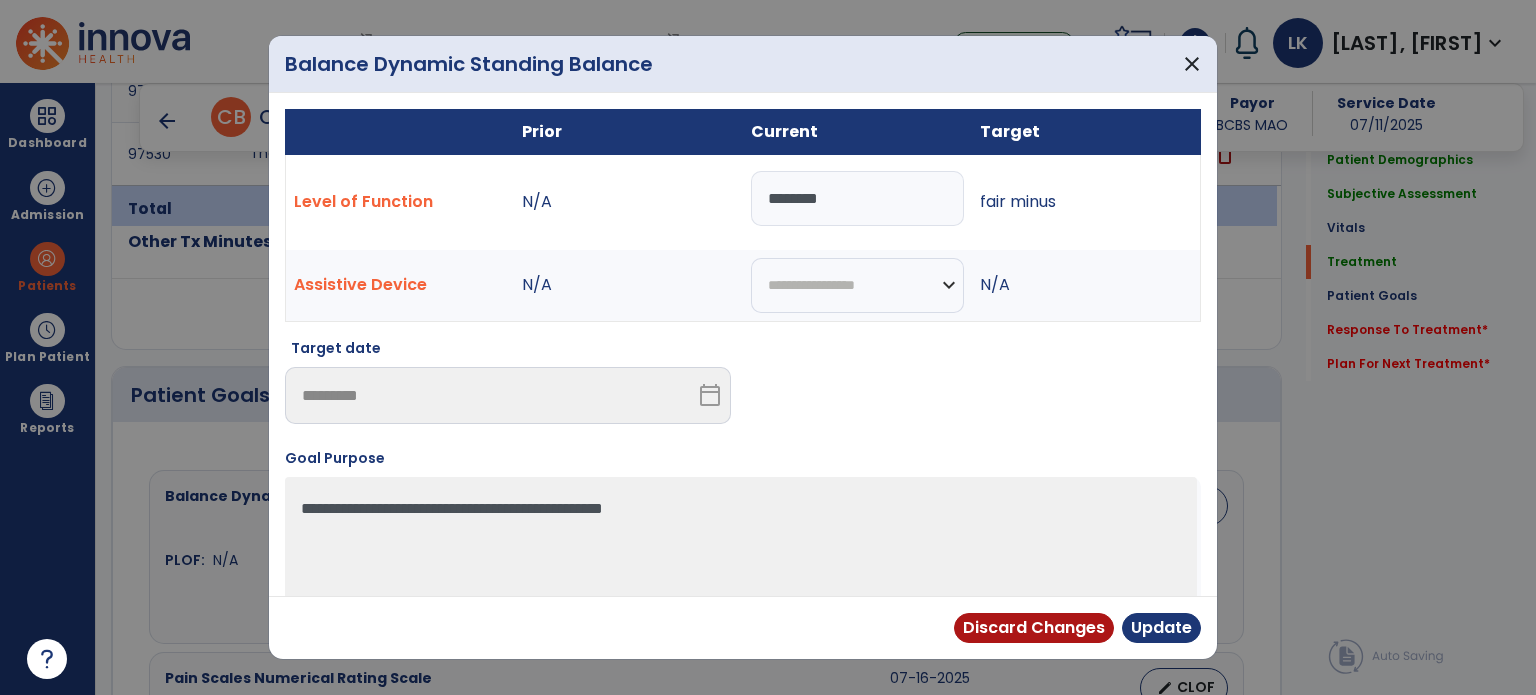 click on "********" at bounding box center (857, 198) 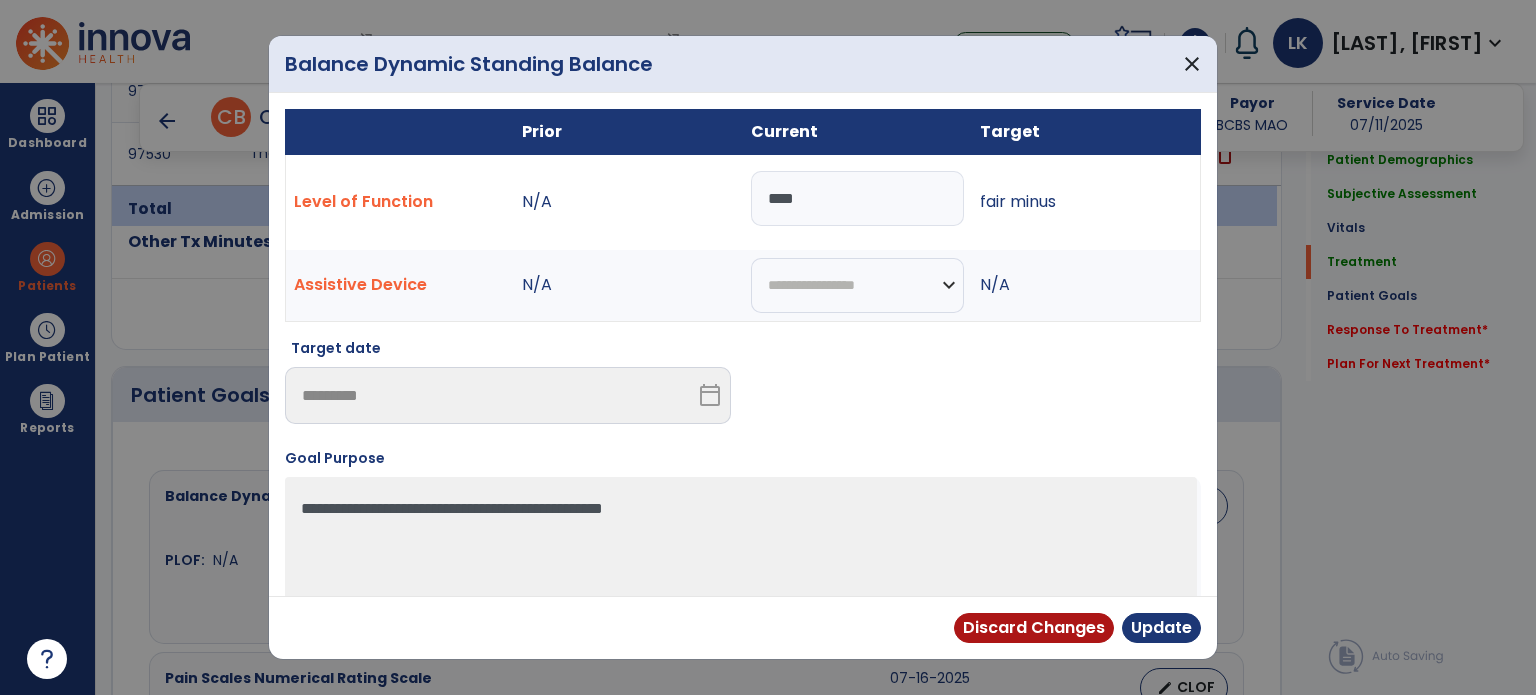 type on "****" 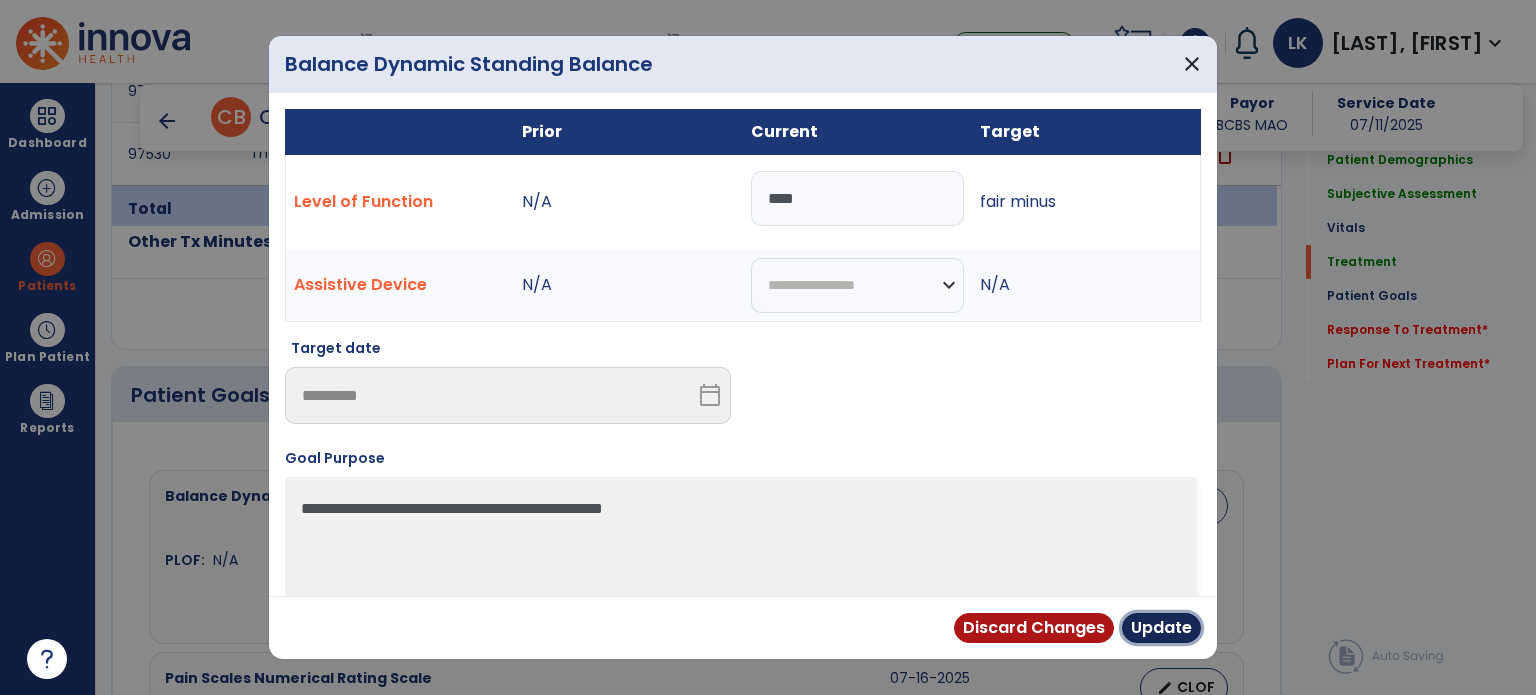 click on "Update" at bounding box center [1161, 628] 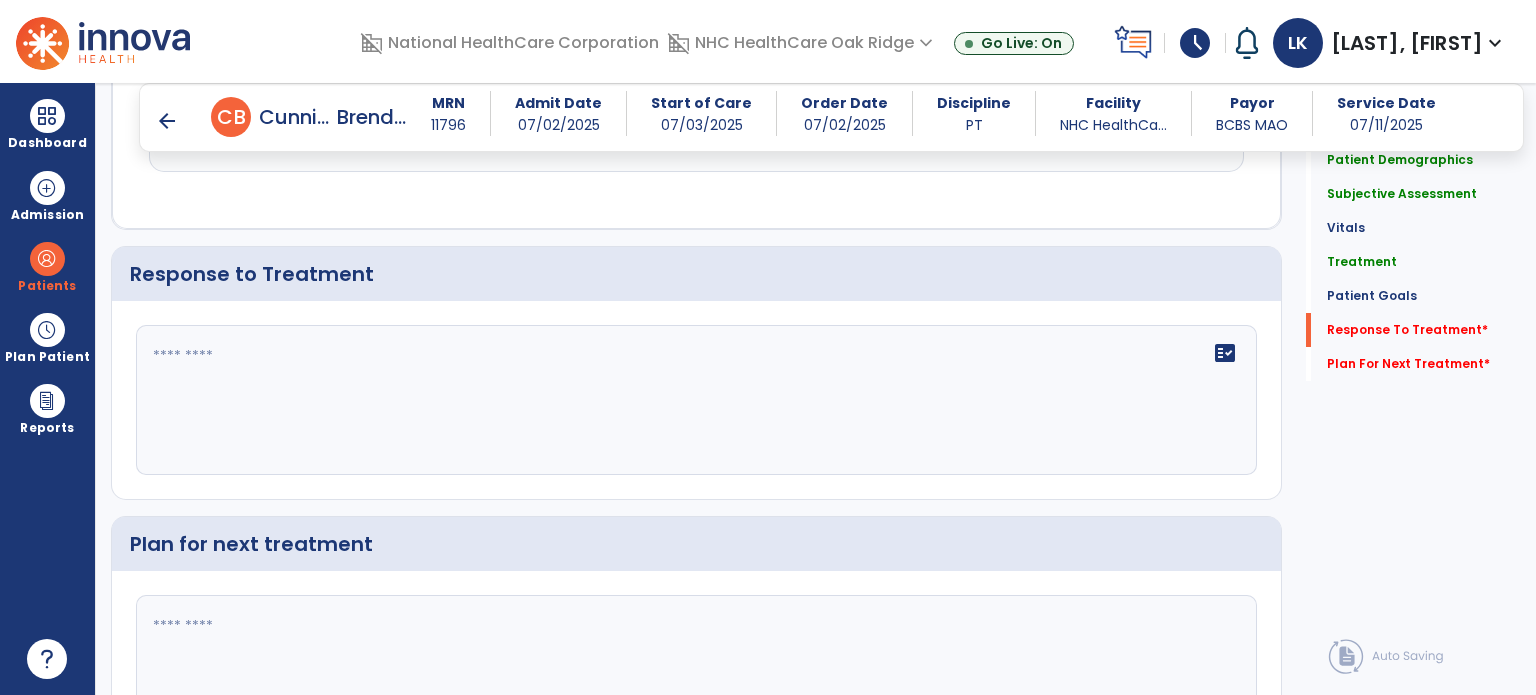 scroll, scrollTop: 2915, scrollLeft: 0, axis: vertical 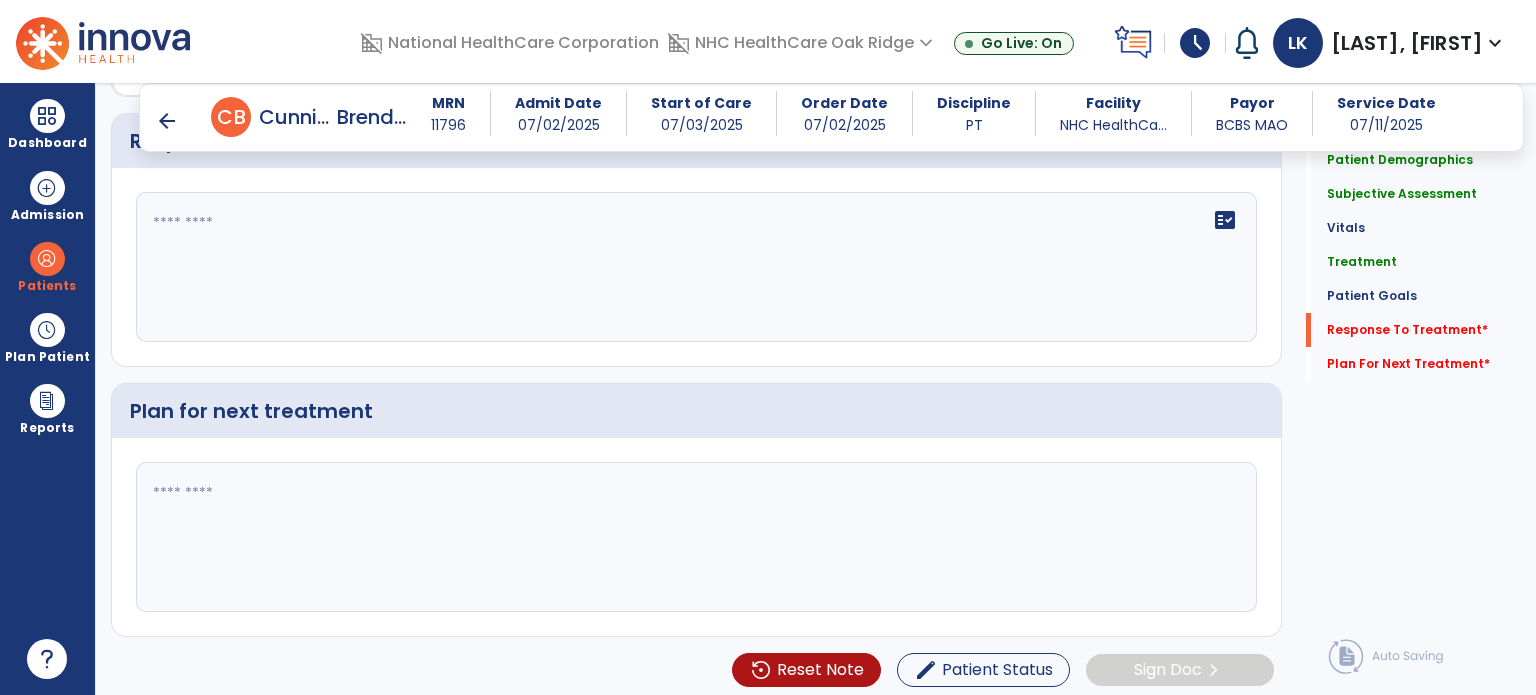 click on "fact_check" 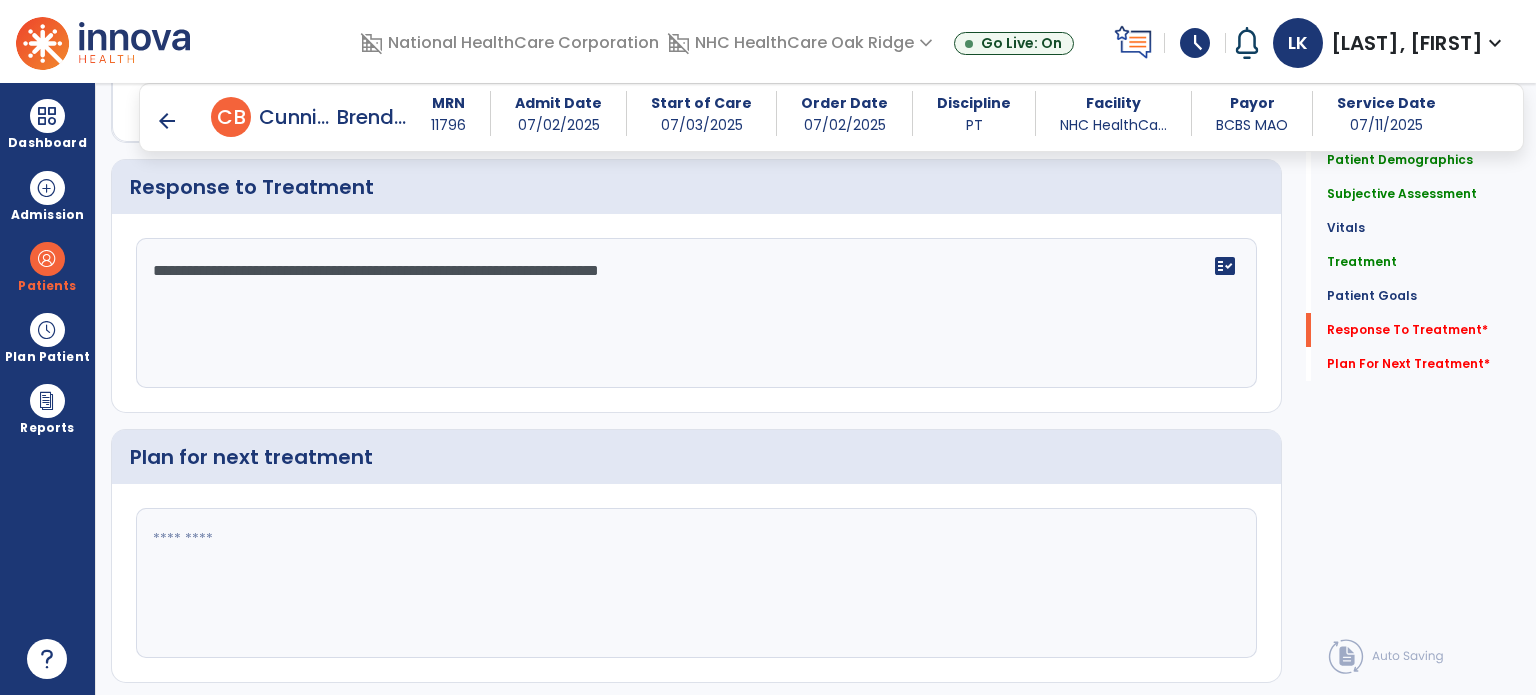 click on "**********" 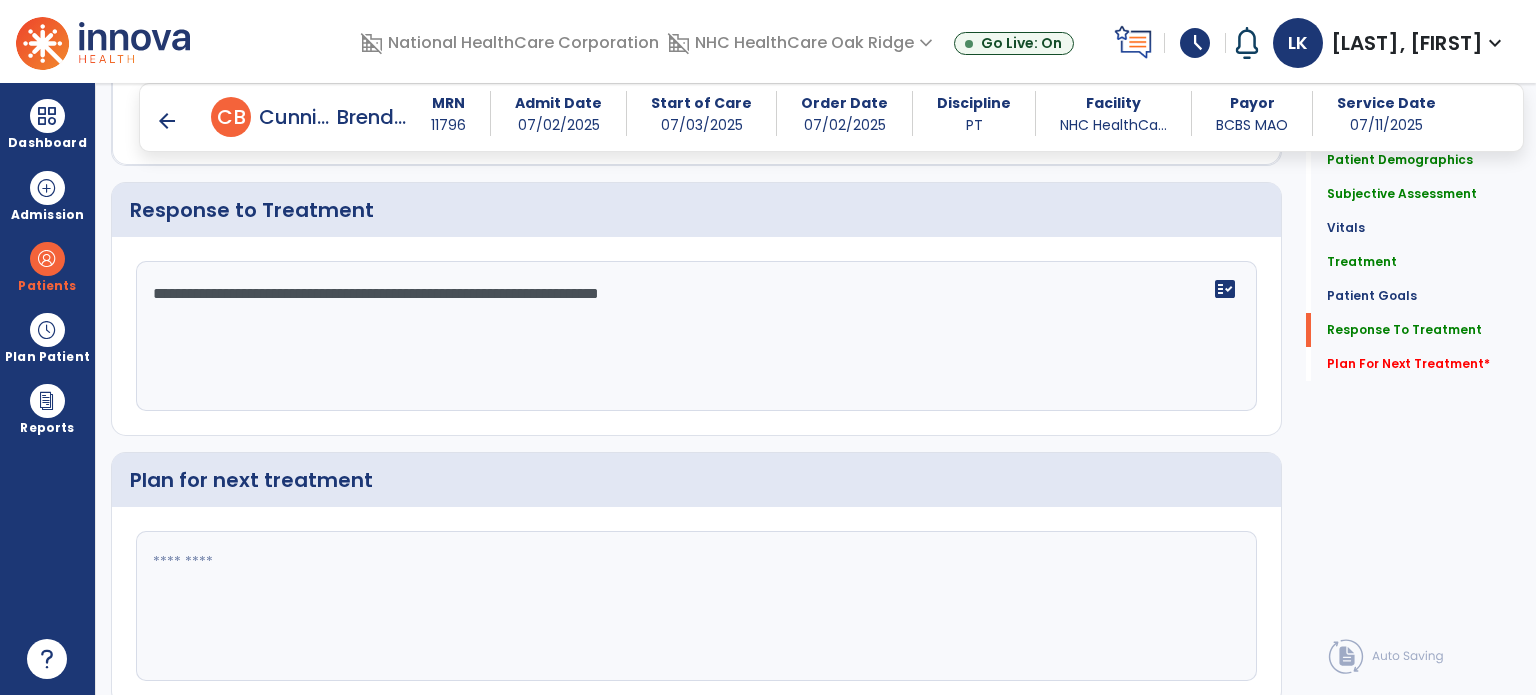 scroll, scrollTop: 2915, scrollLeft: 0, axis: vertical 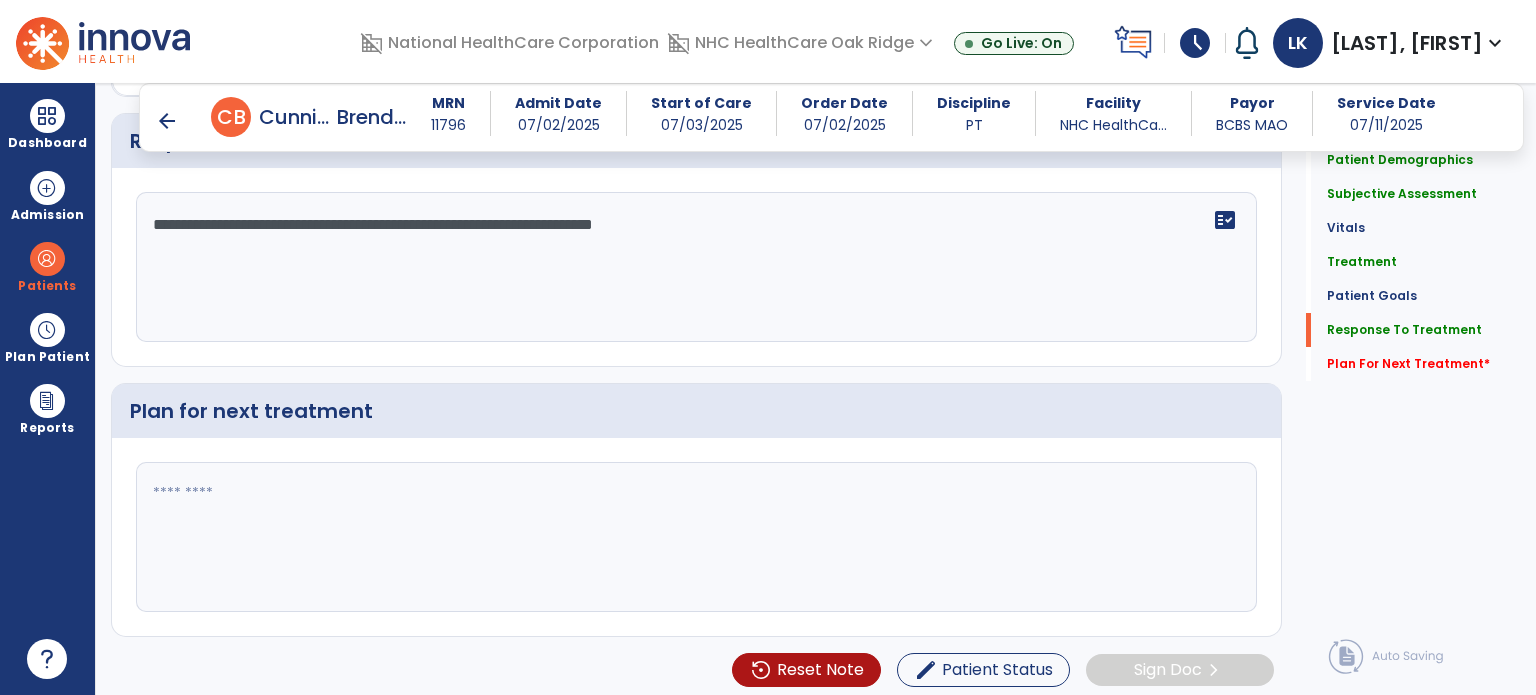 click on "**********" 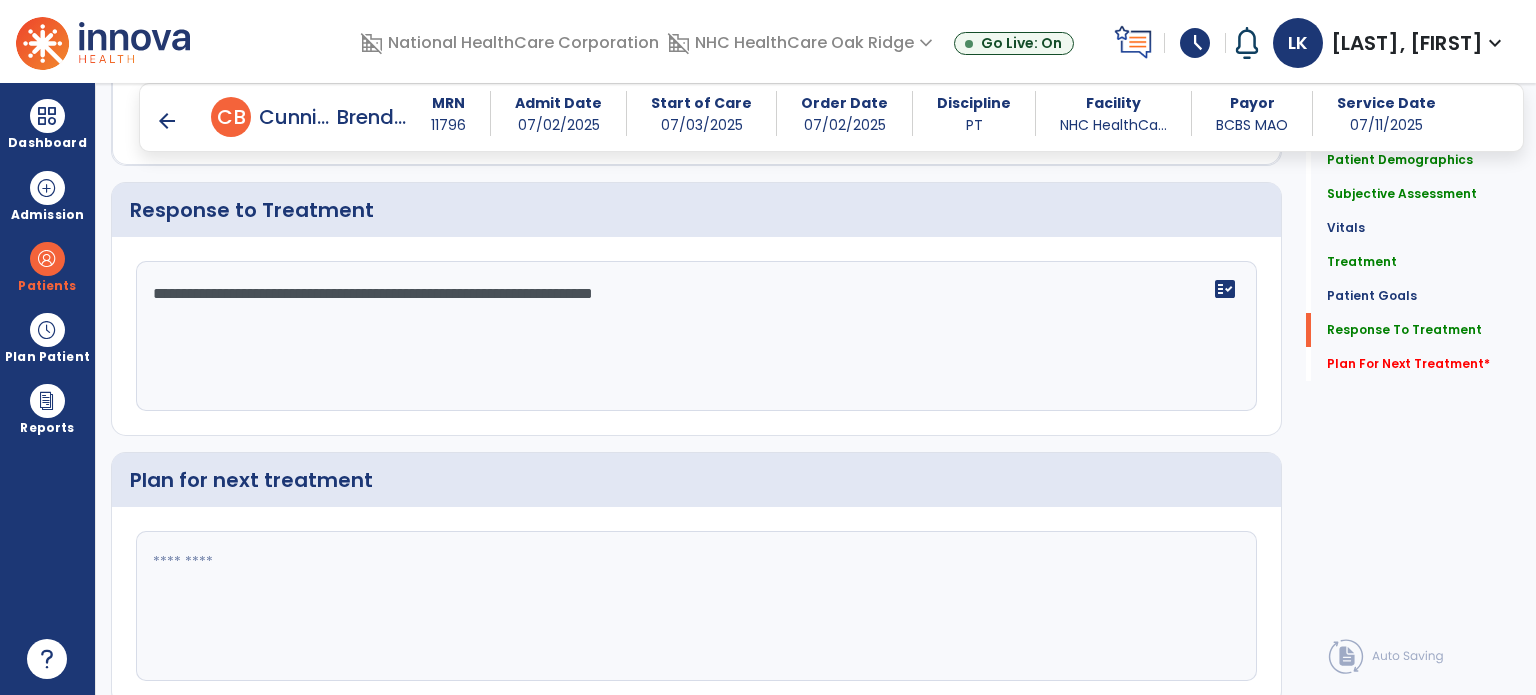 scroll, scrollTop: 2915, scrollLeft: 0, axis: vertical 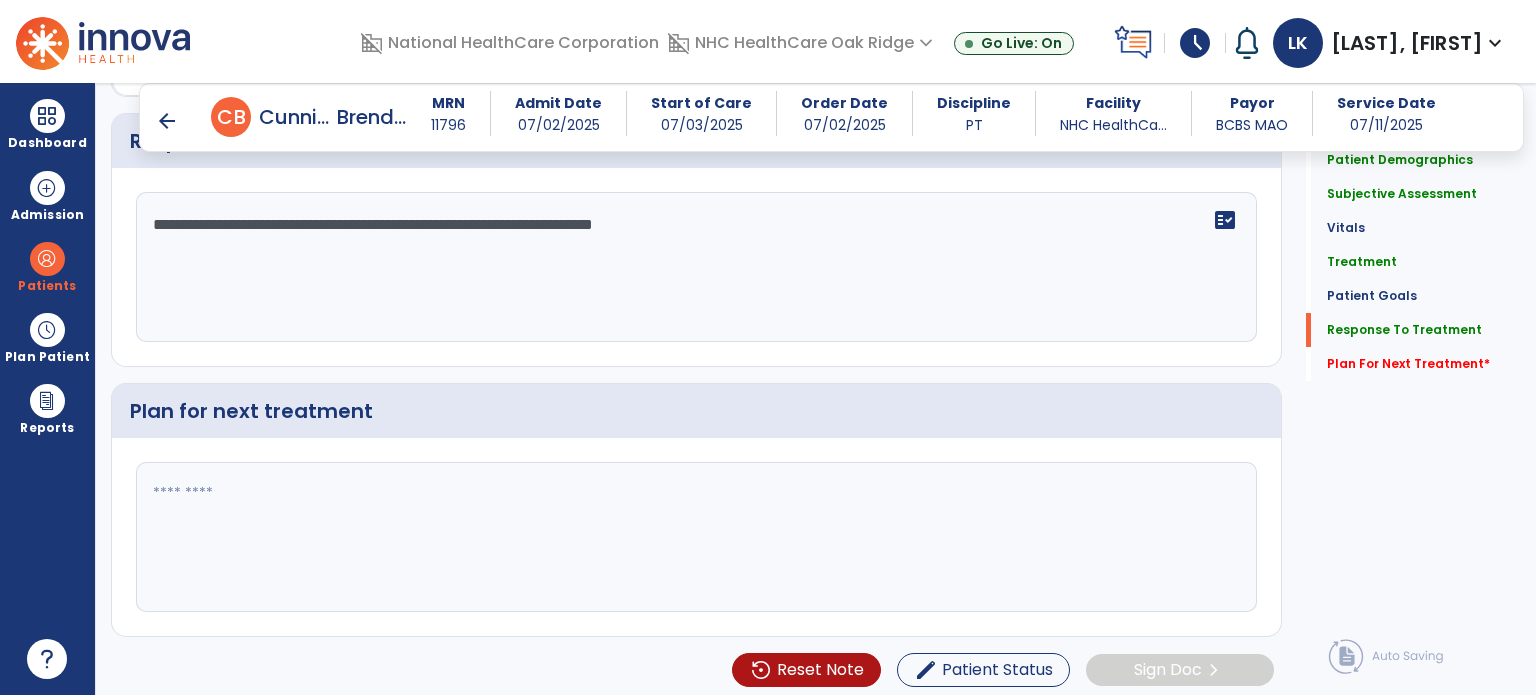 click on "**********" 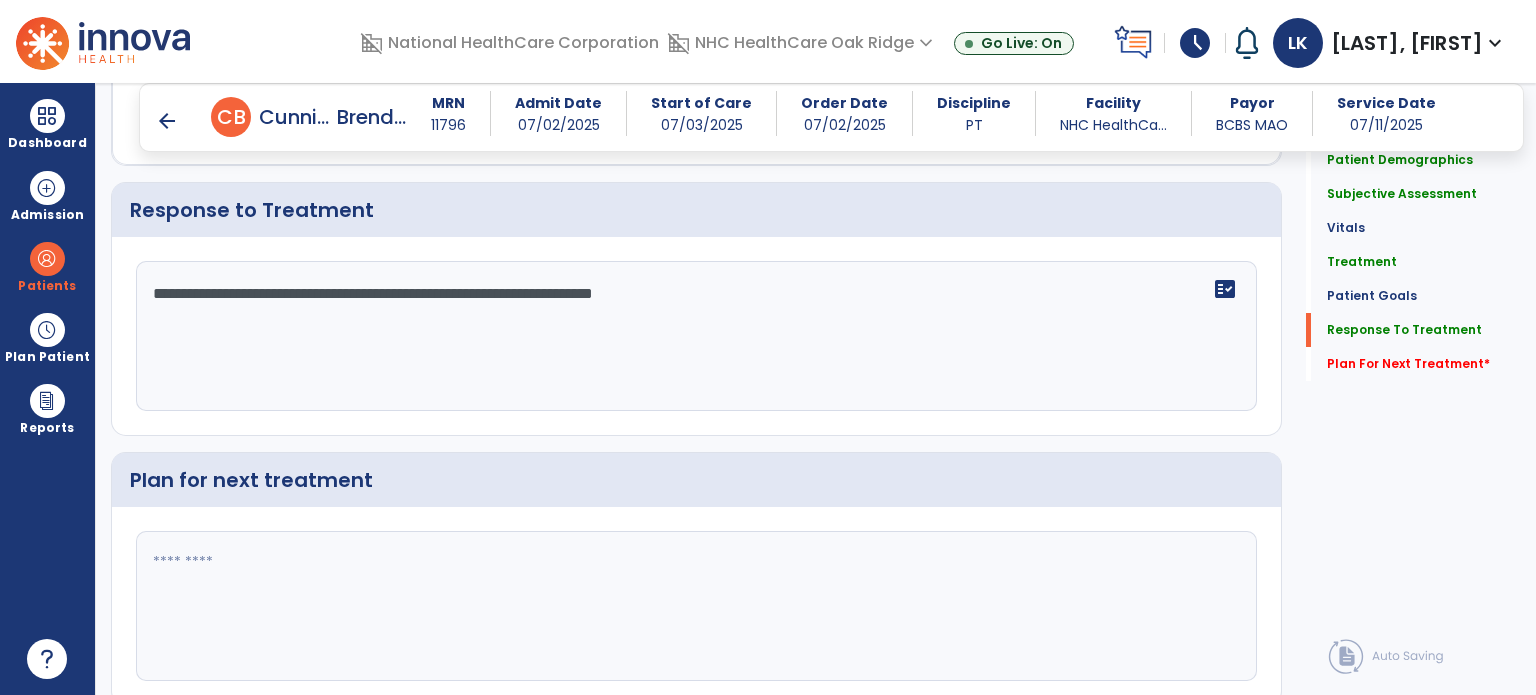 scroll, scrollTop: 2915, scrollLeft: 0, axis: vertical 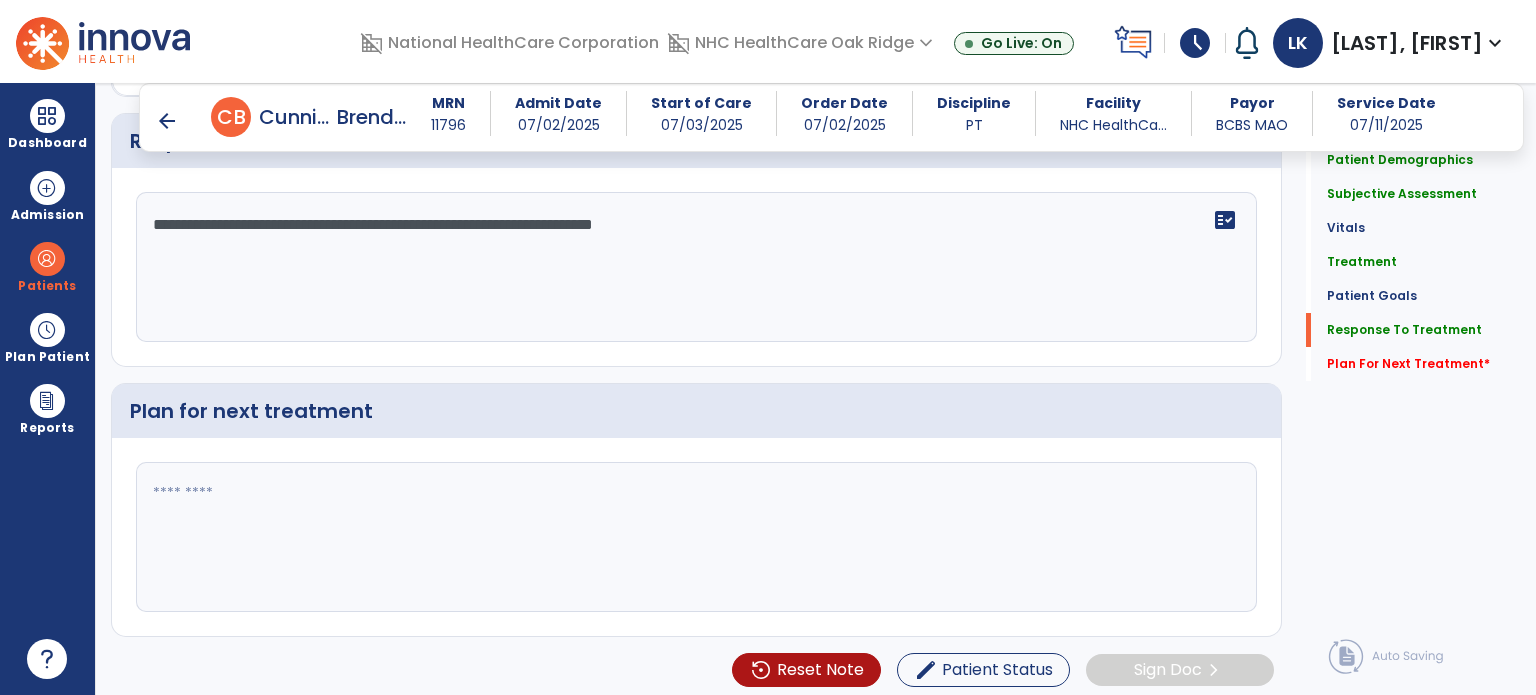 click on "**********" 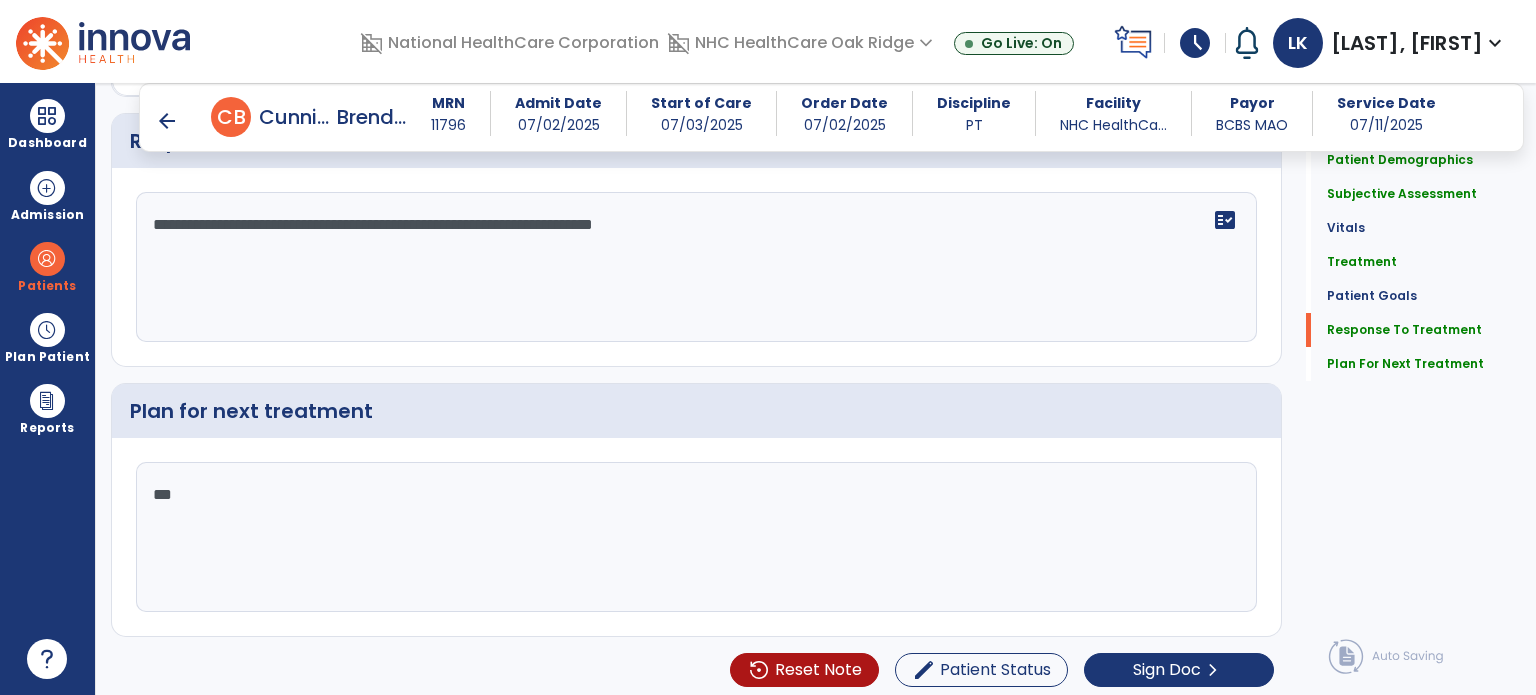 scroll, scrollTop: 2915, scrollLeft: 0, axis: vertical 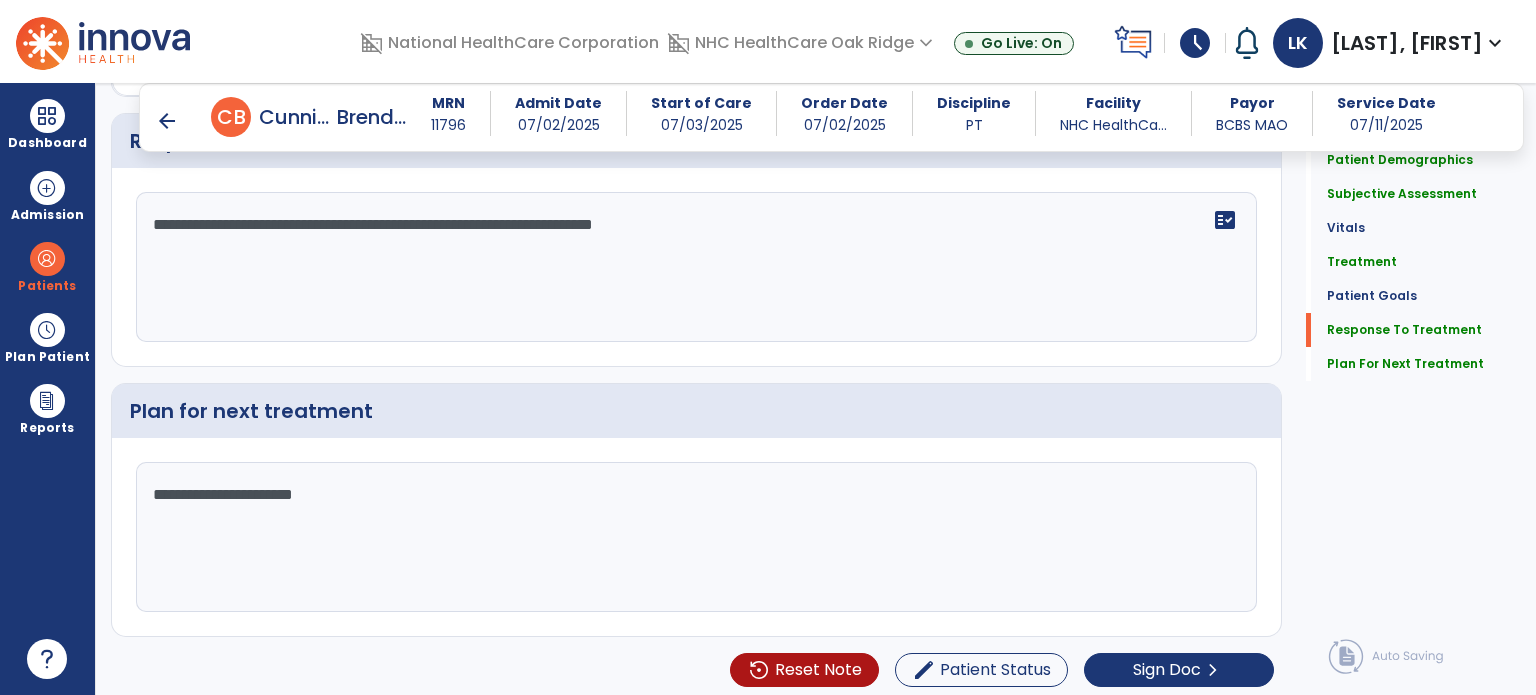 type on "**********" 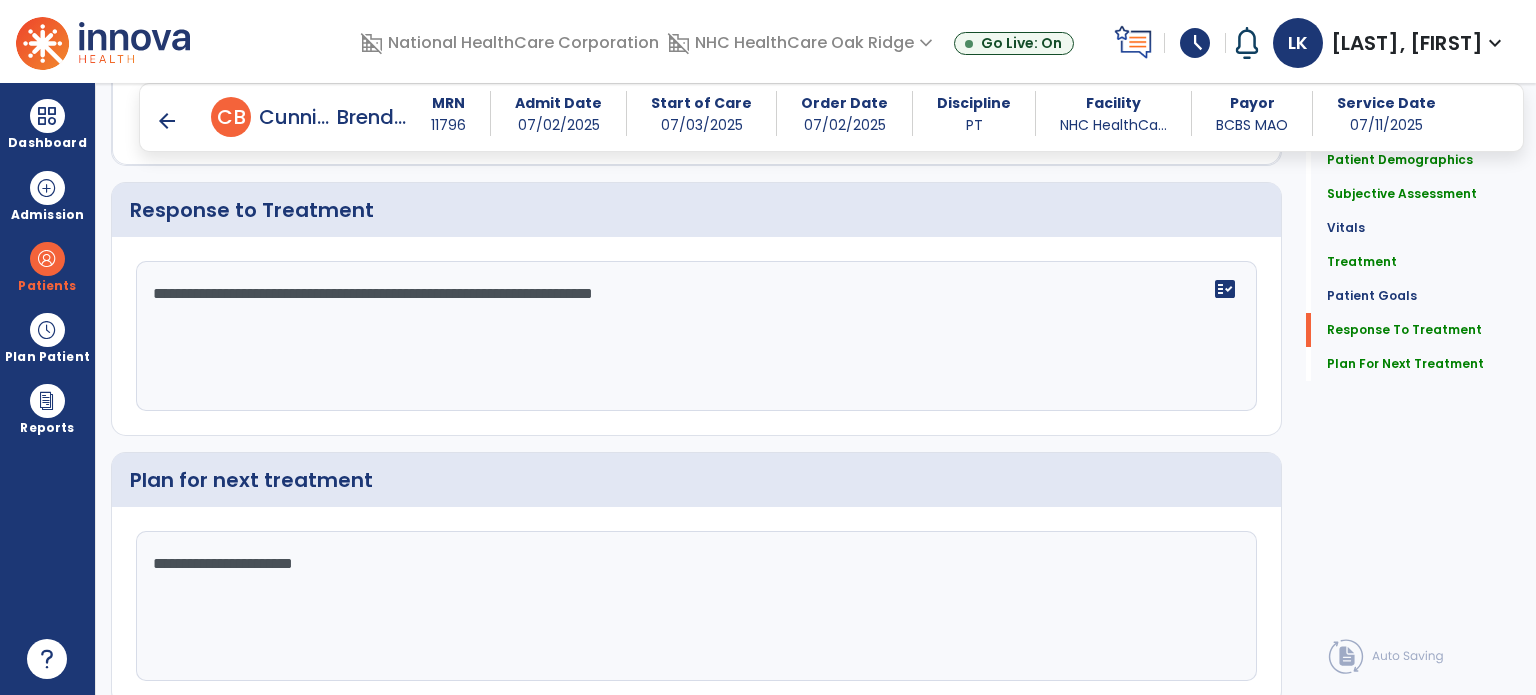 scroll, scrollTop: 2915, scrollLeft: 0, axis: vertical 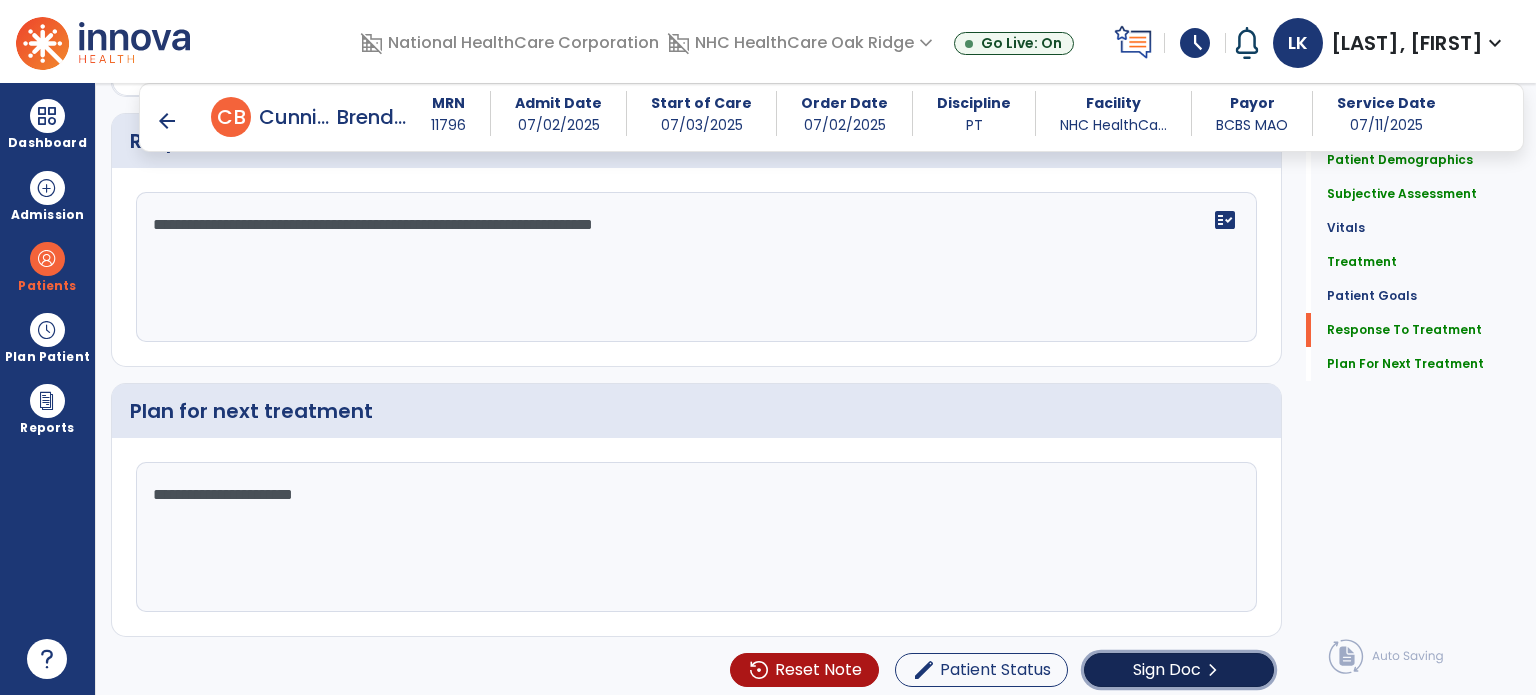 click on "Sign Doc" 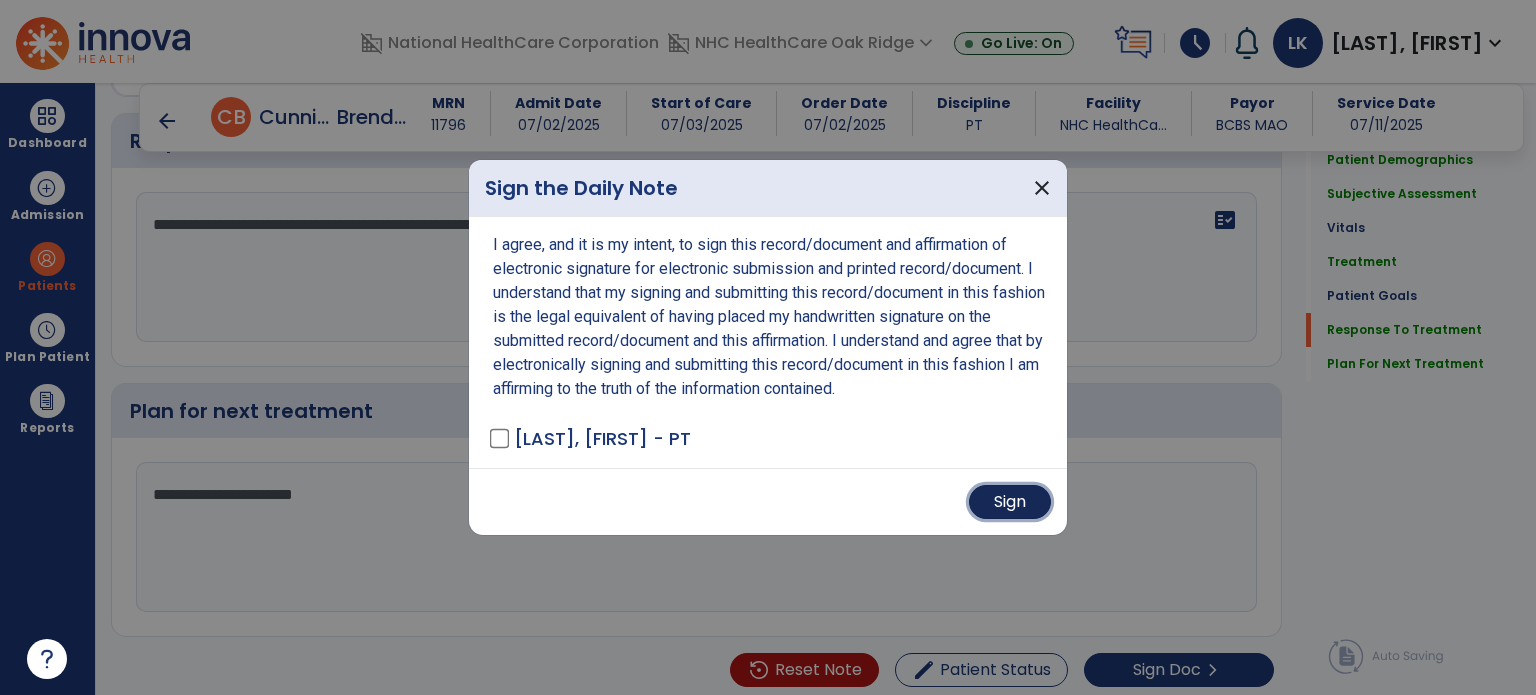 click on "Sign" at bounding box center [1010, 502] 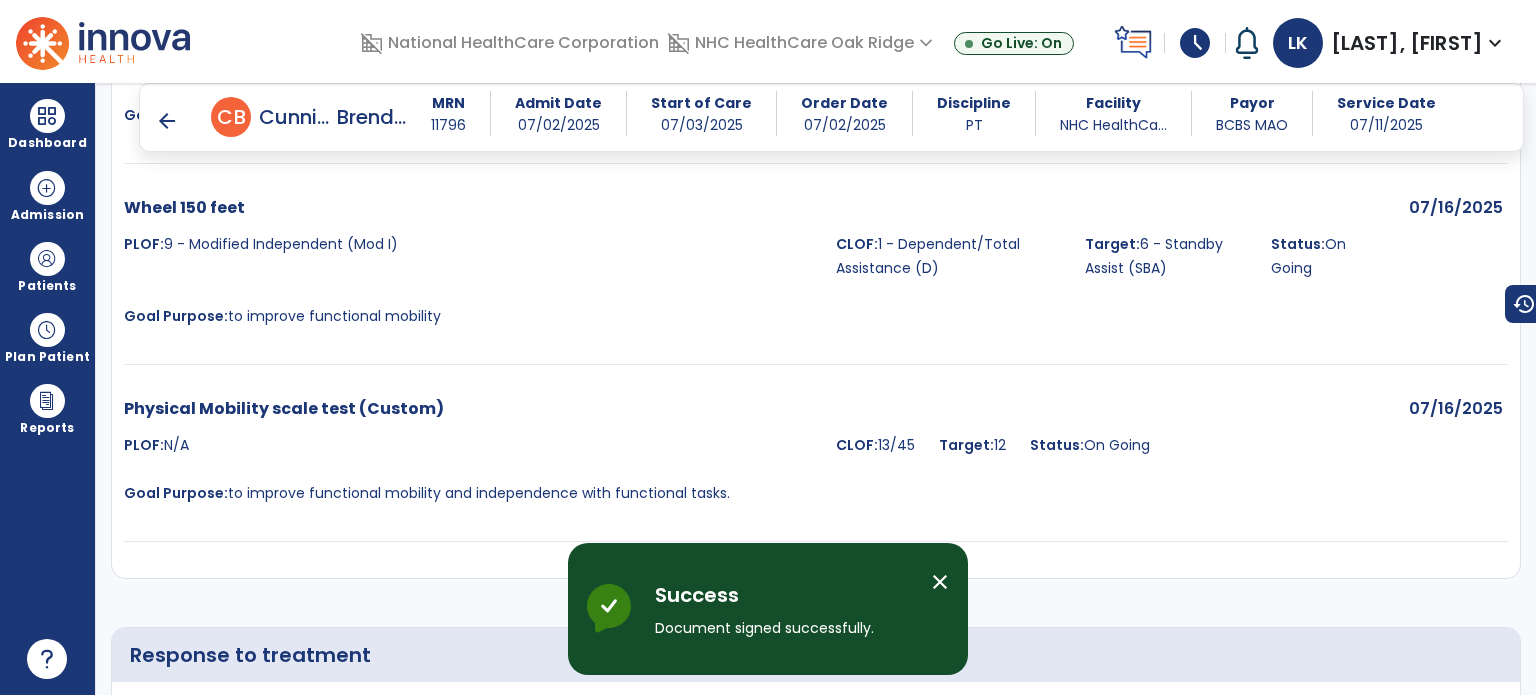 scroll, scrollTop: 3875, scrollLeft: 0, axis: vertical 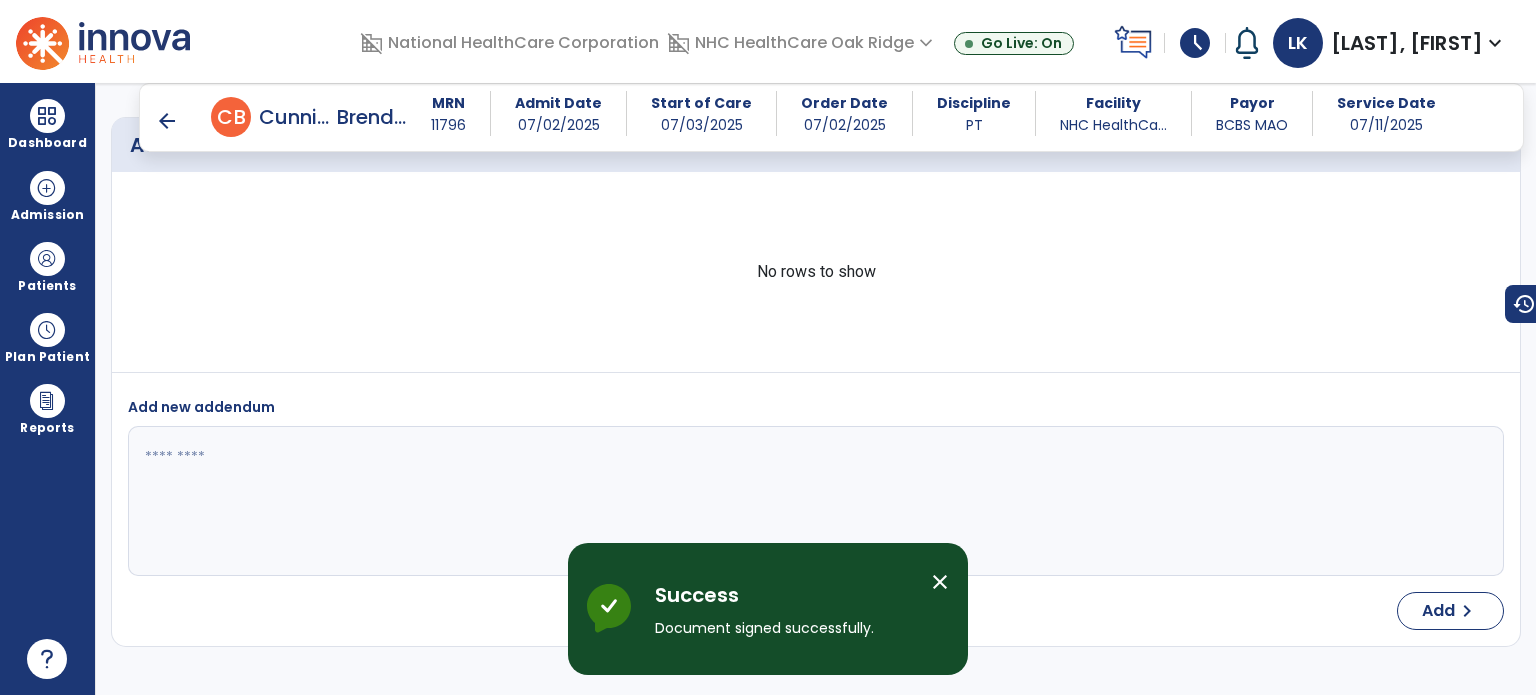click on "arrow_back" at bounding box center (167, 121) 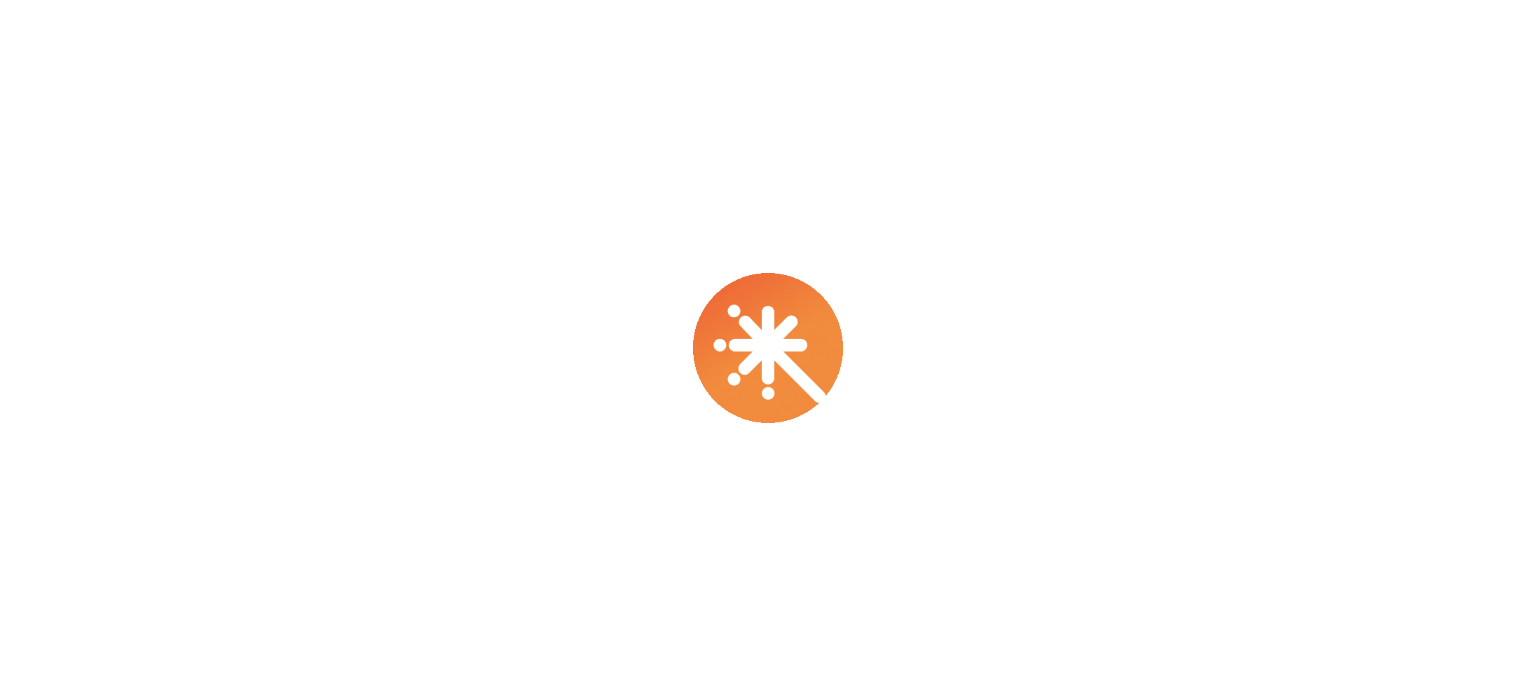 scroll, scrollTop: 0, scrollLeft: 0, axis: both 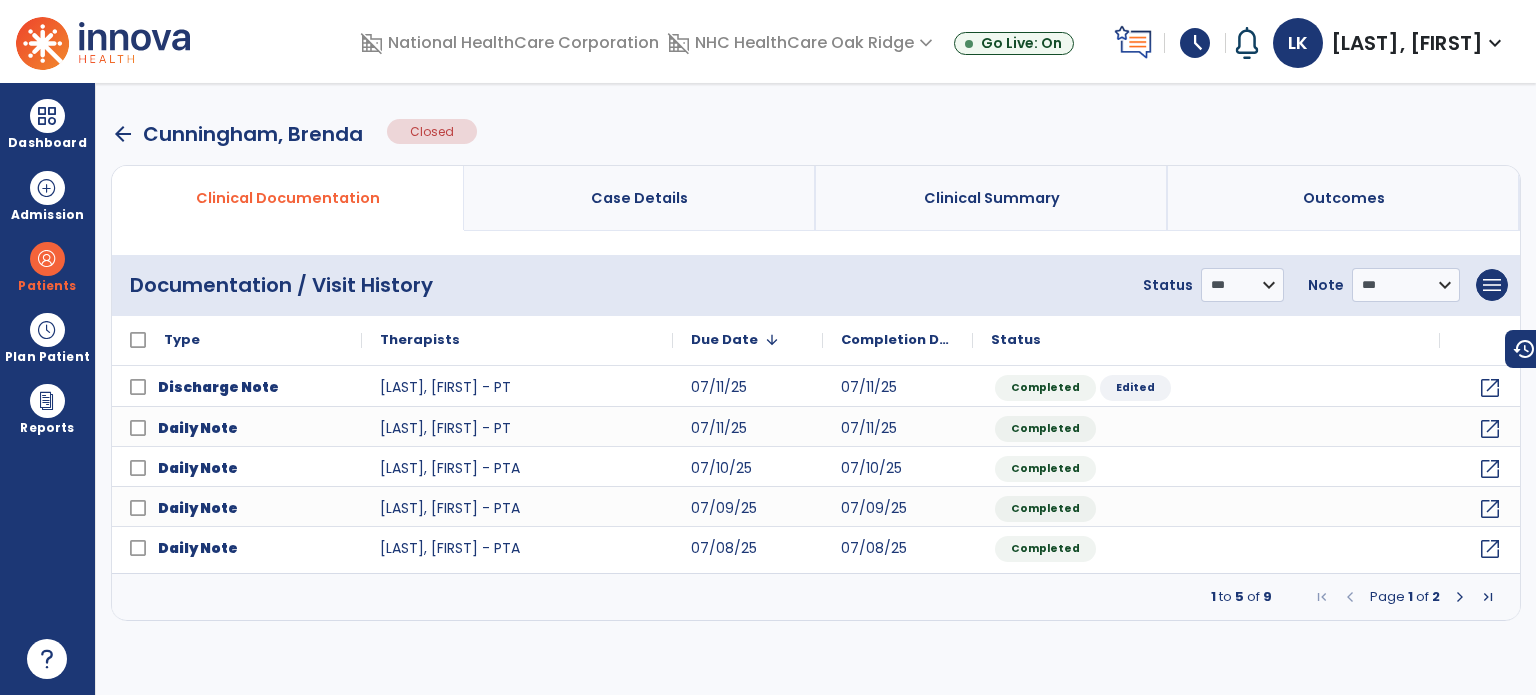 click on "arrow_back   [LAST], [FIRST]  Closed" at bounding box center [816, 134] 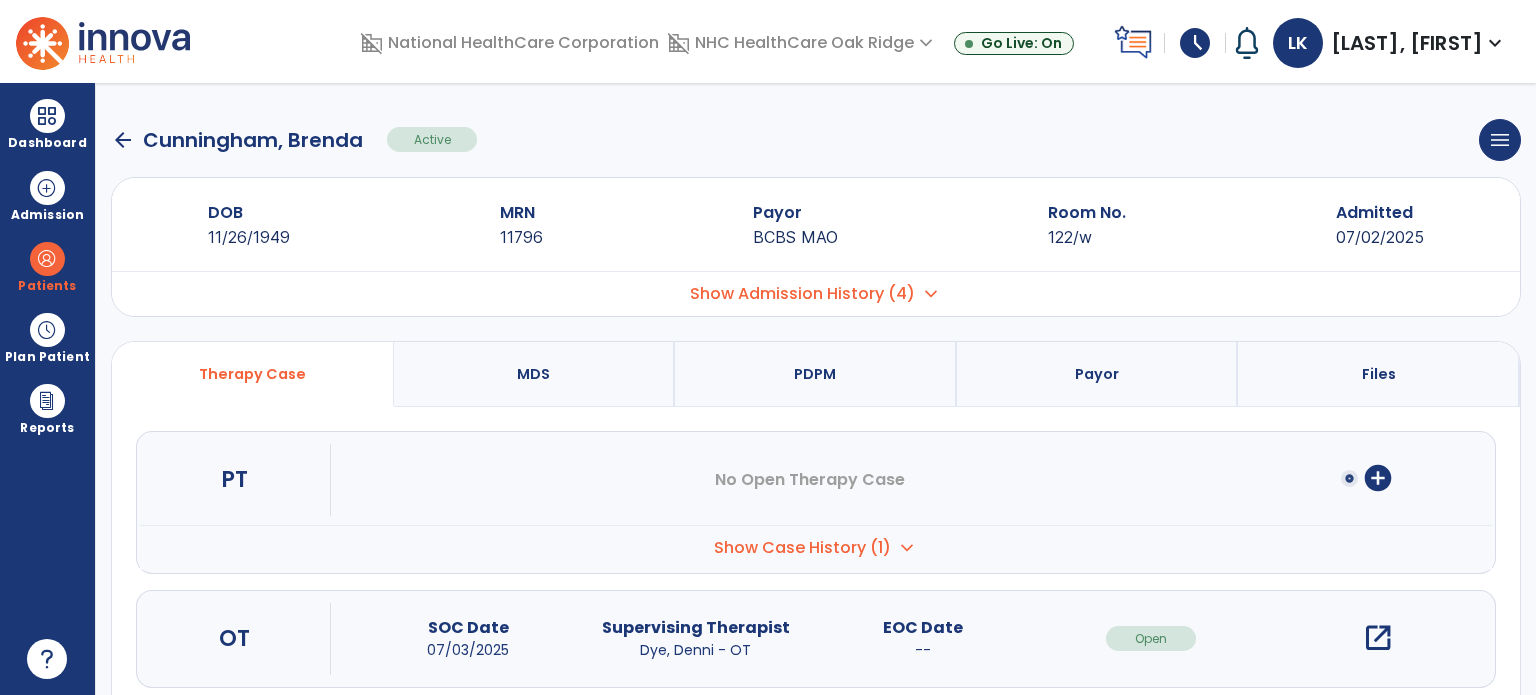 click on "Dashboard" at bounding box center (47, 124) 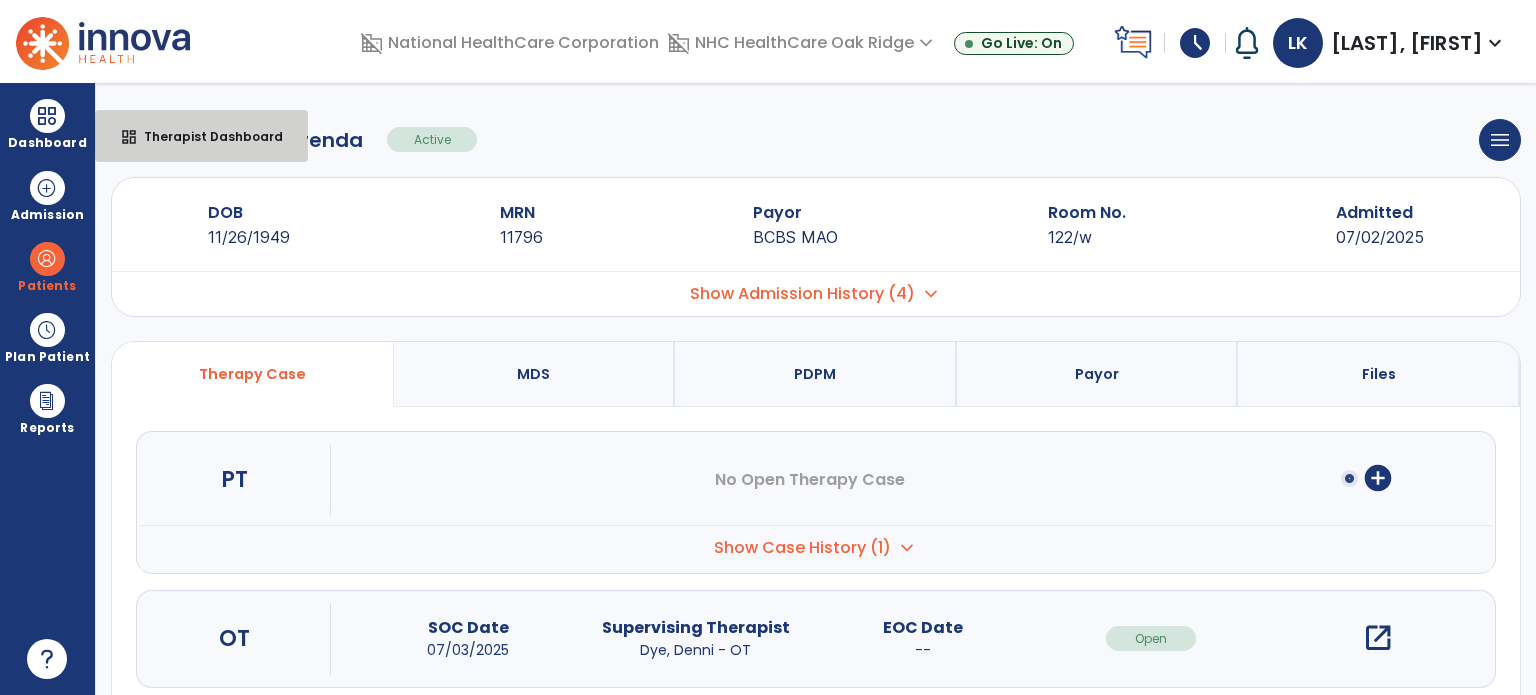 click on "Therapist Dashboard" at bounding box center (205, 136) 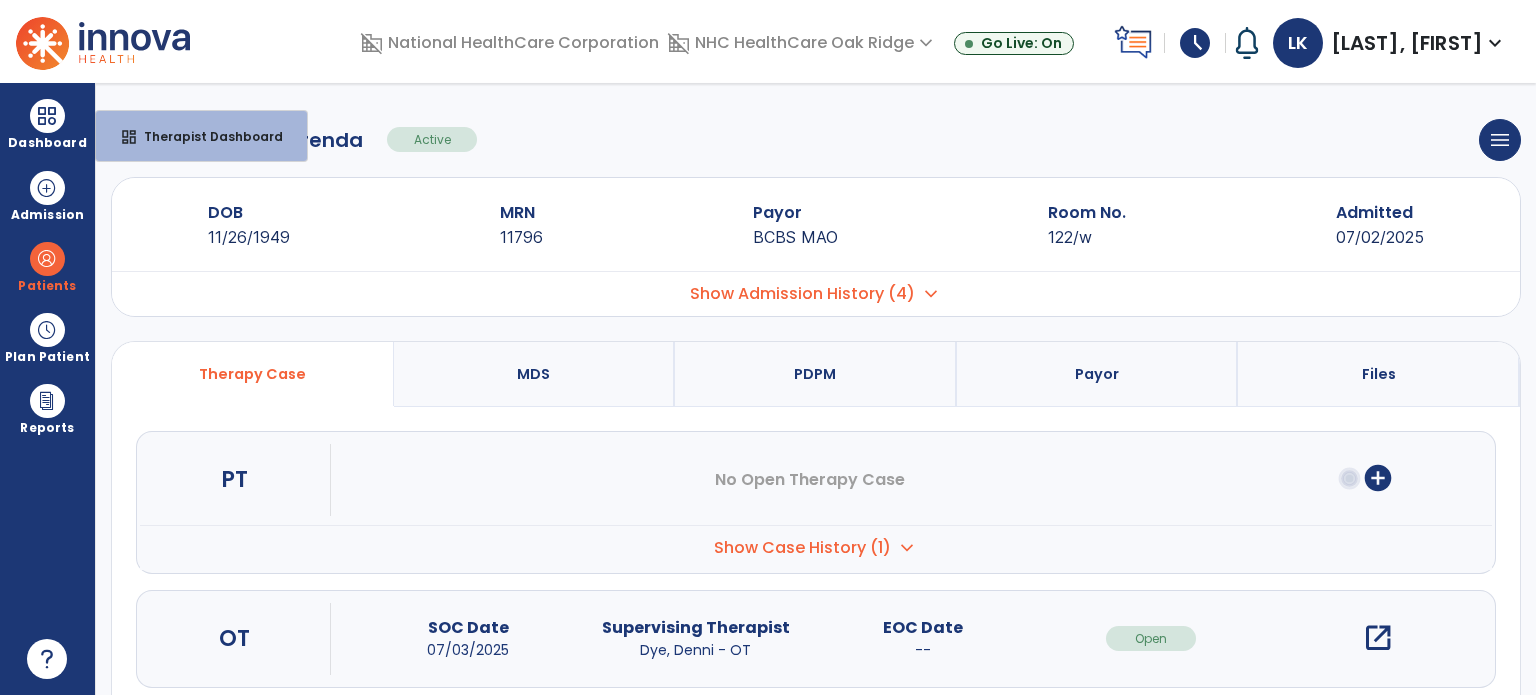 select on "****" 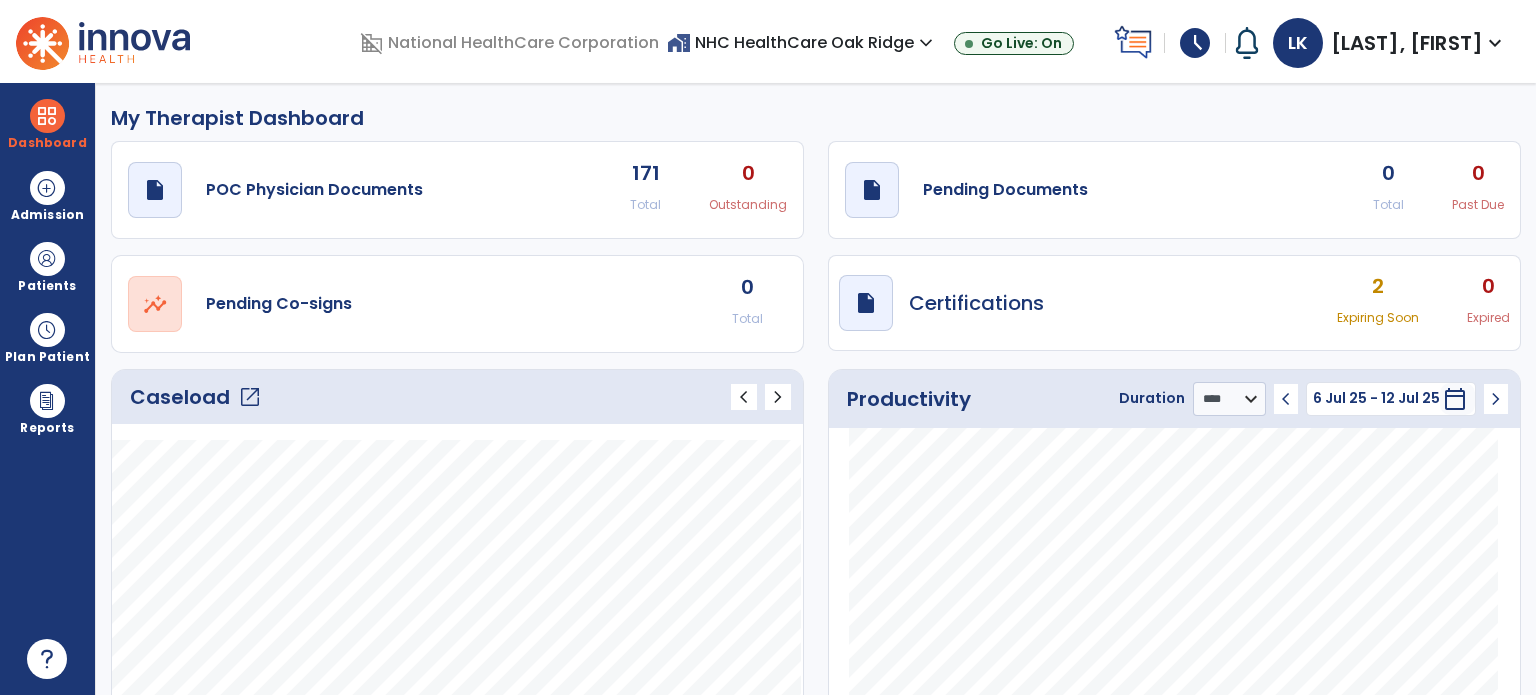 click on "Caseload   open_in_new   chevron_left   chevron_right" 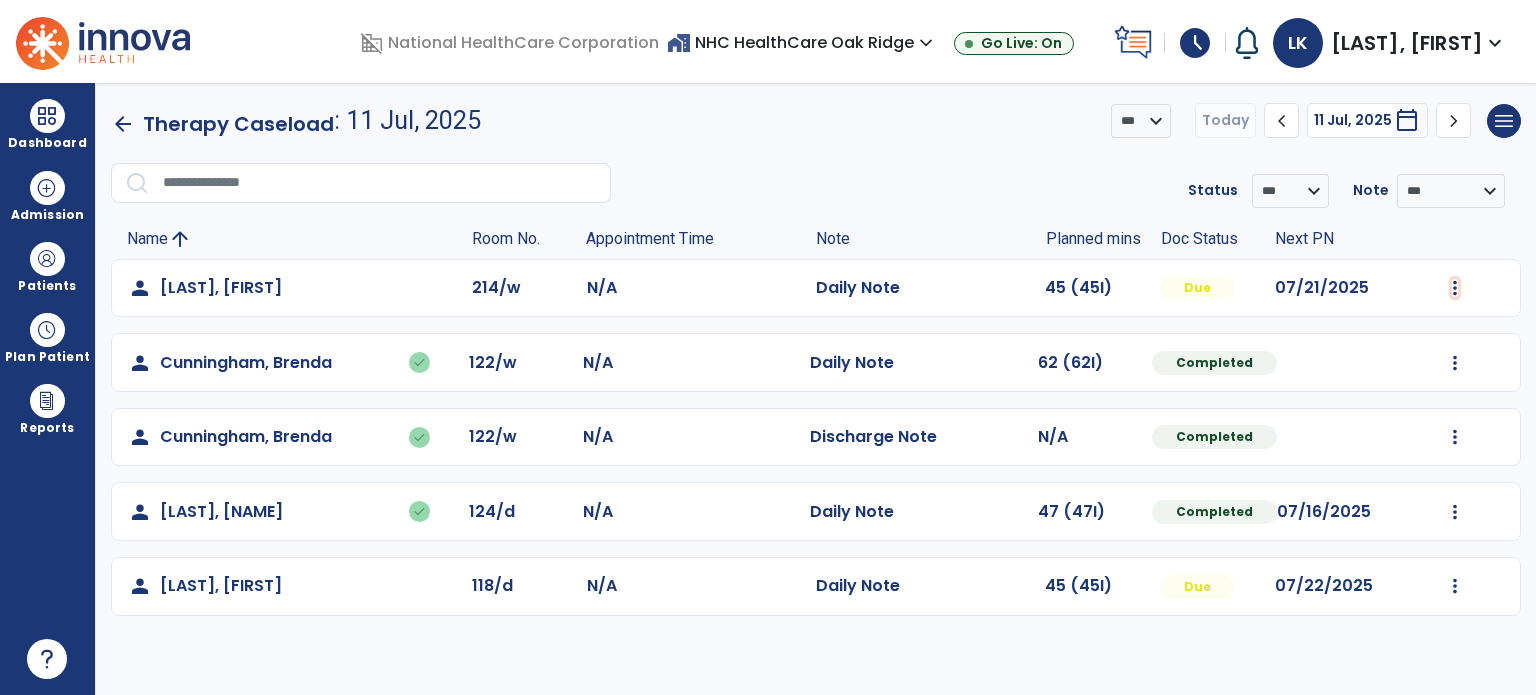 click at bounding box center [1455, 288] 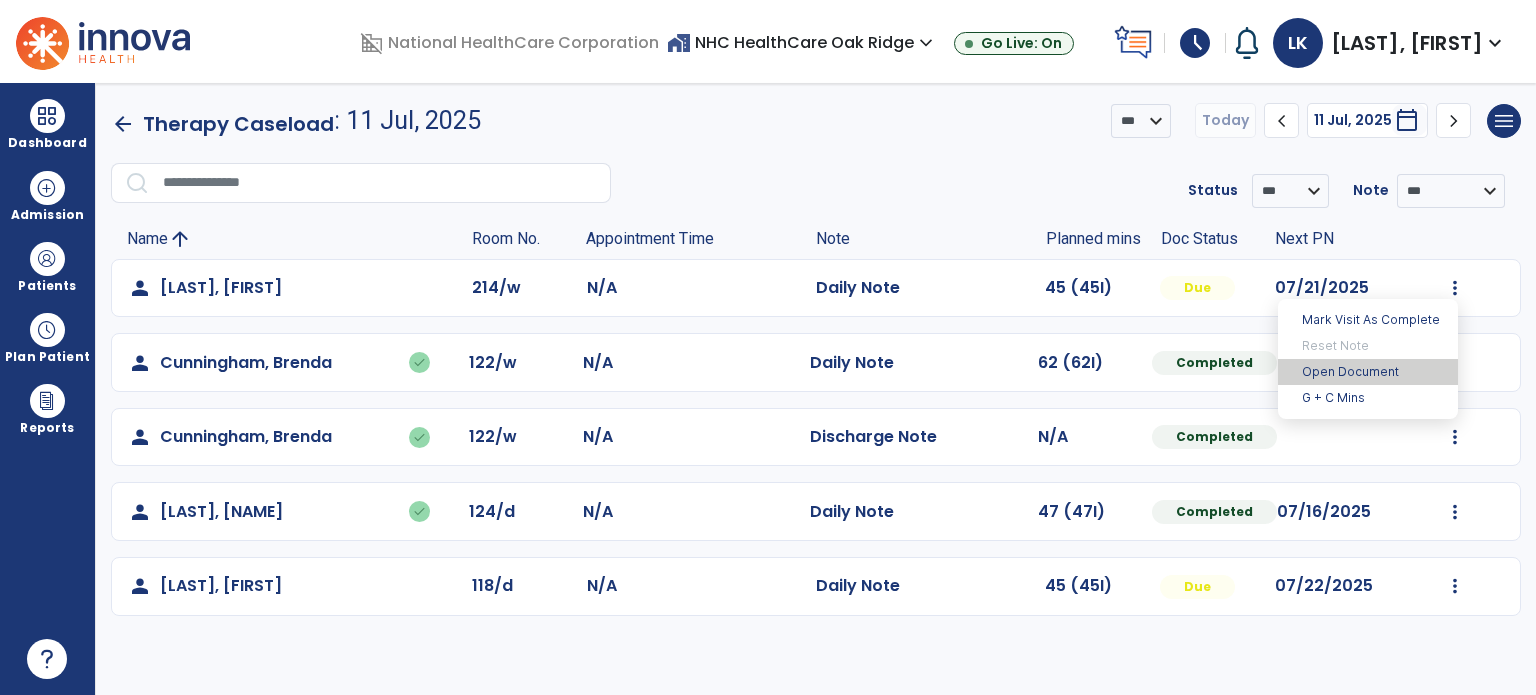 click on "Open Document" at bounding box center (1368, 372) 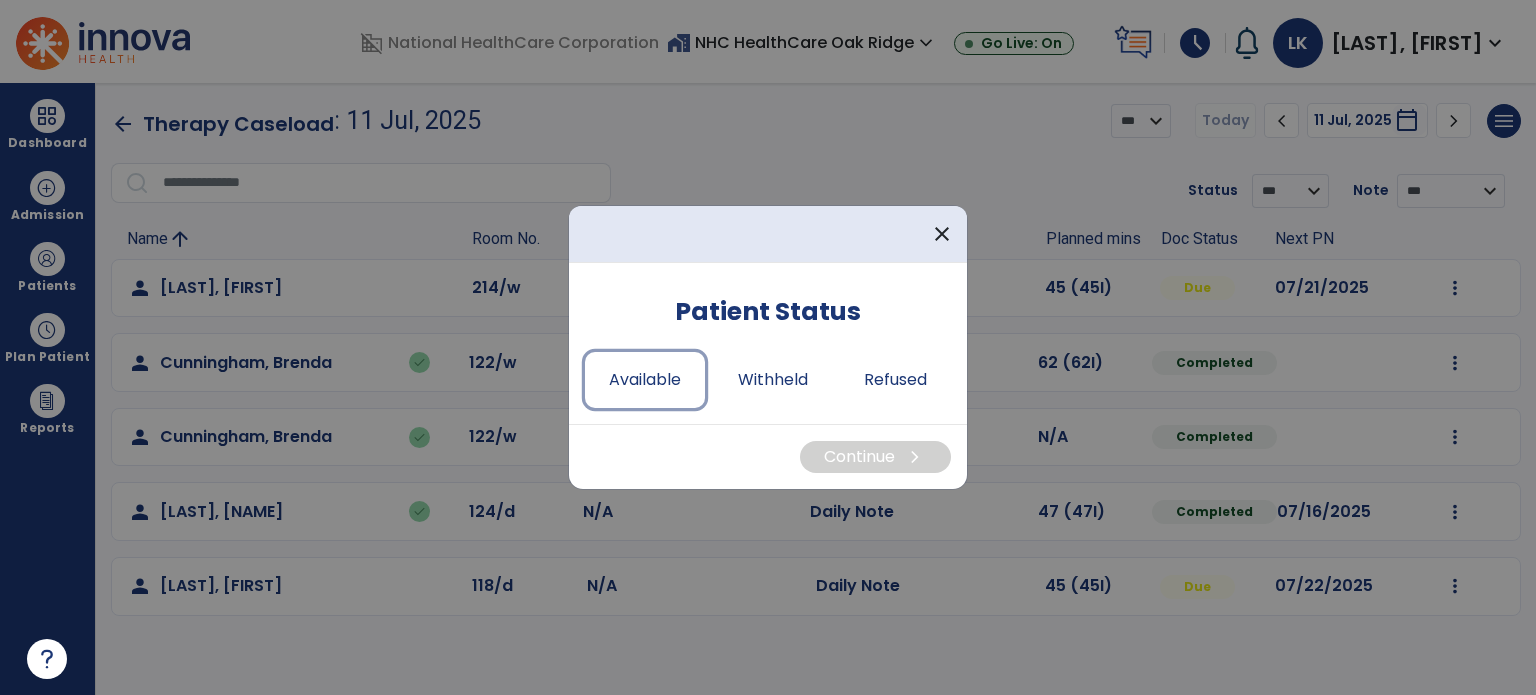 click on "Available" at bounding box center [645, 380] 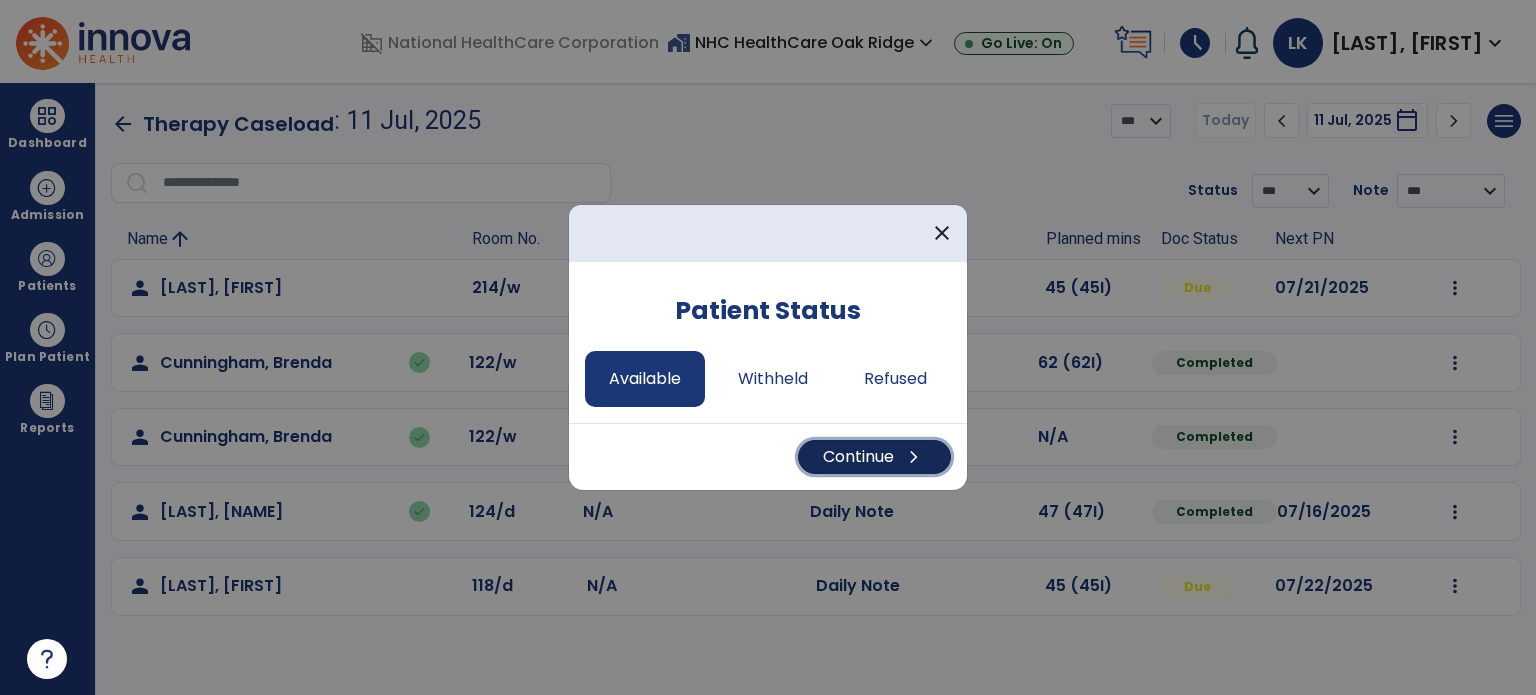 click on "Continue   chevron_right" at bounding box center (874, 457) 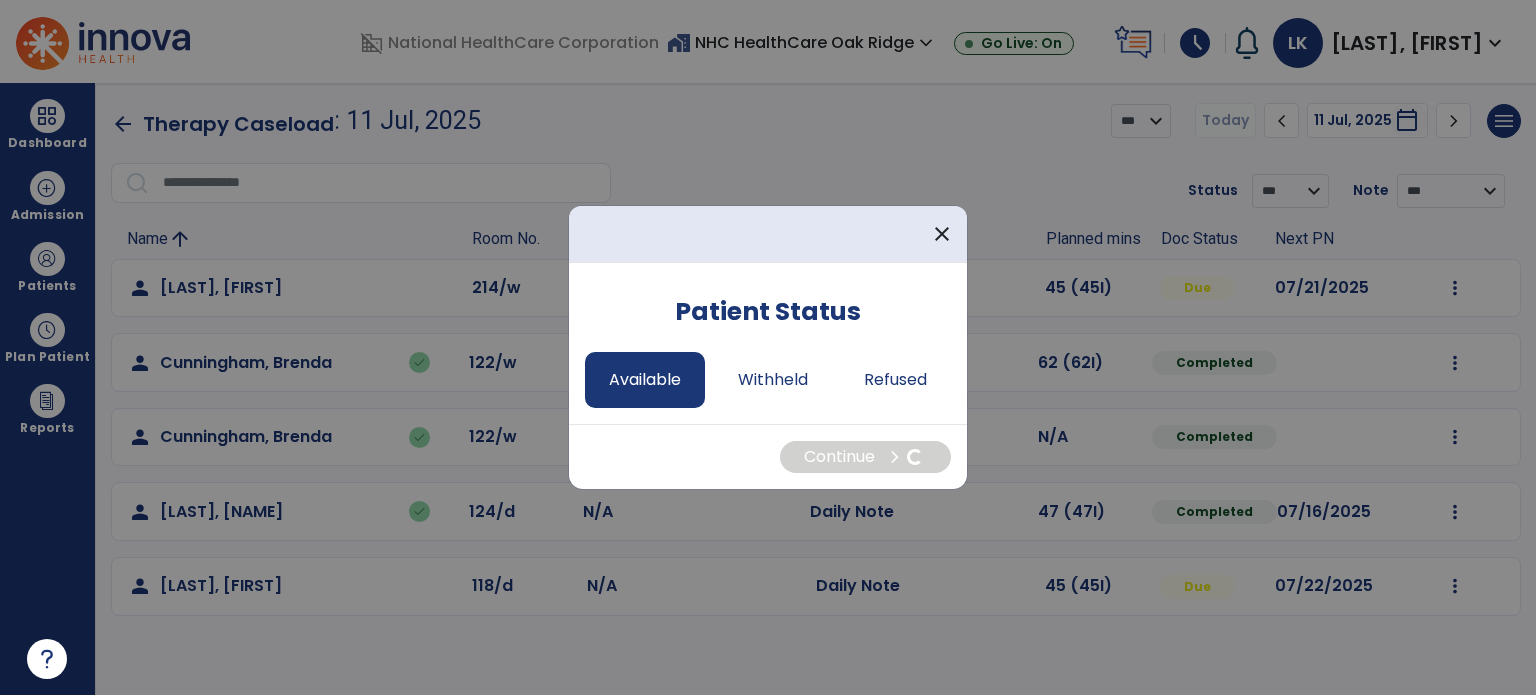 select on "*" 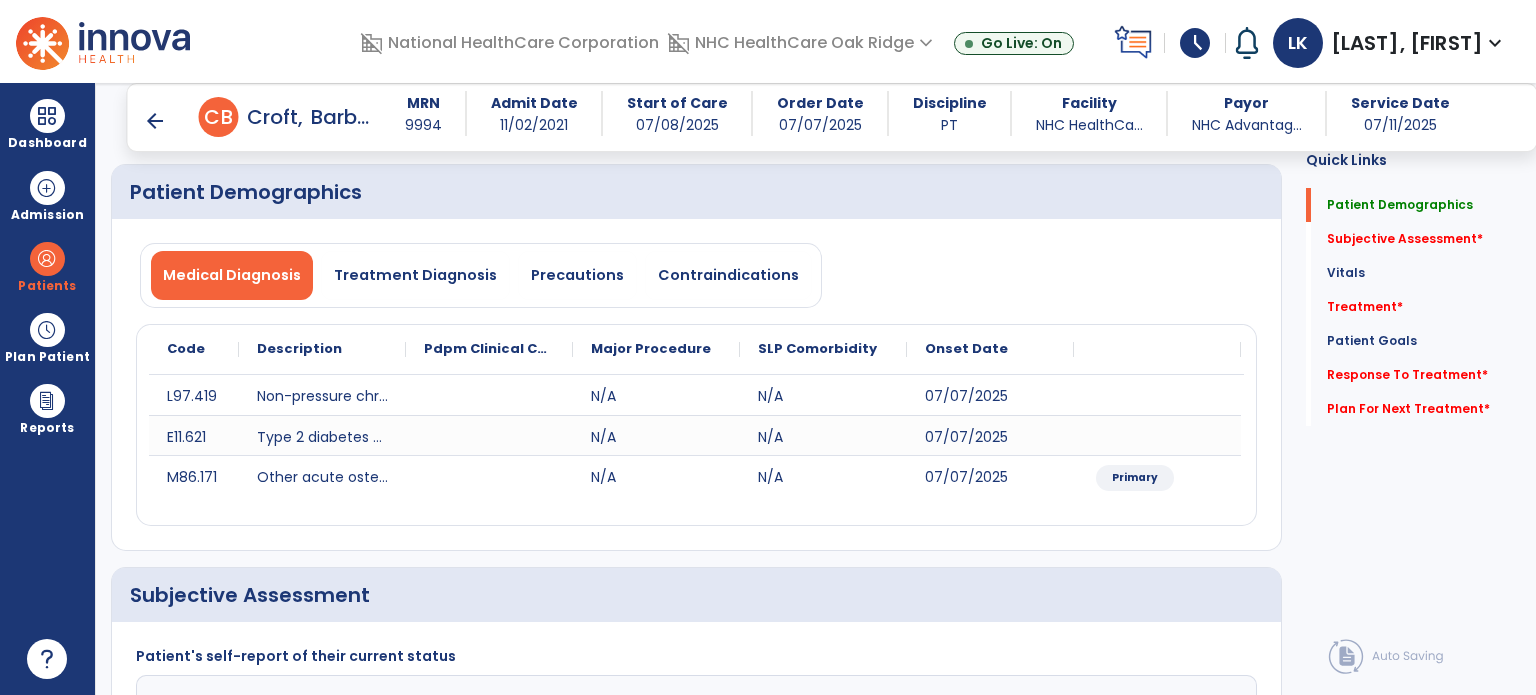 scroll, scrollTop: 300, scrollLeft: 0, axis: vertical 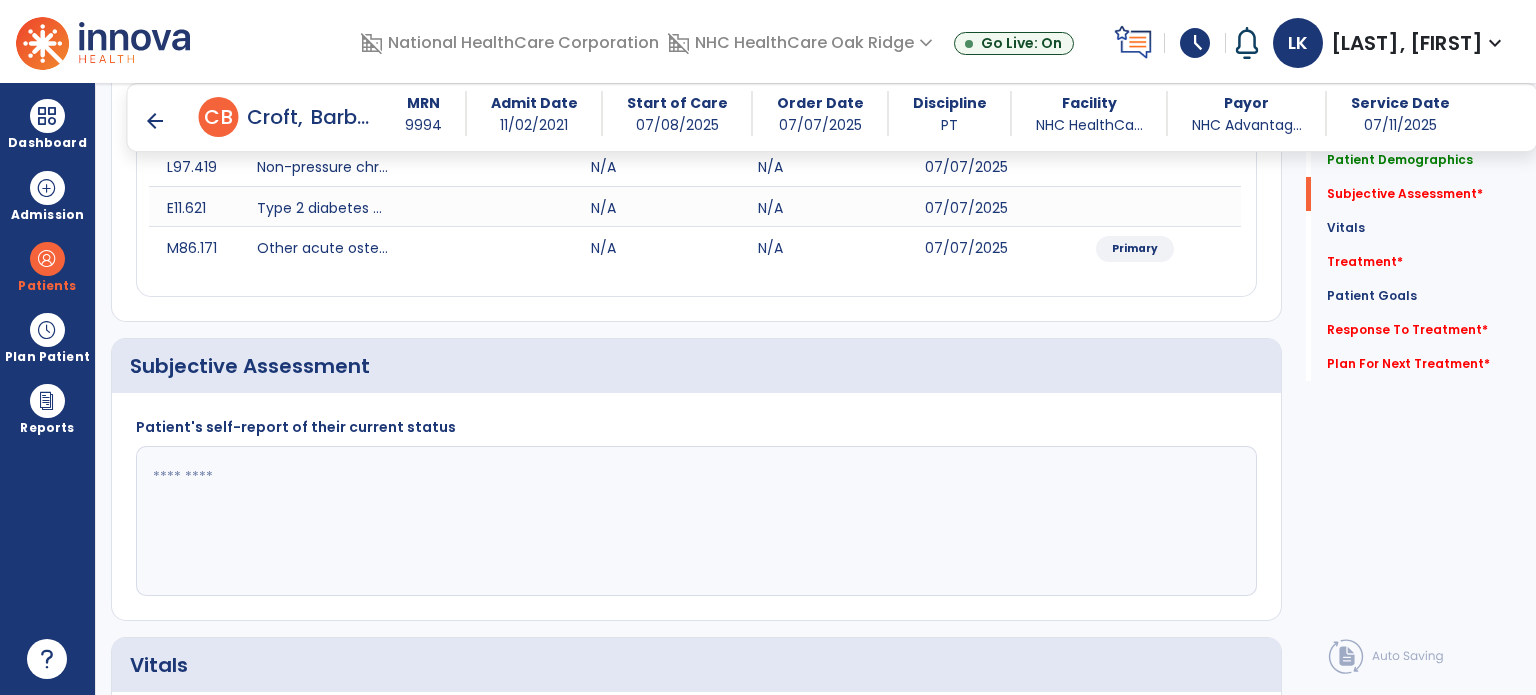 click 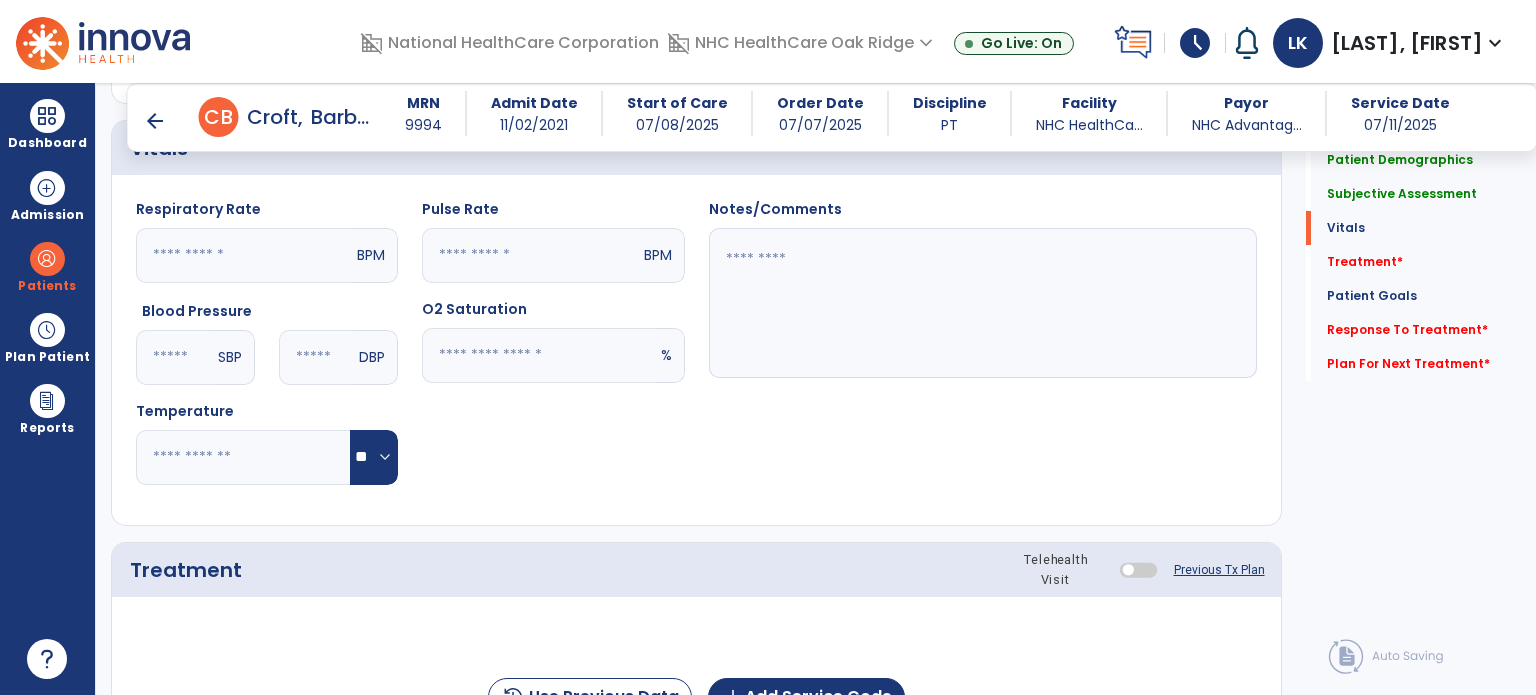 scroll, scrollTop: 1000, scrollLeft: 0, axis: vertical 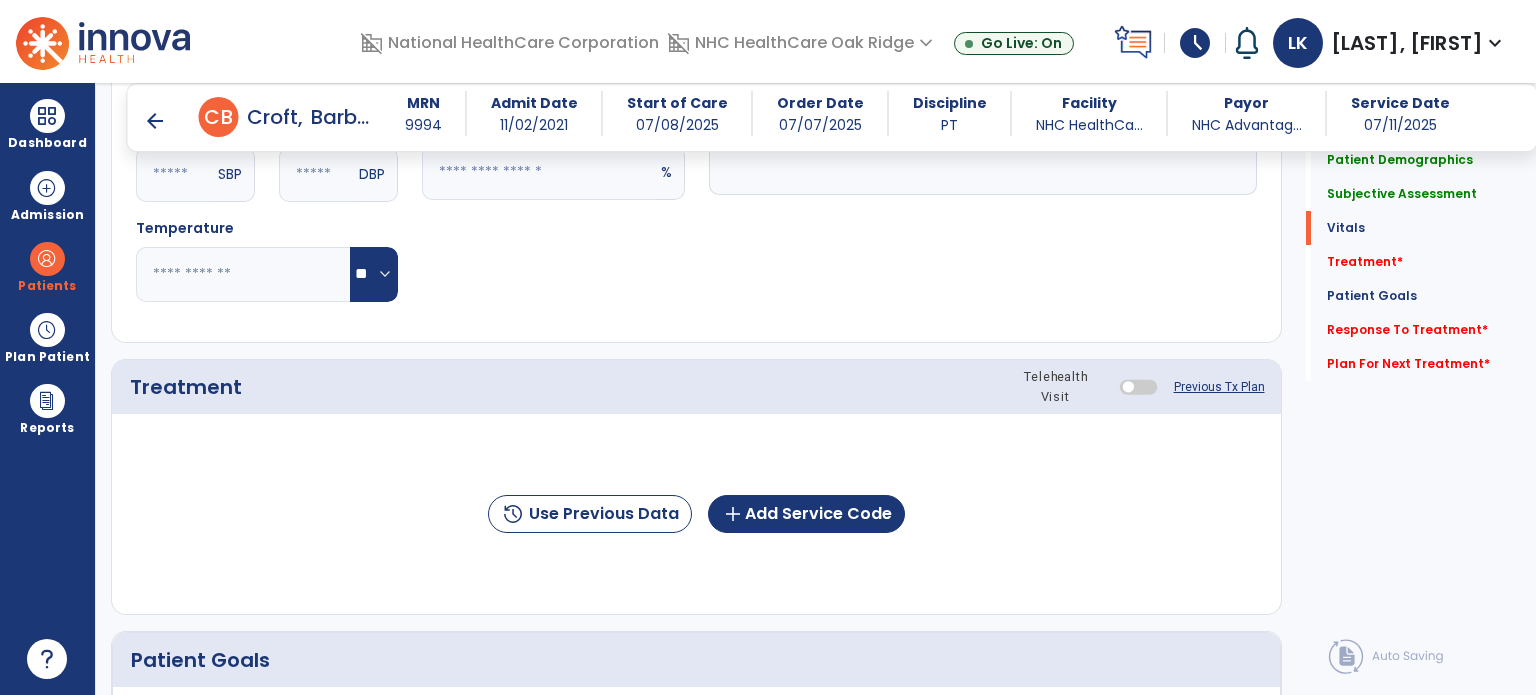 type on "**********" 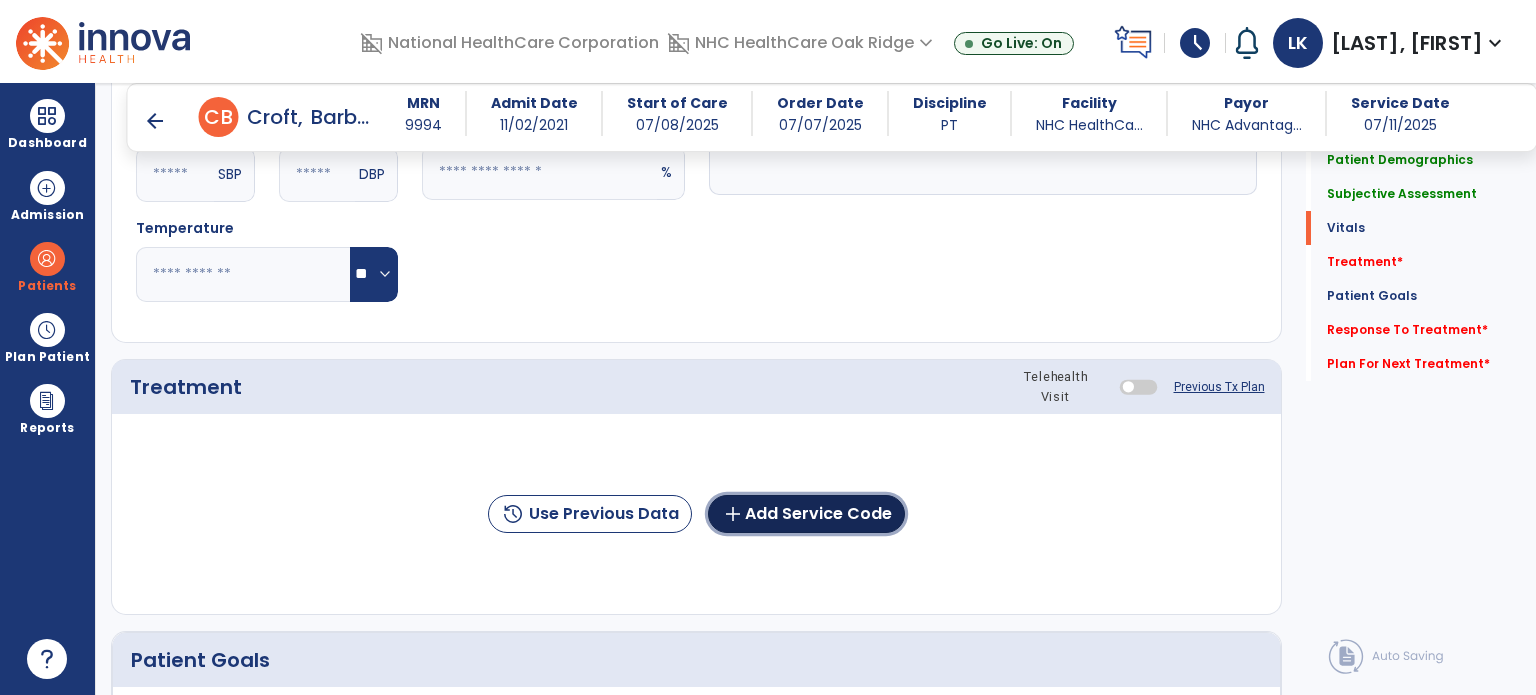 click on "add  Add Service Code" 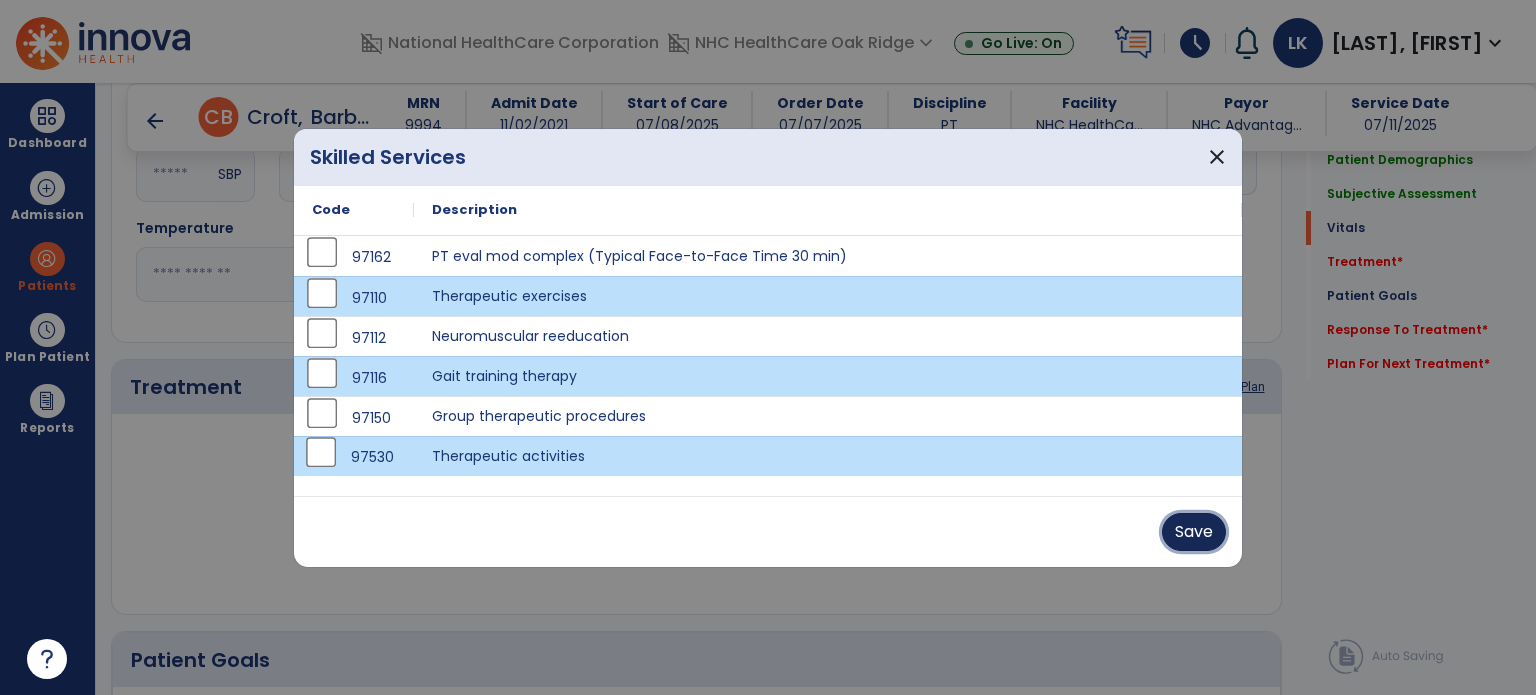 click on "Save" at bounding box center (1194, 532) 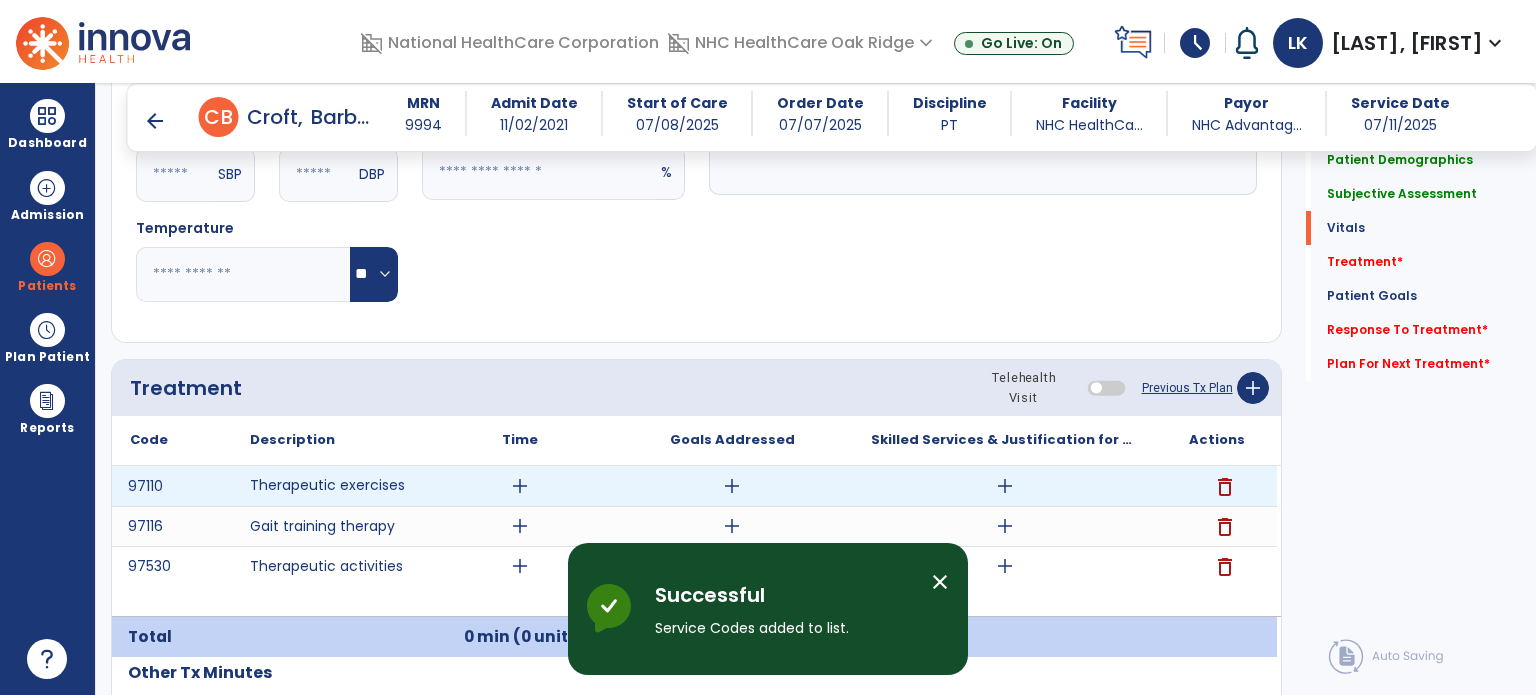click on "add" at bounding box center [1005, 486] 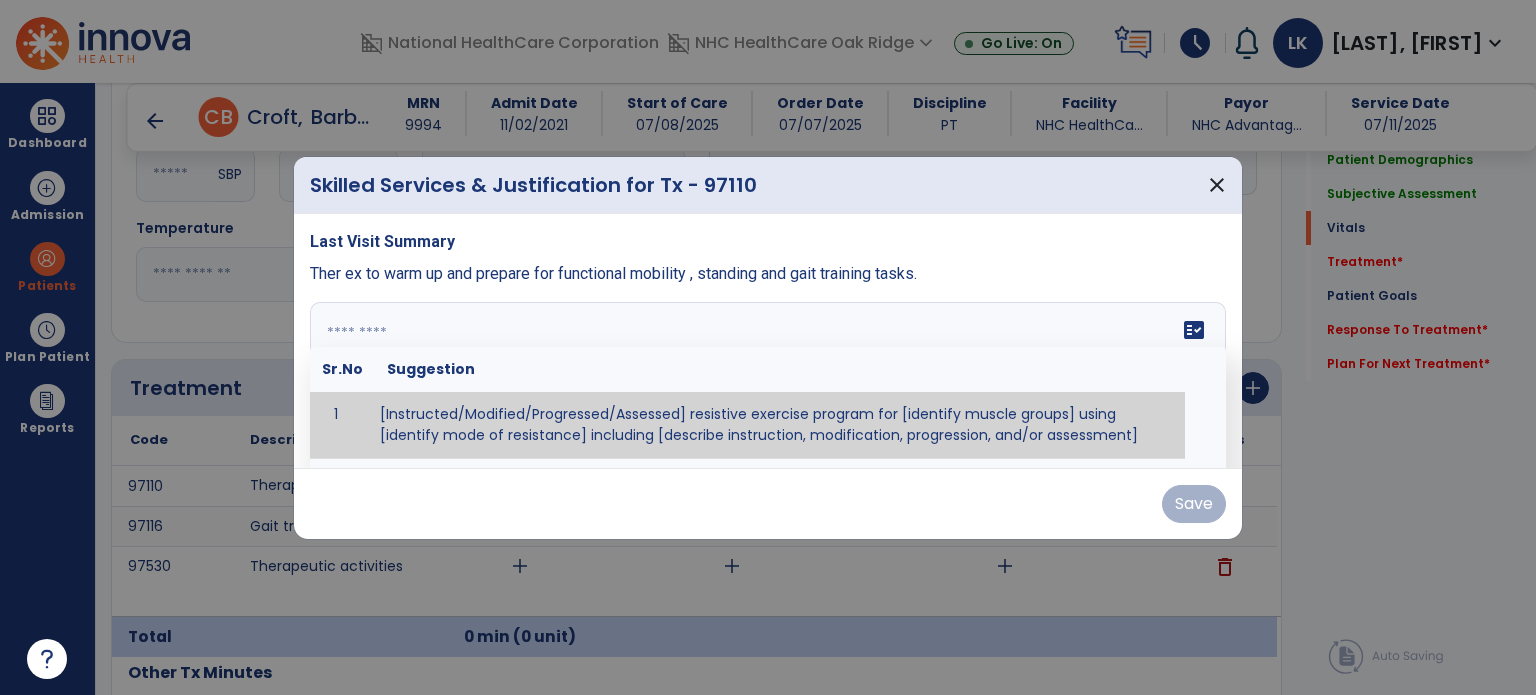 click at bounding box center (766, 377) 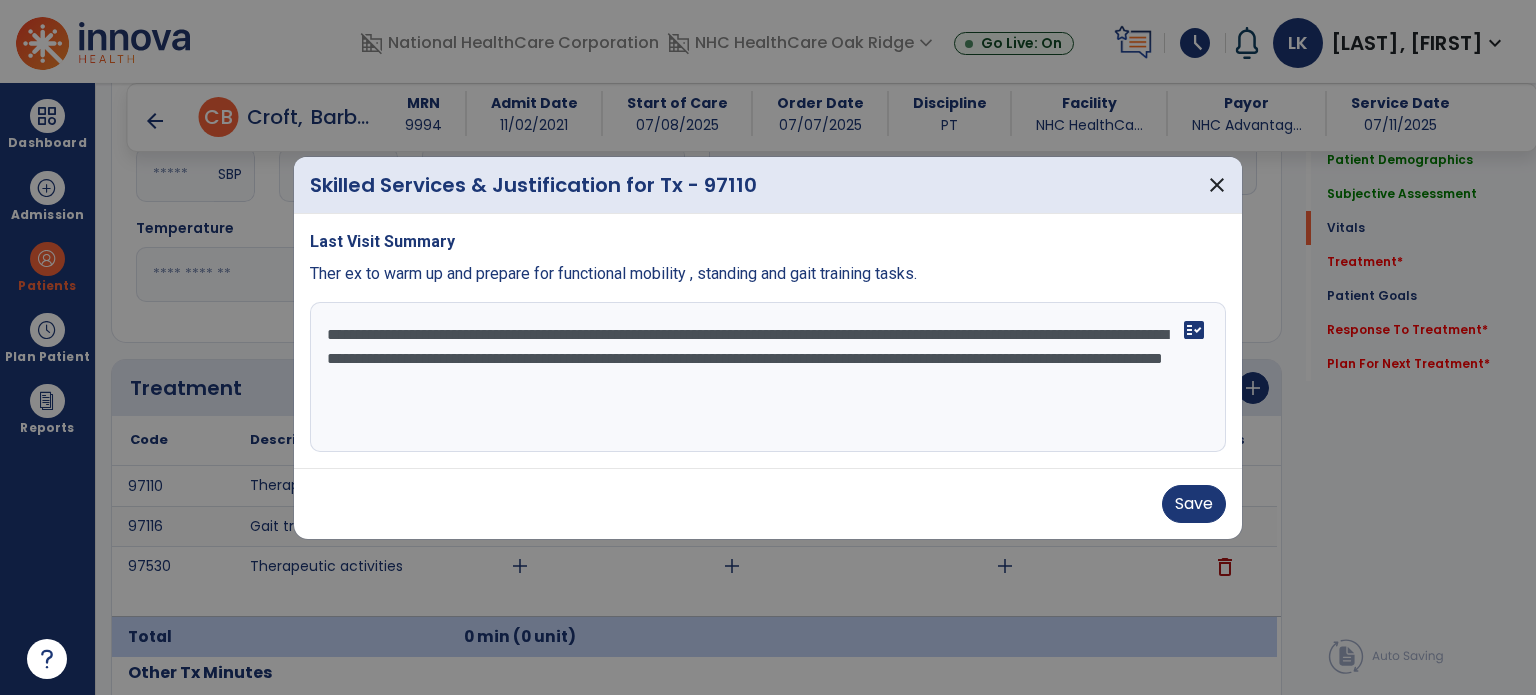 click on "**********" at bounding box center (768, 377) 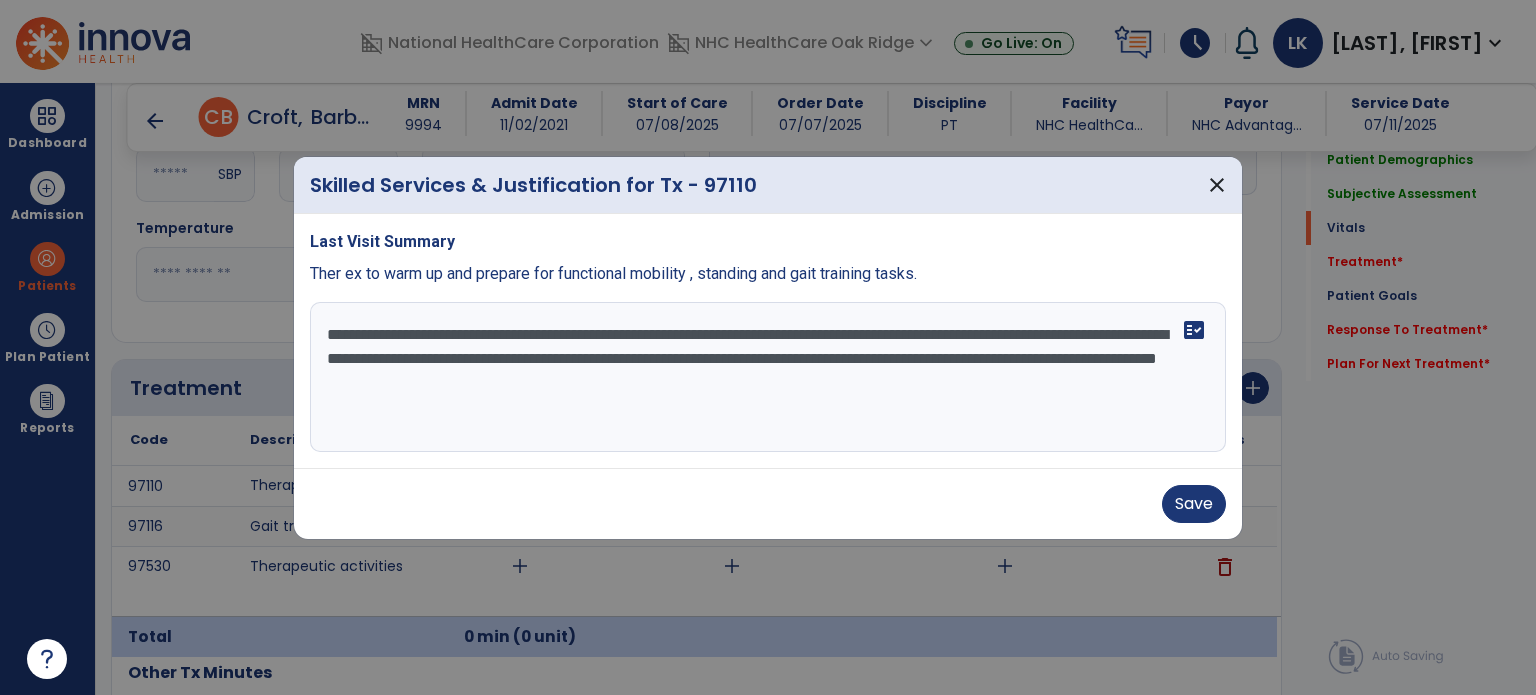 click on "**********" at bounding box center [768, 377] 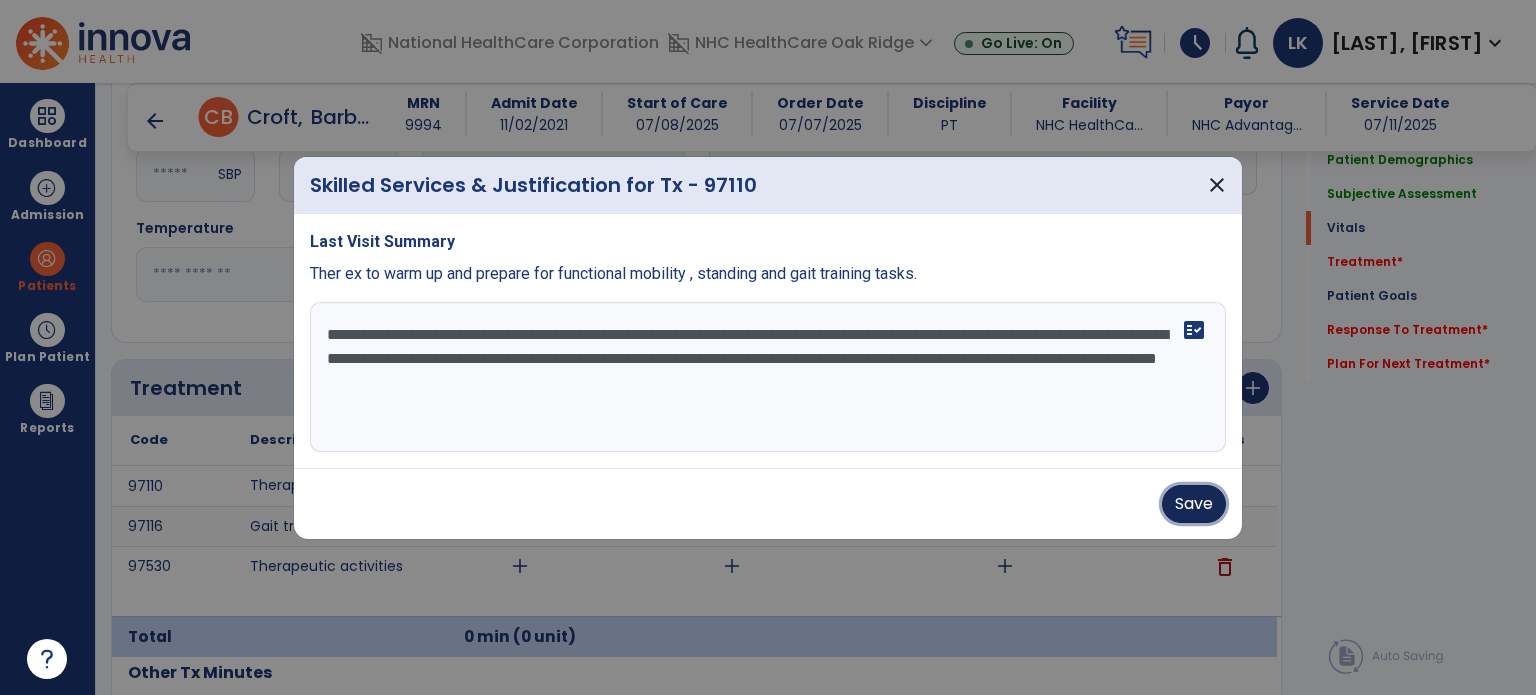 click on "Save" at bounding box center (1194, 504) 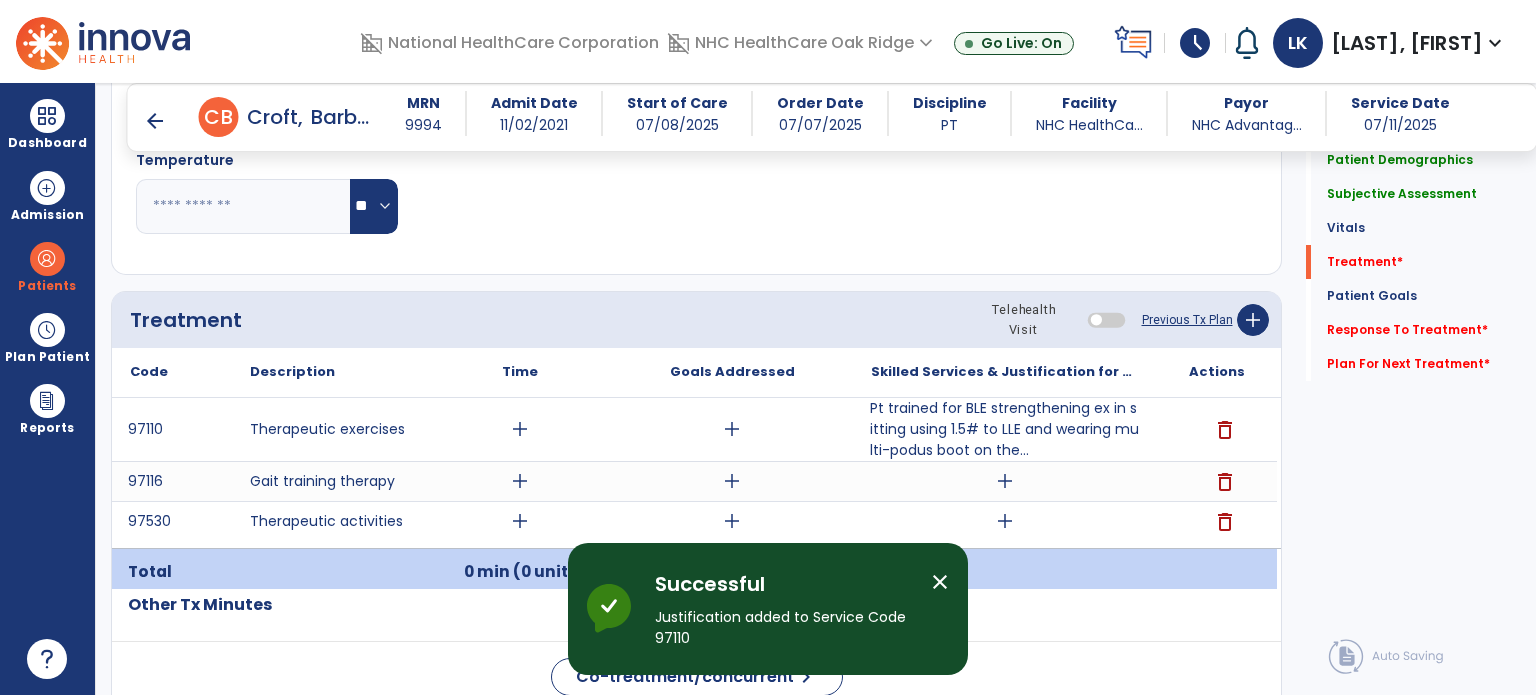 scroll, scrollTop: 1100, scrollLeft: 0, axis: vertical 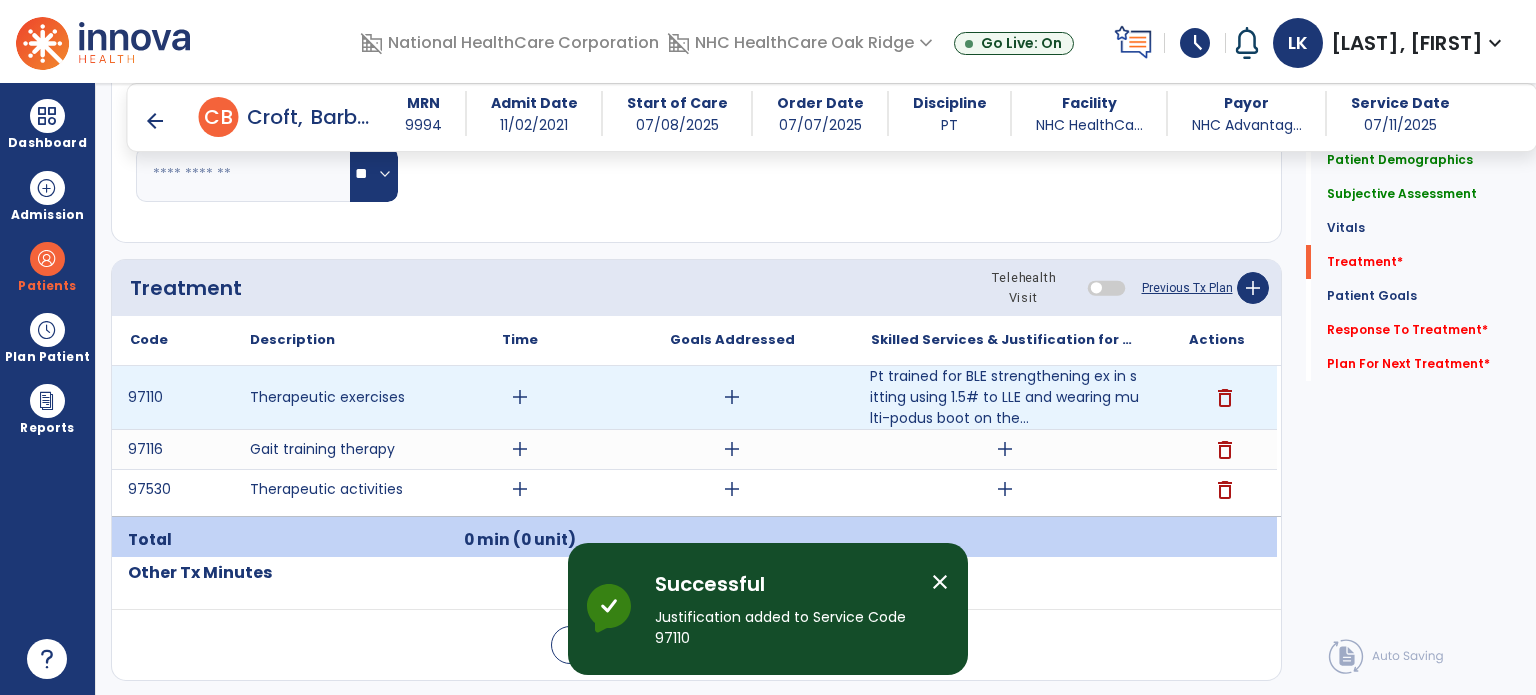 click on "add" at bounding box center (520, 397) 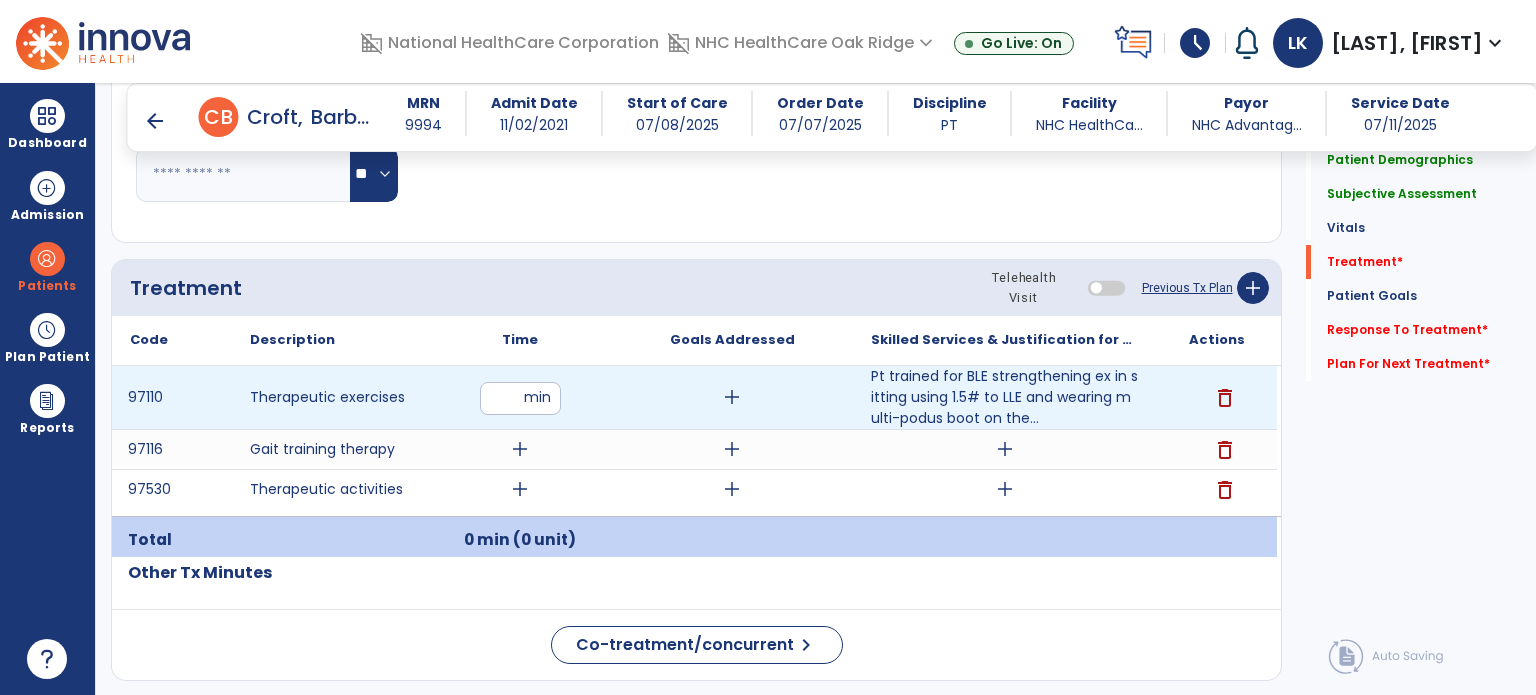 click at bounding box center [520, 398] 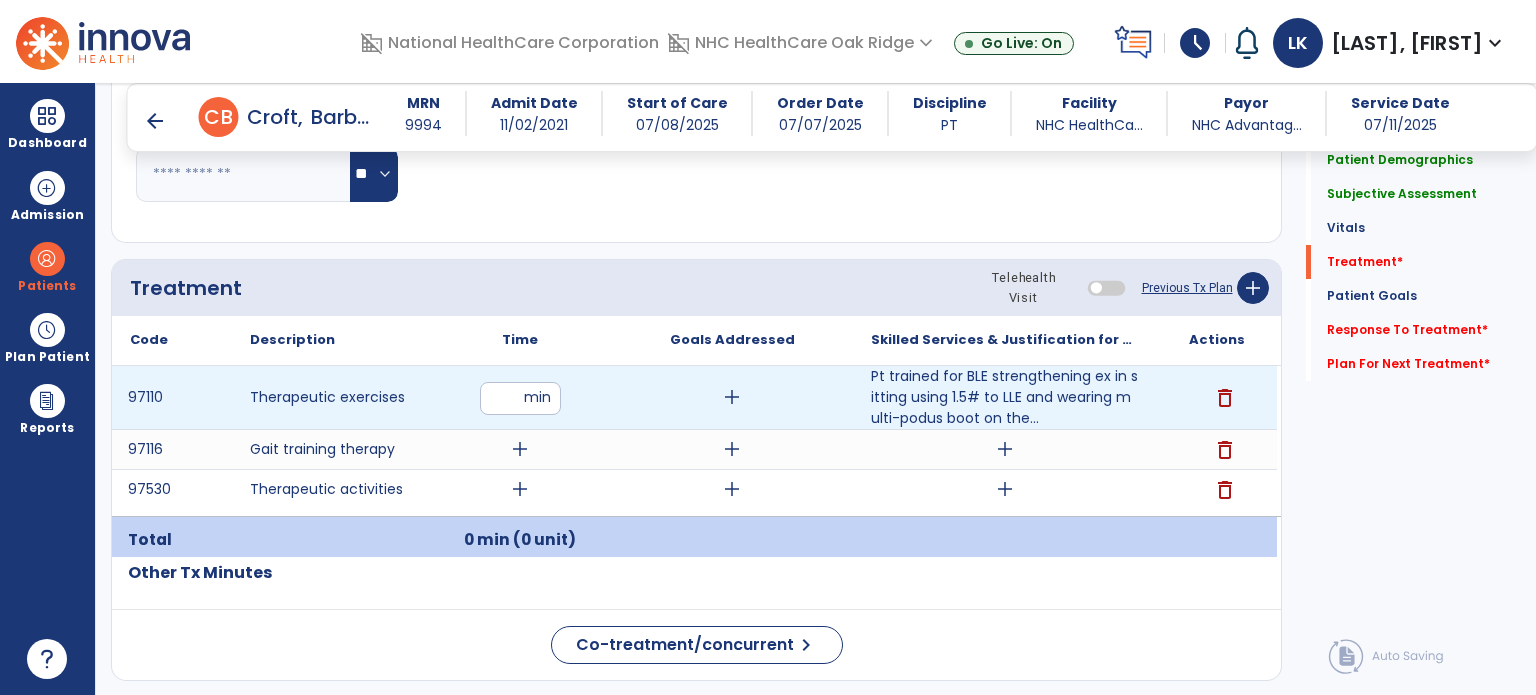 type on "**" 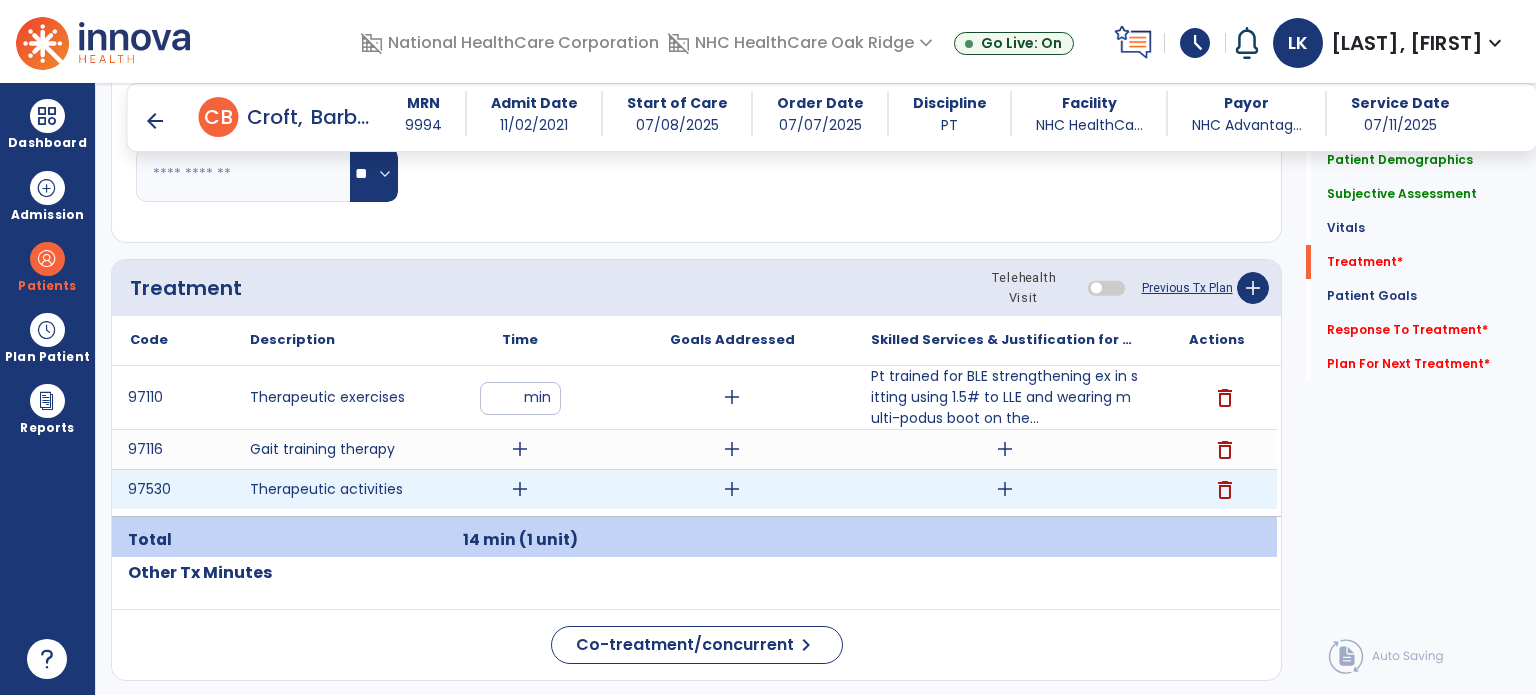 click on "add" at bounding box center (520, 489) 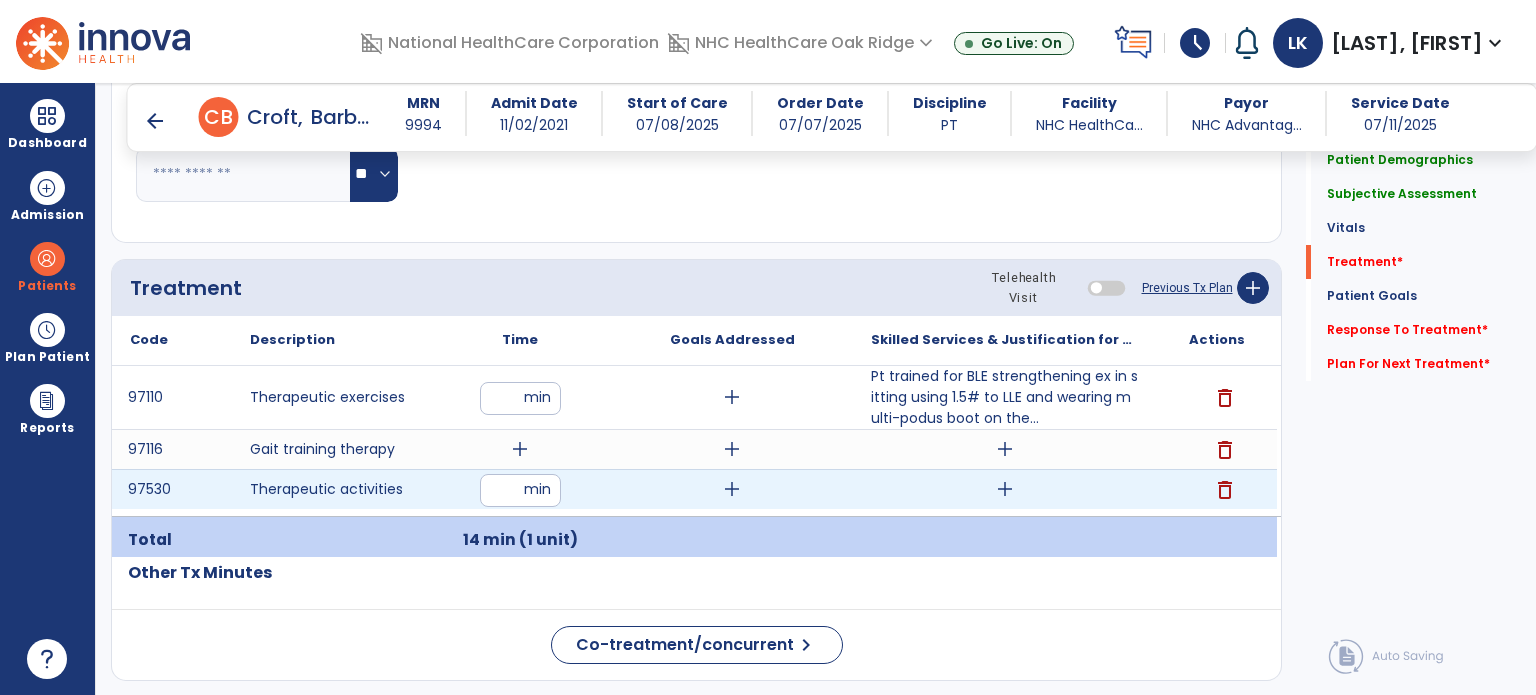 click at bounding box center [520, 490] 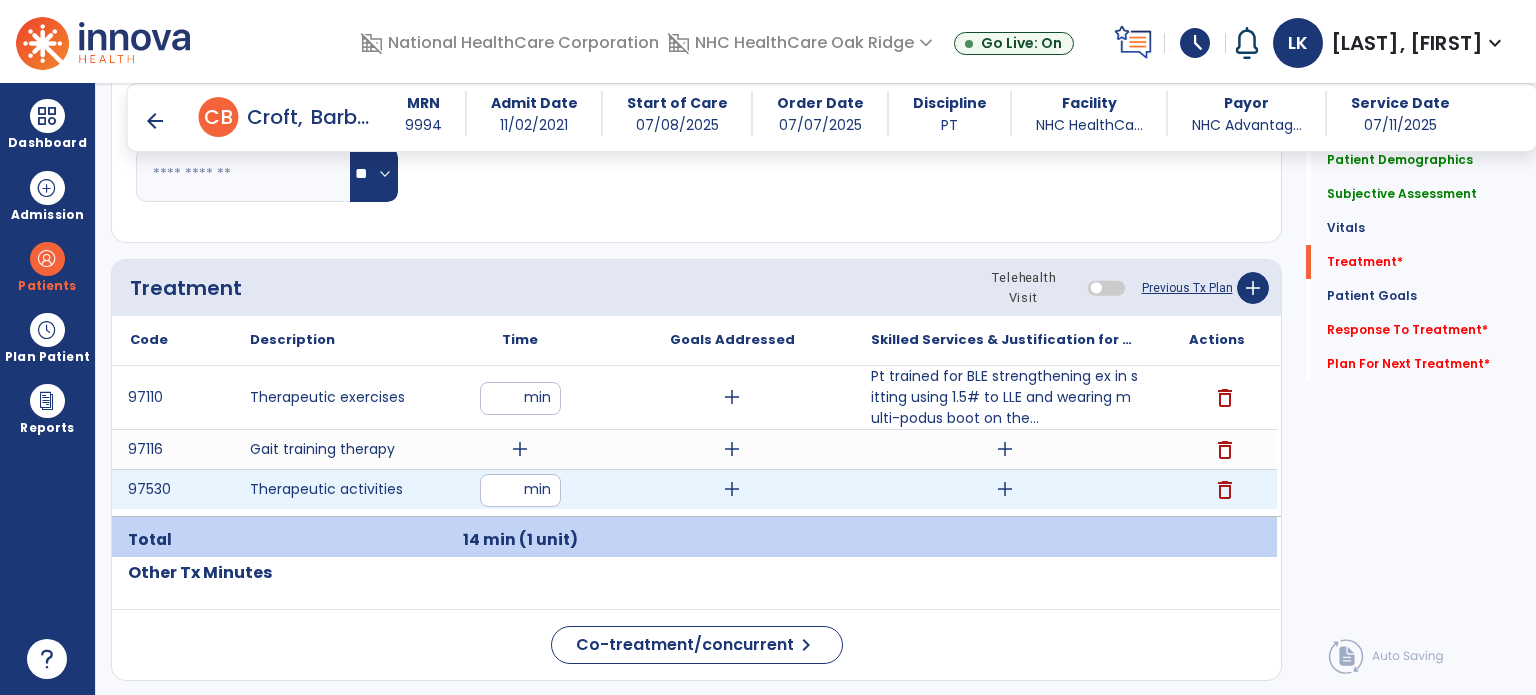 type on "**" 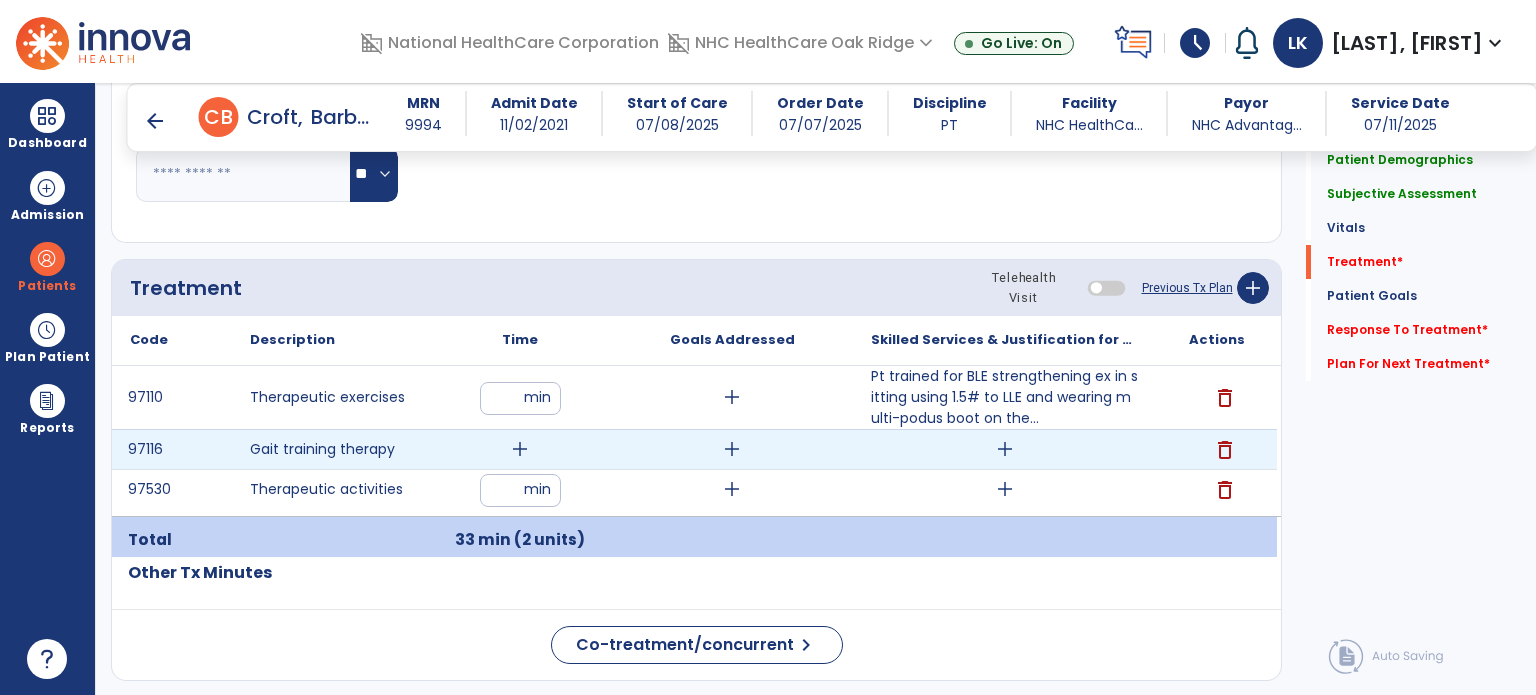 click on "add" at bounding box center (520, 449) 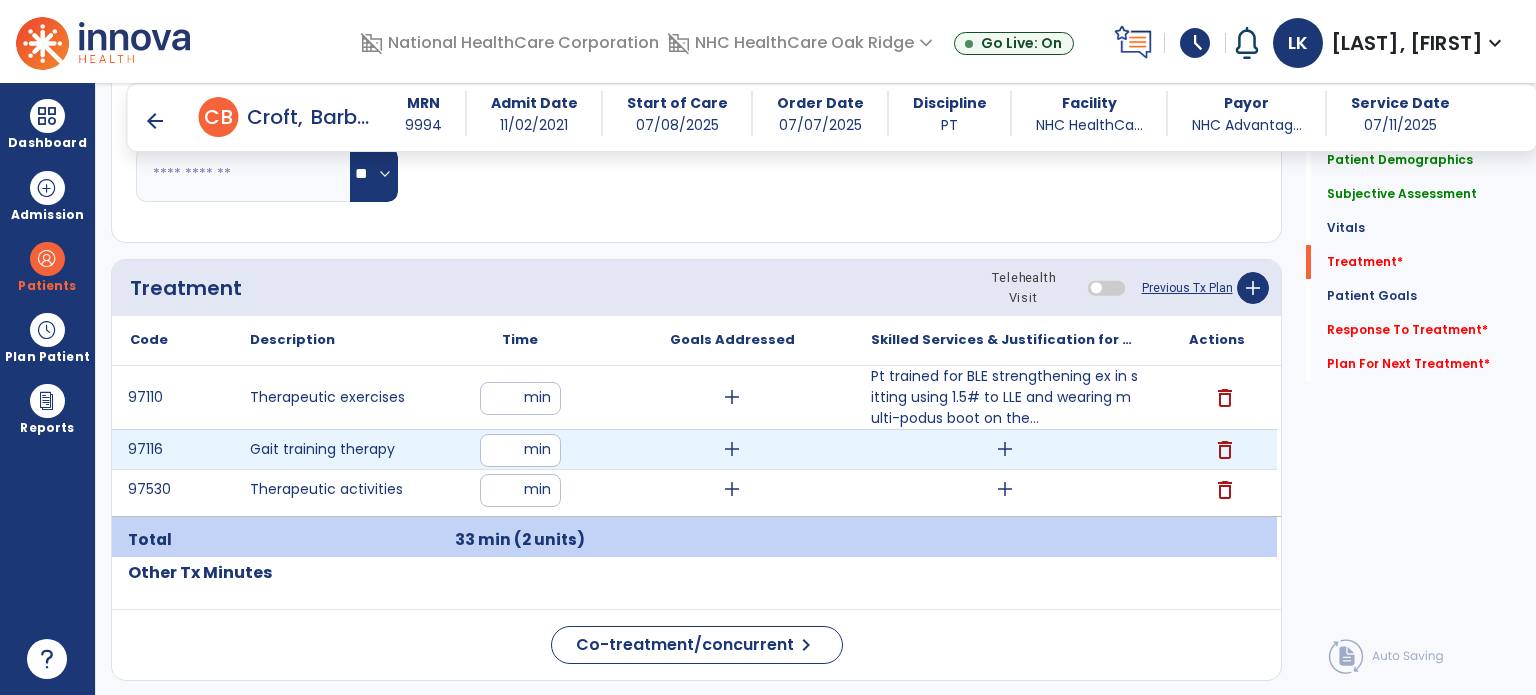 type on "**" 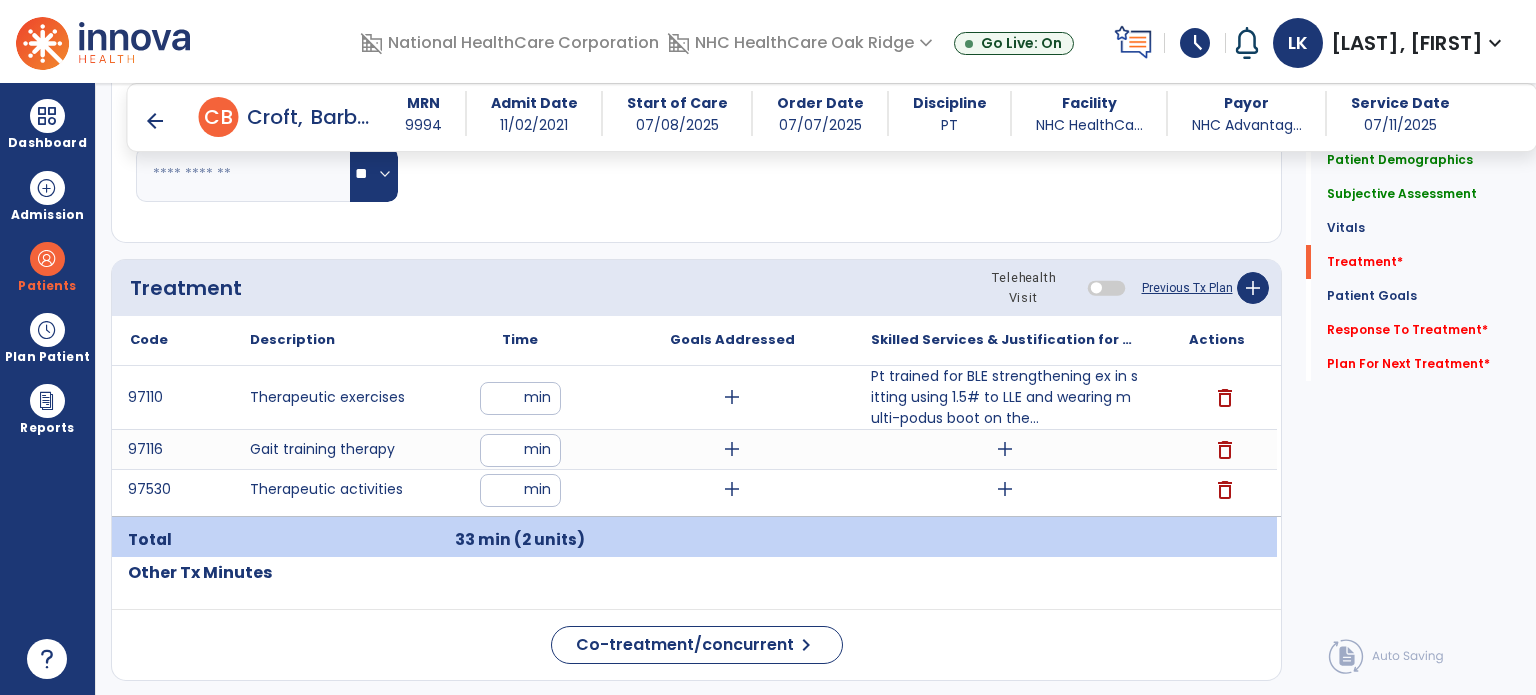 click on "Respiratory Rate  BPM Blood Pressure   SBP   DBP Temperature  ** ** Pulse Rate  BPM O2 Saturation  % Notes/Comments" 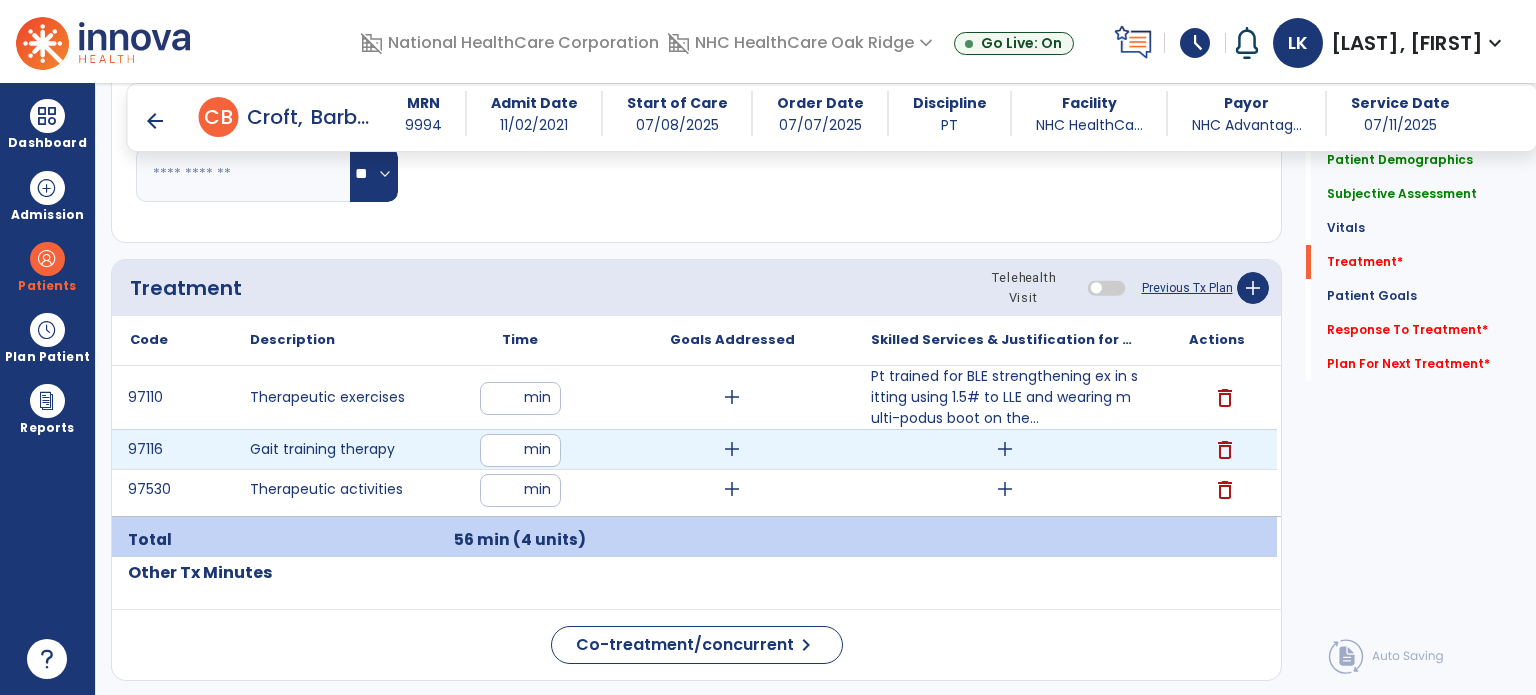click on "**" at bounding box center [520, 450] 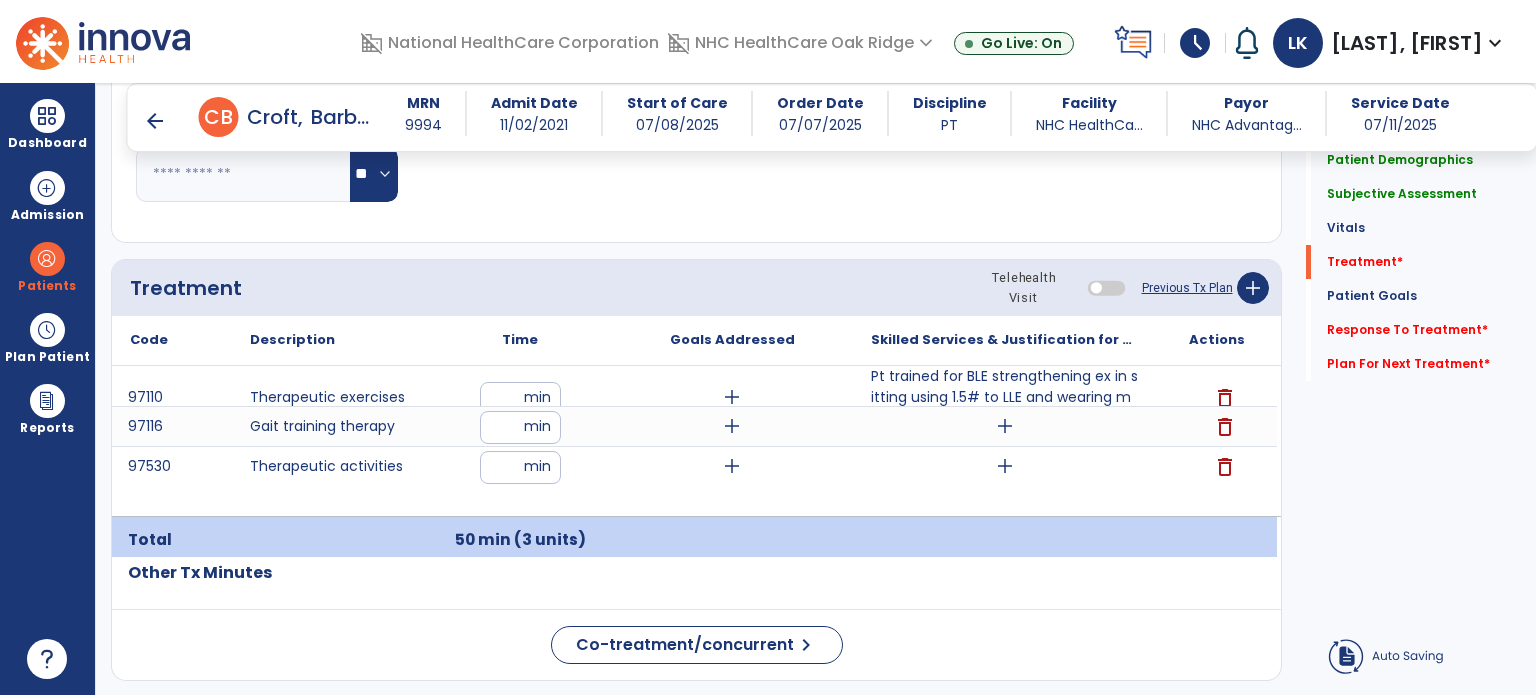 click on "Pulse Rate  BPM O2 Saturation  %" 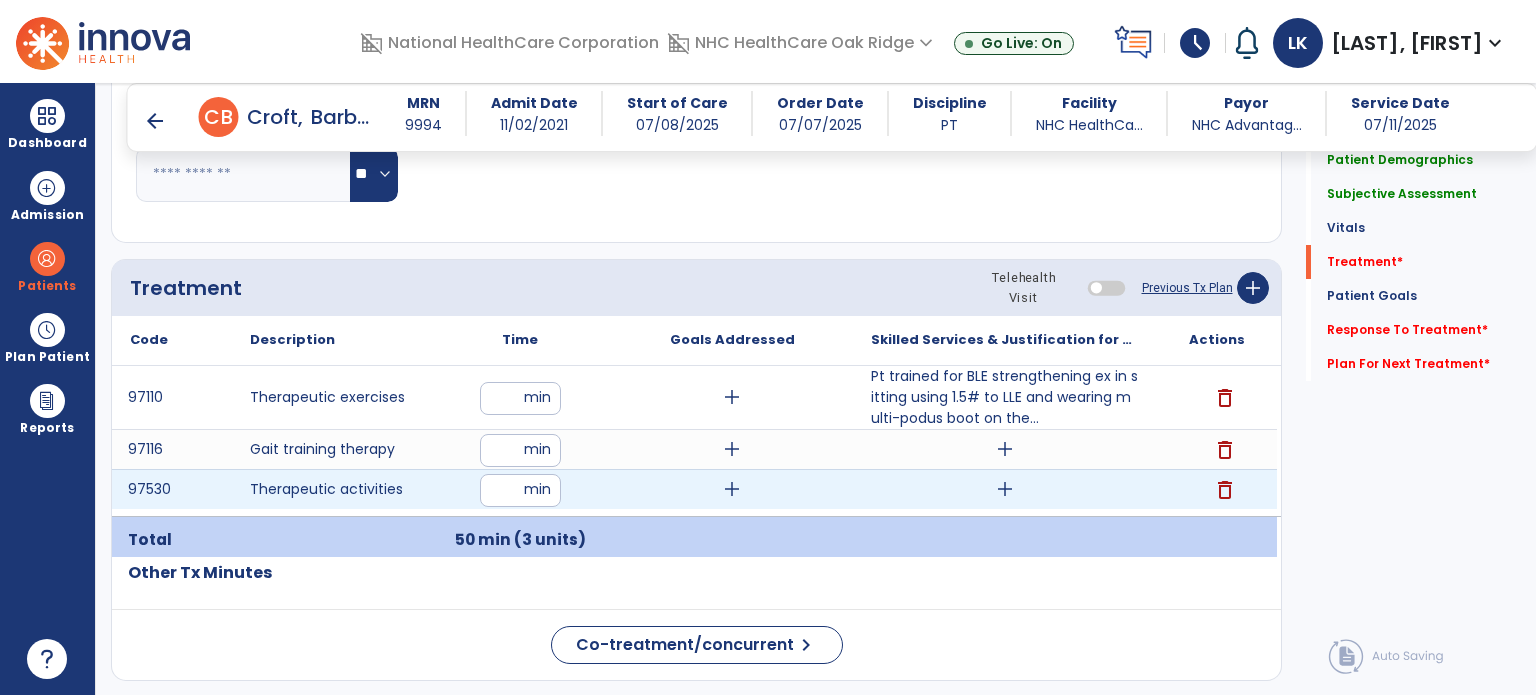 click on "**" at bounding box center [520, 490] 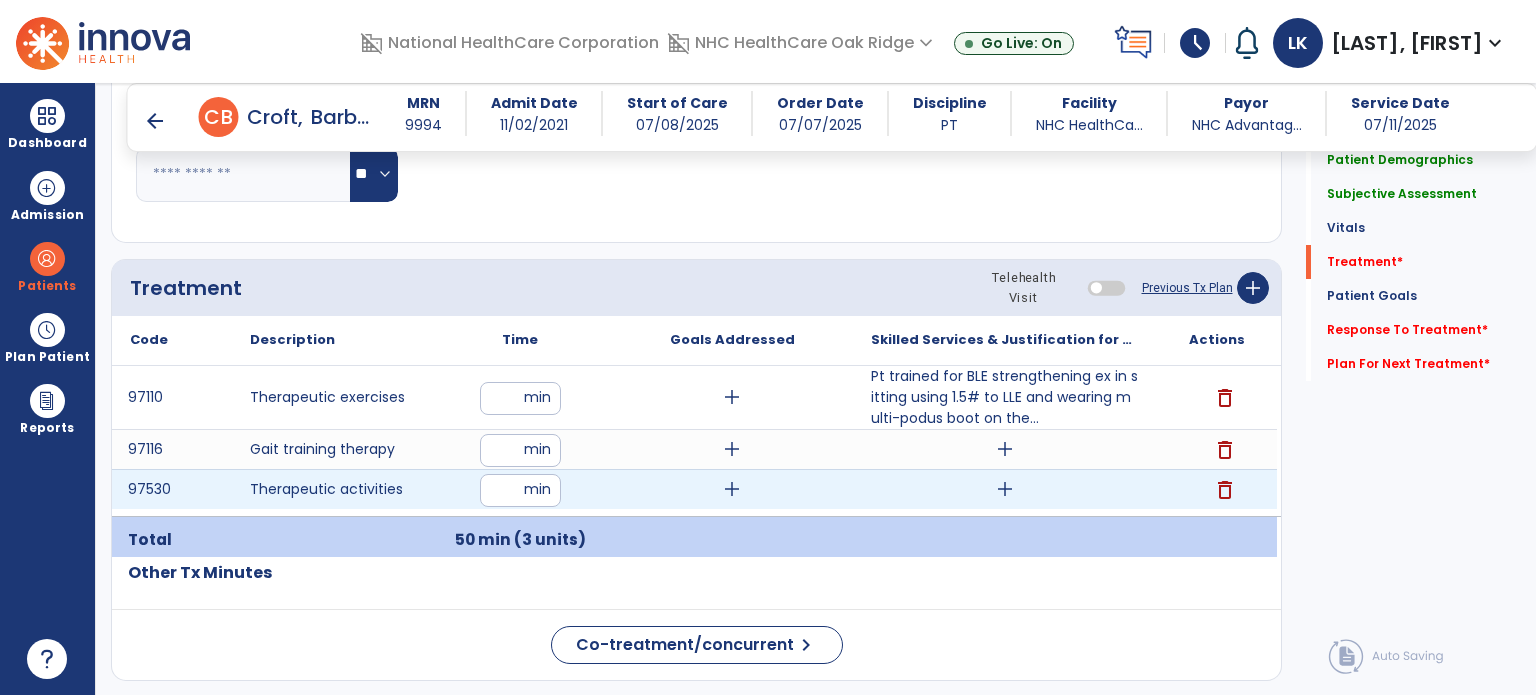 type on "**" 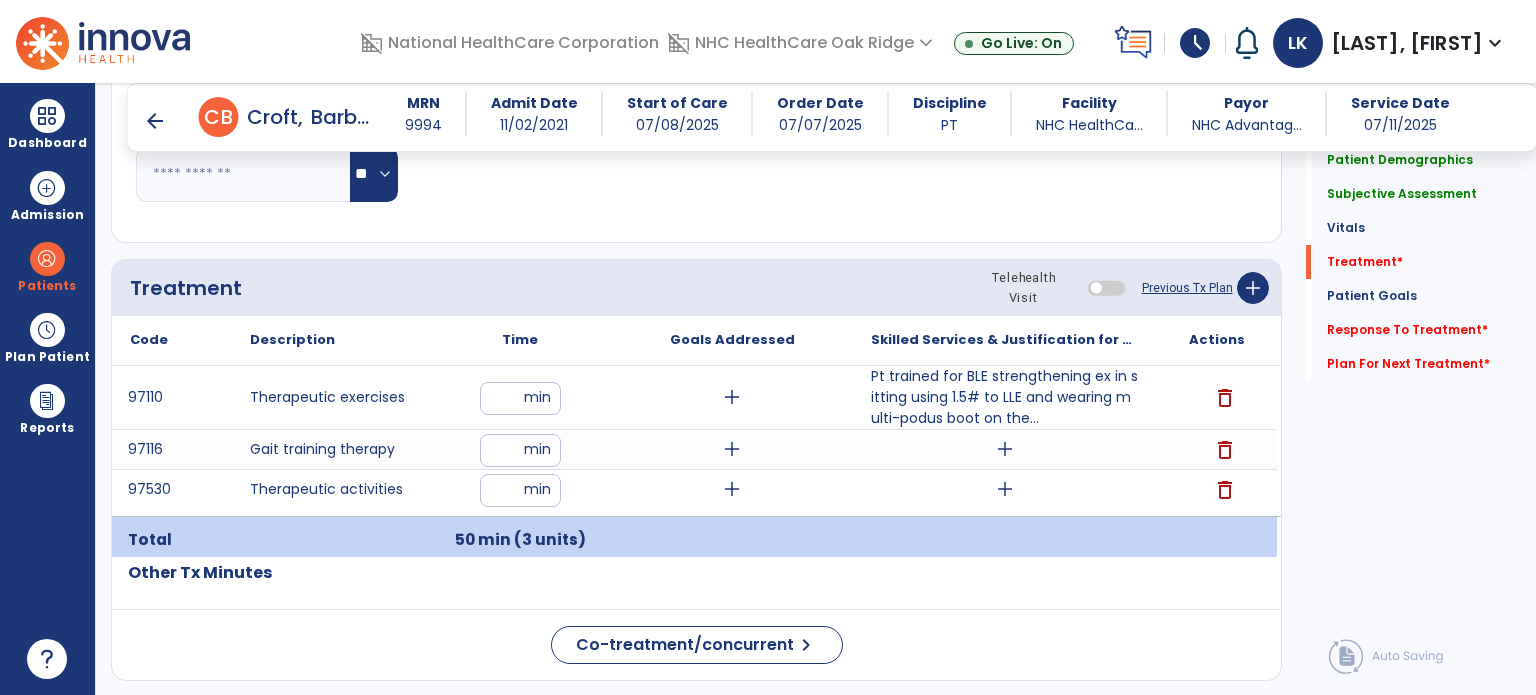 click on "Respiratory Rate  BPM Blood Pressure   SBP   DBP Temperature  ** ** Pulse Rate  BPM O2 Saturation  % Notes/Comments" 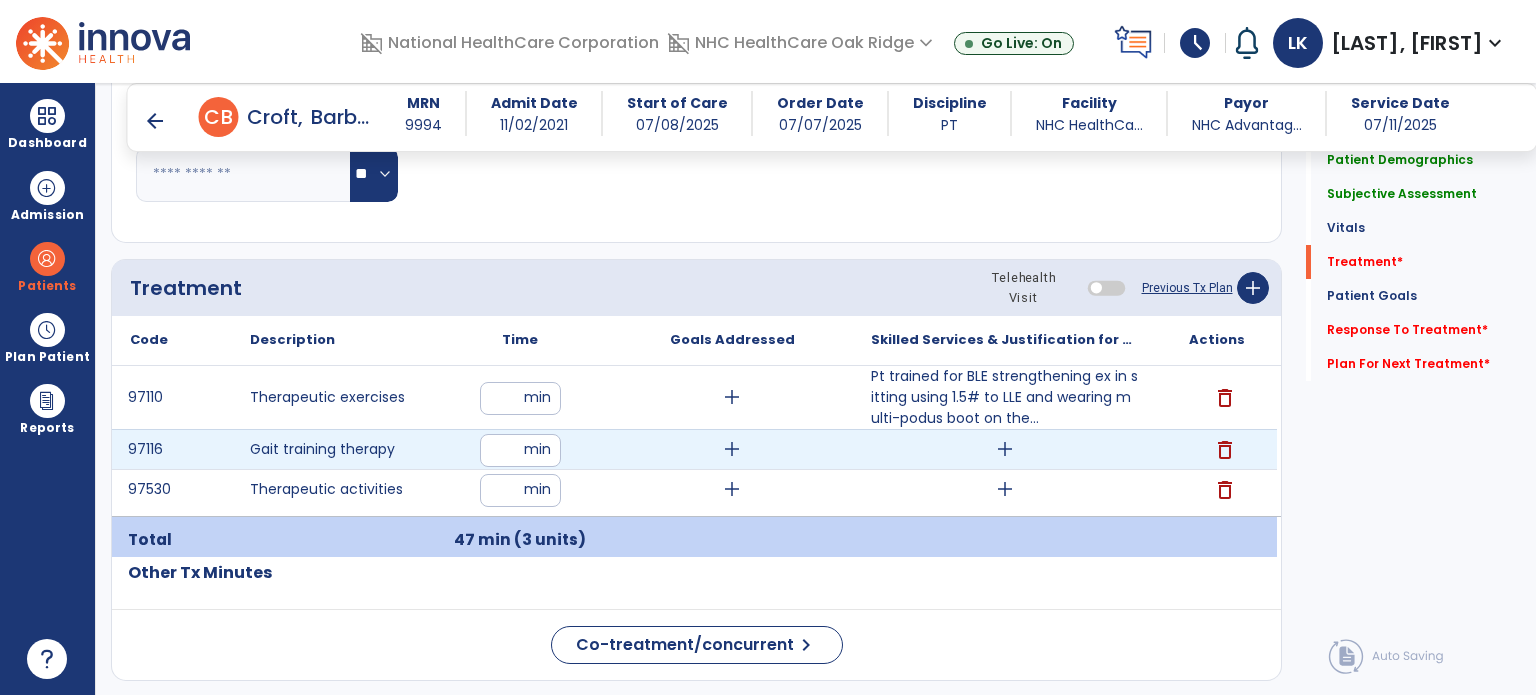 click on "add" at bounding box center [1005, 449] 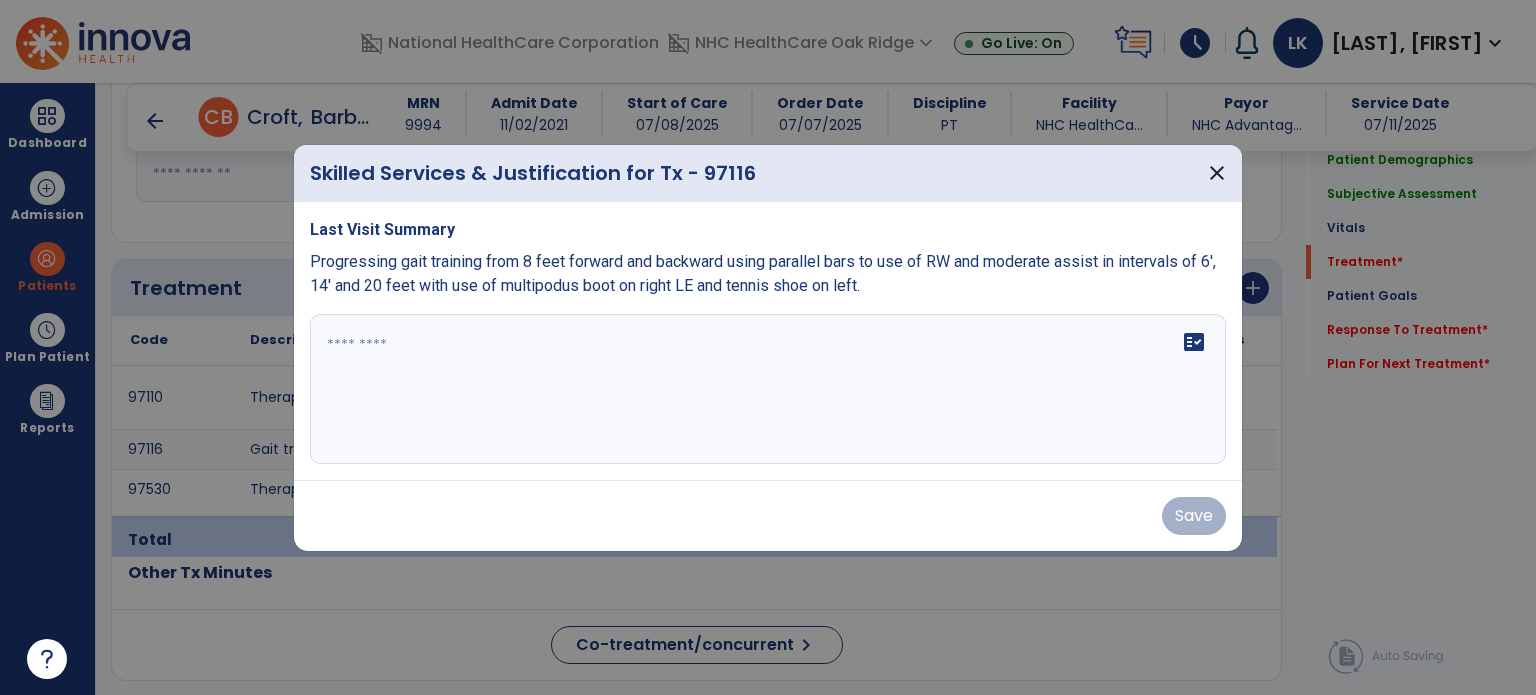 click on "fact_check" at bounding box center (768, 389) 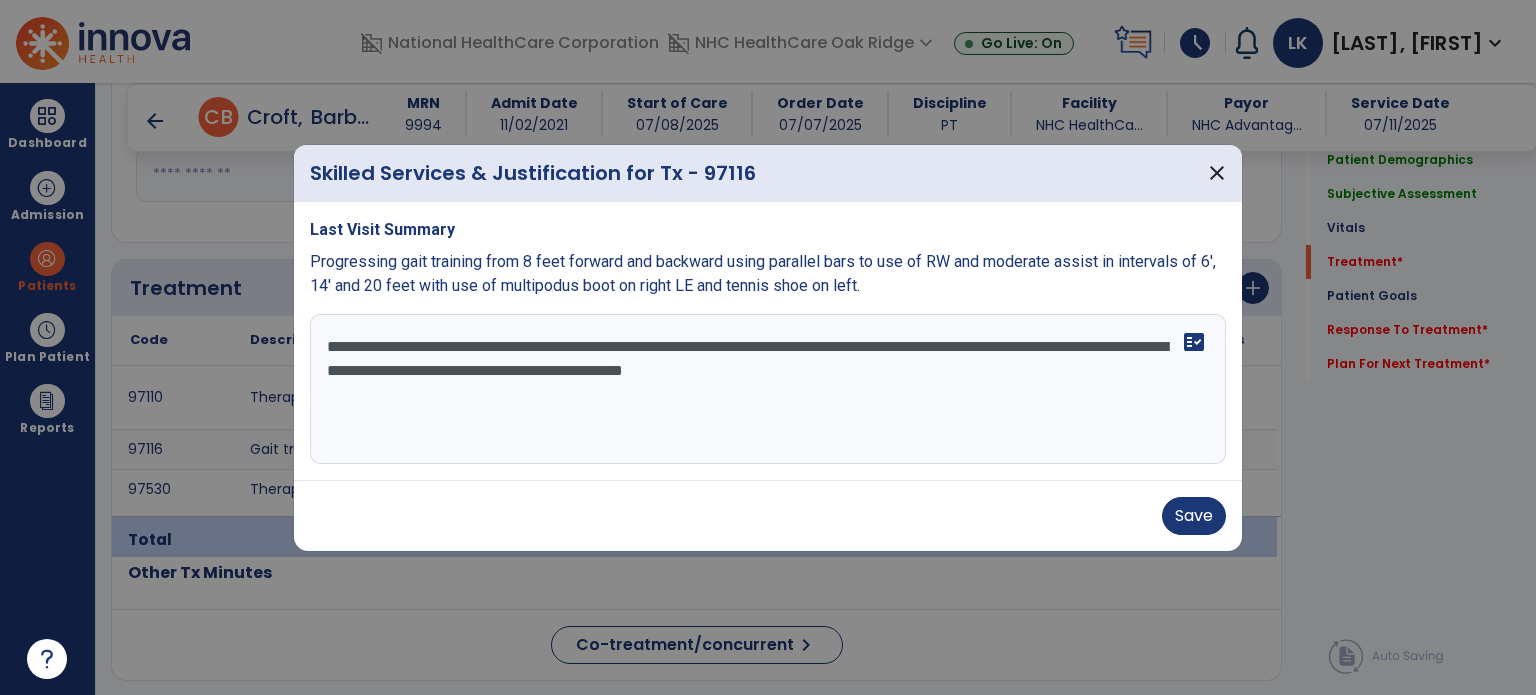 type on "**********" 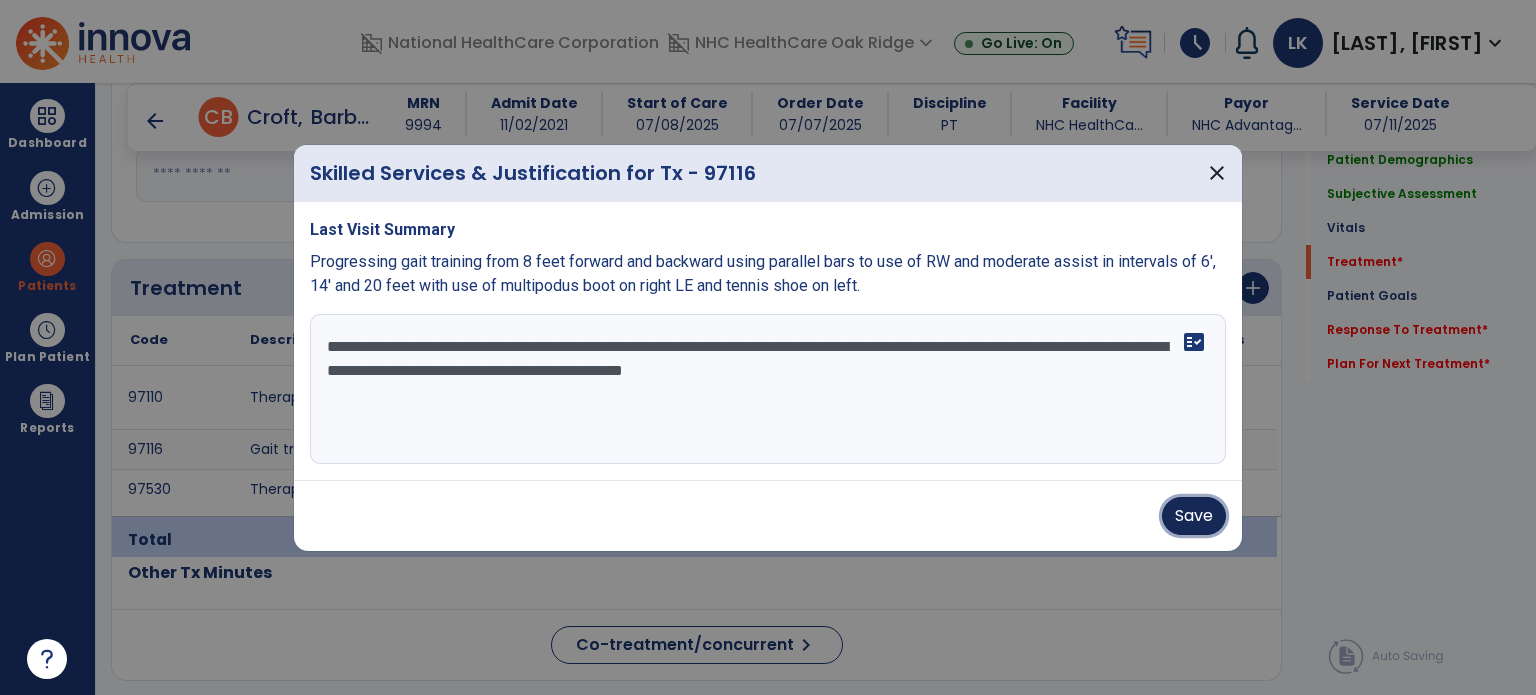 click on "Save" at bounding box center [1194, 516] 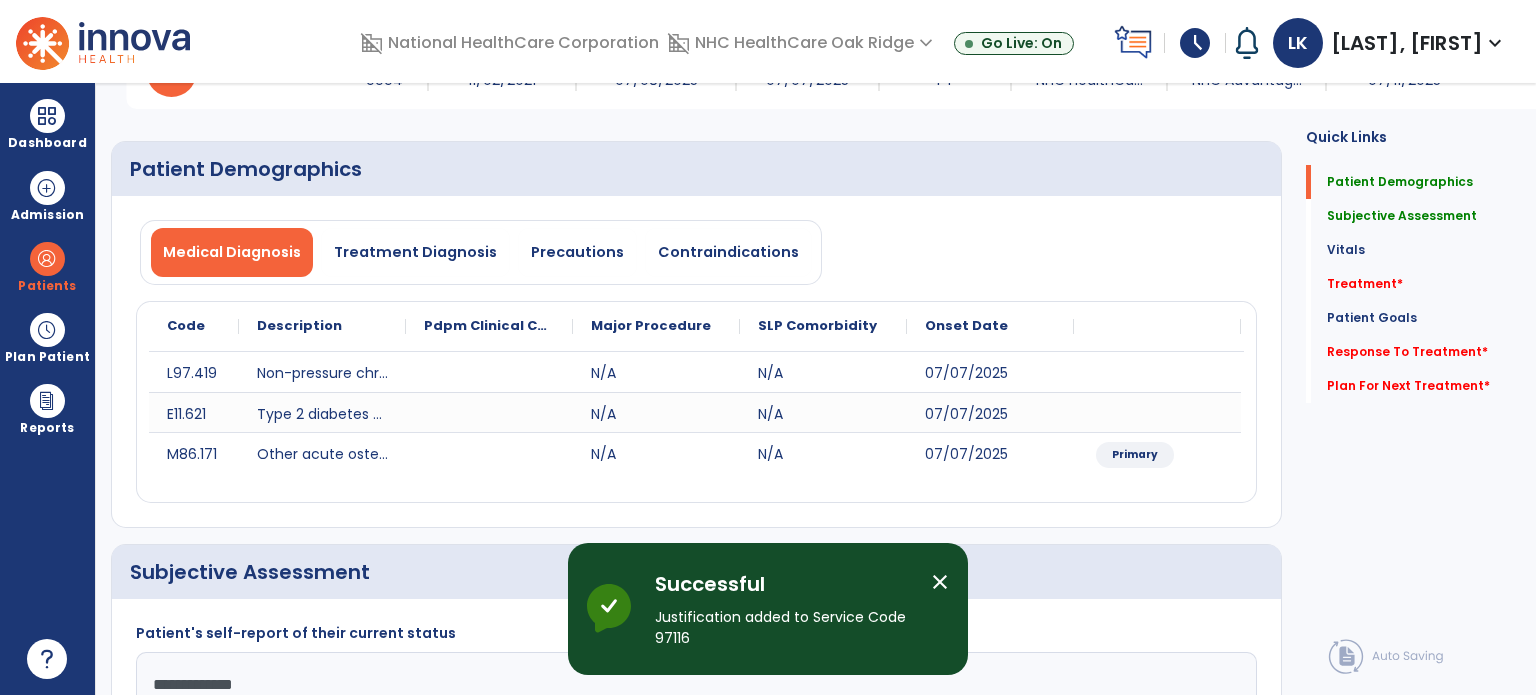 scroll, scrollTop: 0, scrollLeft: 0, axis: both 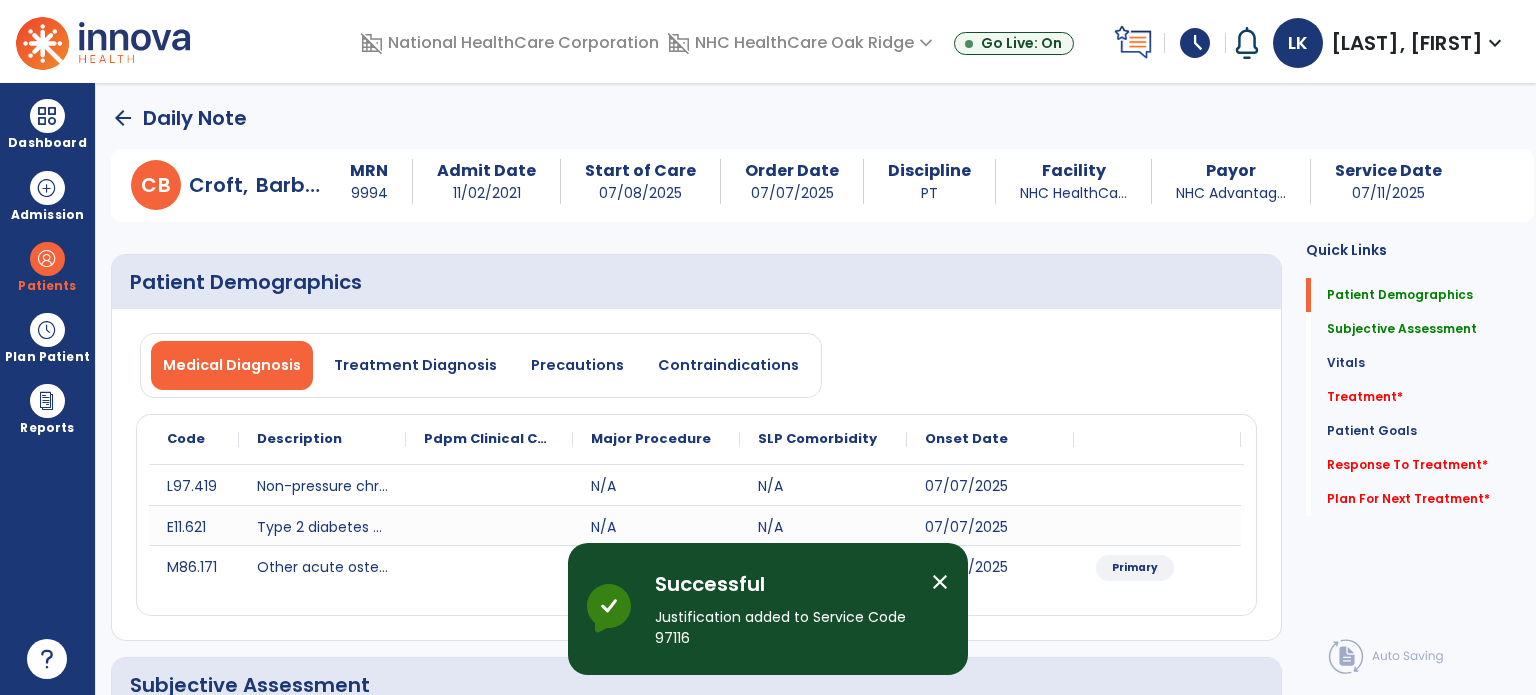 click on "Precautions" at bounding box center [577, 365] 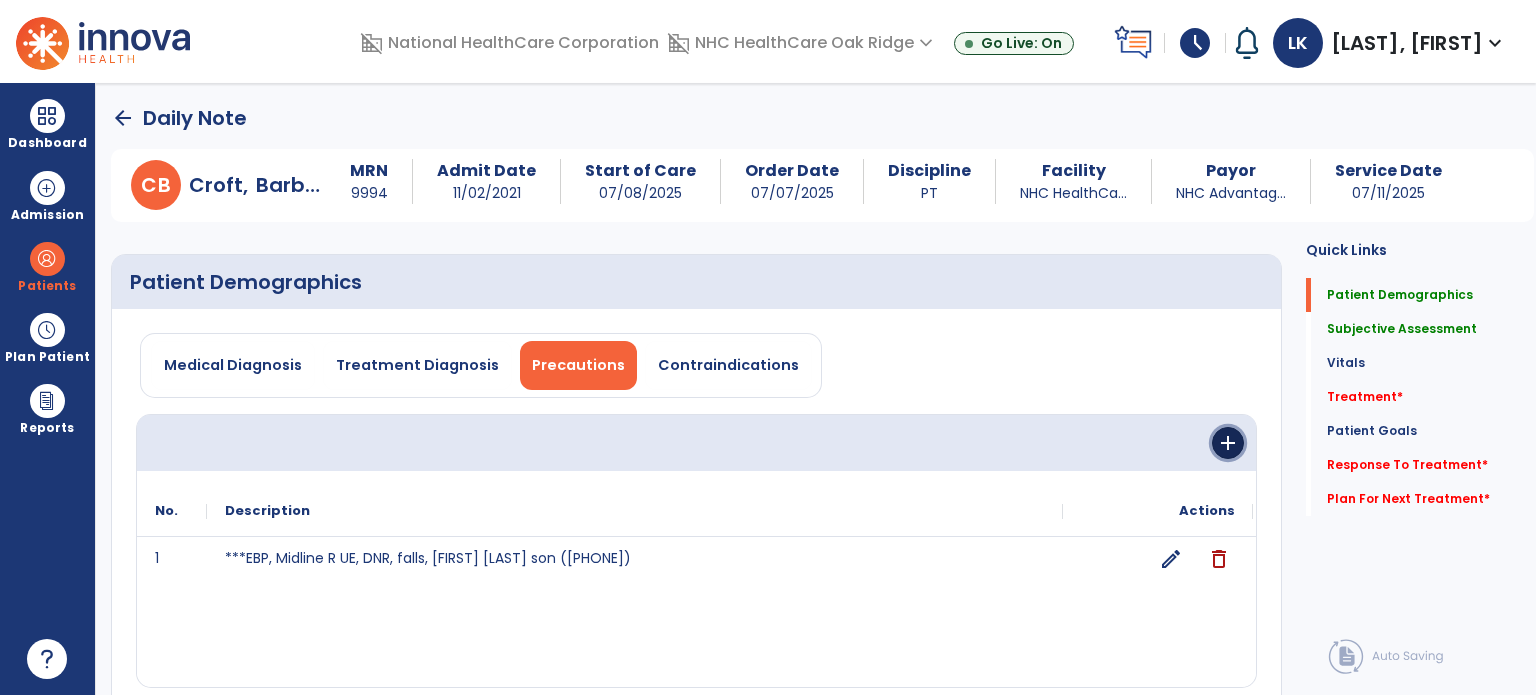click on "add" 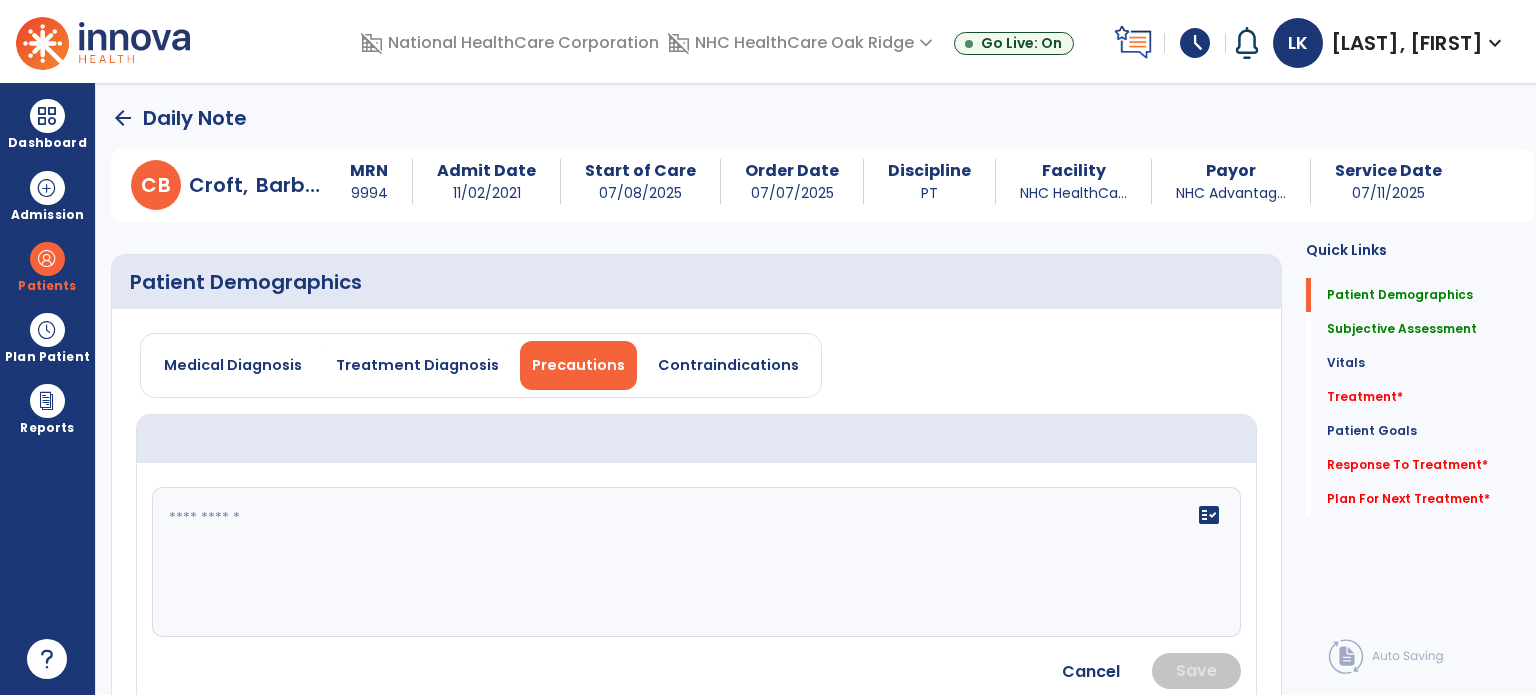 click 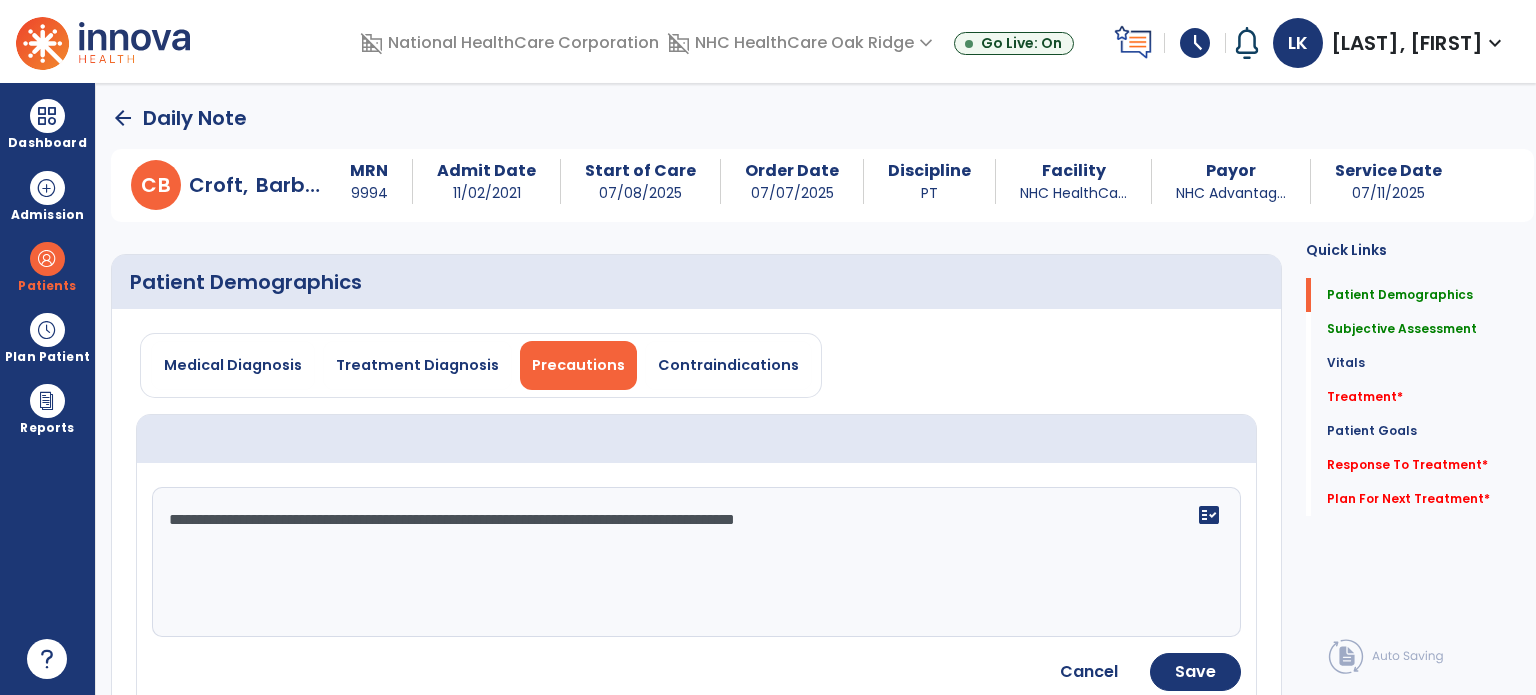click on "**********" 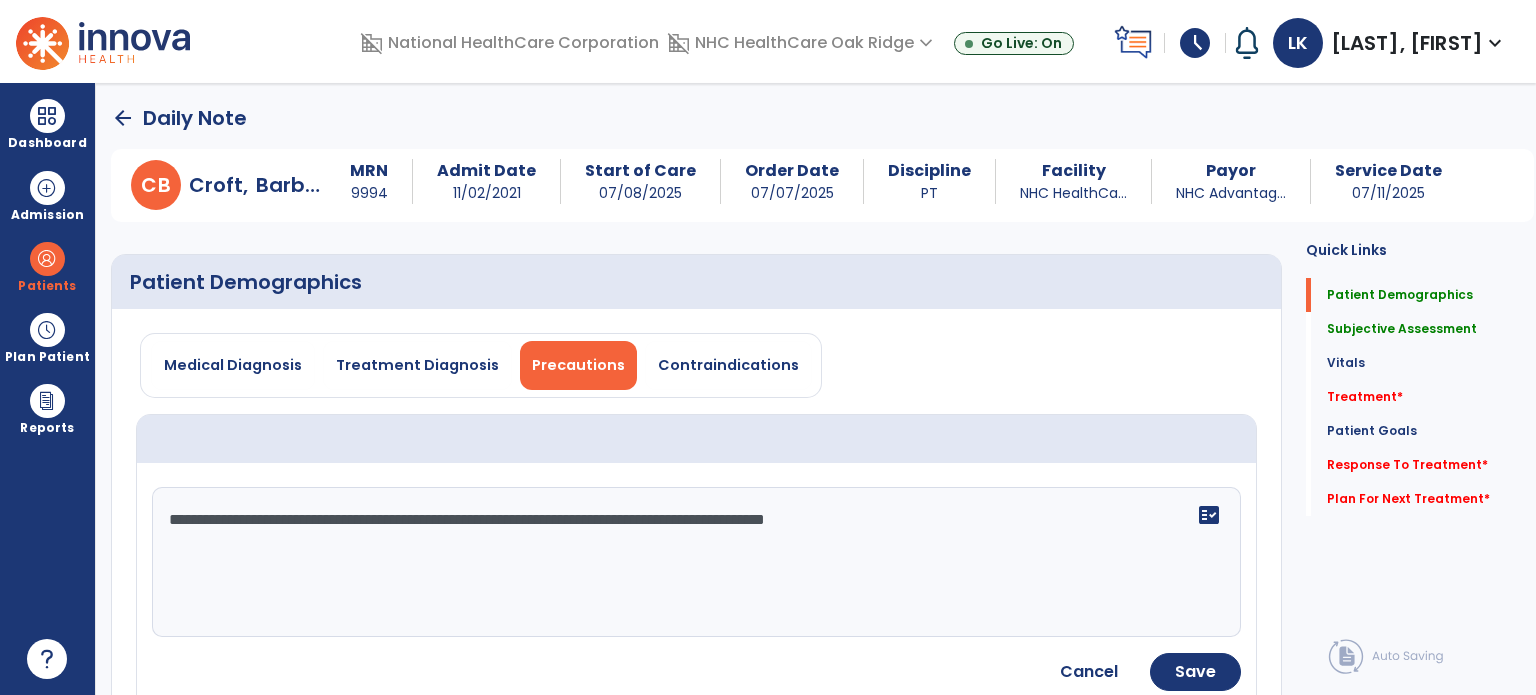 type on "**********" 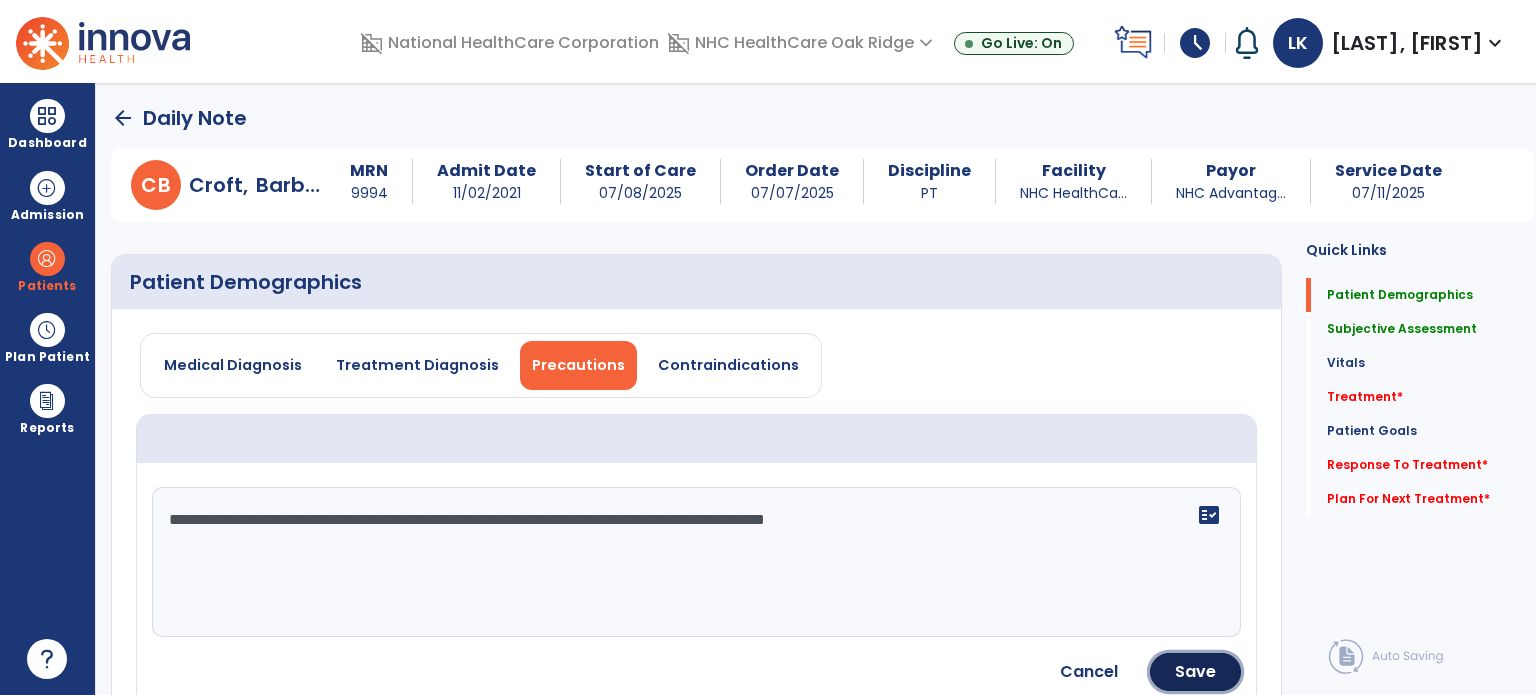 click on "Save" 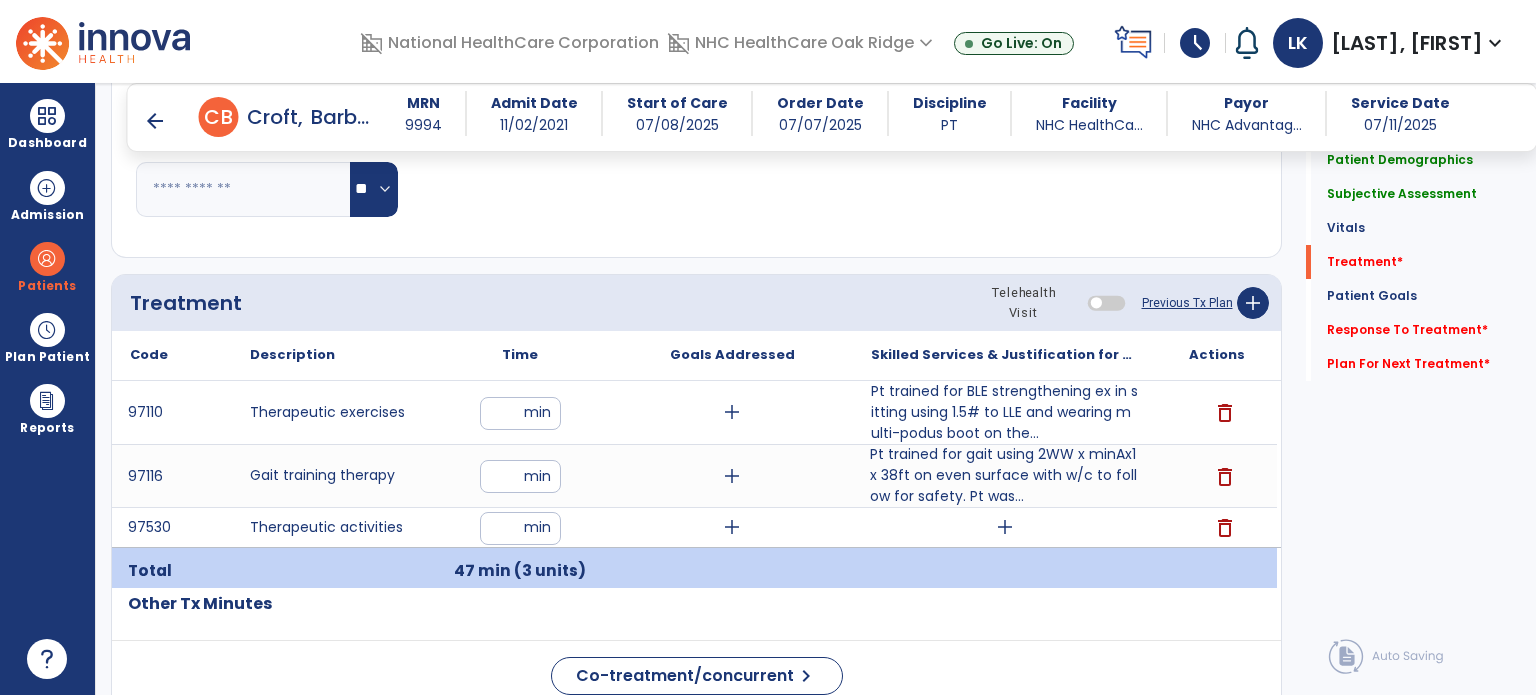 scroll, scrollTop: 1300, scrollLeft: 0, axis: vertical 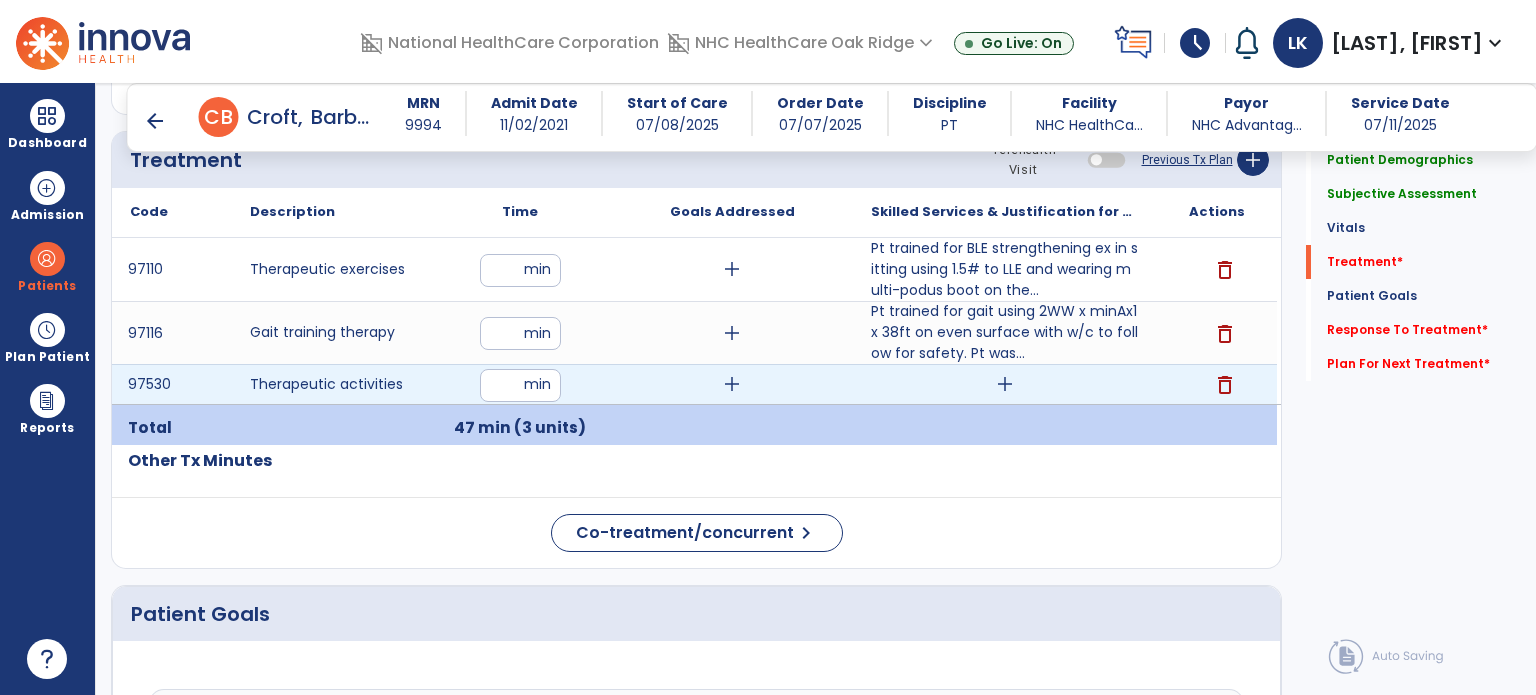 click on "add" at bounding box center (1004, 384) 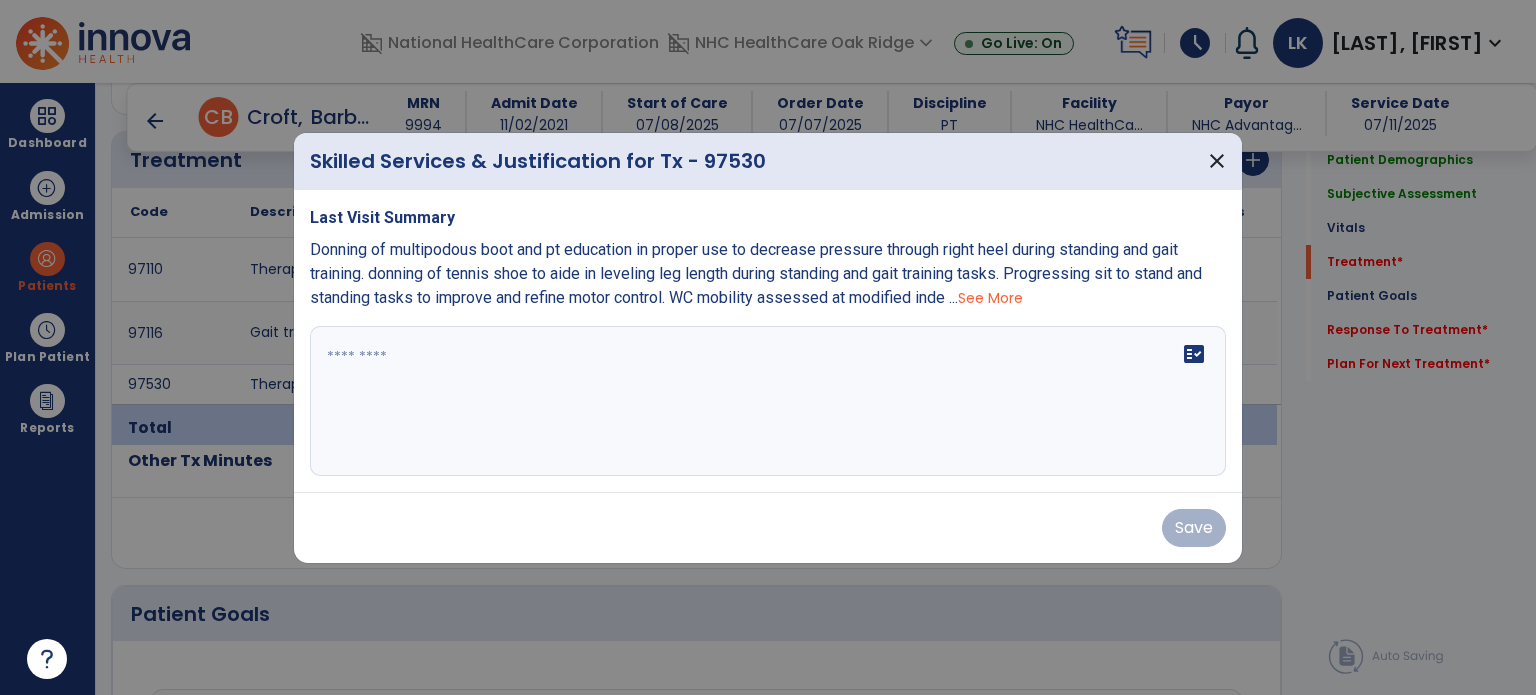 click on "fact_check" at bounding box center (768, 401) 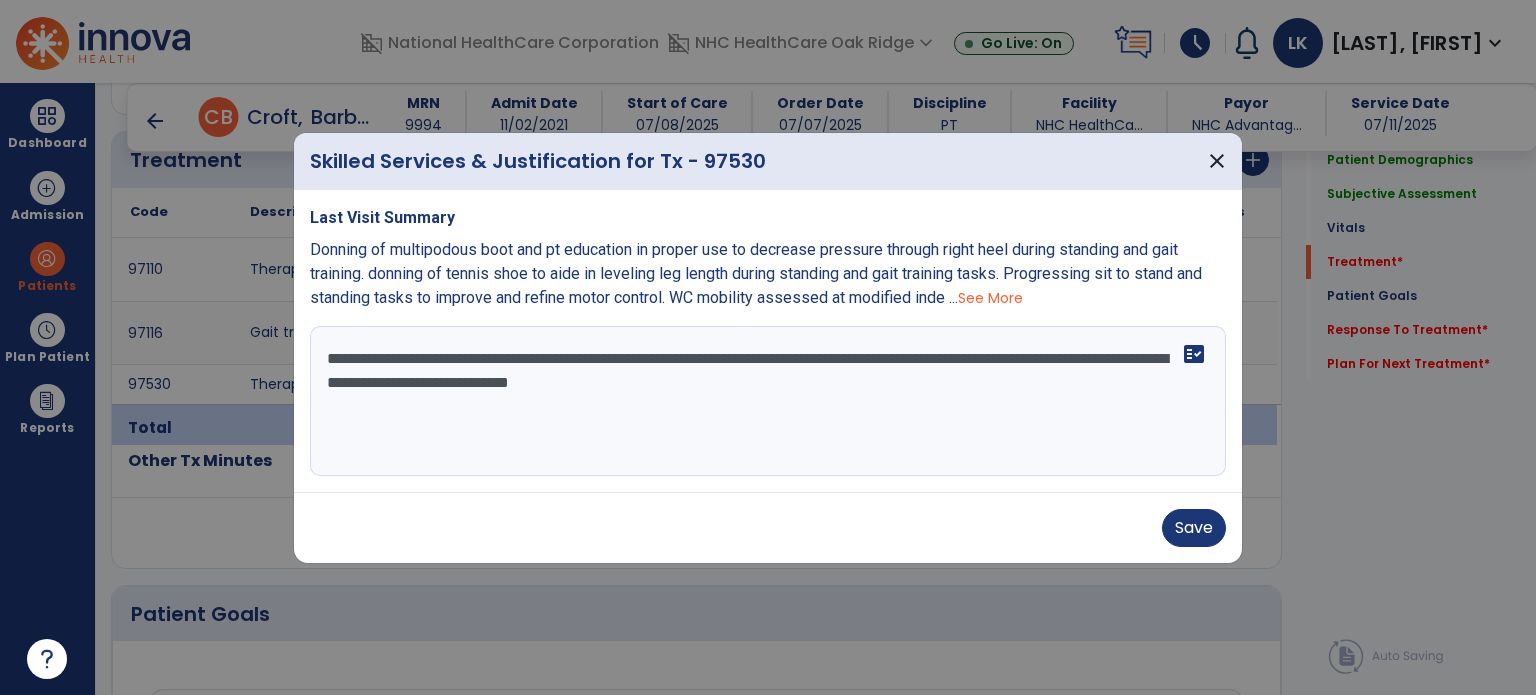 click on "**********" at bounding box center [768, 401] 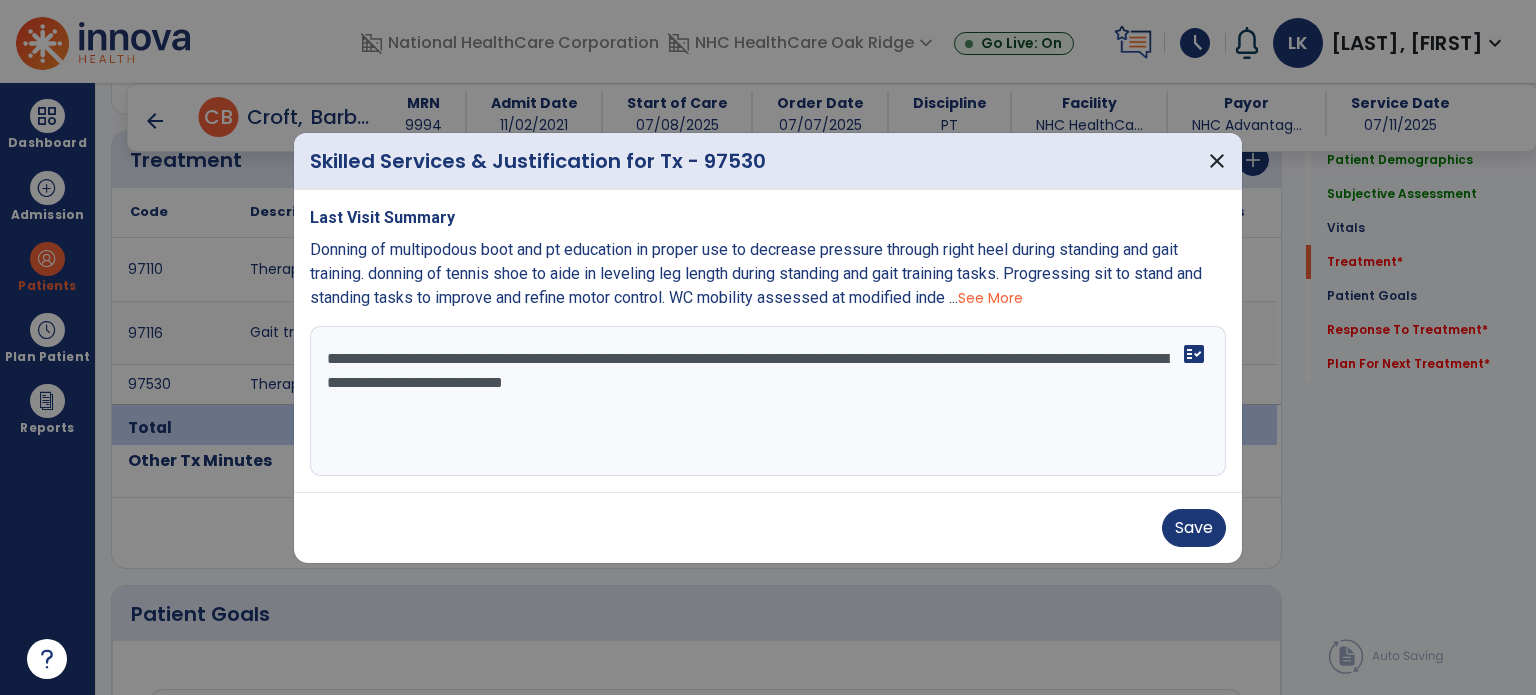 drag, startPoint x: 928, startPoint y: 423, endPoint x: 968, endPoint y: 445, distance: 45.65085 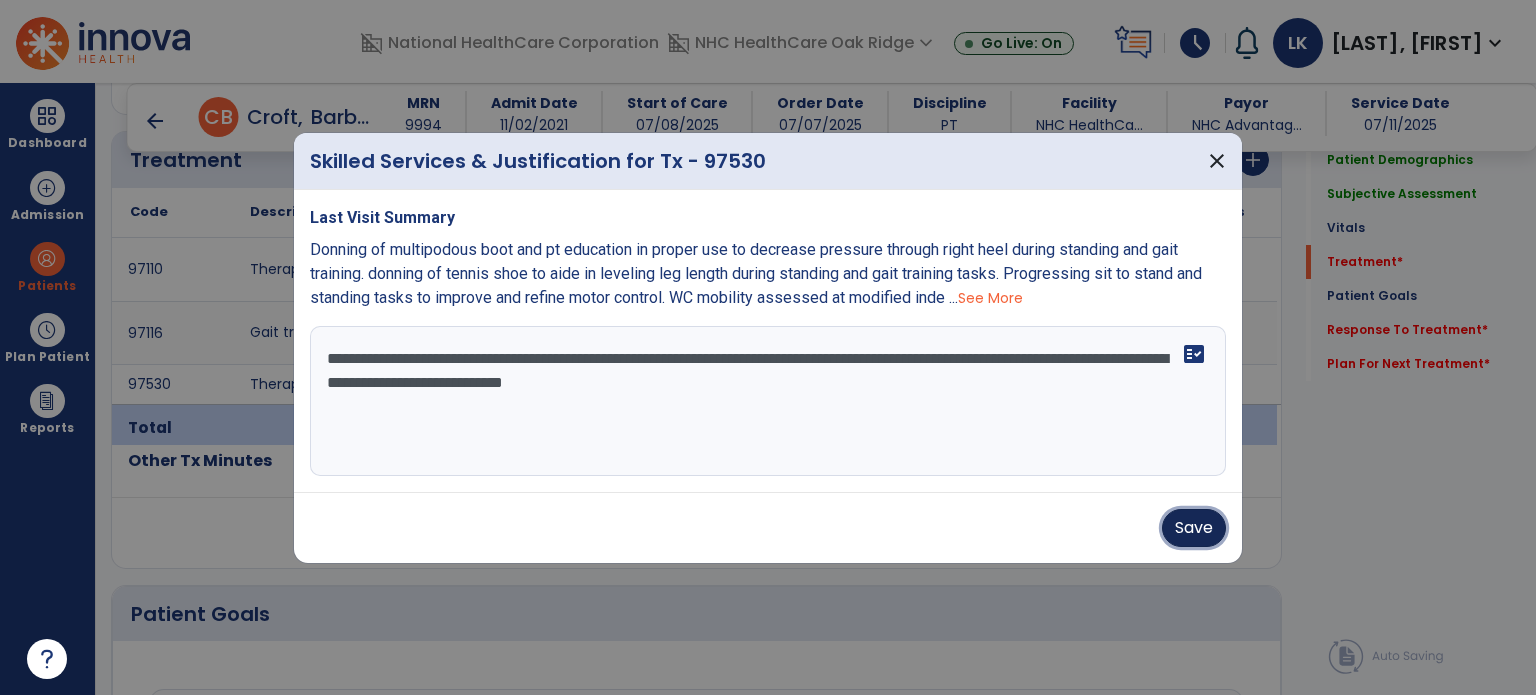 click on "Save" at bounding box center (1194, 528) 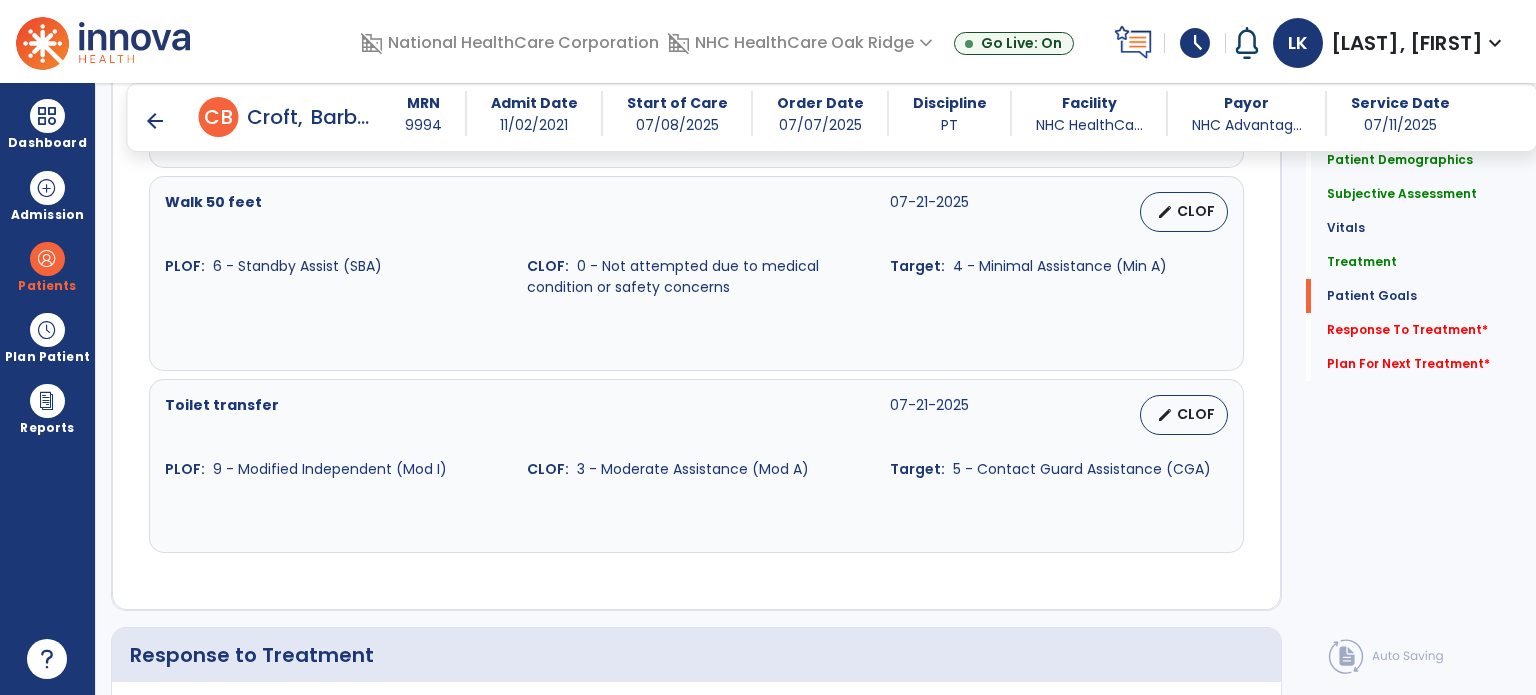 scroll, scrollTop: 2500, scrollLeft: 0, axis: vertical 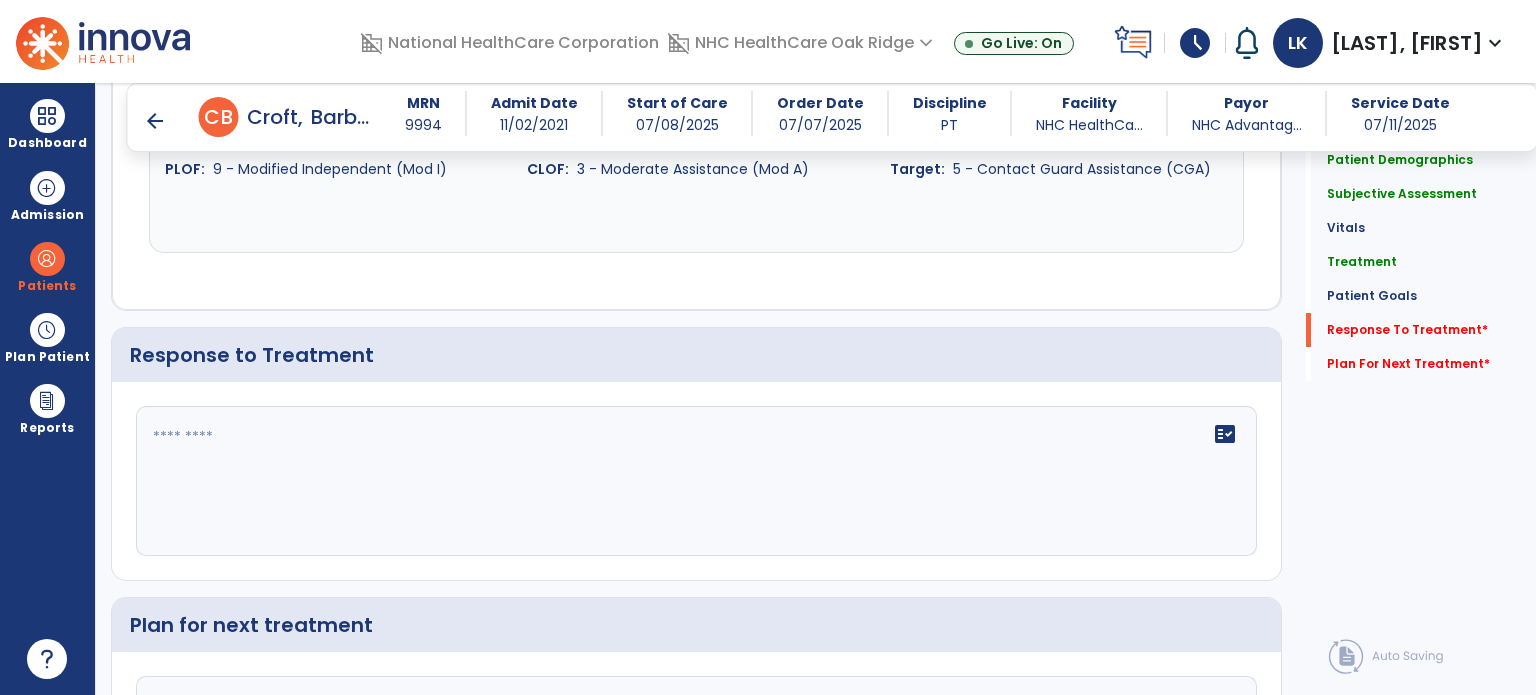 click 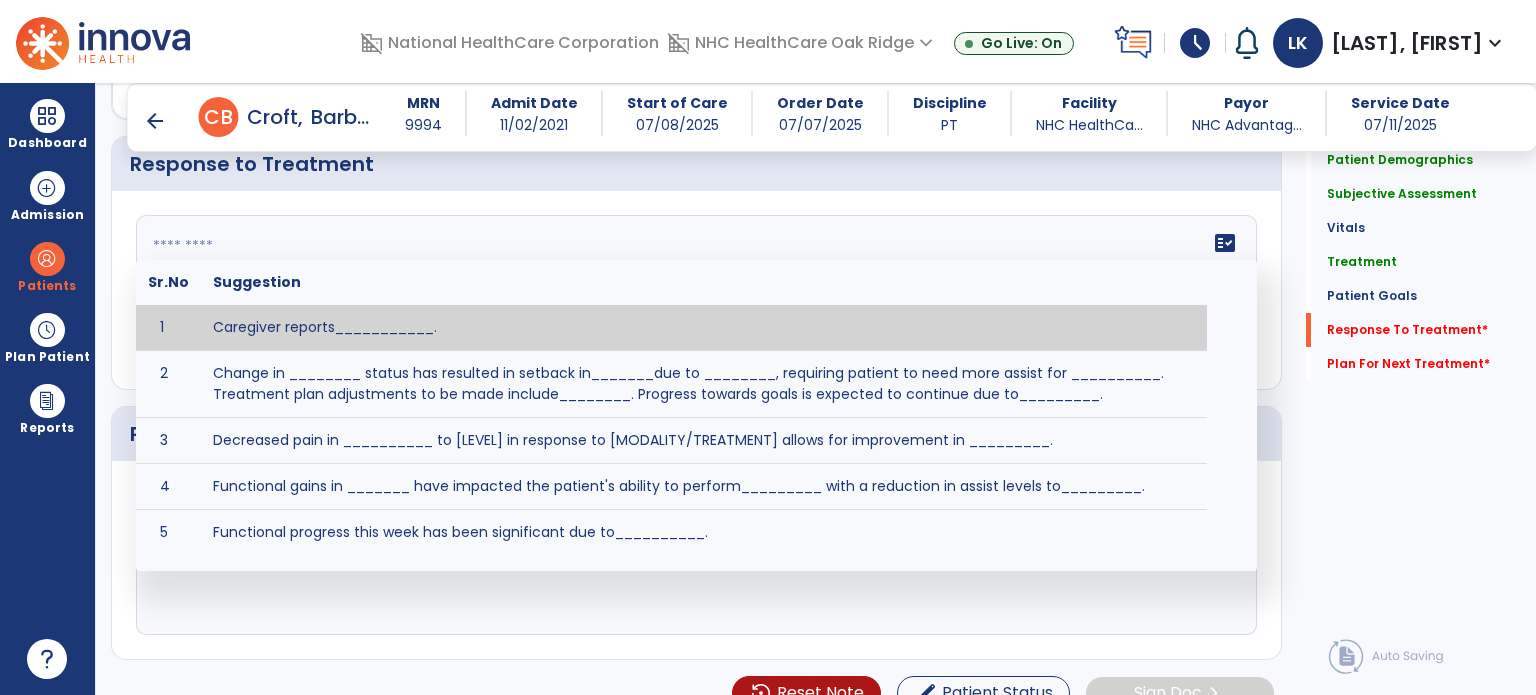 scroll, scrollTop: 2700, scrollLeft: 0, axis: vertical 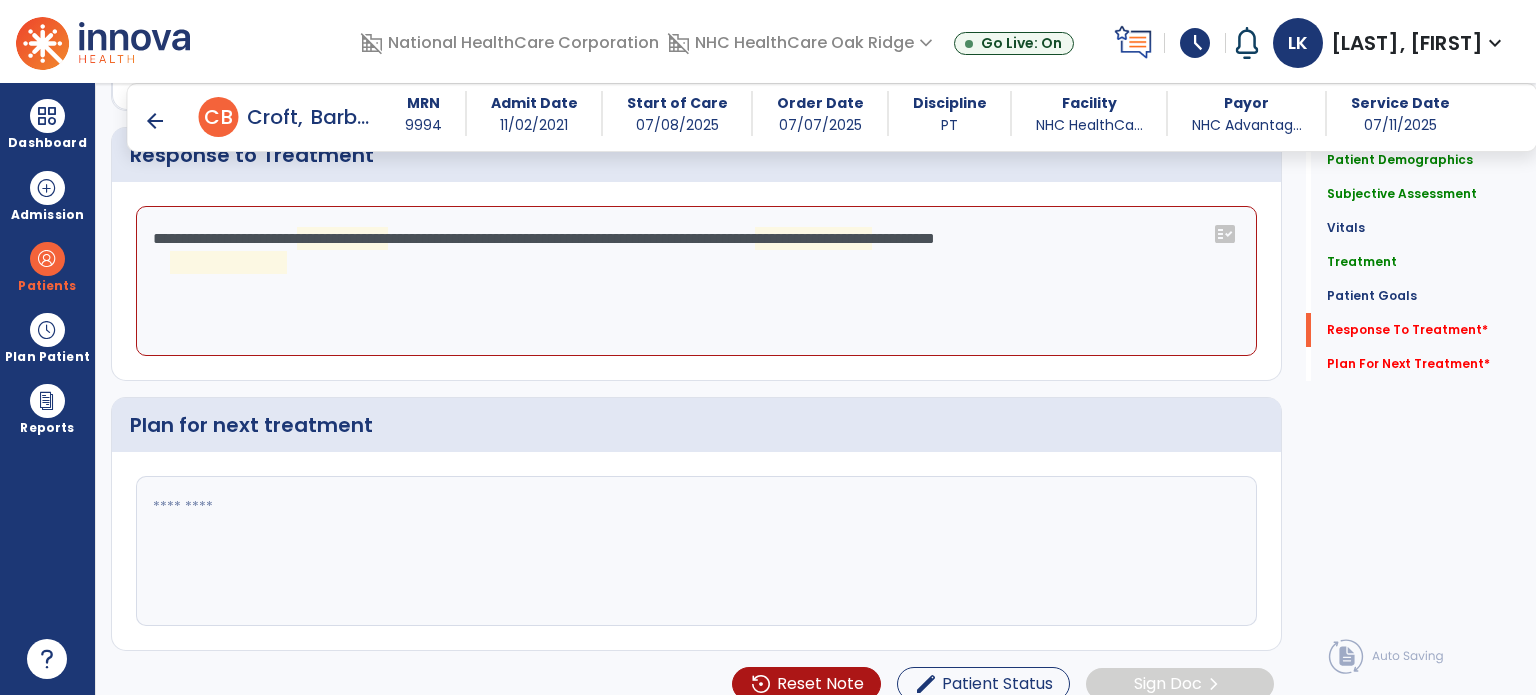 drag, startPoint x: 538, startPoint y: 495, endPoint x: 517, endPoint y: 445, distance: 54.230988 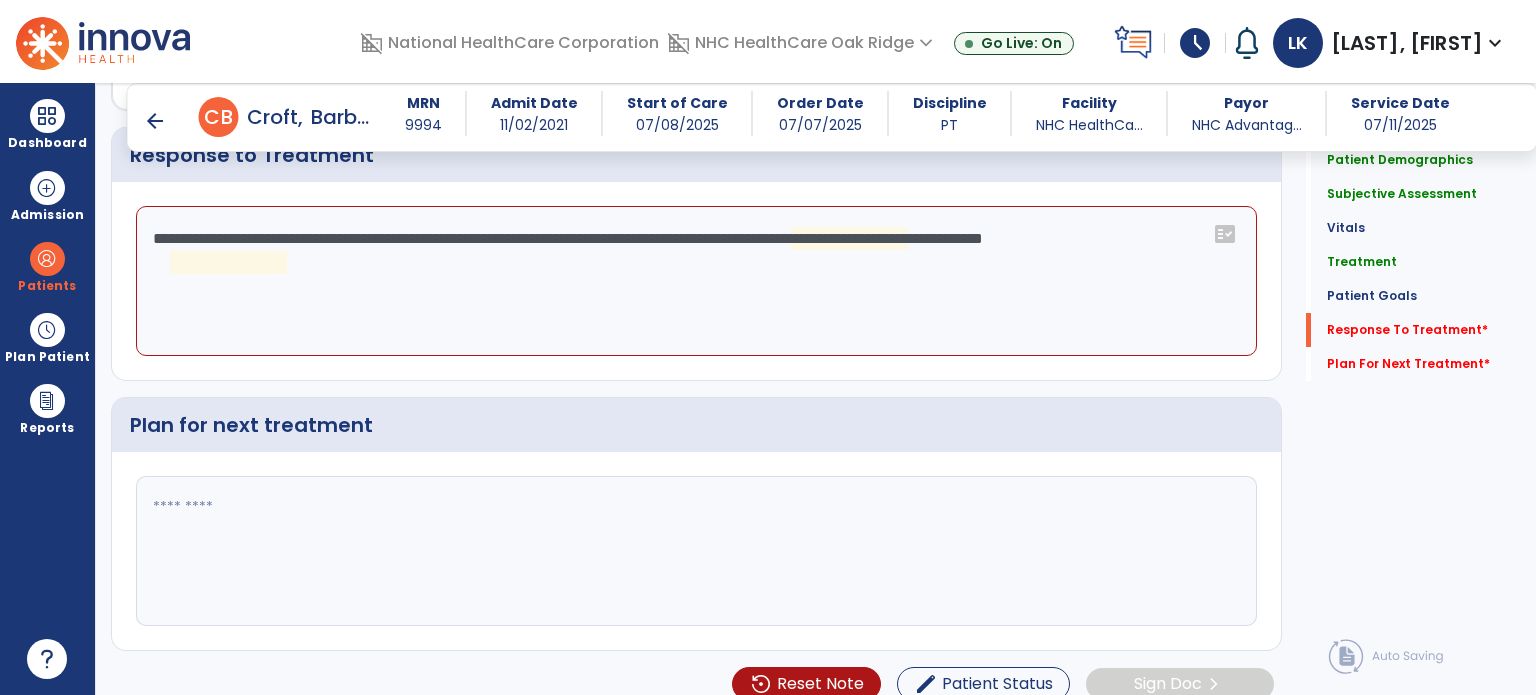 click on "**********" 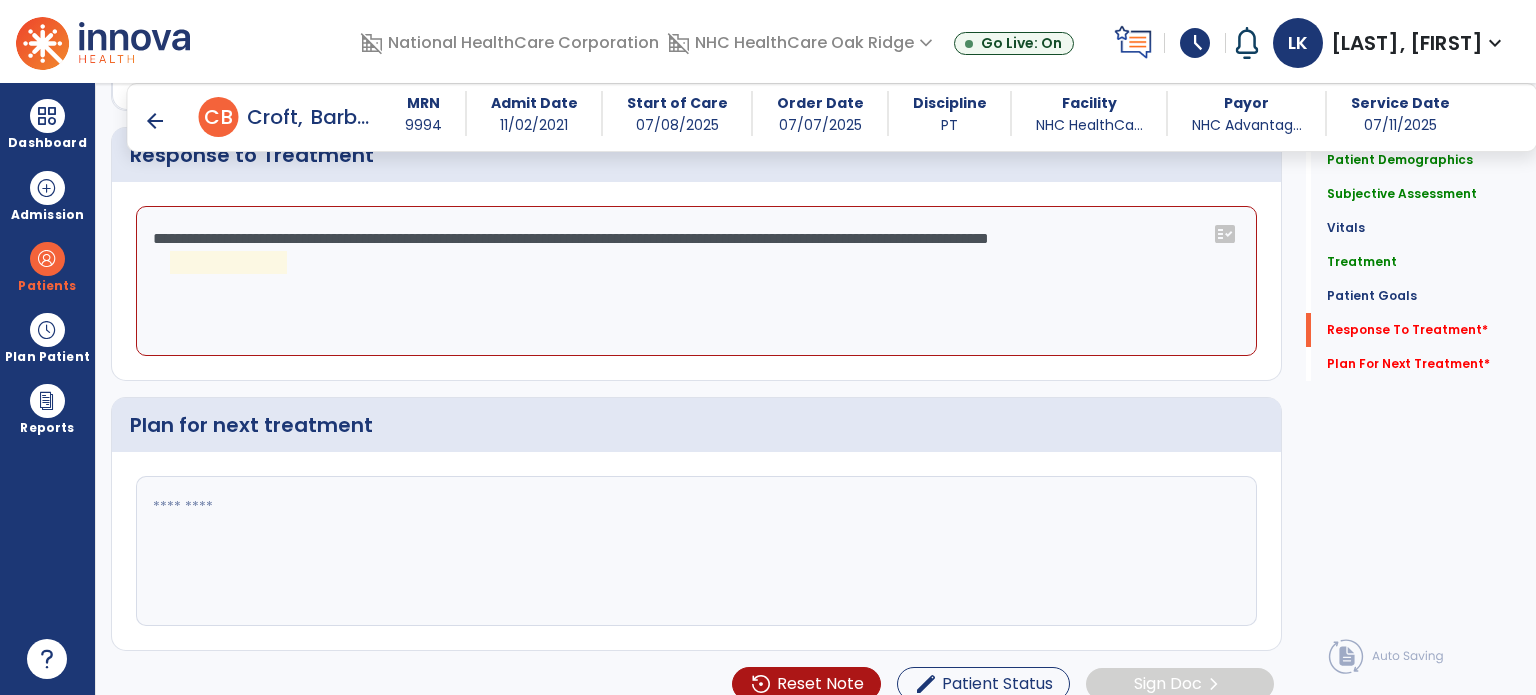 click on "**********" 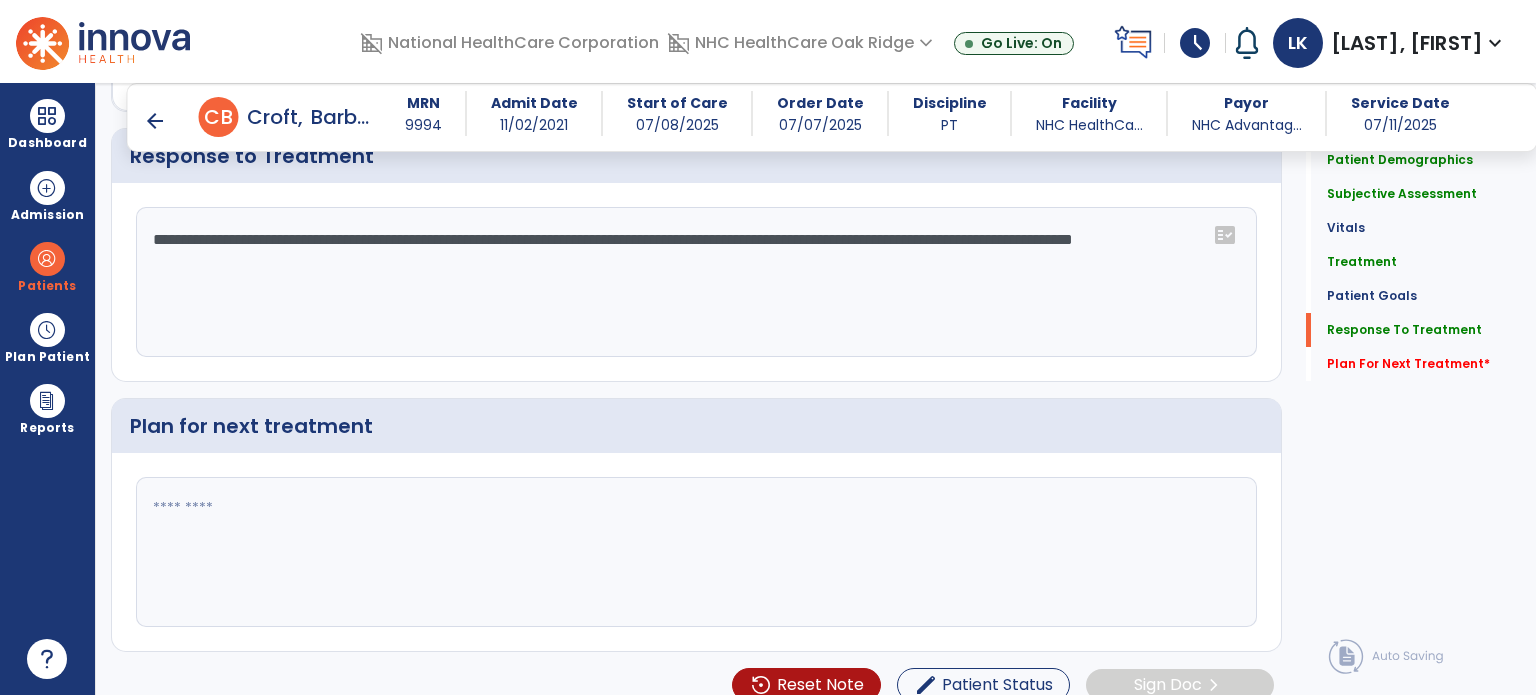 scroll, scrollTop: 2700, scrollLeft: 0, axis: vertical 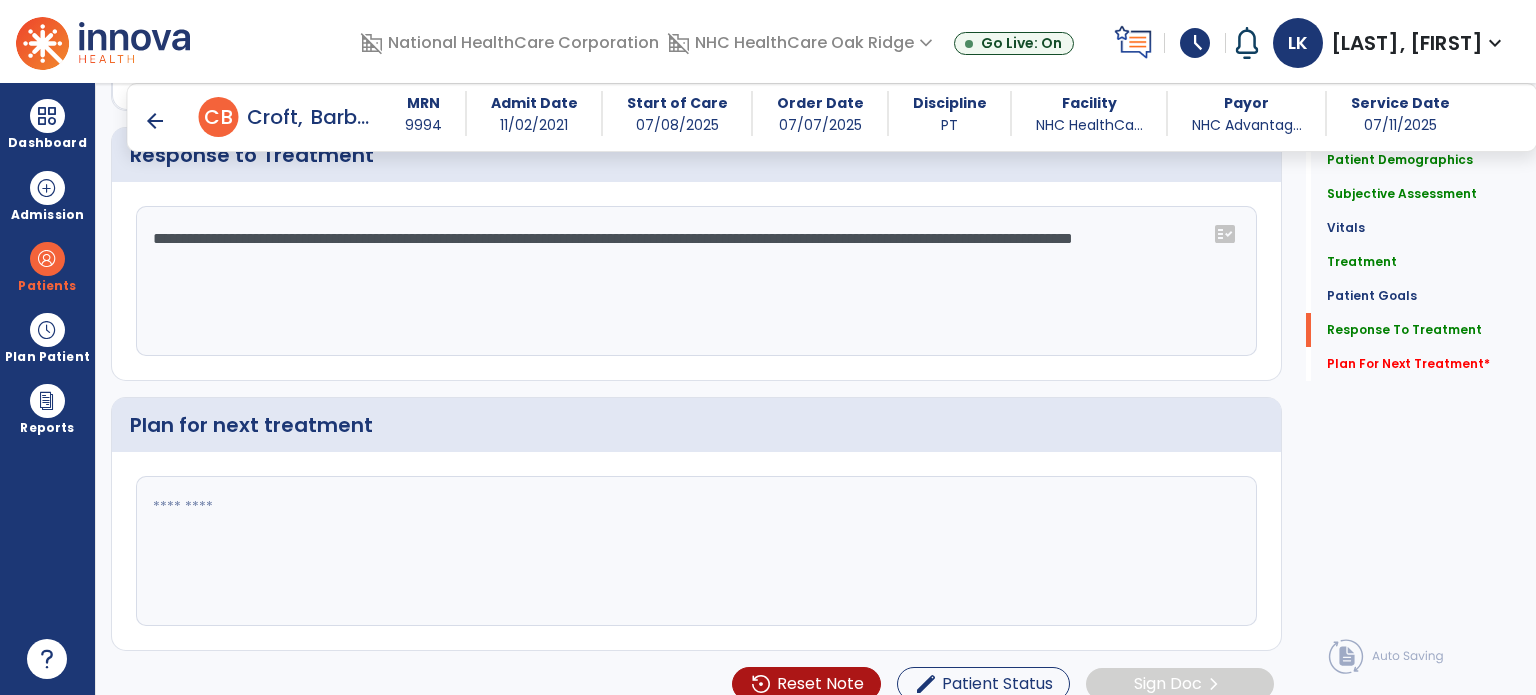 click on "**********" 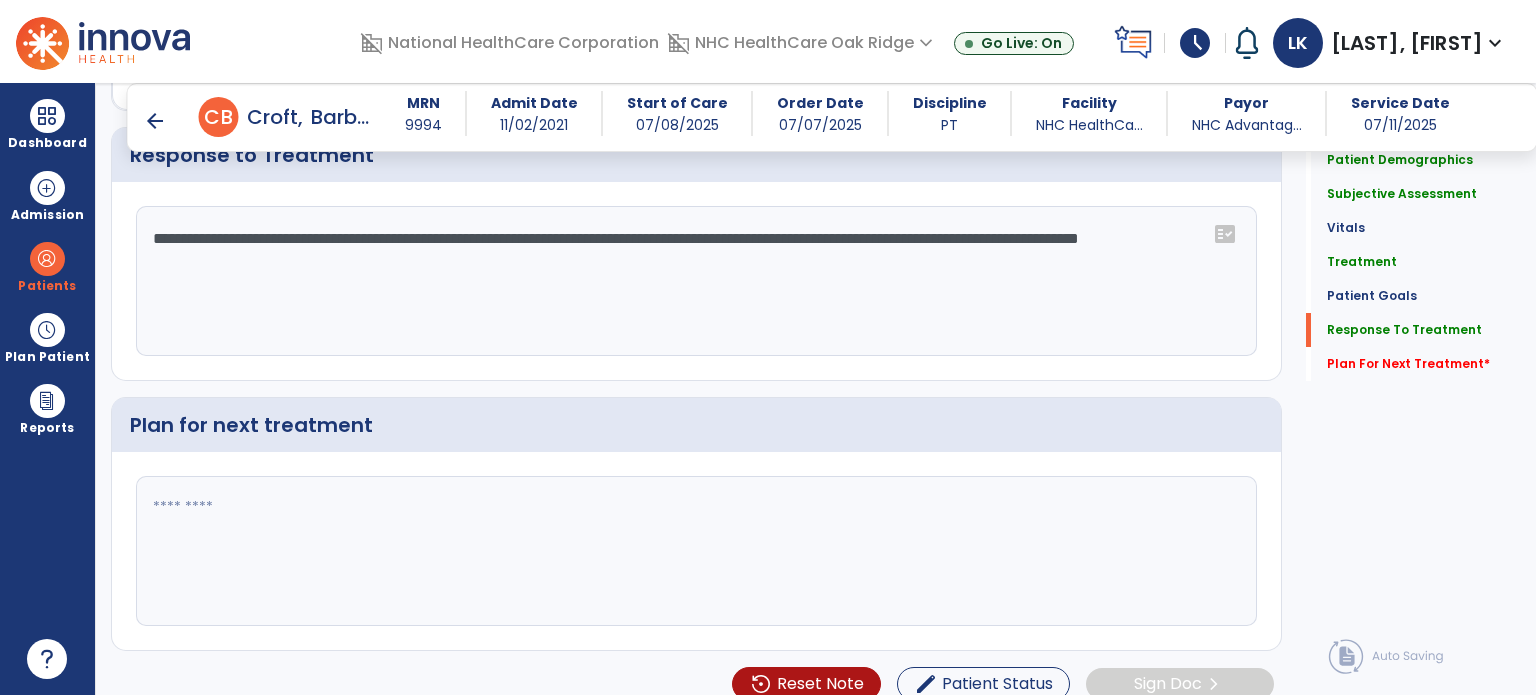 click on "**********" 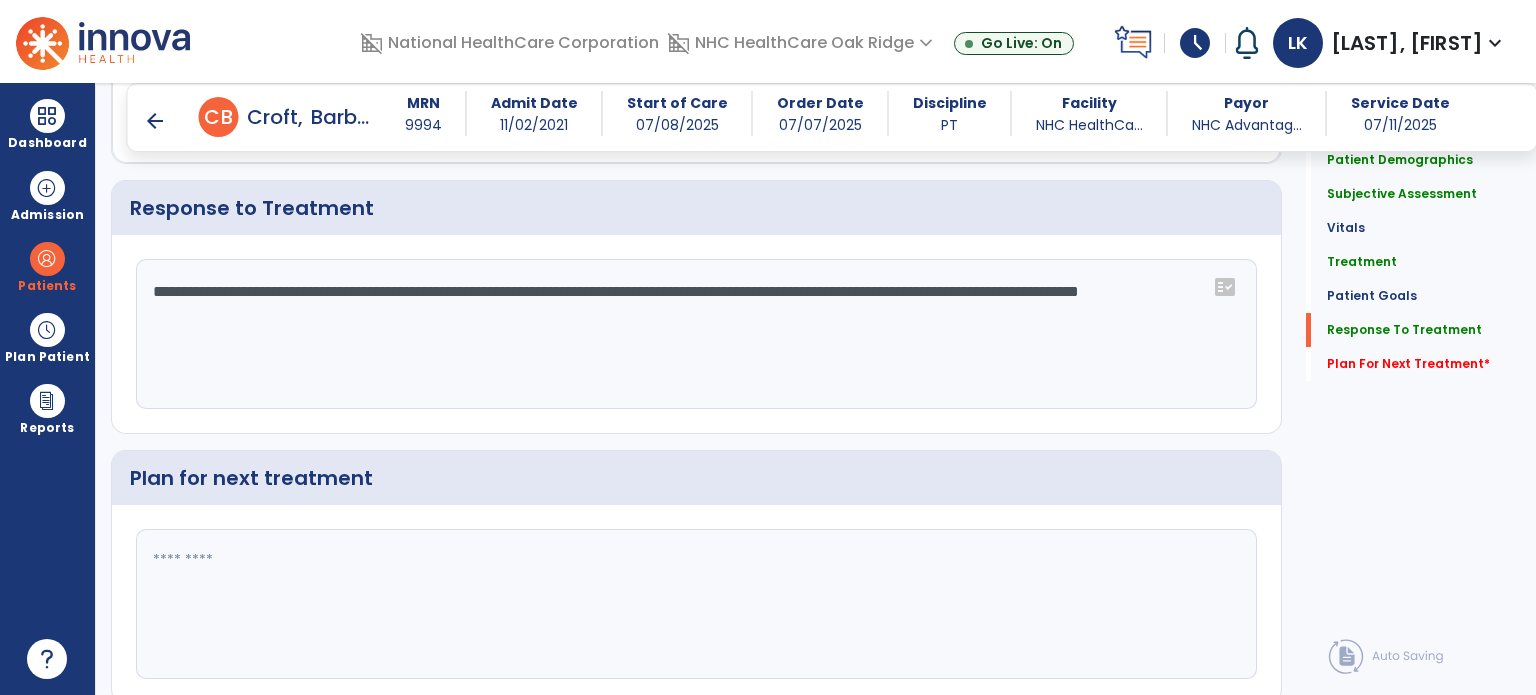 scroll, scrollTop: 2660, scrollLeft: 0, axis: vertical 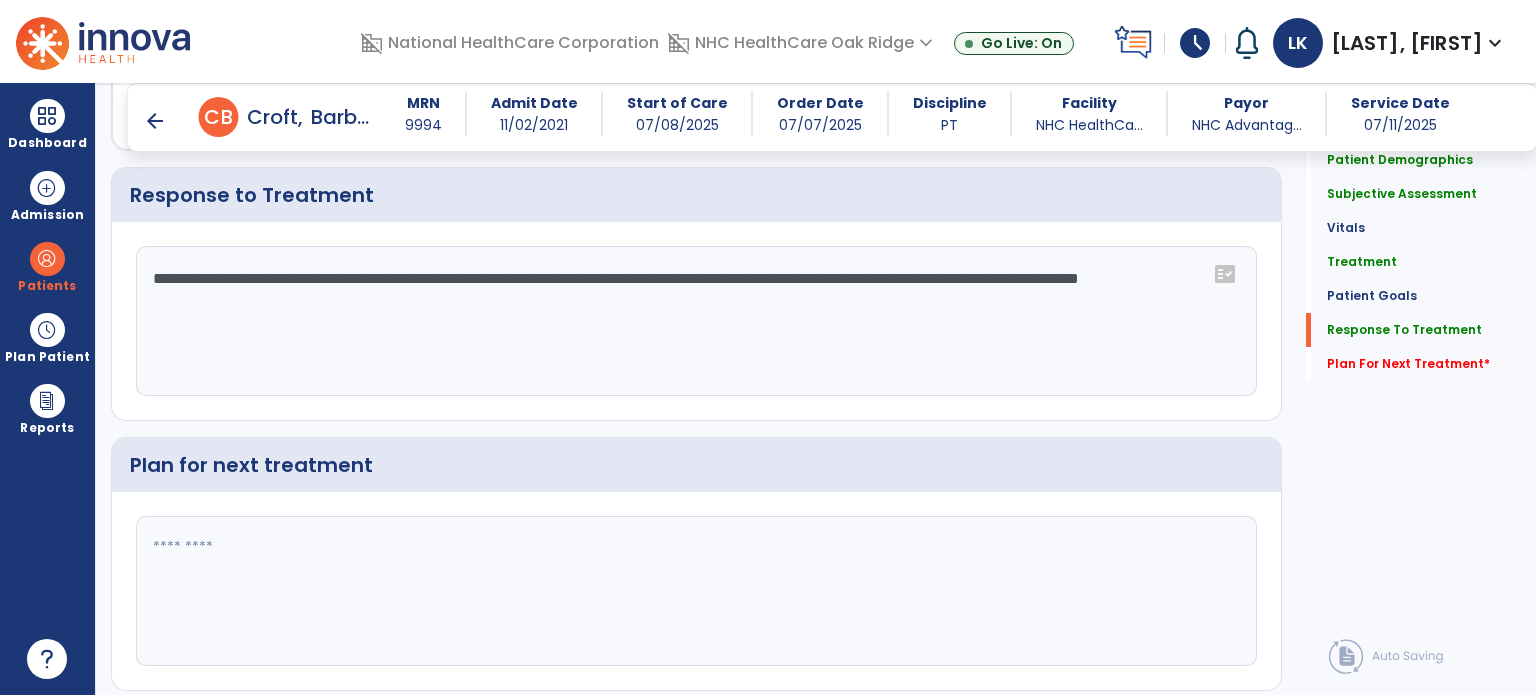 drag, startPoint x: 172, startPoint y: 296, endPoint x: 256, endPoint y: 301, distance: 84.14868 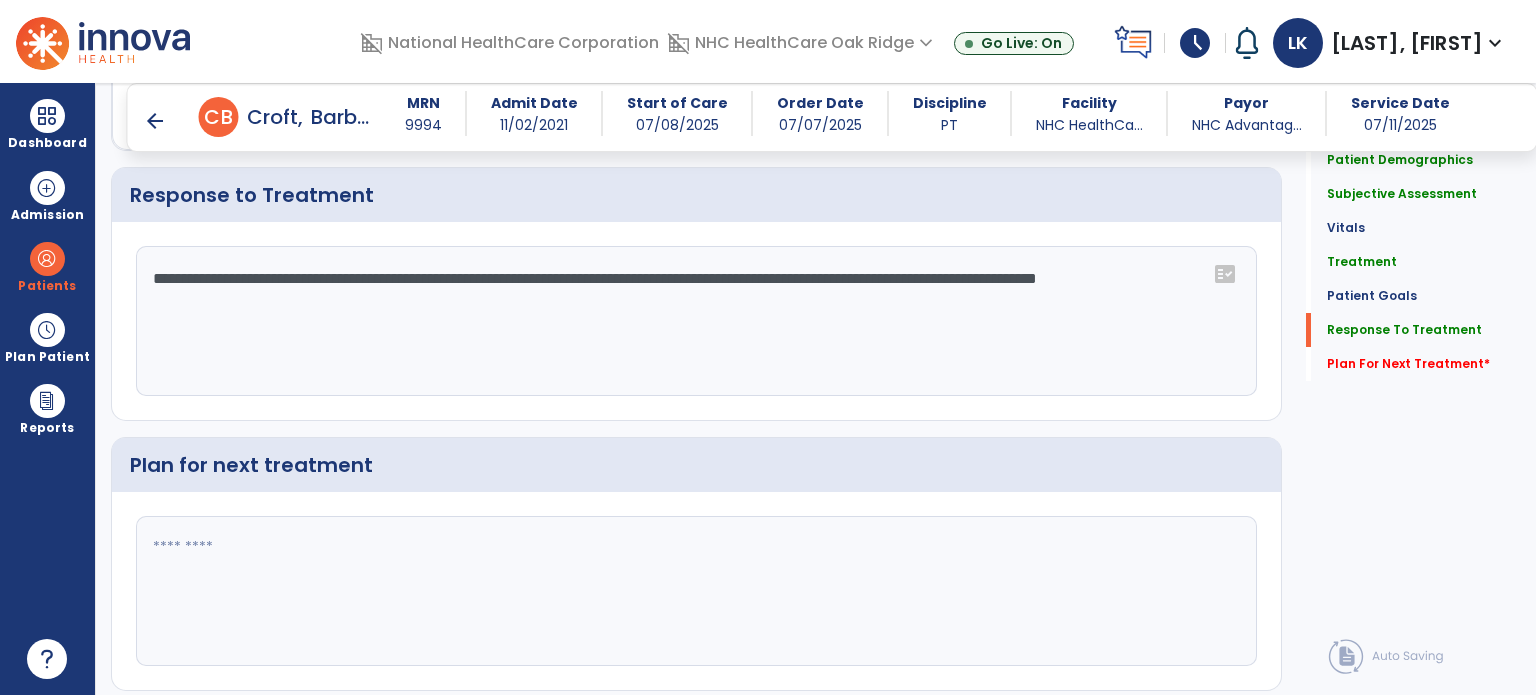 click on "**********" 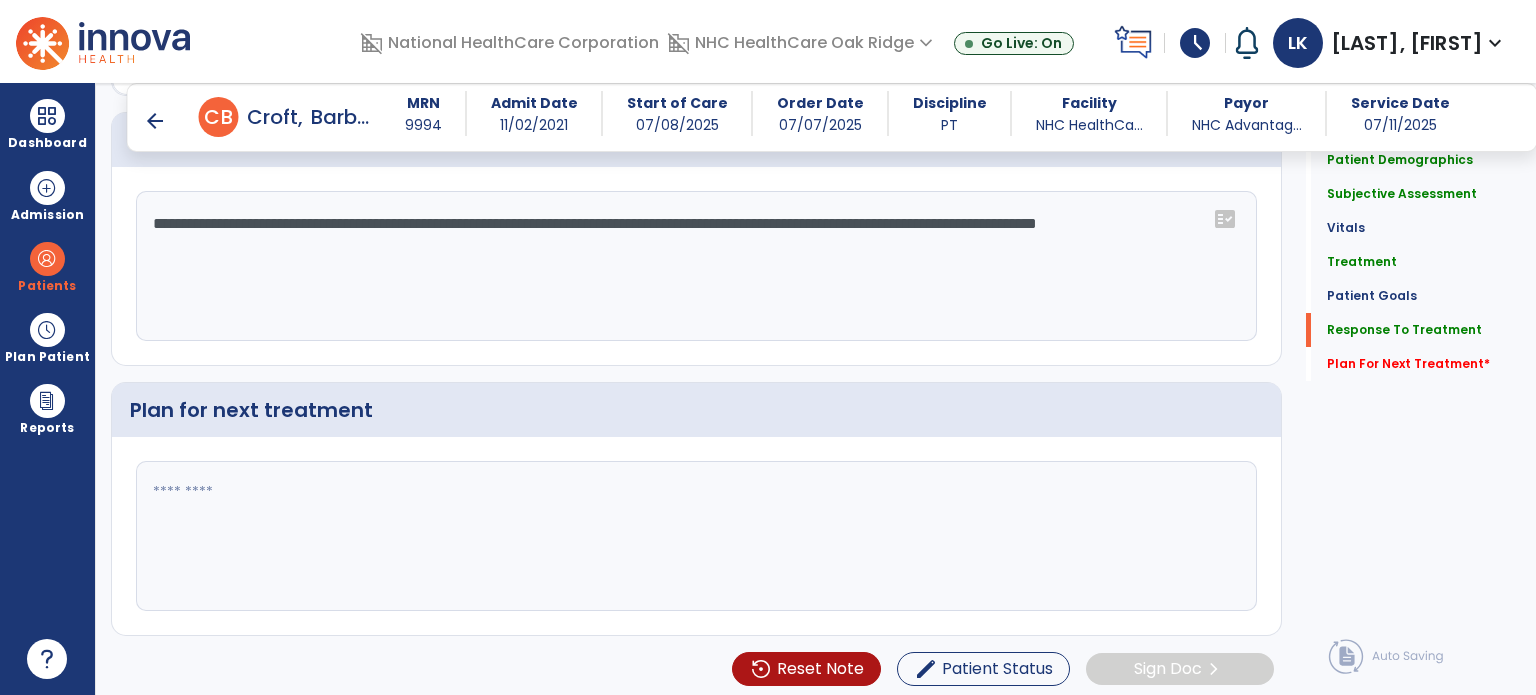 type on "**********" 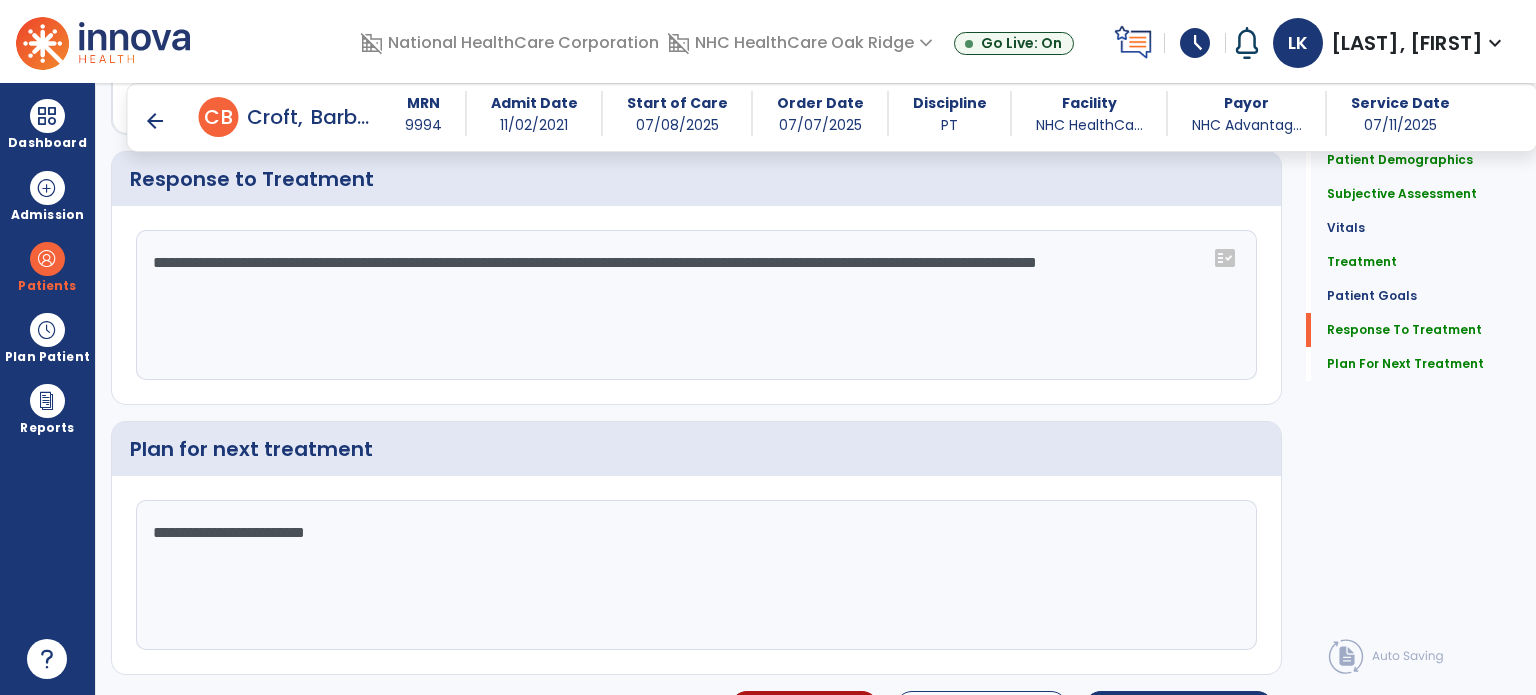 scroll, scrollTop: 2715, scrollLeft: 0, axis: vertical 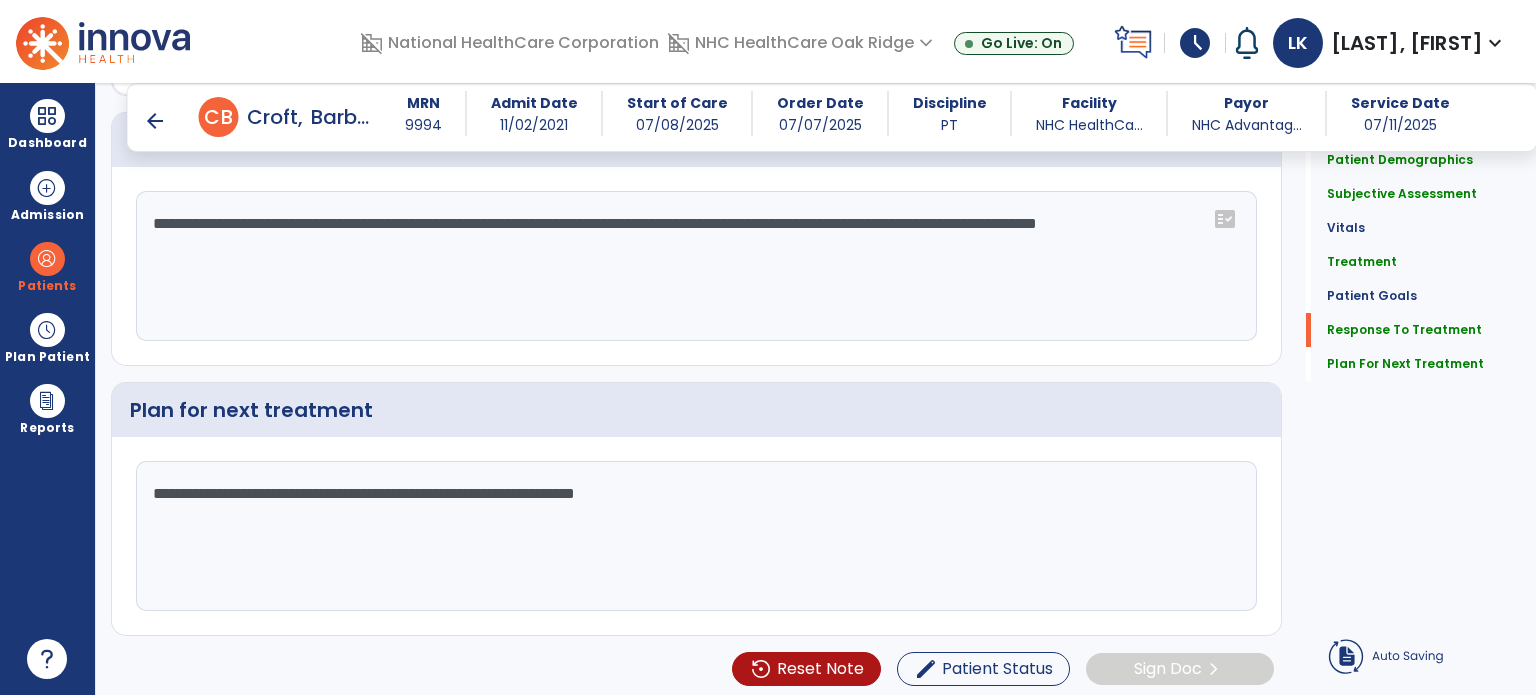 type on "**********" 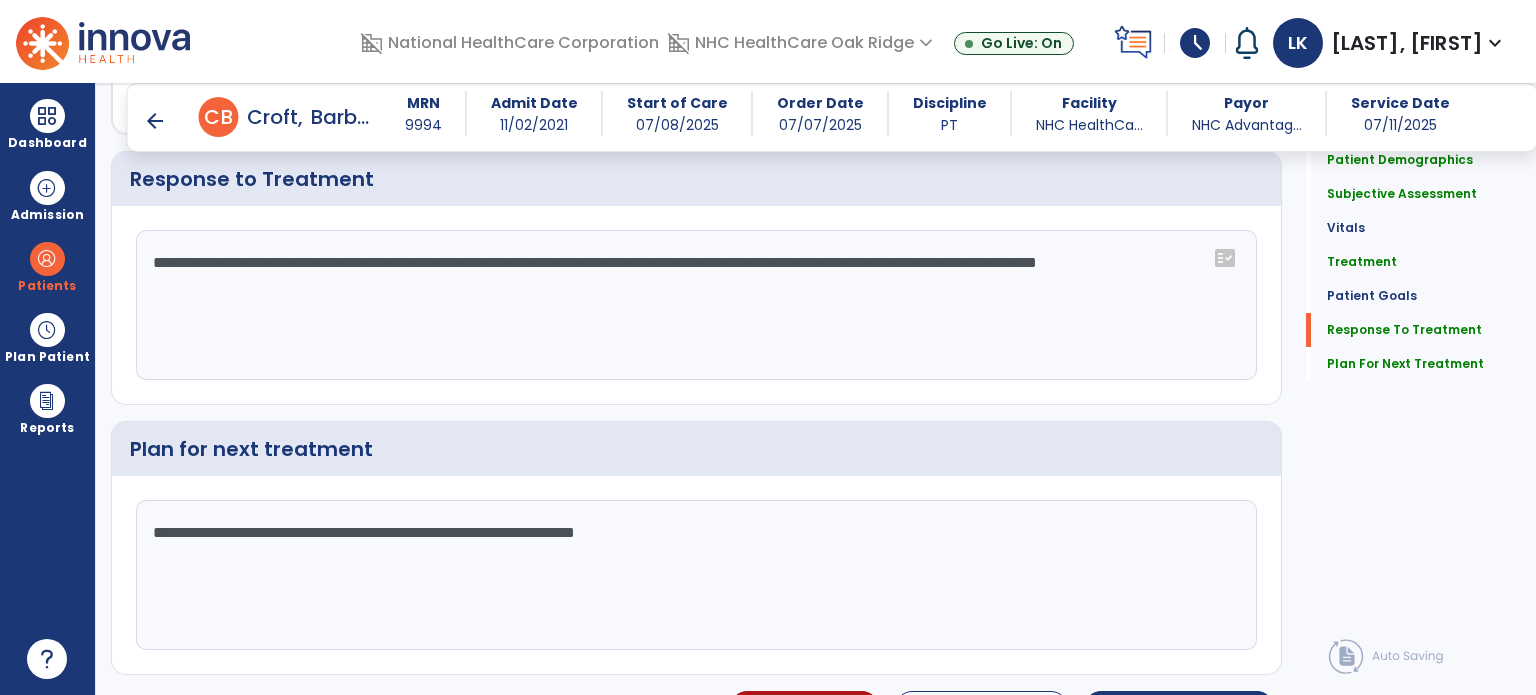 click on "Patient Demographics  Medical Diagnosis   Treatment Diagnosis   Precautions   Contraindications       add
No.
Description
Actions
1" 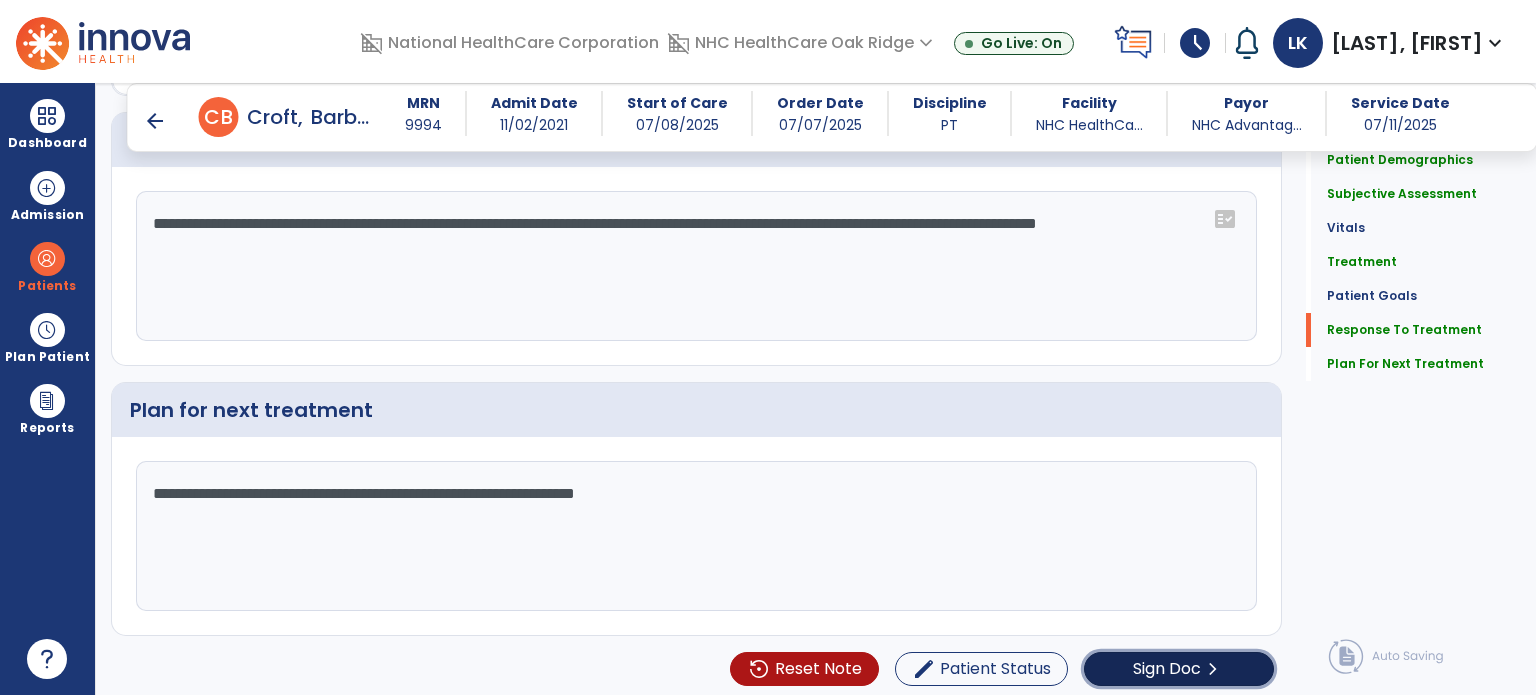 click on "Sign Doc" 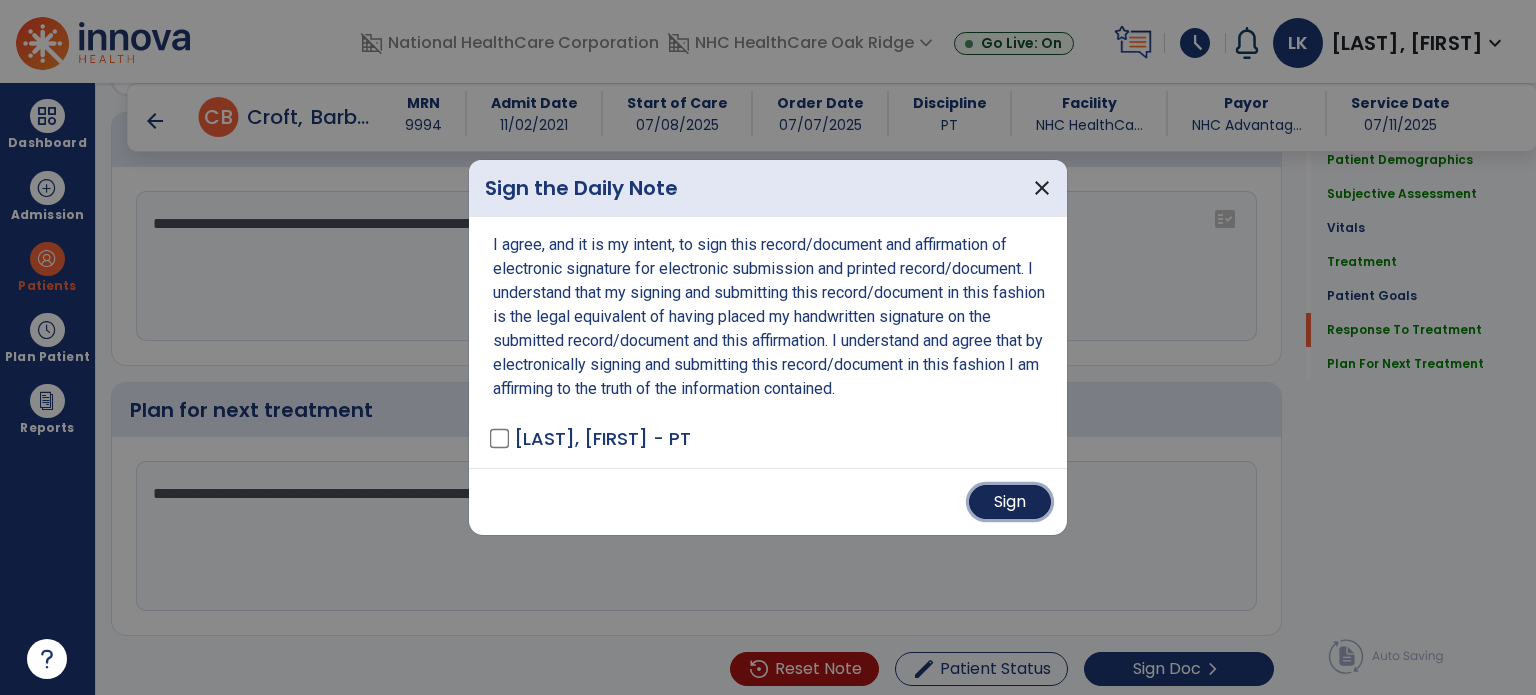 click on "Sign" at bounding box center [1010, 502] 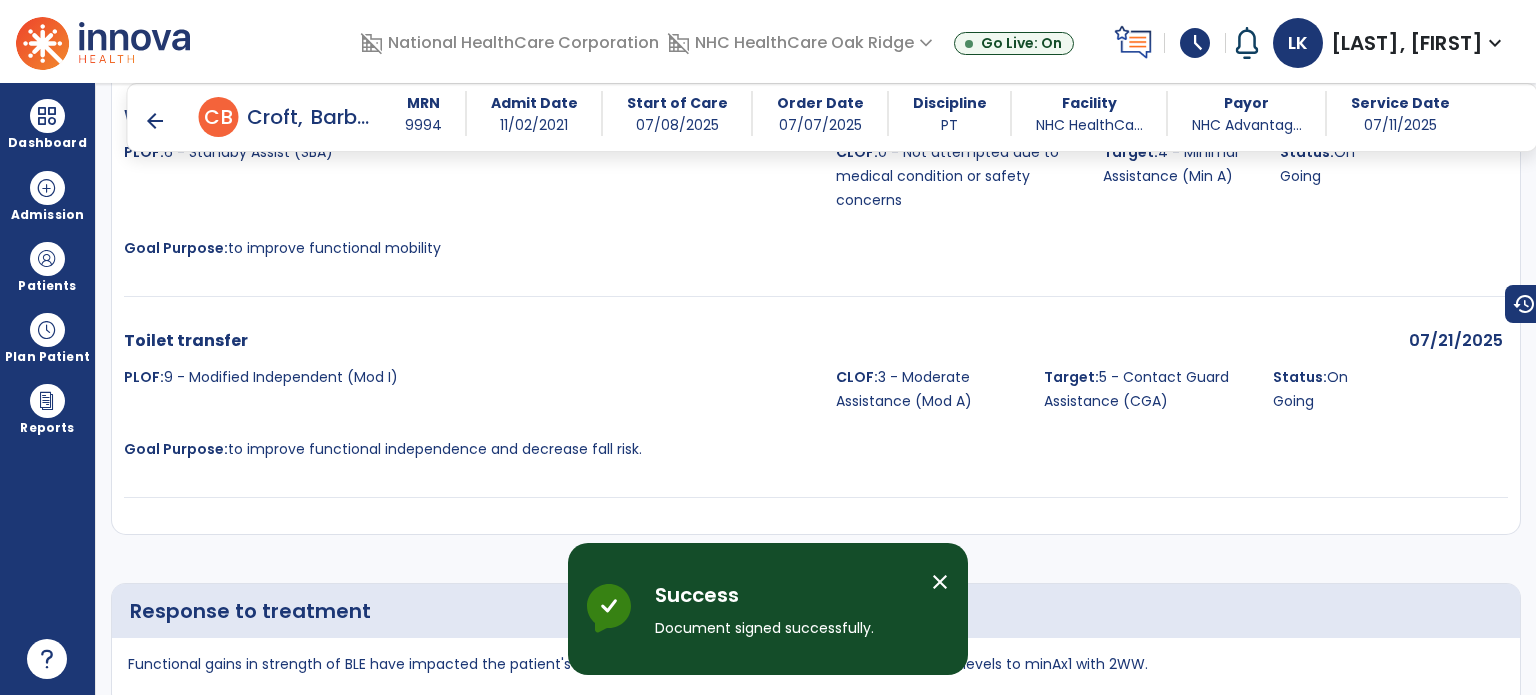 scroll, scrollTop: 4032, scrollLeft: 0, axis: vertical 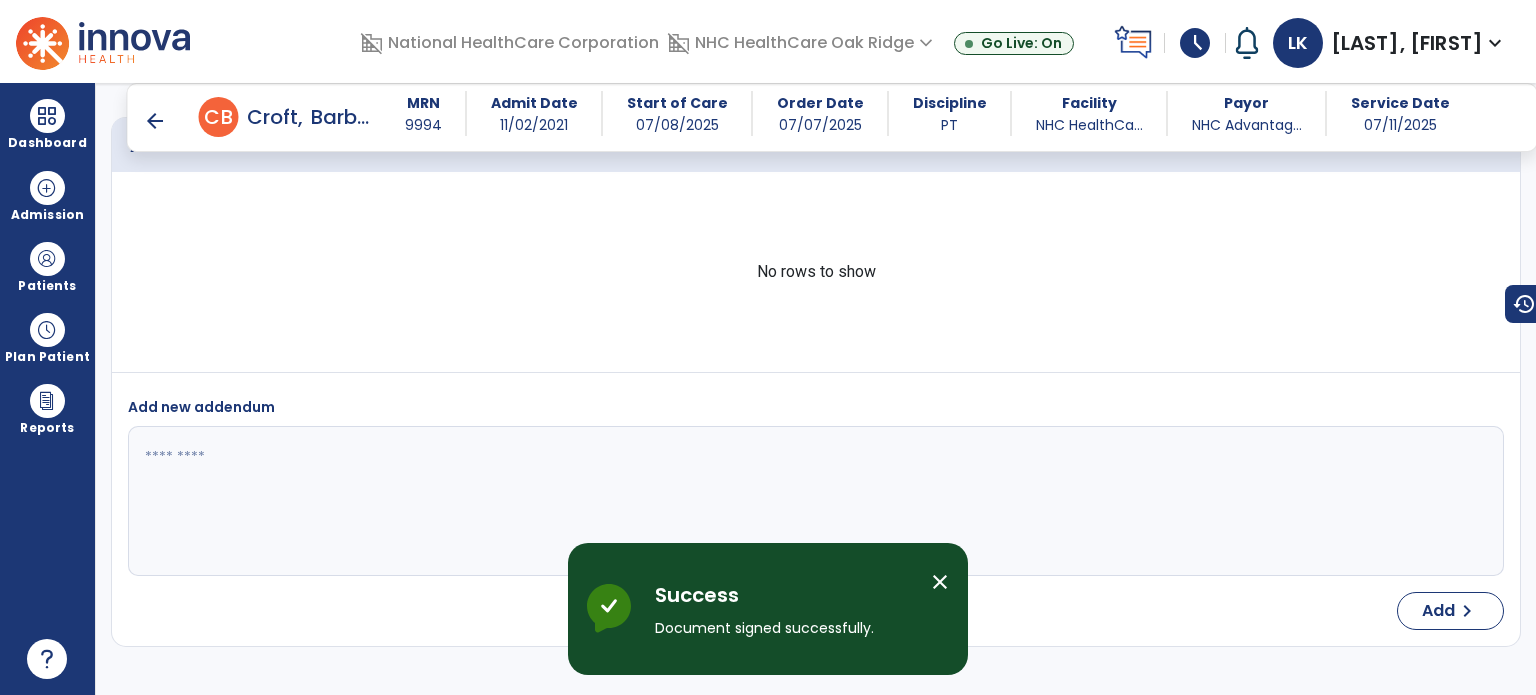 click on "arrow_back" at bounding box center [155, 121] 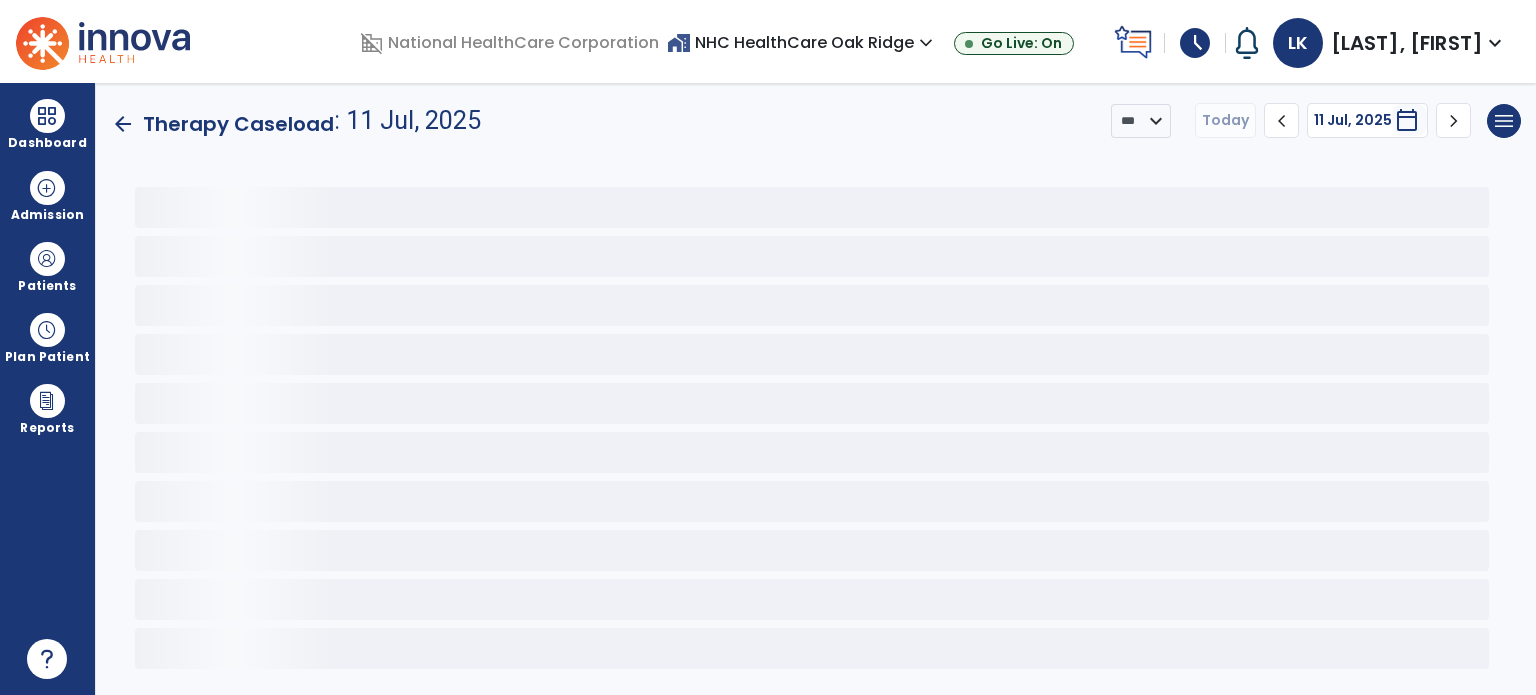 scroll, scrollTop: 0, scrollLeft: 0, axis: both 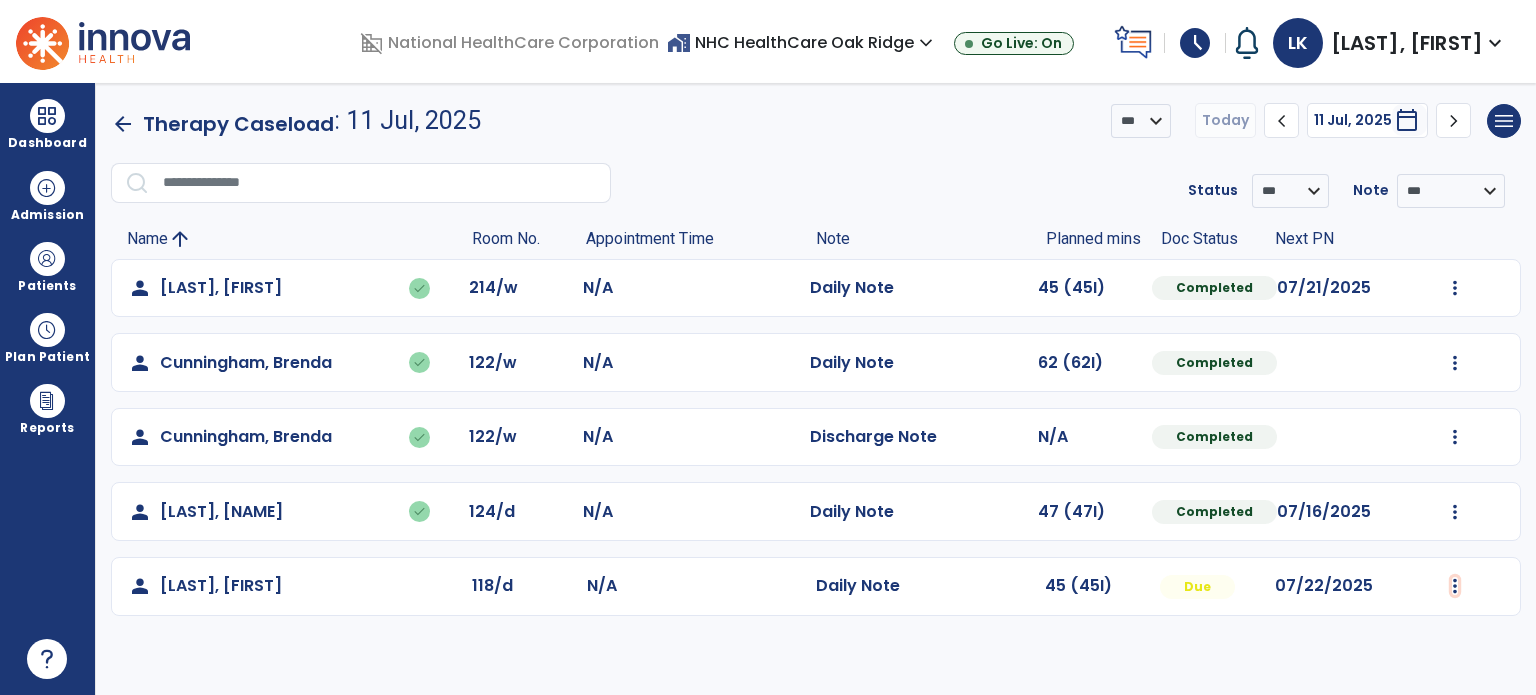 click at bounding box center [1455, 288] 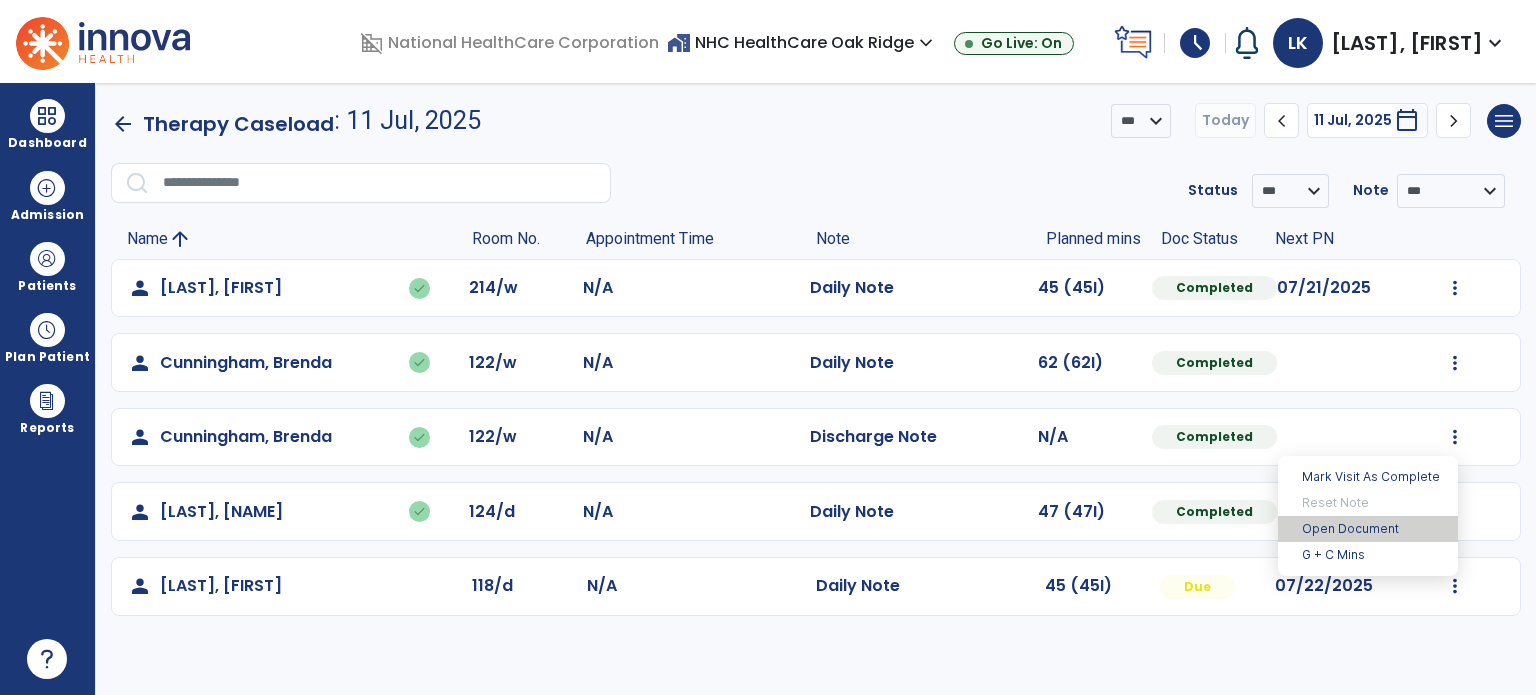 click on "Open Document" at bounding box center (1368, 529) 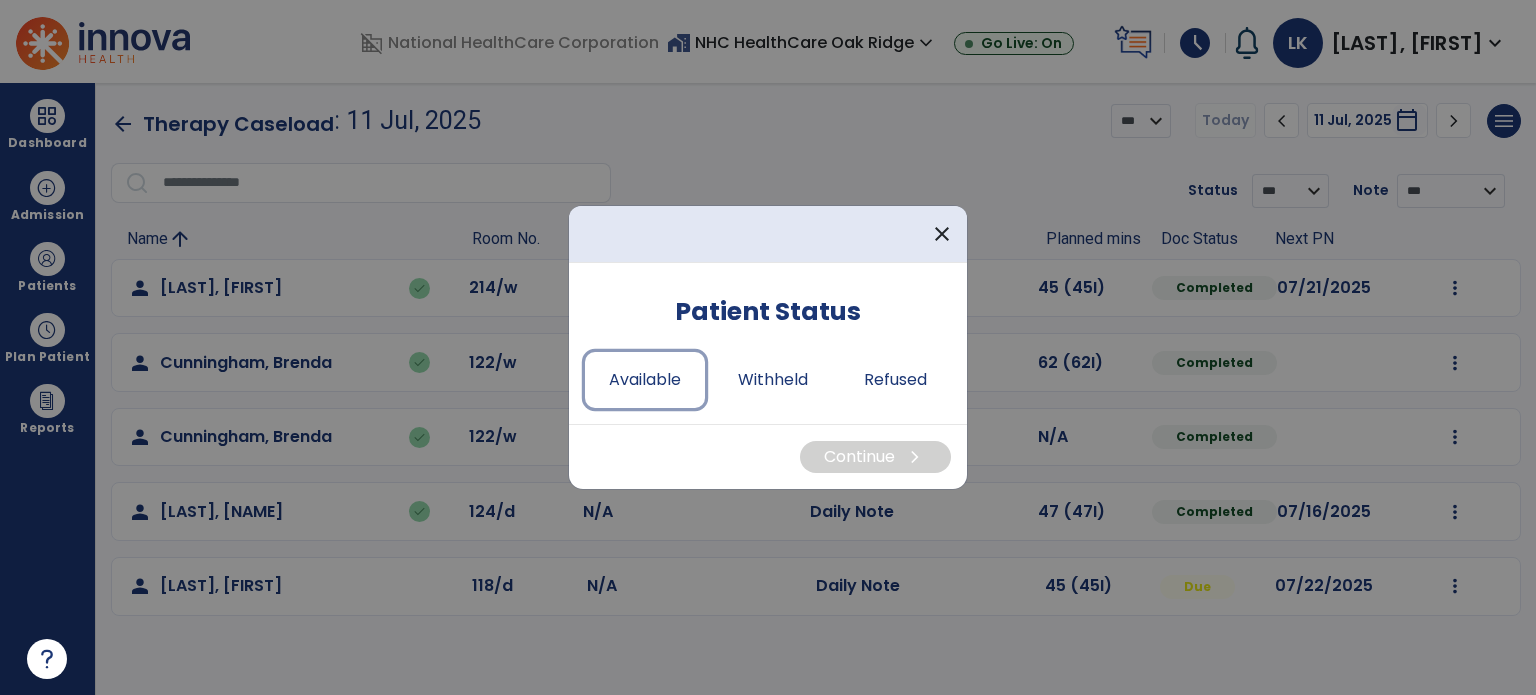 click on "Available" at bounding box center (645, 380) 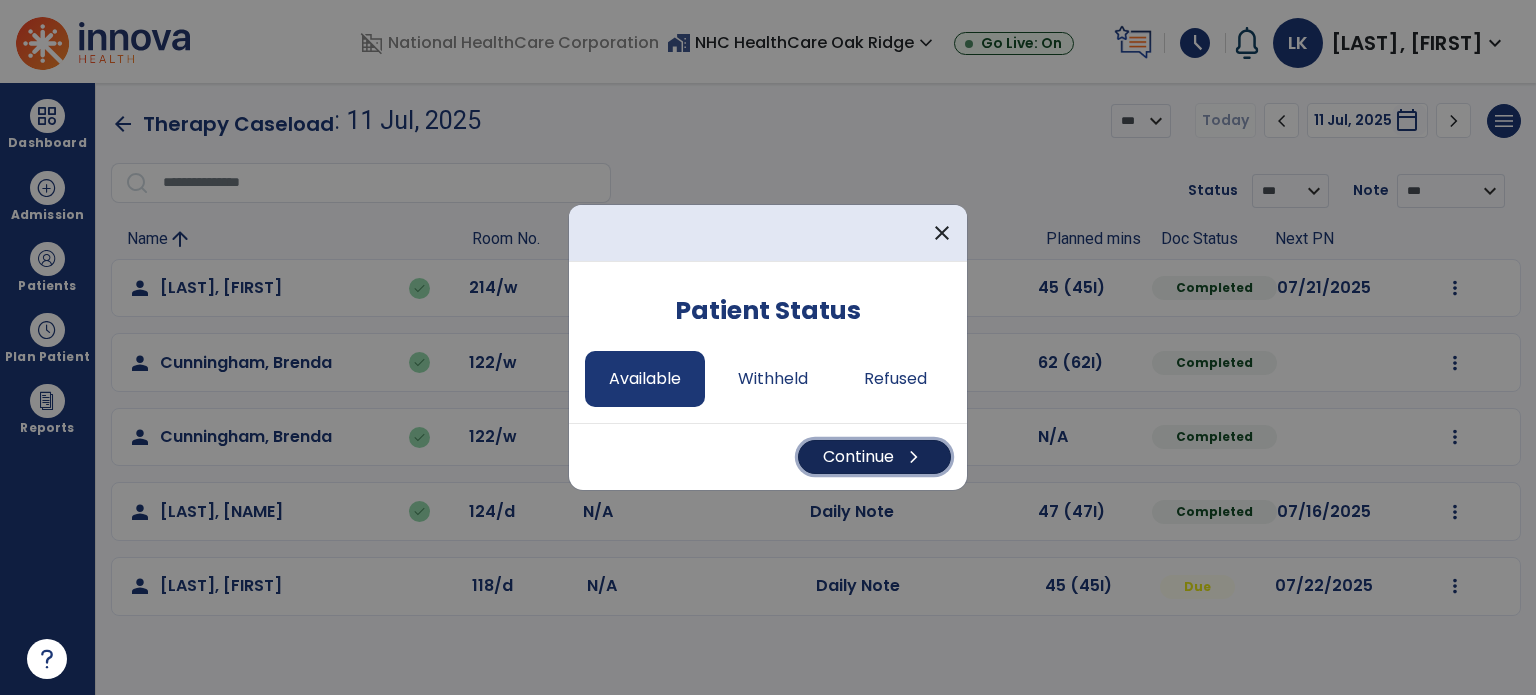 click on "Continue   chevron_right" at bounding box center (874, 457) 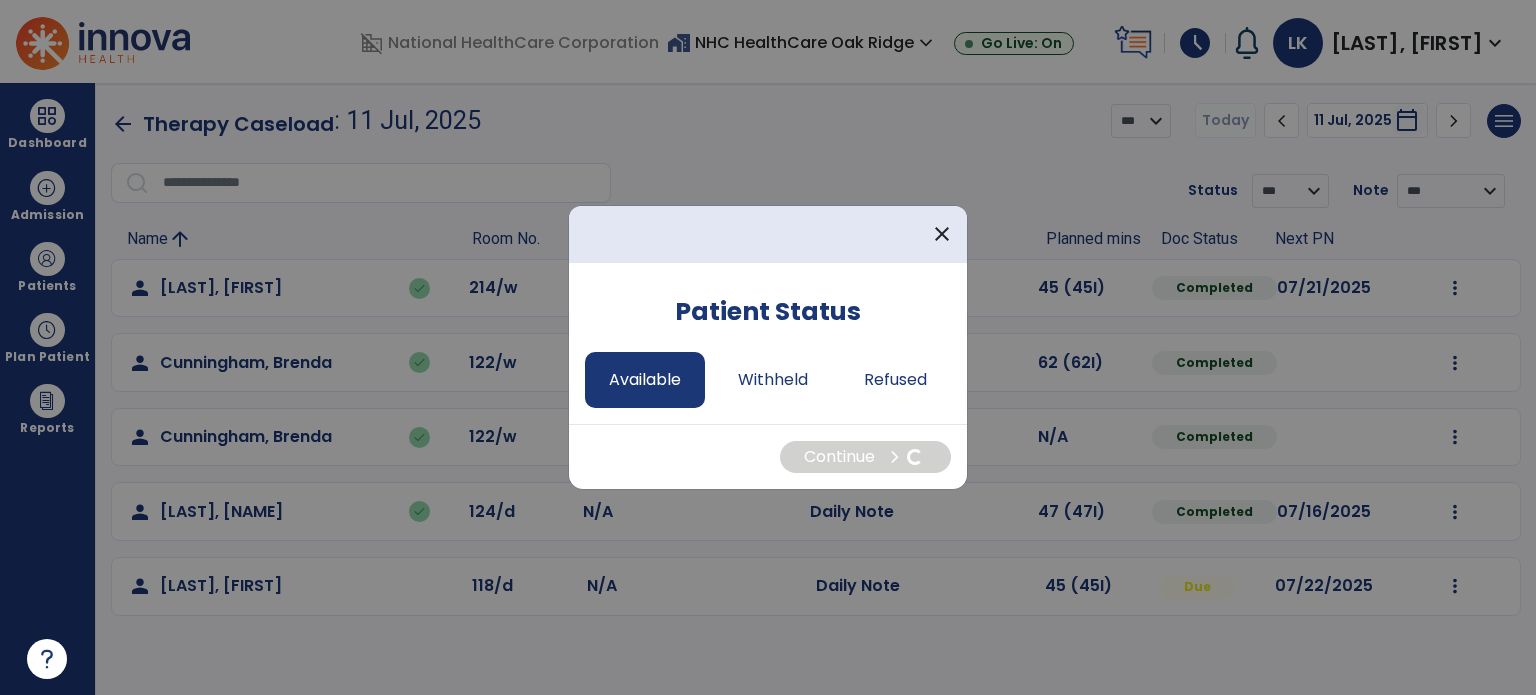 select on "*" 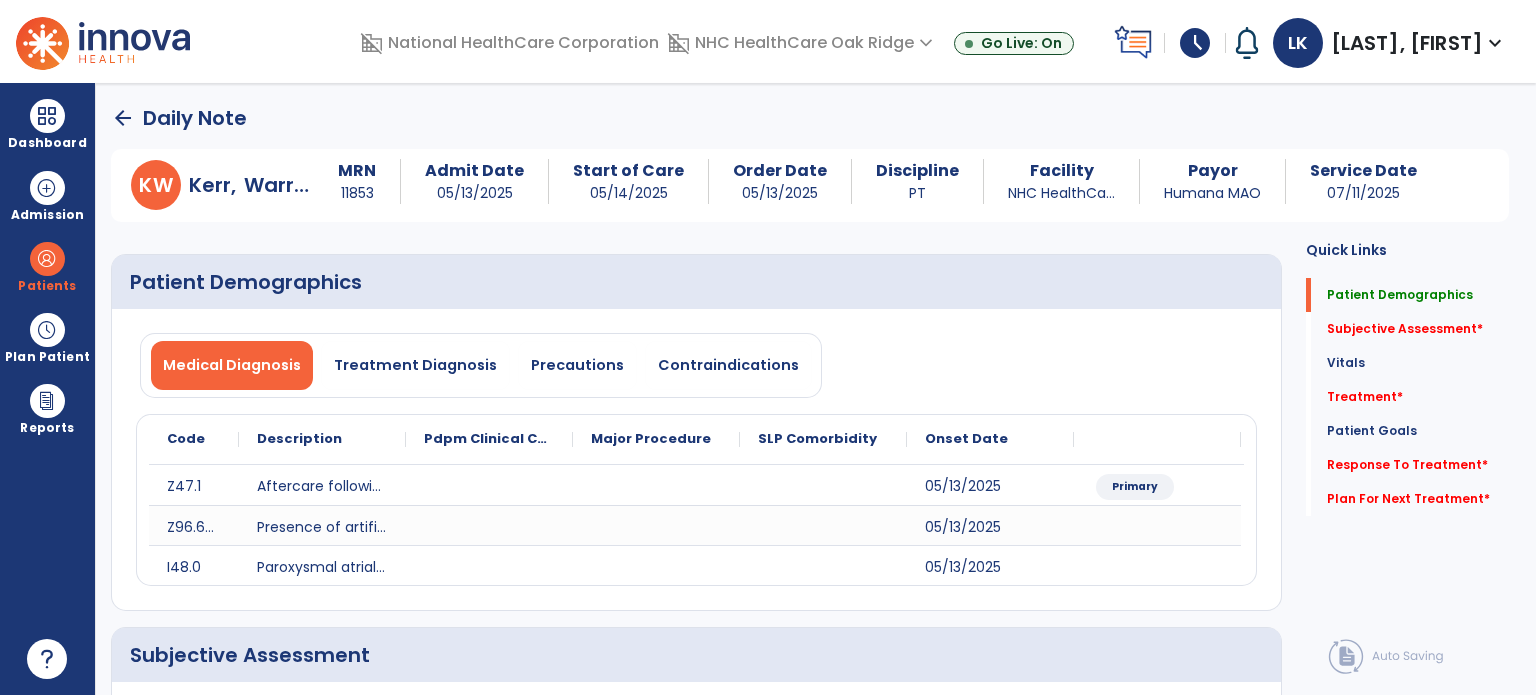 click on "Medical Diagnosis   Treatment Diagnosis   Precautions   Contraindications
Code
Description
Pdpm Clinical Category
Z47.1" 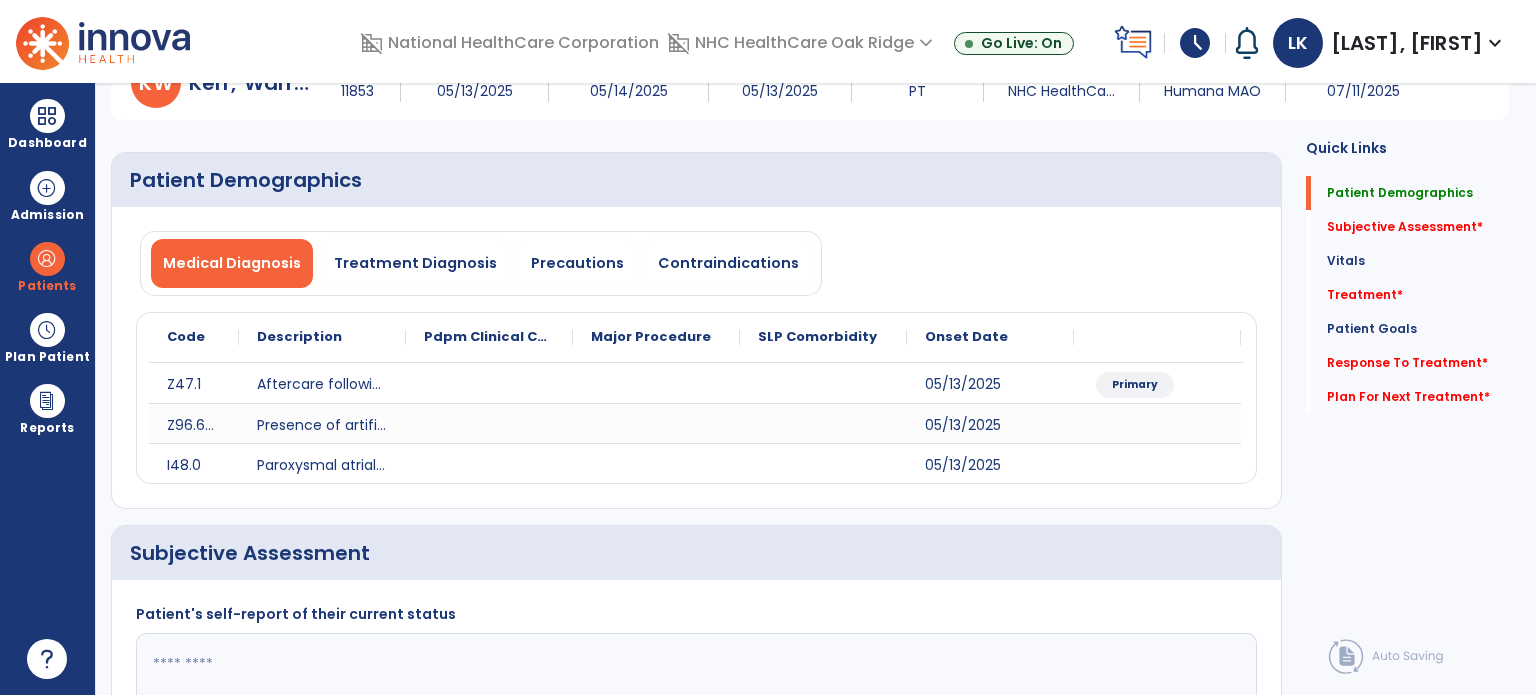 scroll, scrollTop: 400, scrollLeft: 0, axis: vertical 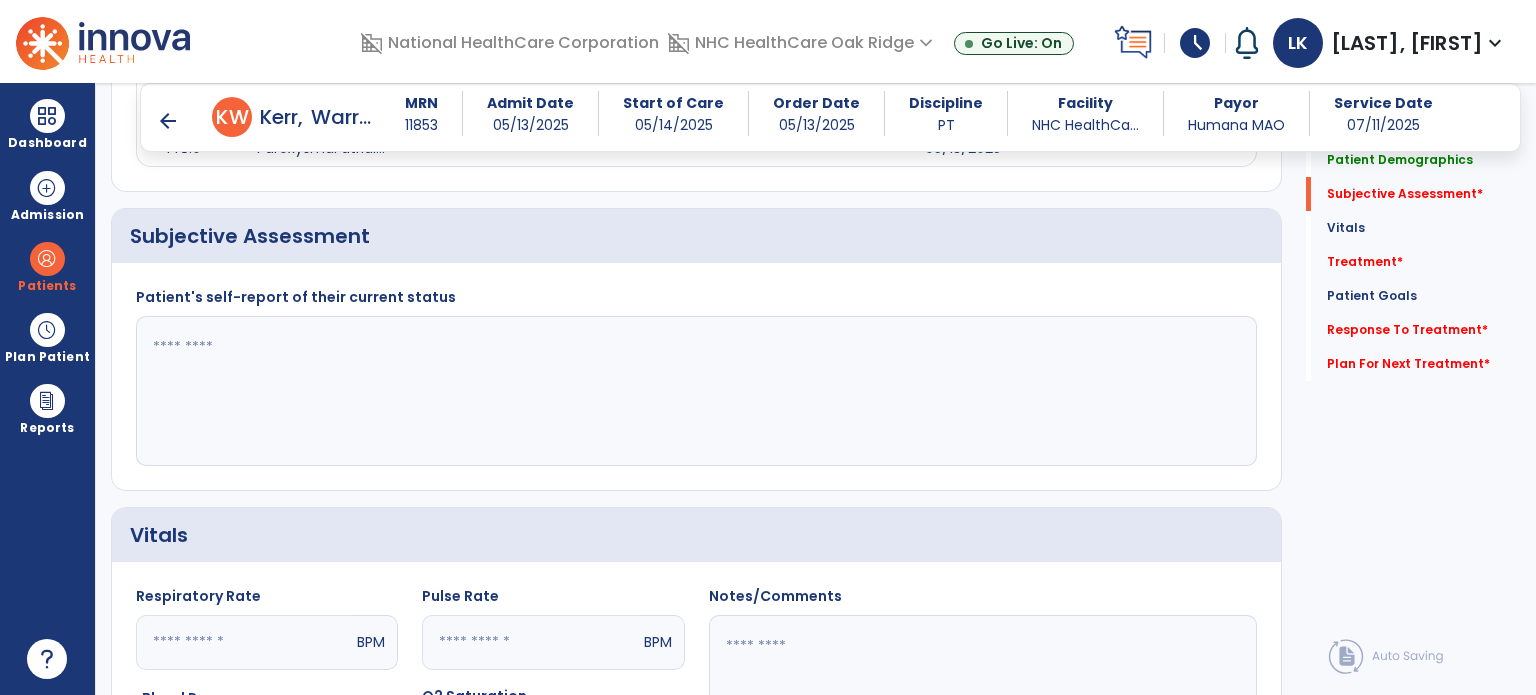 click 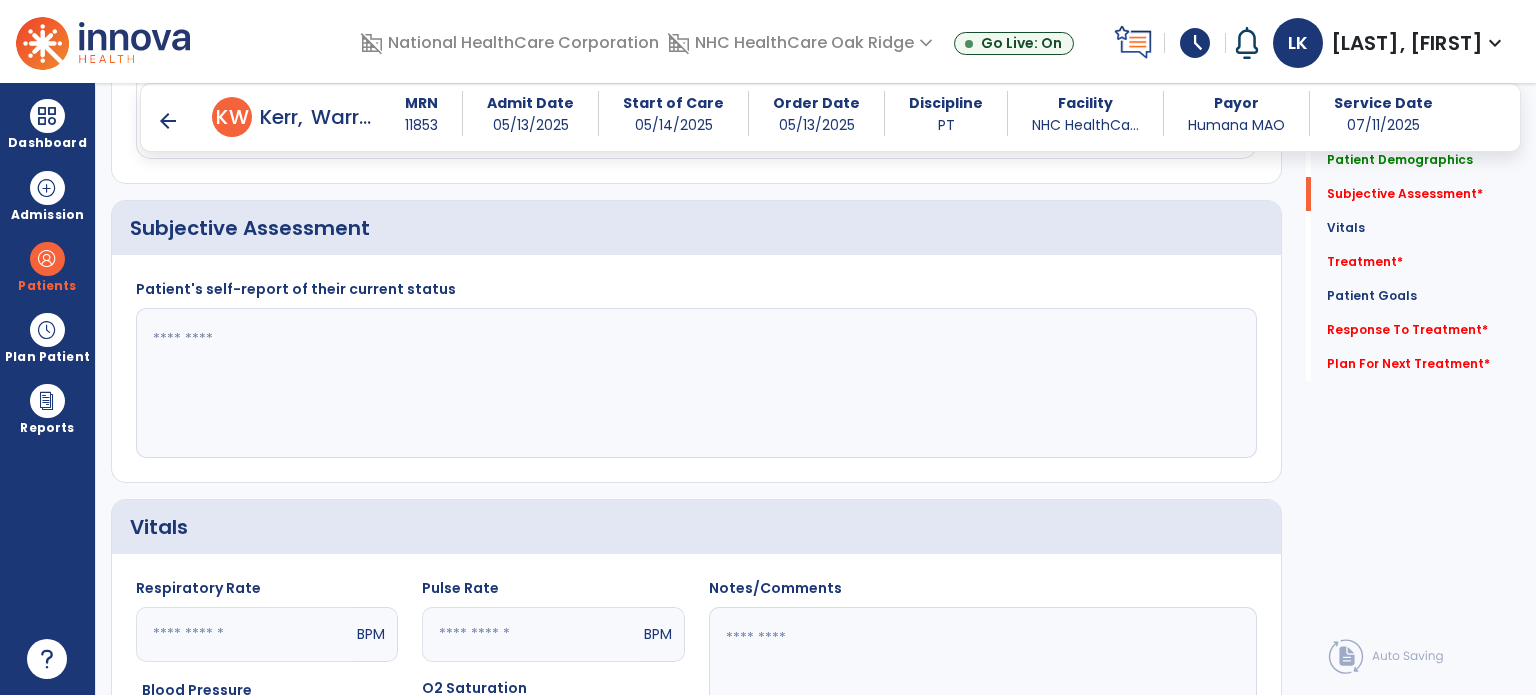 scroll, scrollTop: 400, scrollLeft: 0, axis: vertical 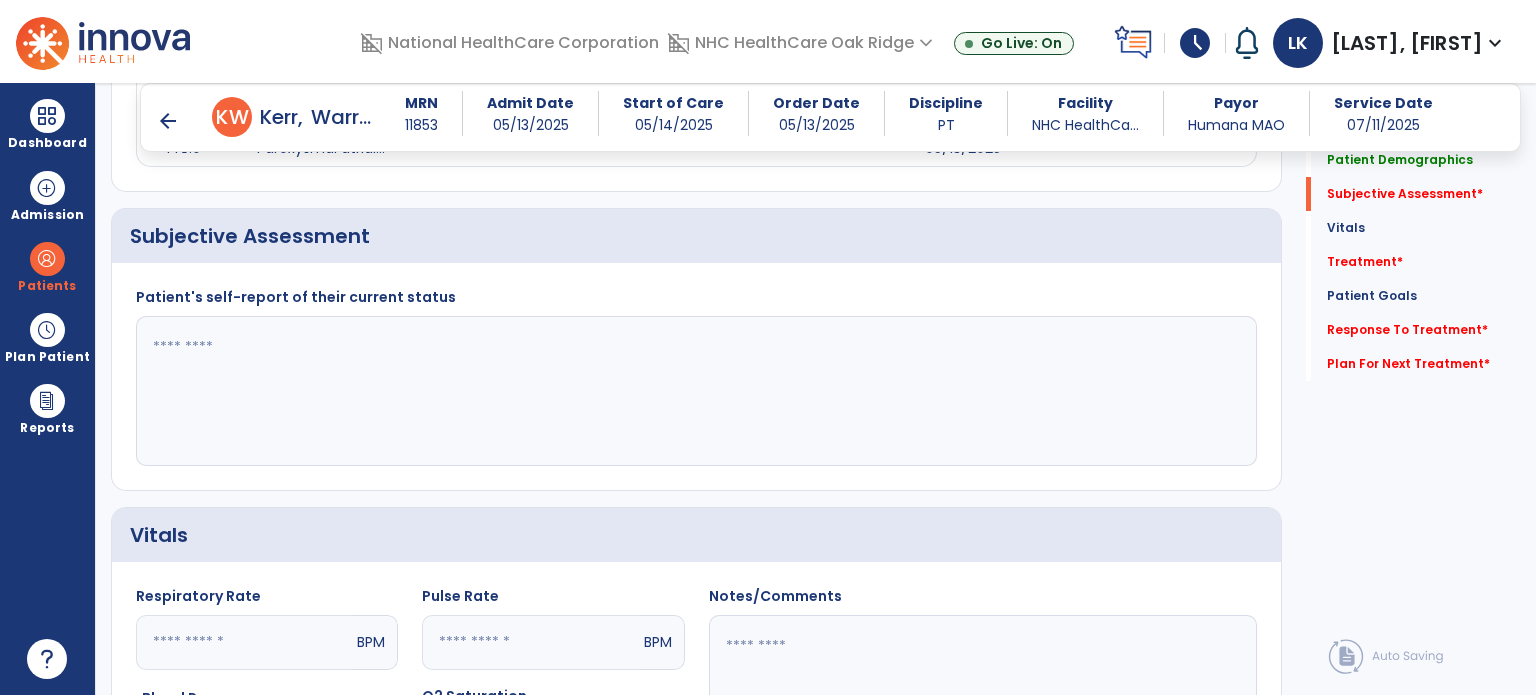 click 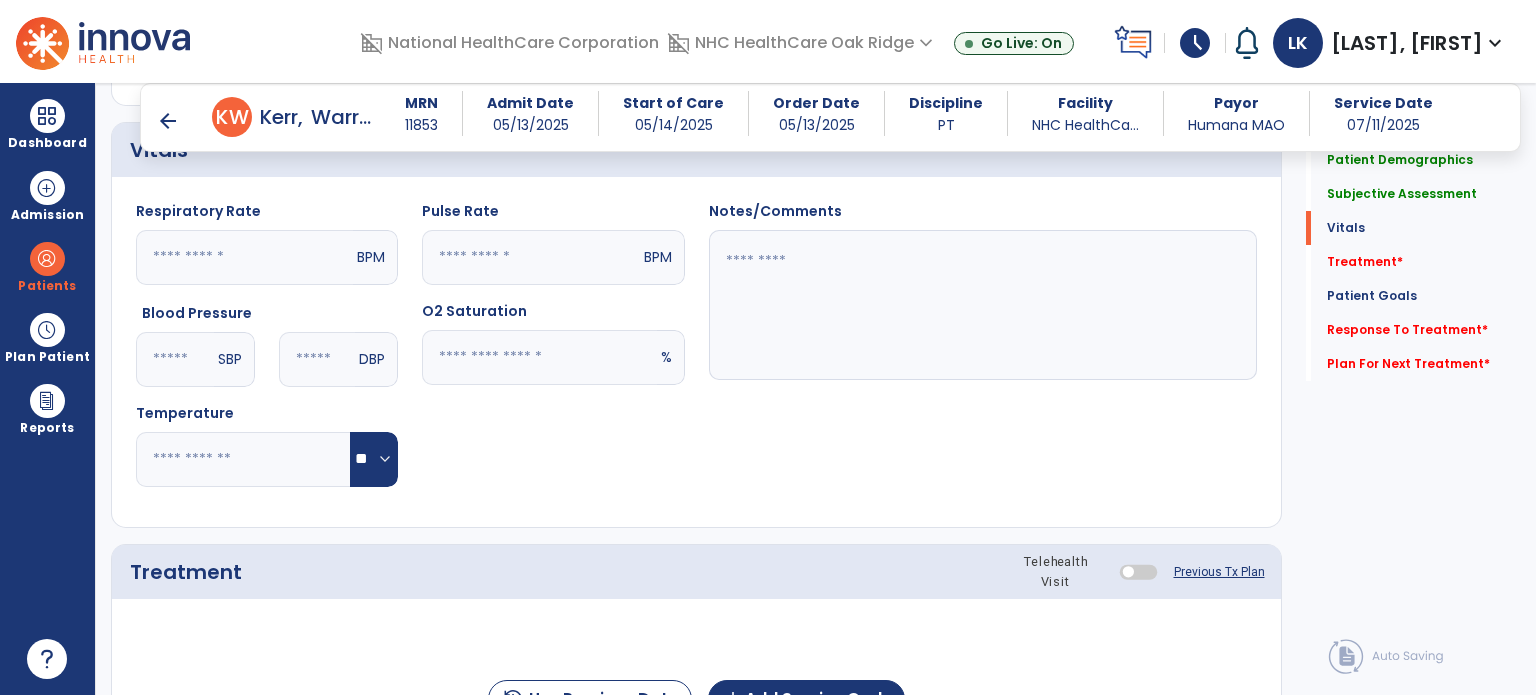 scroll, scrollTop: 800, scrollLeft: 0, axis: vertical 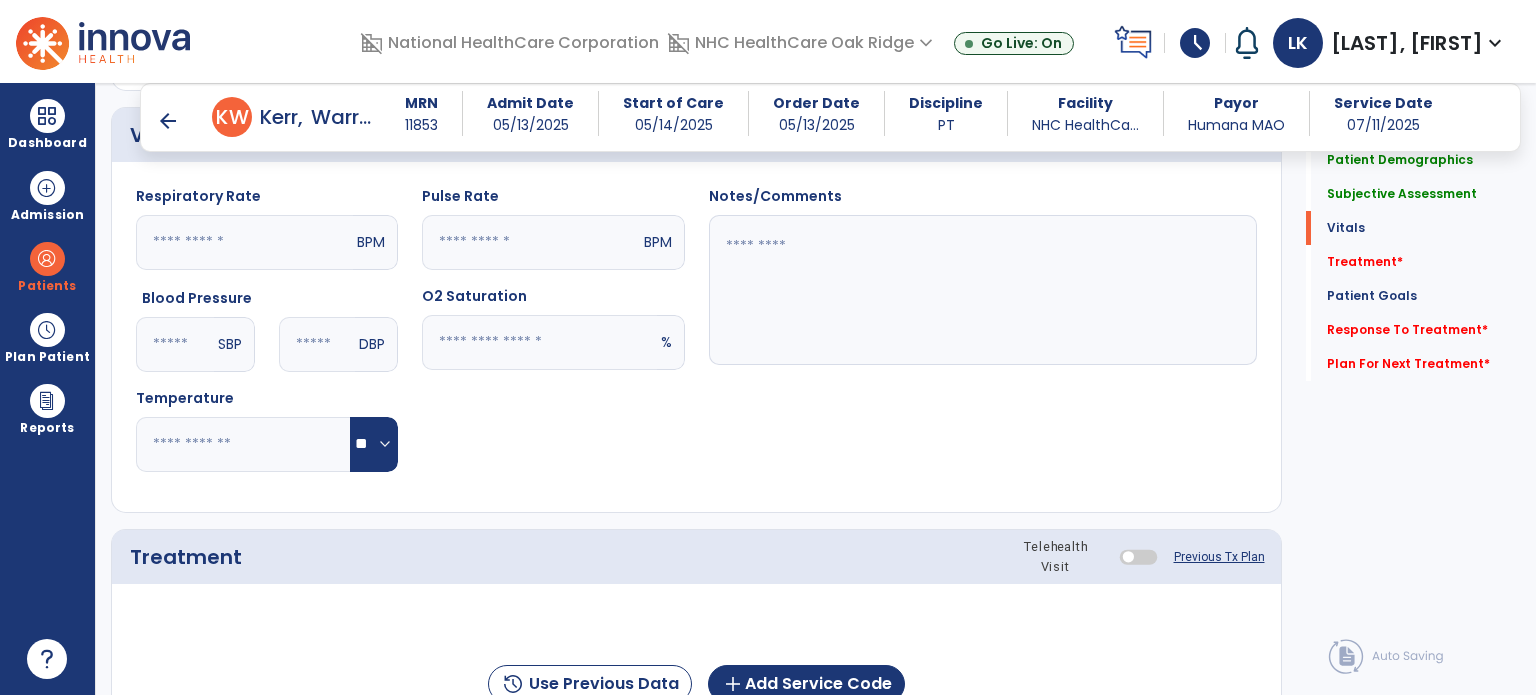 type on "**********" 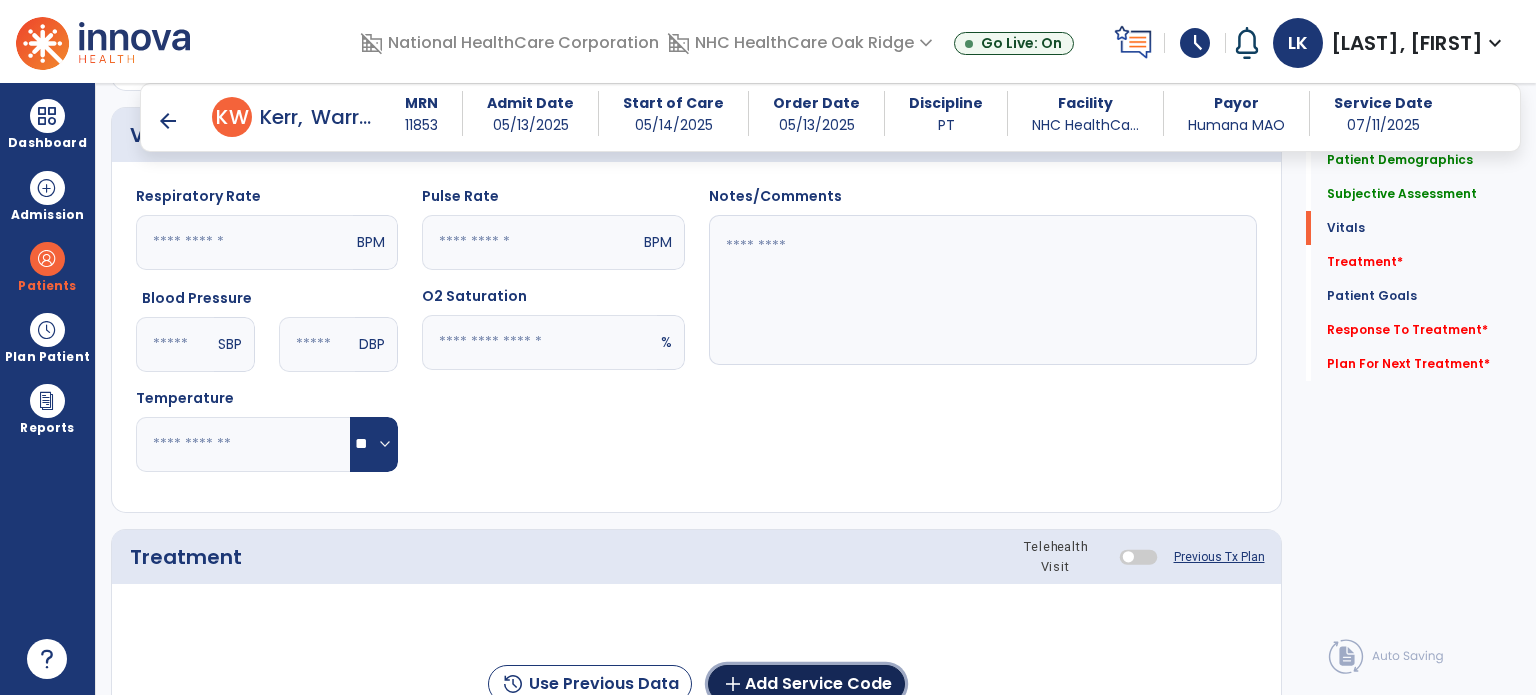 click on "add  Add Service Code" 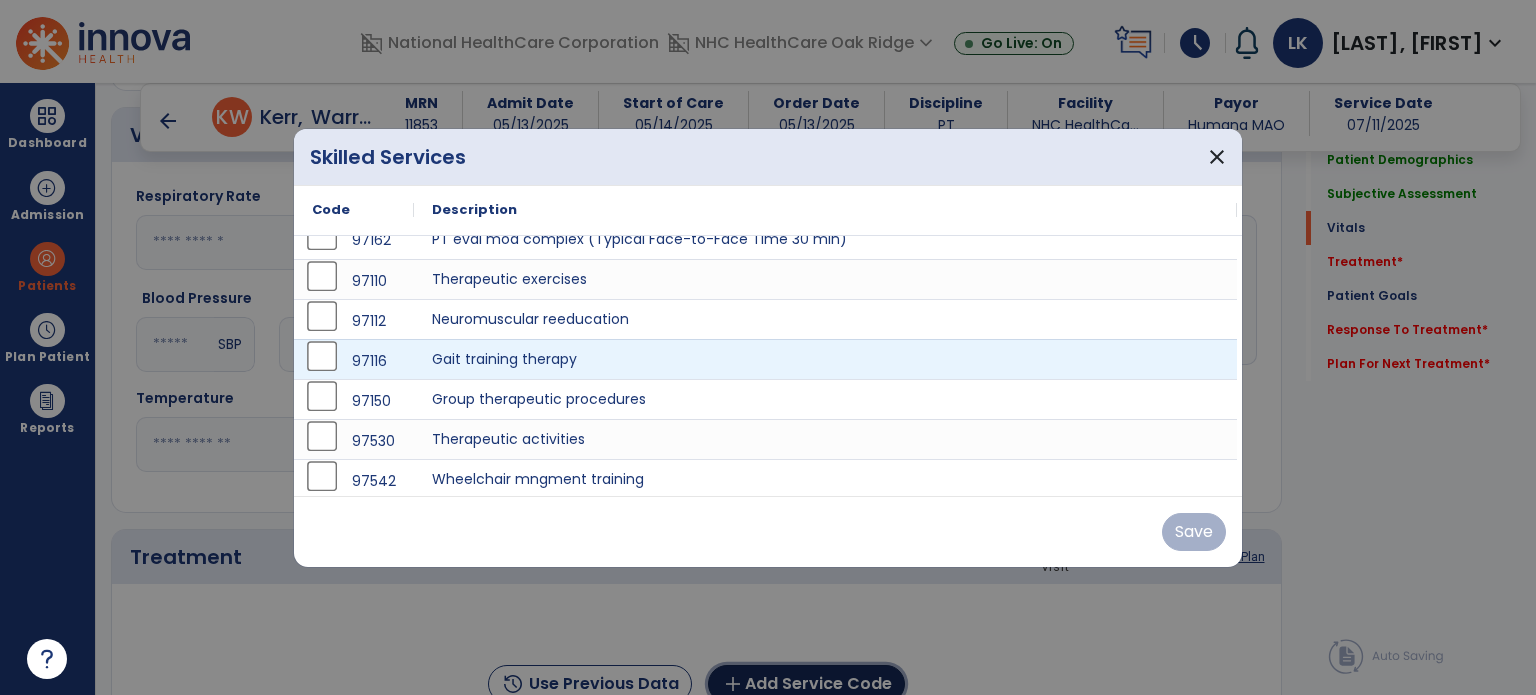 scroll, scrollTop: 20, scrollLeft: 0, axis: vertical 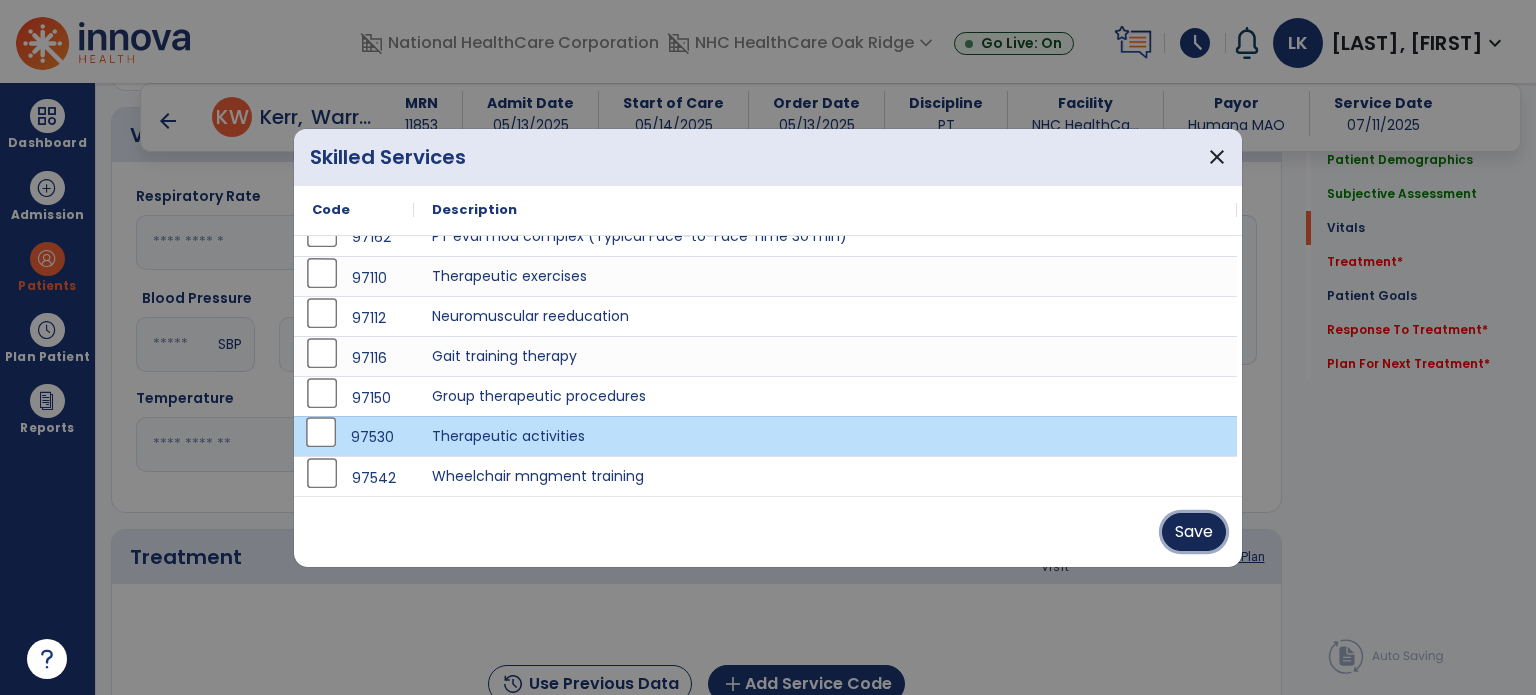 click on "Save" at bounding box center (1194, 532) 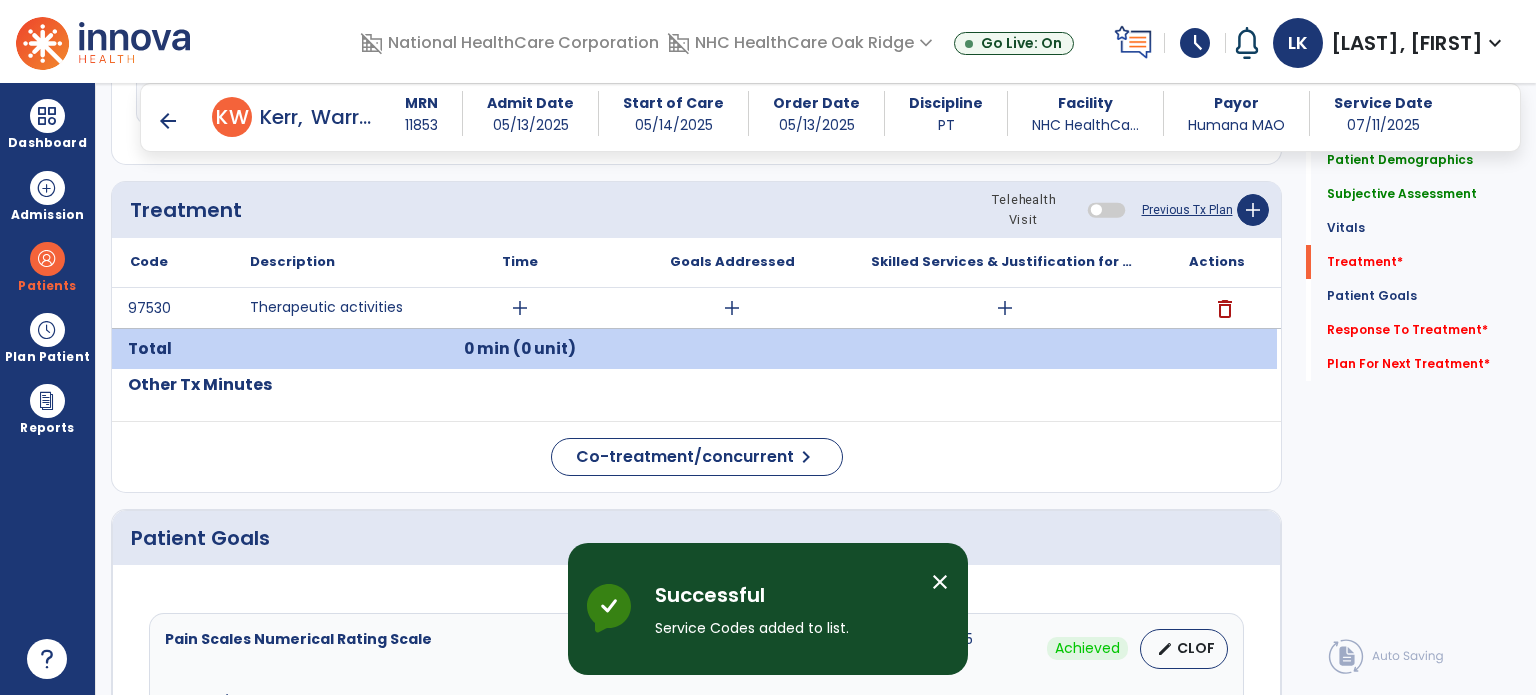 scroll, scrollTop: 1200, scrollLeft: 0, axis: vertical 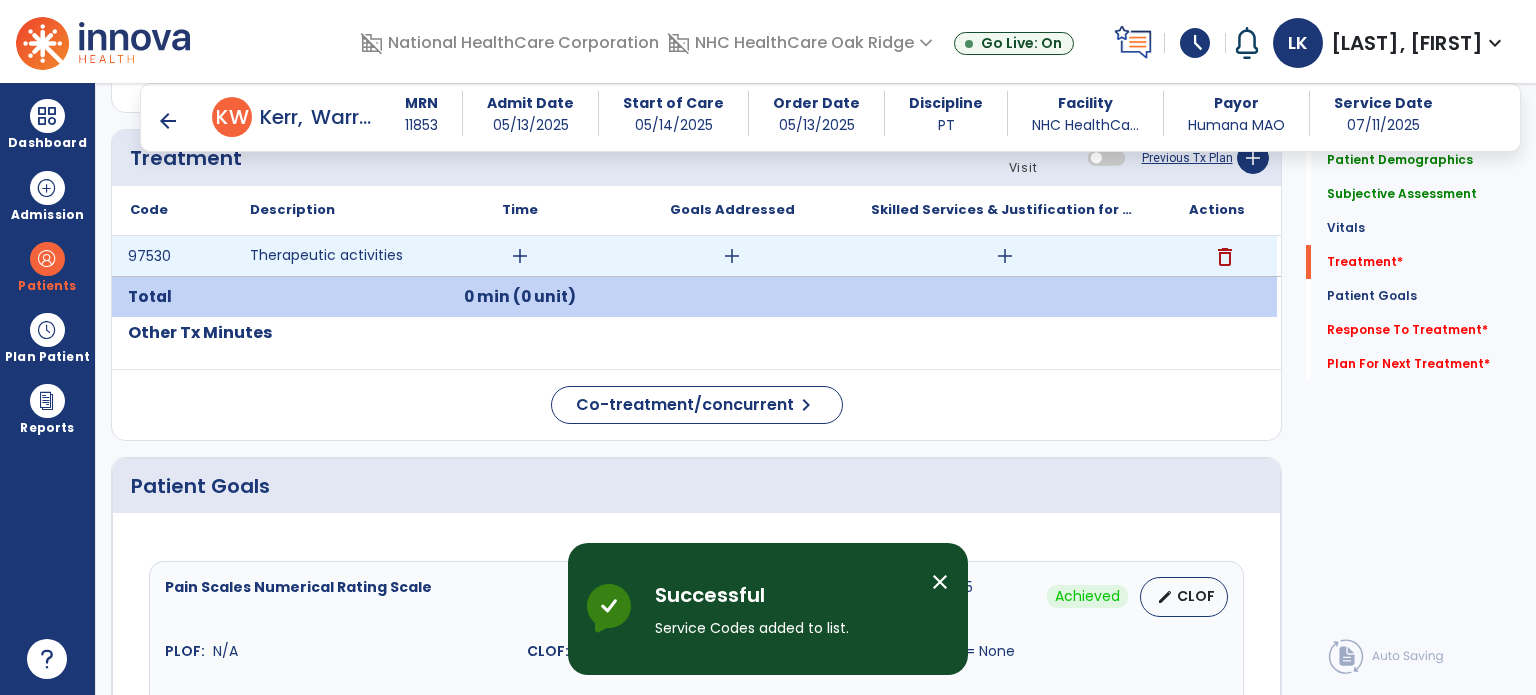 click on "add" at bounding box center [520, 256] 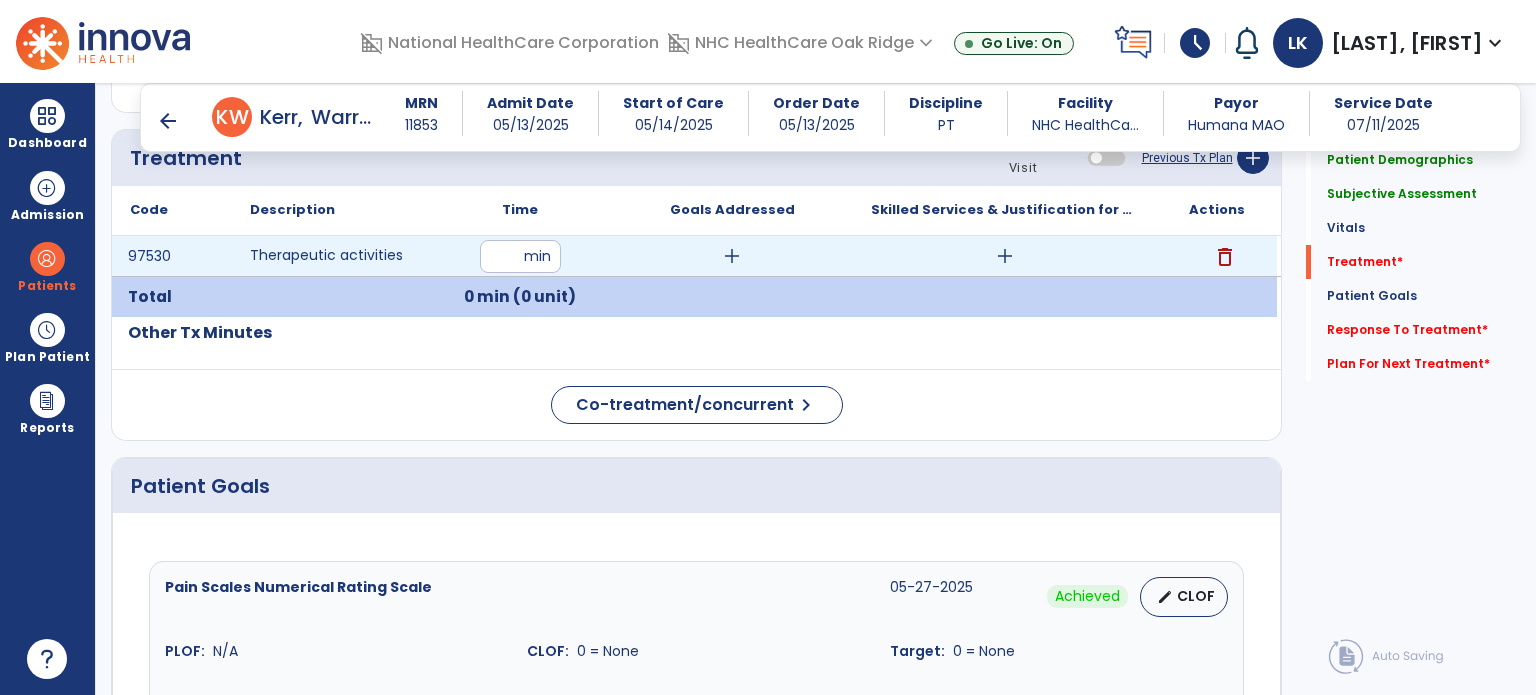 click at bounding box center [520, 256] 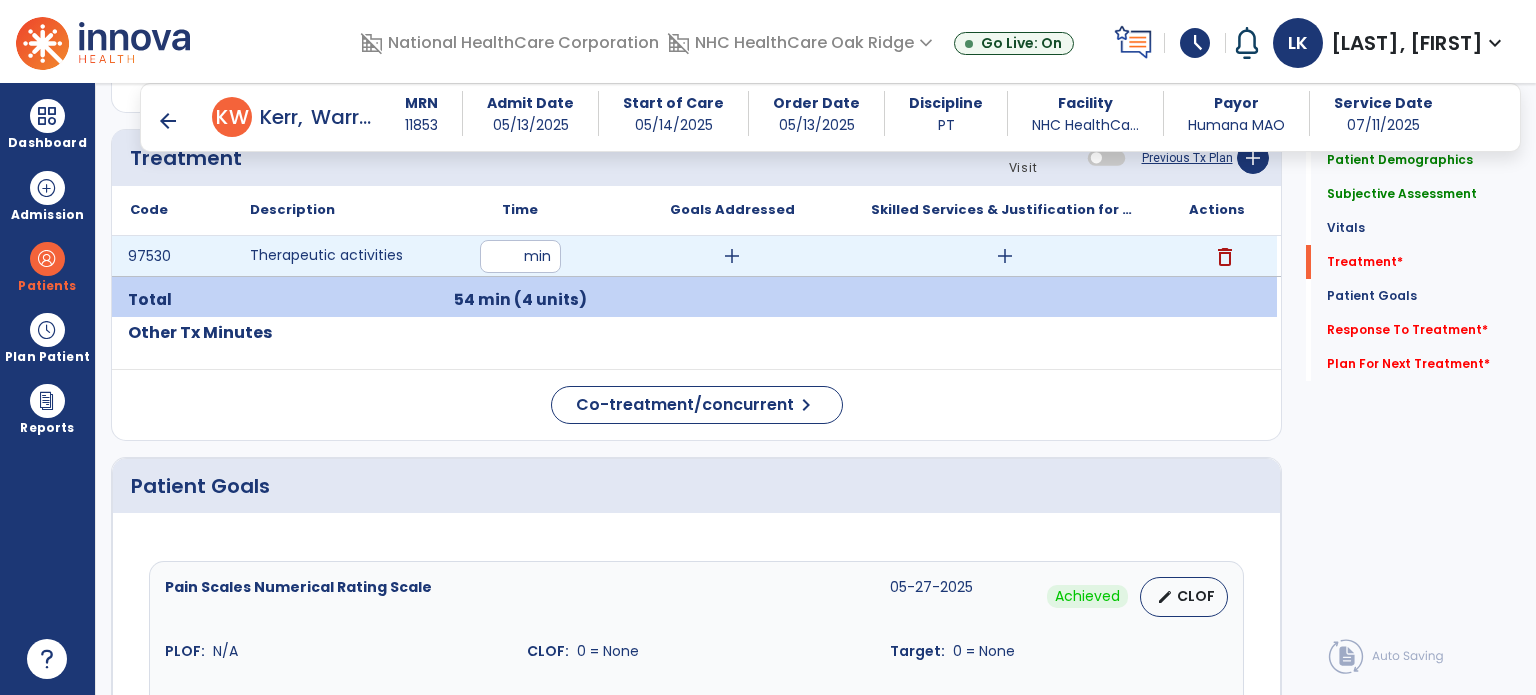 click on "add" at bounding box center [1005, 256] 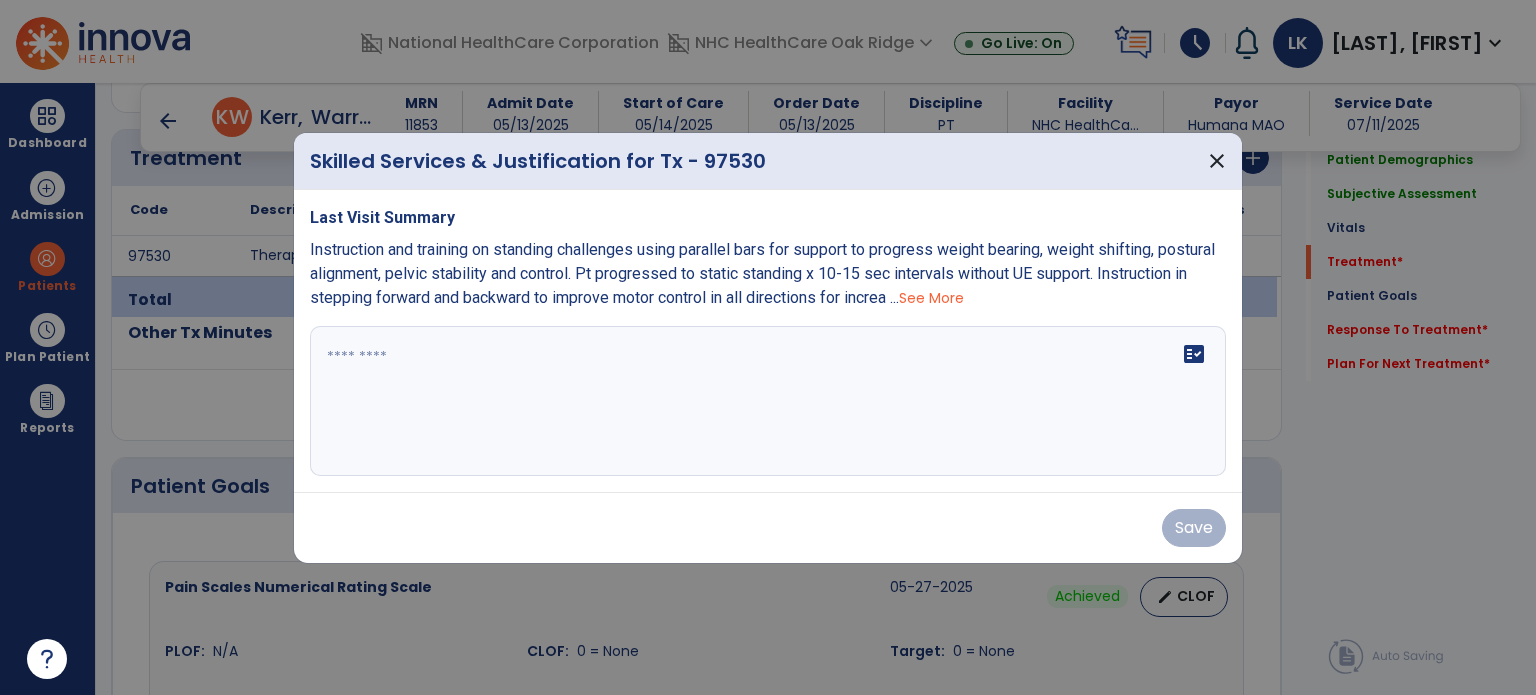 click at bounding box center (768, 401) 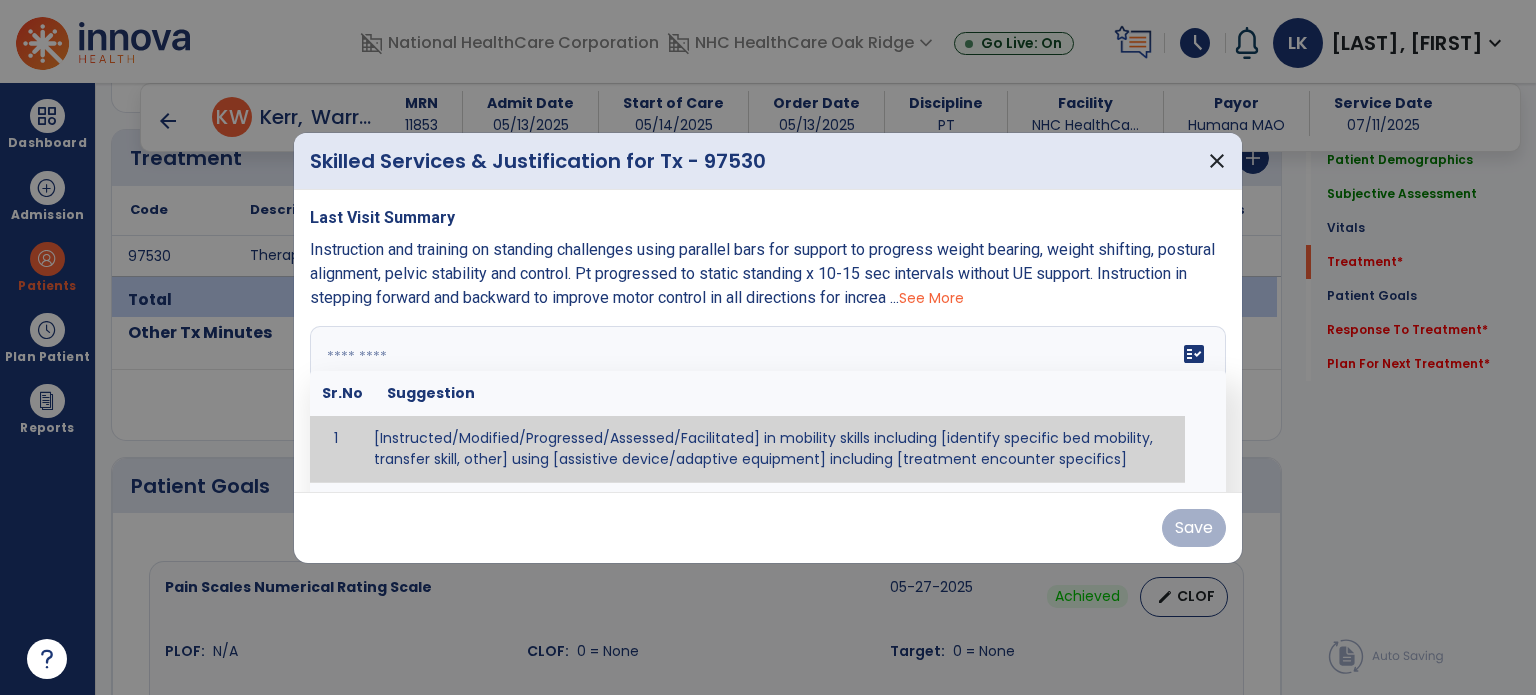 click at bounding box center (766, 401) 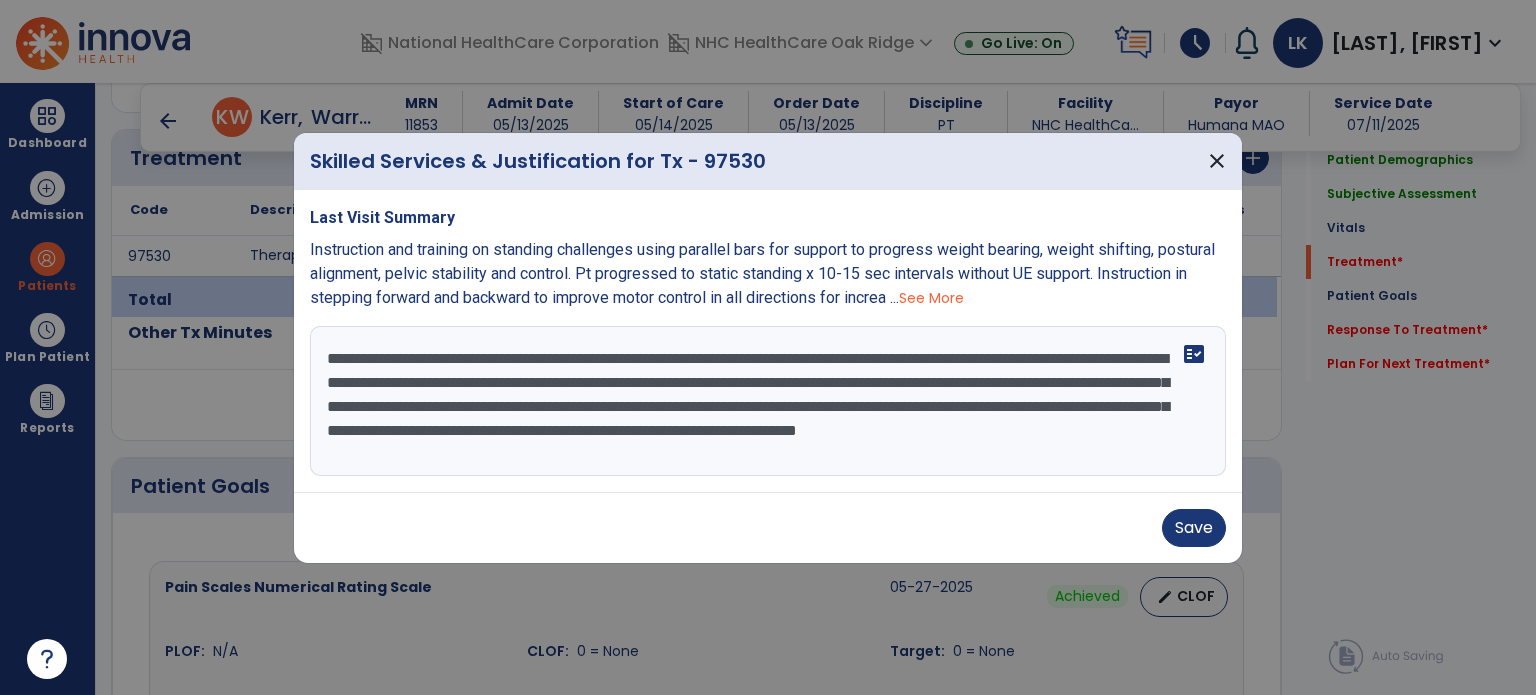 type on "**********" 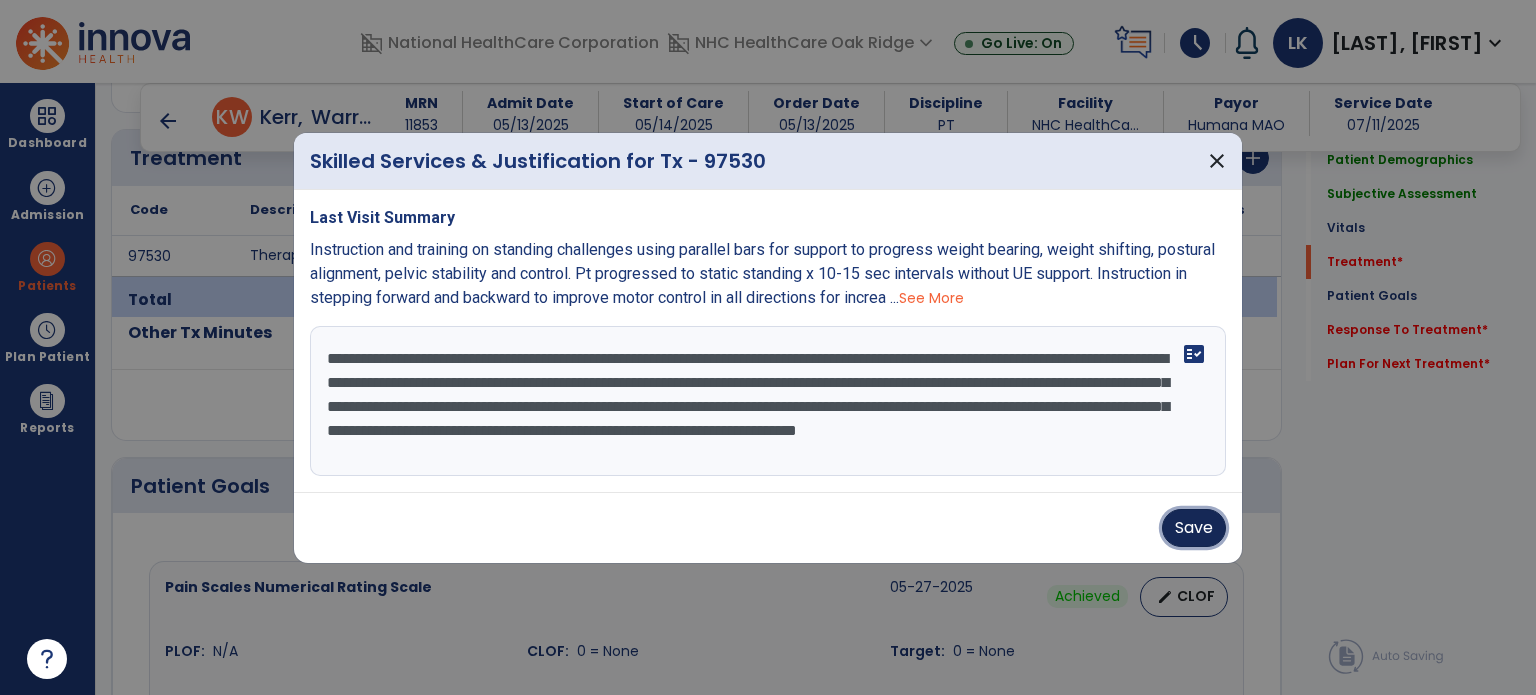 click on "Save" at bounding box center (1194, 528) 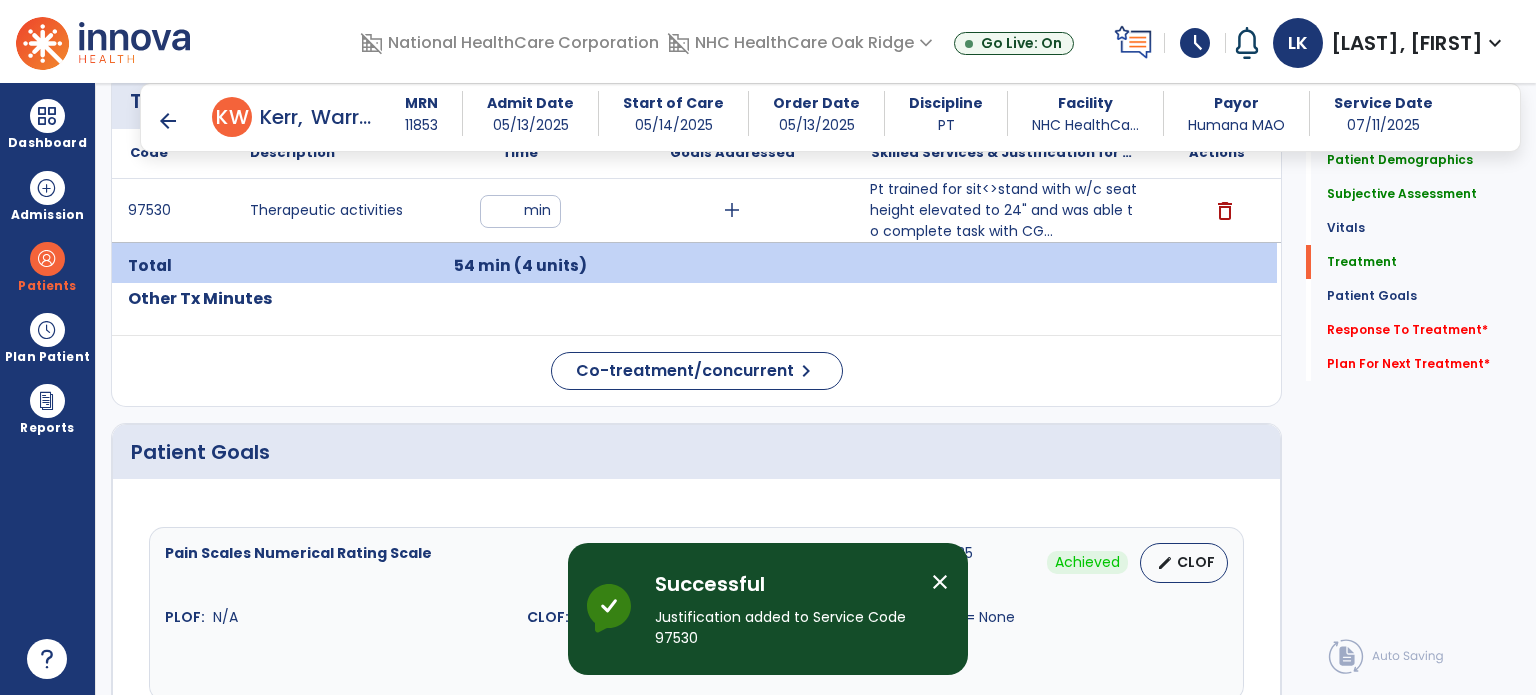 scroll, scrollTop: 1200, scrollLeft: 0, axis: vertical 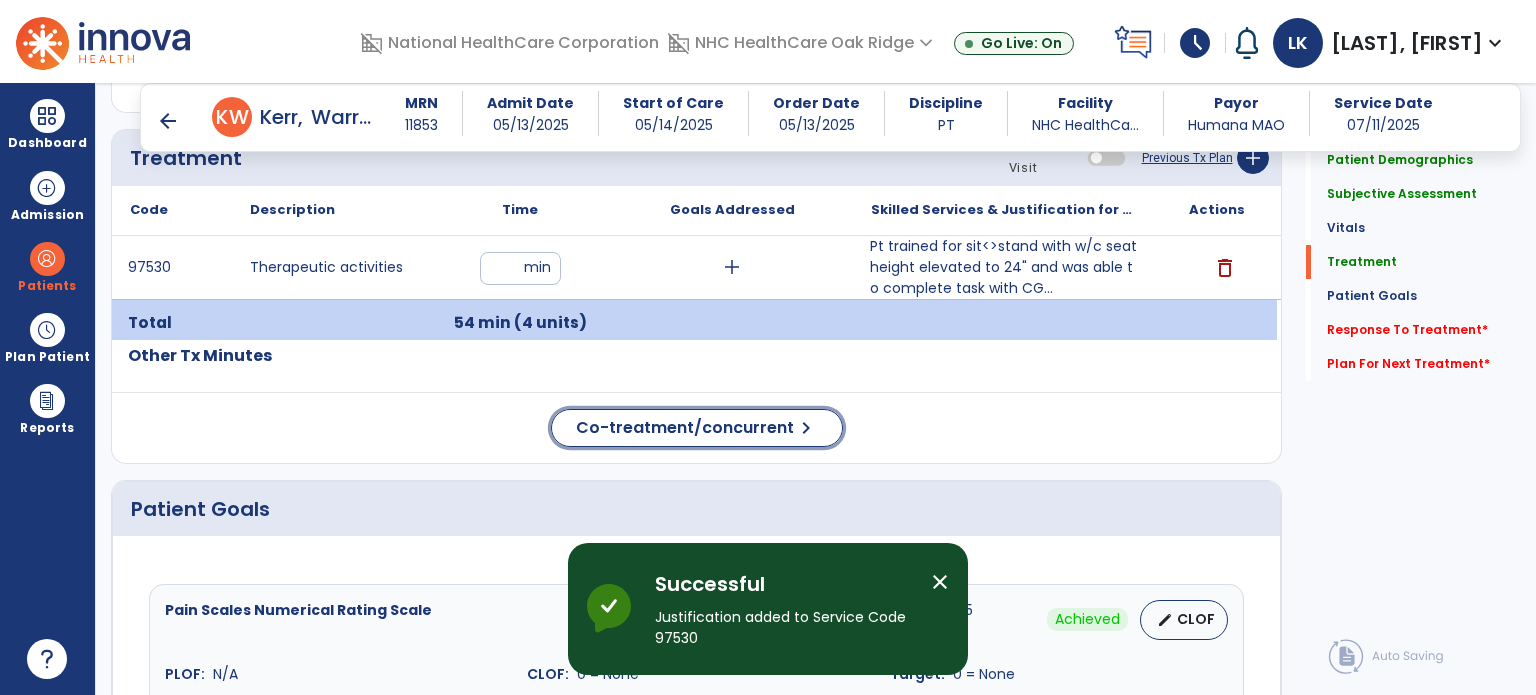click on "Co-treatment/concurrent" 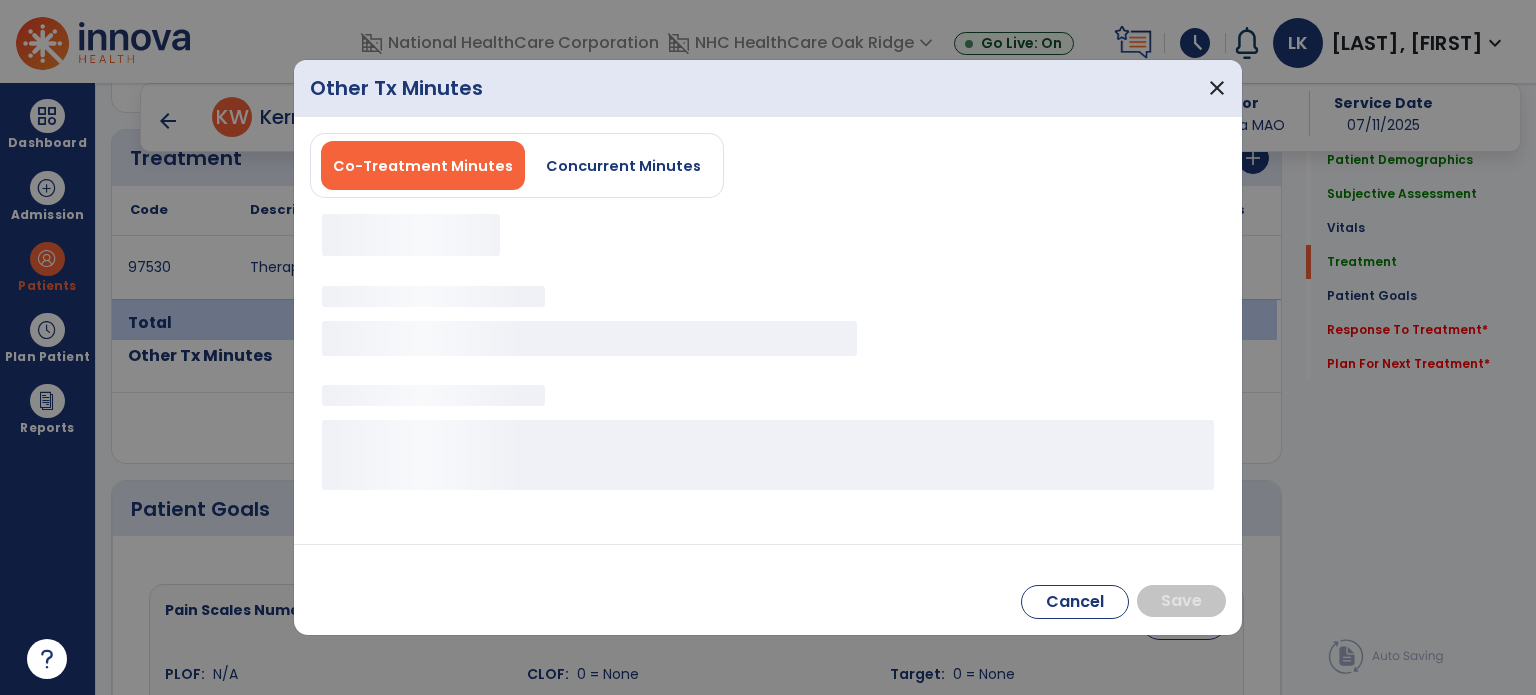 click on "Co-Treatment Minutes   Concurrent Minutes" at bounding box center [517, 165] 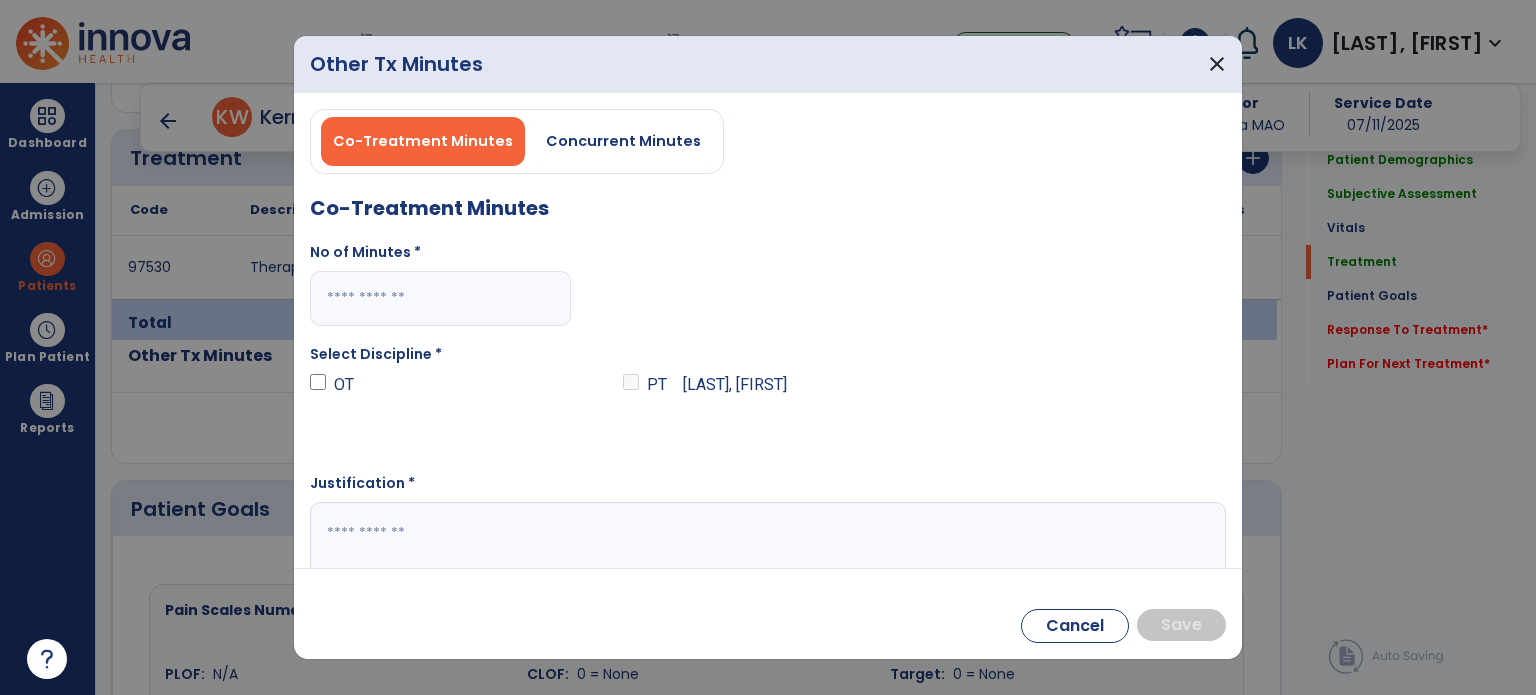 click at bounding box center [440, 298] 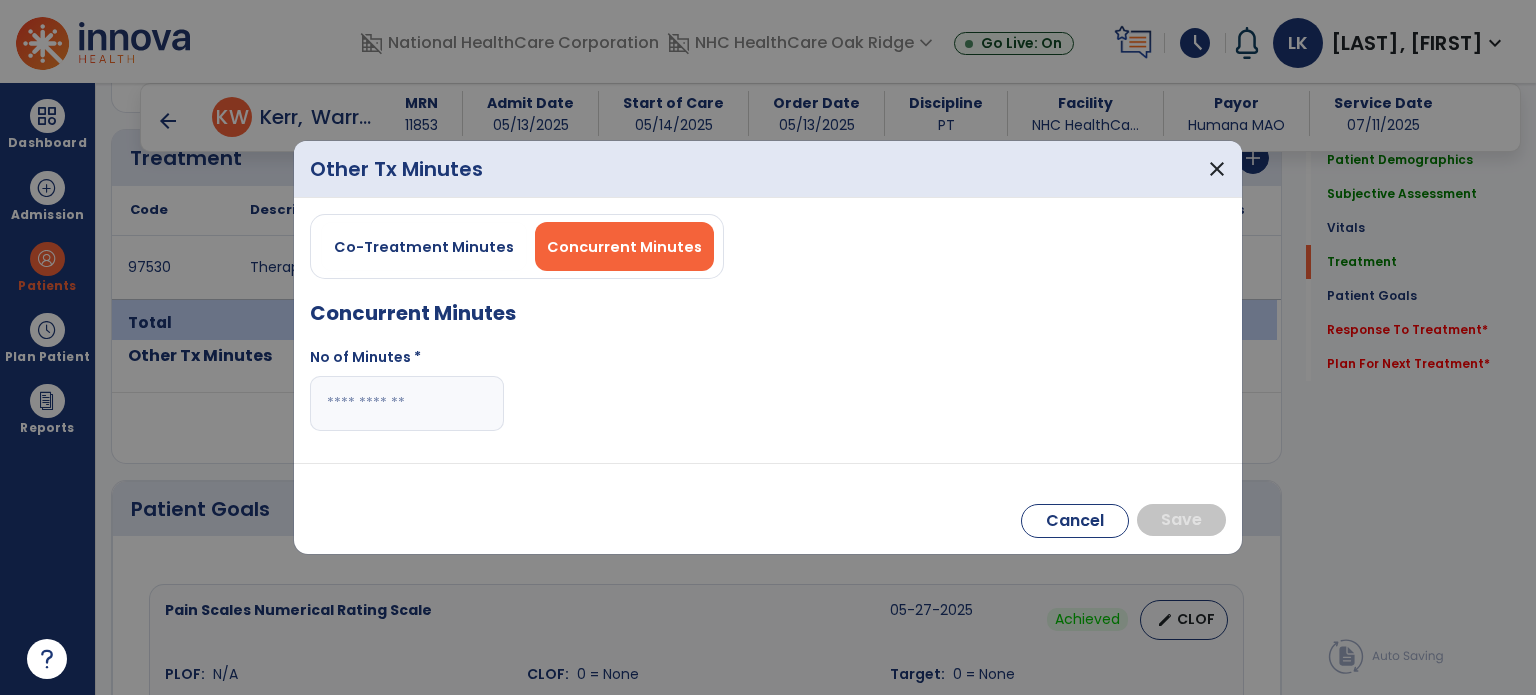 click at bounding box center [407, 403] 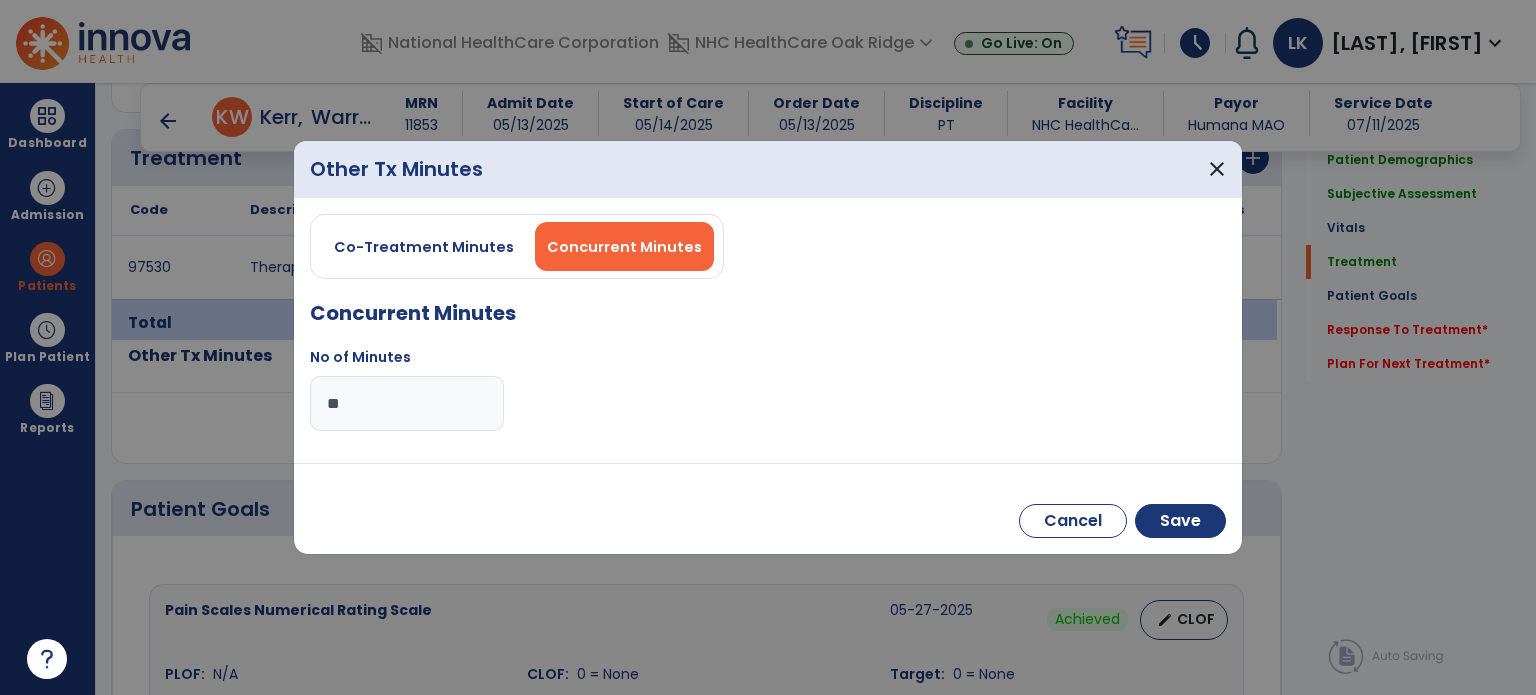 type on "**" 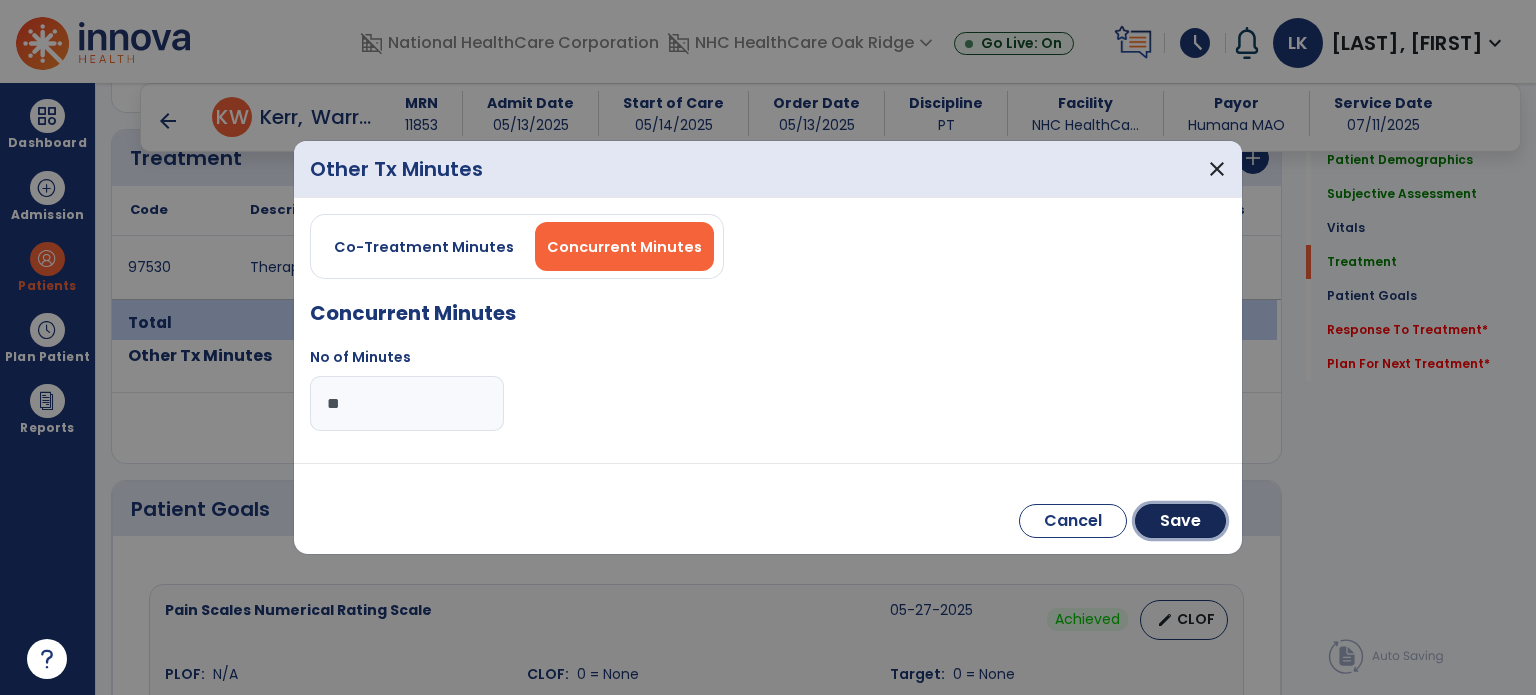 click on "Save" at bounding box center [1180, 521] 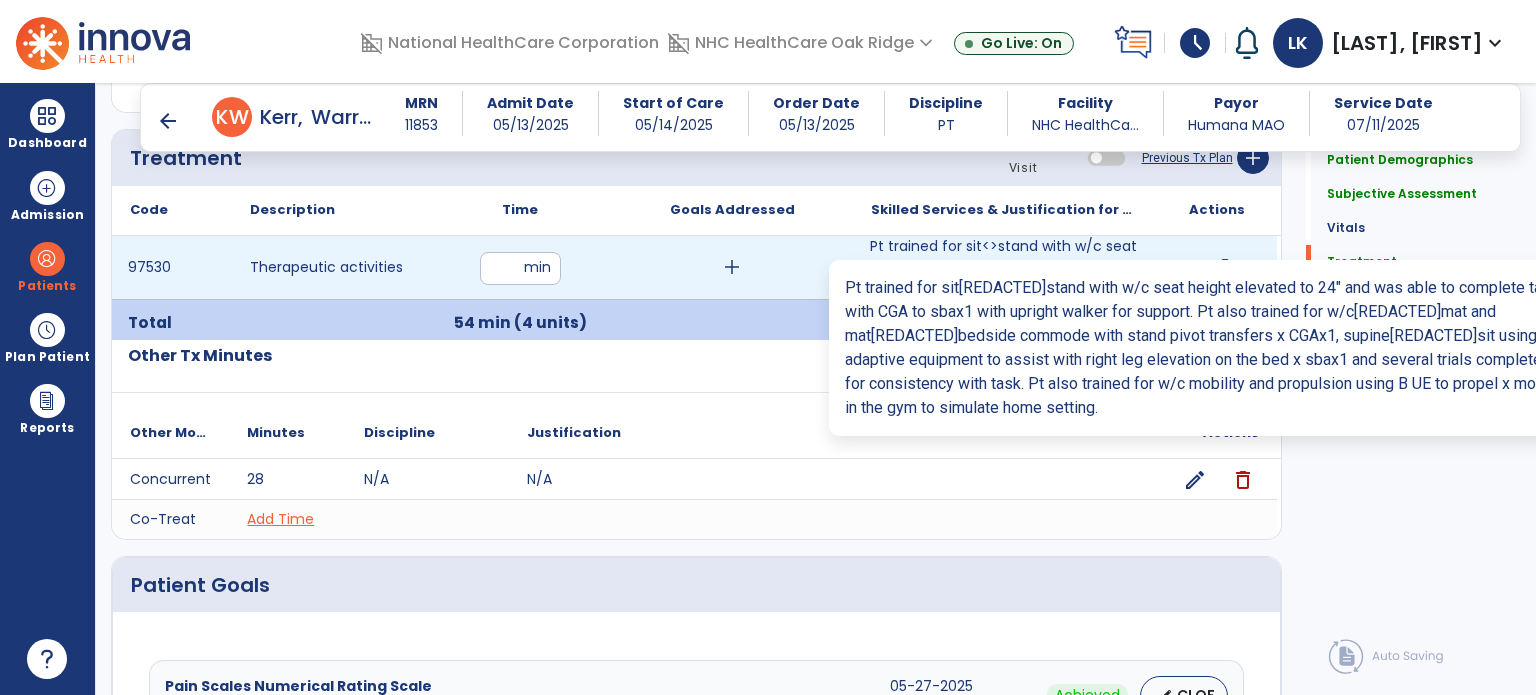 click on "Pt trained for sit<>stand with w/c seat height elevated to 24" and was able to complete task with CG..." at bounding box center [1004, 267] 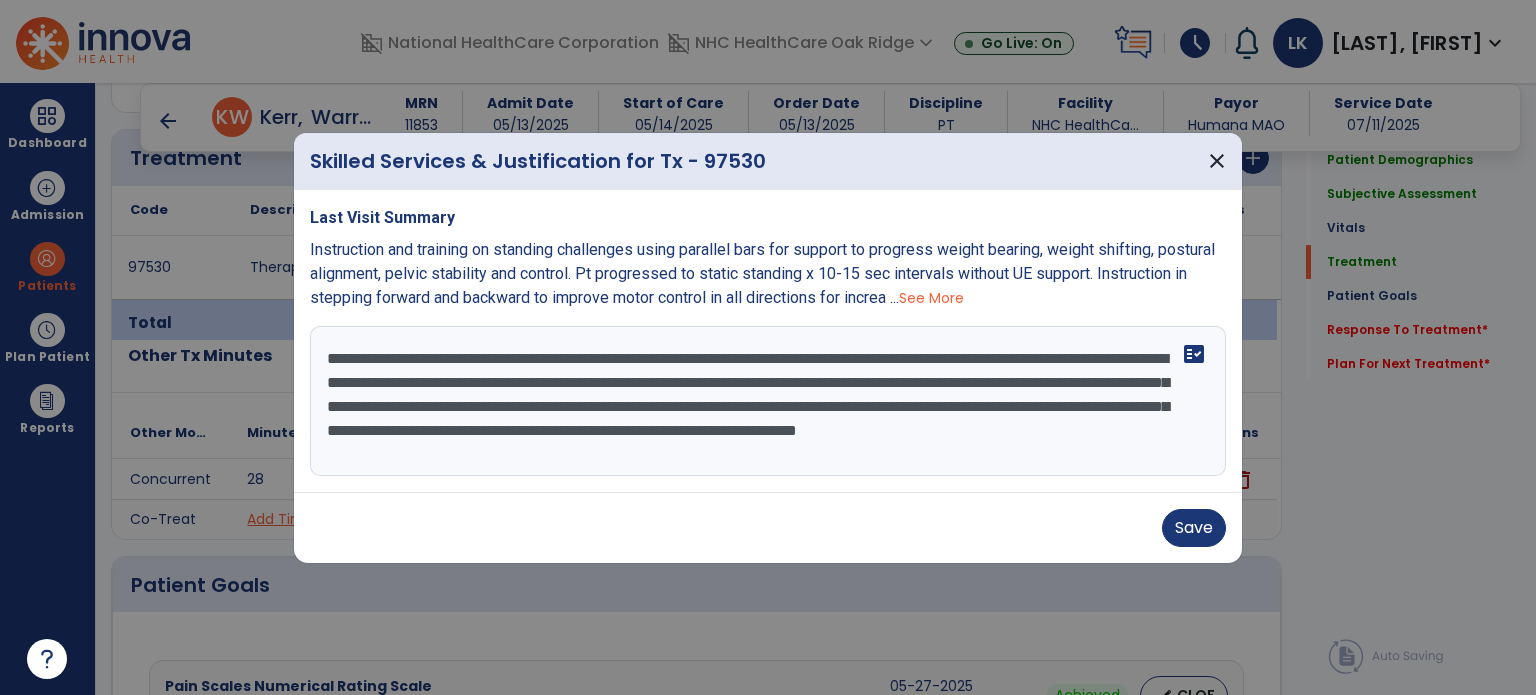 click on "**********" at bounding box center (768, 401) 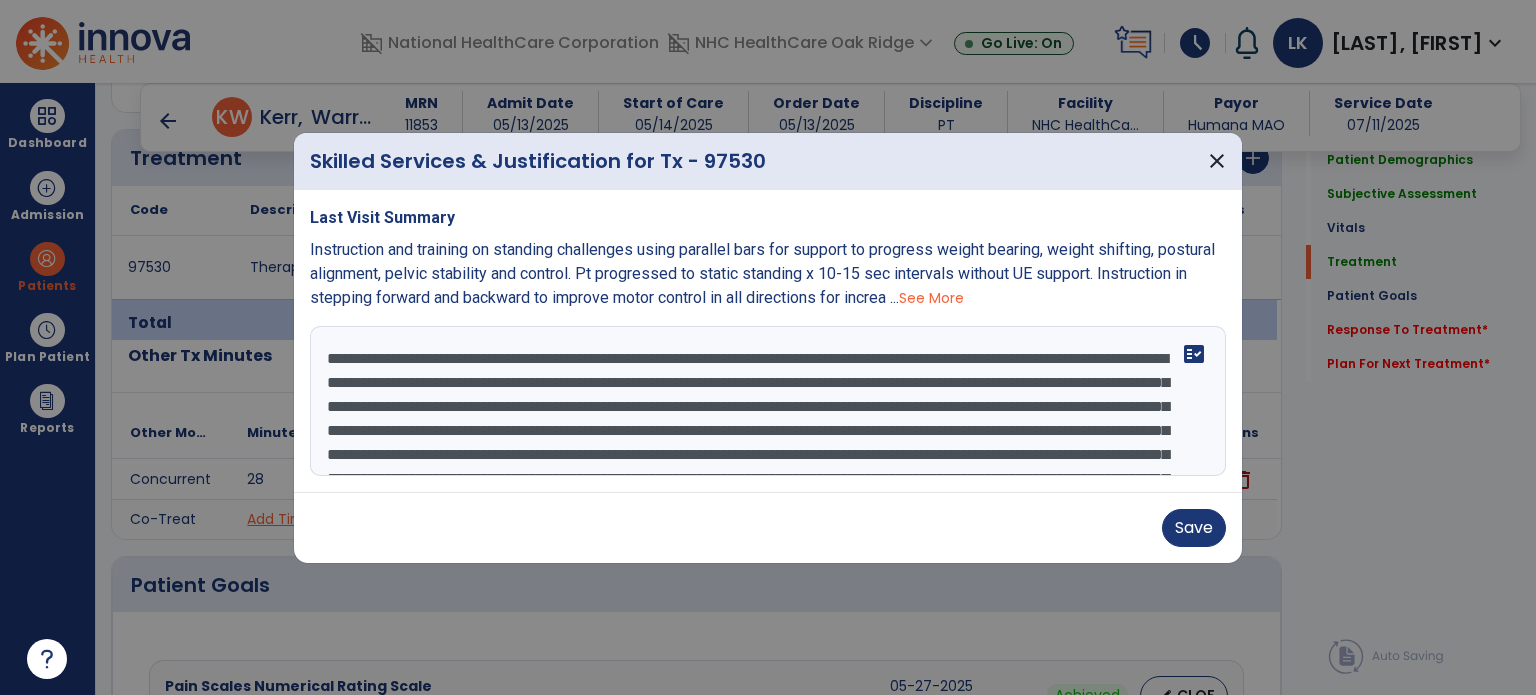 scroll, scrollTop: 87, scrollLeft: 0, axis: vertical 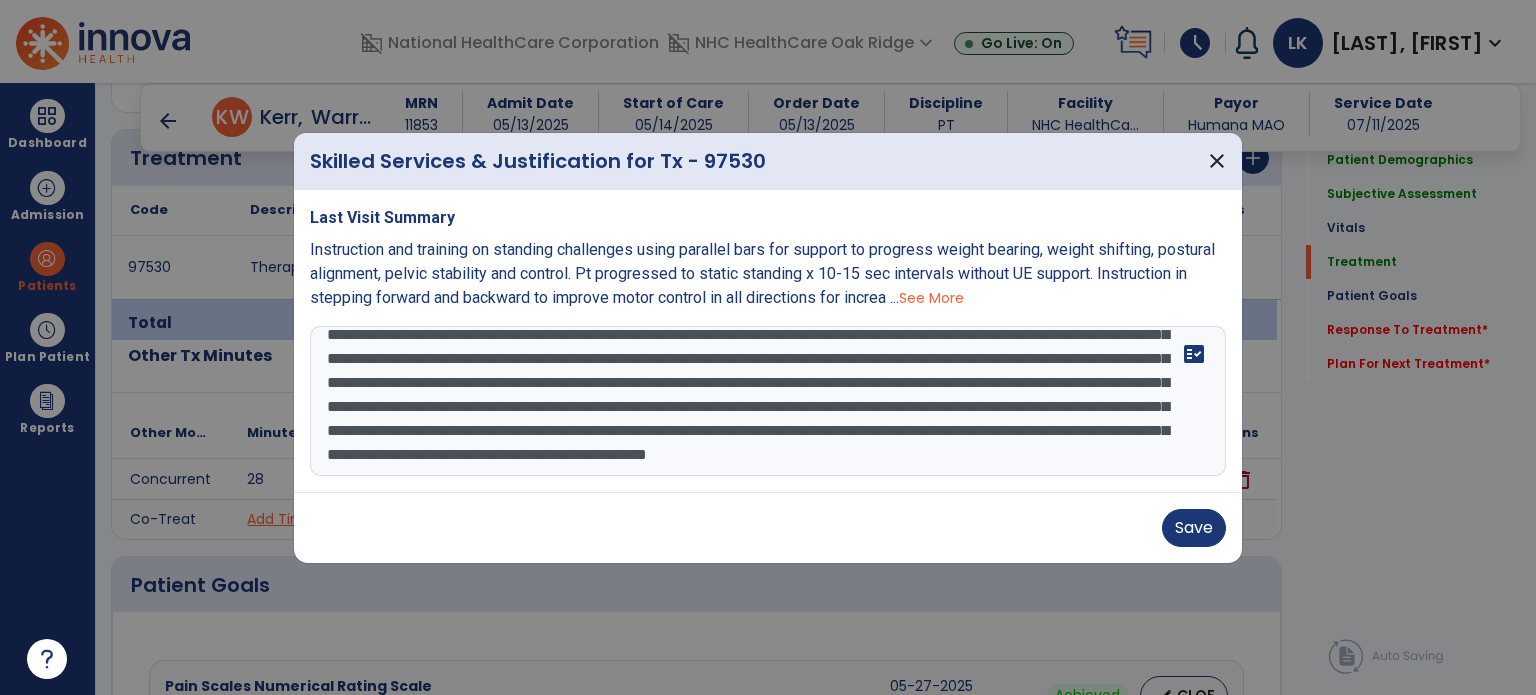 click on "**********" at bounding box center [768, 401] 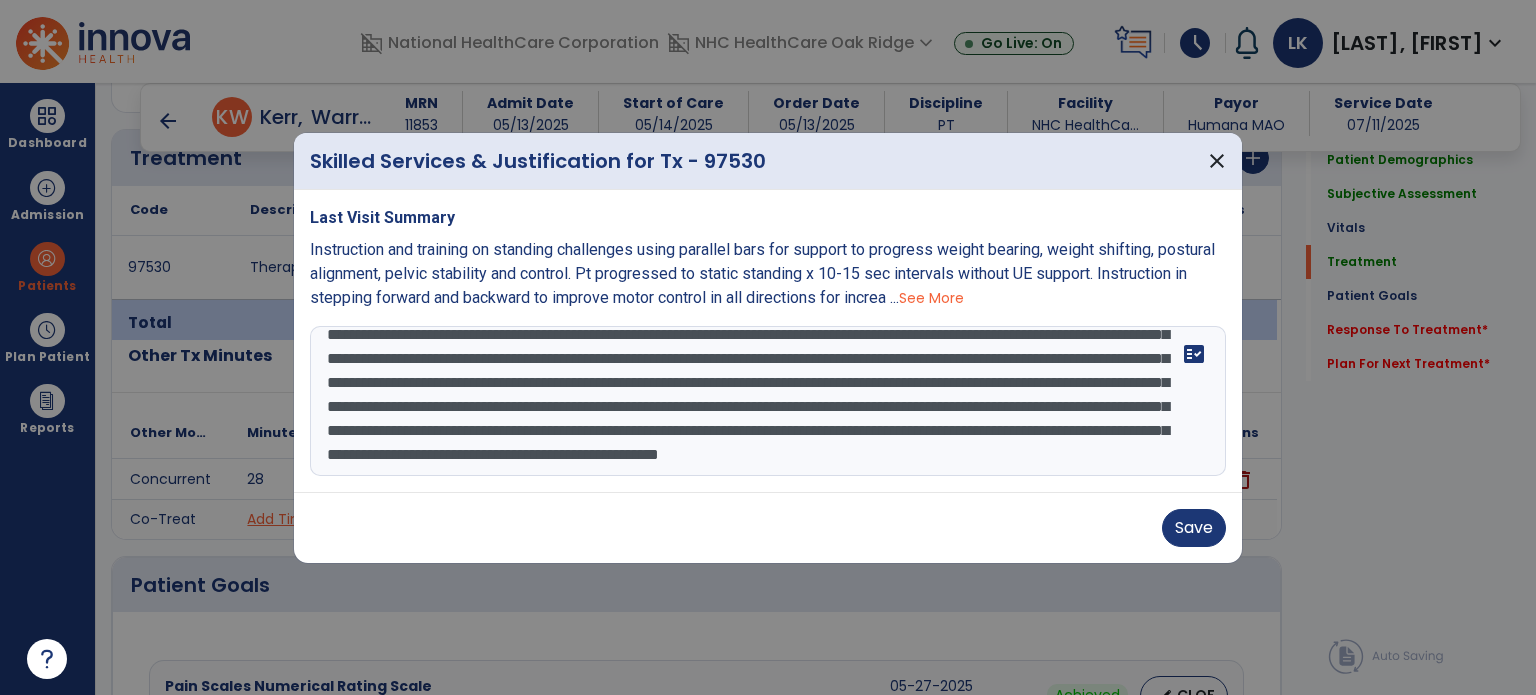 type on "**********" 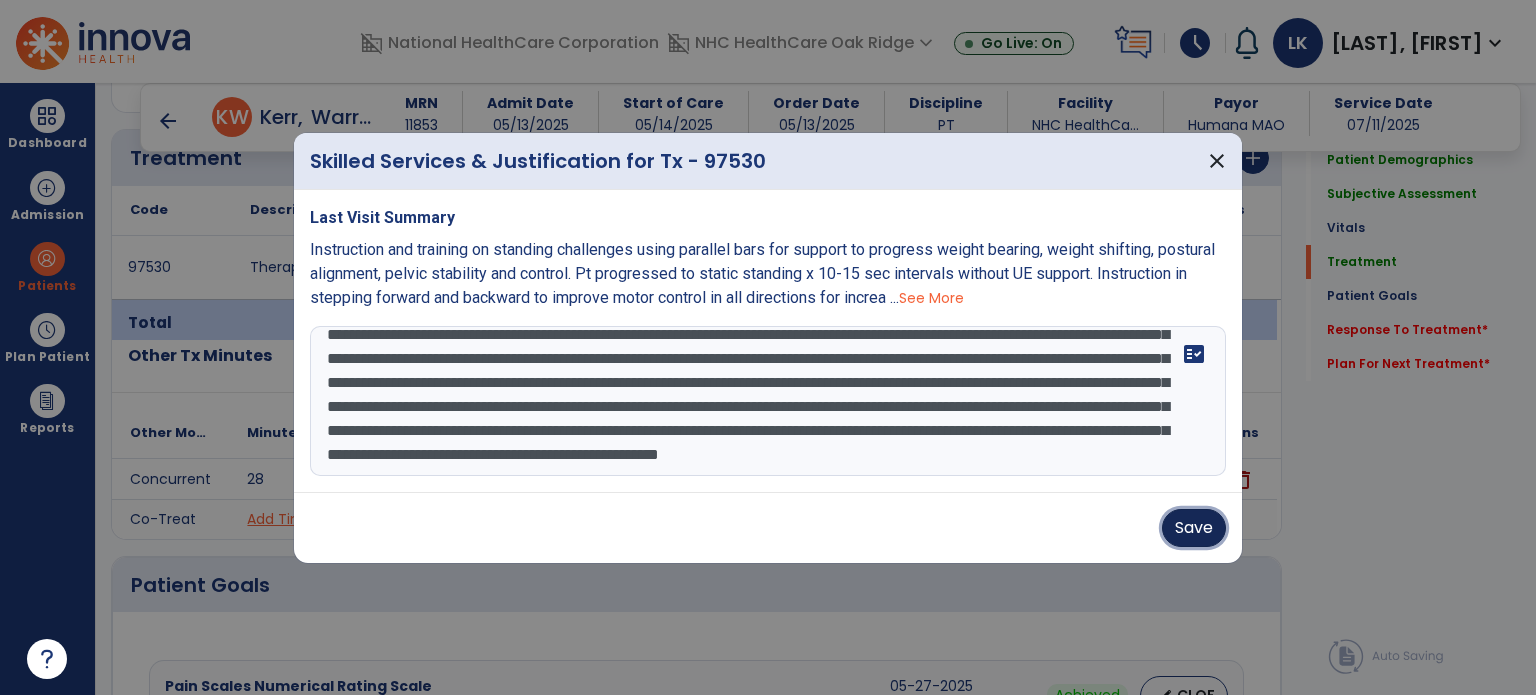 click on "Save" at bounding box center (1194, 528) 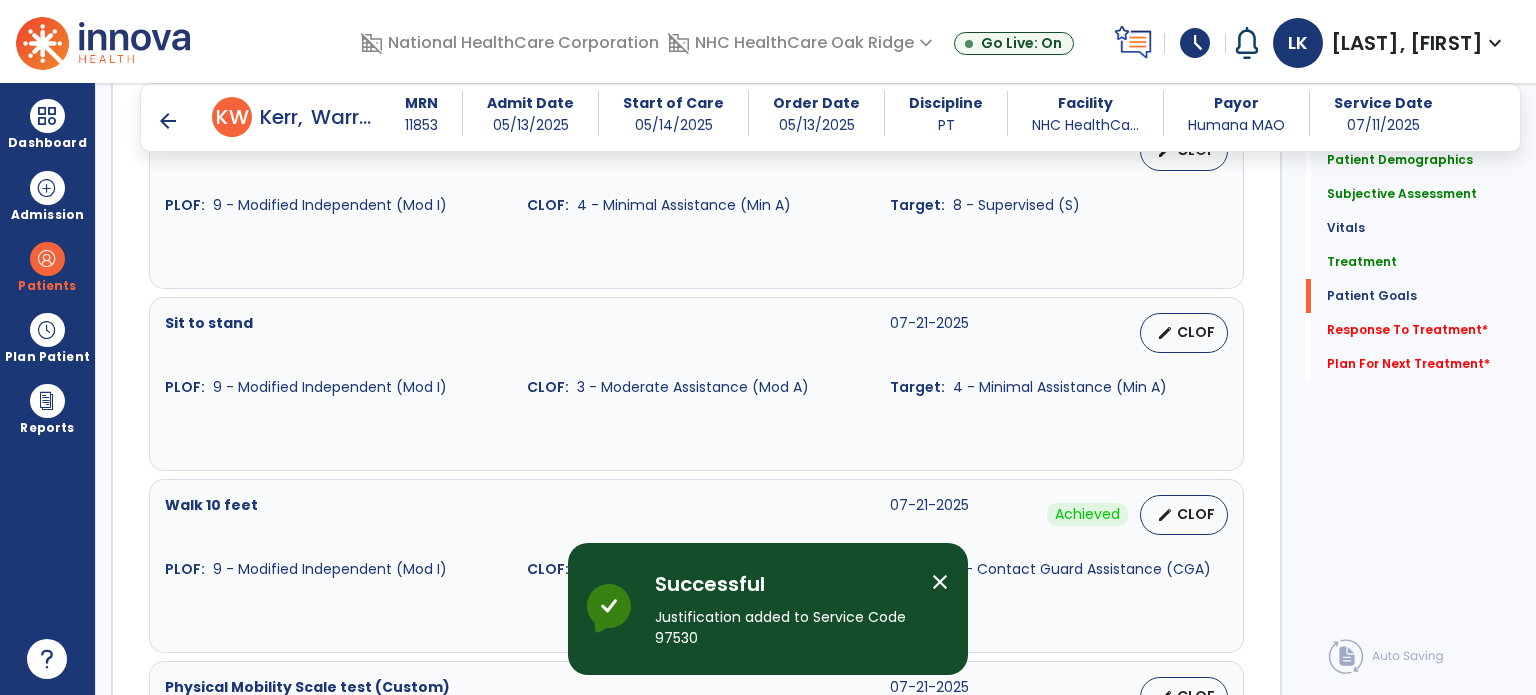 scroll, scrollTop: 2300, scrollLeft: 0, axis: vertical 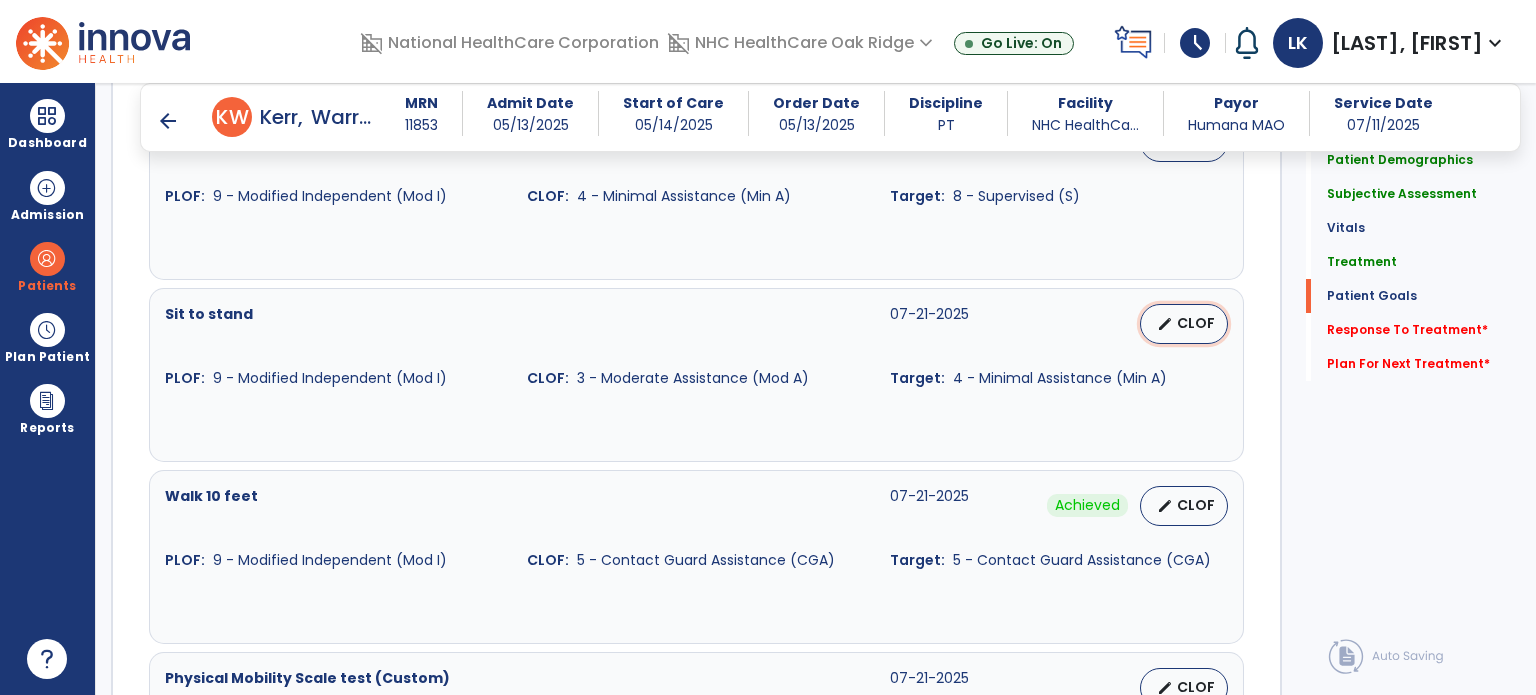 click on "edit" at bounding box center [1165, 324] 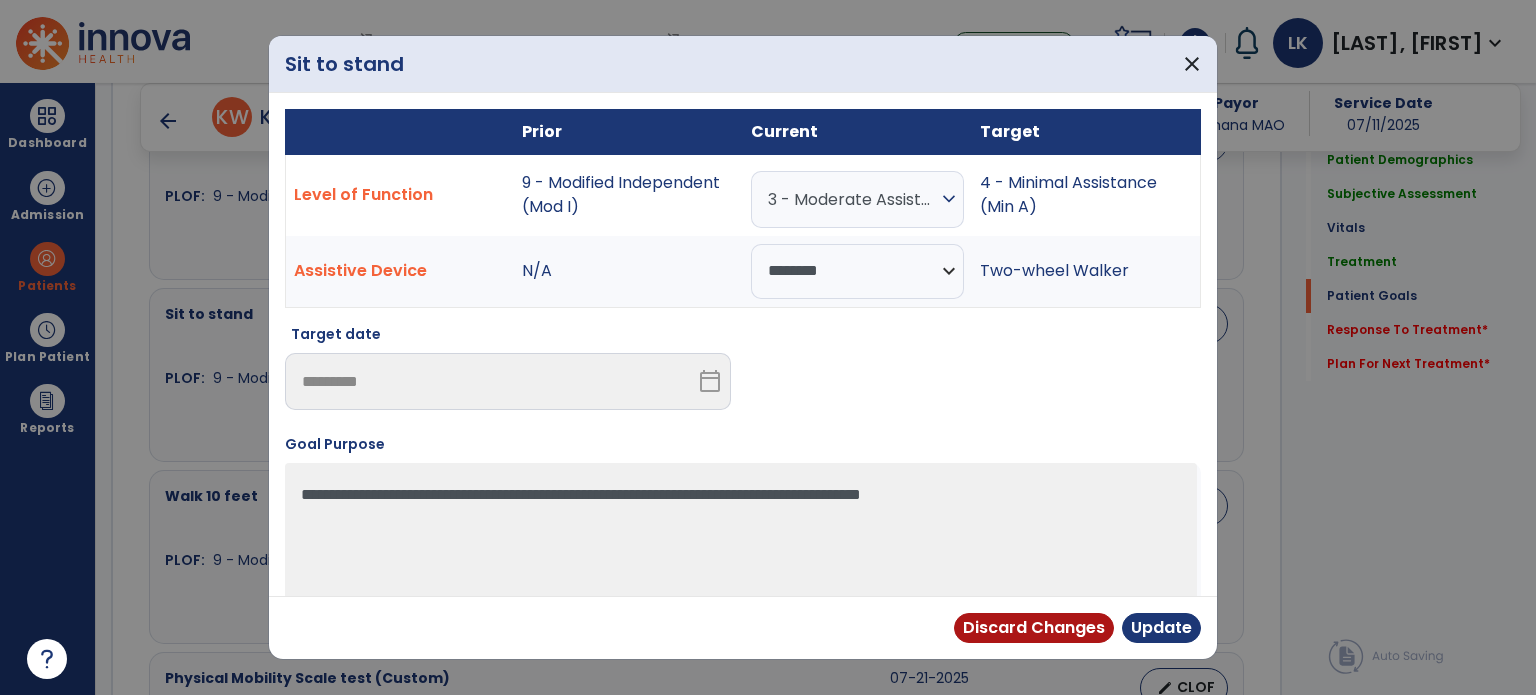 click on "expand_more" at bounding box center [949, 199] 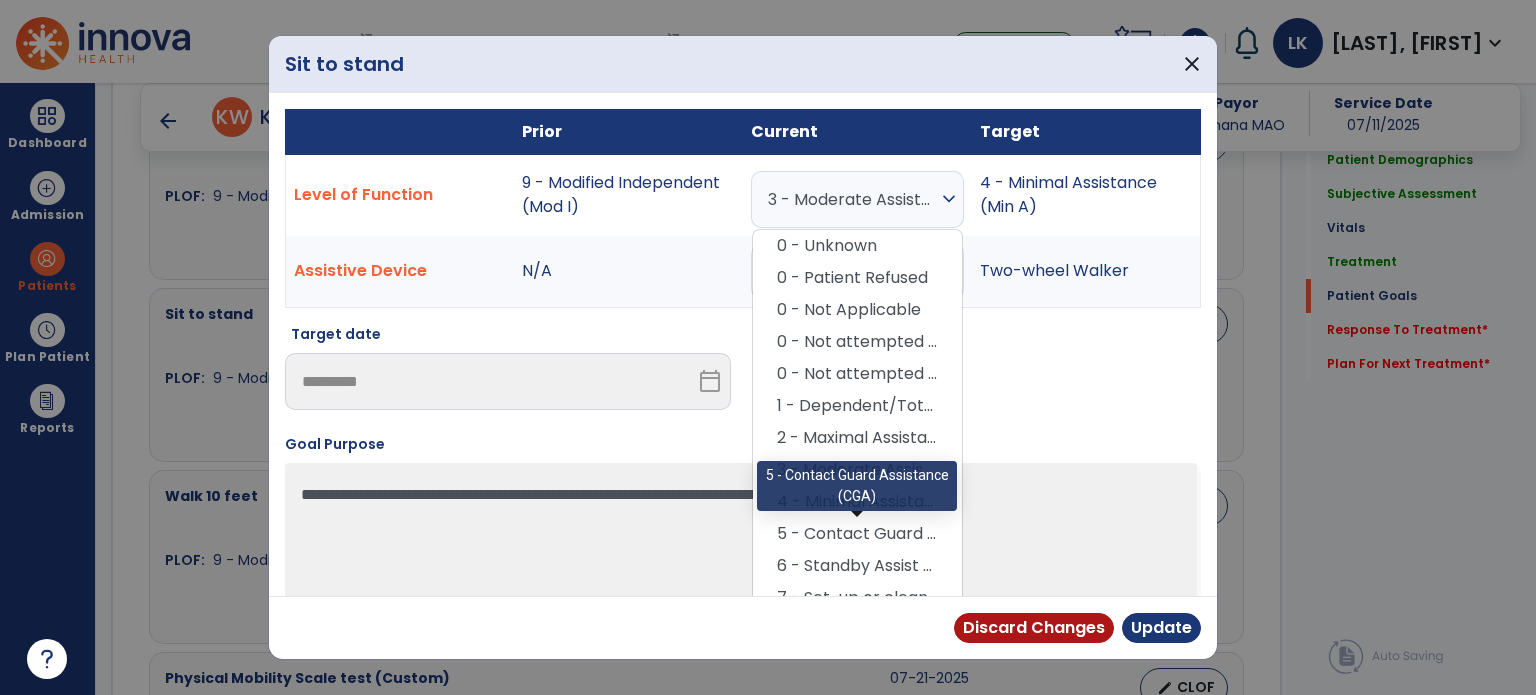 click on "5 - Contact Guard Assistance (CGA)" at bounding box center [857, 534] 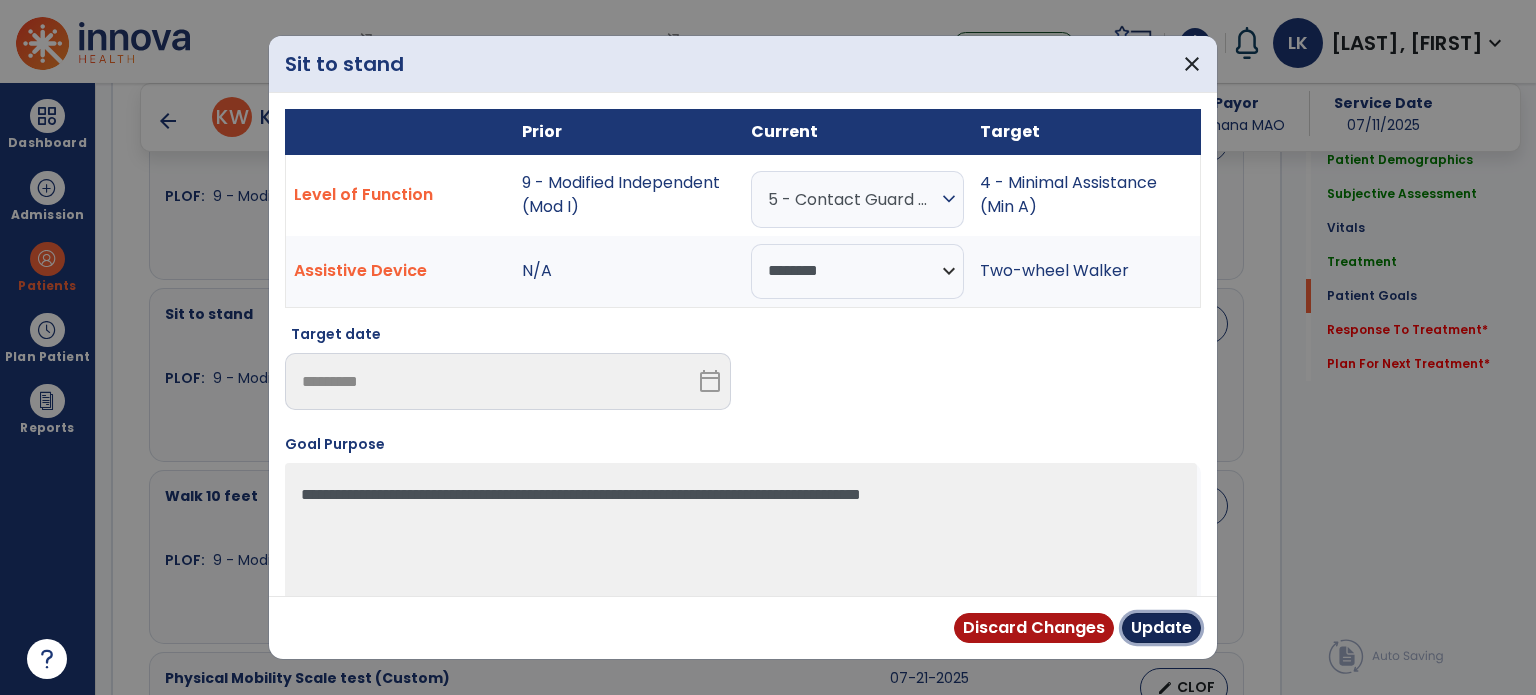 click on "Update" at bounding box center [1161, 628] 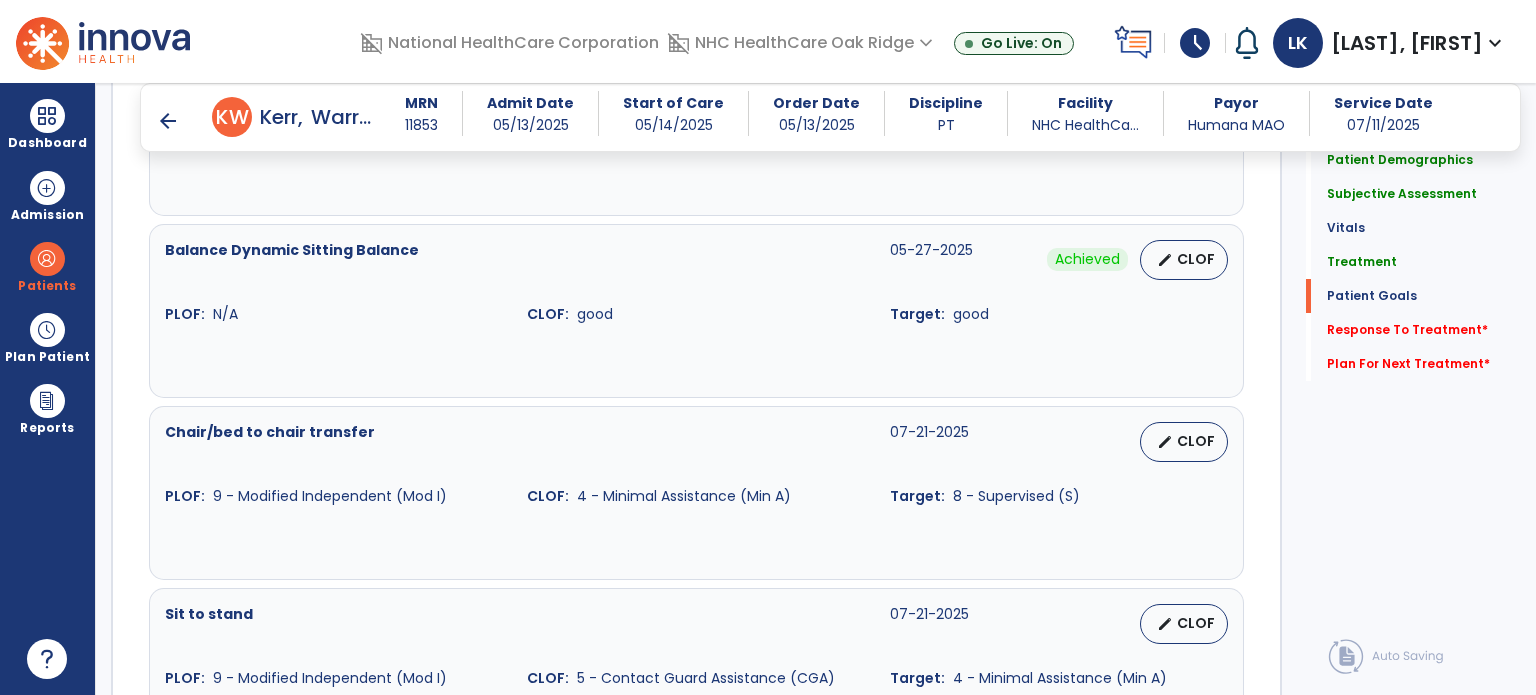 scroll, scrollTop: 2100, scrollLeft: 0, axis: vertical 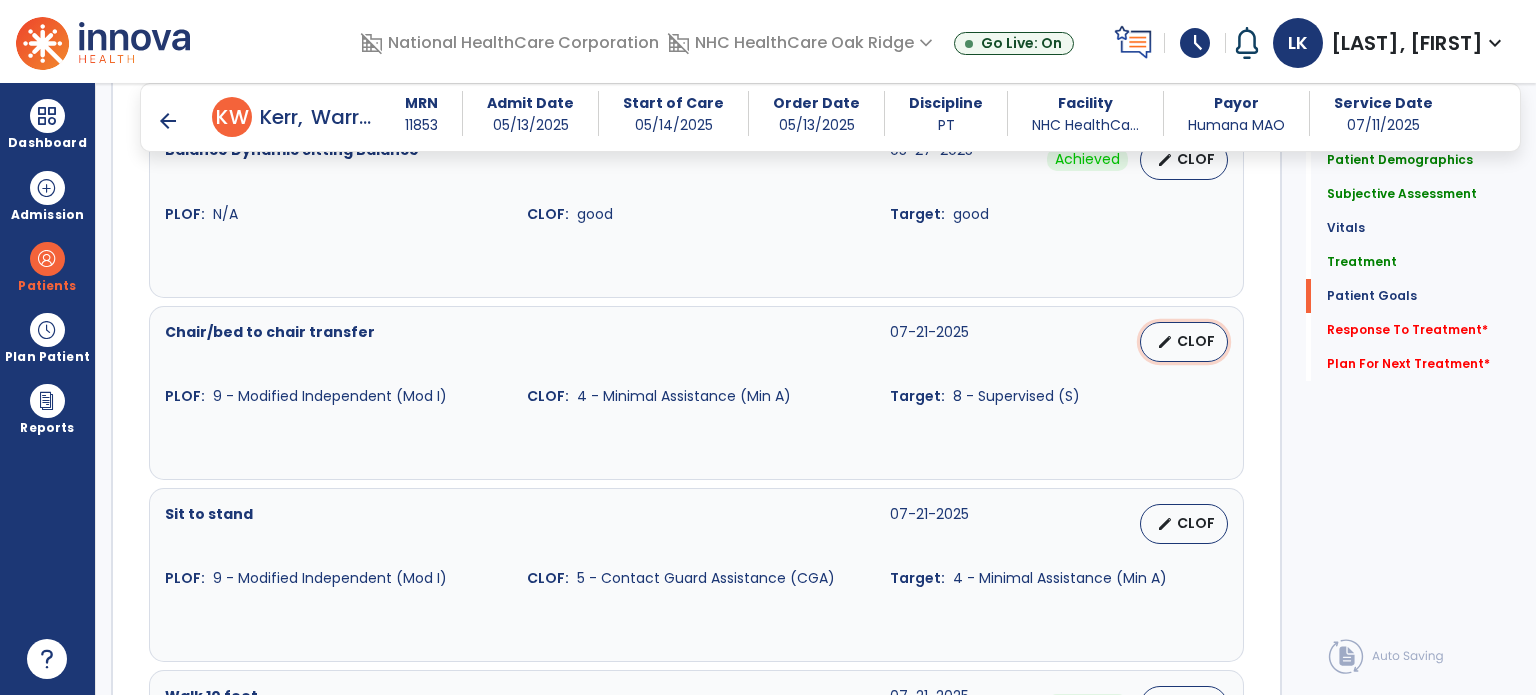 click on "edit" at bounding box center (1165, 342) 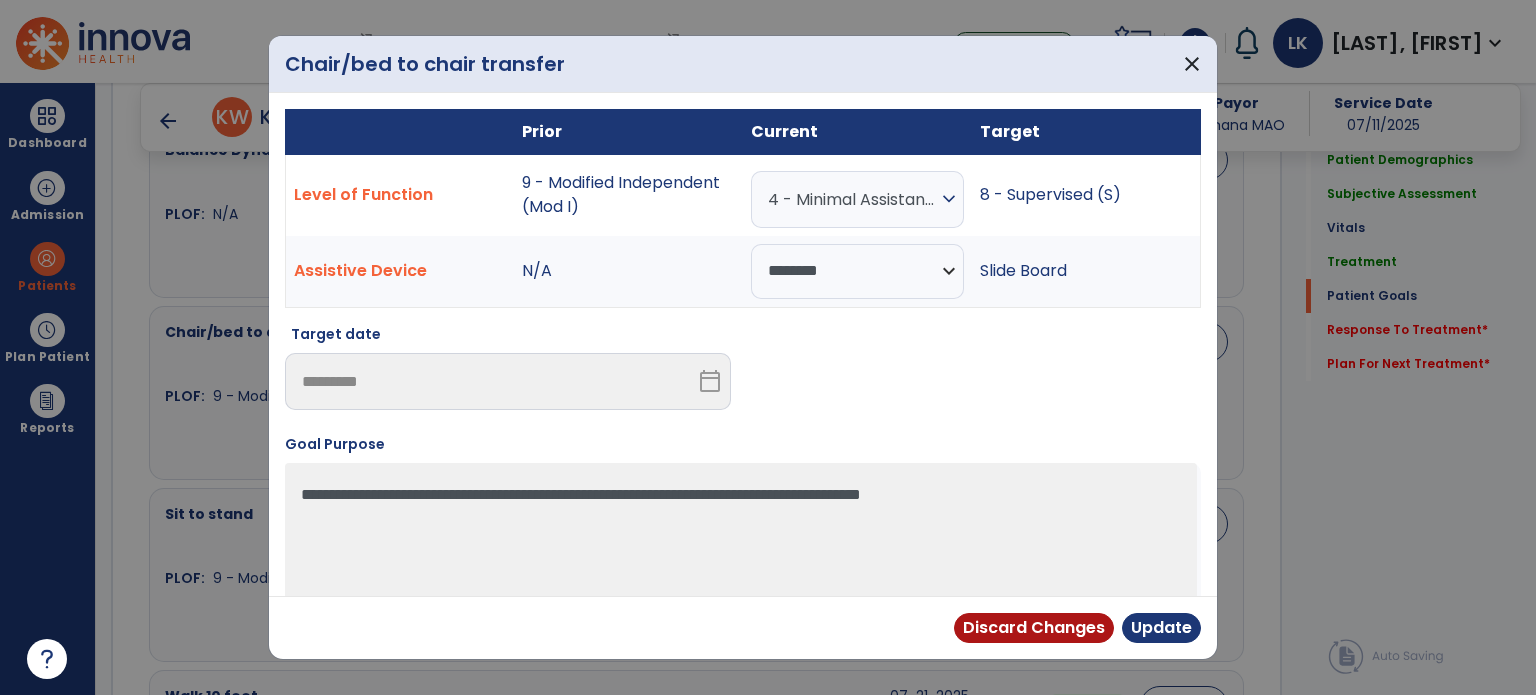 click on "4 - Minimal Assistance (Min A)" at bounding box center [852, 199] 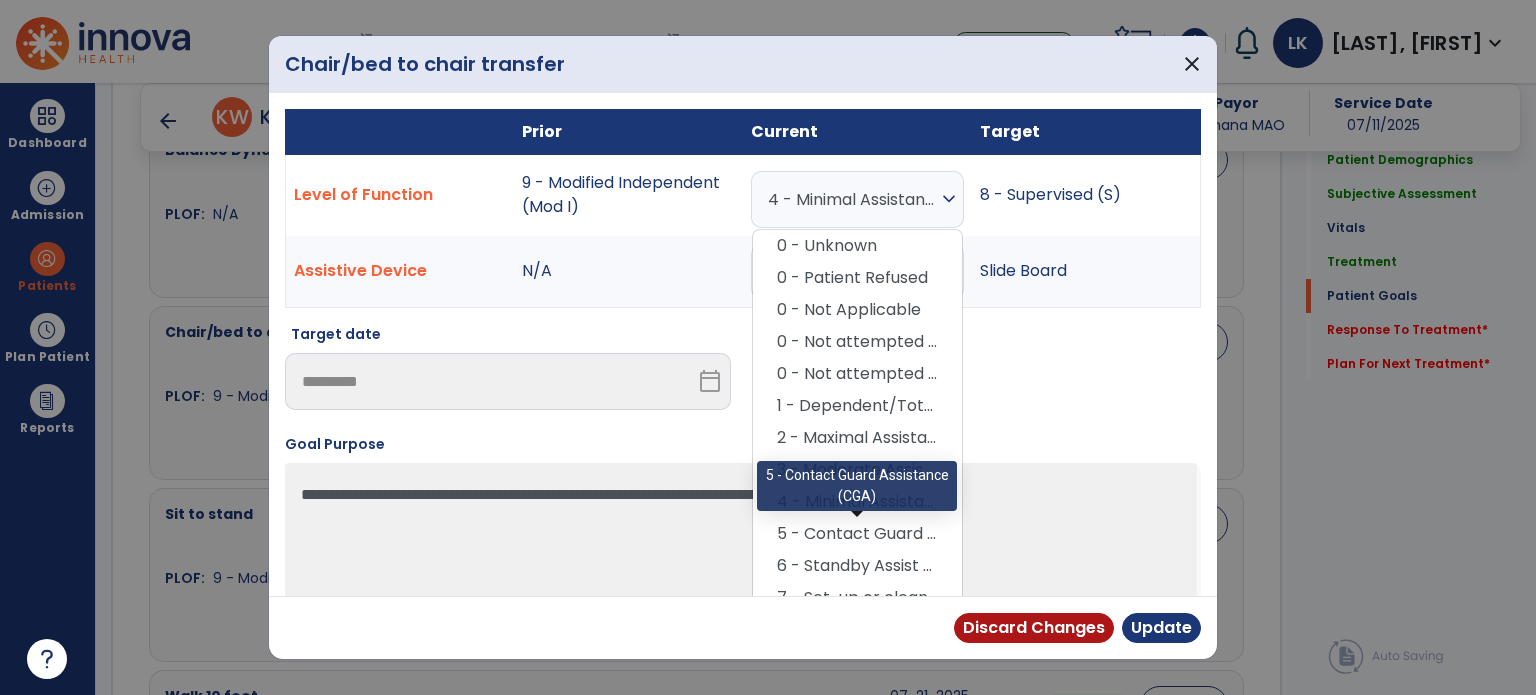 click on "5 - Contact Guard Assistance (CGA)" at bounding box center [857, 534] 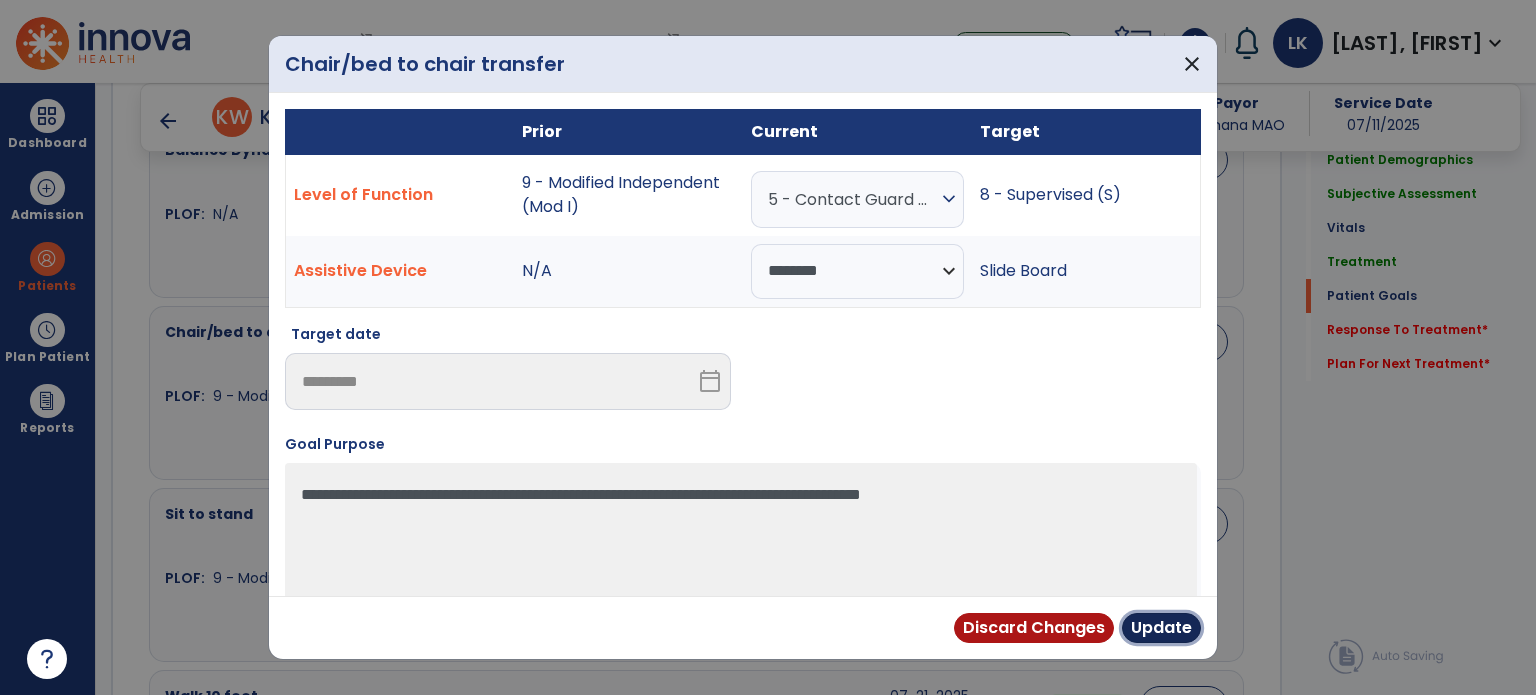 click on "Update" at bounding box center [1161, 628] 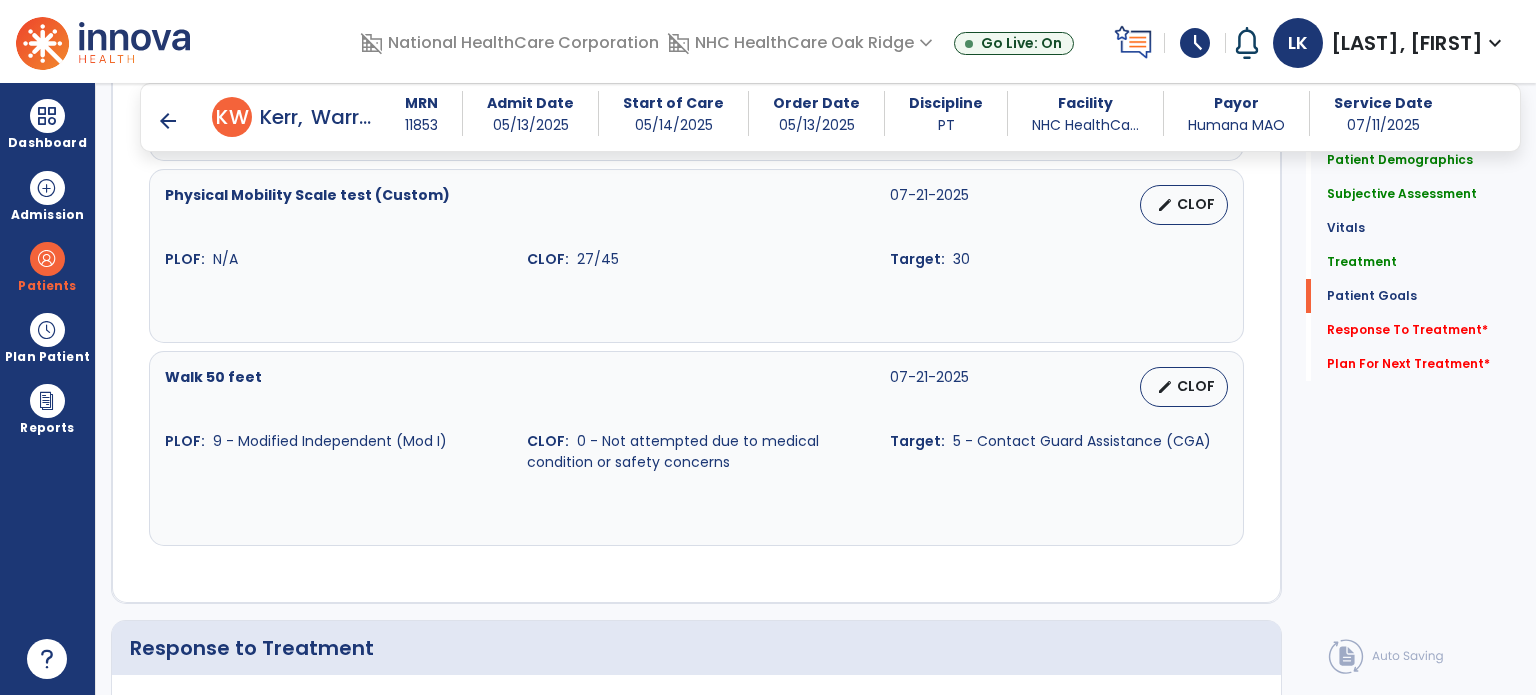 scroll, scrollTop: 2800, scrollLeft: 0, axis: vertical 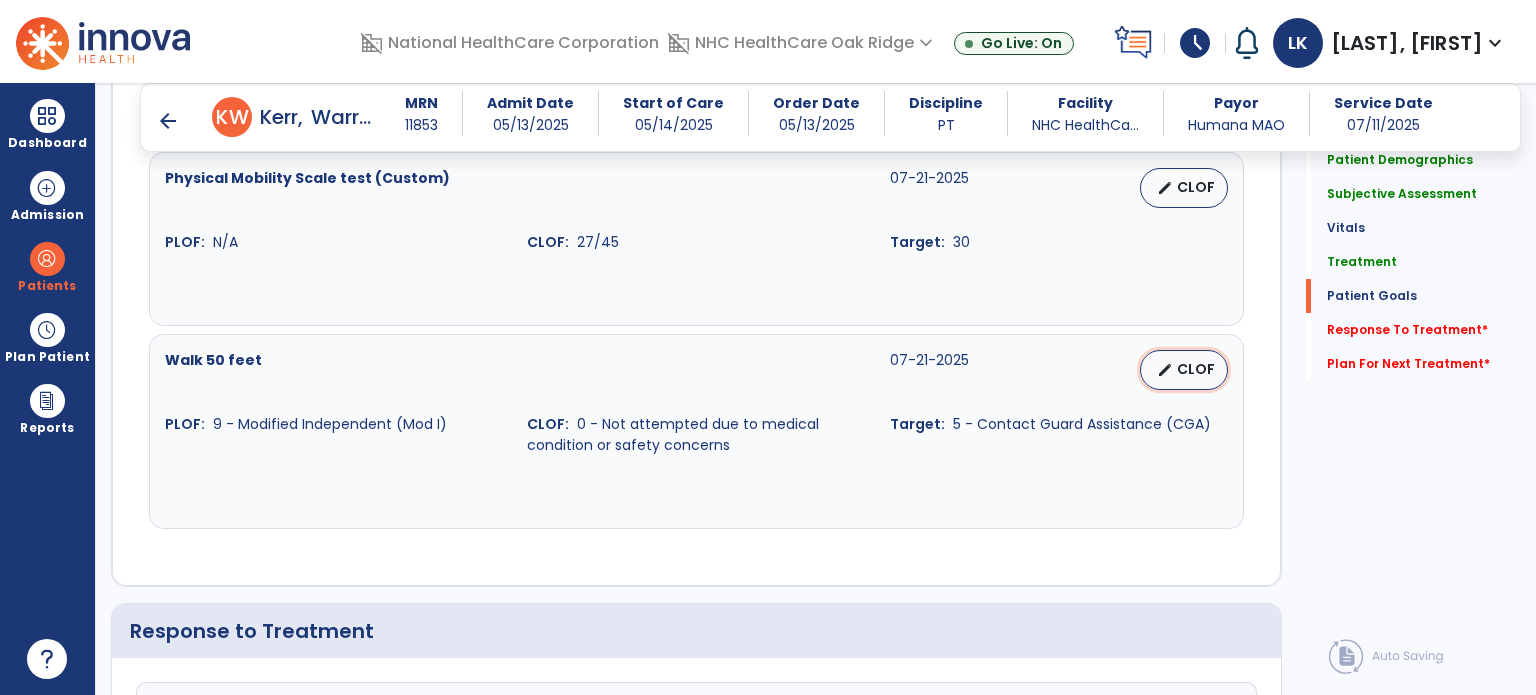 click on "edit" at bounding box center (1165, 370) 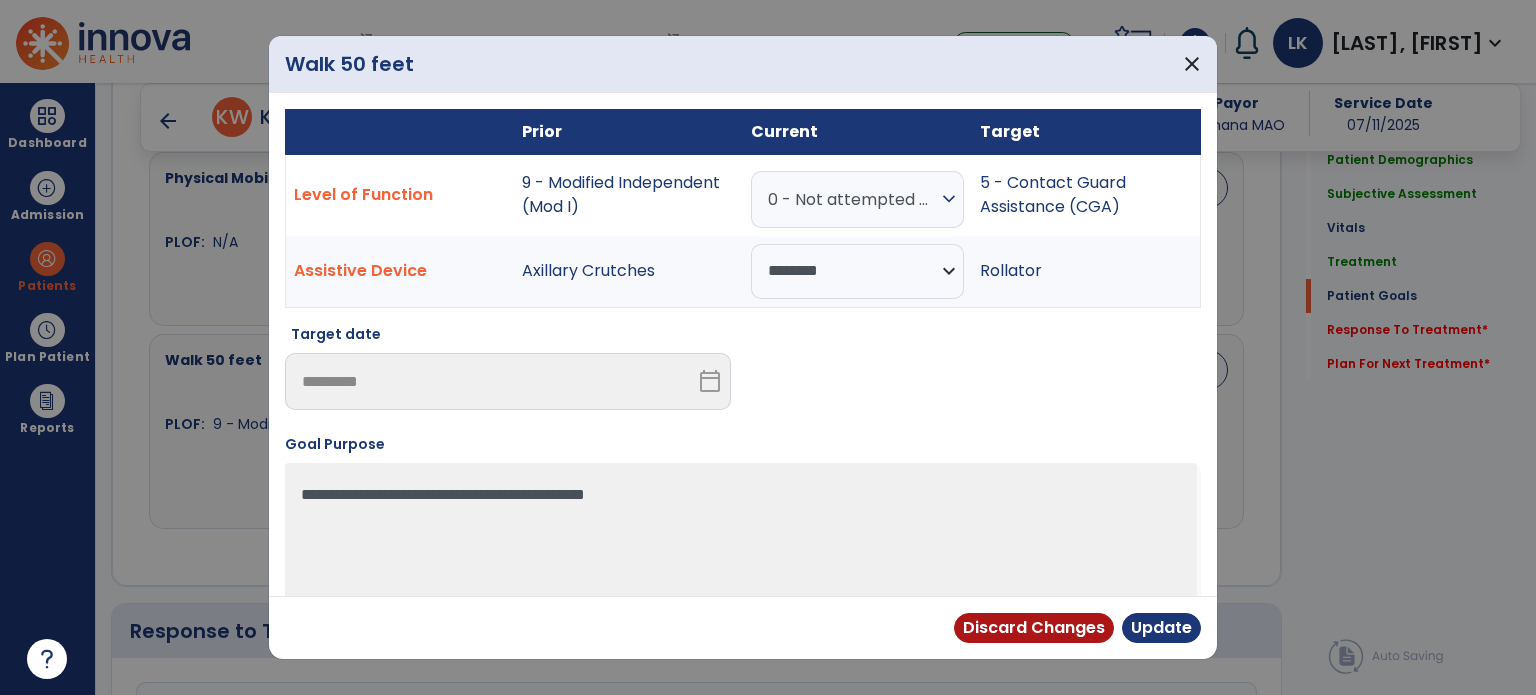 click on "0 - Not attempted due to medical condition or safety concerns" at bounding box center (852, 199) 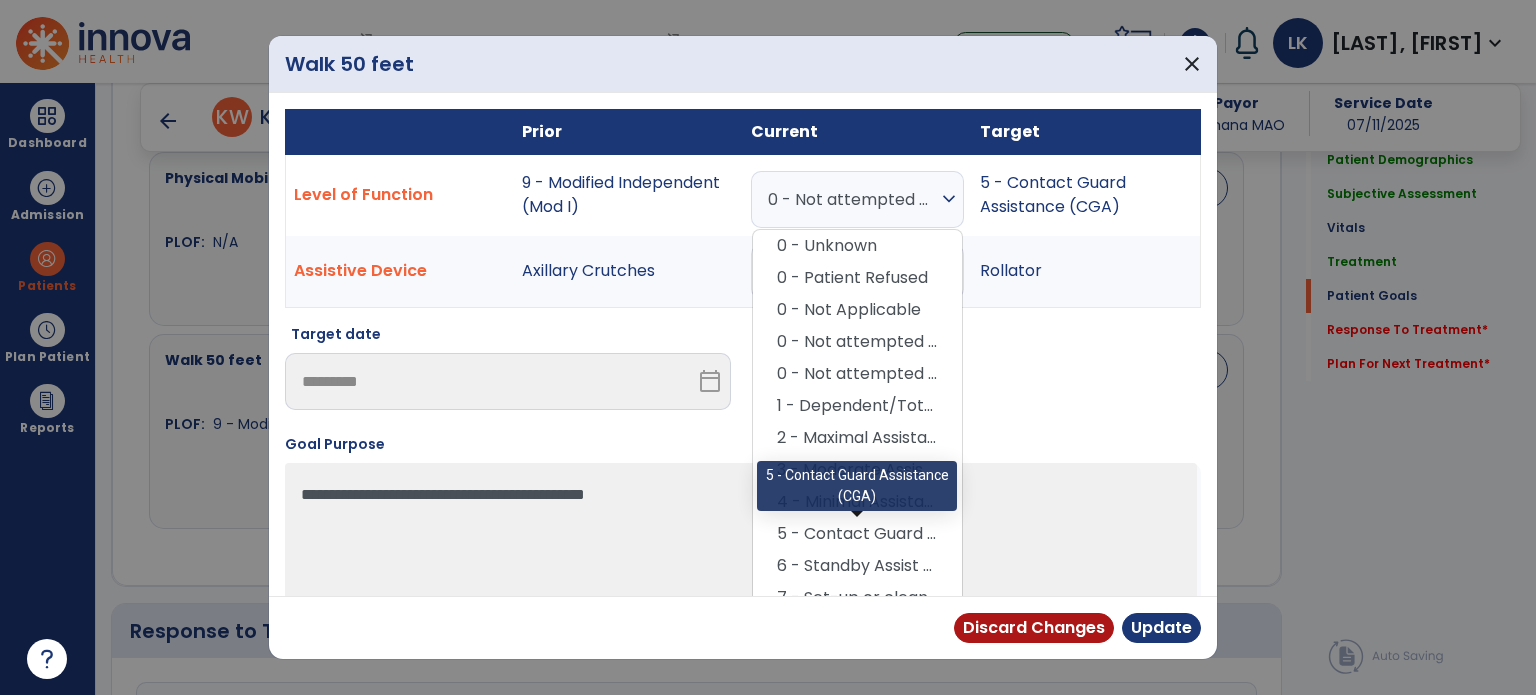 click on "5 - Contact Guard Assistance (CGA)" at bounding box center [857, 534] 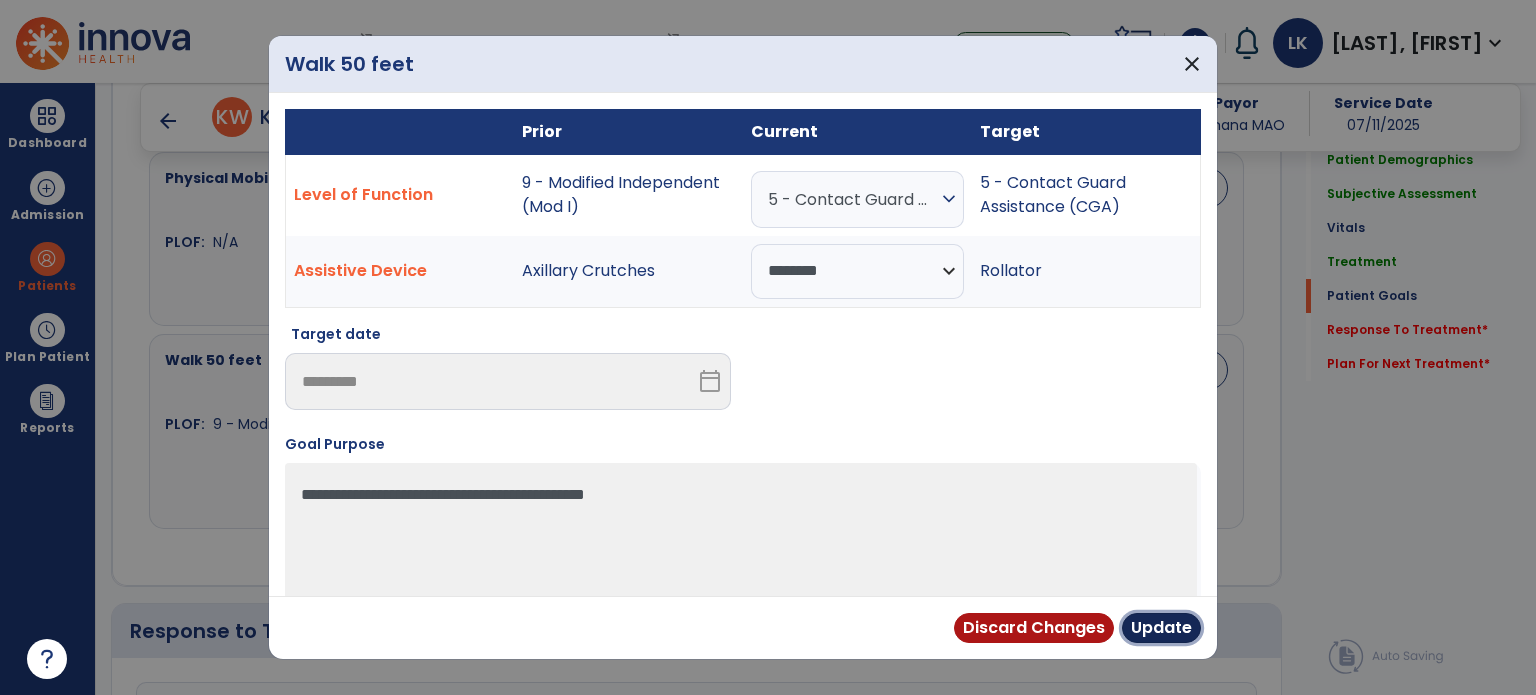click on "Update" at bounding box center (1161, 628) 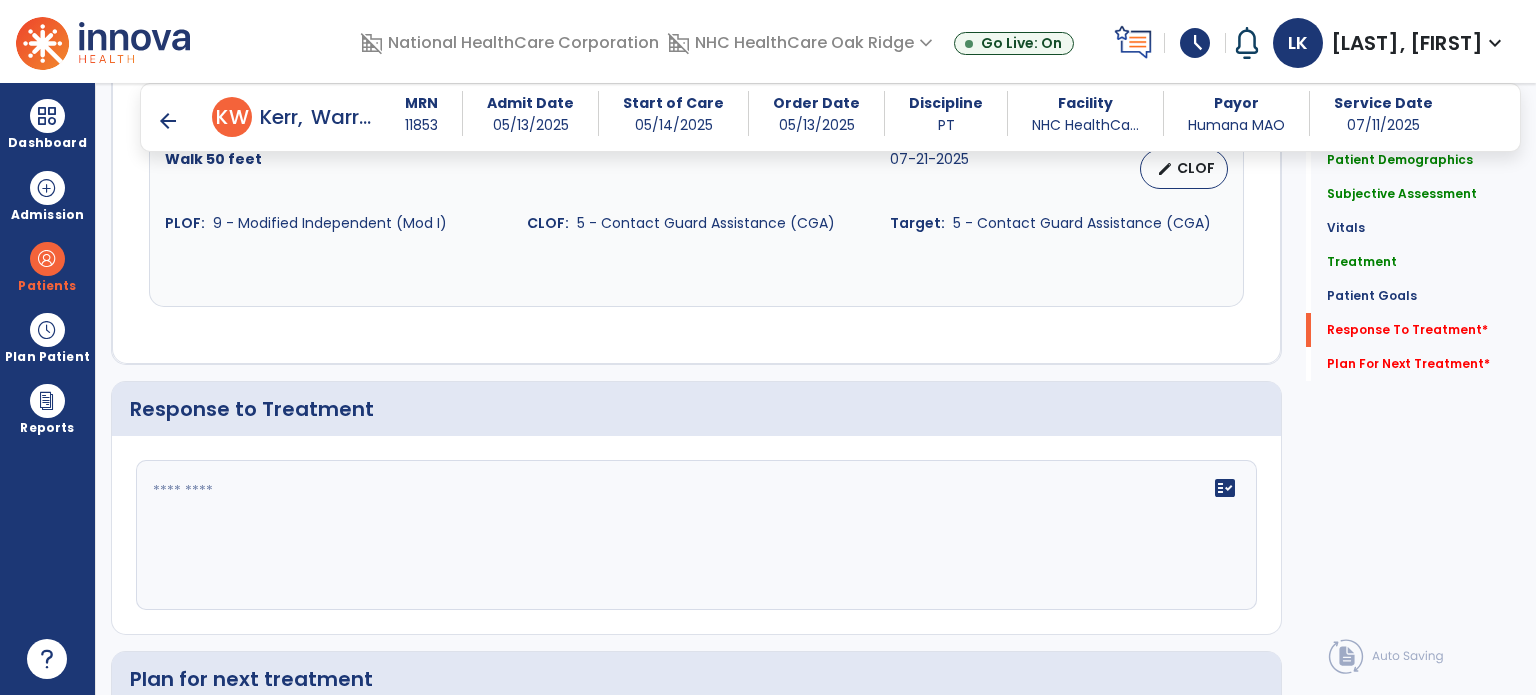scroll, scrollTop: 3200, scrollLeft: 0, axis: vertical 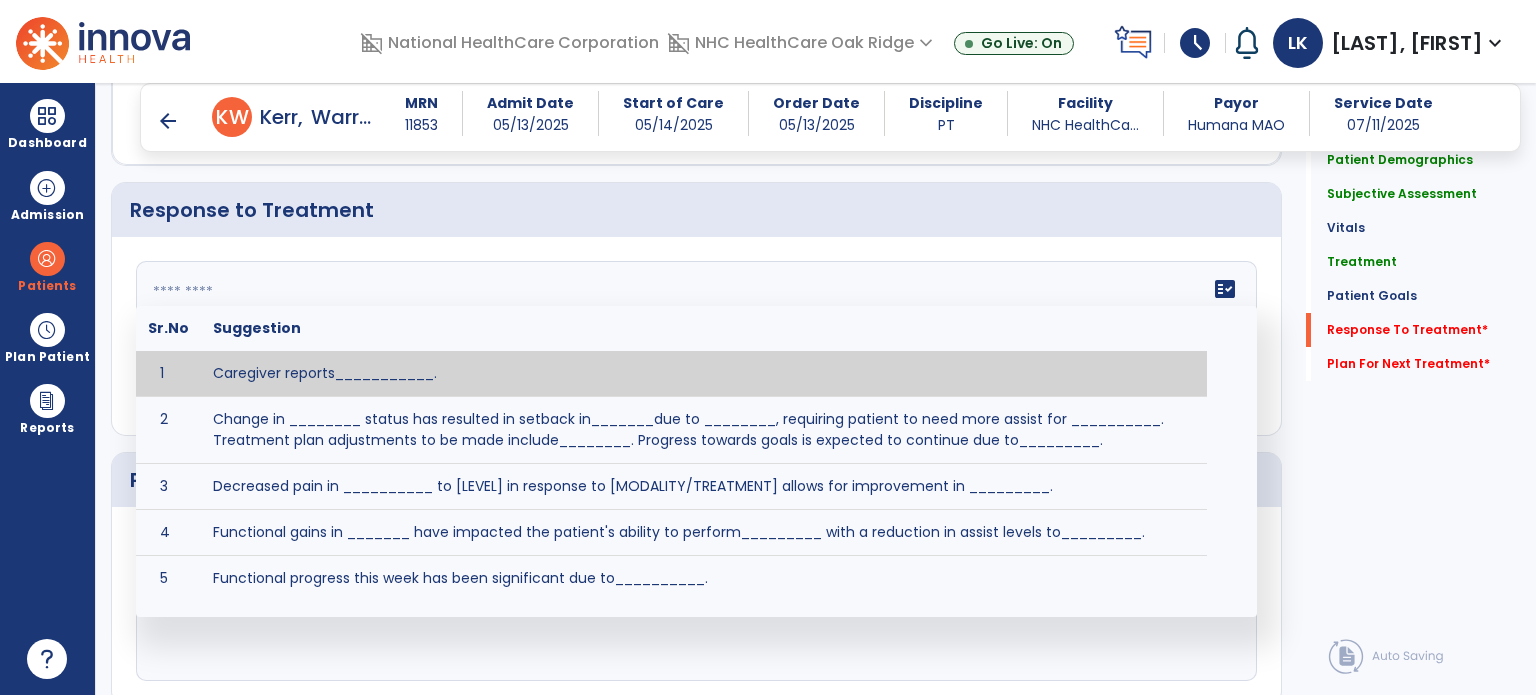 click on "fact_check  Sr.No Suggestion 1 Caregiver reports___________. 2 Change in ________ status has resulted in setback in_______due to ________, requiring patient to need more assist for __________.   Treatment plan adjustments to be made include________.  Progress towards goals is expected to continue due to_________. 3 Decreased pain in __________ to [LEVEL] in response to [MODALITY/TREATMENT] allows for improvement in _________. 4 Functional gains in _______ have impacted the patient's ability to perform_________ with a reduction in assist levels to_________. 5 Functional progress this week has been significant due to__________. 6 Gains in ________ have improved the patient's ability to perform ______with decreased levels of assist to___________. 7 Improvement in ________allows patient to tolerate higher levels of challenges in_________. 8 Pain in [AREA] has decreased to [LEVEL] in response to [TREATMENT/MODALITY], allowing fore ease in completing__________. 9 10 11 12 13 14 15 16 17 18 19 20 21" 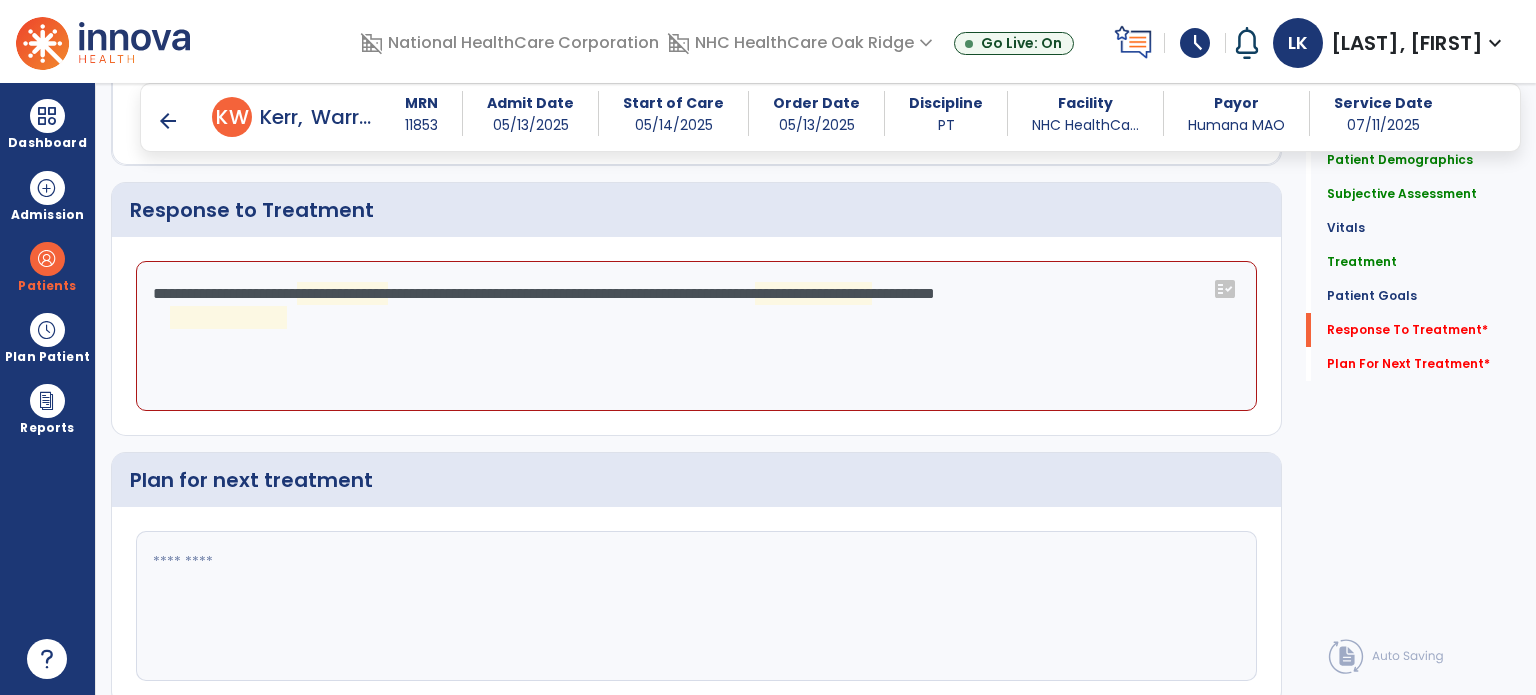 click on "**********" 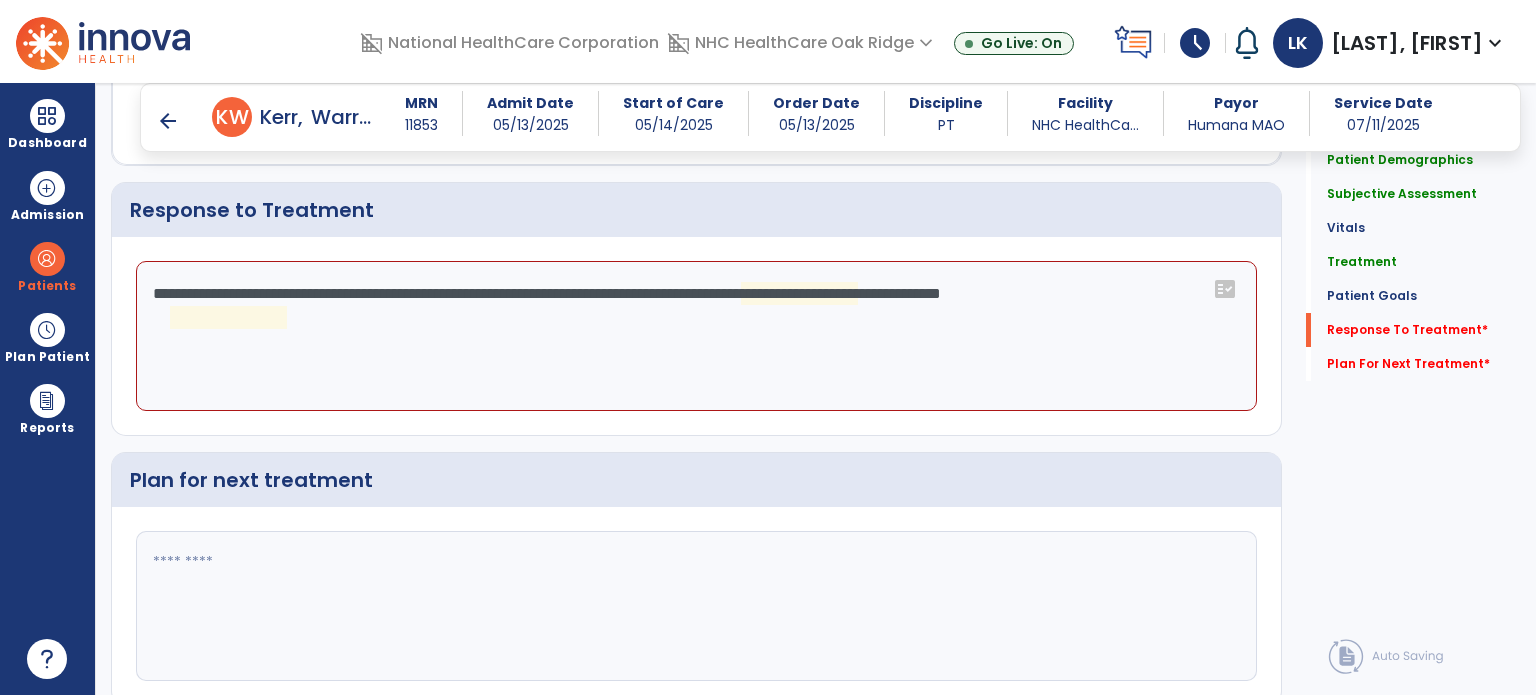 click on "**********" 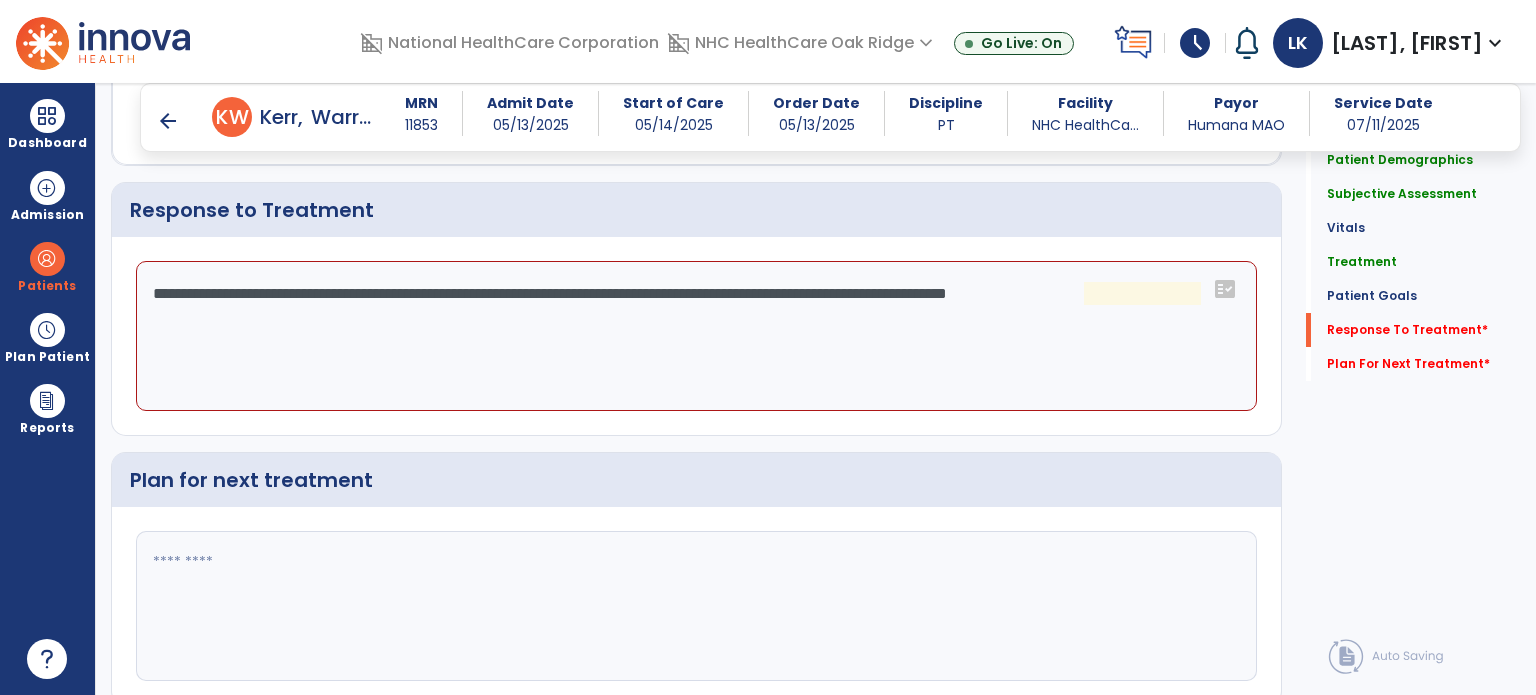click on "**********" 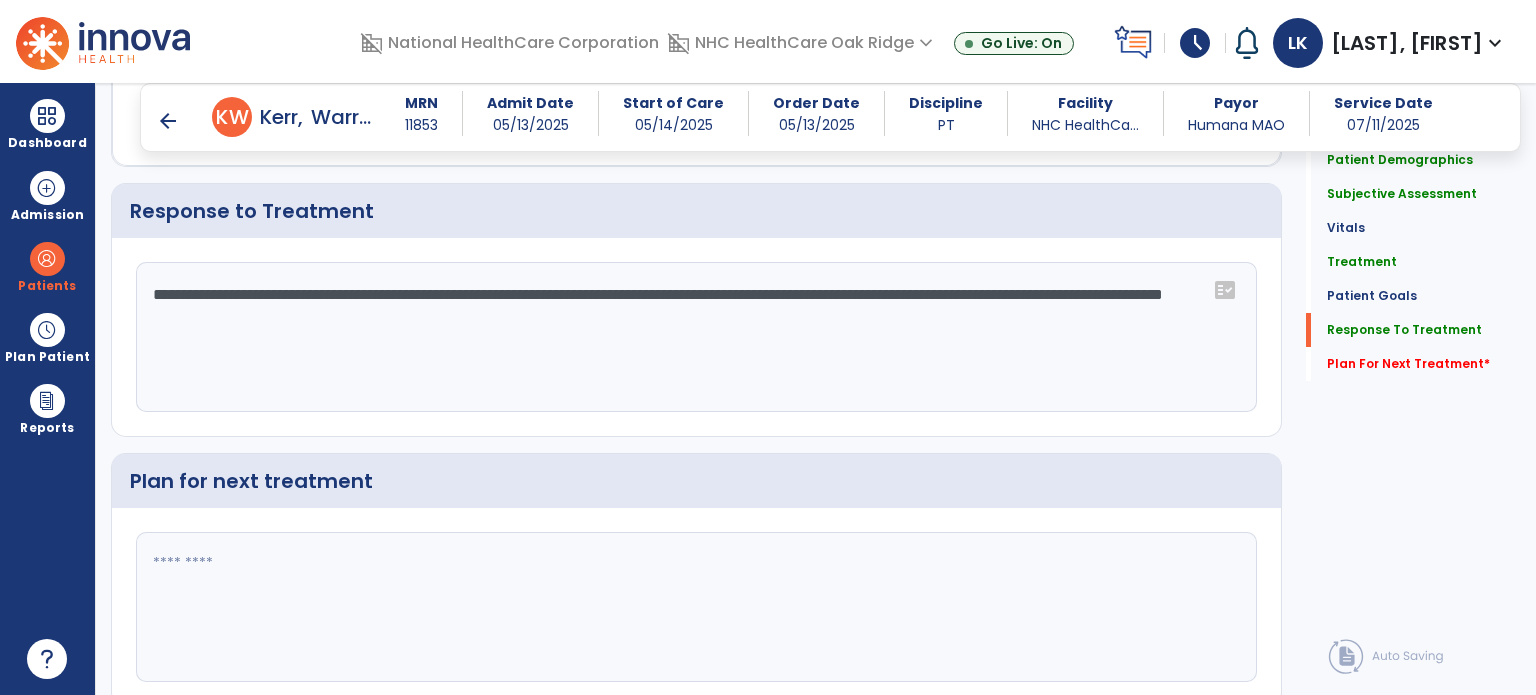 scroll, scrollTop: 3200, scrollLeft: 0, axis: vertical 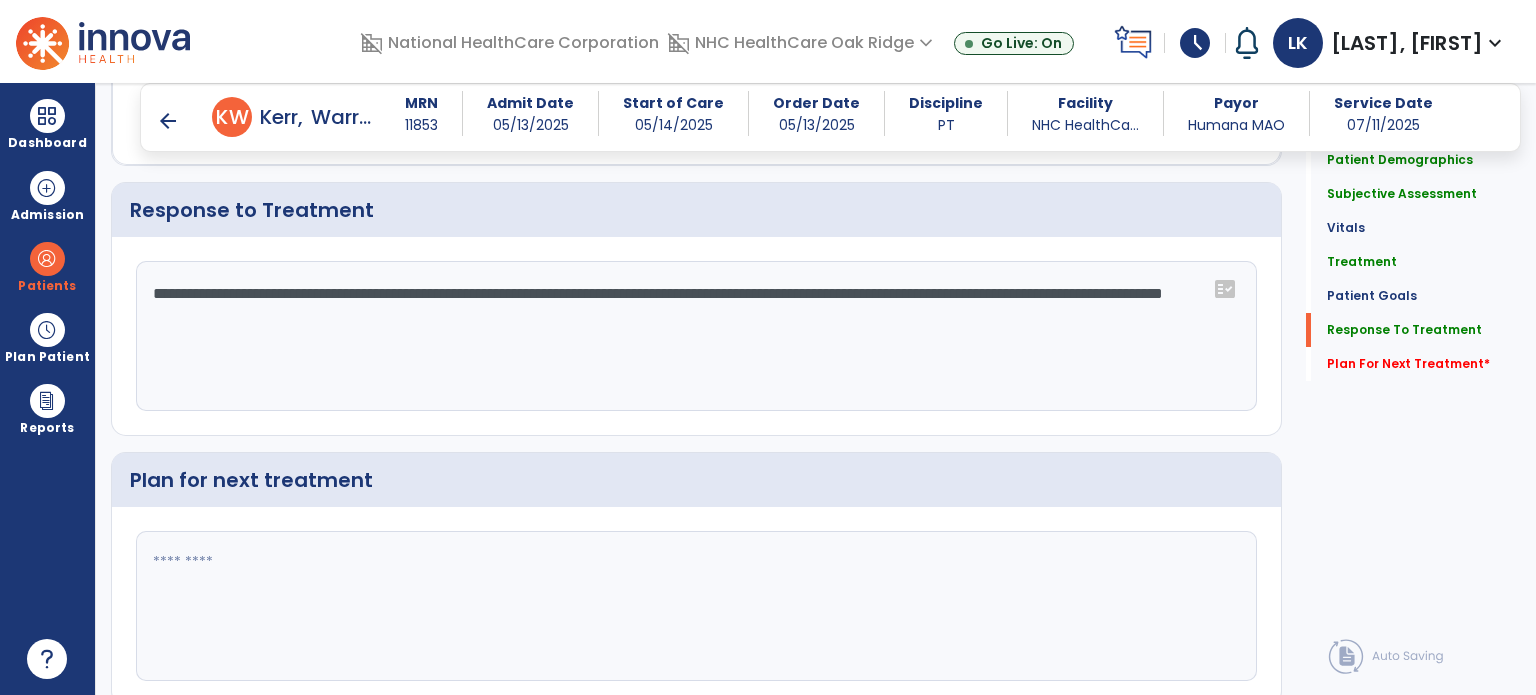 click on "**********" 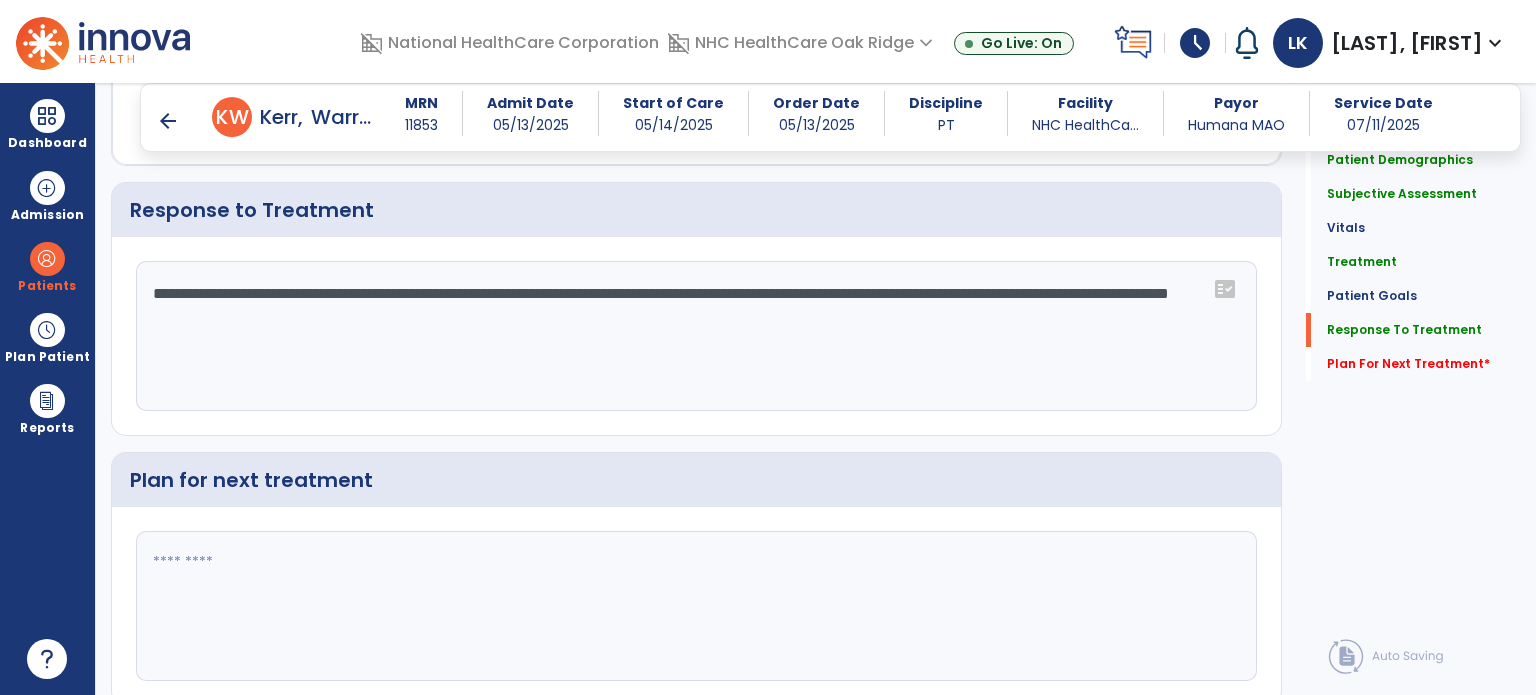 click on "**********" 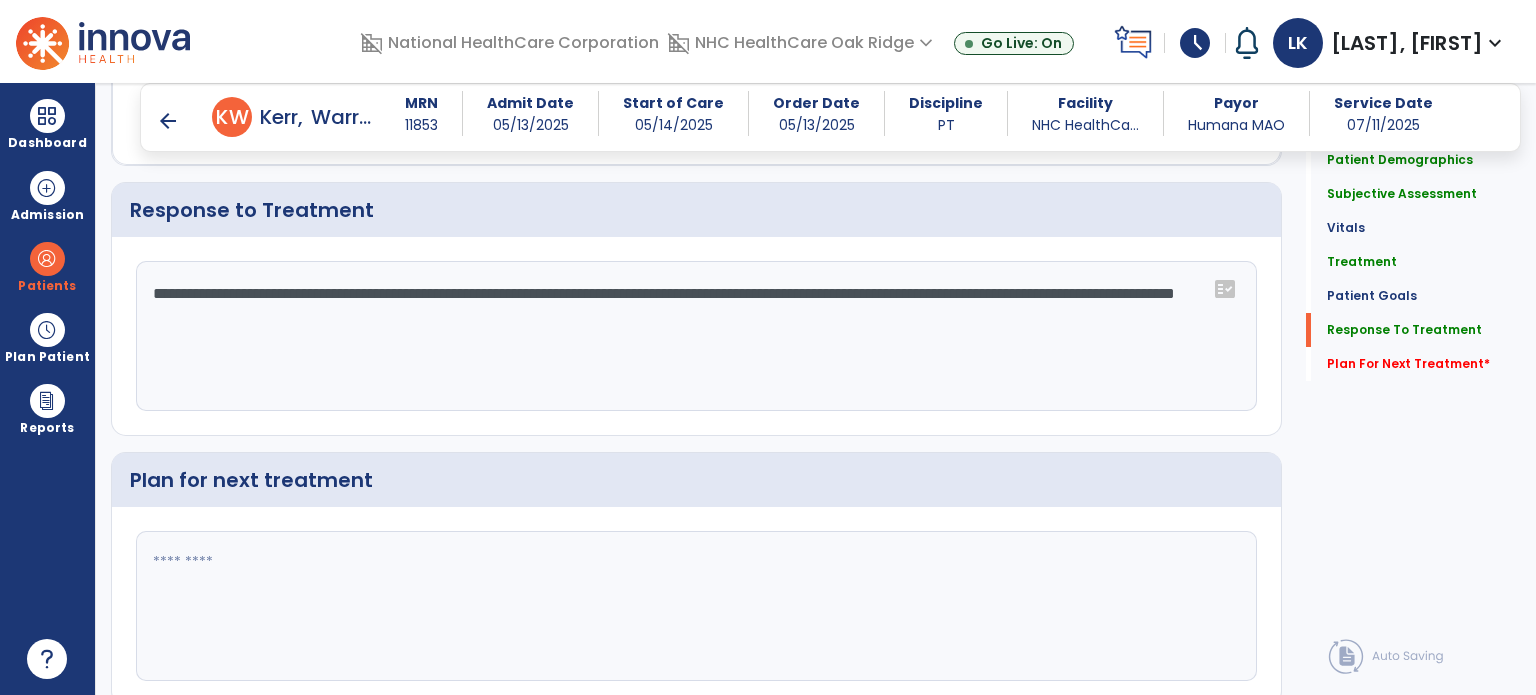 click on "**********" 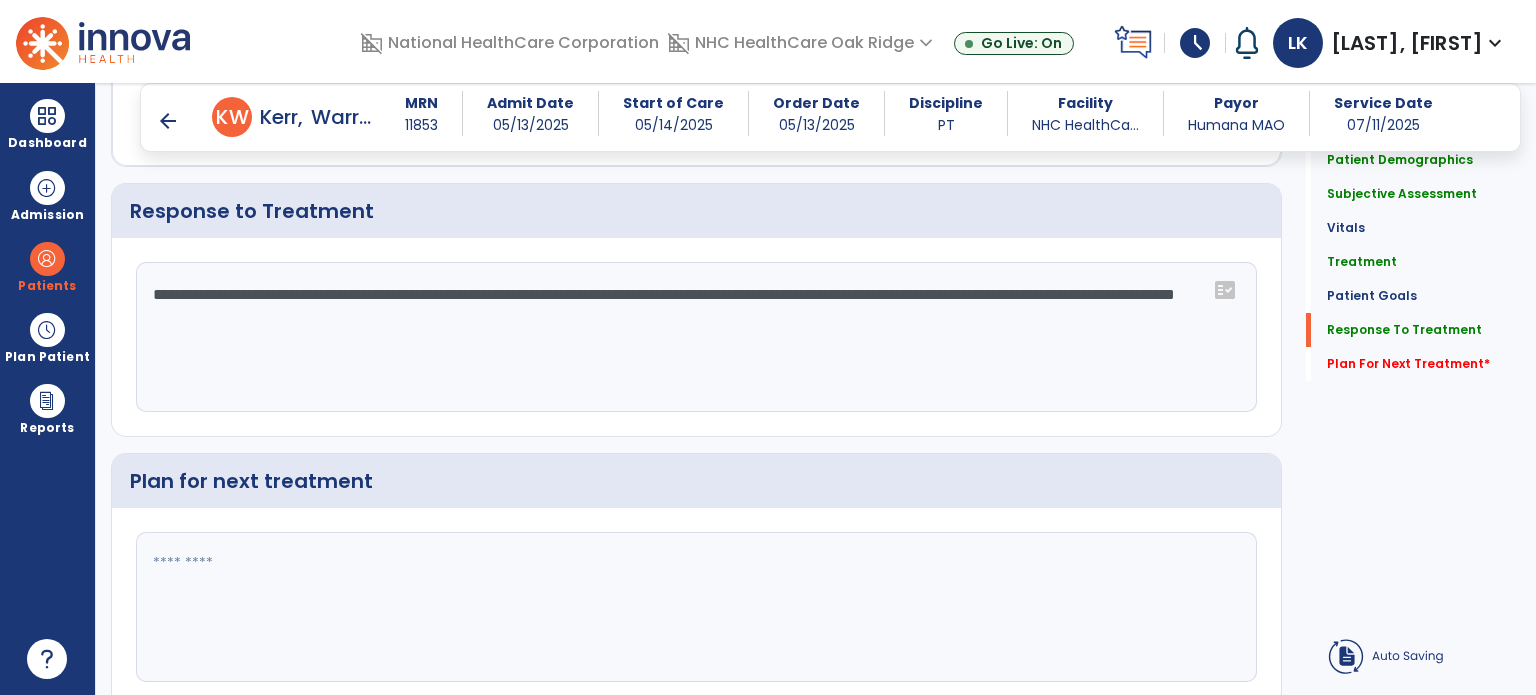 type on "**********" 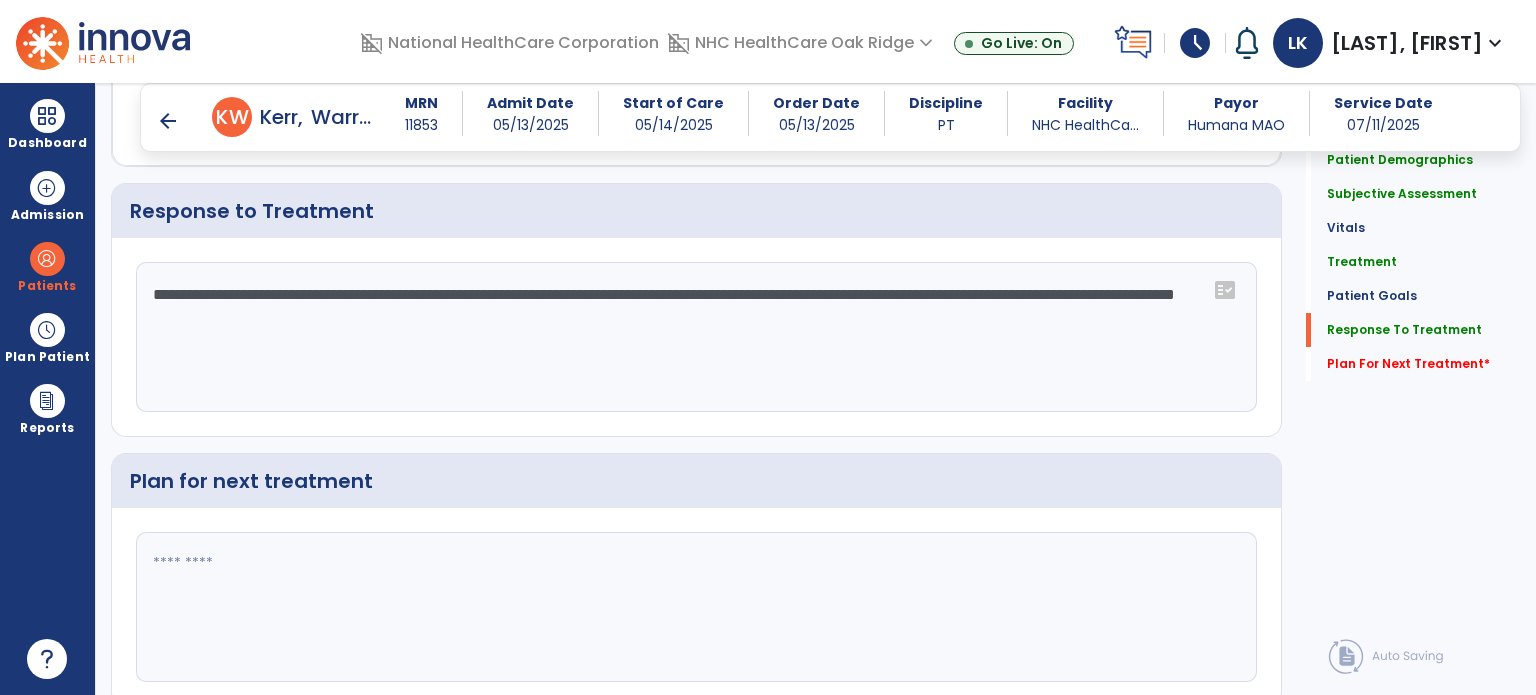 scroll, scrollTop: 3200, scrollLeft: 0, axis: vertical 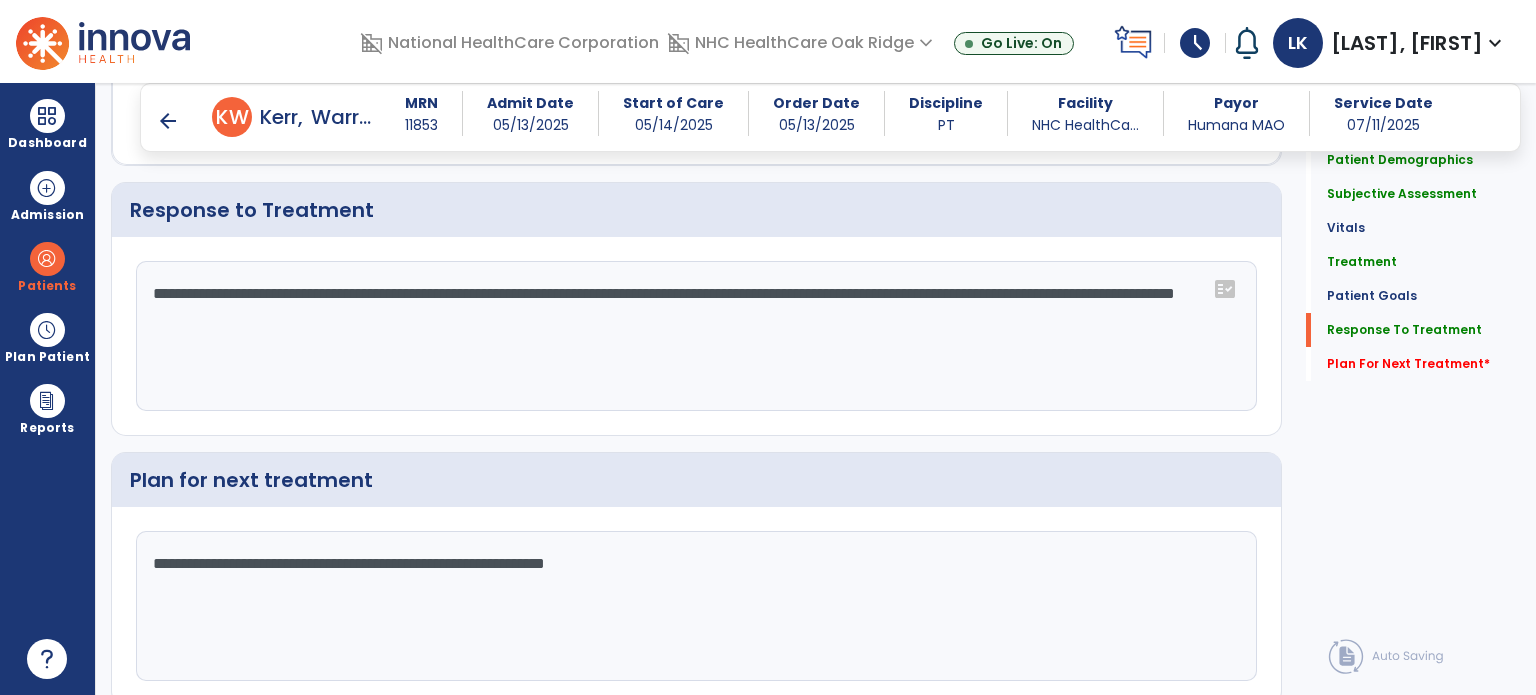 type on "**********" 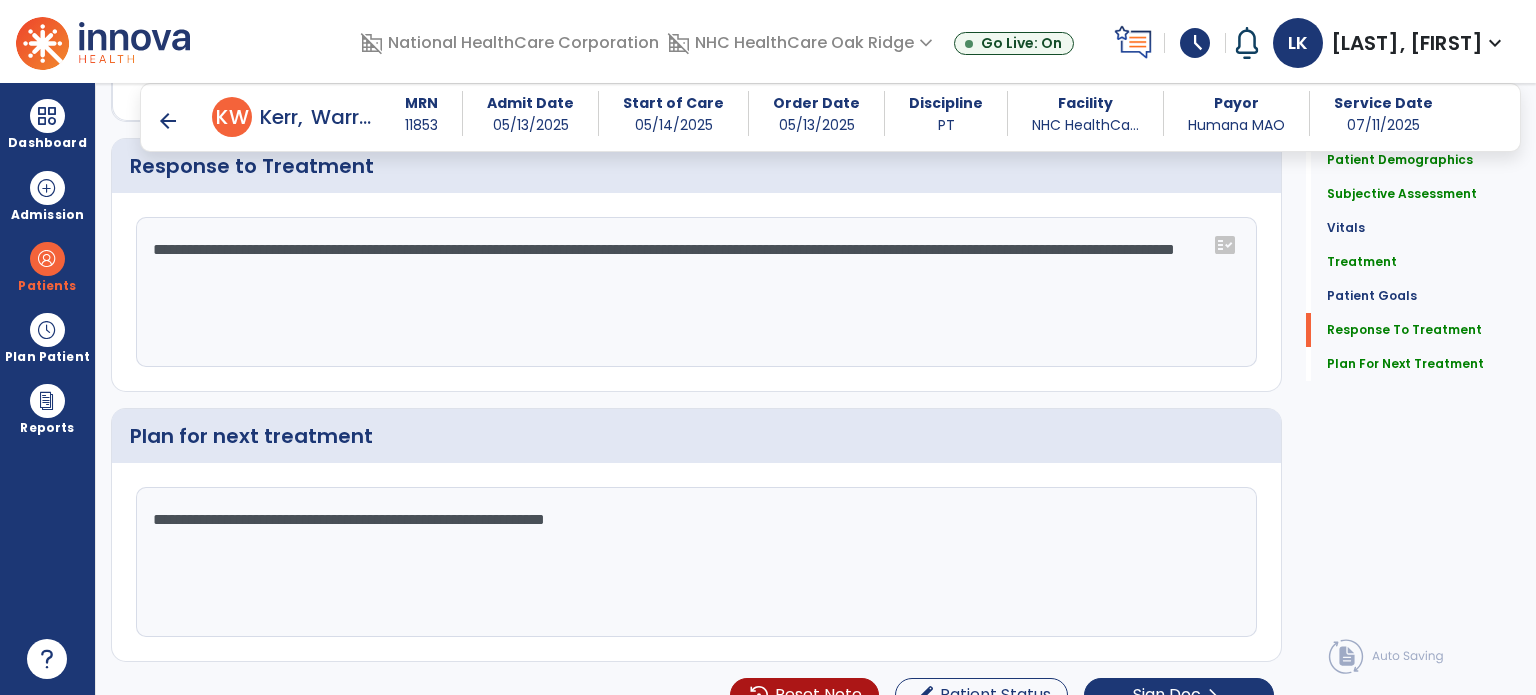 scroll, scrollTop: 3268, scrollLeft: 0, axis: vertical 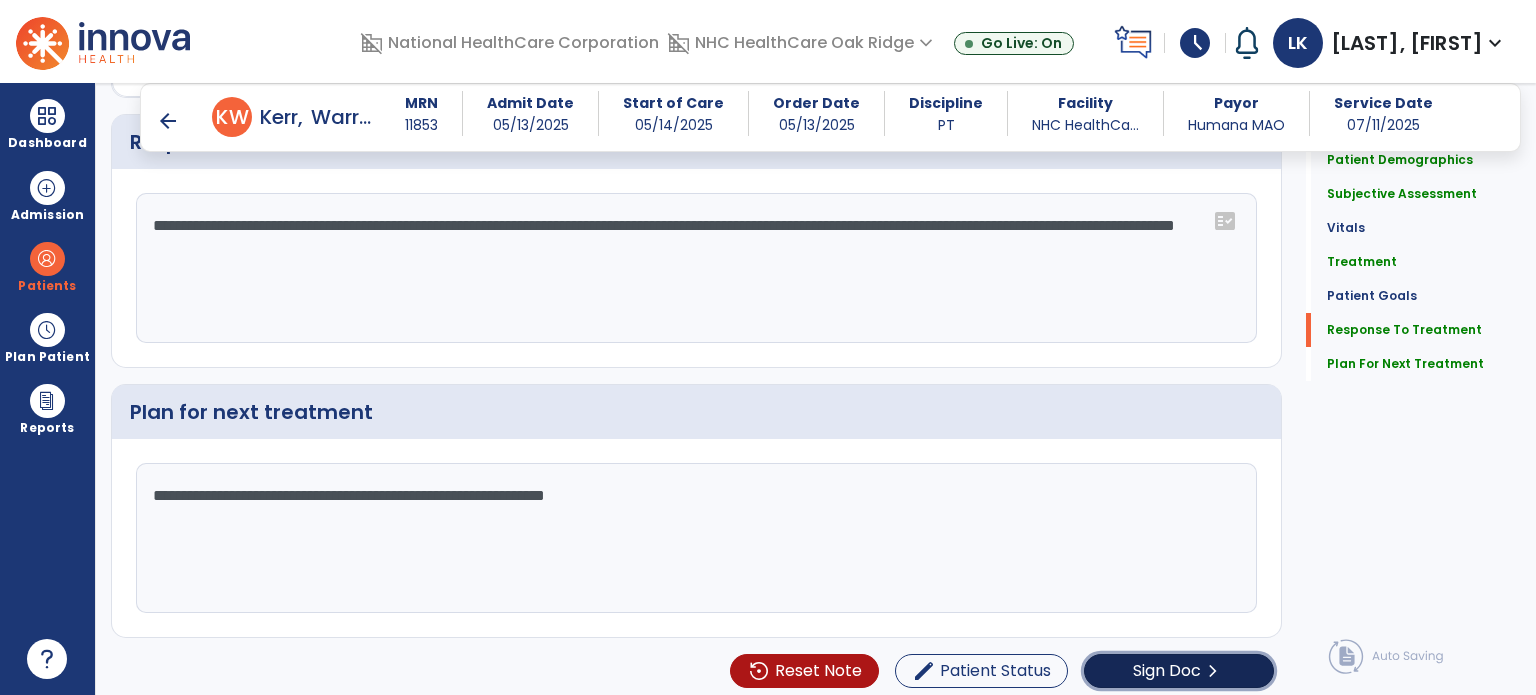 click on "Sign Doc" 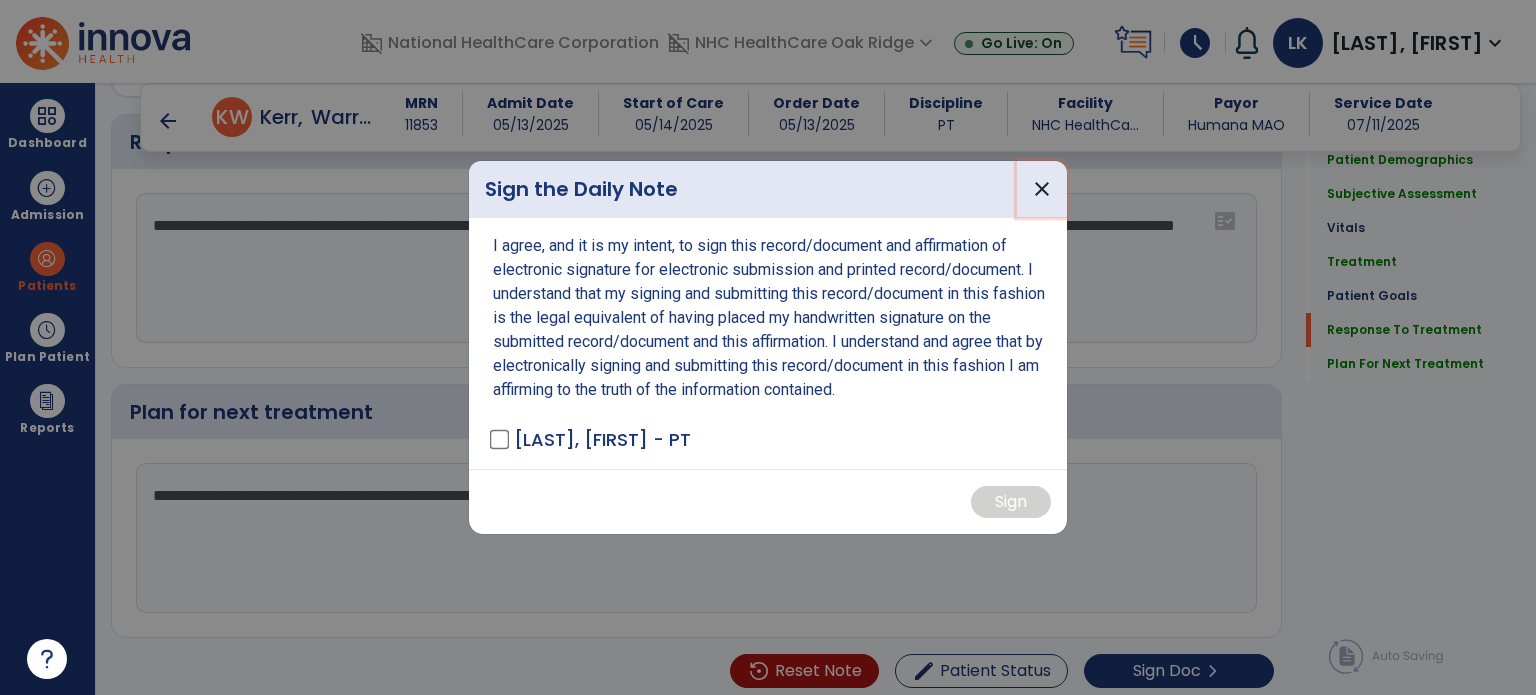 click on "close" at bounding box center (1042, 189) 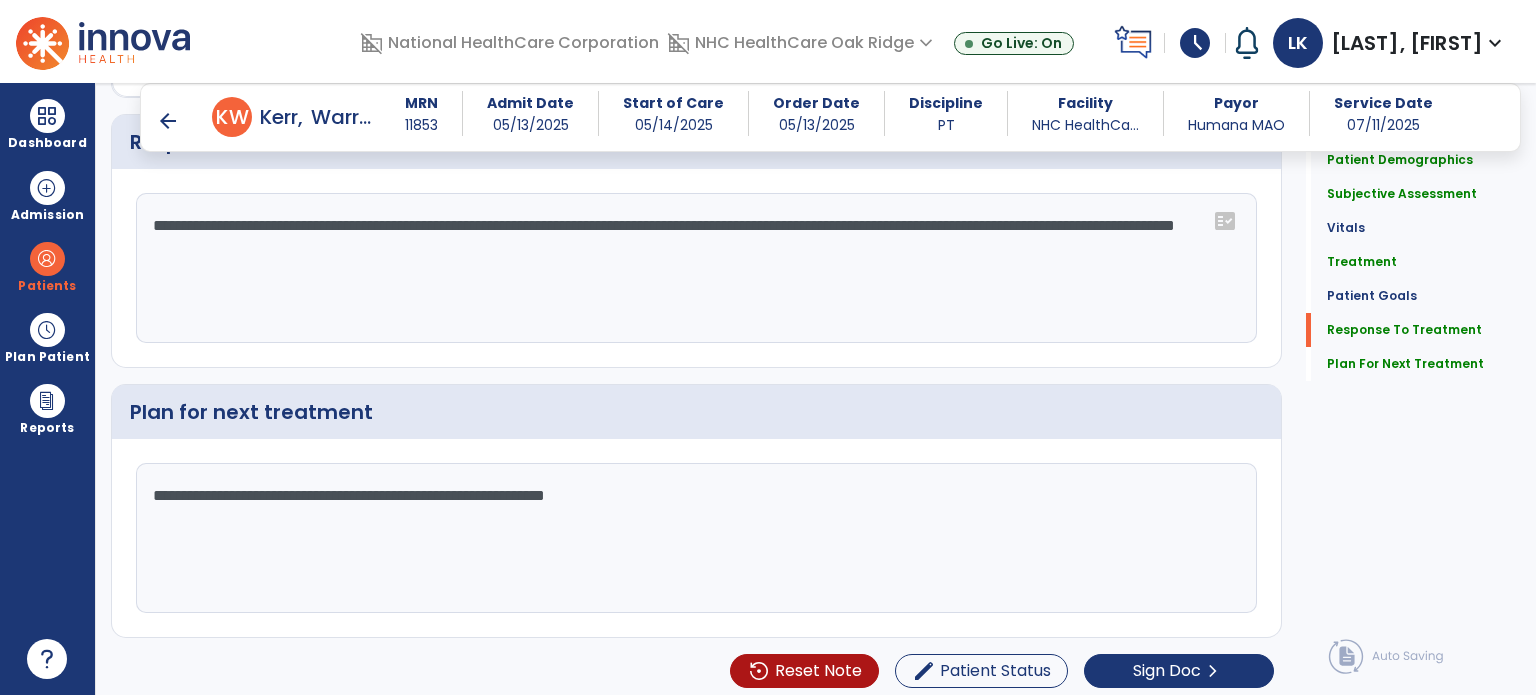 scroll, scrollTop: 2768, scrollLeft: 0, axis: vertical 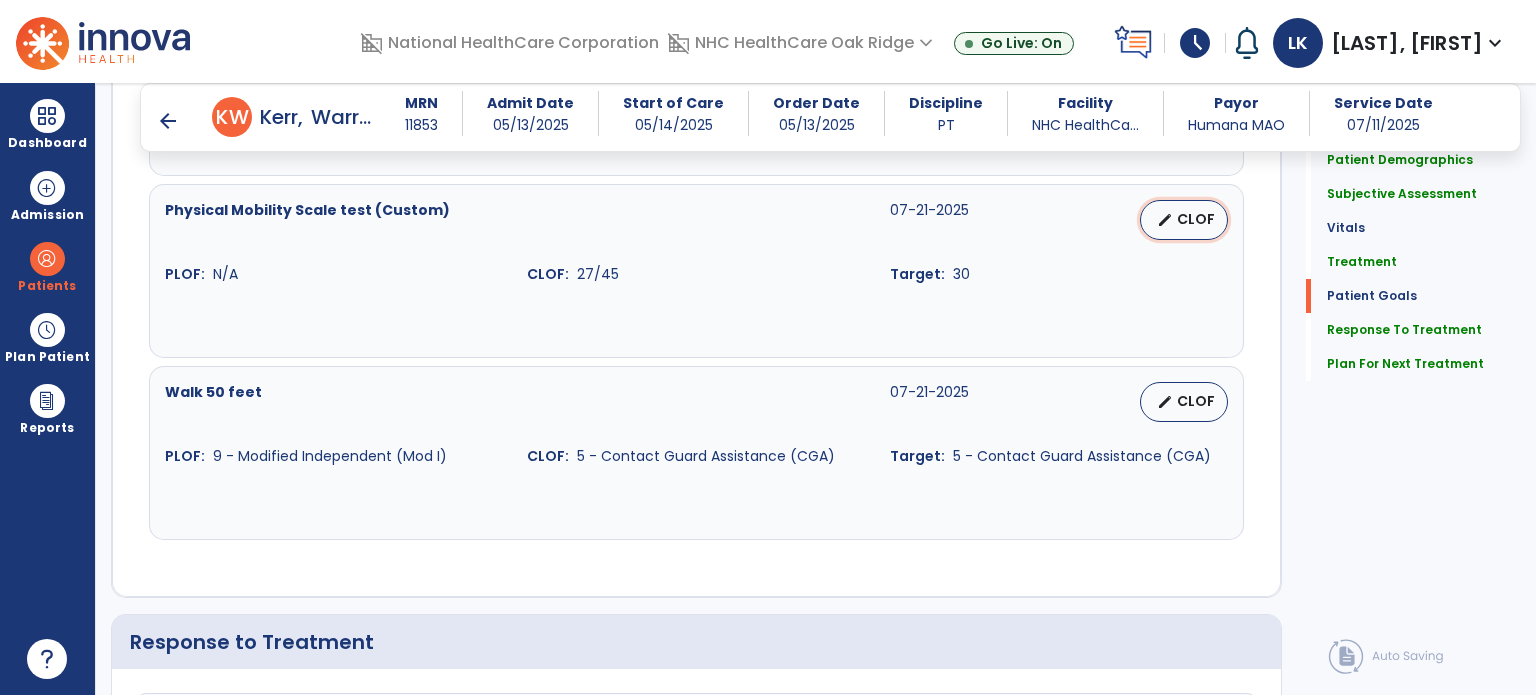 click on "edit   CLOF" at bounding box center [1184, 220] 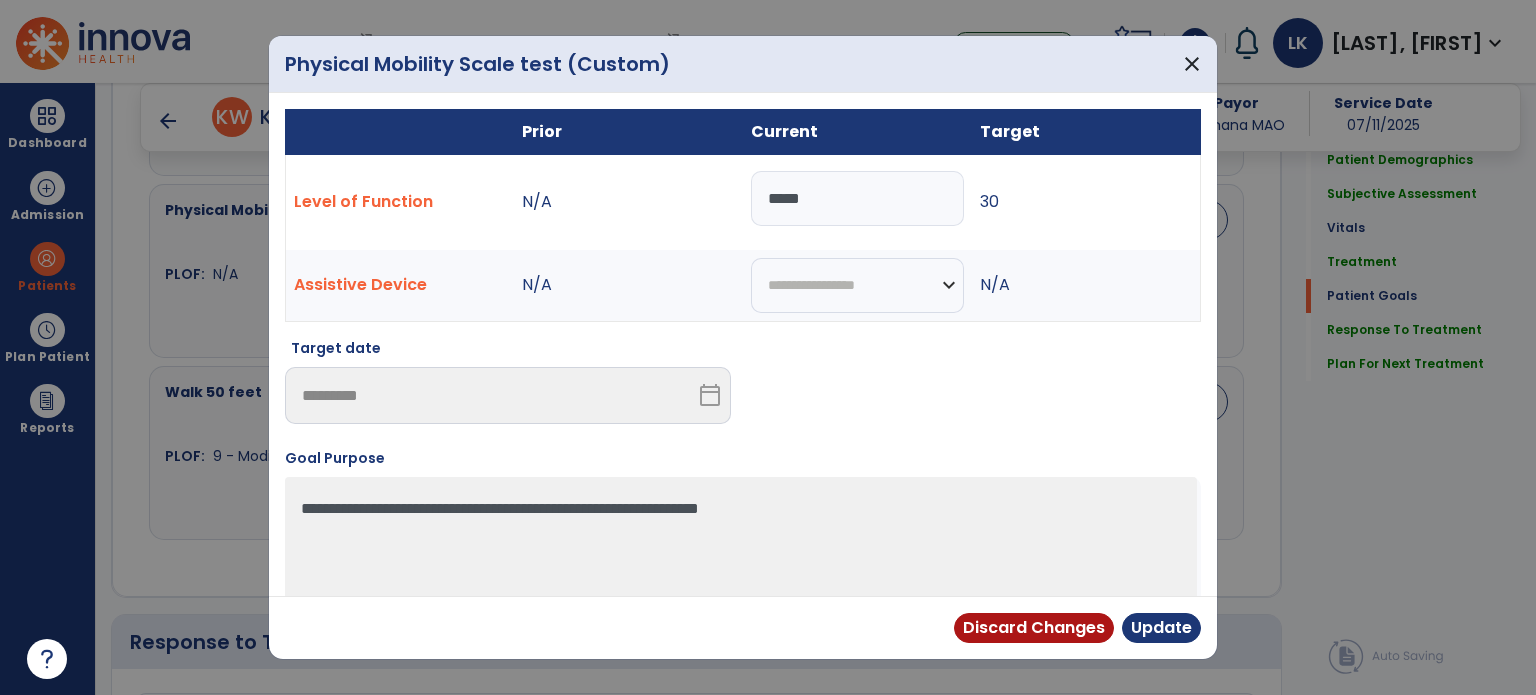 click on "*****" at bounding box center (857, 198) 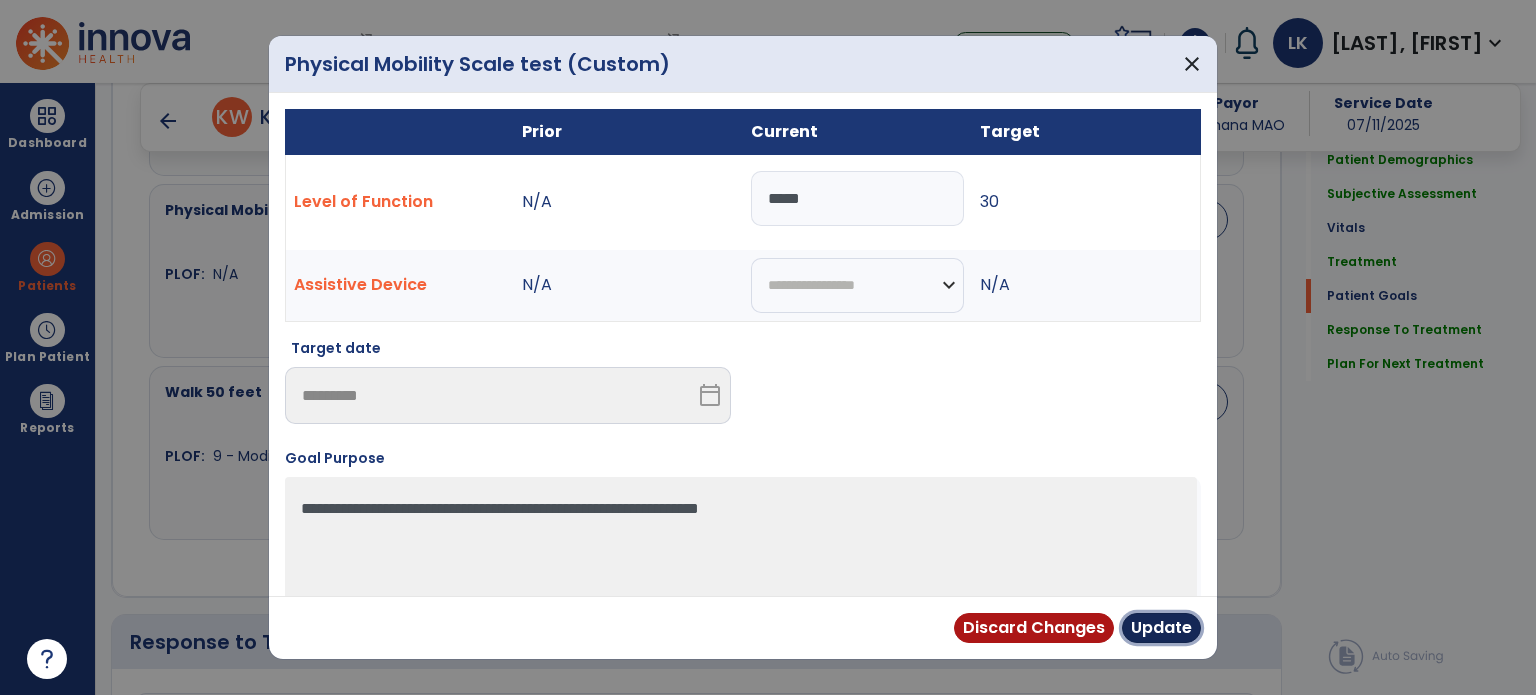 click on "Update" at bounding box center [1161, 628] 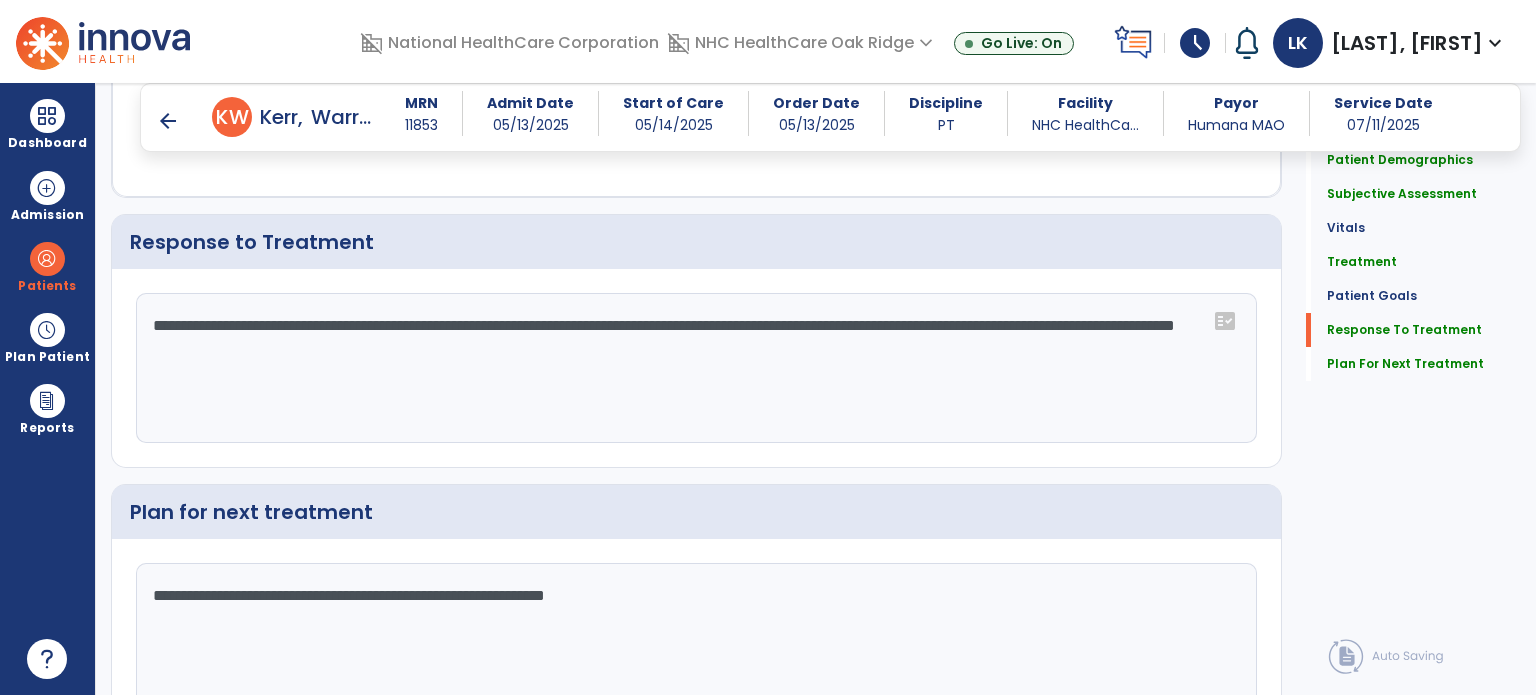 scroll, scrollTop: 3268, scrollLeft: 0, axis: vertical 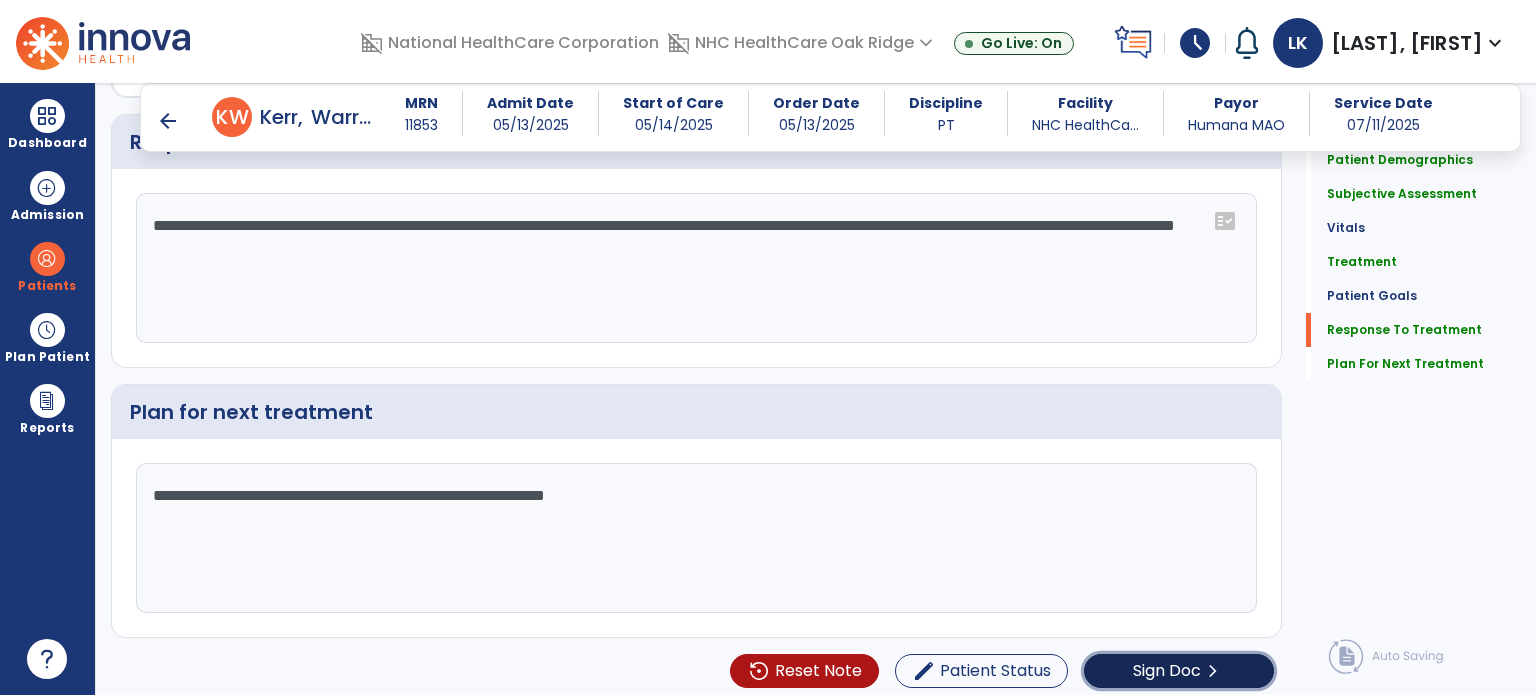 click on "Sign Doc" 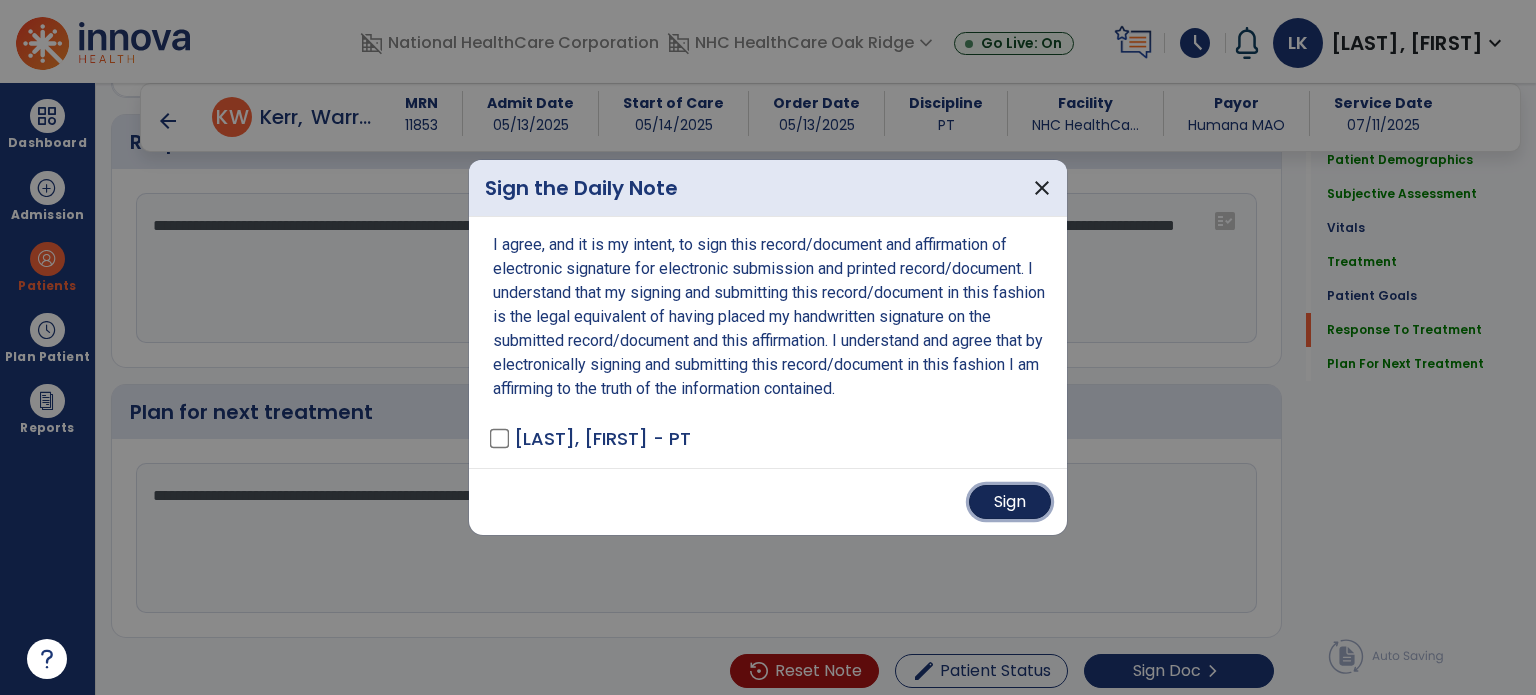 click on "Sign" at bounding box center (1010, 502) 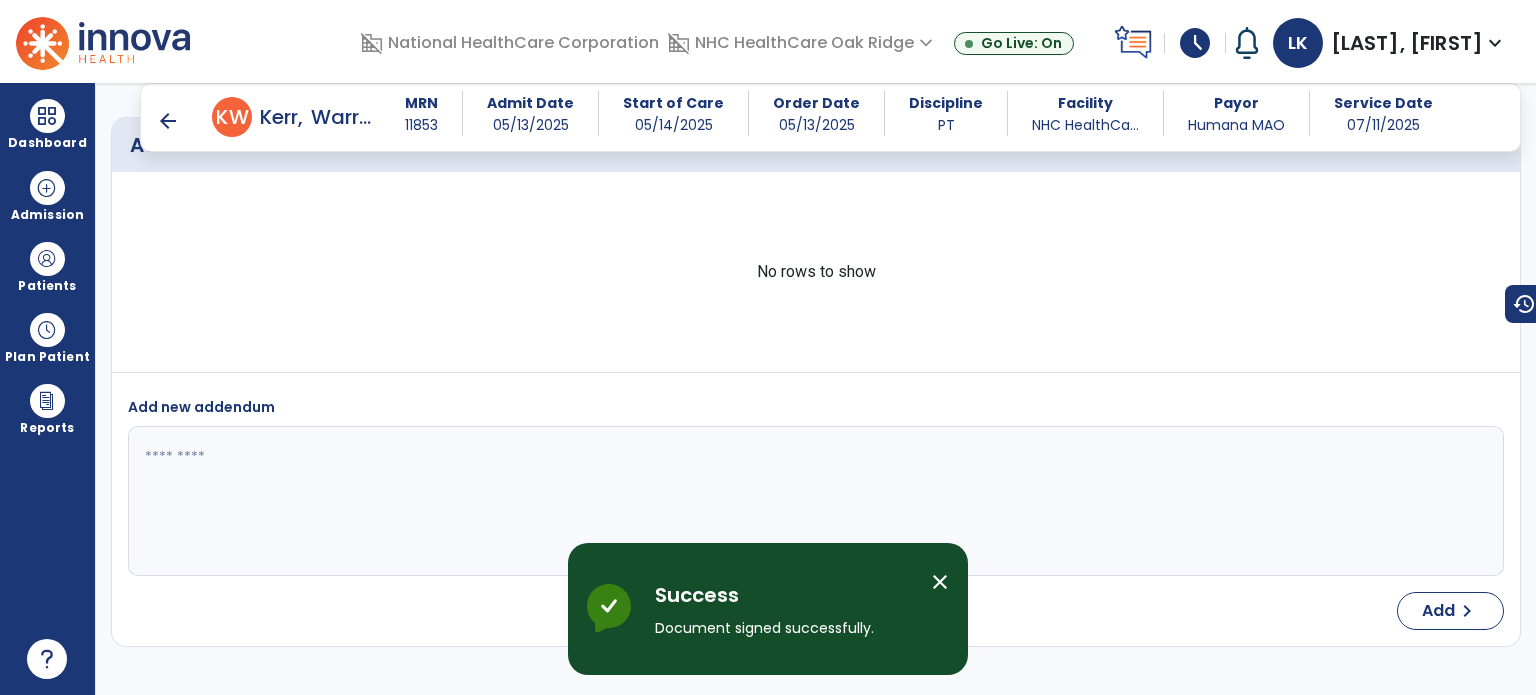 scroll, scrollTop: 4313, scrollLeft: 0, axis: vertical 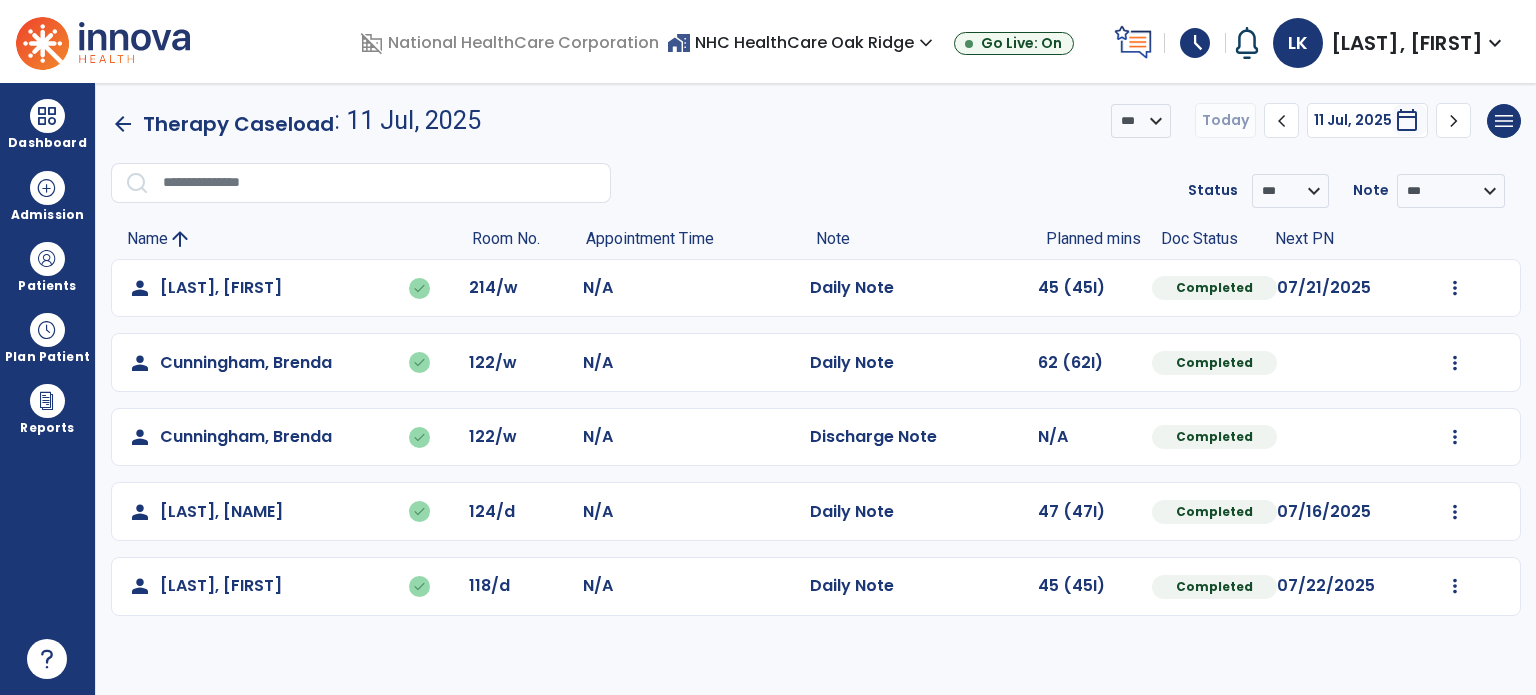 click at bounding box center (47, 116) 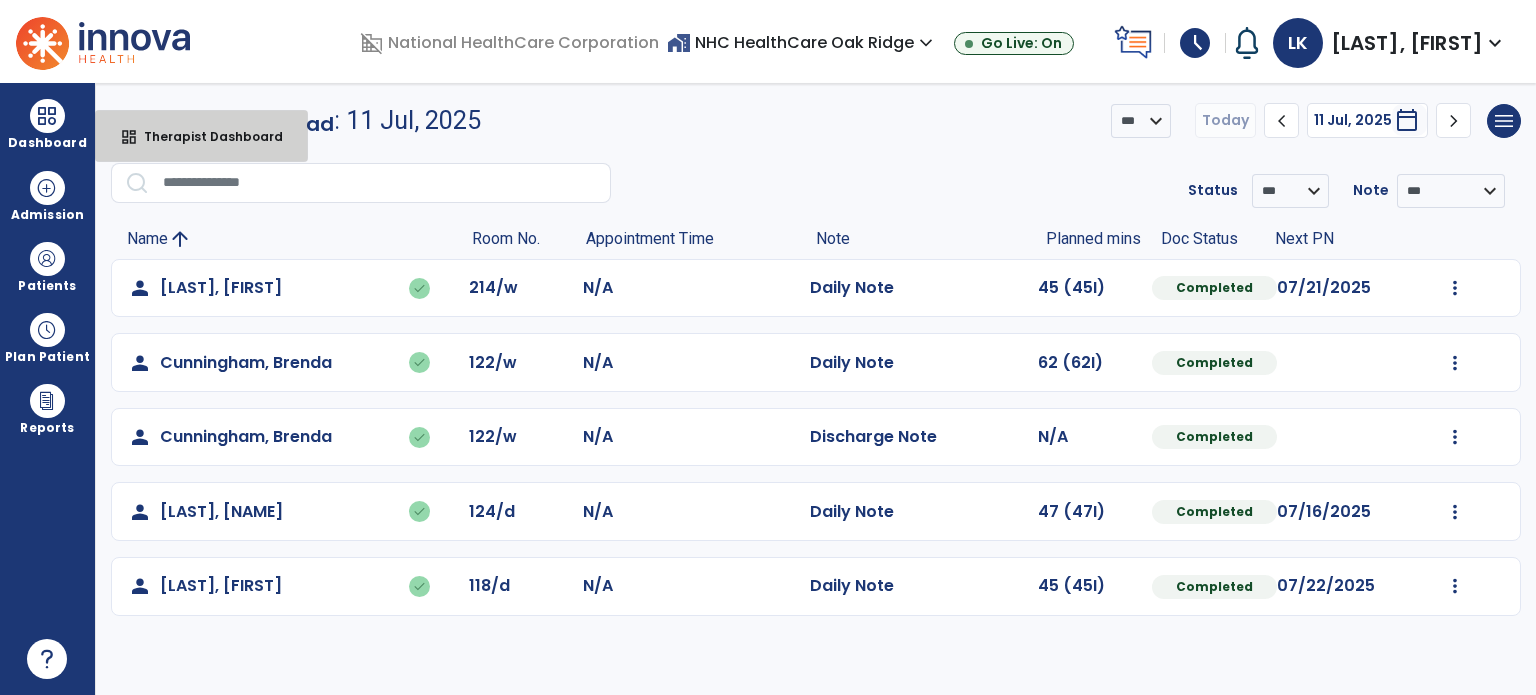 click on "Therapist Dashboard" at bounding box center (205, 136) 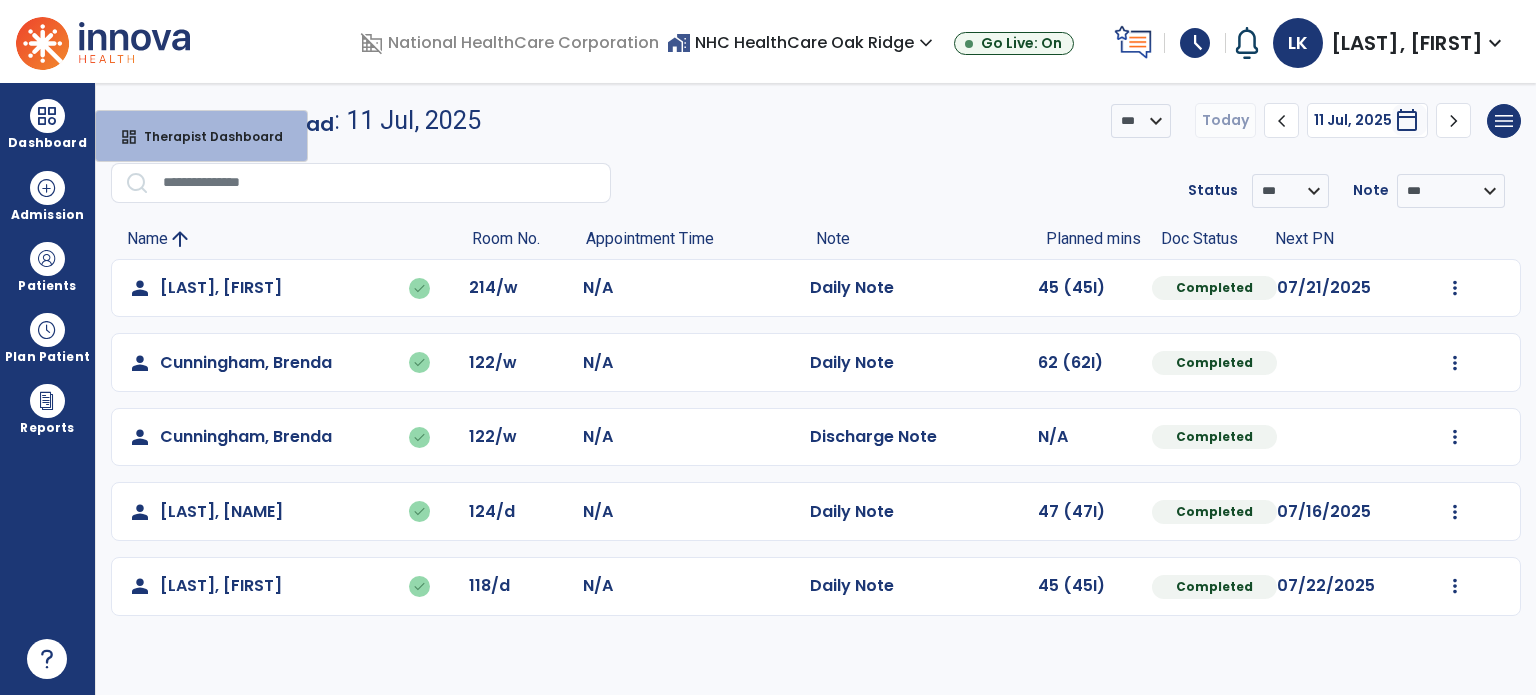 select on "****" 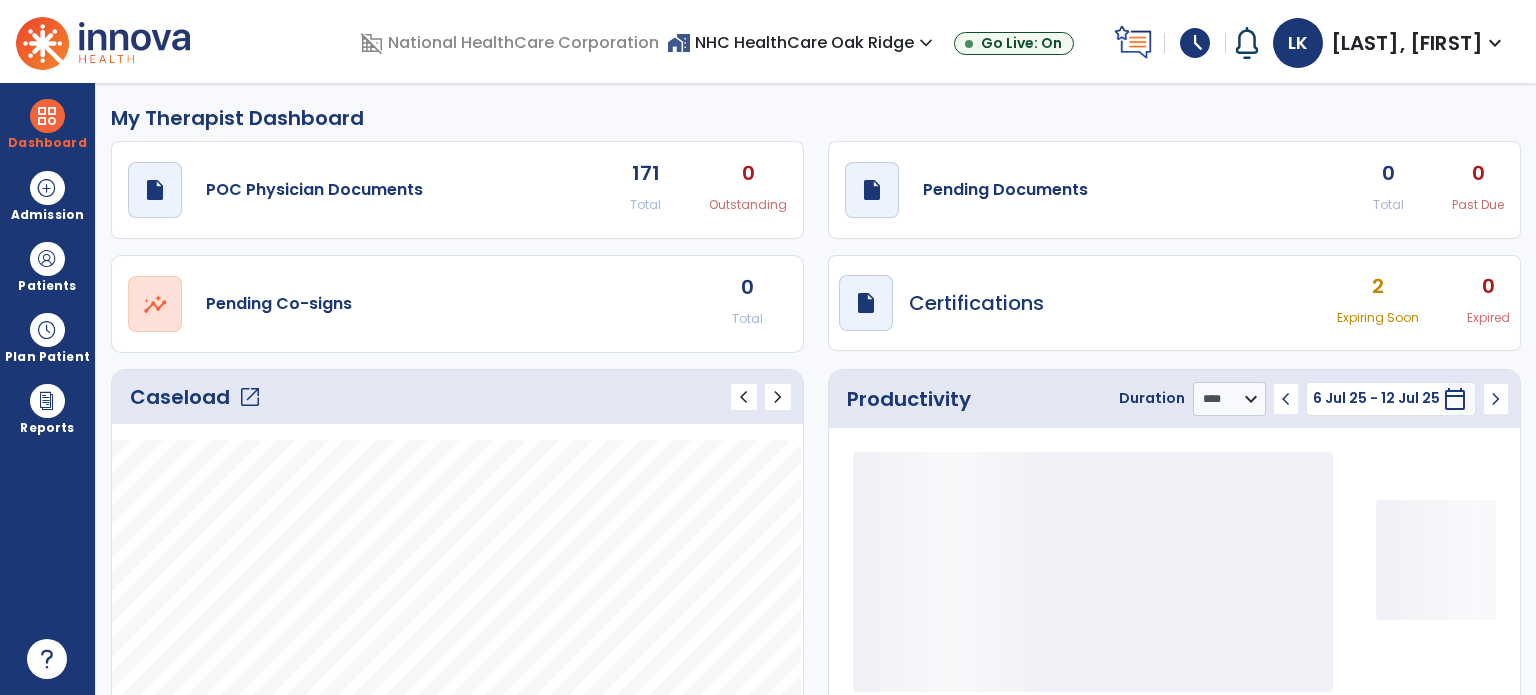 click at bounding box center (47, 259) 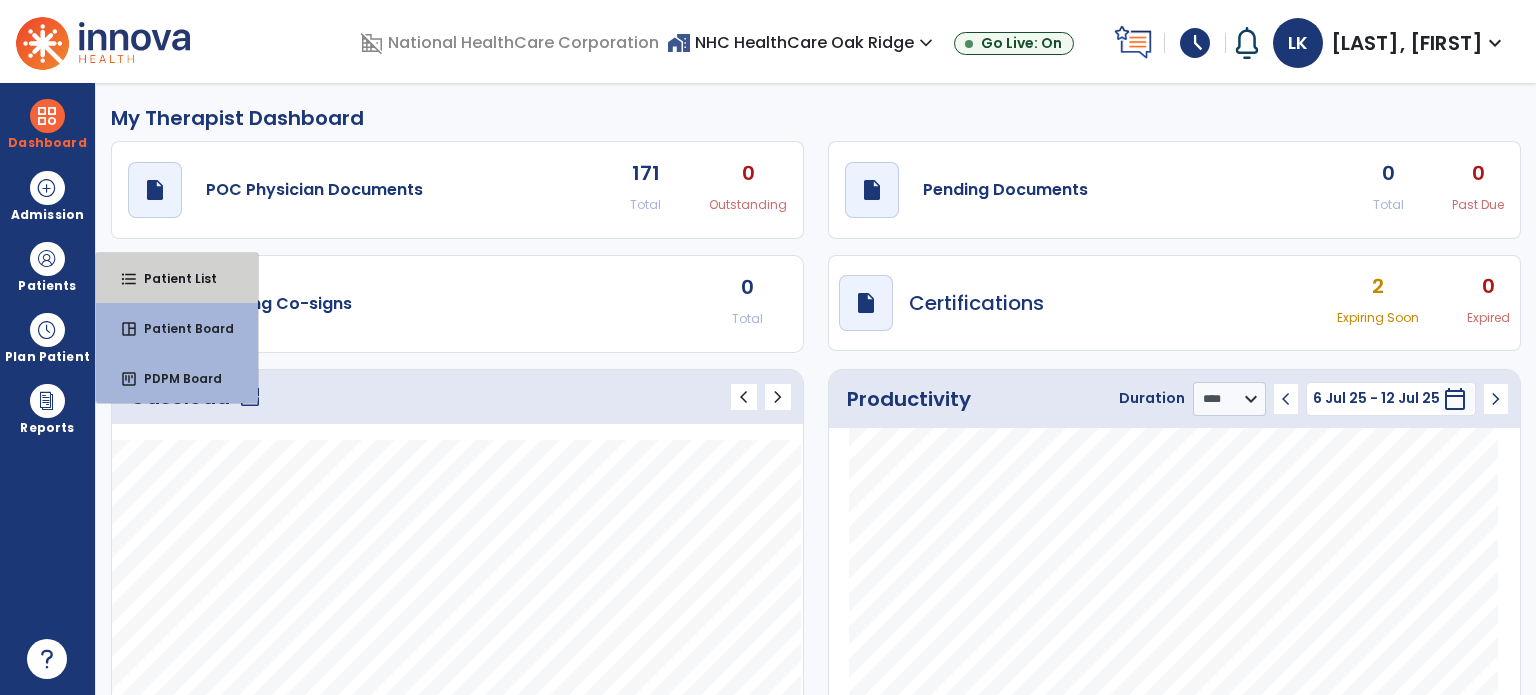 click on "format_list_bulleted  Patient List" at bounding box center [177, 278] 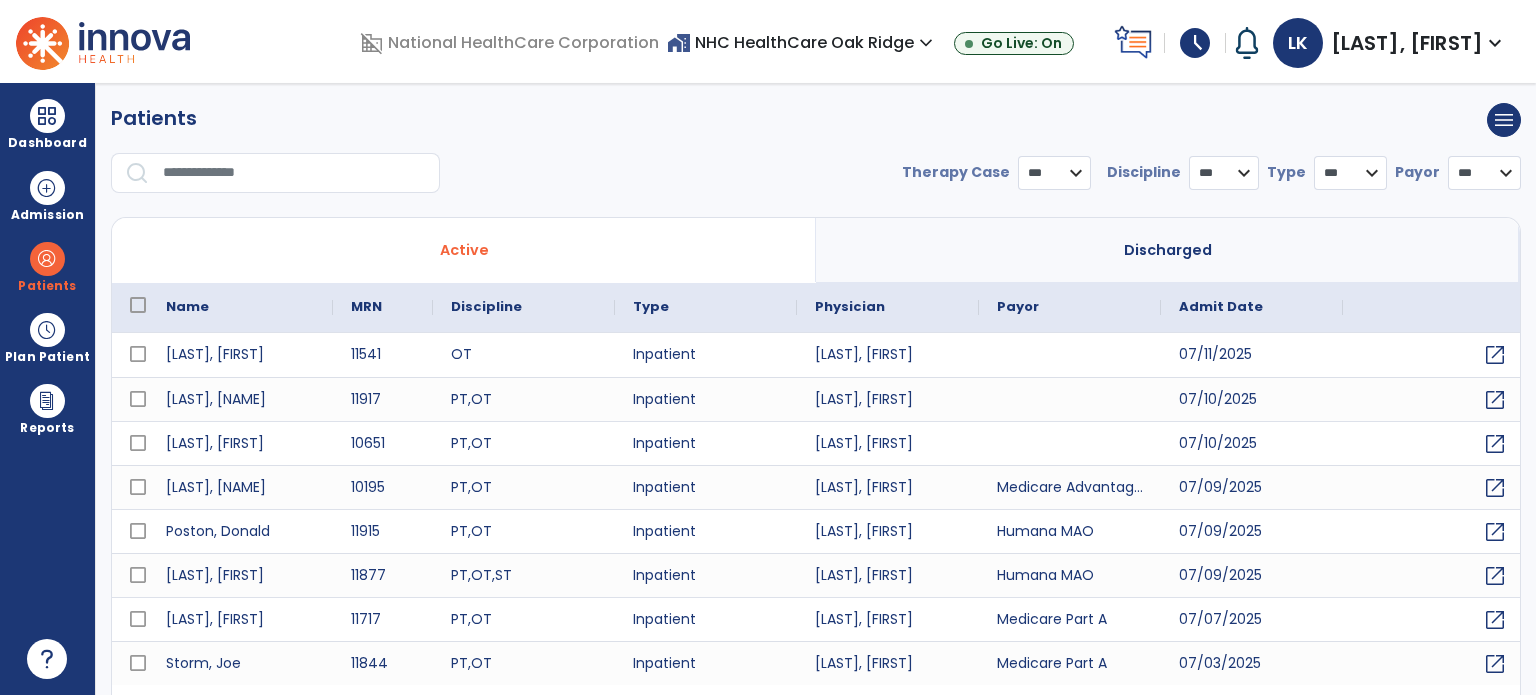 click at bounding box center (294, 173) 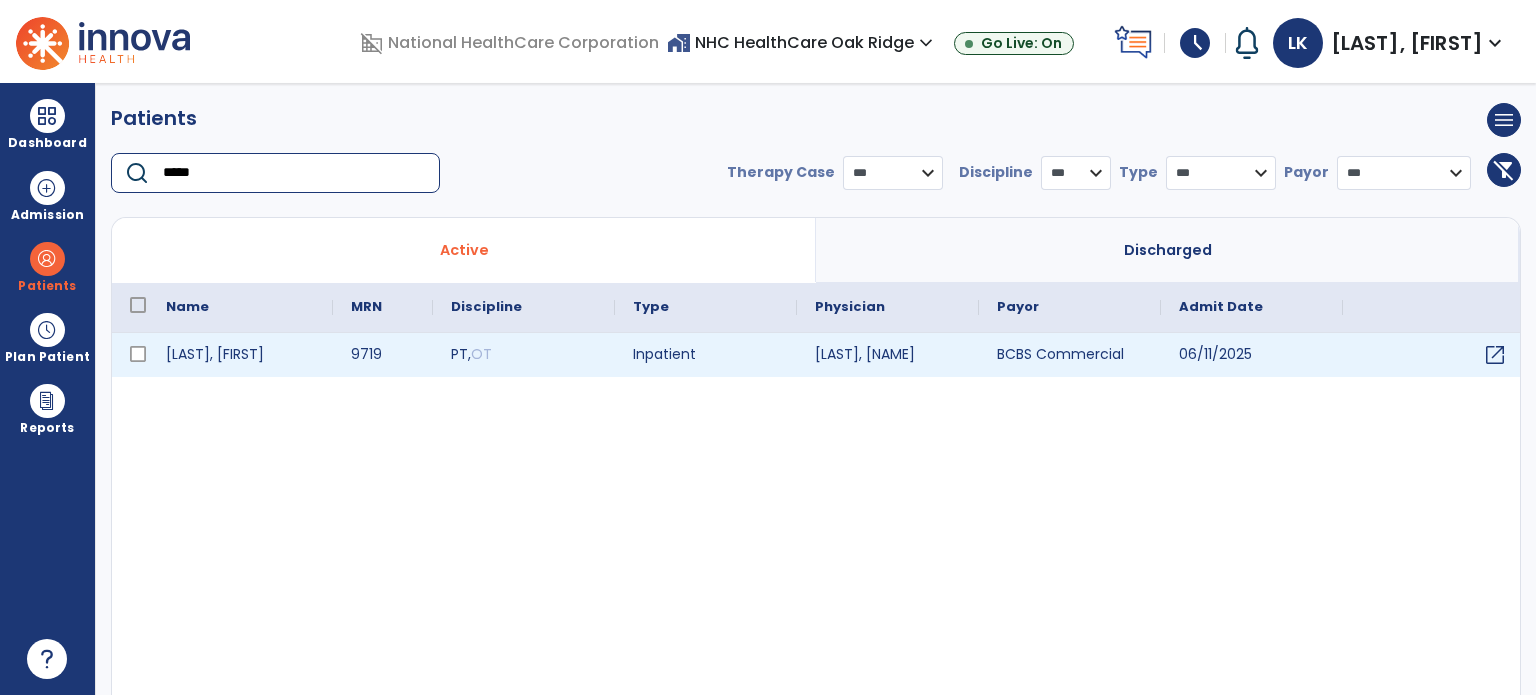 type on "*****" 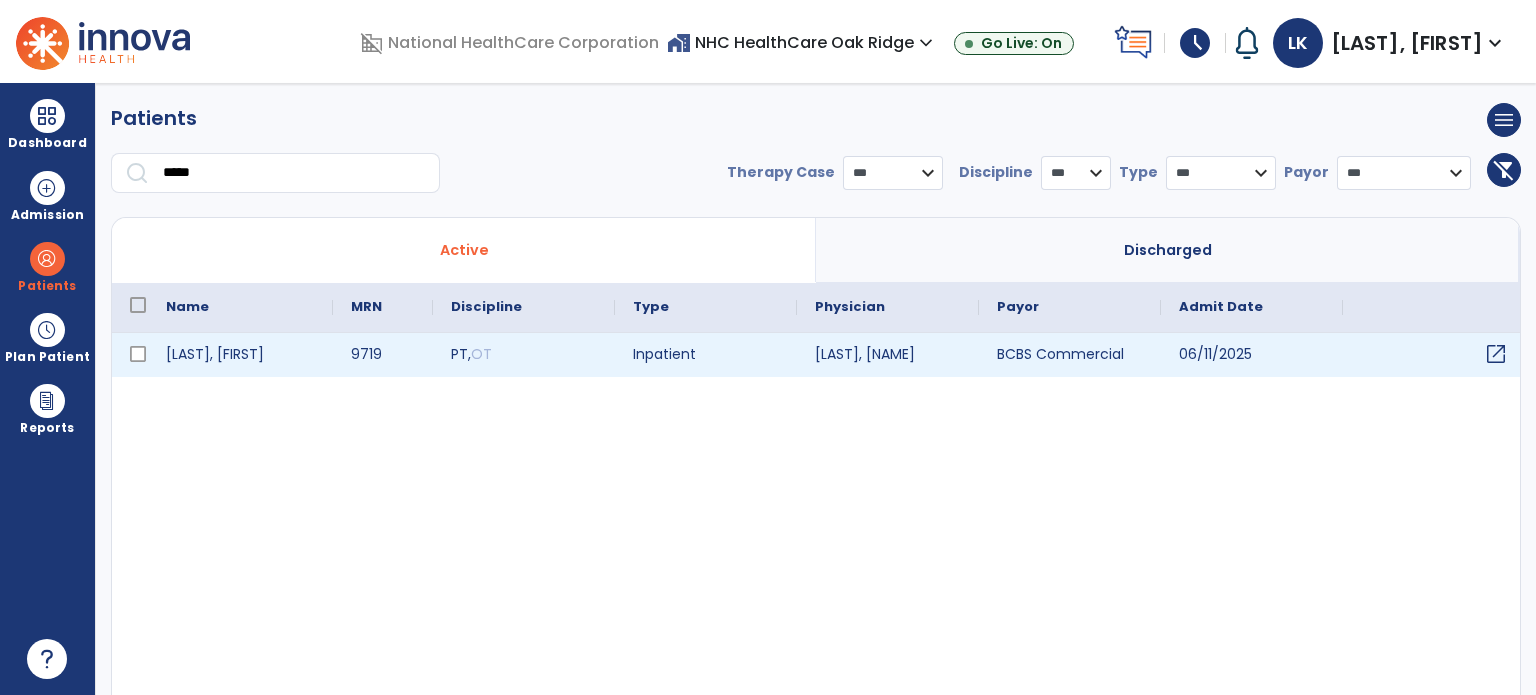 click on "open_in_new" at bounding box center [1496, 354] 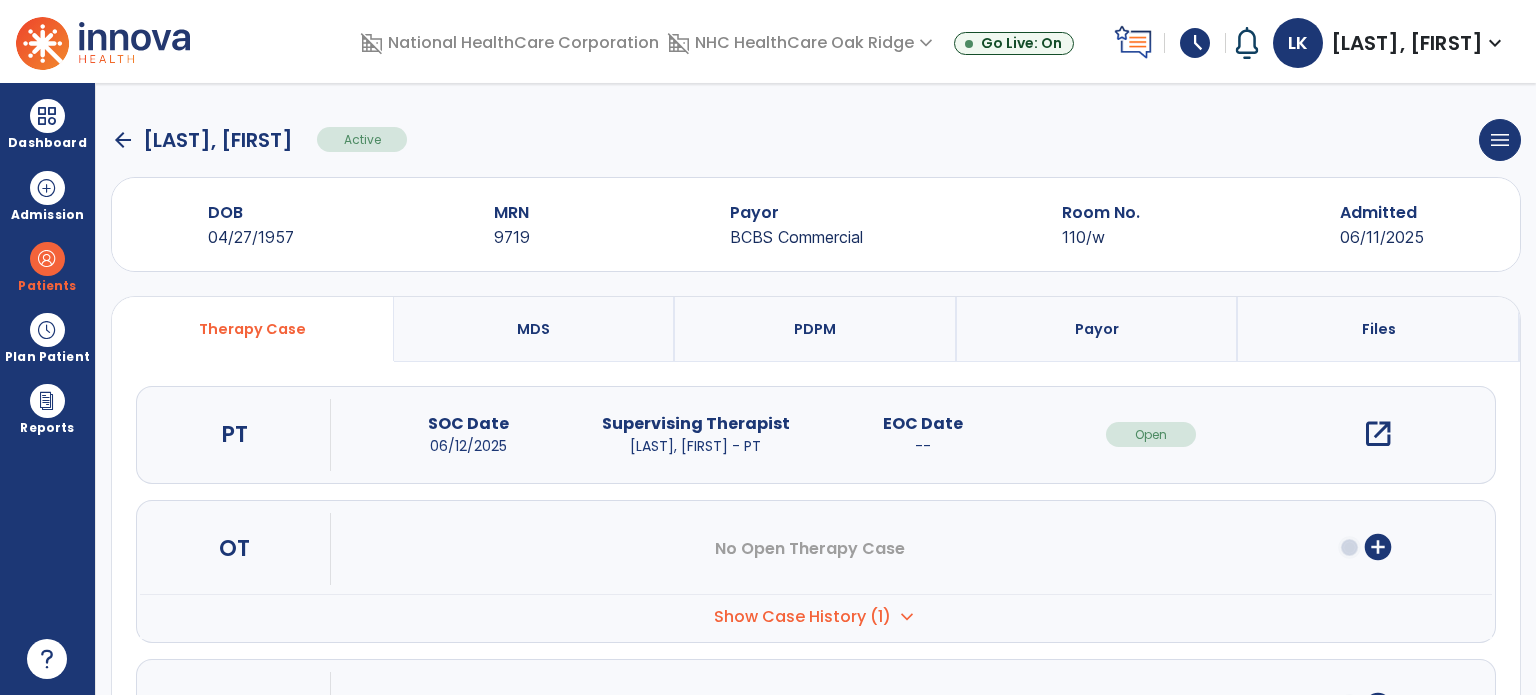 click on "open_in_new" at bounding box center [1378, 434] 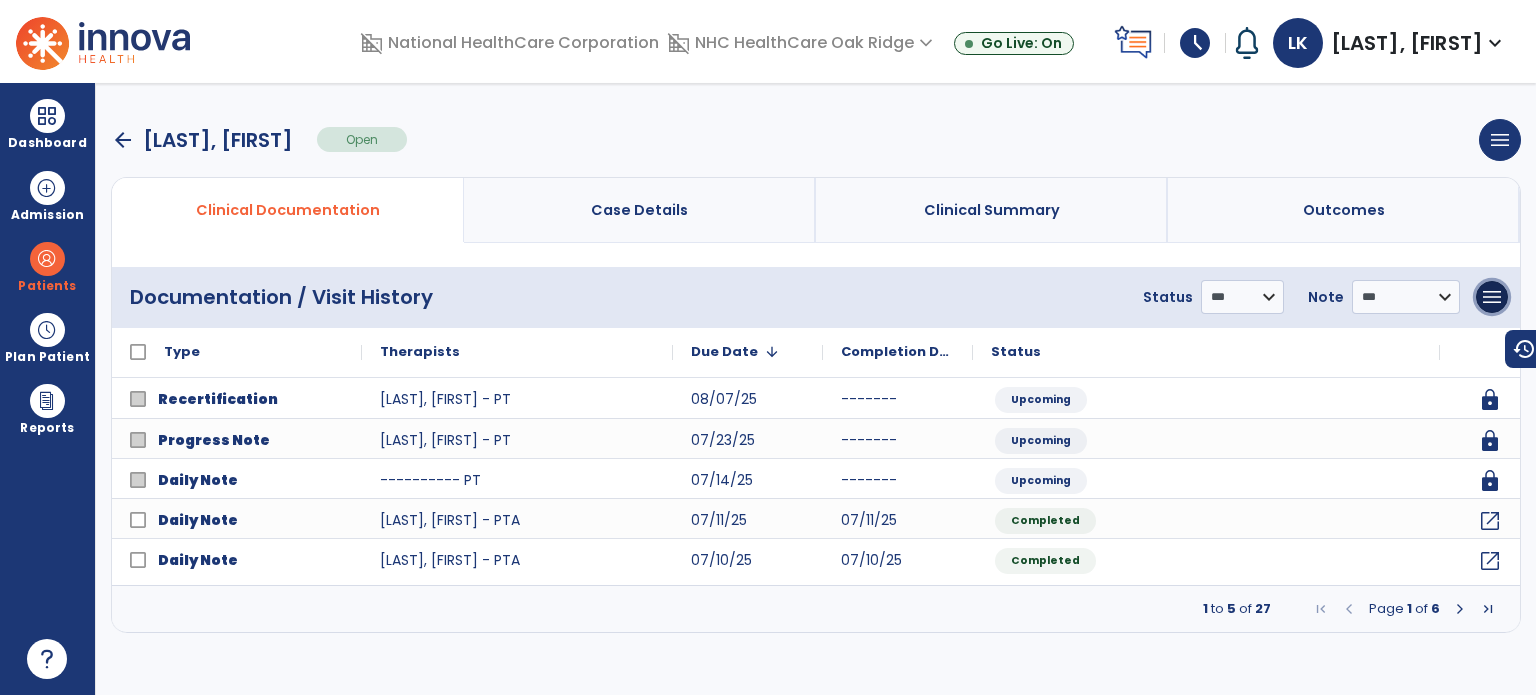 click on "menu" at bounding box center (1492, 297) 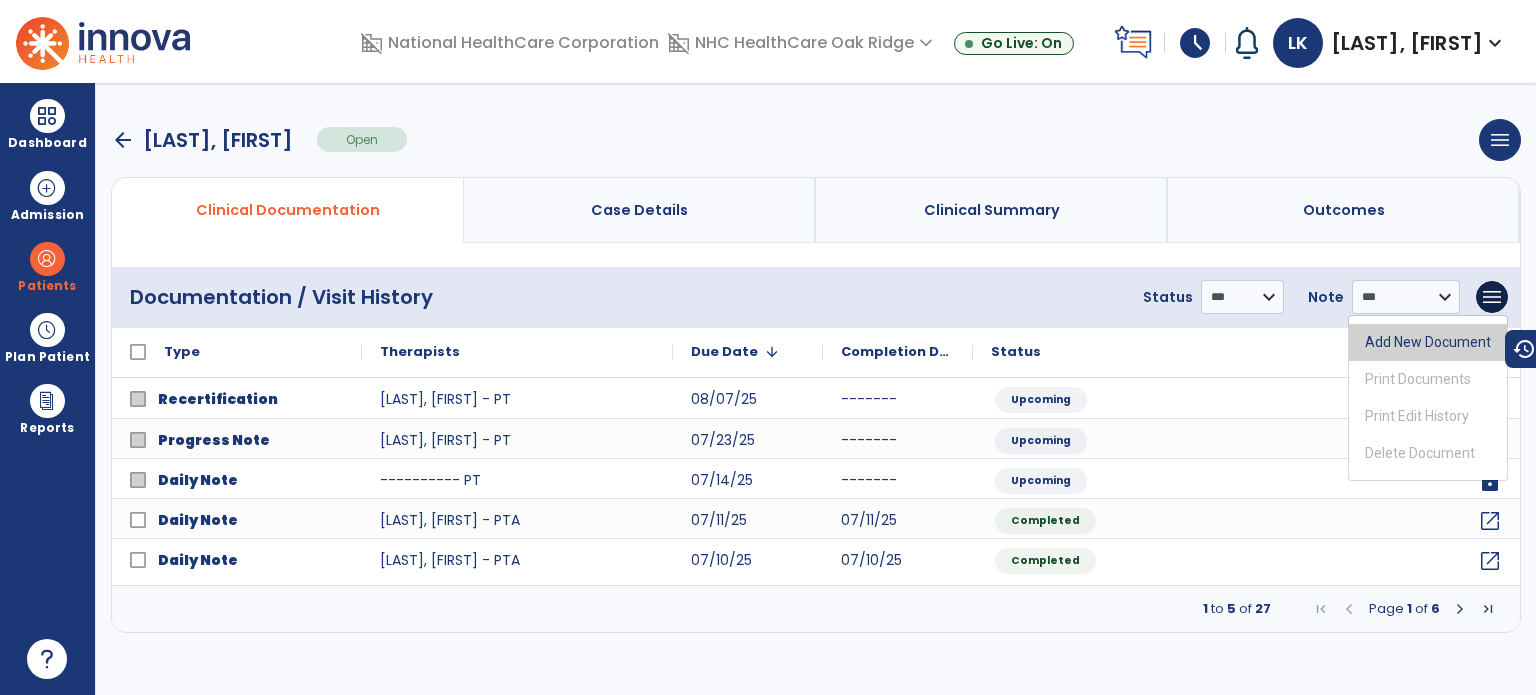 click on "Add New Document" at bounding box center (1428, 342) 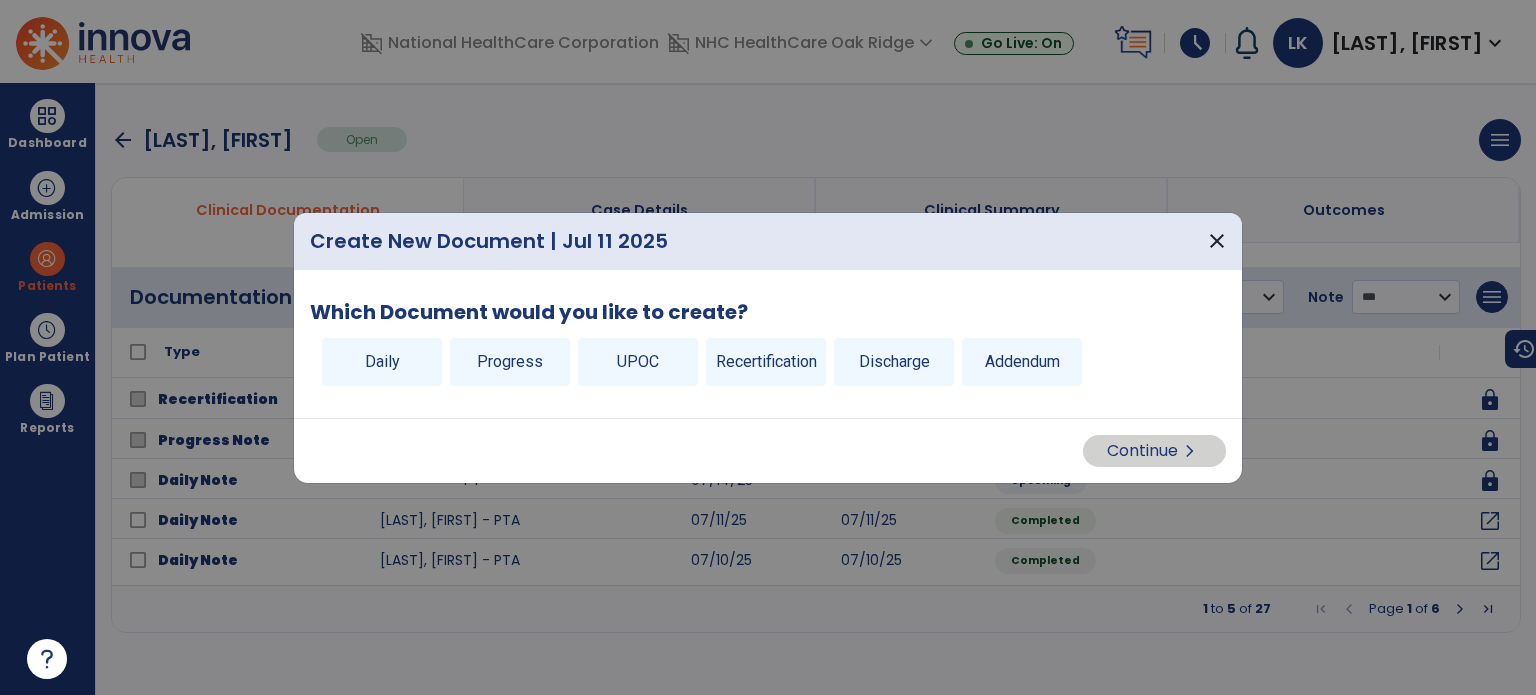 click on "Discharge" at bounding box center (894, 362) 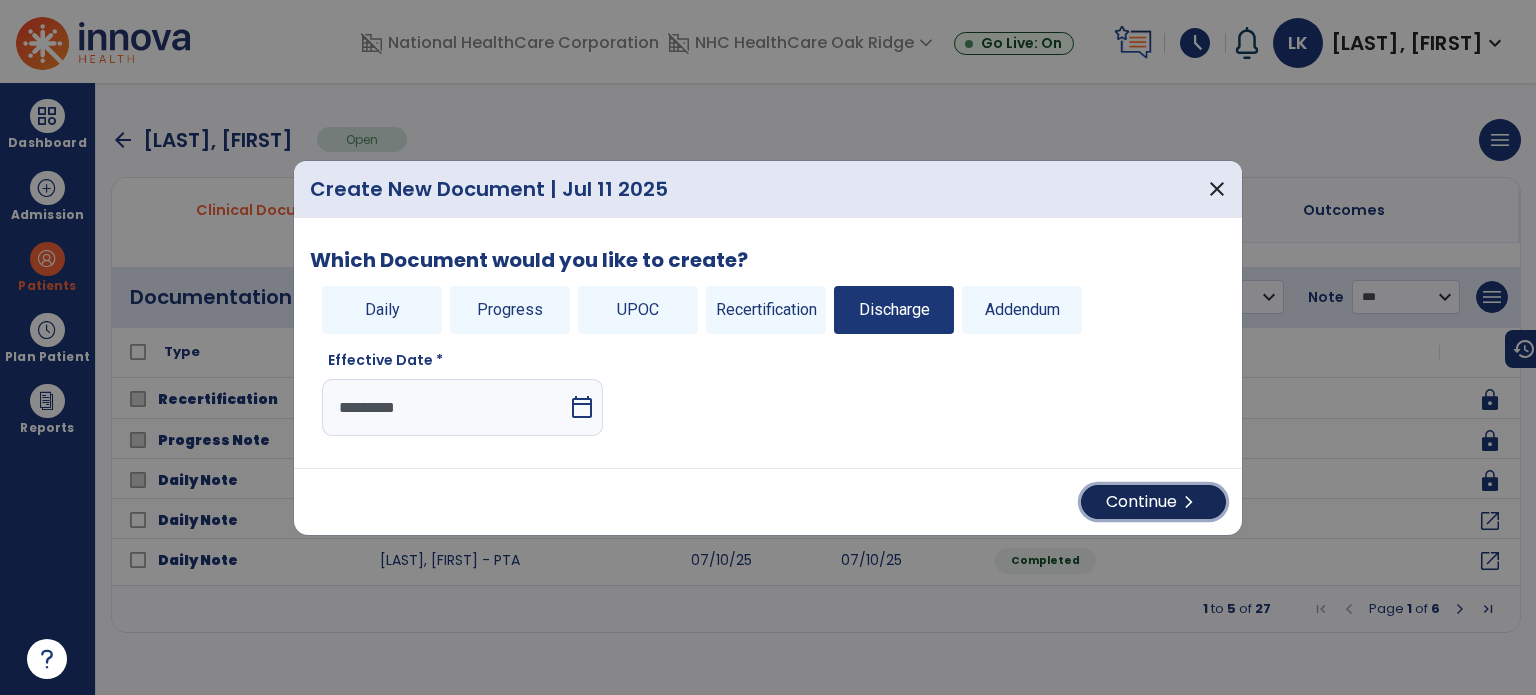 click on "Continue   chevron_right" at bounding box center [1153, 502] 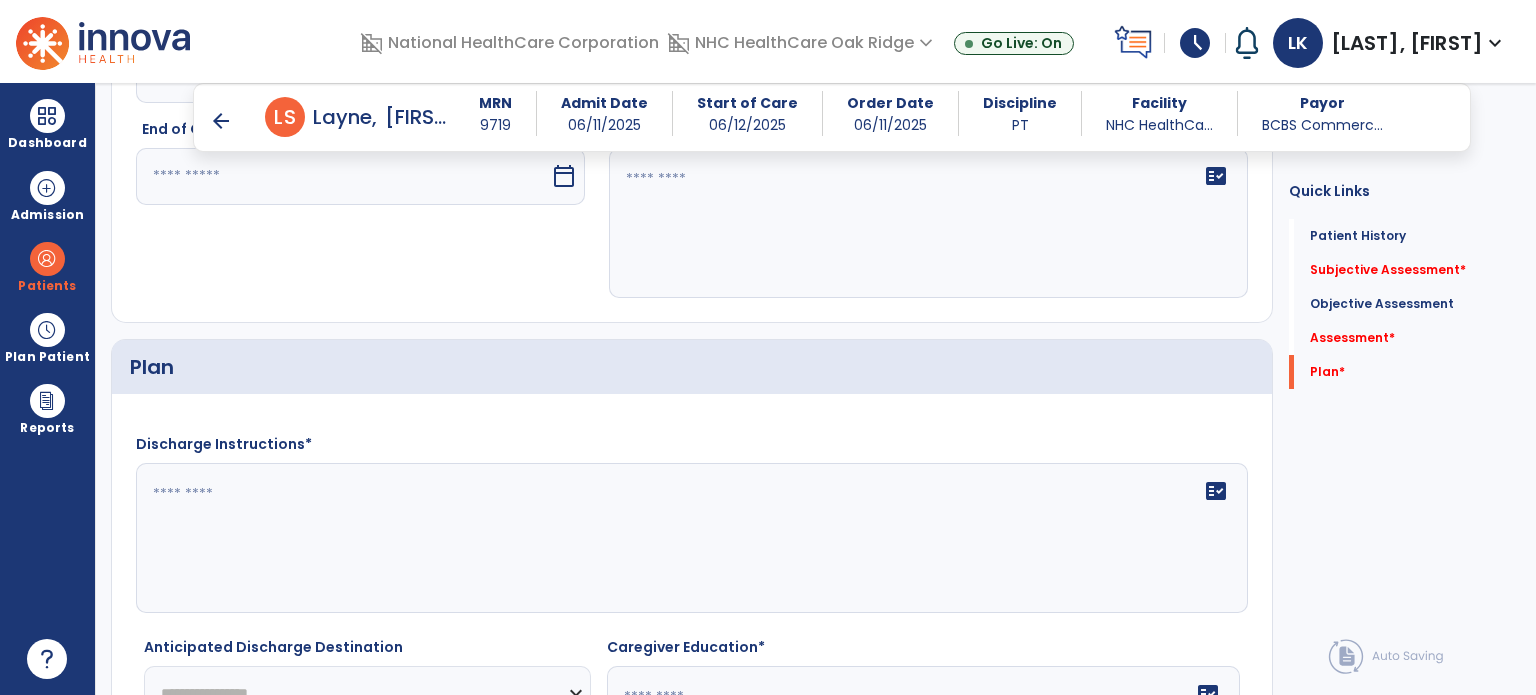 scroll, scrollTop: 3078, scrollLeft: 0, axis: vertical 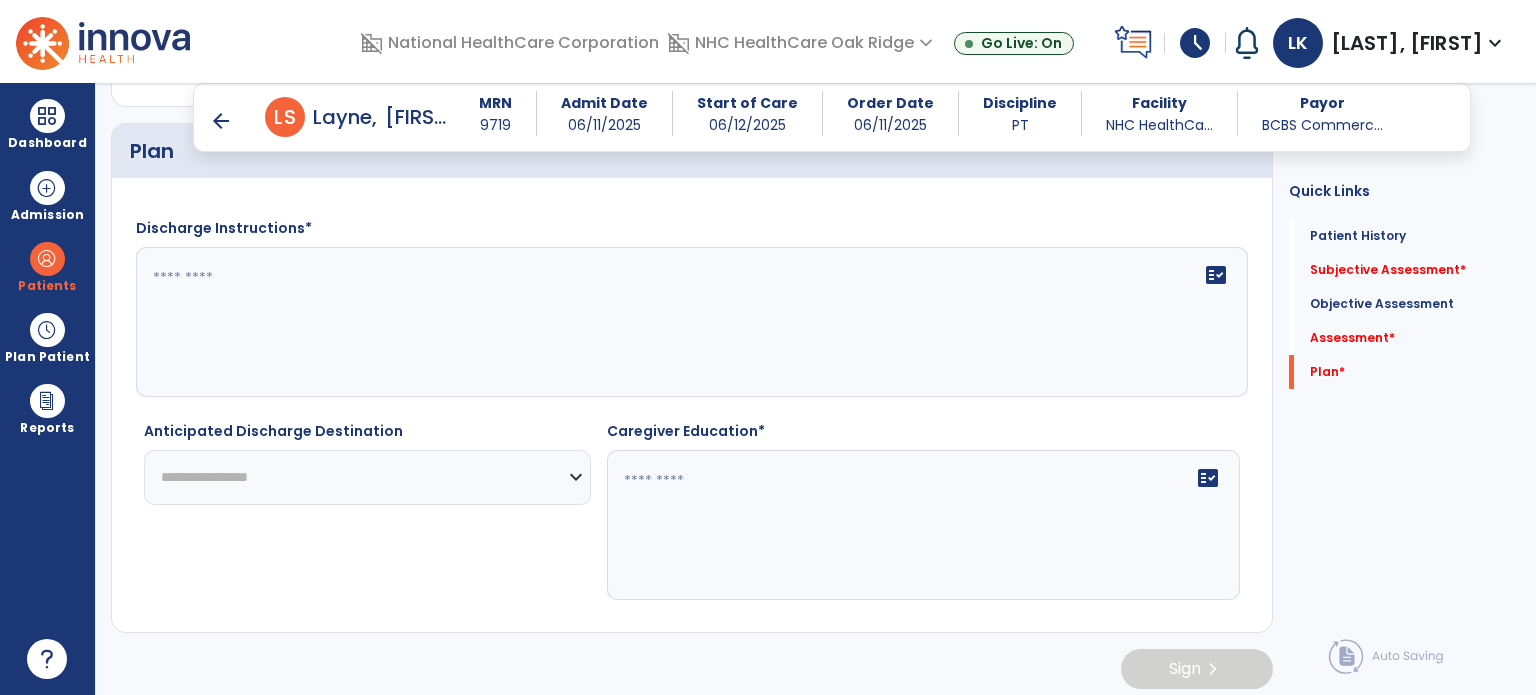 click 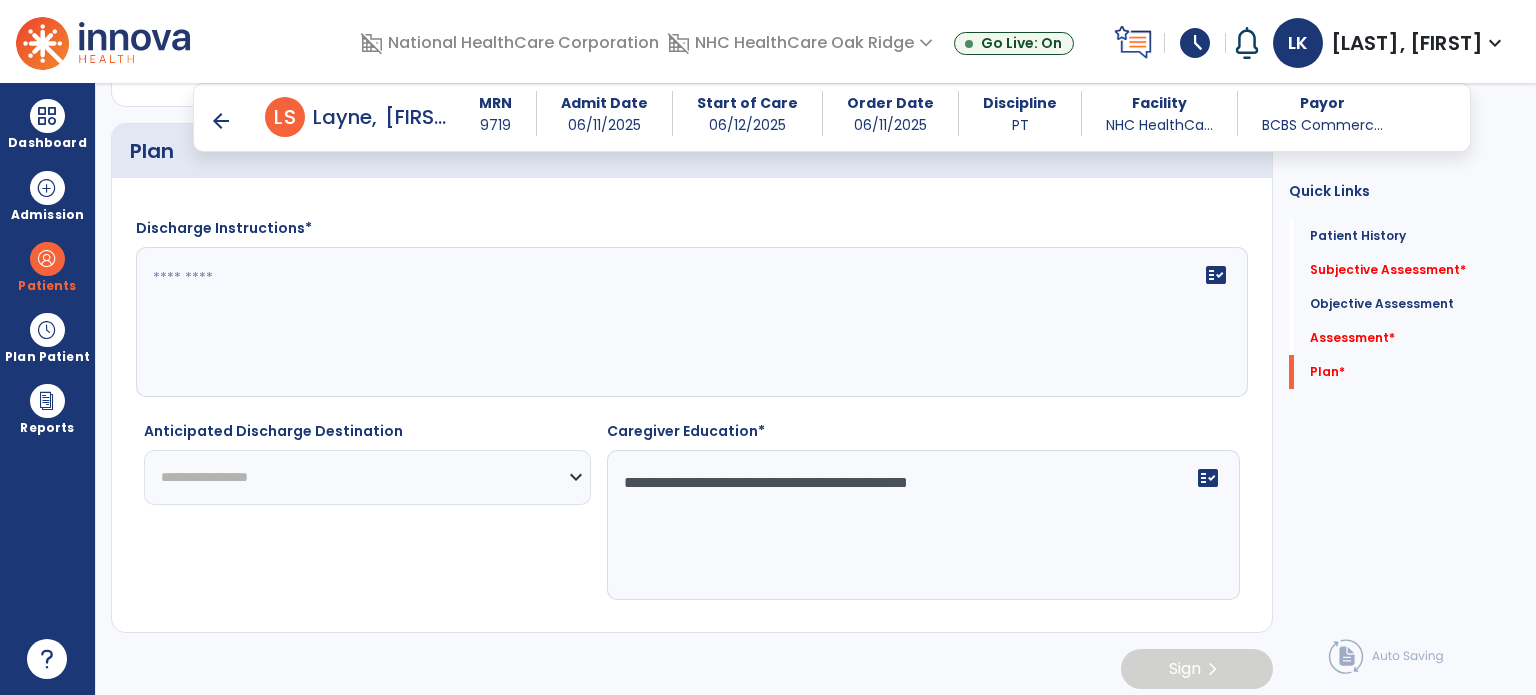 type on "**********" 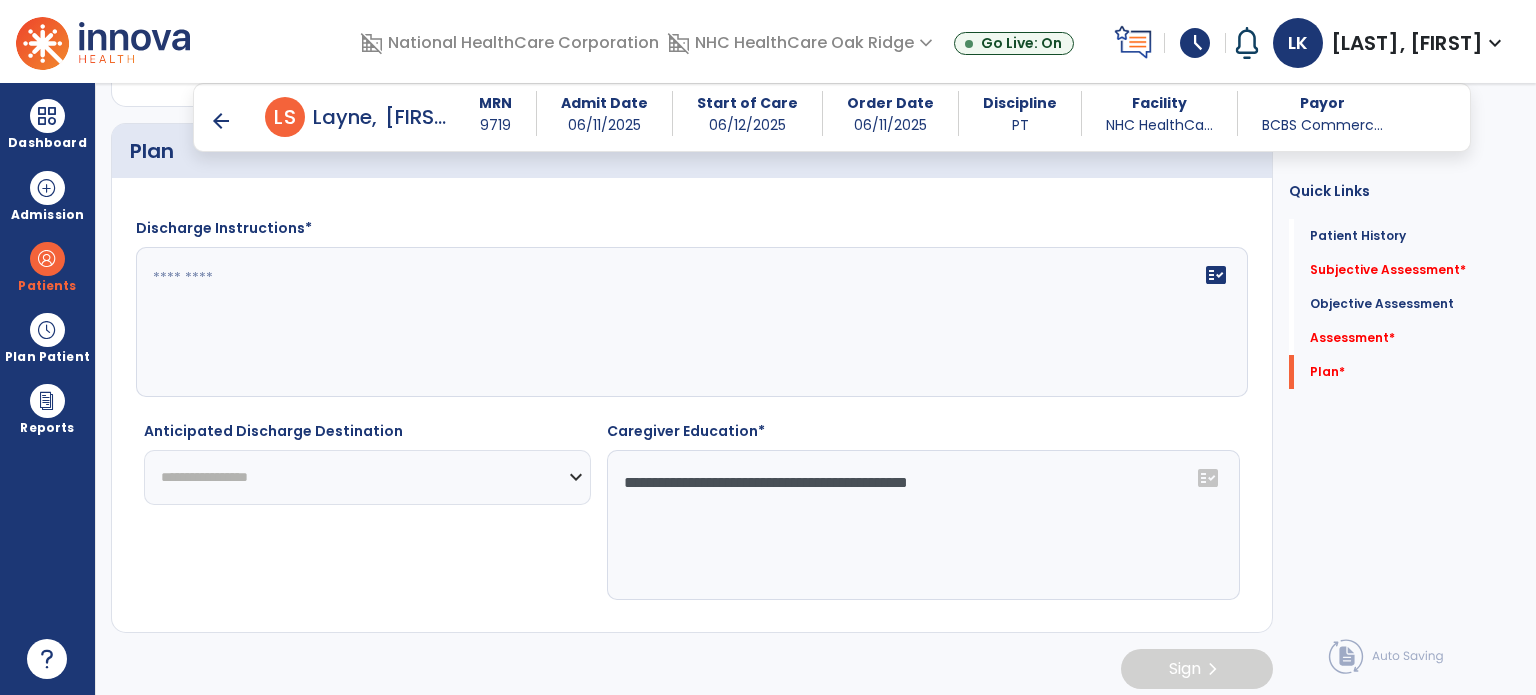 select on "**********" 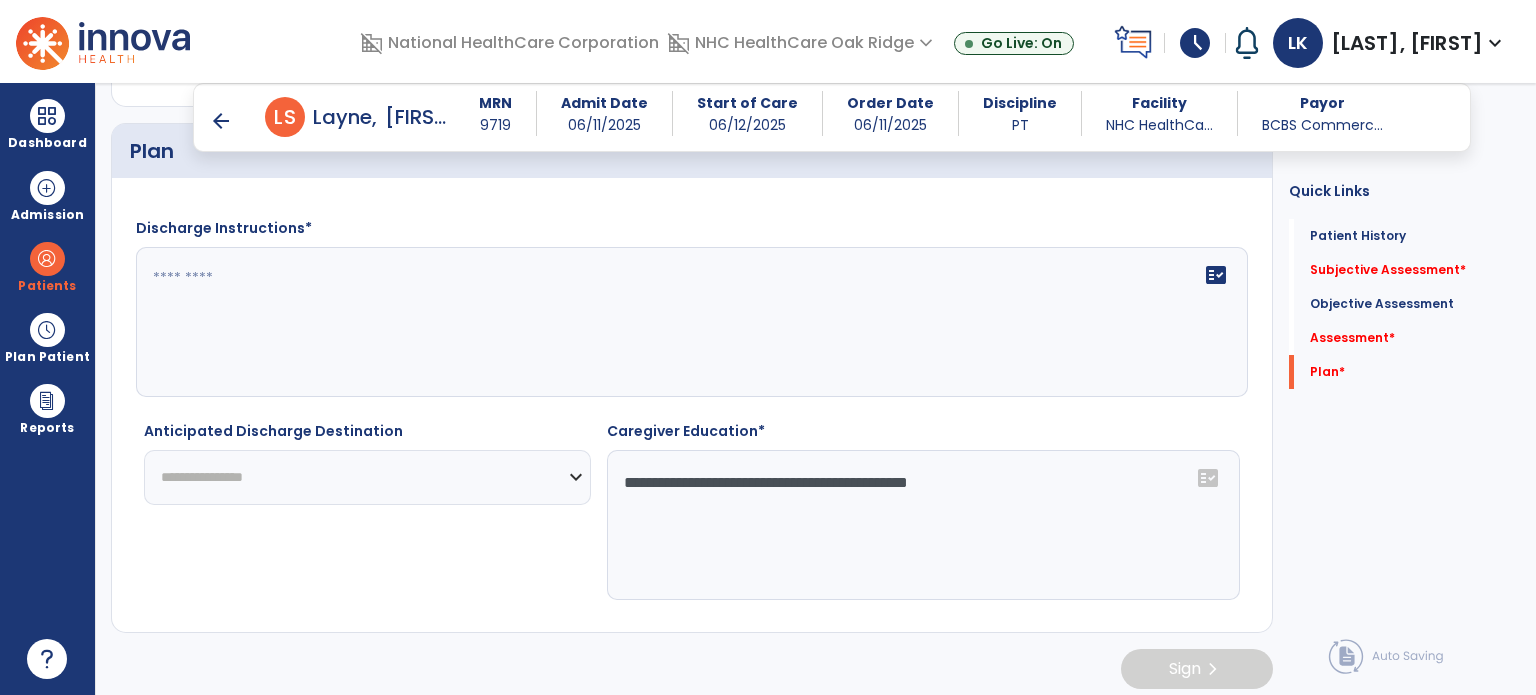 click on "**********" 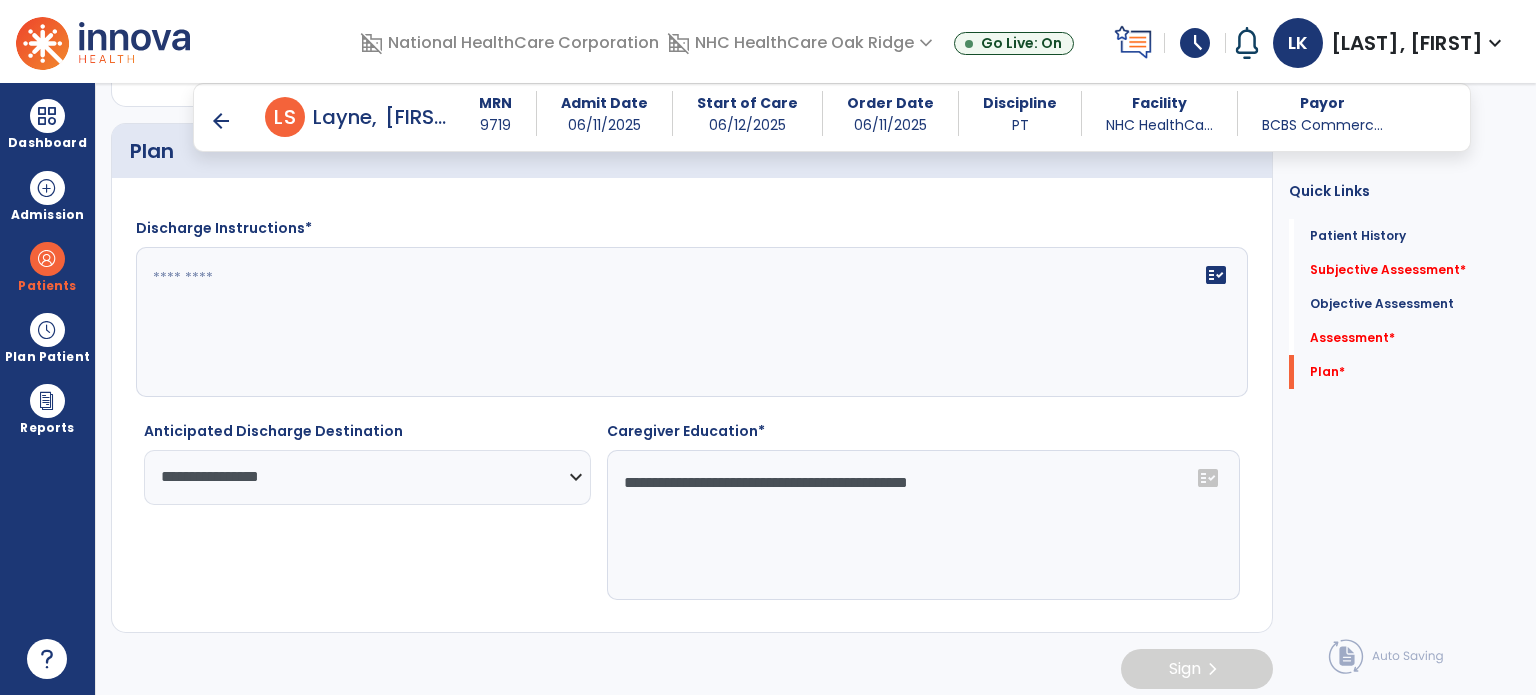 click on "fact_check" 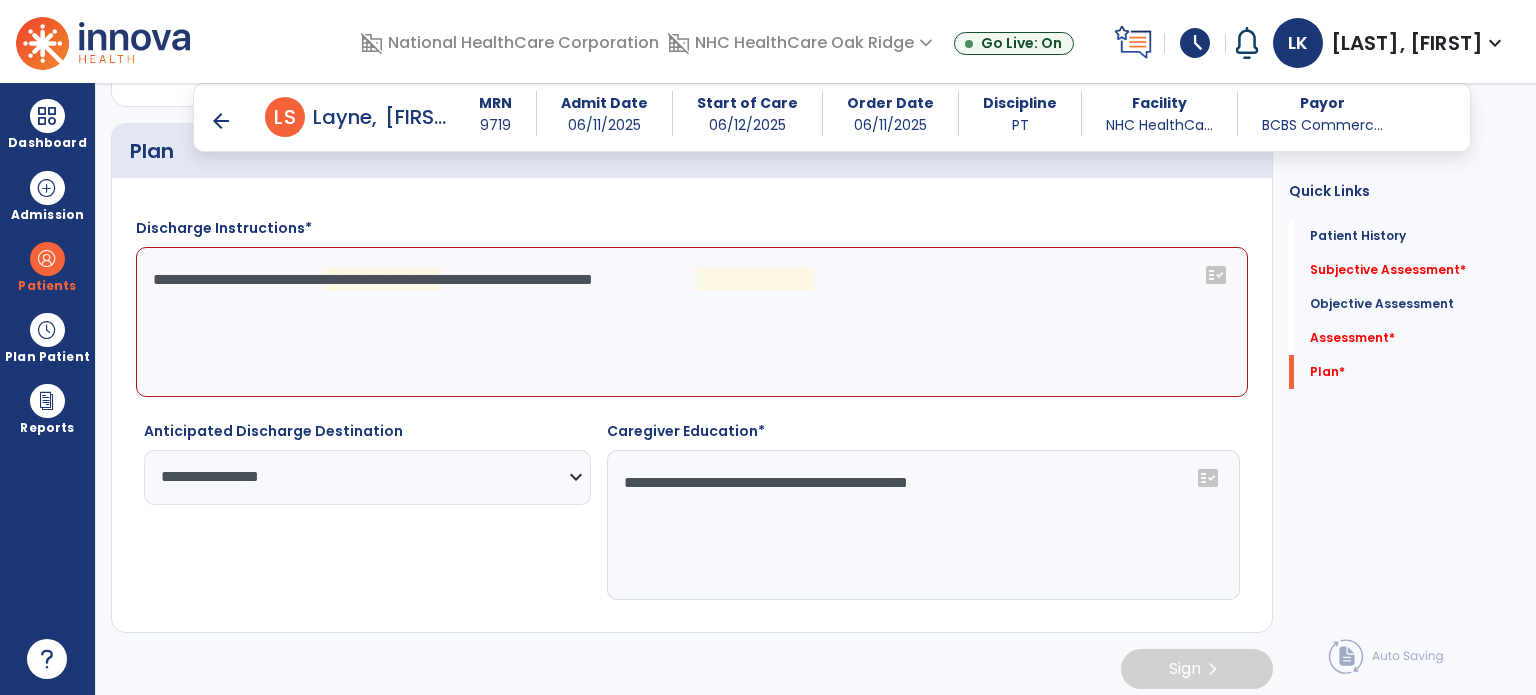 click on "**********" 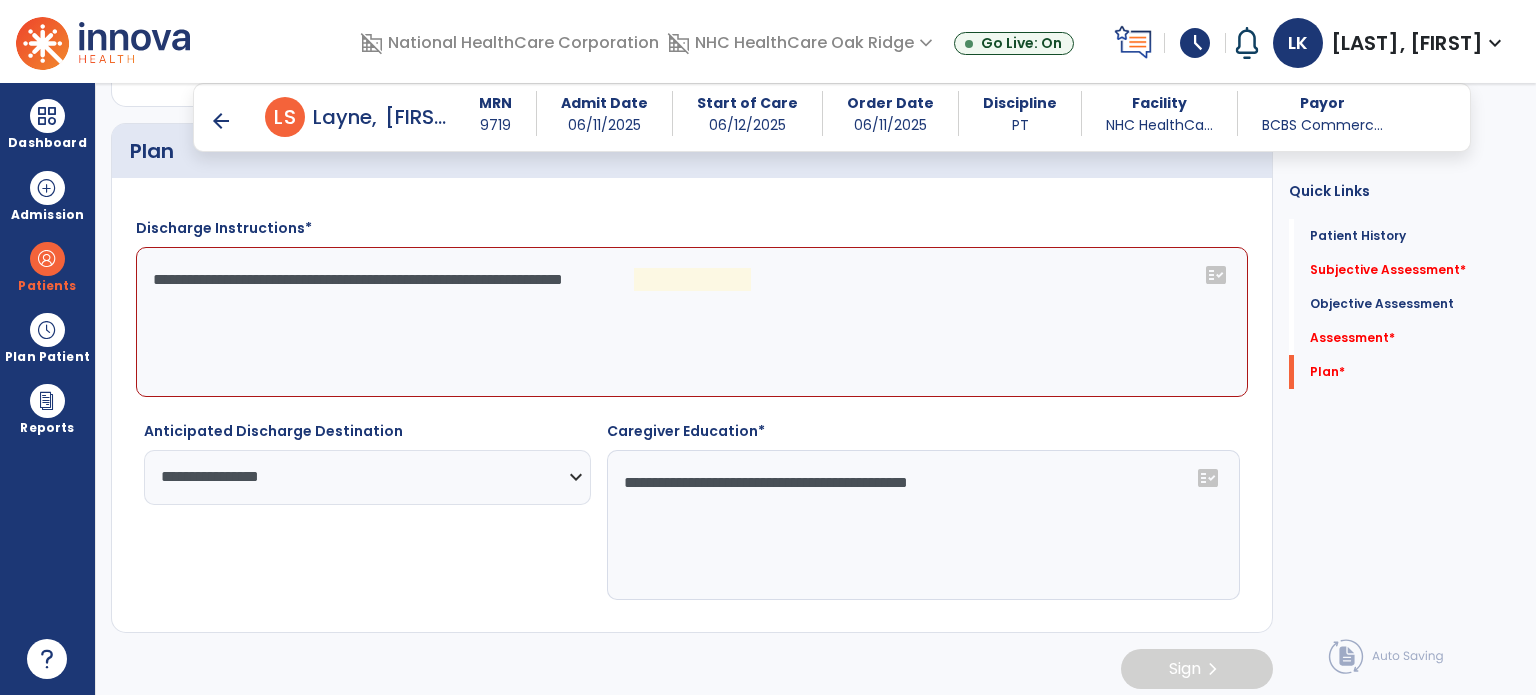 click on "**********" 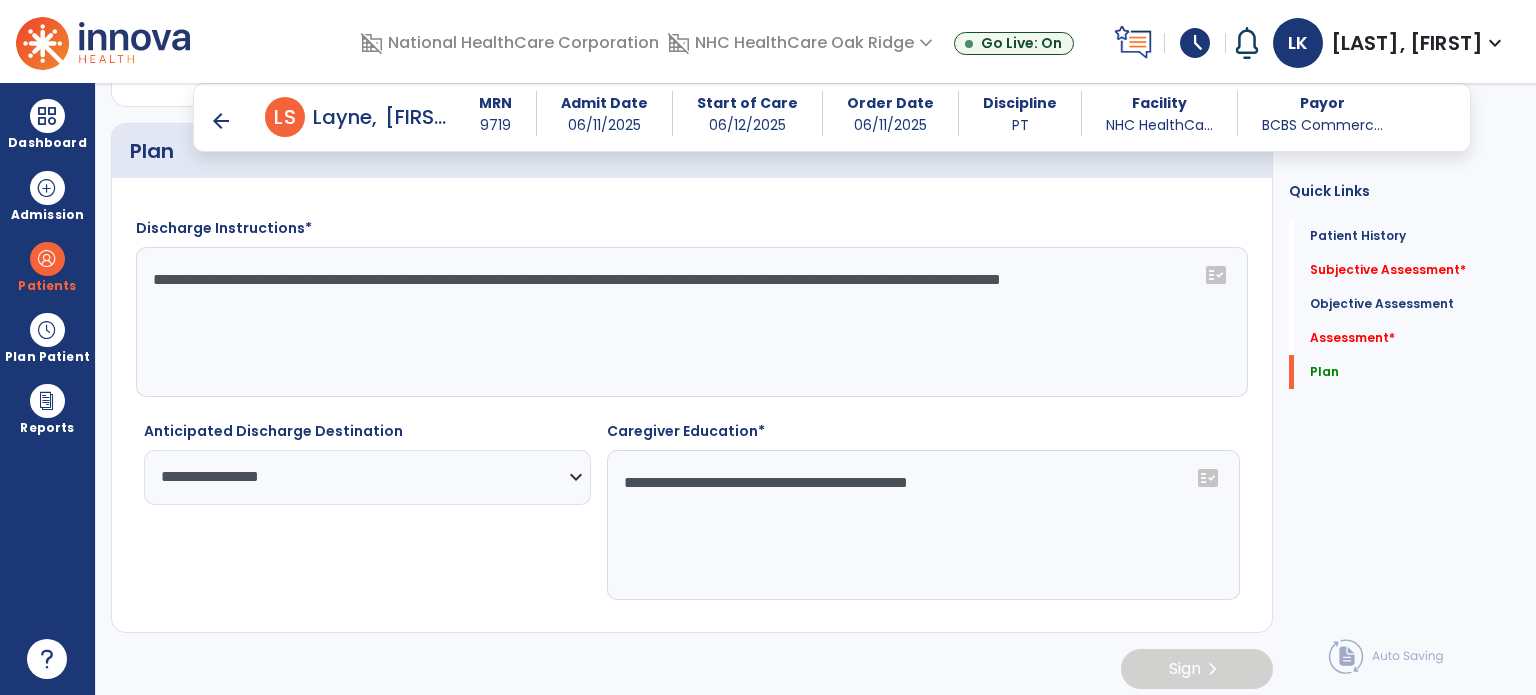 click on "**********" 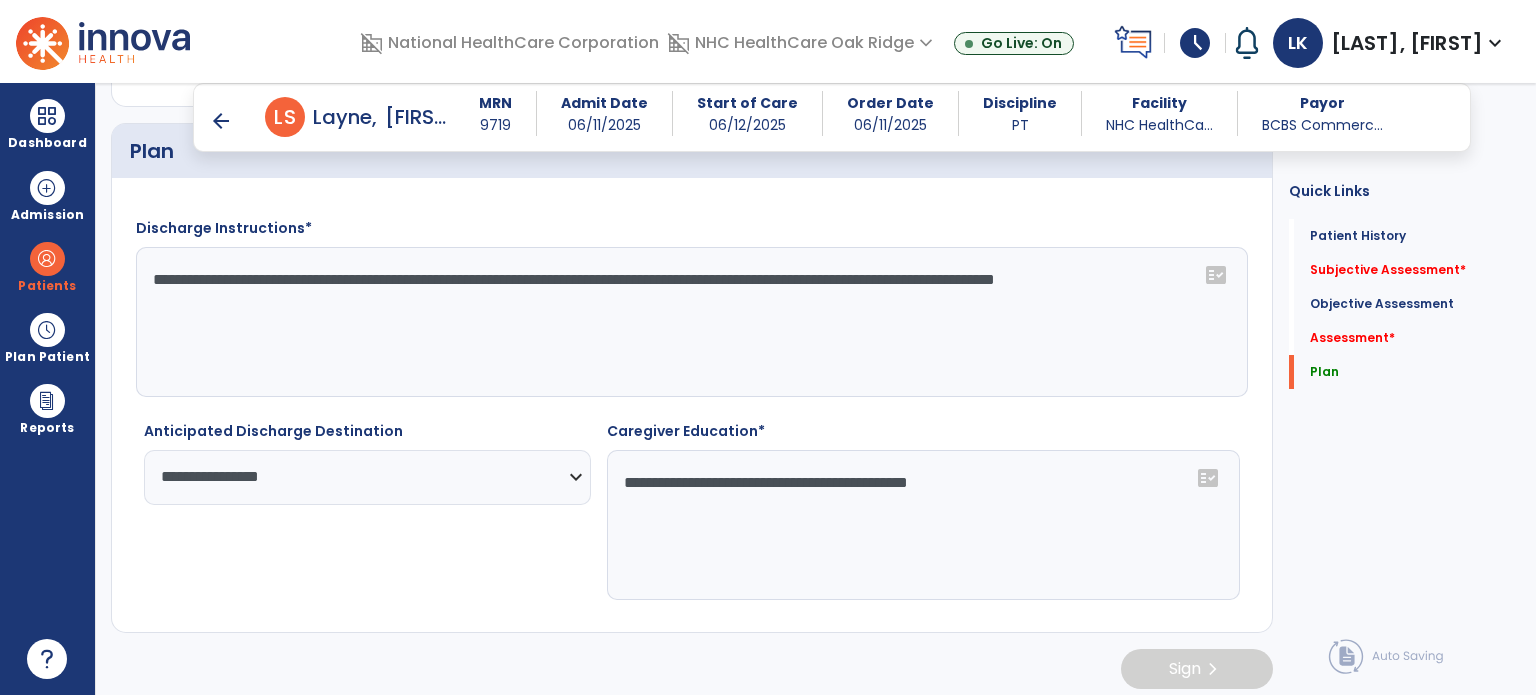 drag, startPoint x: 500, startPoint y: 320, endPoint x: 984, endPoint y: 455, distance: 502.47488 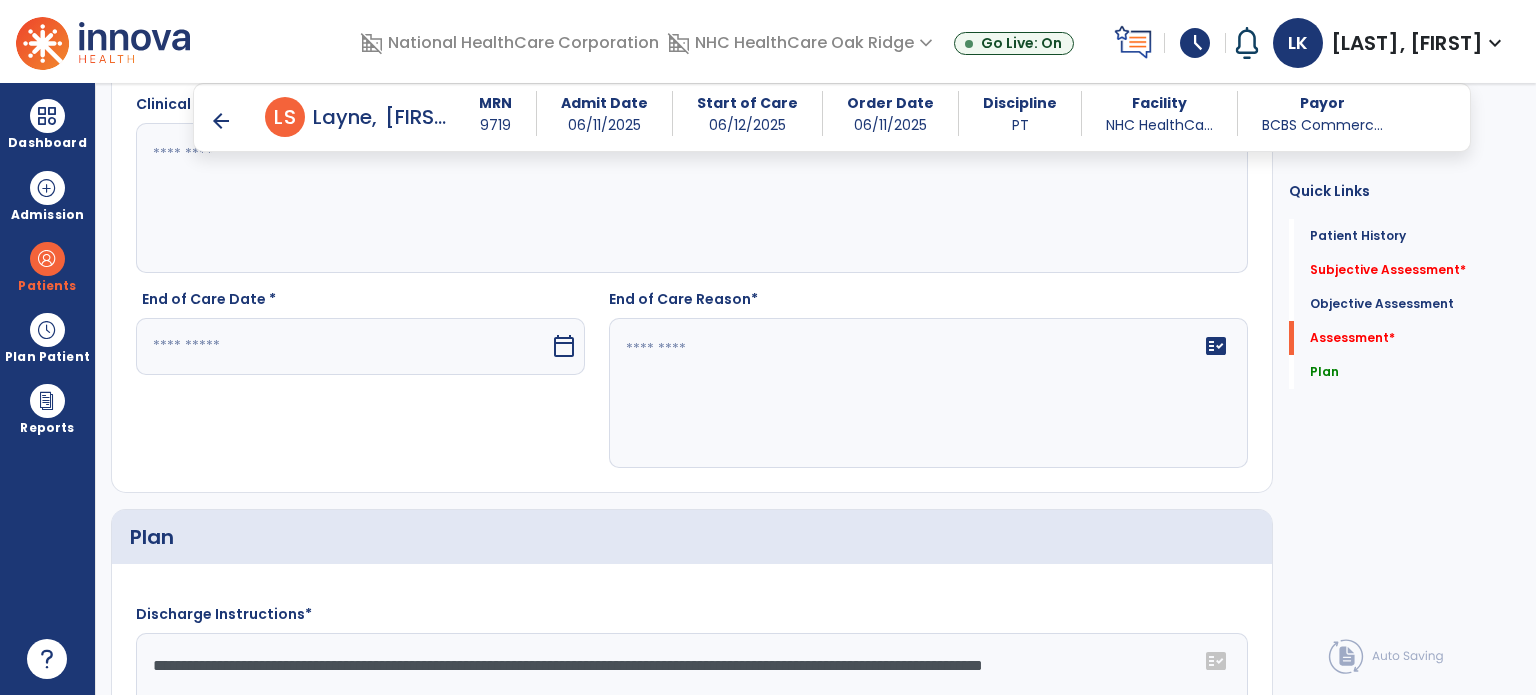 scroll, scrollTop: 2678, scrollLeft: 0, axis: vertical 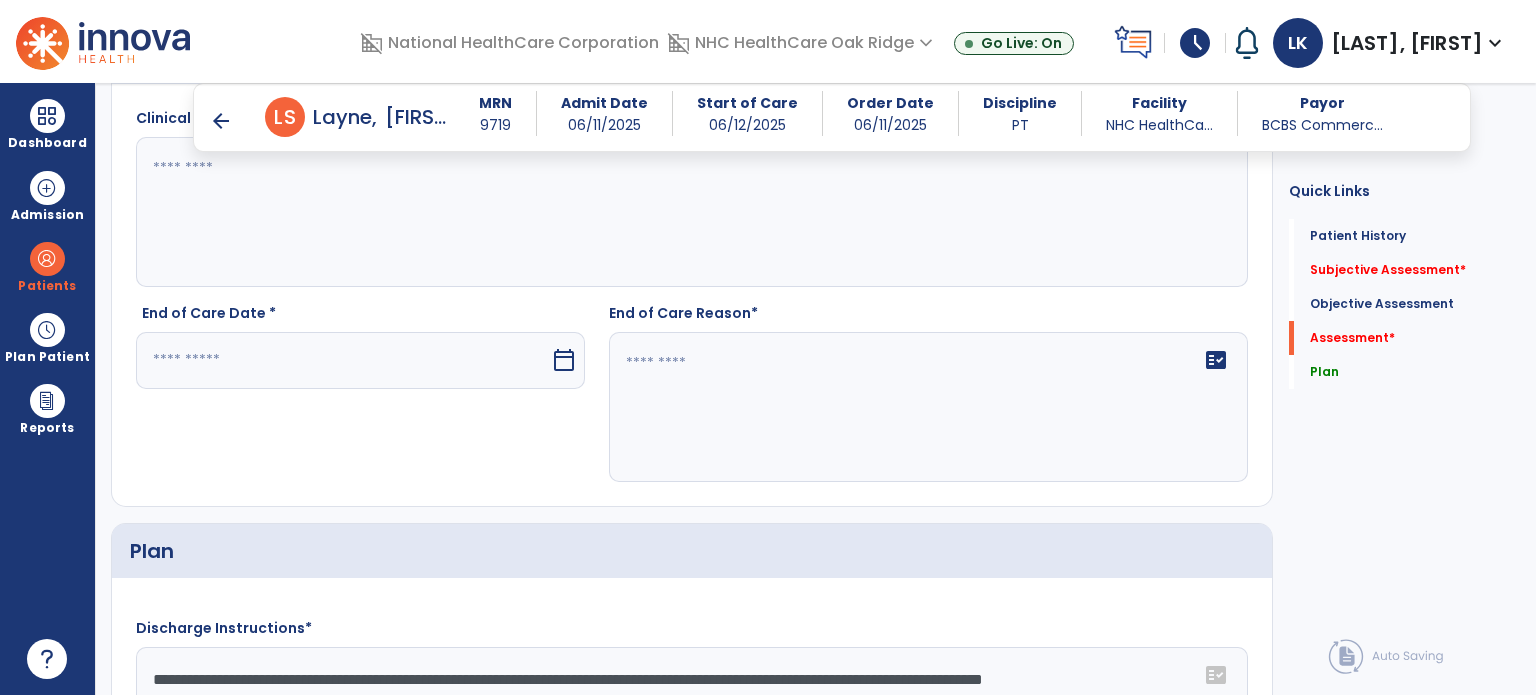 type on "**********" 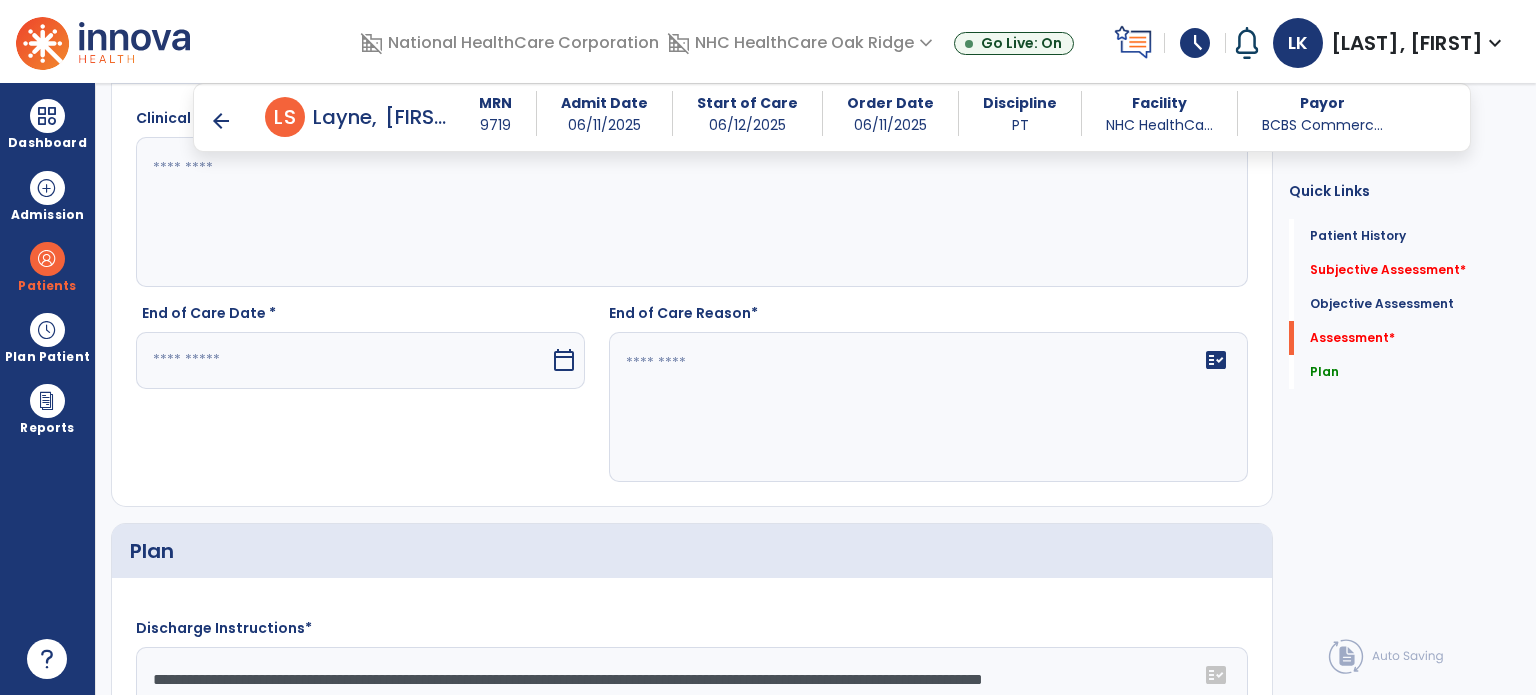 click at bounding box center [343, 360] 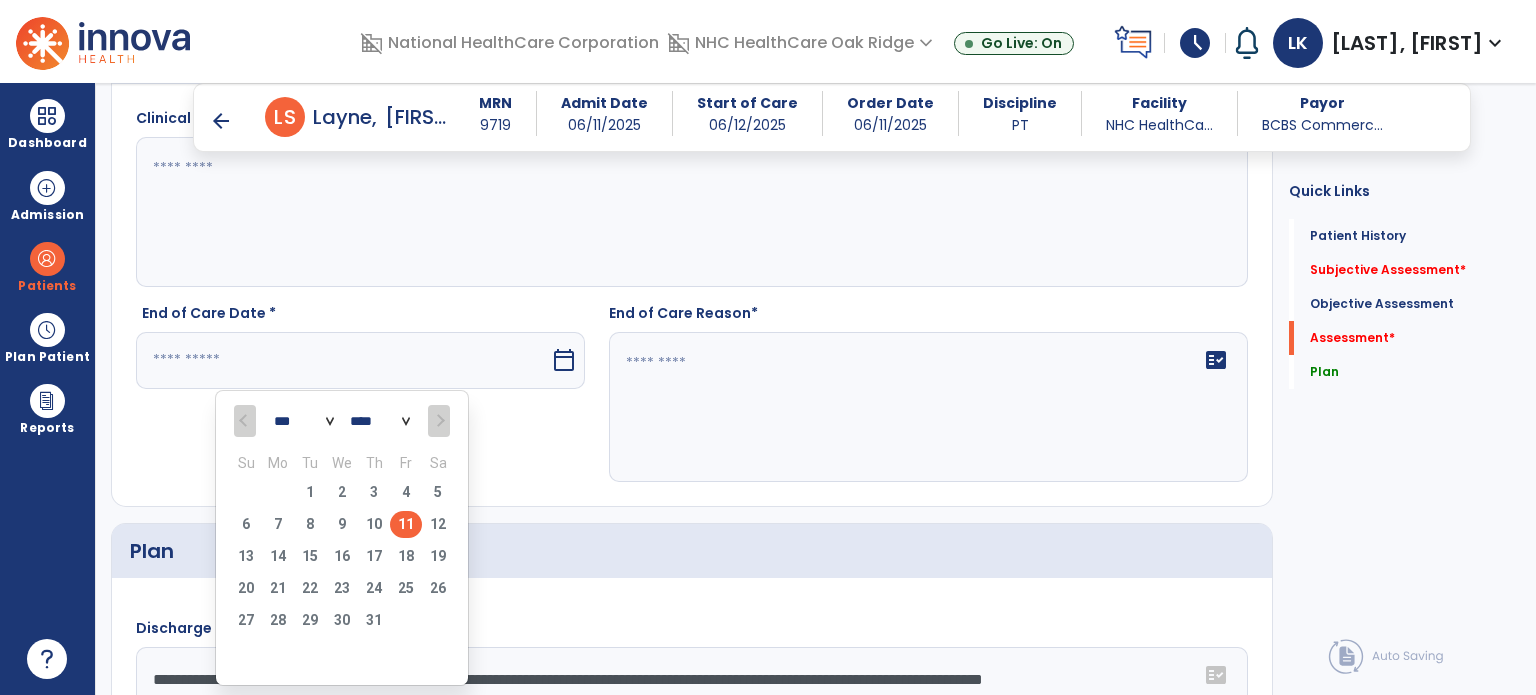 click on "11" at bounding box center (406, 524) 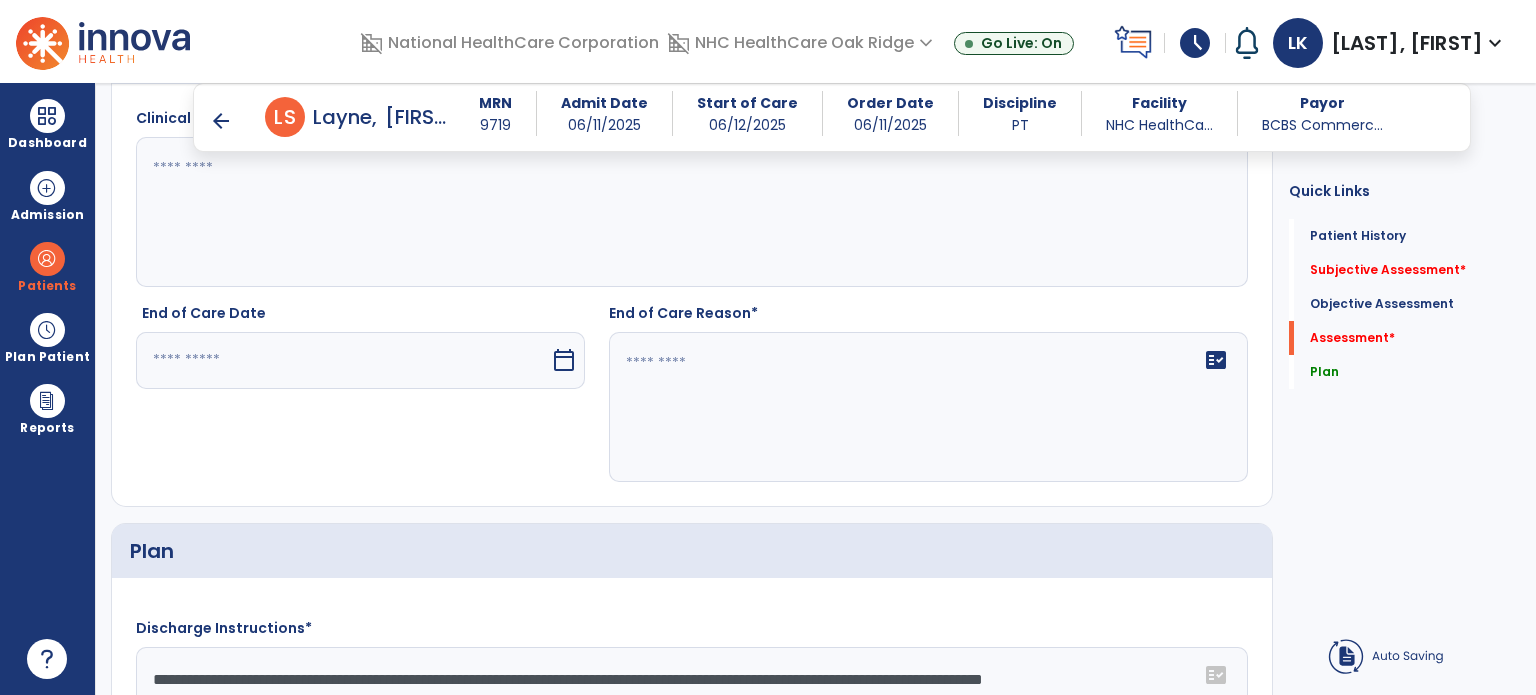 type on "*********" 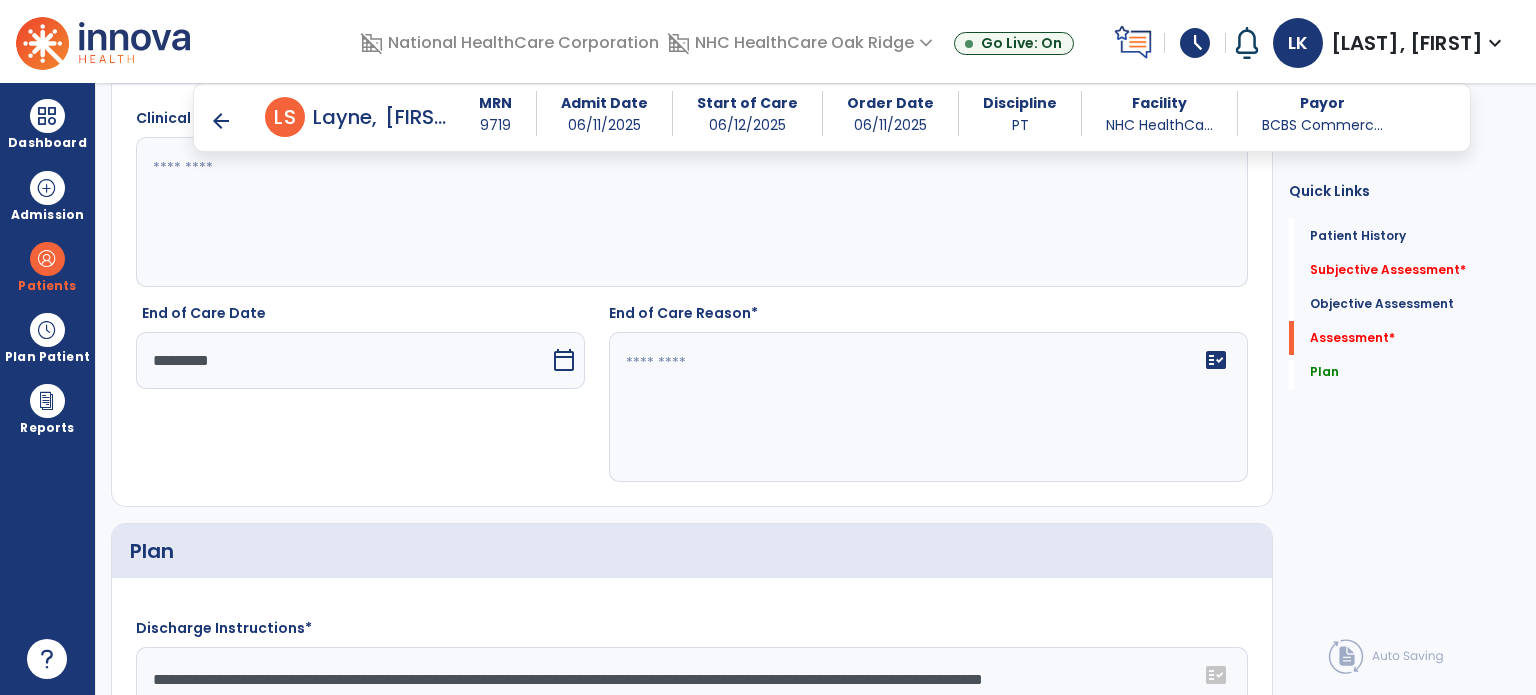 click on "fact_check" 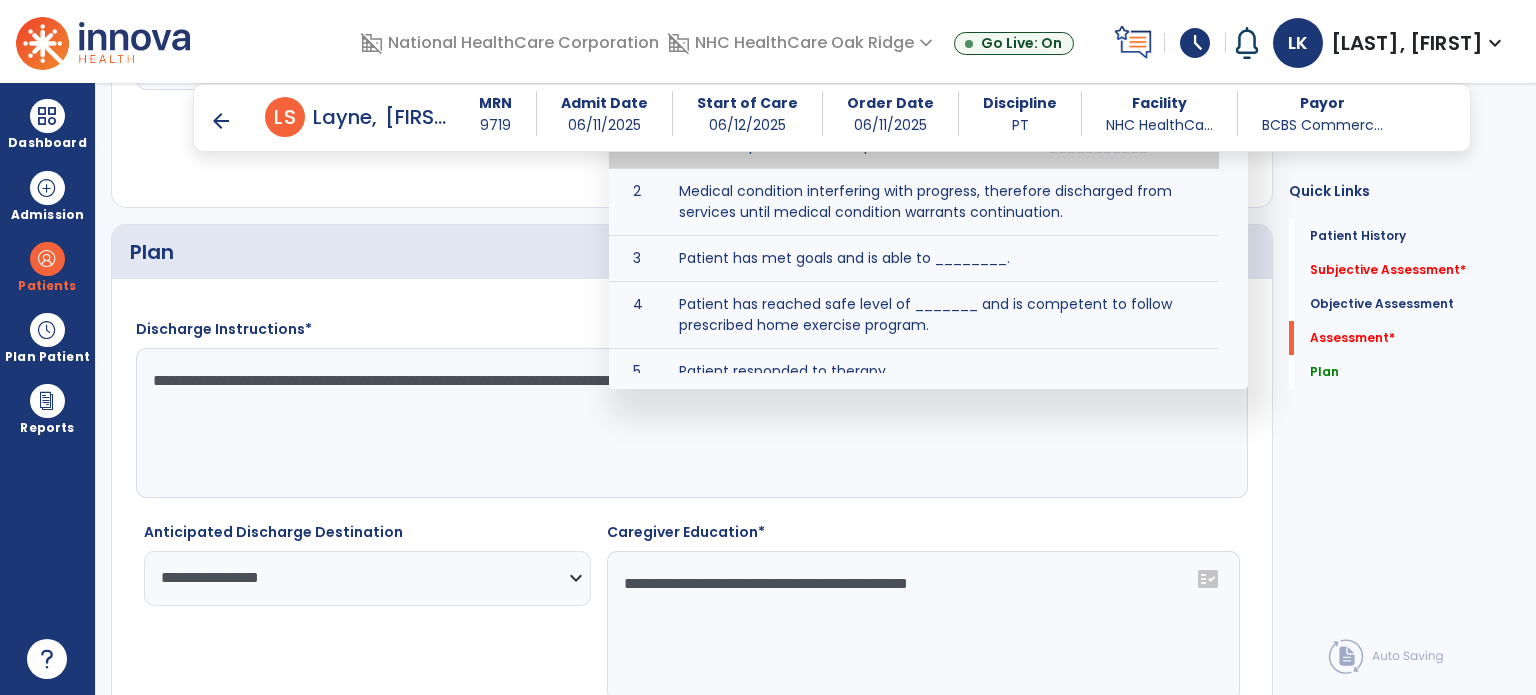 scroll, scrollTop: 2978, scrollLeft: 0, axis: vertical 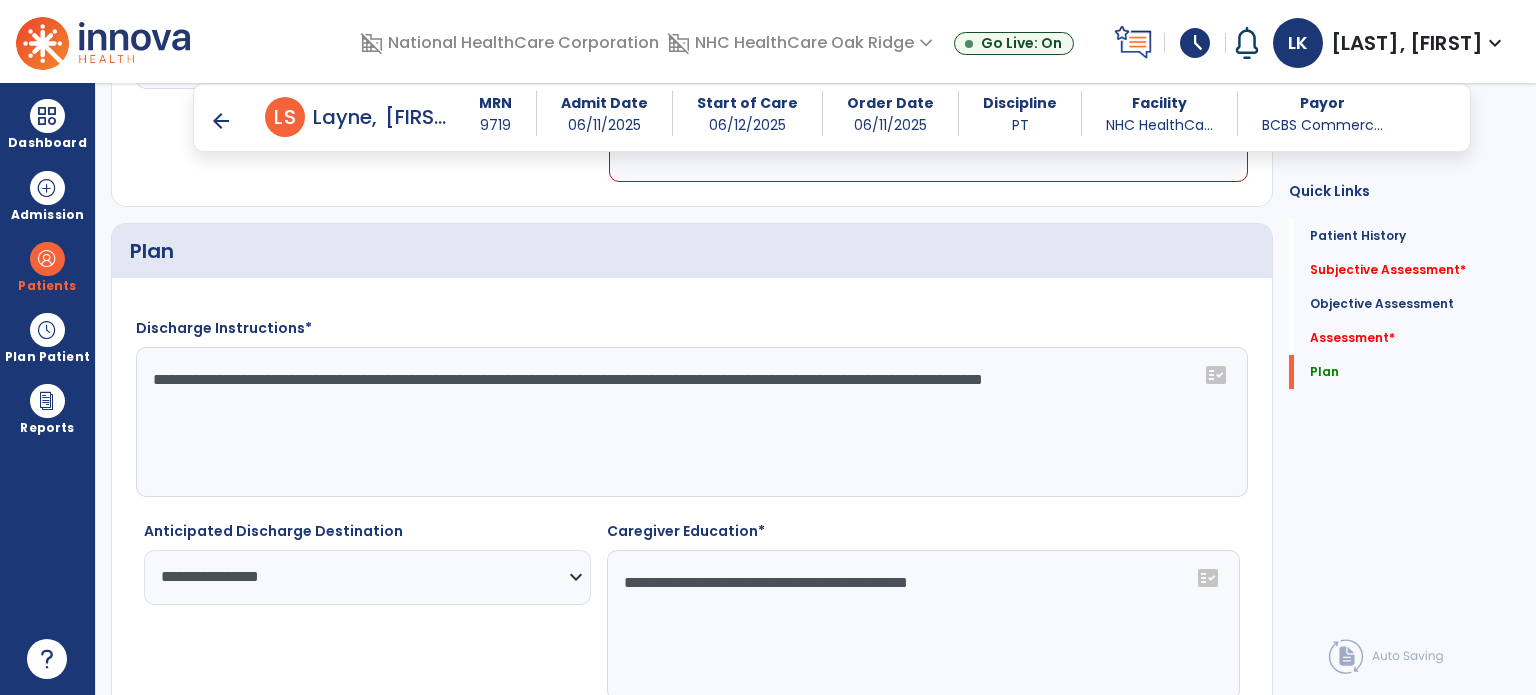 drag, startPoint x: 940, startPoint y: 247, endPoint x: 942, endPoint y: 320, distance: 73.02739 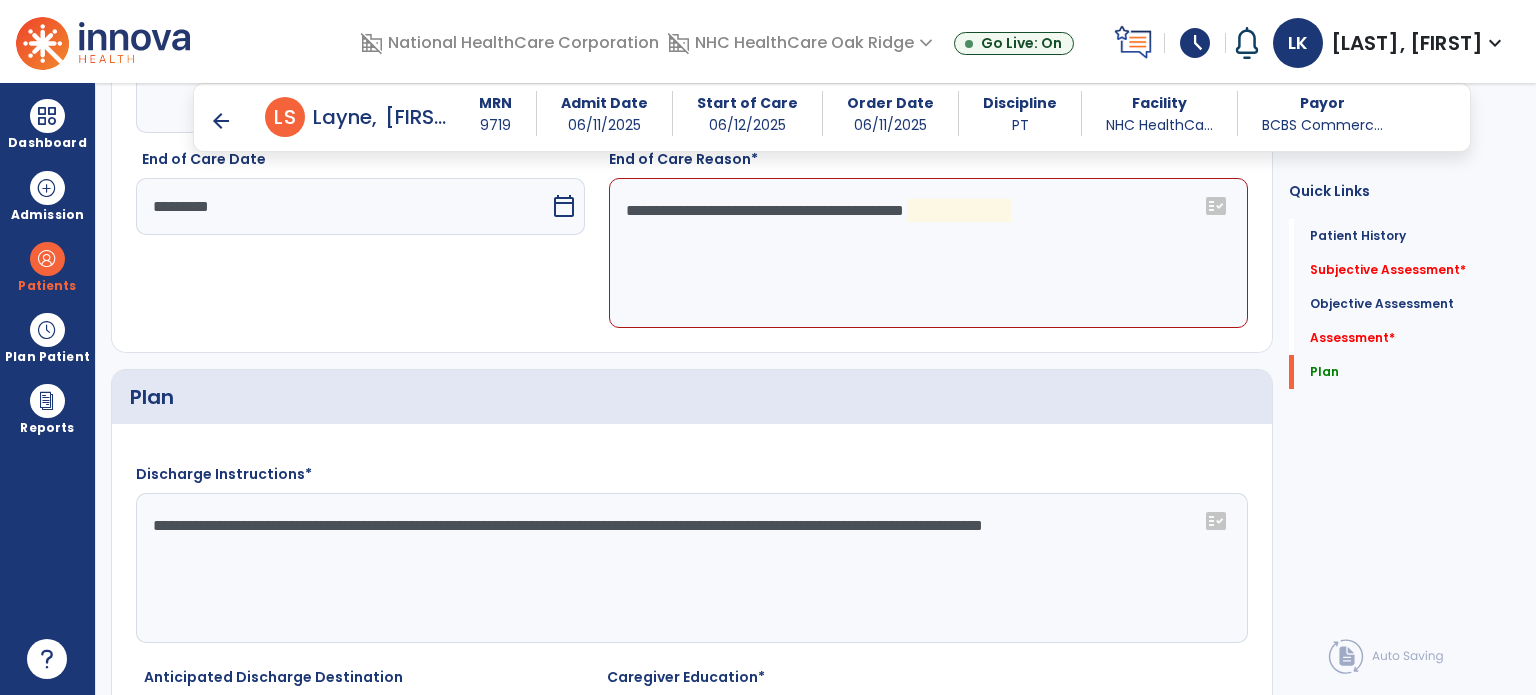 scroll, scrollTop: 2678, scrollLeft: 0, axis: vertical 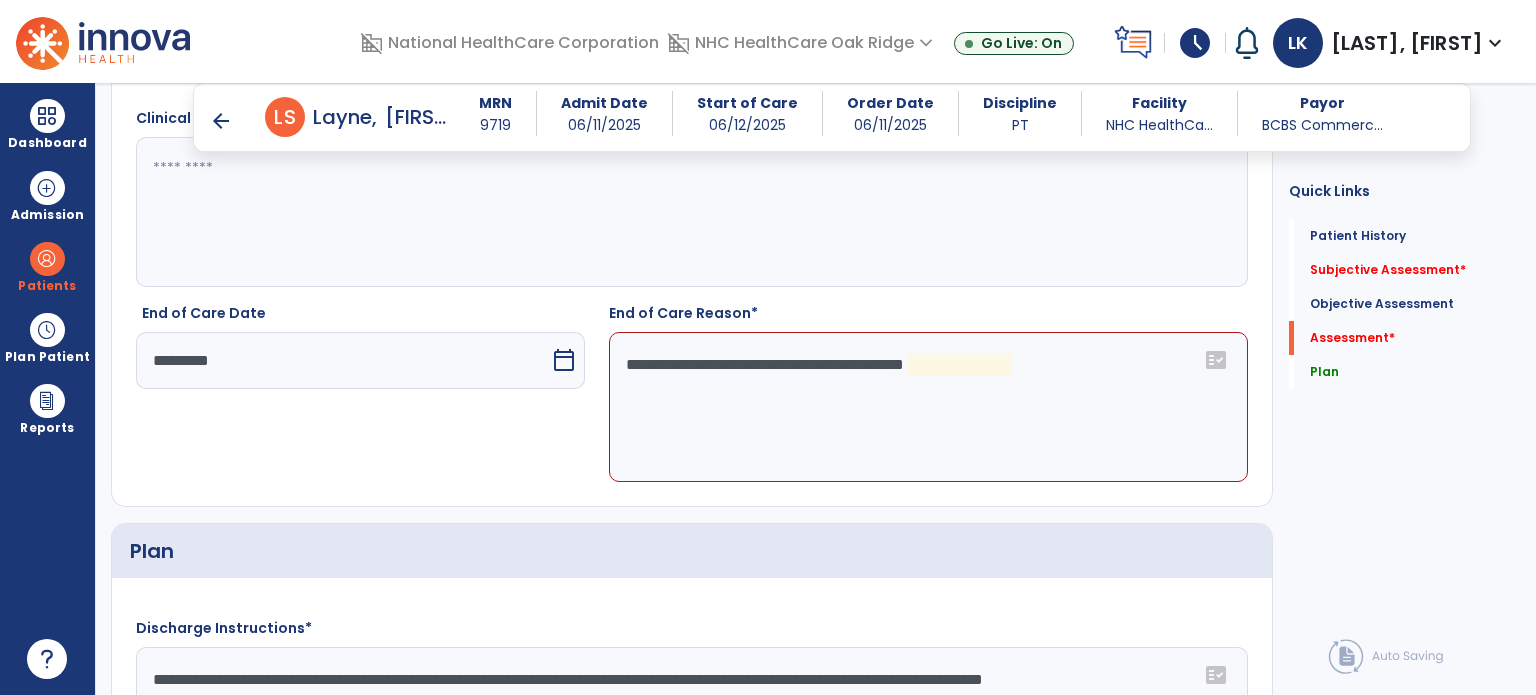 drag, startPoint x: 717, startPoint y: 361, endPoint x: 1032, endPoint y: 347, distance: 315.31094 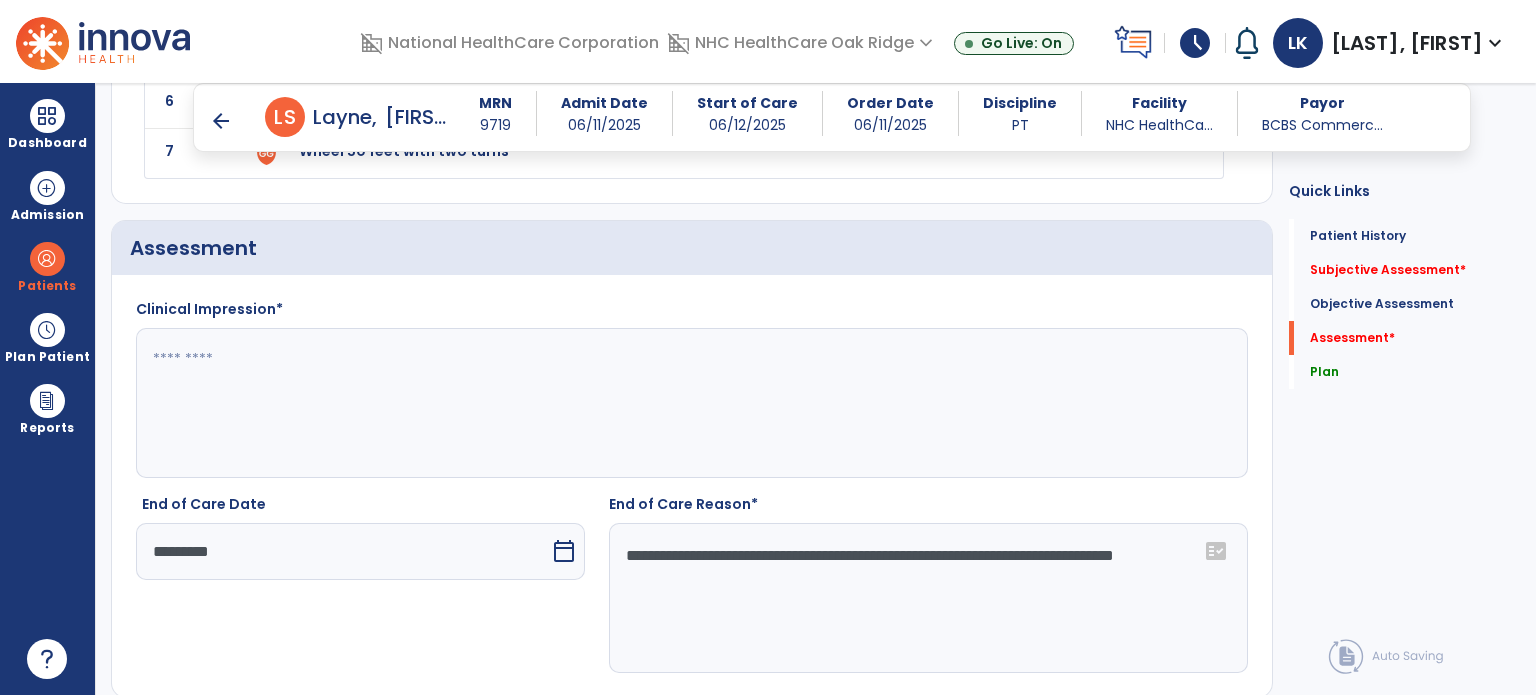 scroll, scrollTop: 2478, scrollLeft: 0, axis: vertical 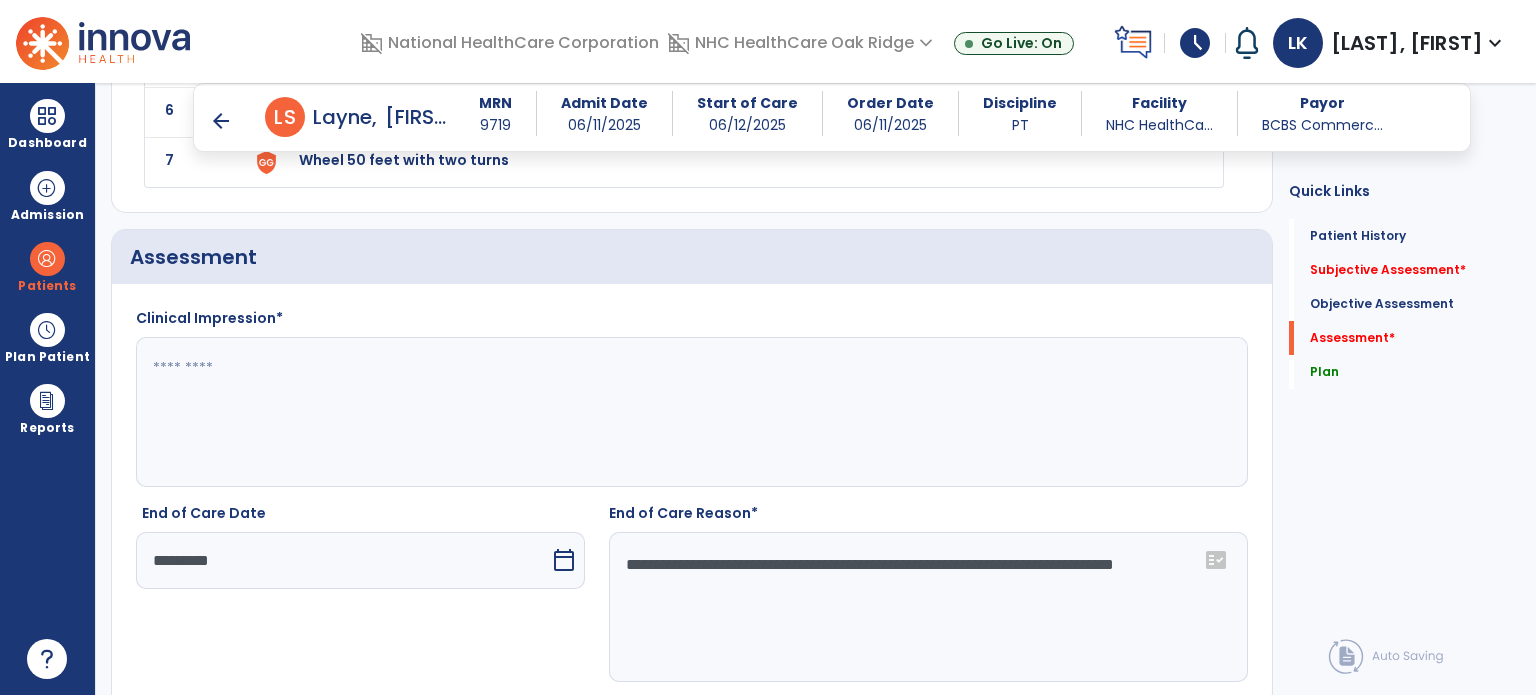 type on "**********" 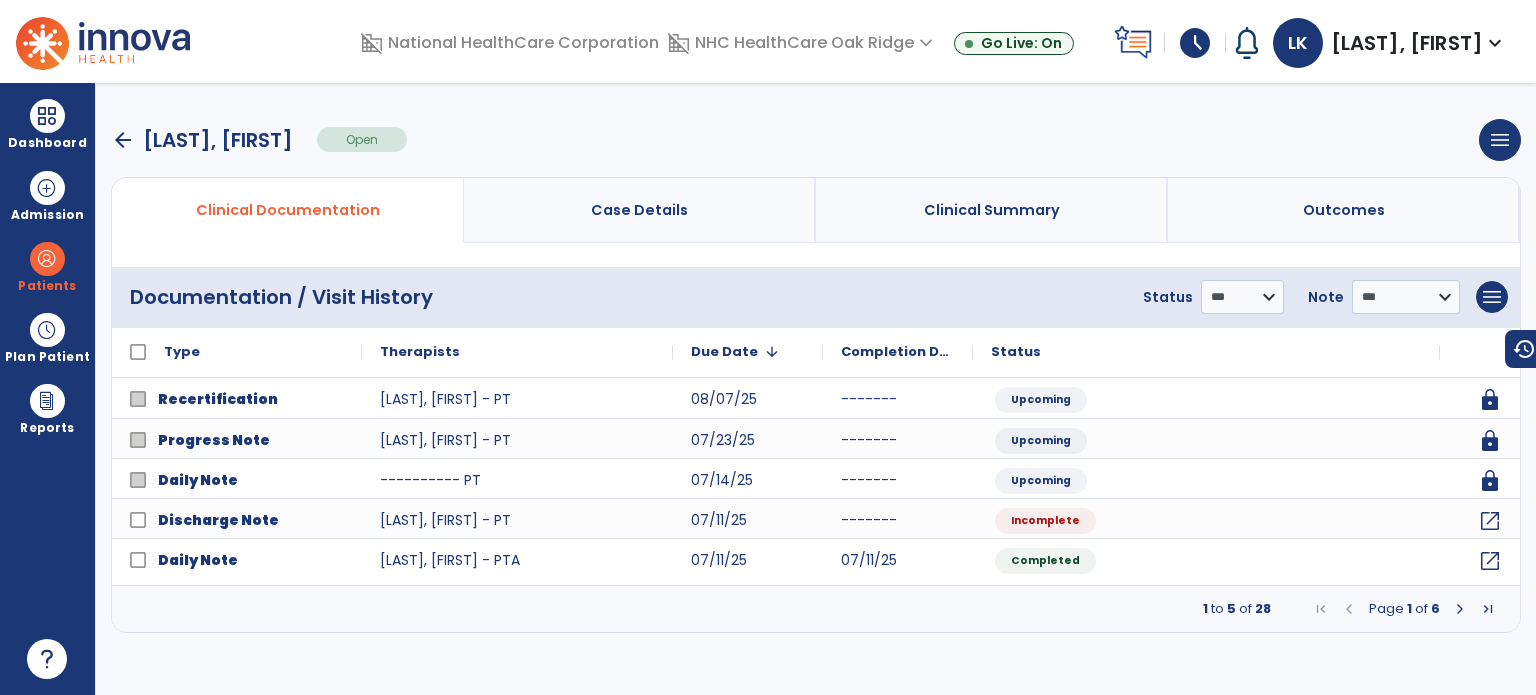 click at bounding box center [1460, 609] 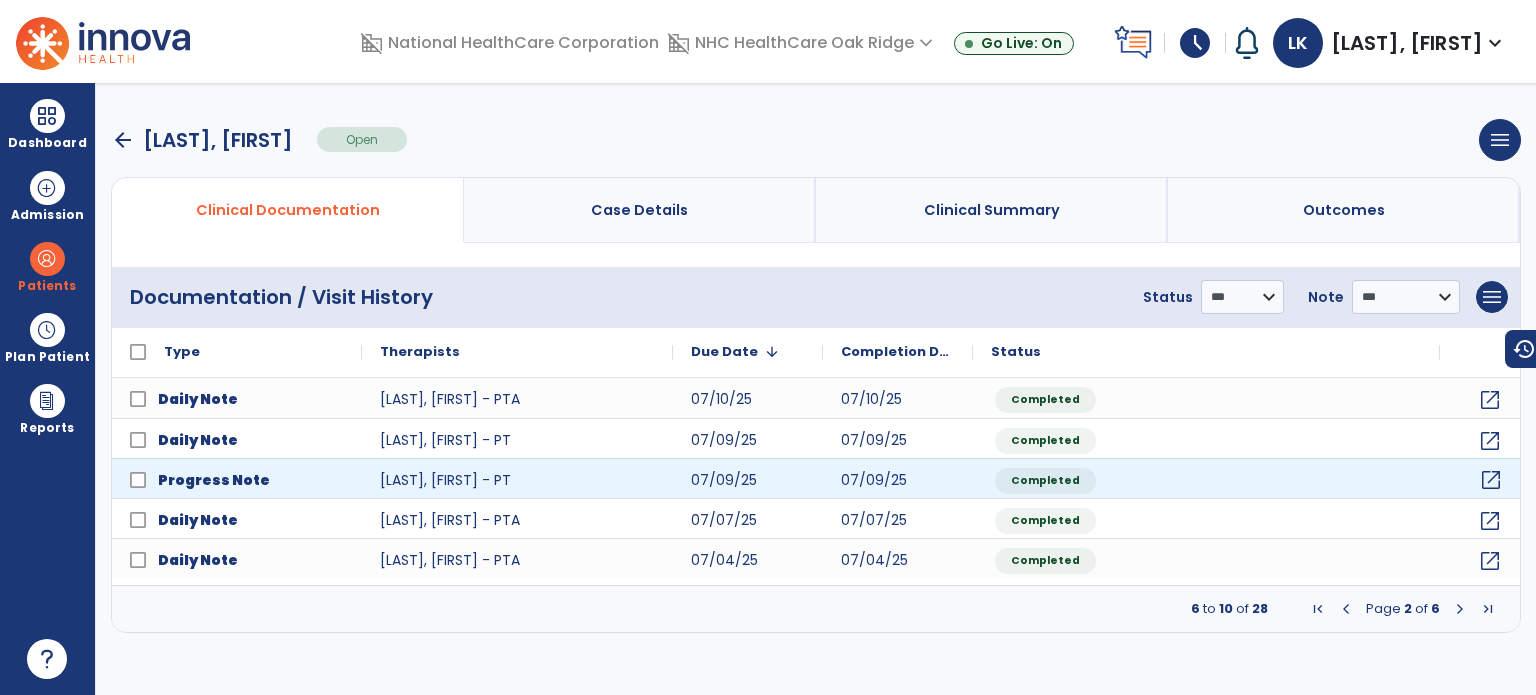 click on "open_in_new" 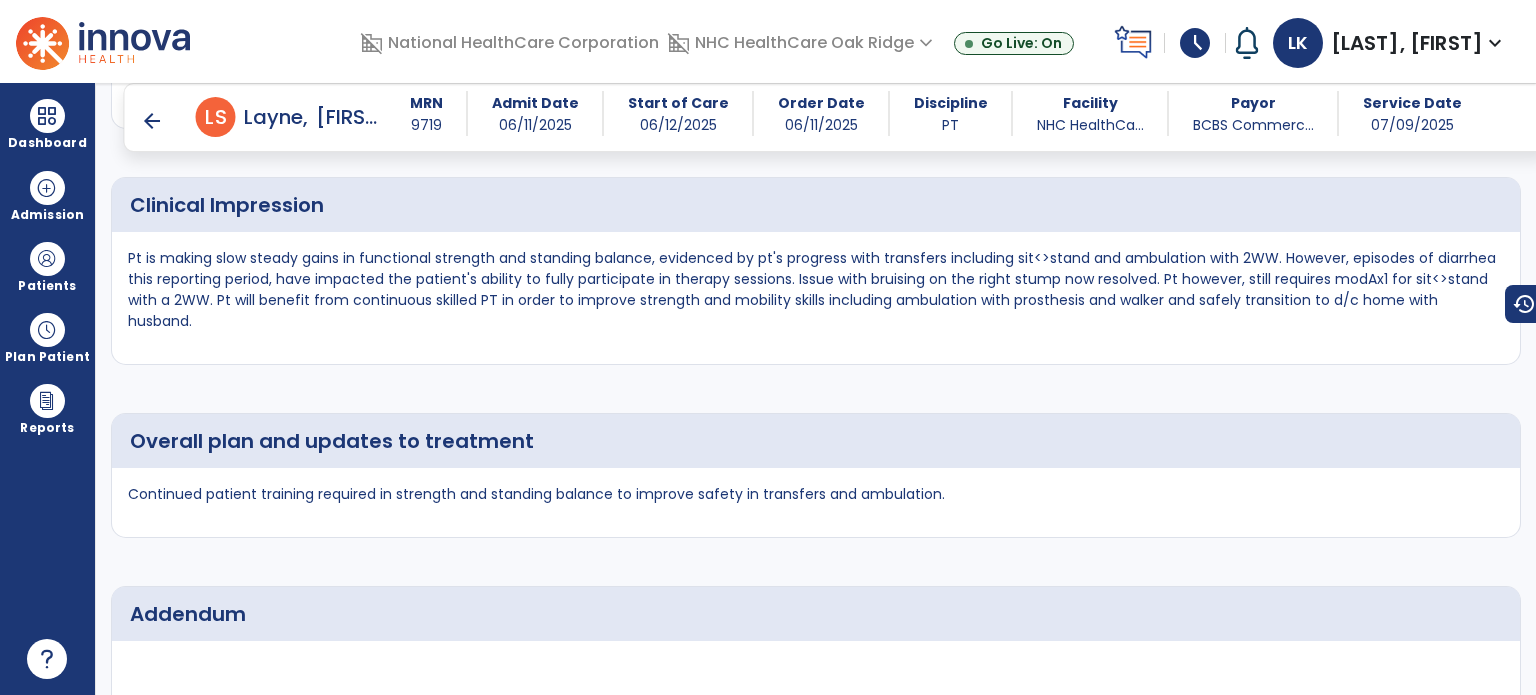 scroll, scrollTop: 2412, scrollLeft: 0, axis: vertical 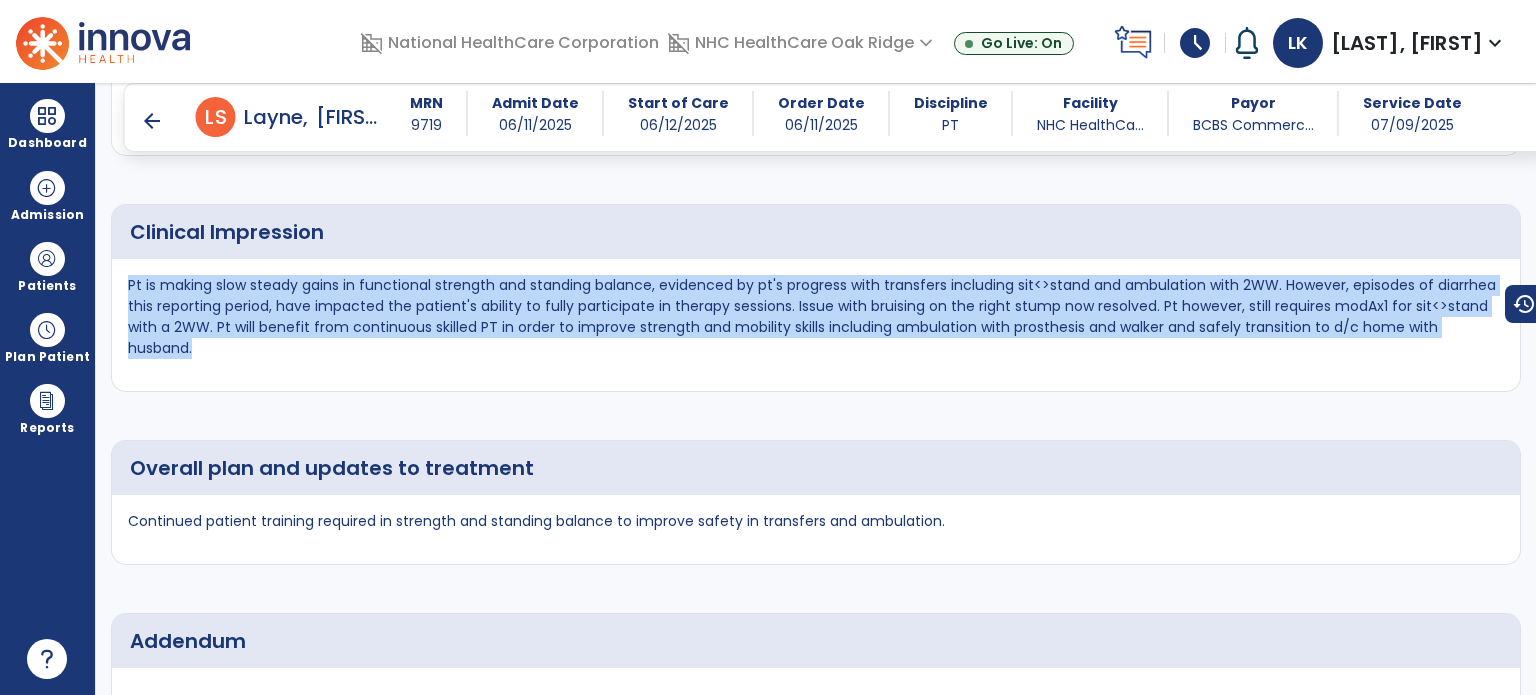drag, startPoint x: 128, startPoint y: 291, endPoint x: 234, endPoint y: 367, distance: 130.43005 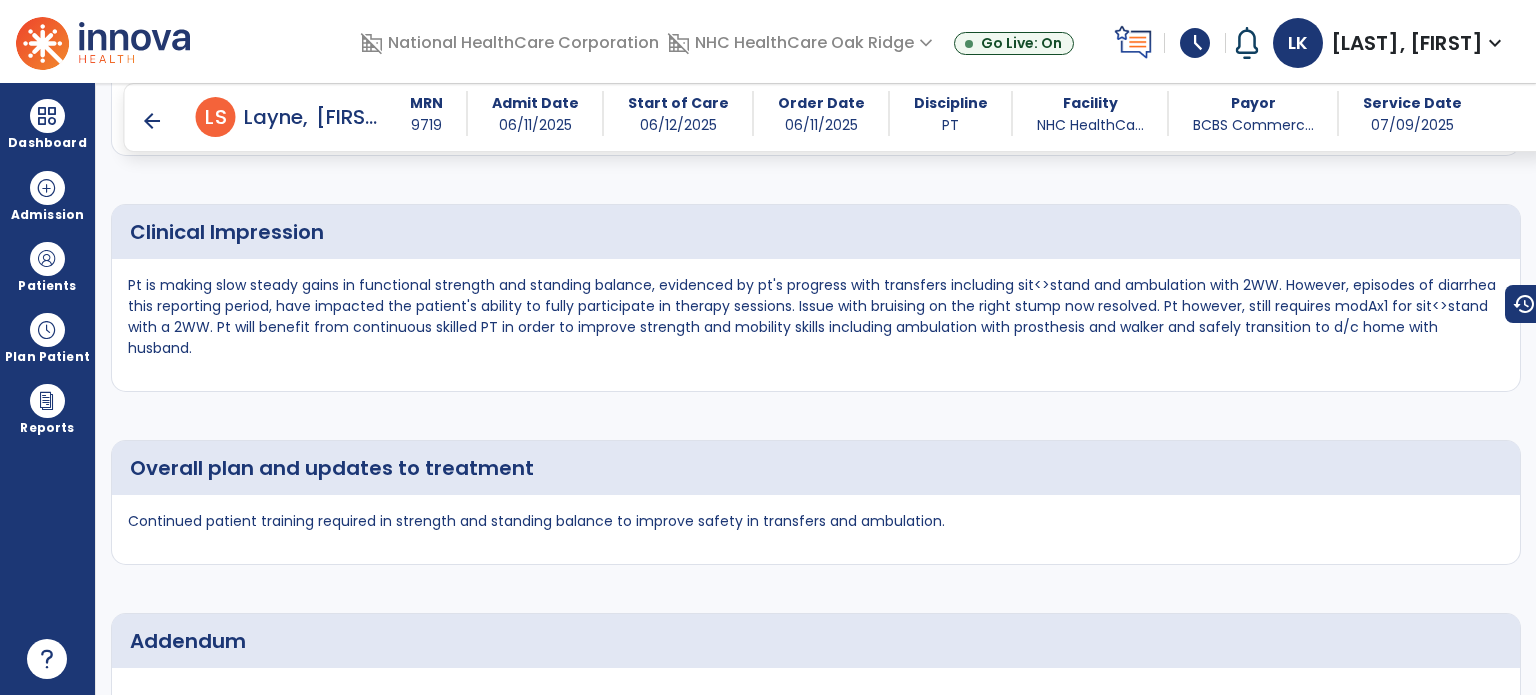 click on "arrow_back" at bounding box center [152, 121] 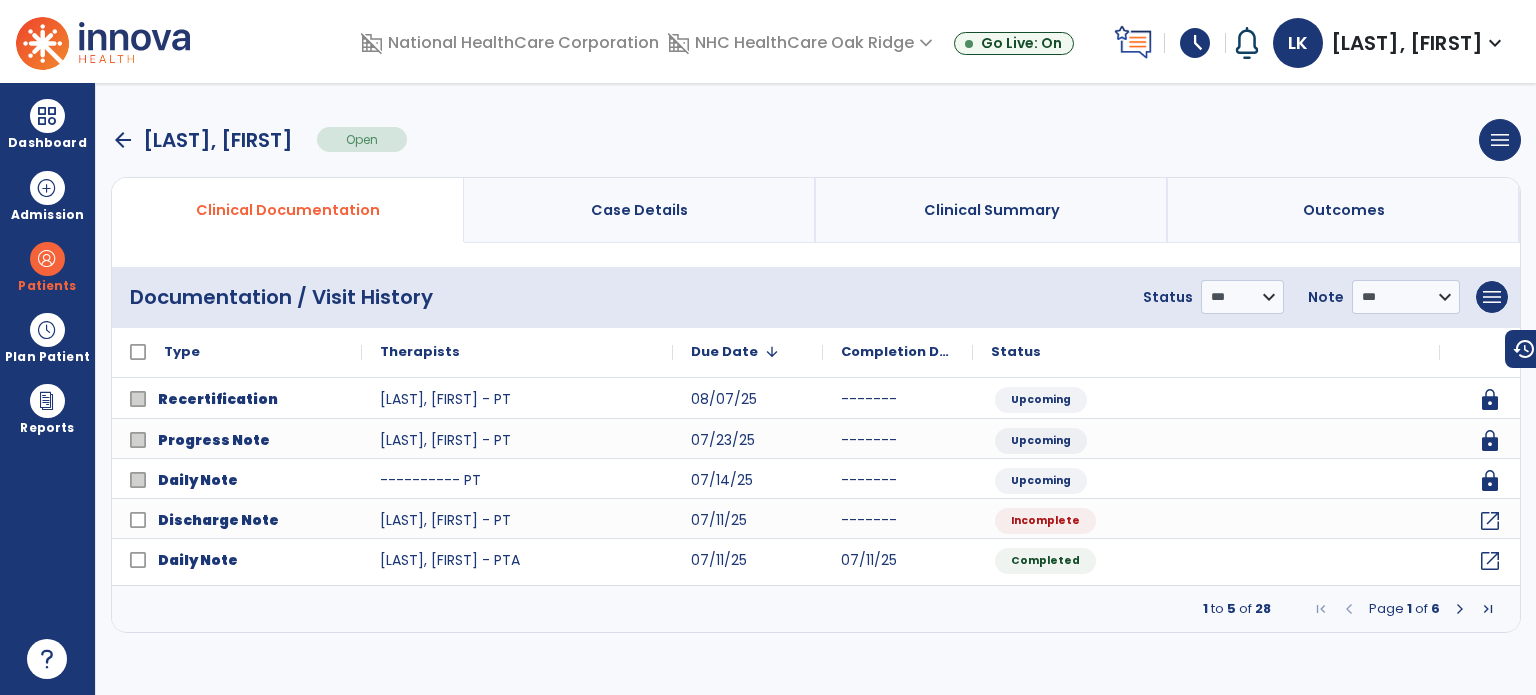 scroll, scrollTop: 0, scrollLeft: 0, axis: both 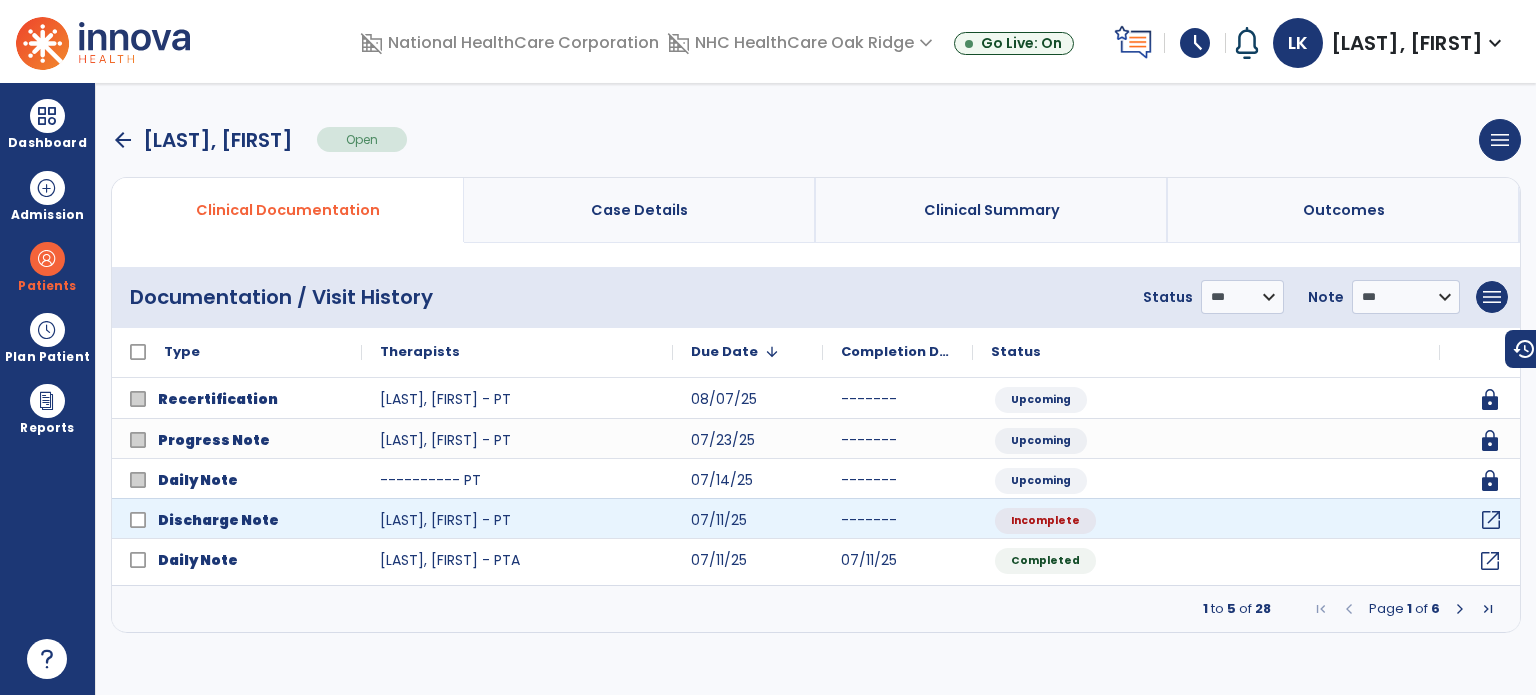 click on "open_in_new" 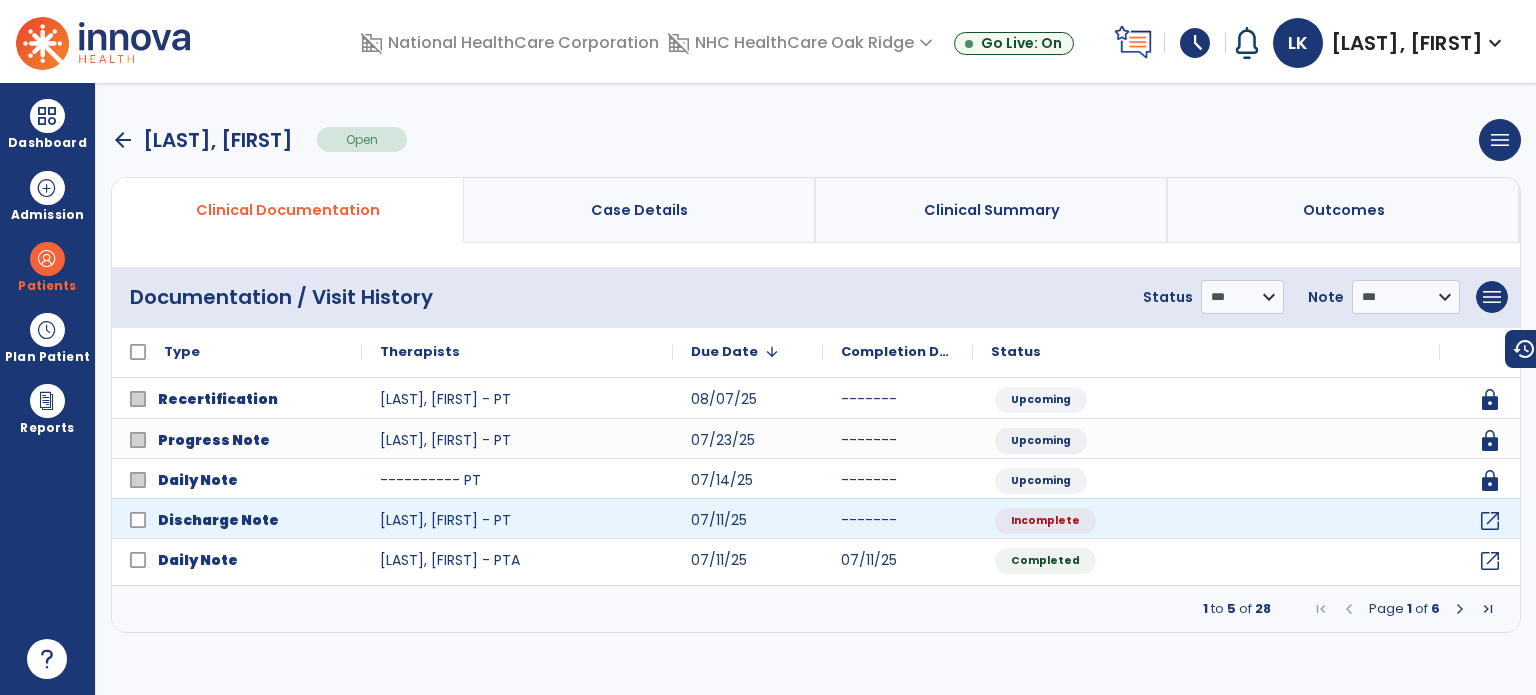 select on "**********" 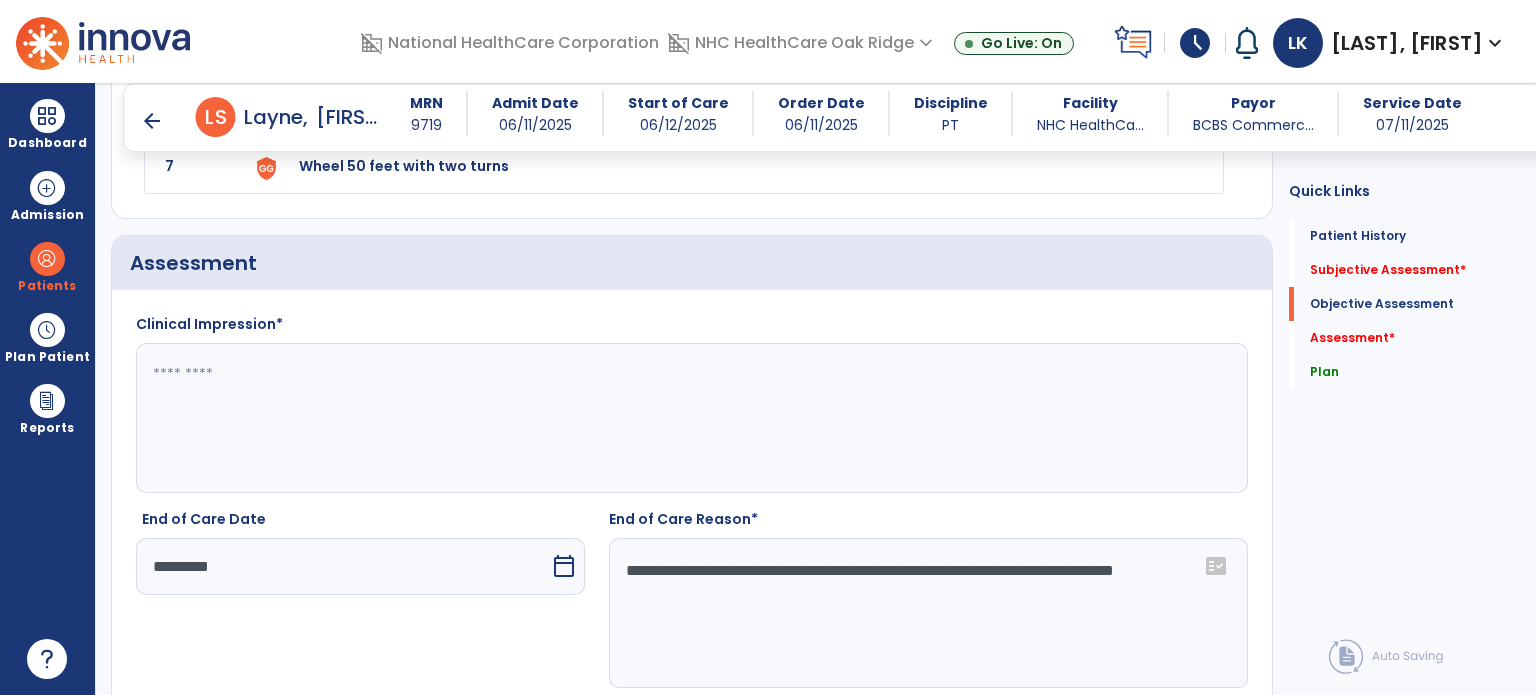 scroll, scrollTop: 2500, scrollLeft: 0, axis: vertical 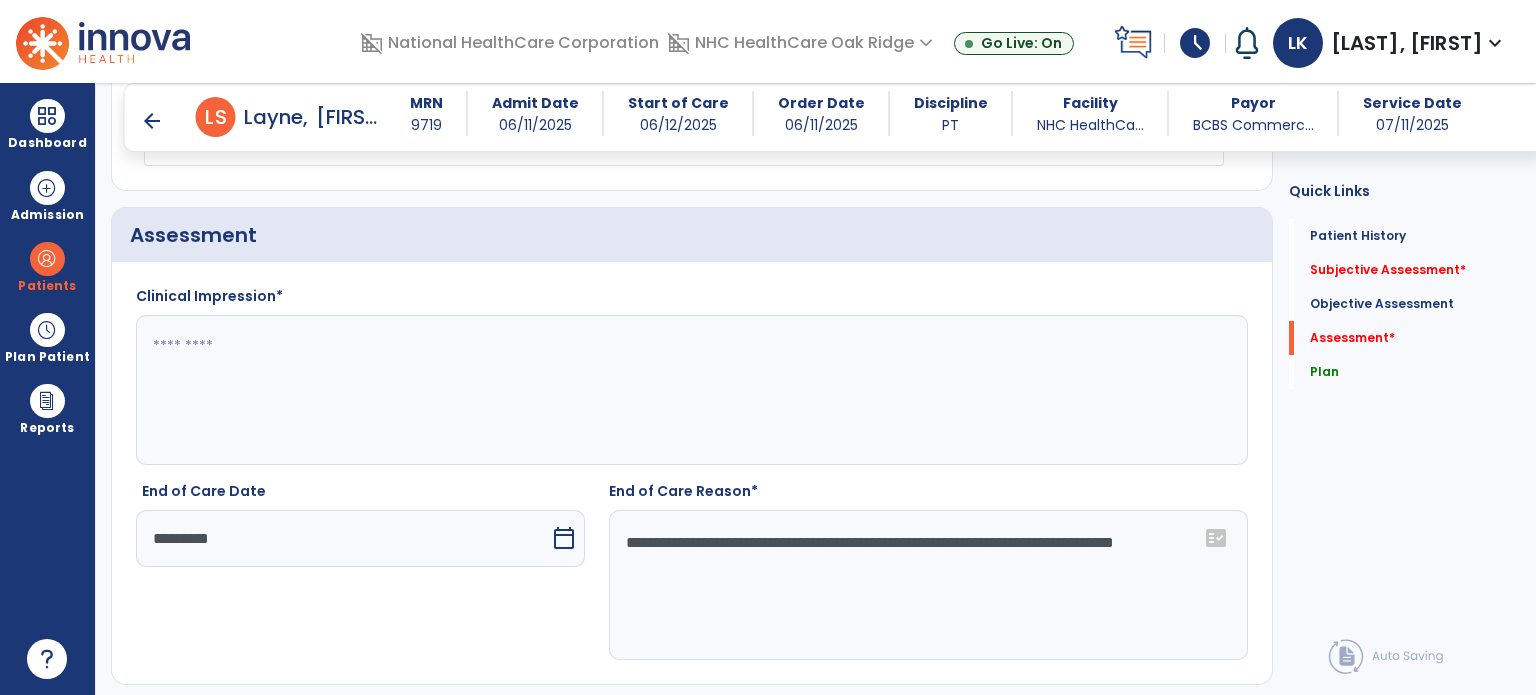paste on "**********" 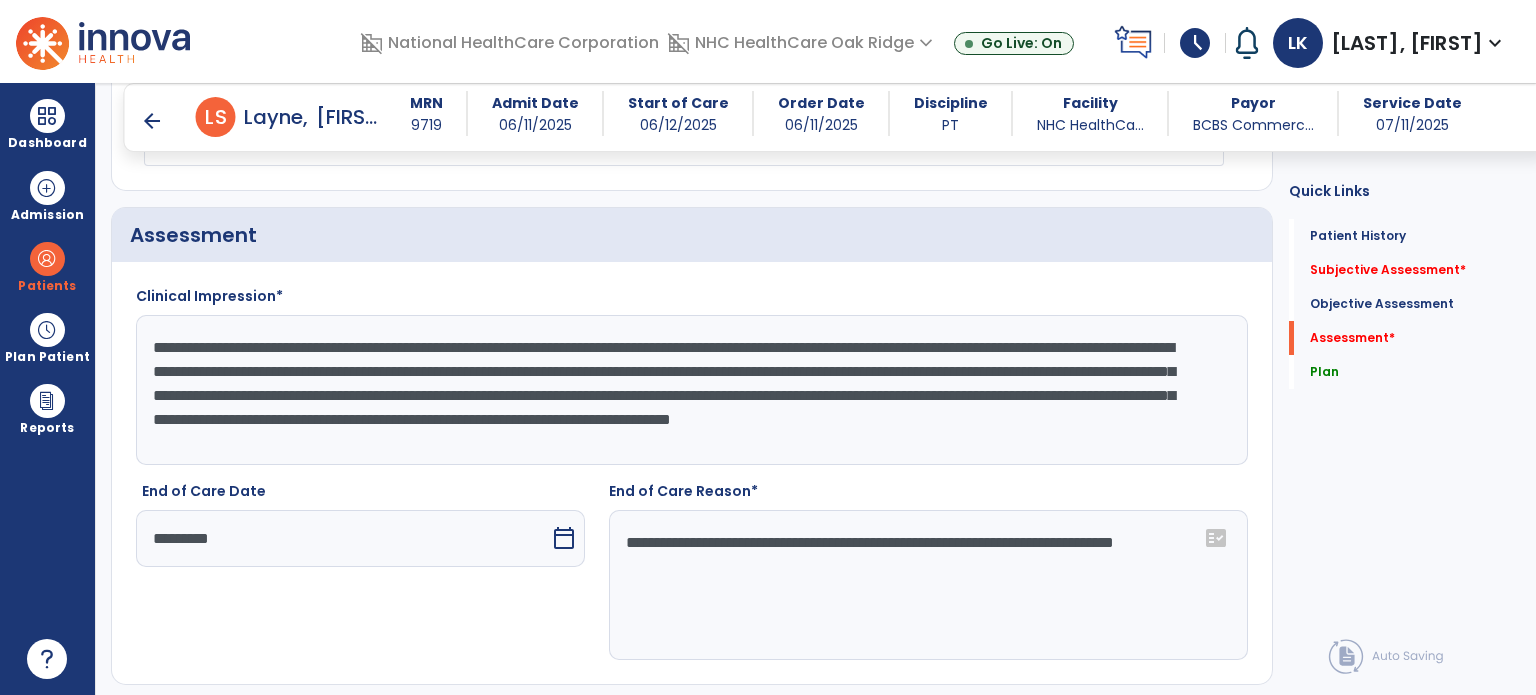 click on "**********" 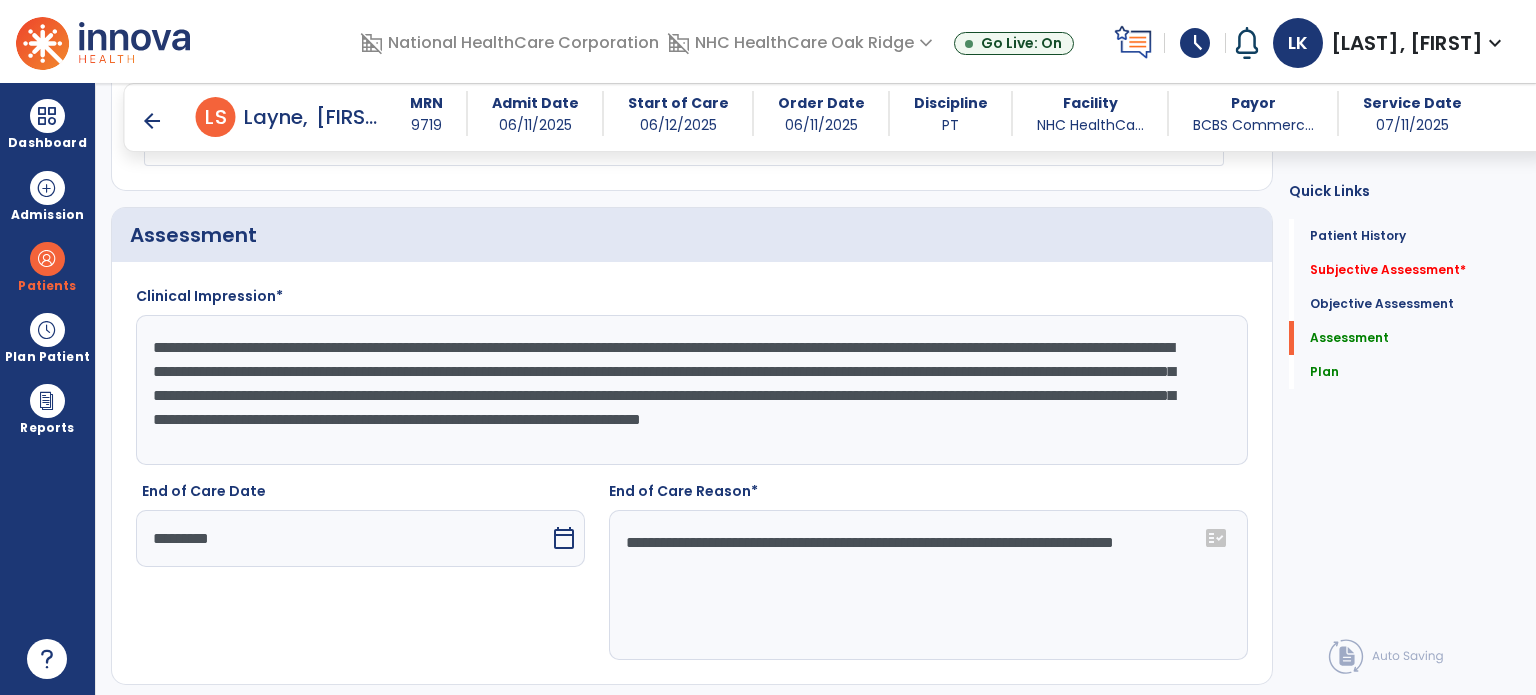 drag, startPoint x: 456, startPoint y: 363, endPoint x: 440, endPoint y: 390, distance: 31.38471 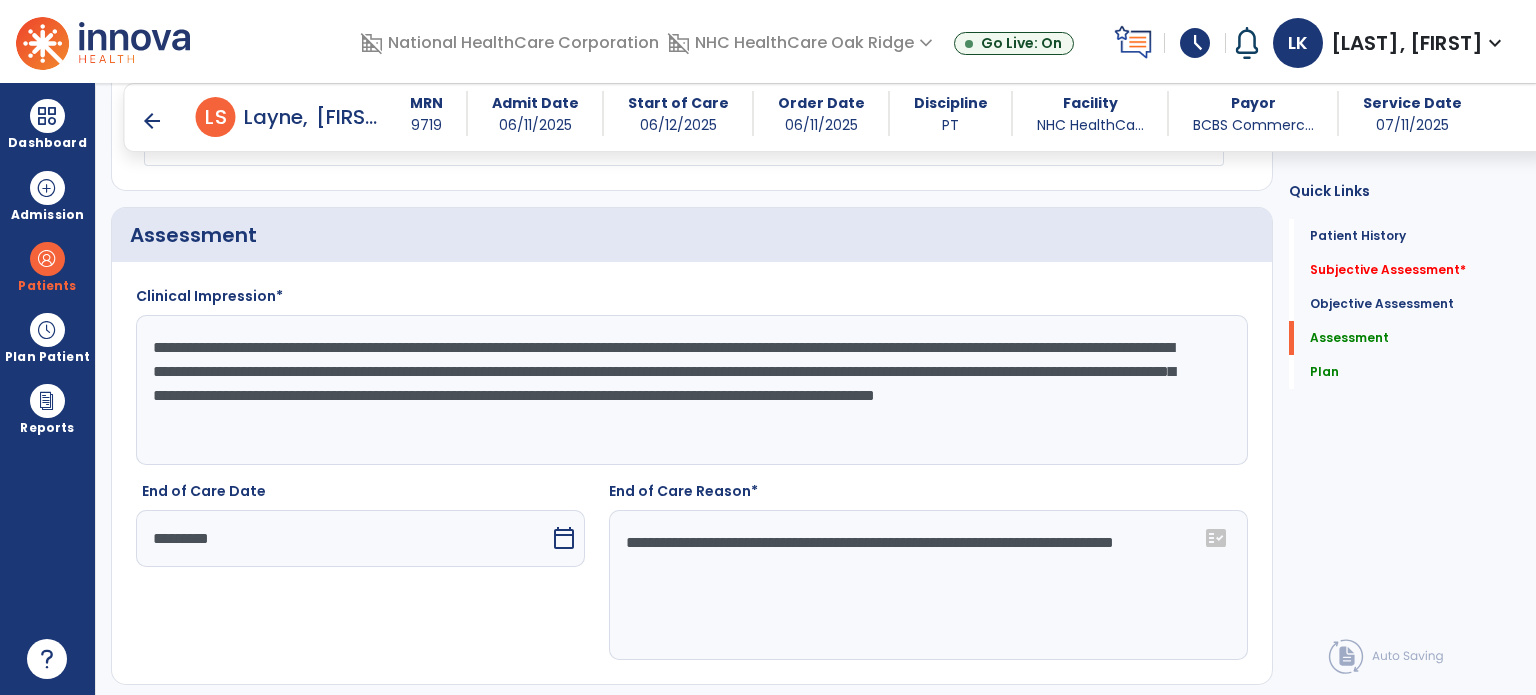 click on "**********" 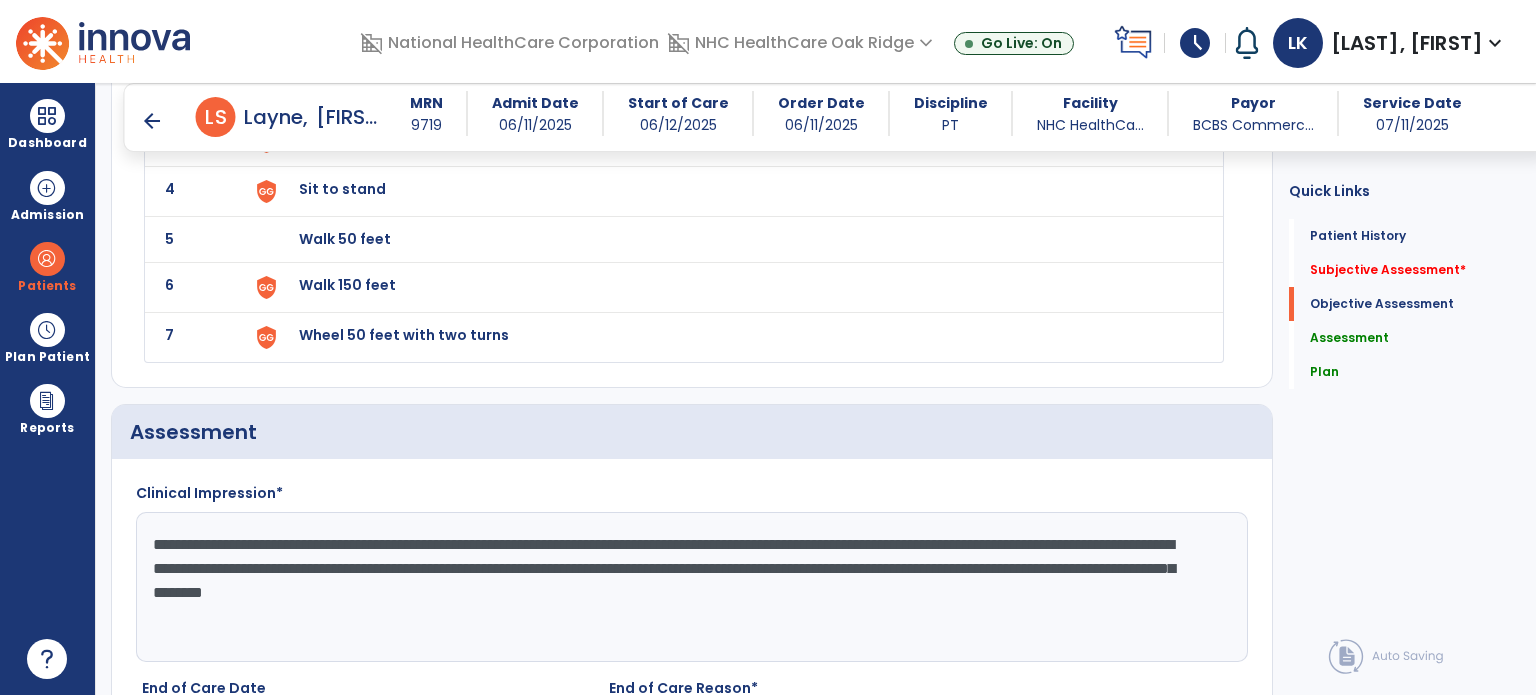 scroll, scrollTop: 1900, scrollLeft: 0, axis: vertical 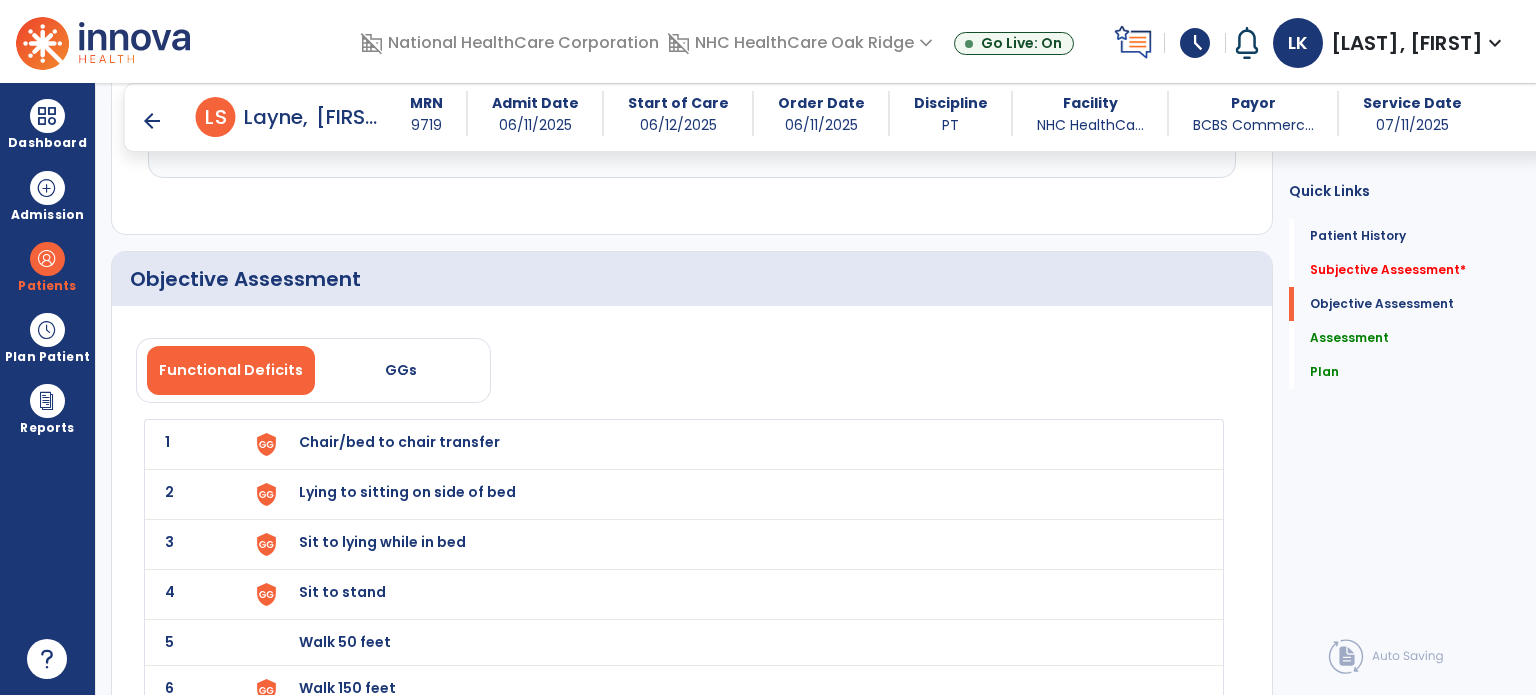 type on "**********" 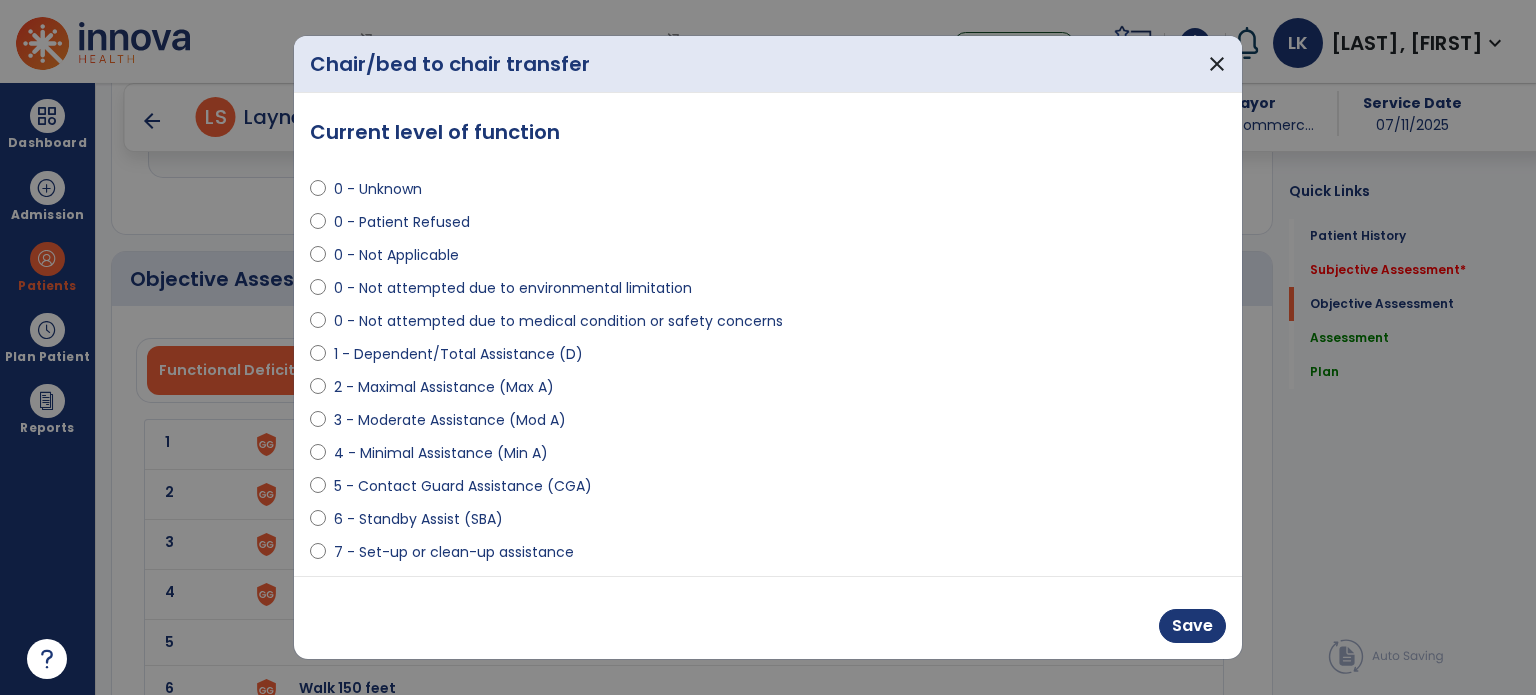 click on "3 - Moderate Assistance (Mod A)" at bounding box center (450, 420) 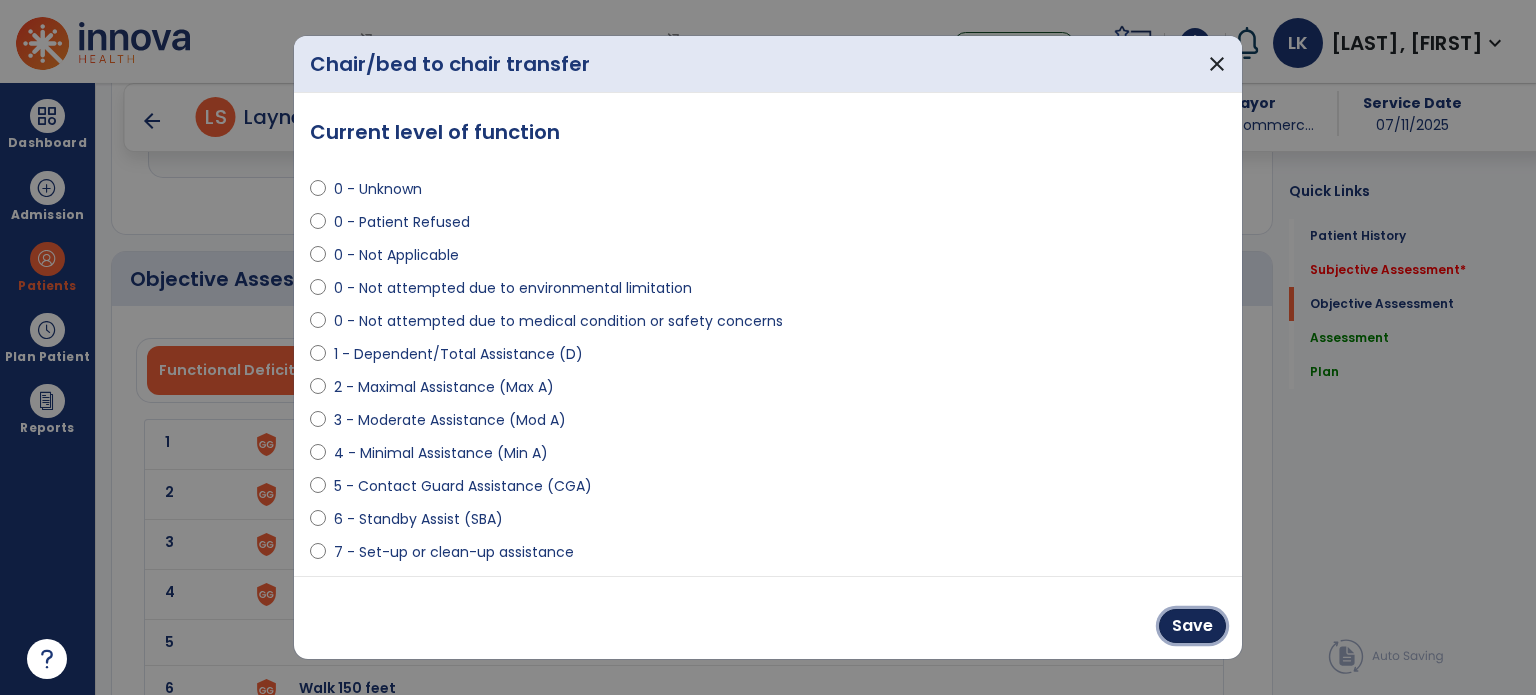 drag, startPoint x: 1184, startPoint y: 617, endPoint x: 638, endPoint y: 629, distance: 546.13184 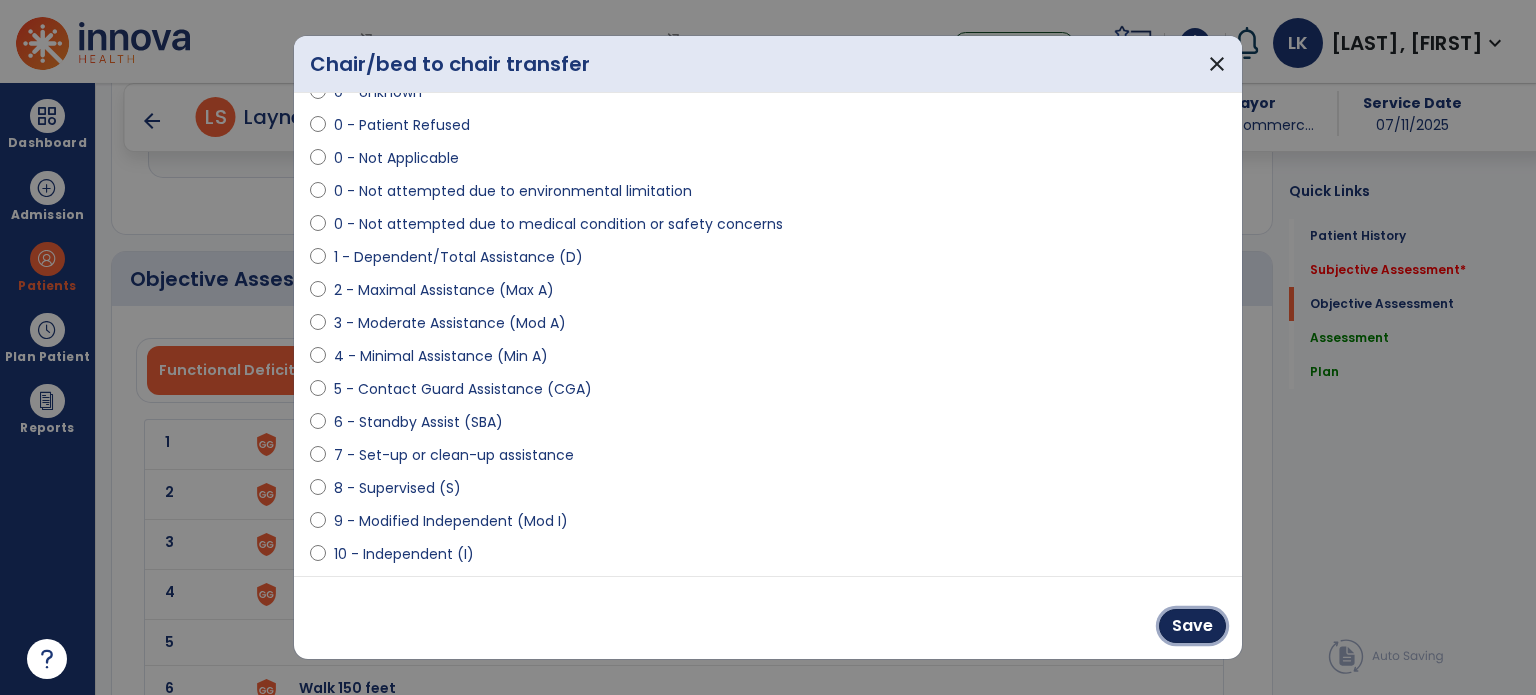 scroll, scrollTop: 204, scrollLeft: 0, axis: vertical 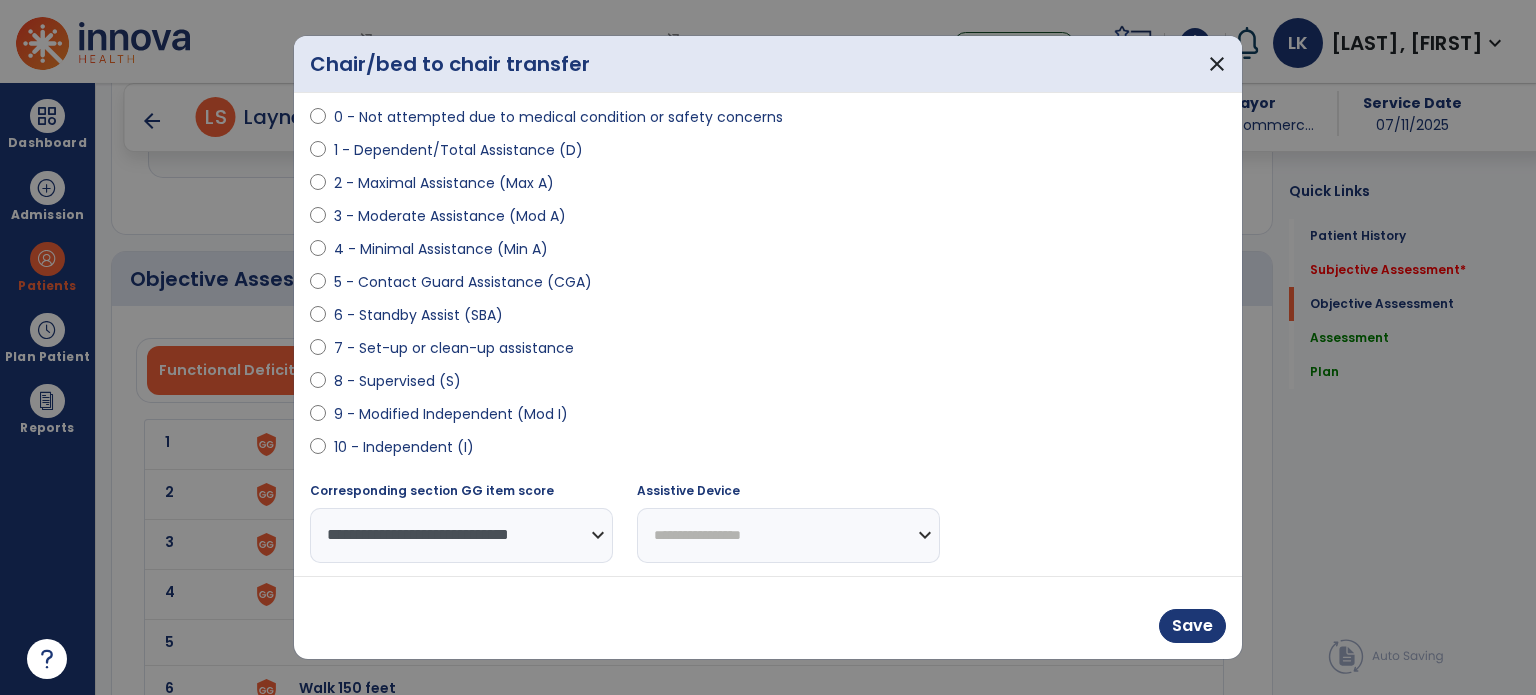 click on "9 - Modified Independent (Mod I)" at bounding box center (451, 414) 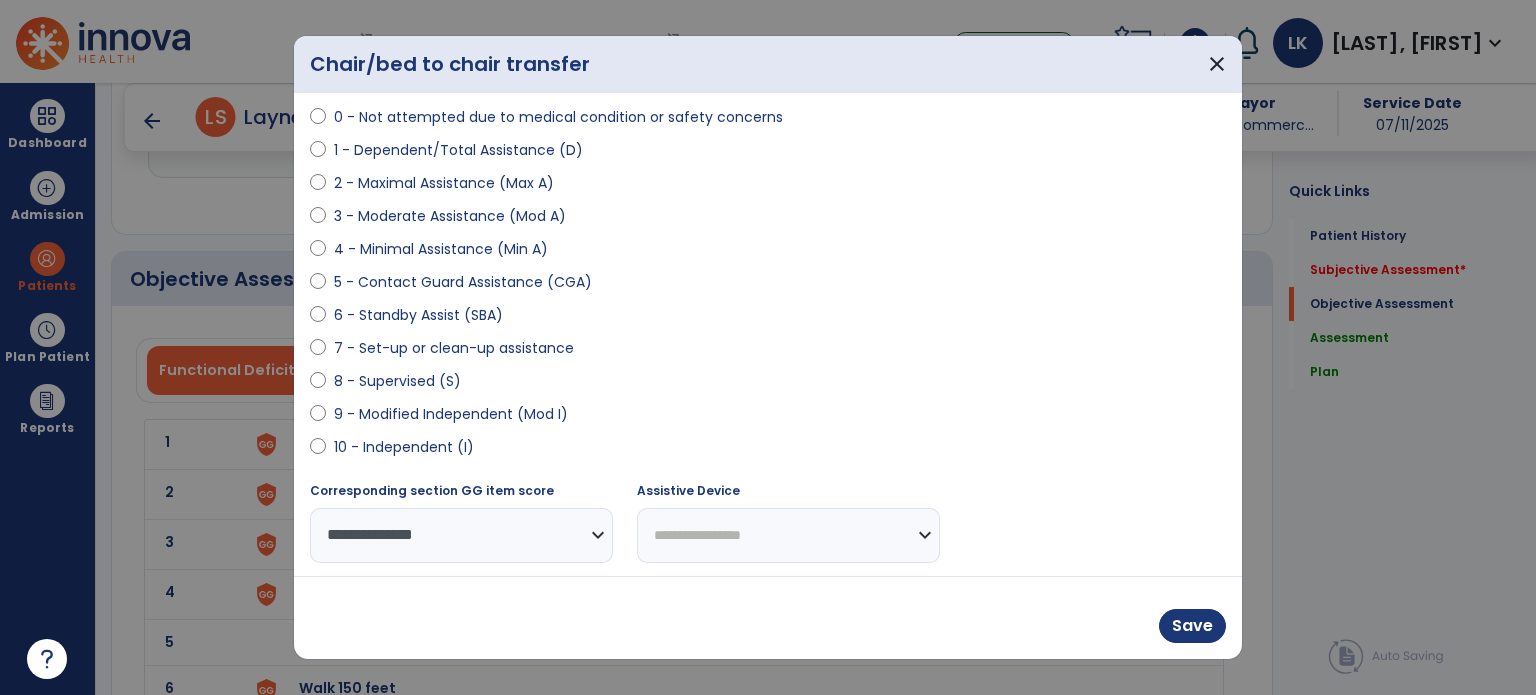 click on "**********" at bounding box center (788, 535) 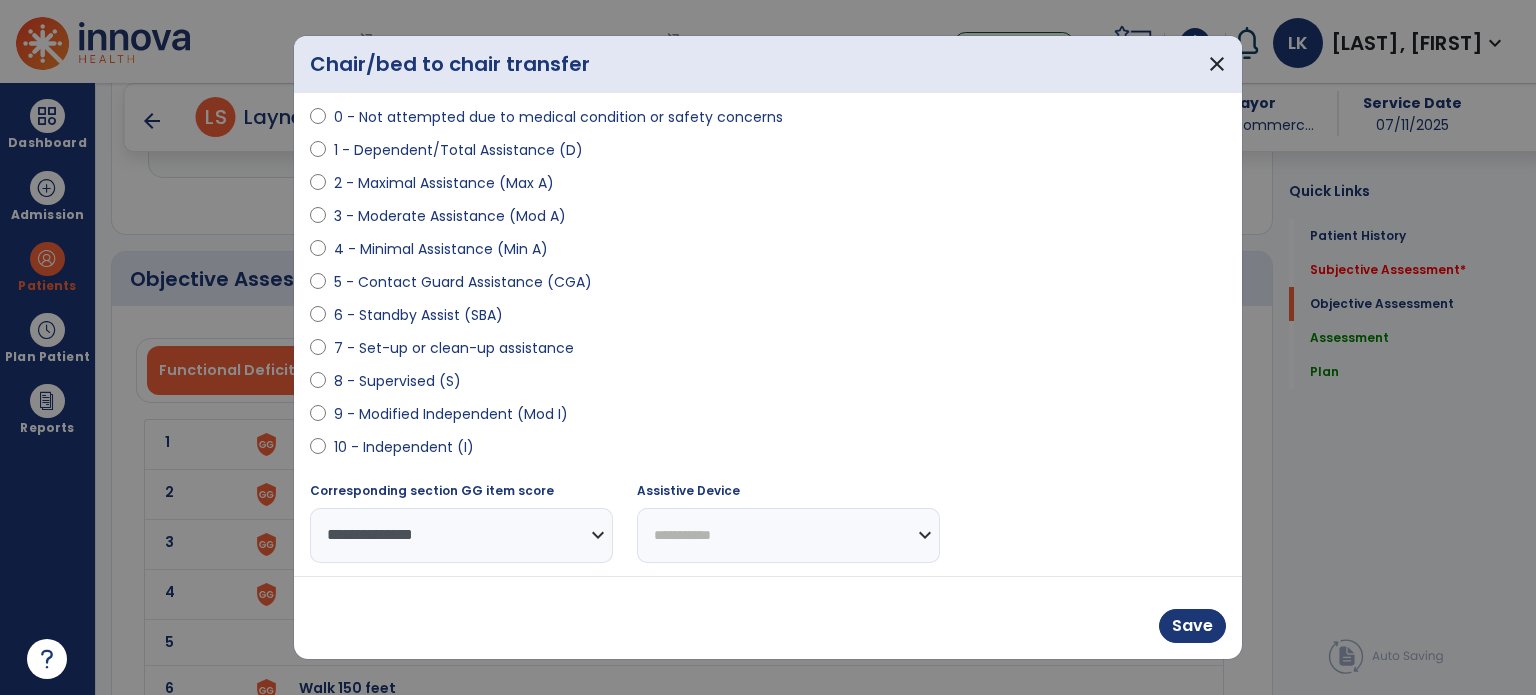 click on "**********" at bounding box center (788, 535) 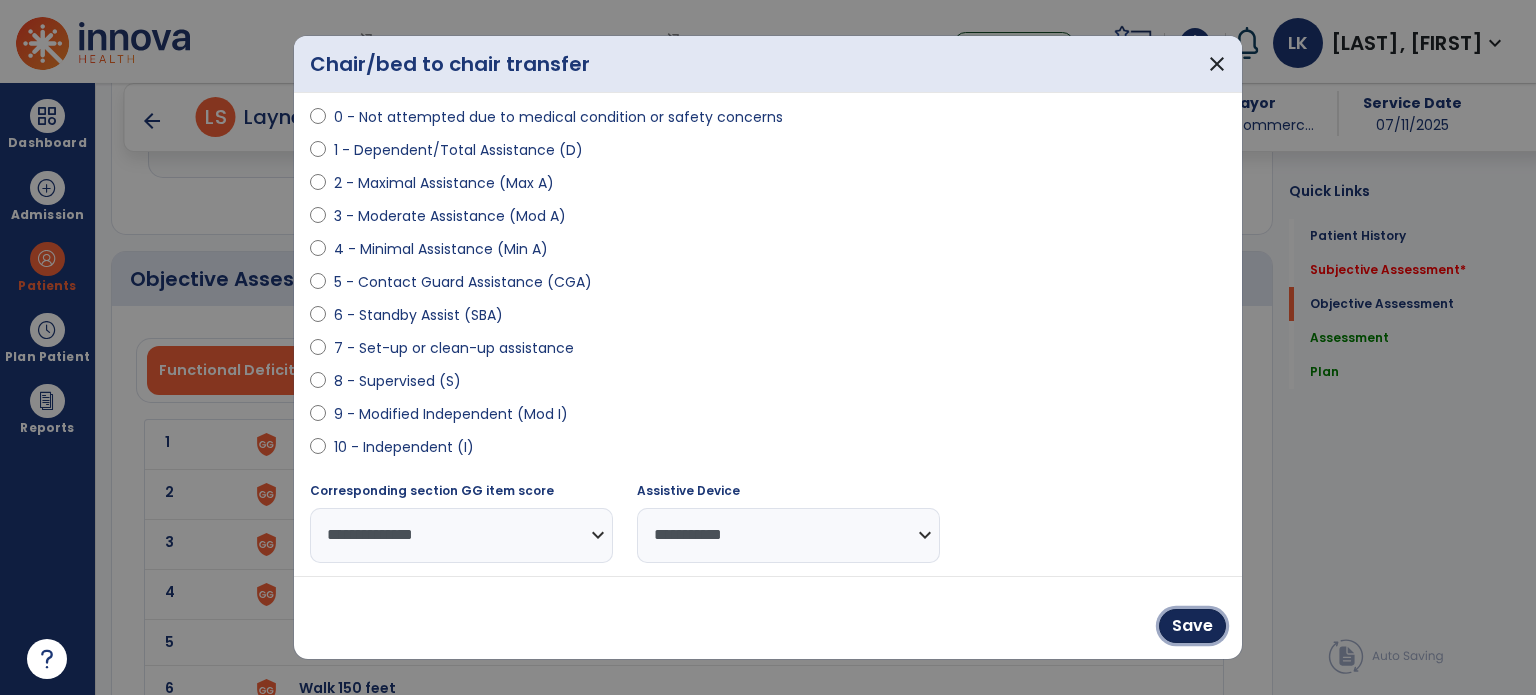 click on "Save" at bounding box center [1192, 626] 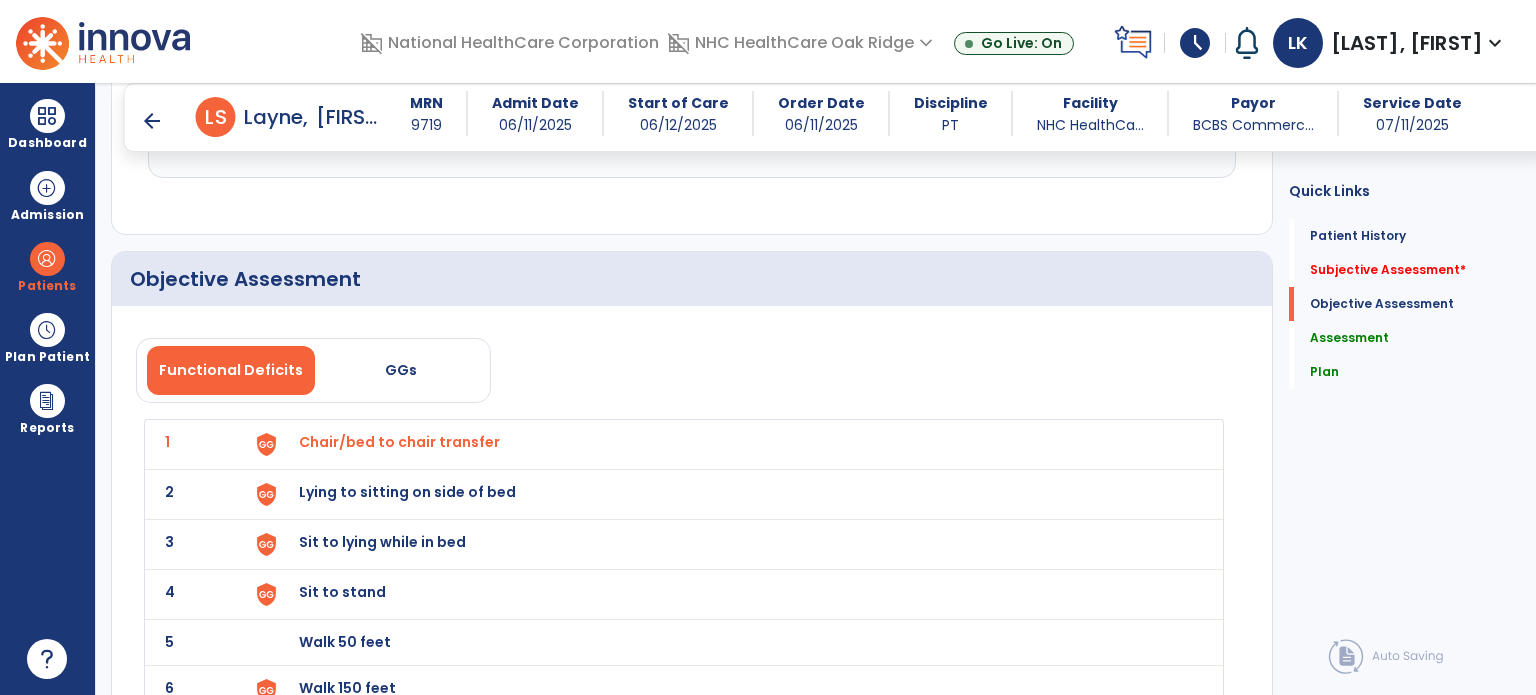 scroll, scrollTop: 2000, scrollLeft: 0, axis: vertical 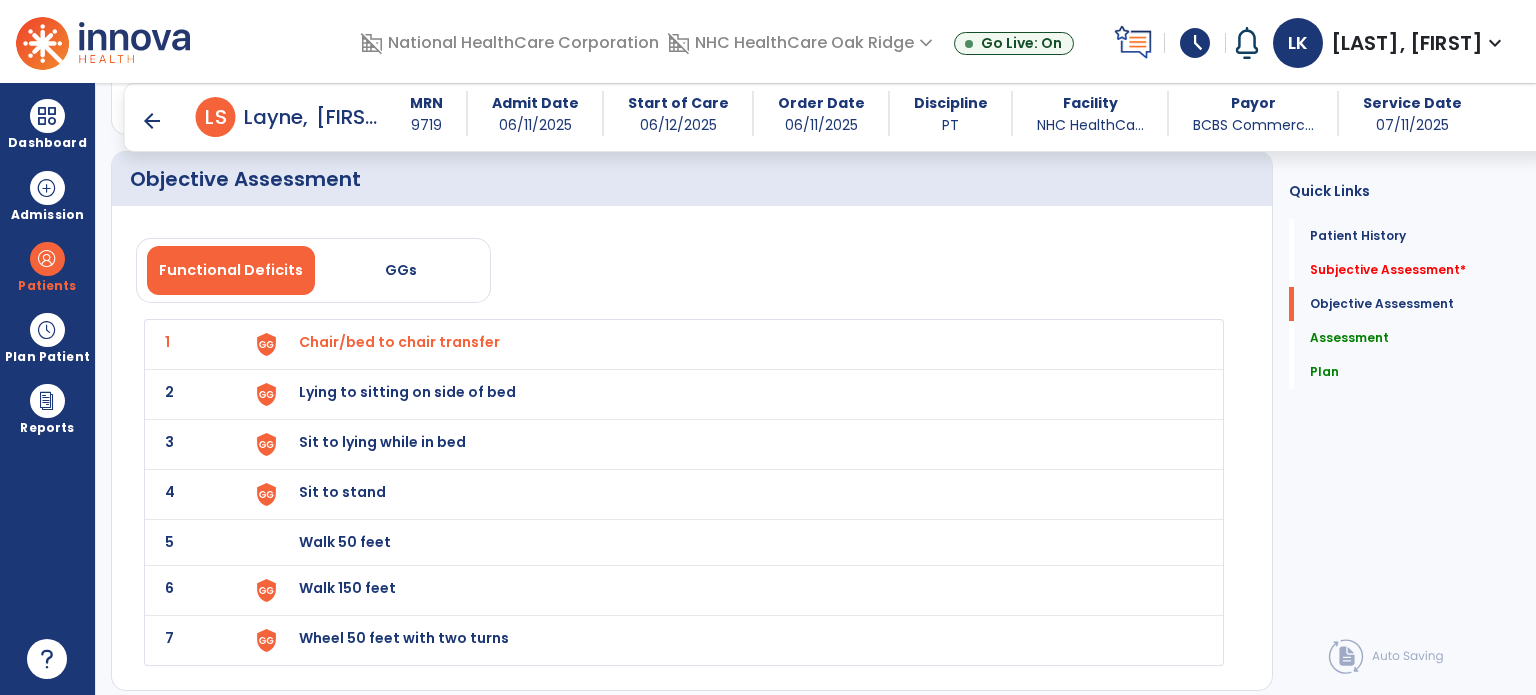 click on "Lying to sitting on side of bed" at bounding box center [728, 344] 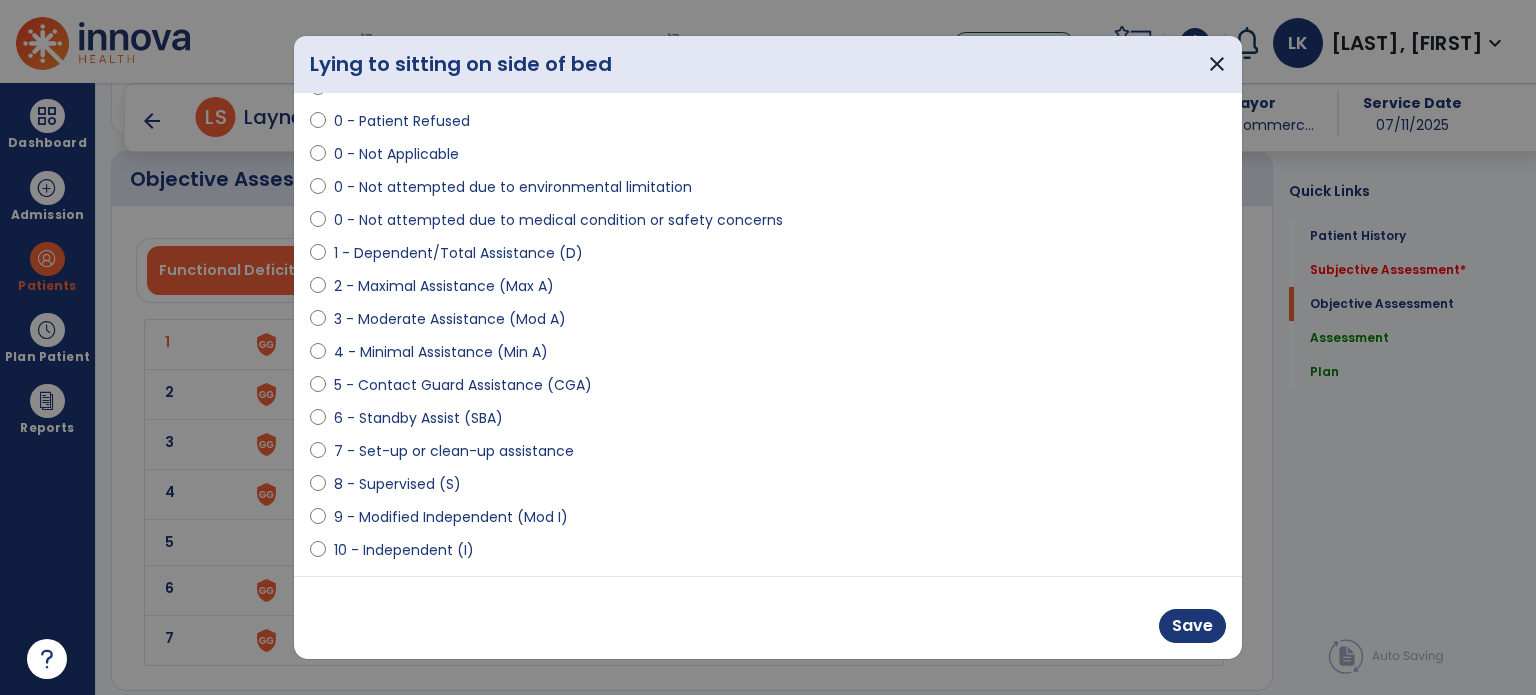 scroll, scrollTop: 204, scrollLeft: 0, axis: vertical 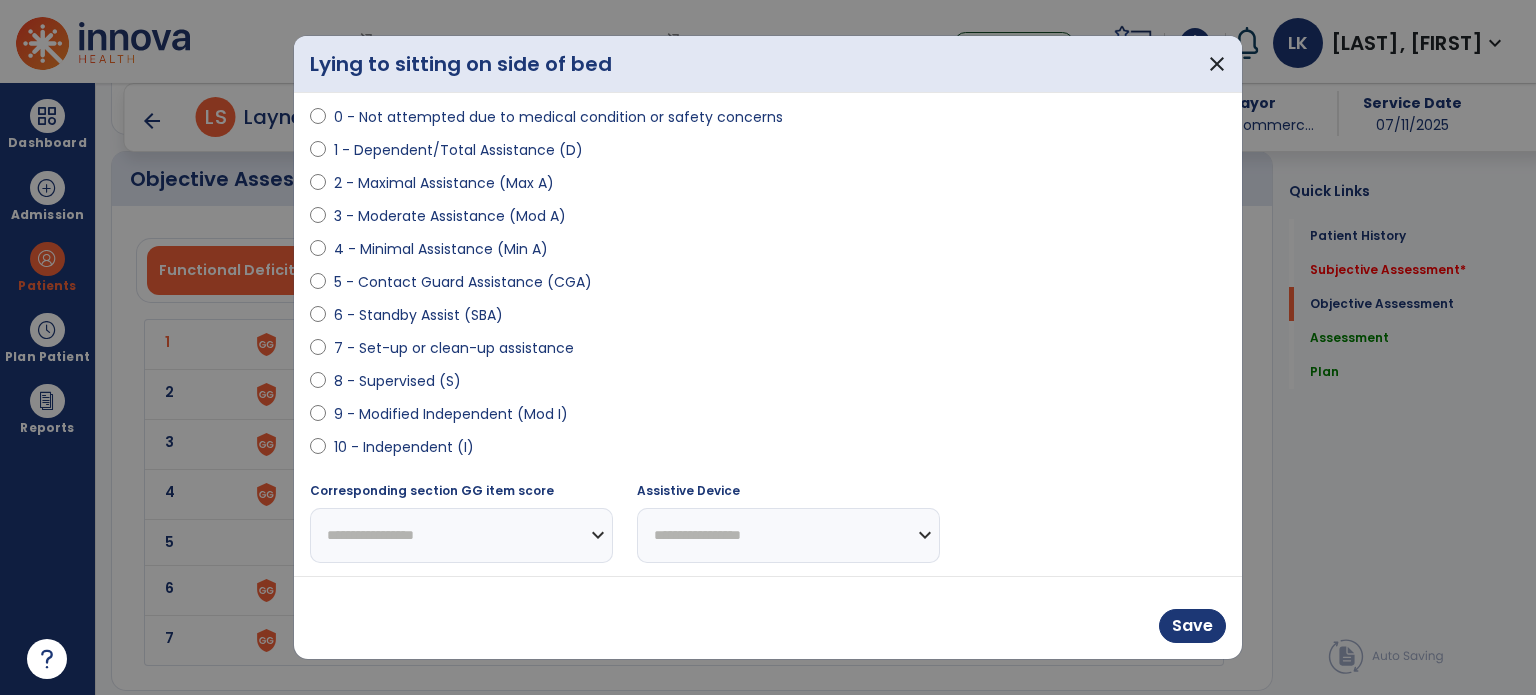 click on "6 - Standby Assist (SBA)" at bounding box center (418, 315) 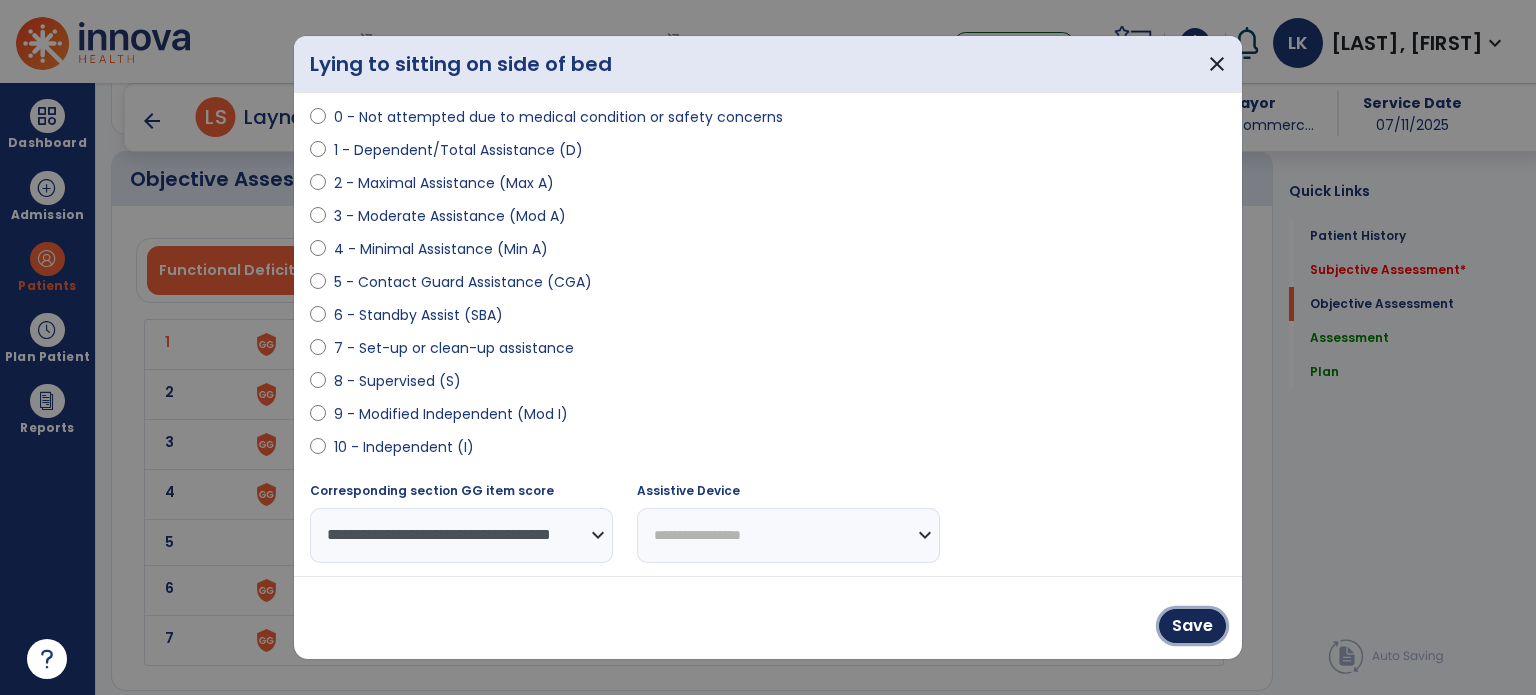 drag, startPoint x: 1204, startPoint y: 623, endPoint x: 1185, endPoint y: 738, distance: 116.559 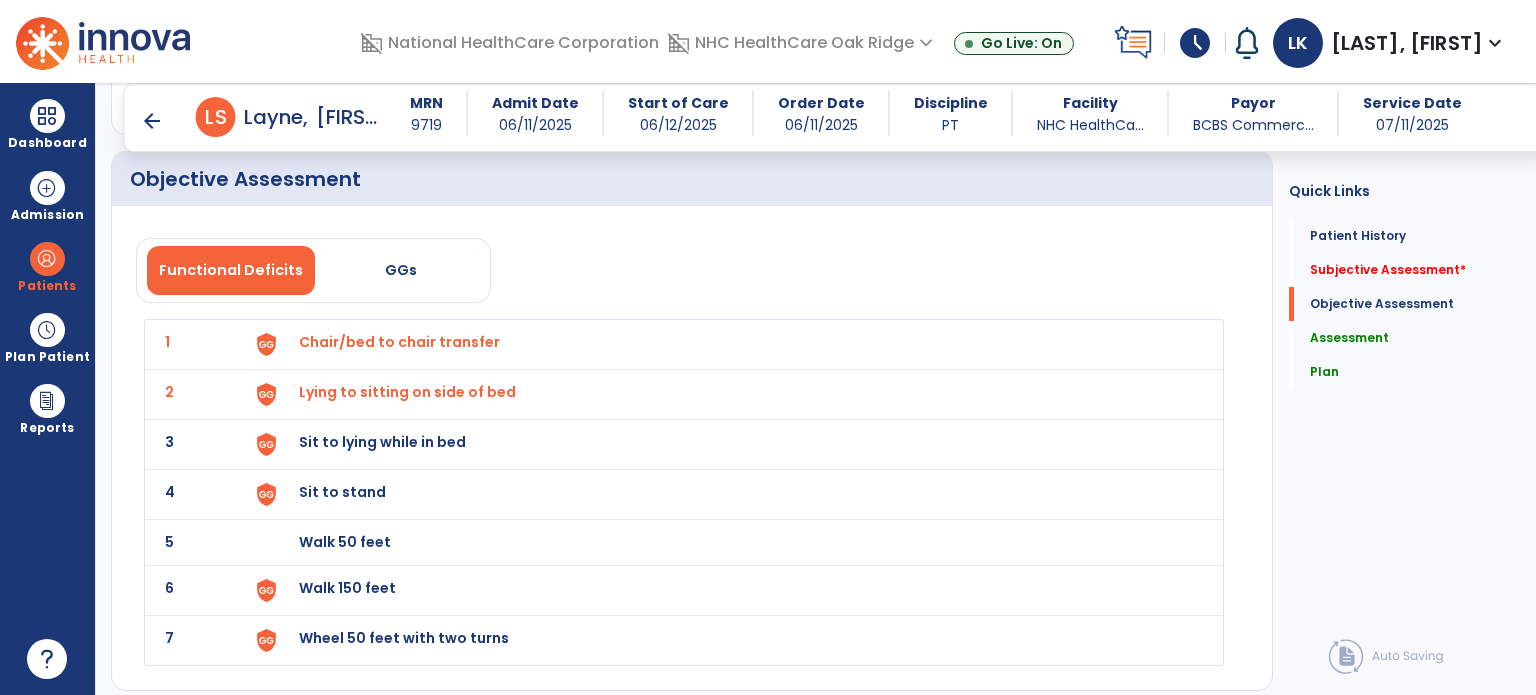 click on "Sit to lying while in bed" at bounding box center (399, 342) 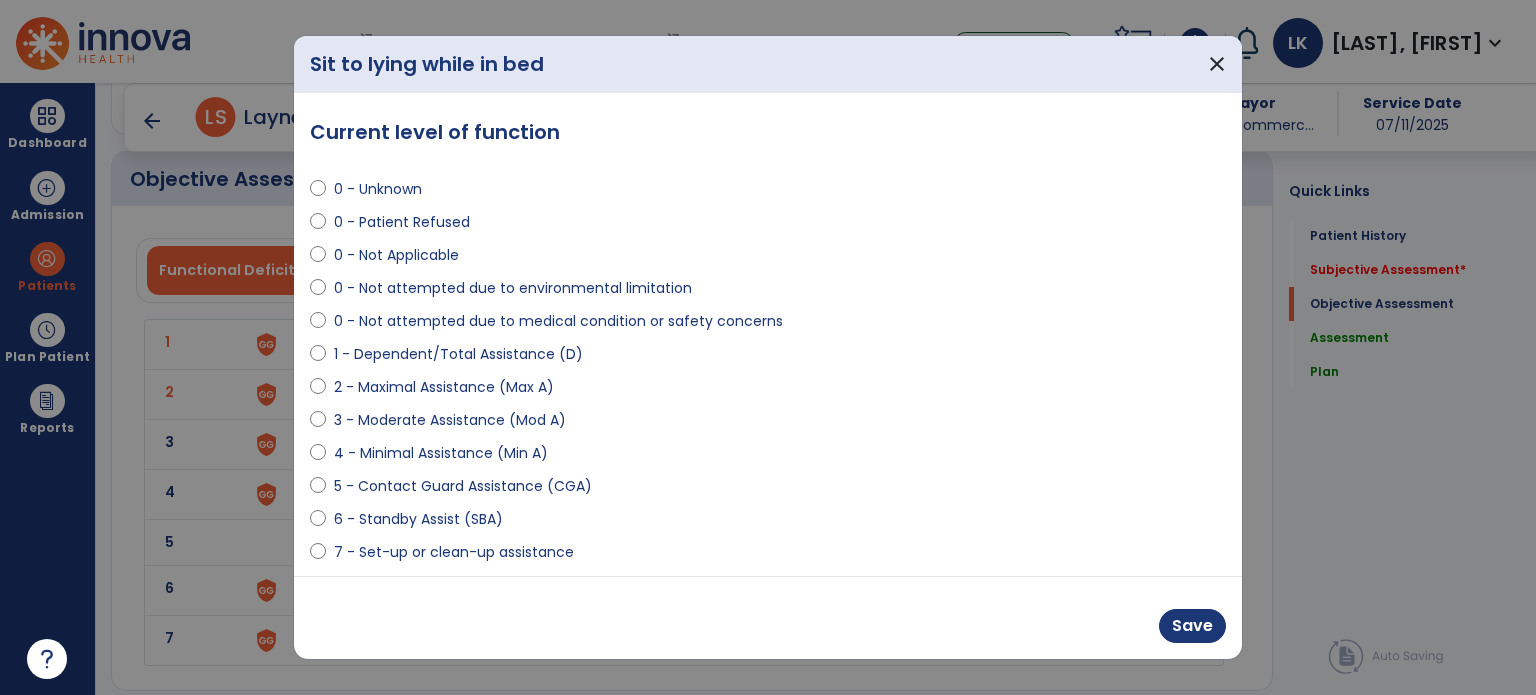 click on "6 - Standby Assist (SBA)" at bounding box center (418, 519) 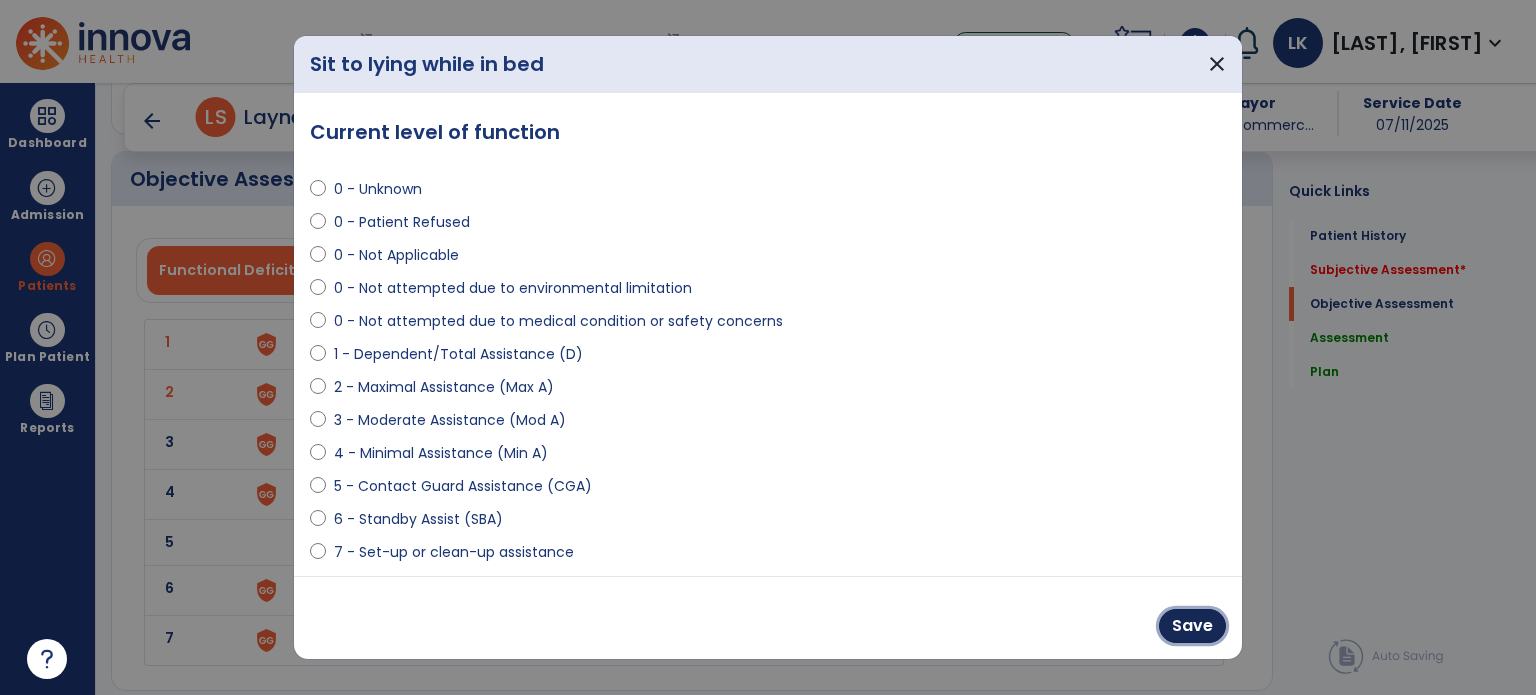 click on "Save" at bounding box center (1192, 626) 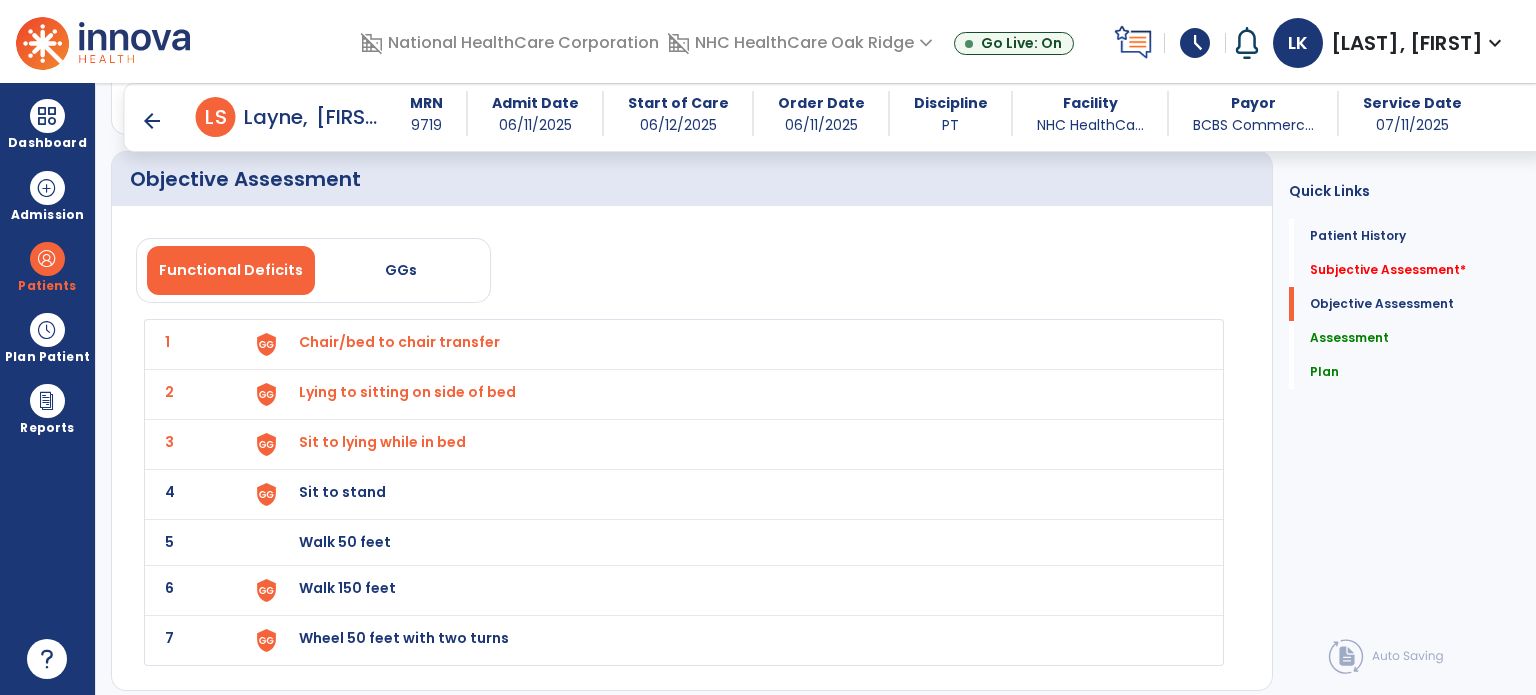 click on "arrow_back      L  S  [LAST],   [FIRST]  MRN [NUMBER] Admit Date [DATE] Start of Care [DATE] Order Date [DATE] Discipline PT Facility NHC HealthCa... Payor BCBS Commerc... Service Date [DATE]" at bounding box center (837, 117) 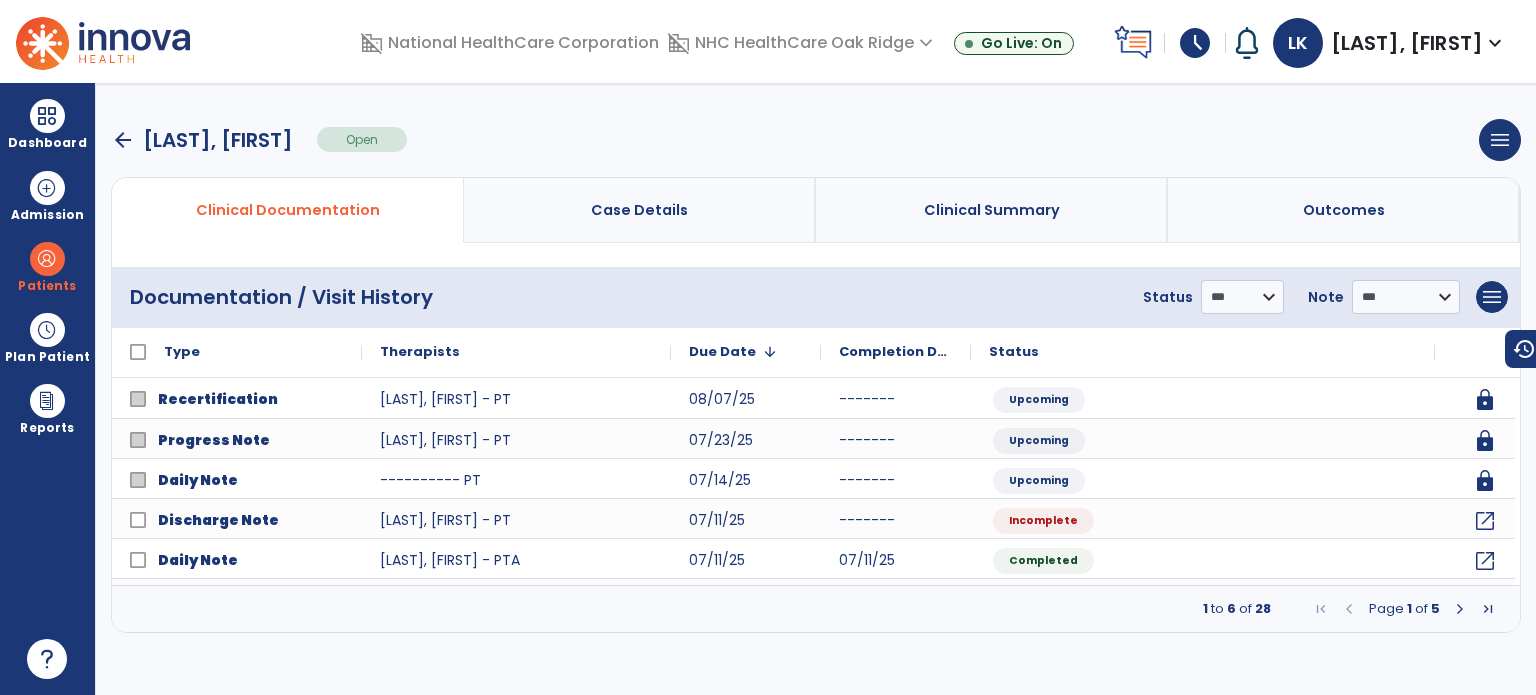 scroll, scrollTop: 0, scrollLeft: 0, axis: both 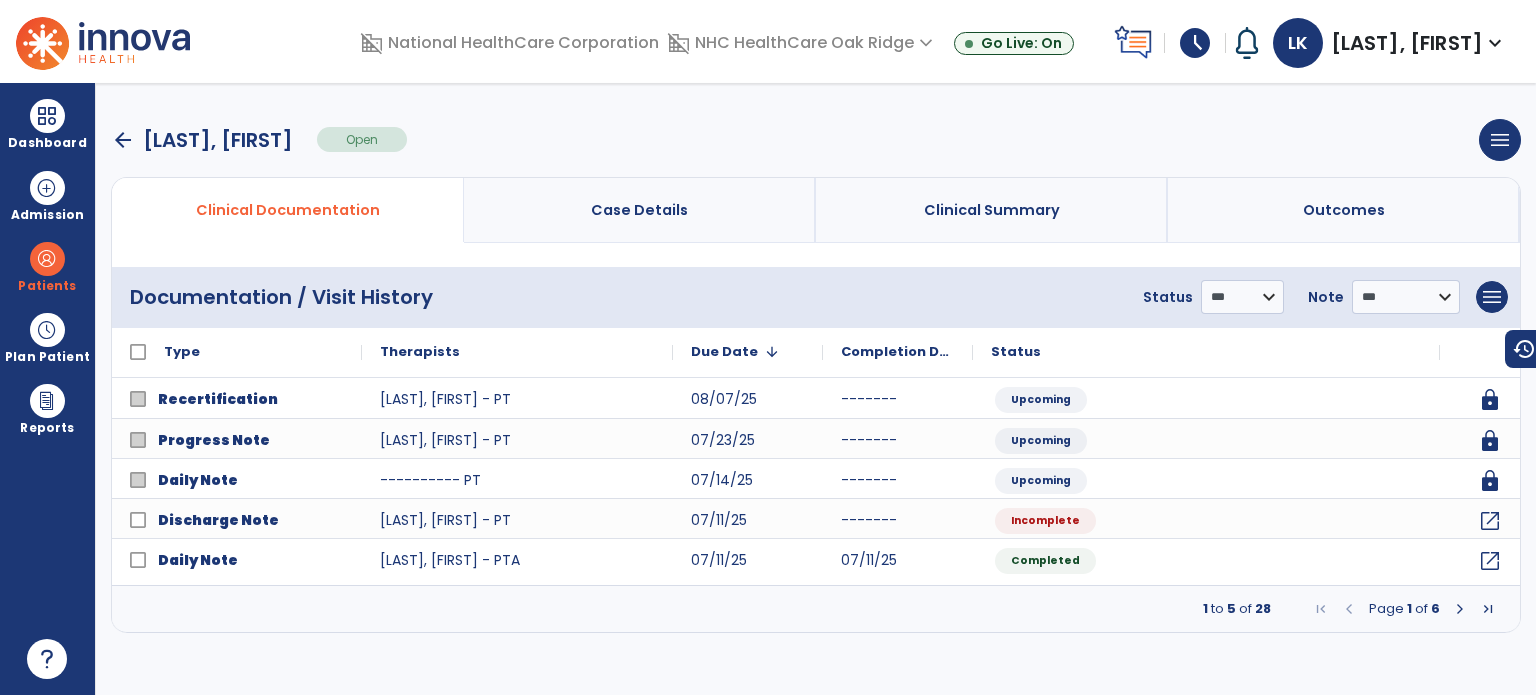click at bounding box center [1460, 609] 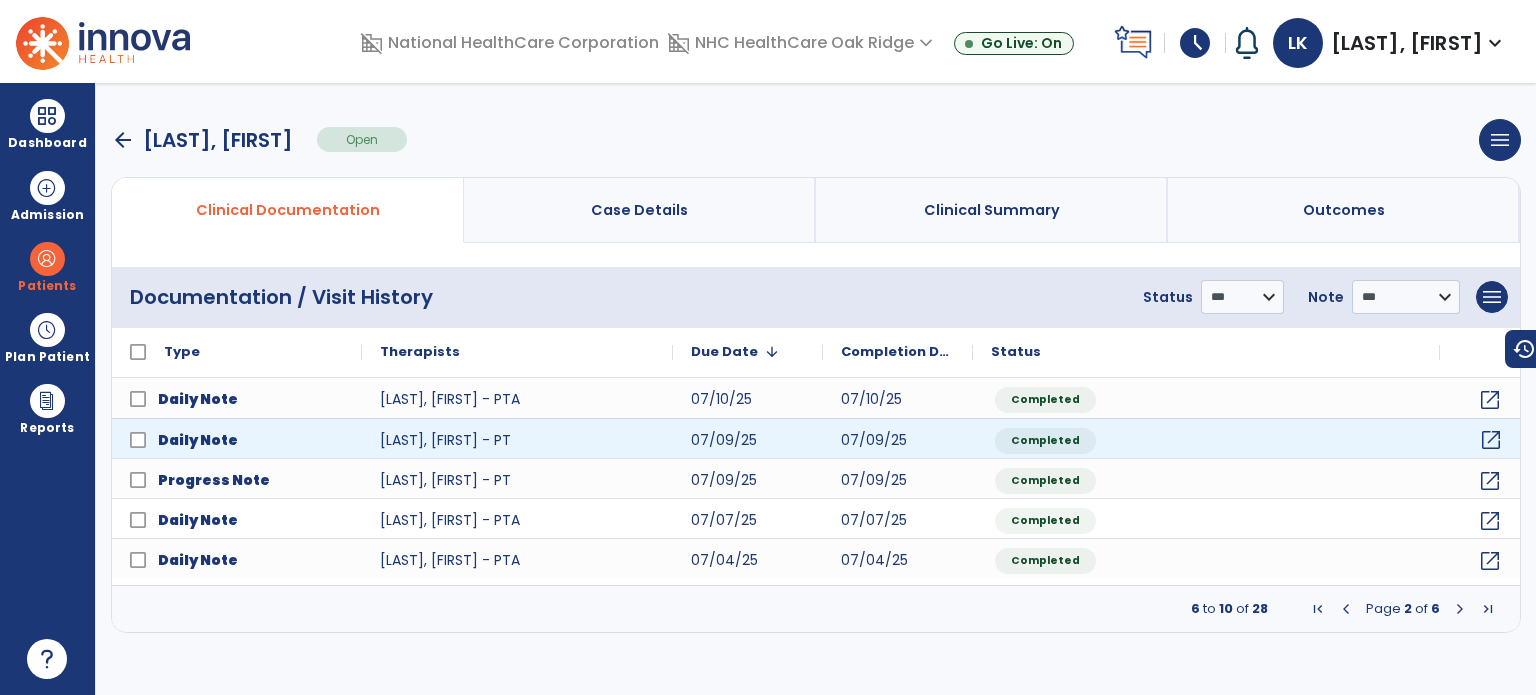 click on "open_in_new" 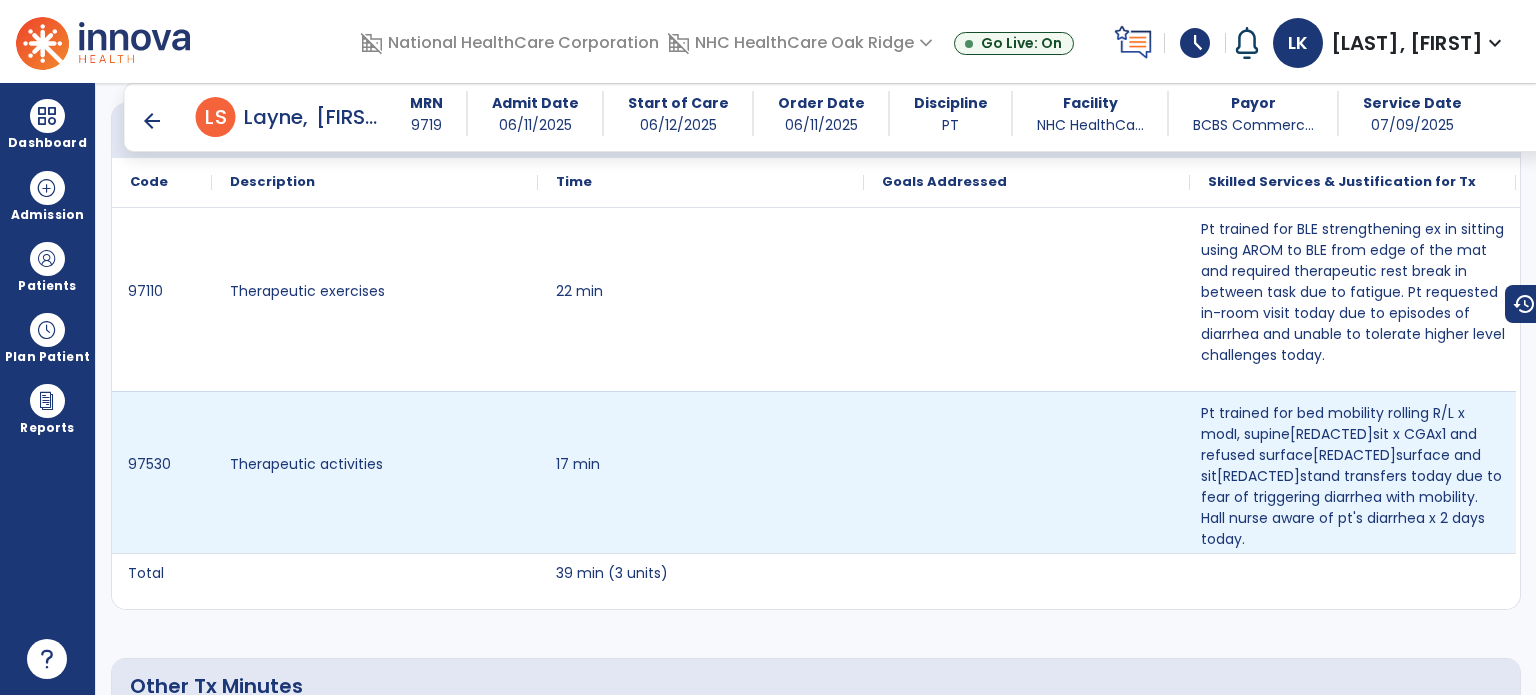 scroll, scrollTop: 1500, scrollLeft: 0, axis: vertical 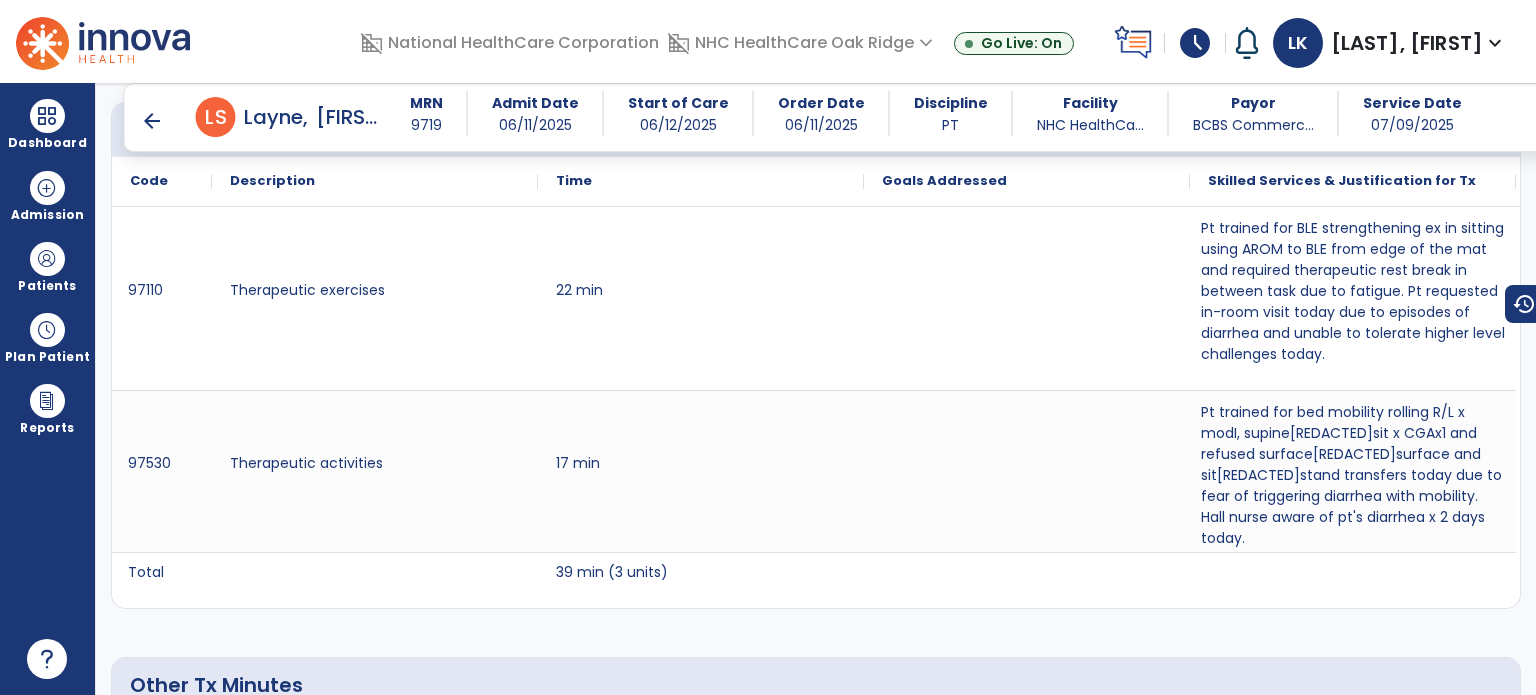 click on "arrow_back" at bounding box center [152, 121] 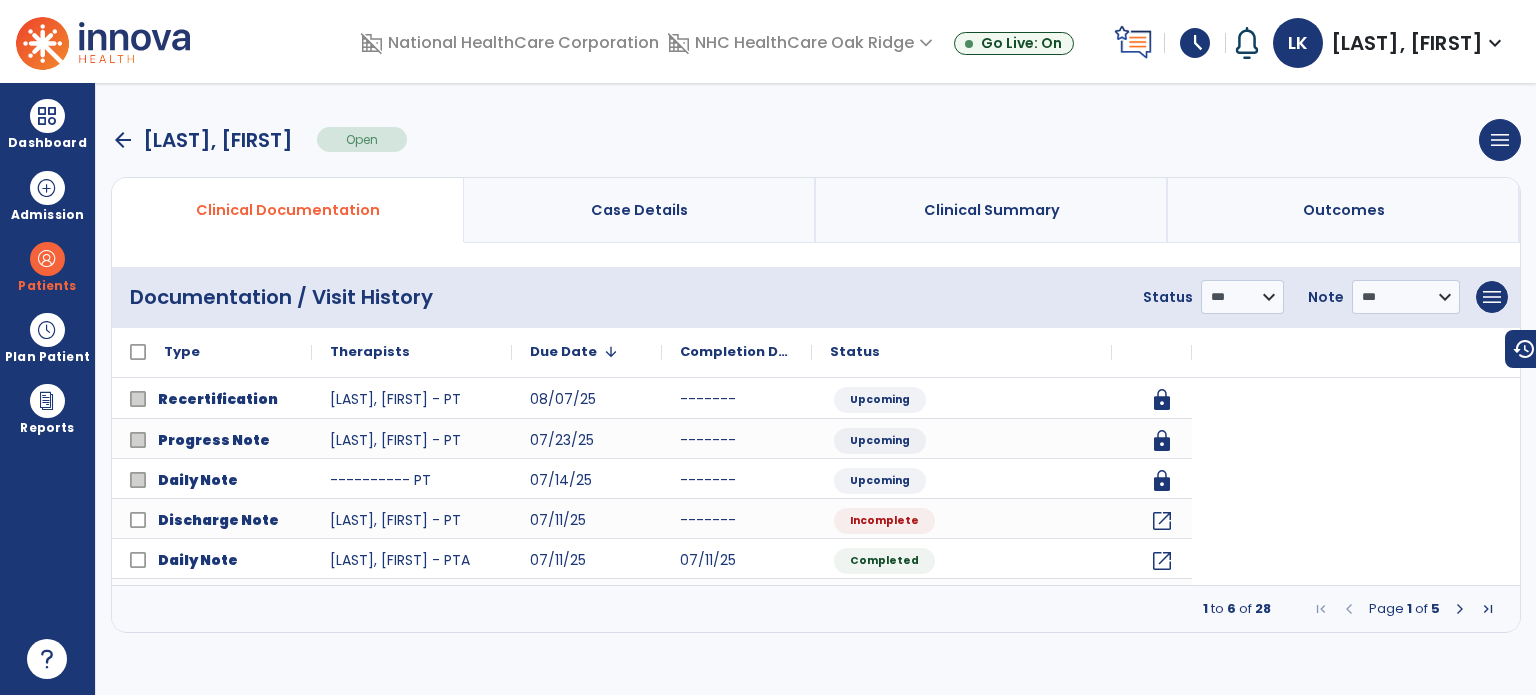 scroll, scrollTop: 0, scrollLeft: 0, axis: both 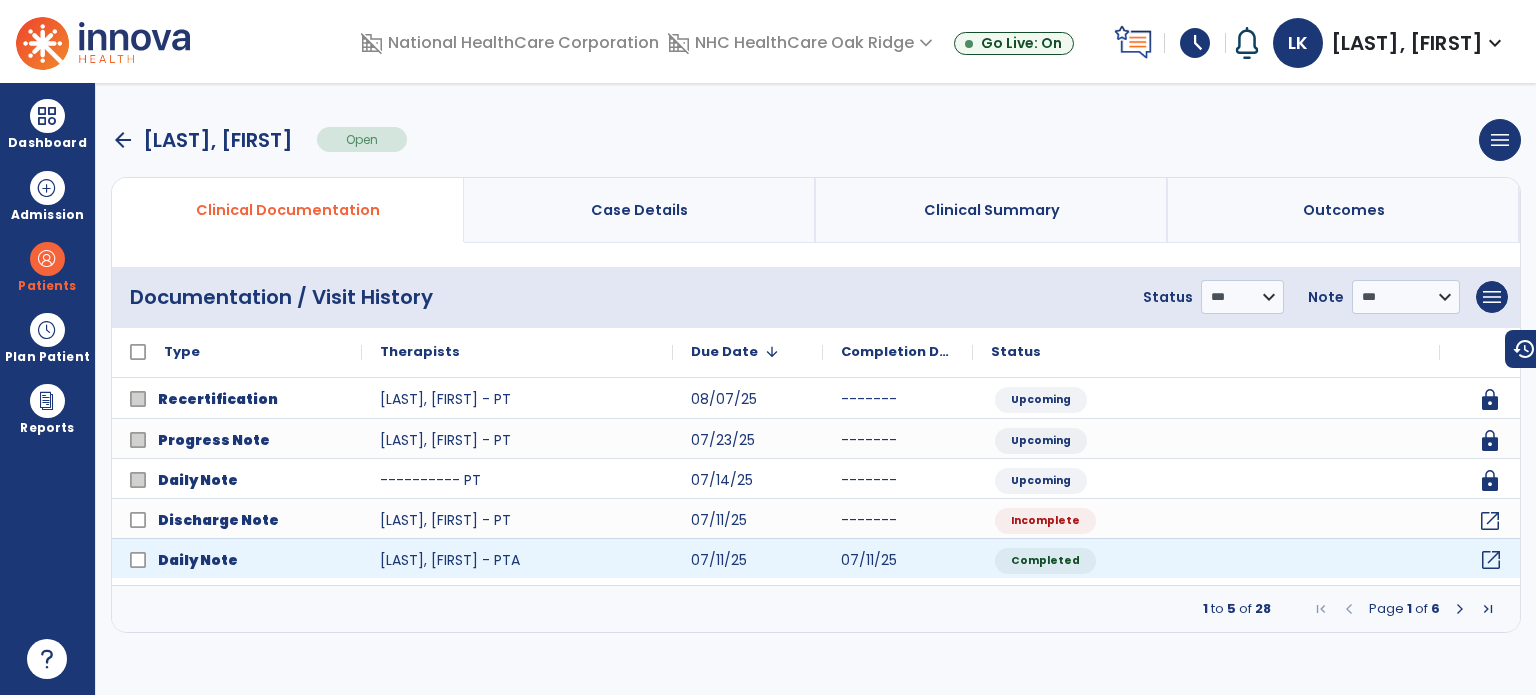 click on "open_in_new" 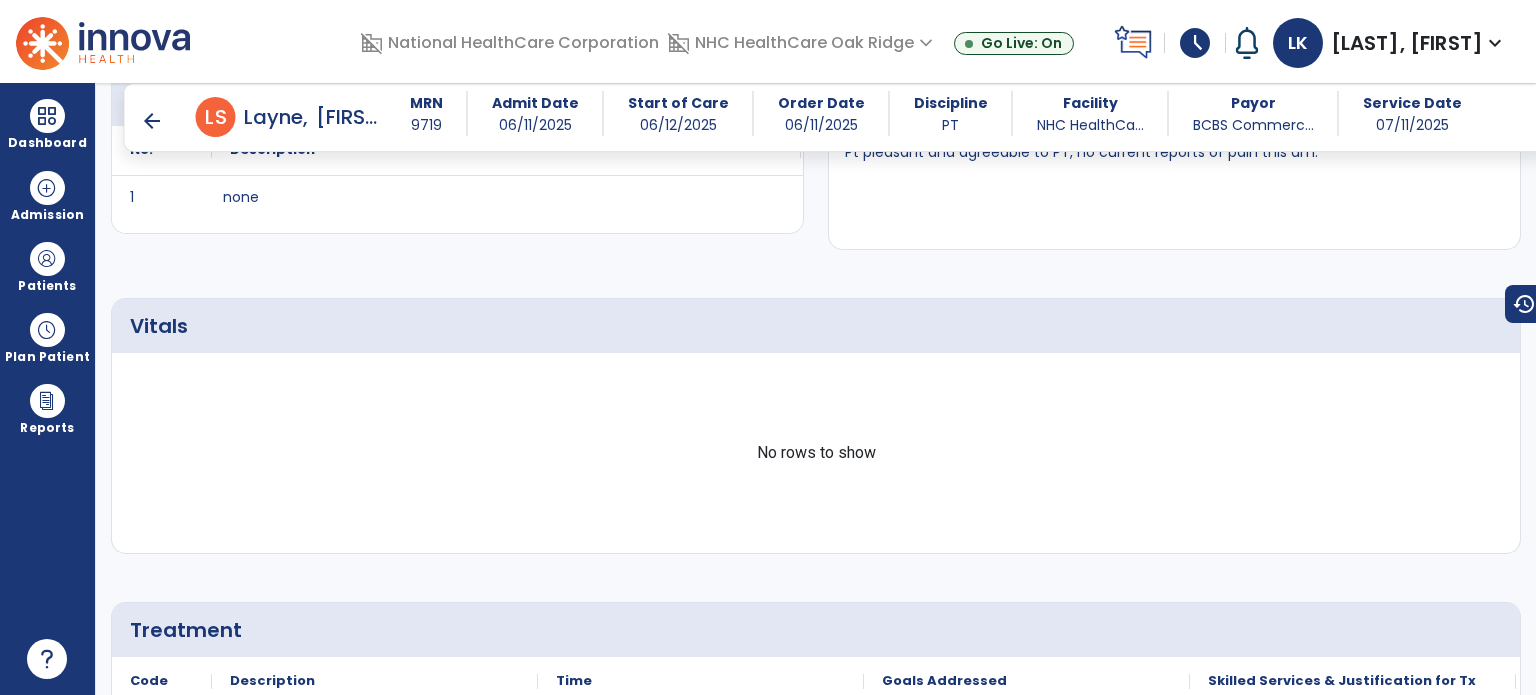 scroll, scrollTop: 1500, scrollLeft: 0, axis: vertical 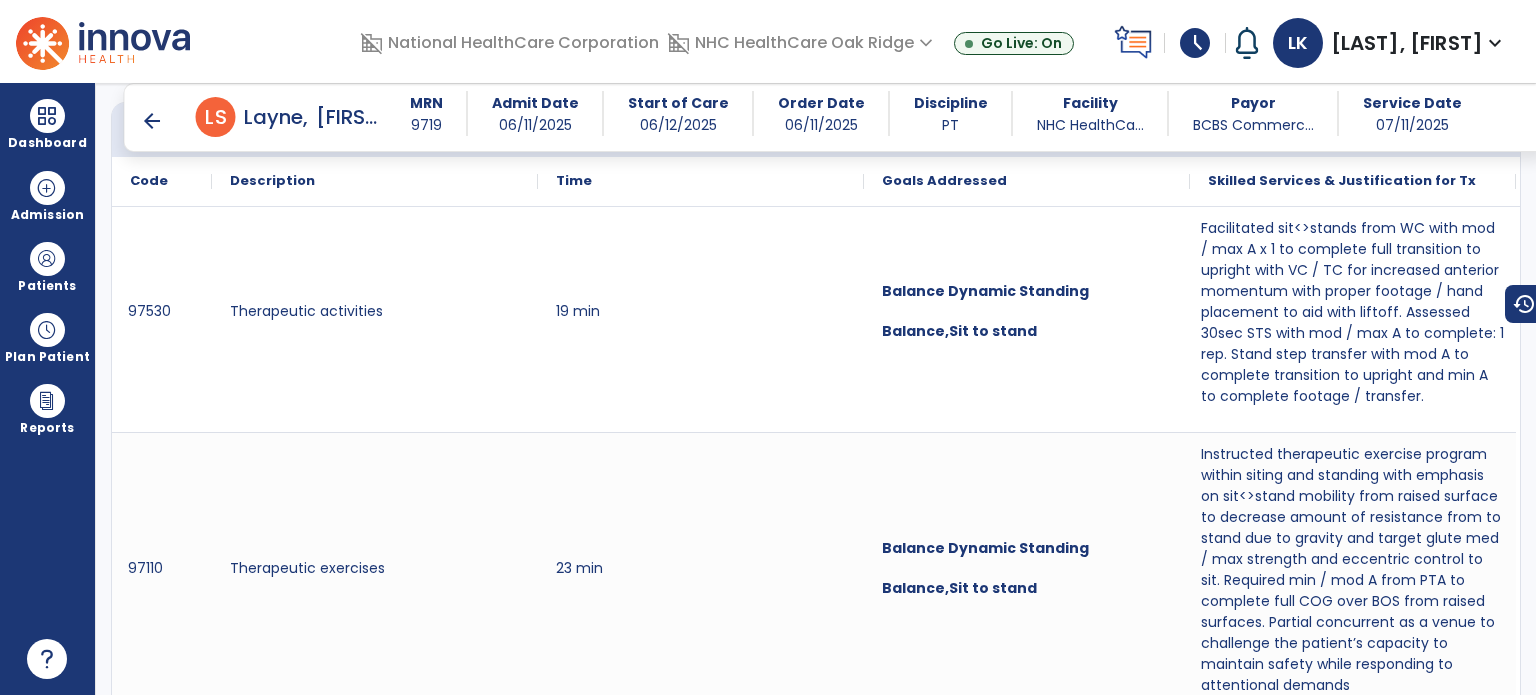 click on "arrow_back" at bounding box center (152, 121) 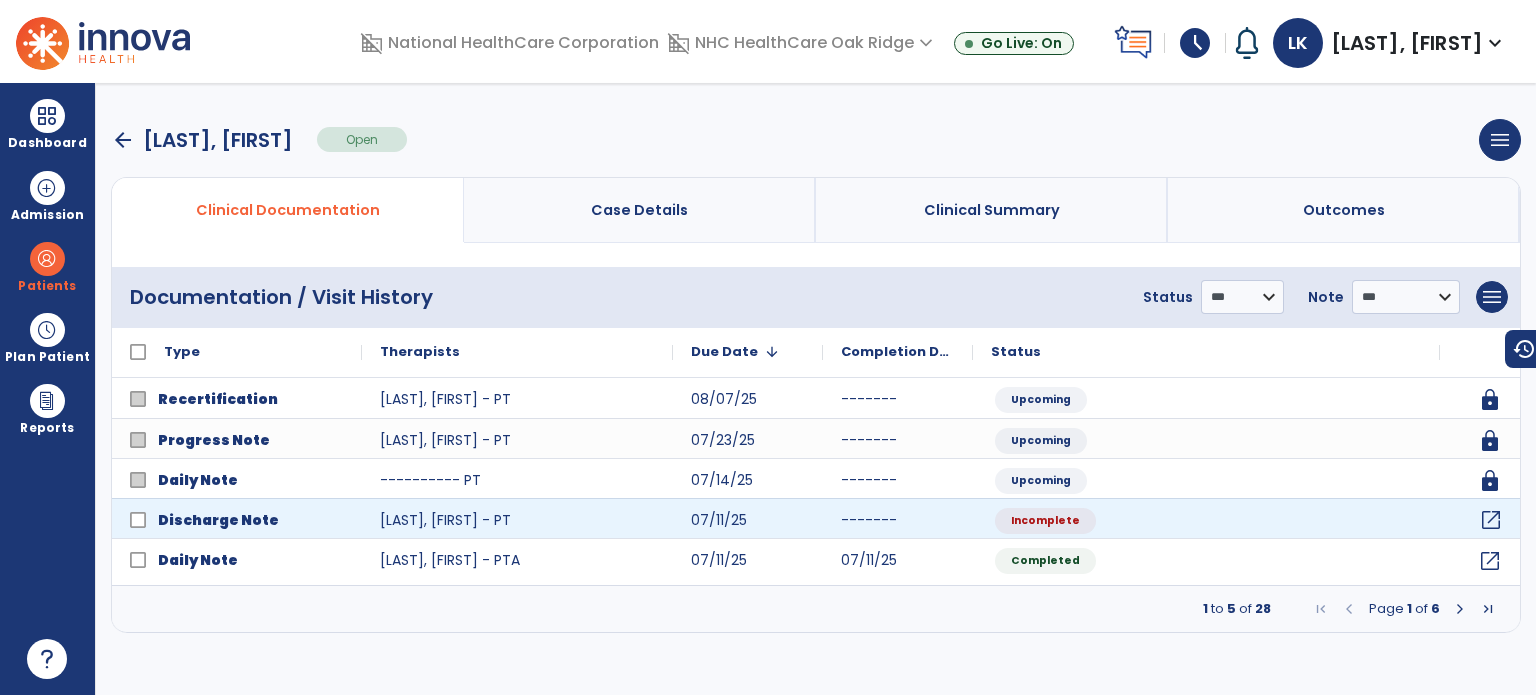 click on "open_in_new" 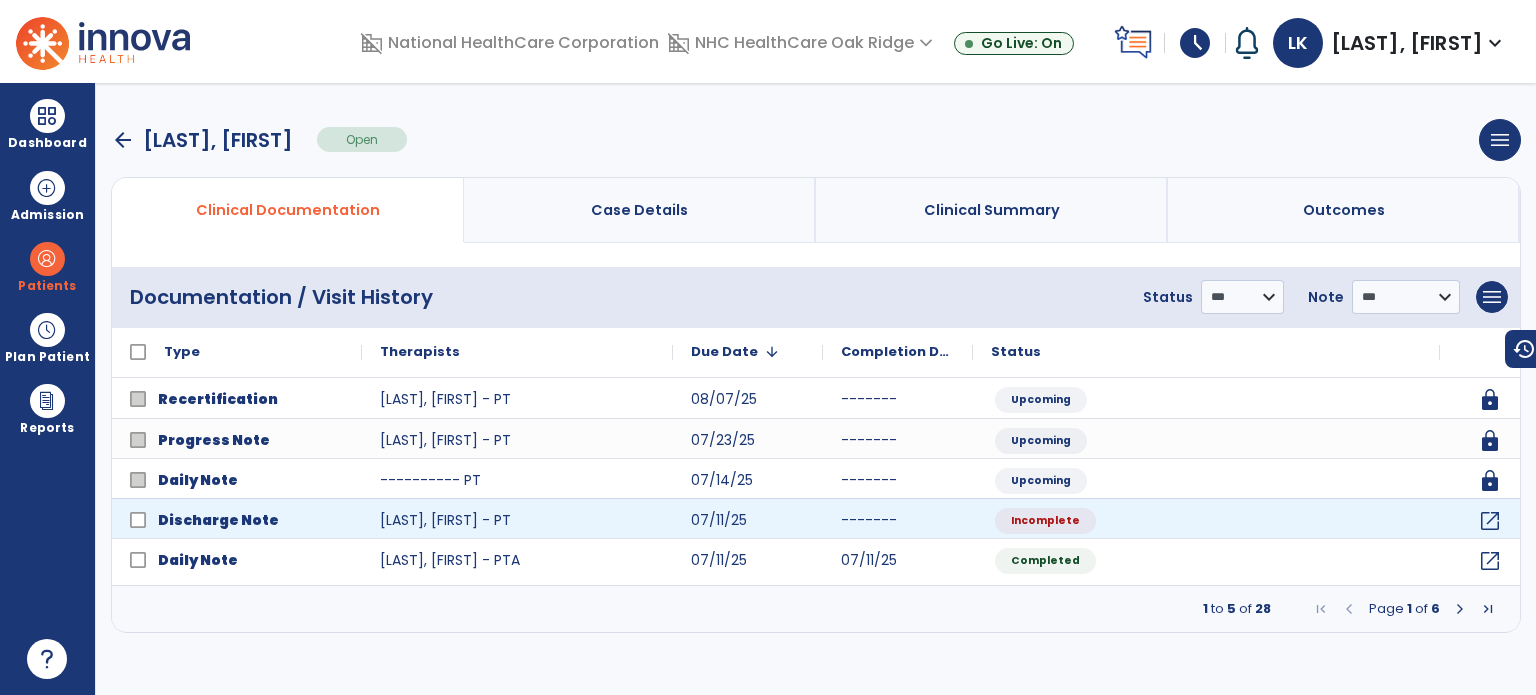 select on "**********" 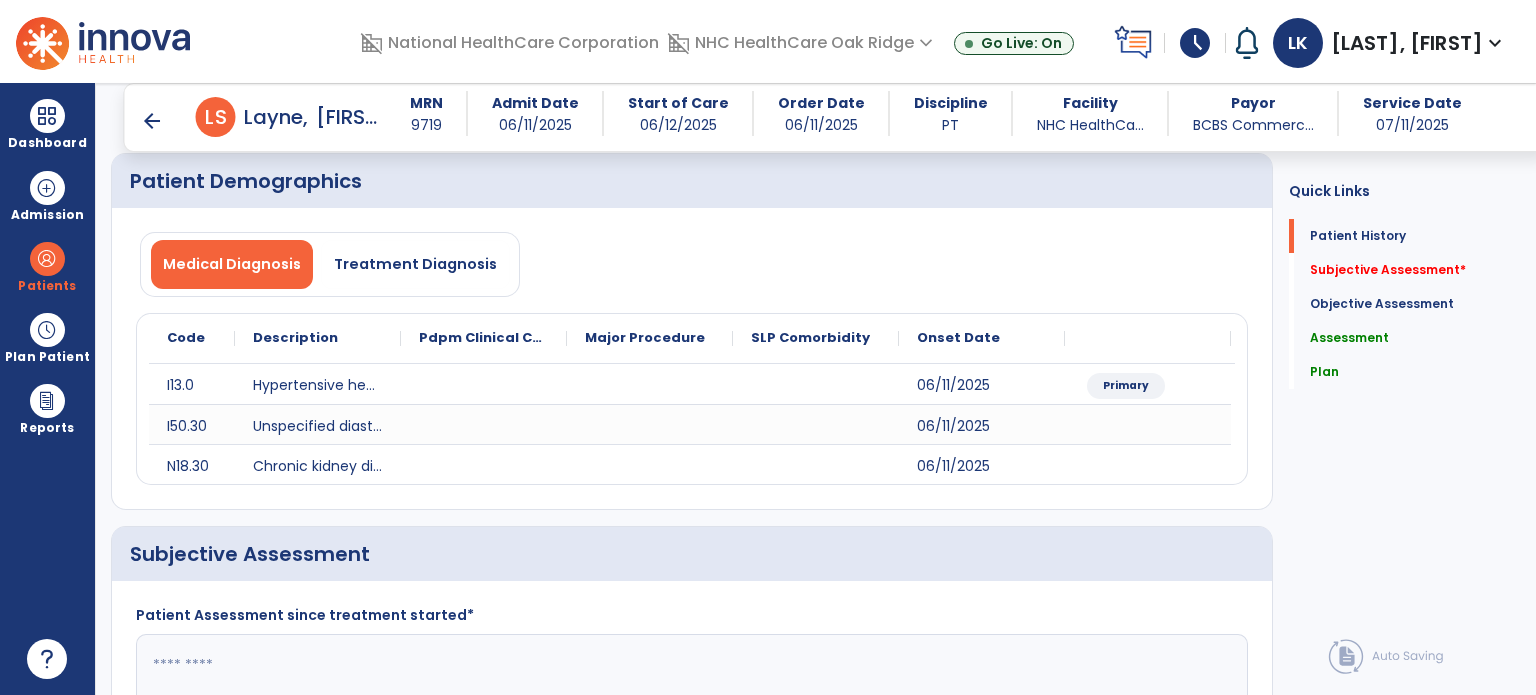 scroll, scrollTop: 300, scrollLeft: 0, axis: vertical 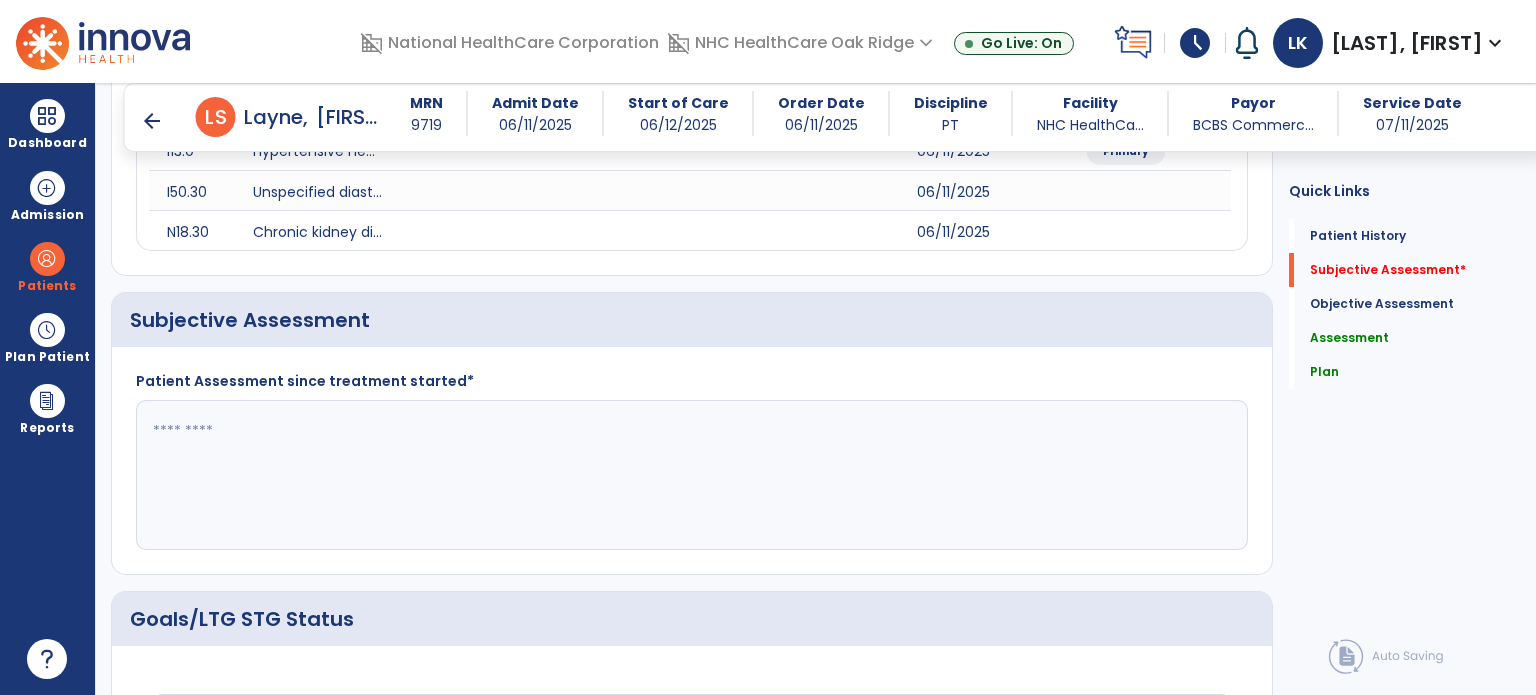 click 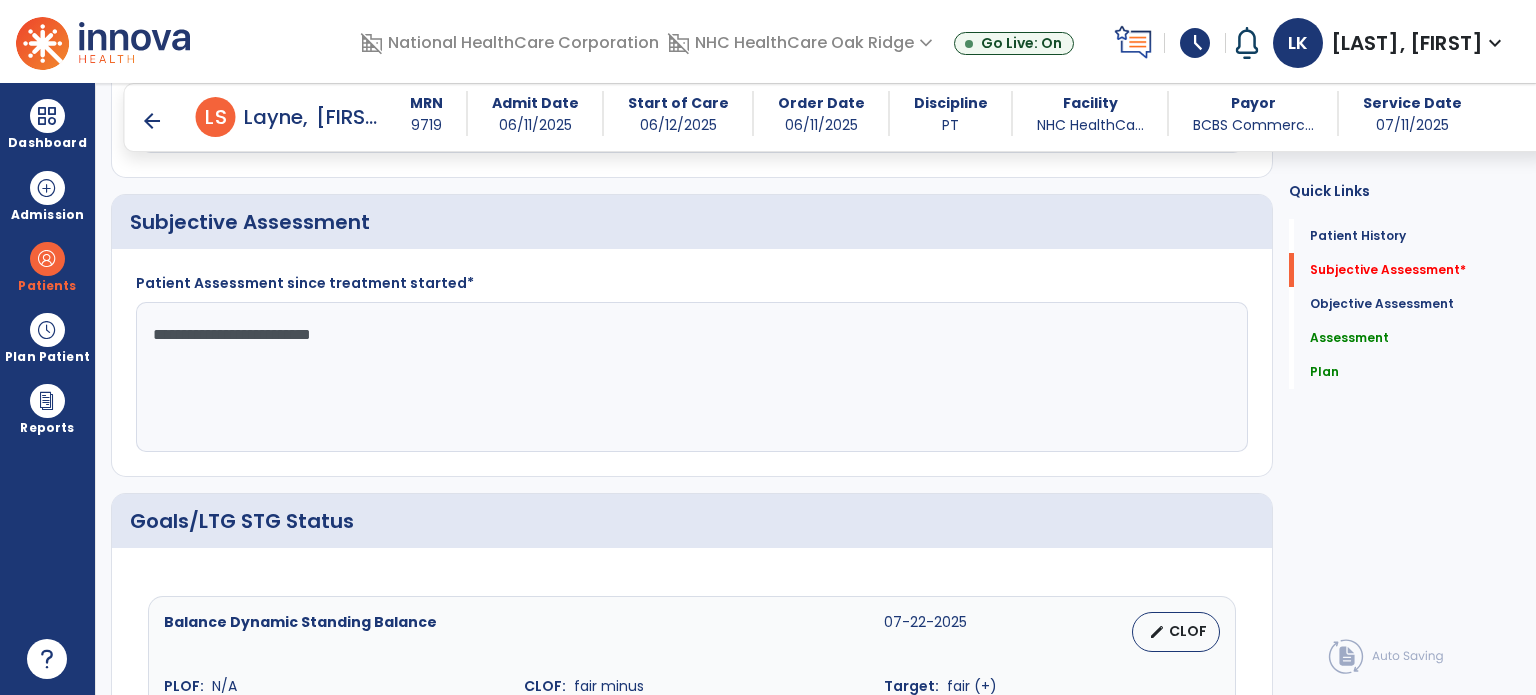 scroll, scrollTop: 600, scrollLeft: 0, axis: vertical 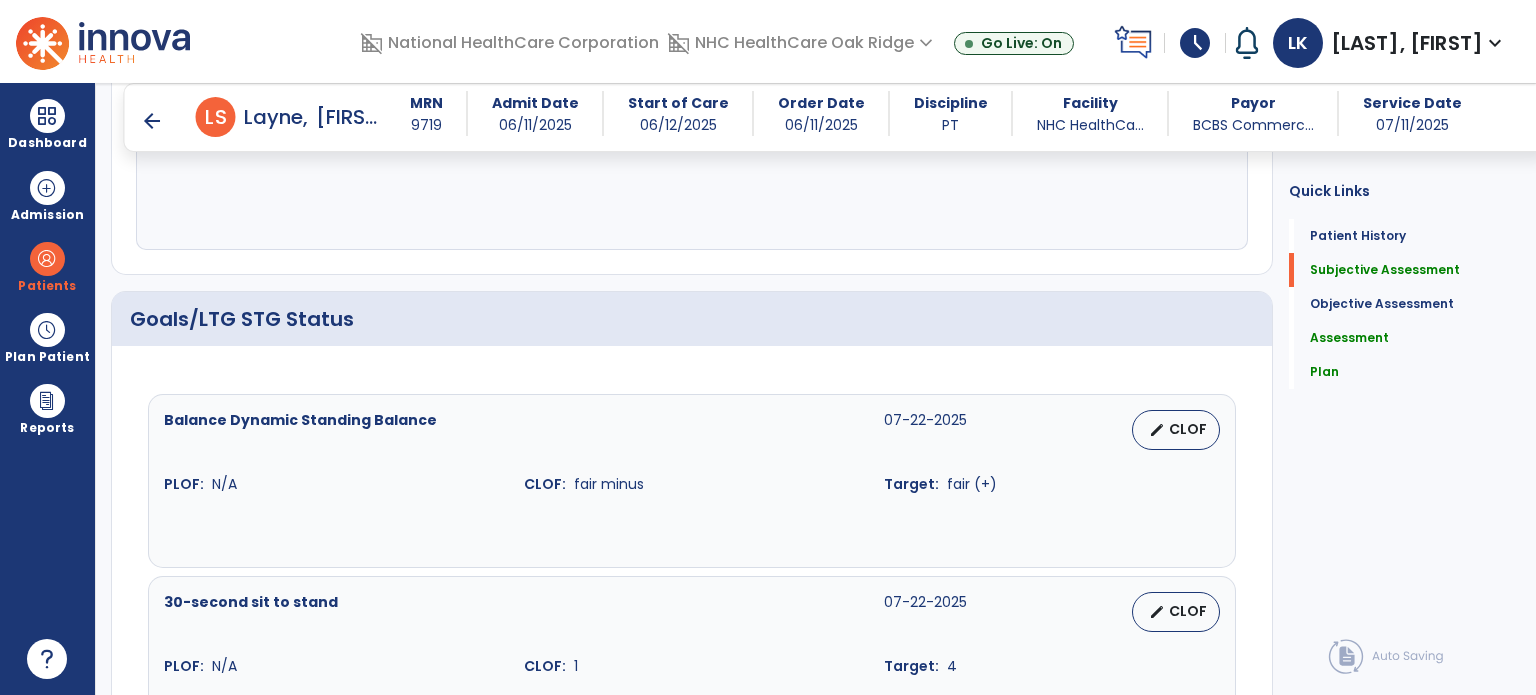 type on "**********" 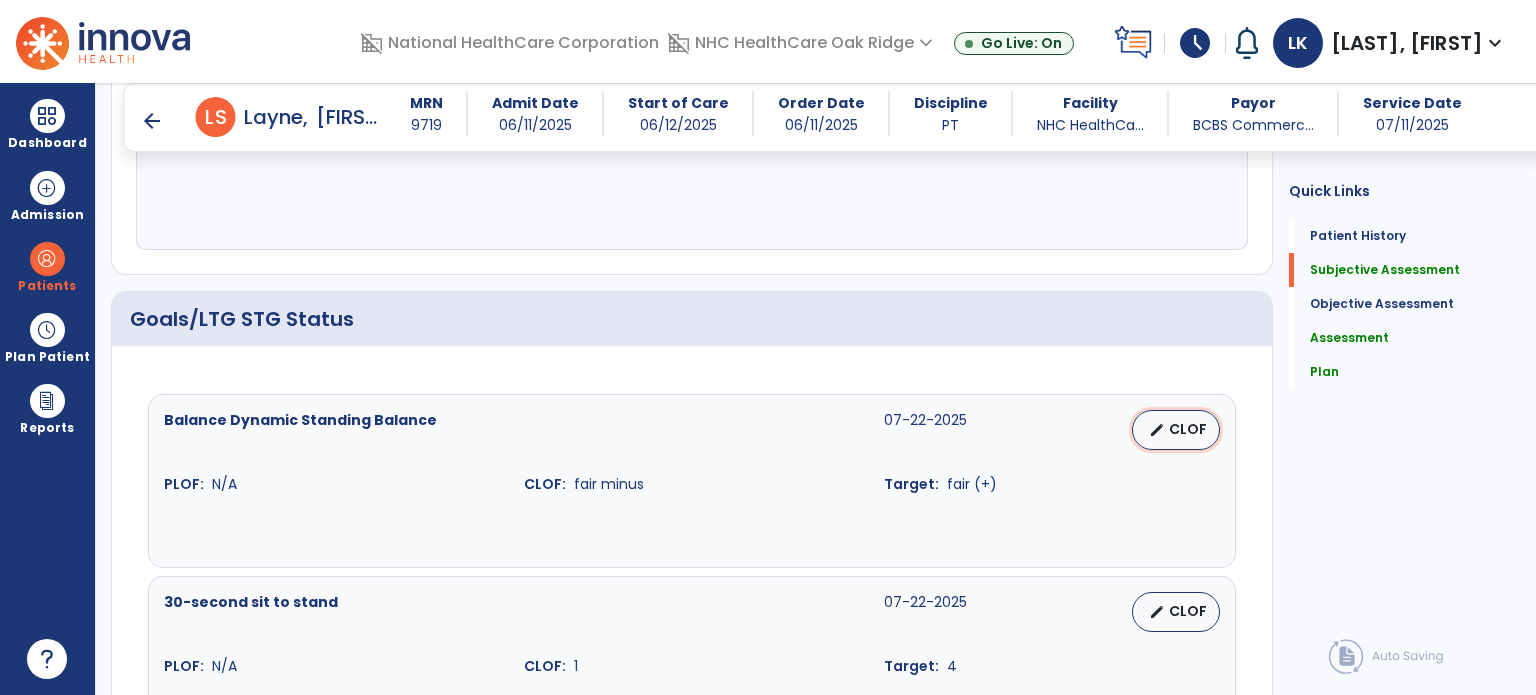 click on "edit" at bounding box center (1157, 430) 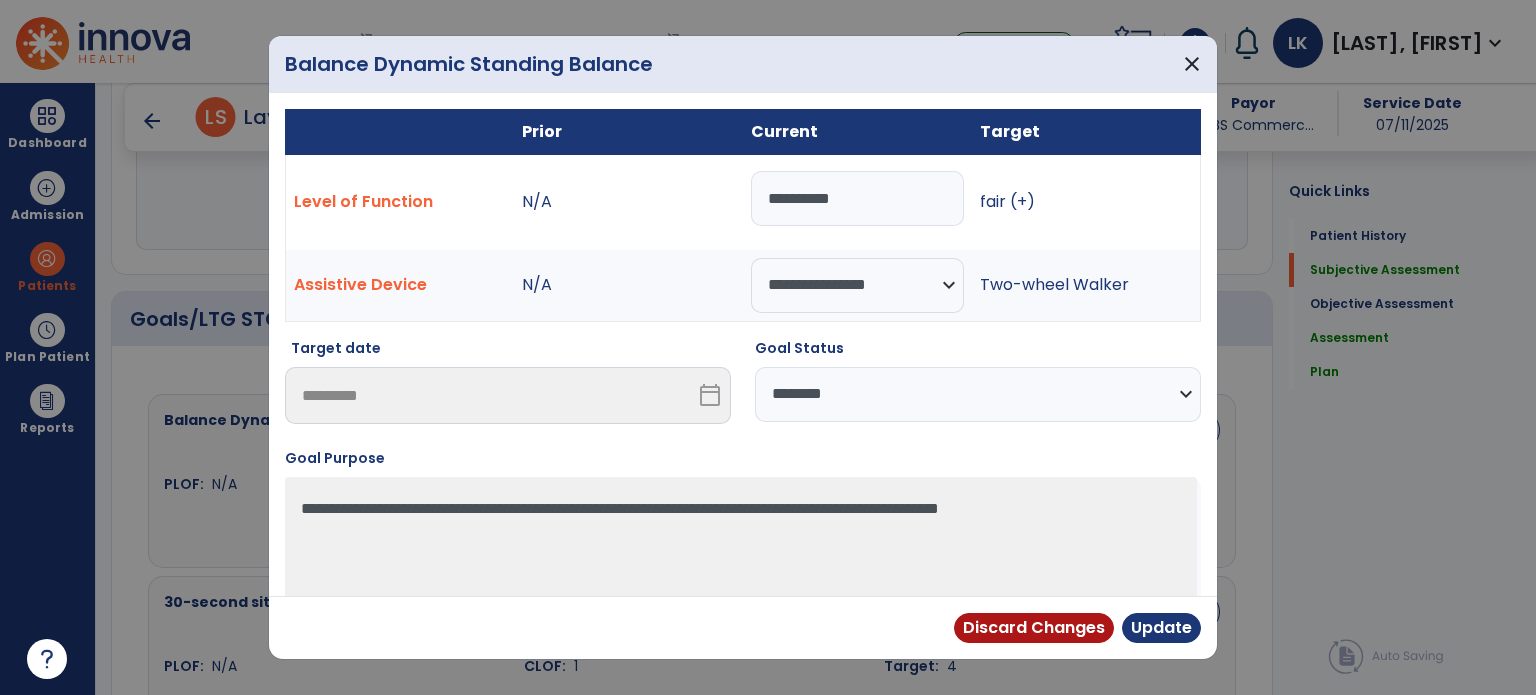 click on "**********" at bounding box center (978, 394) 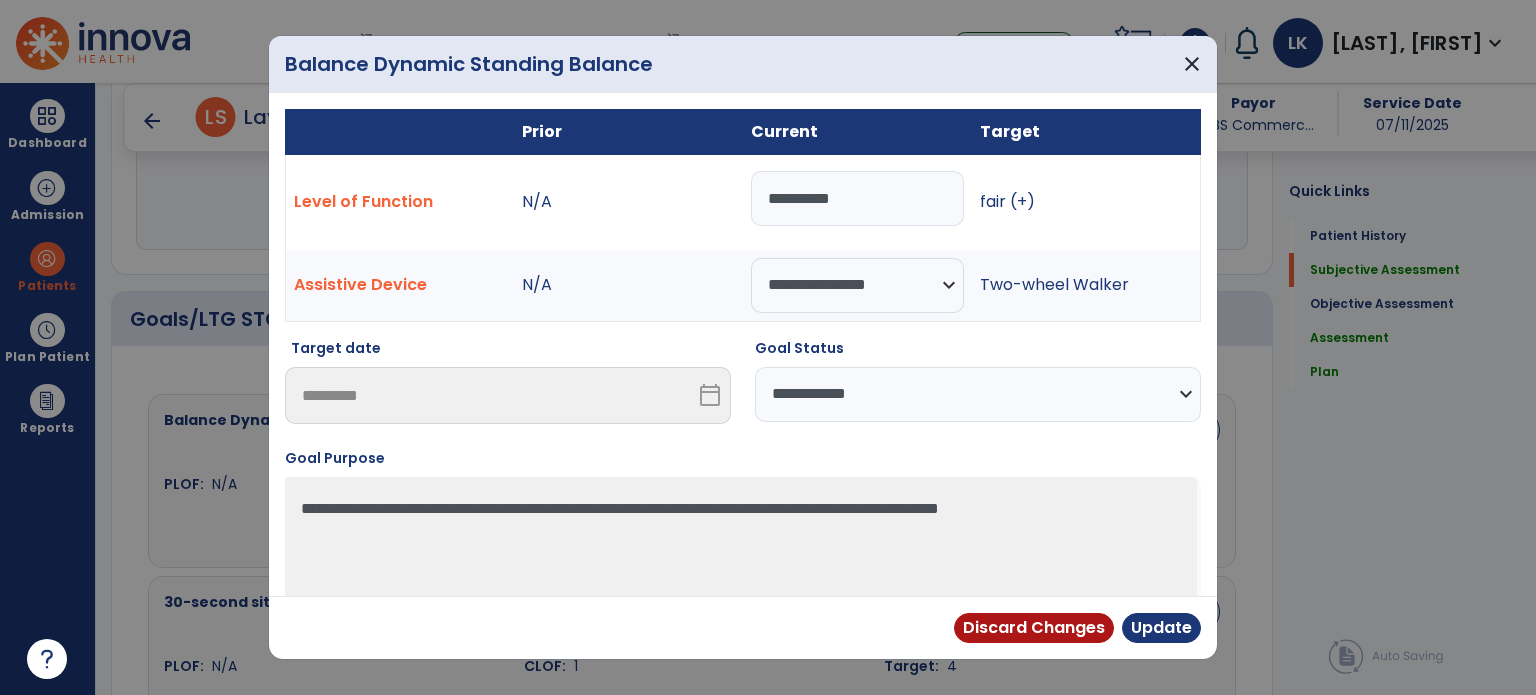 click on "**********" at bounding box center (978, 394) 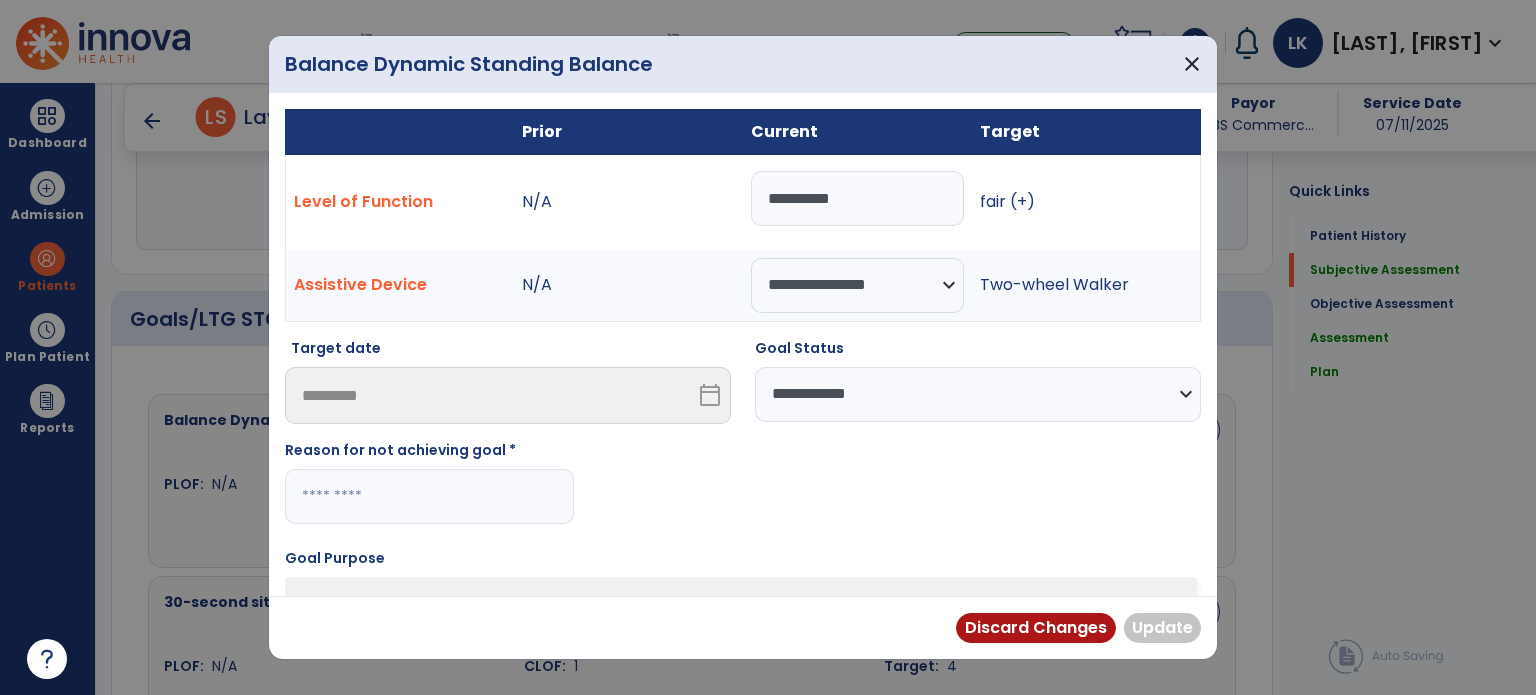 click at bounding box center [429, 496] 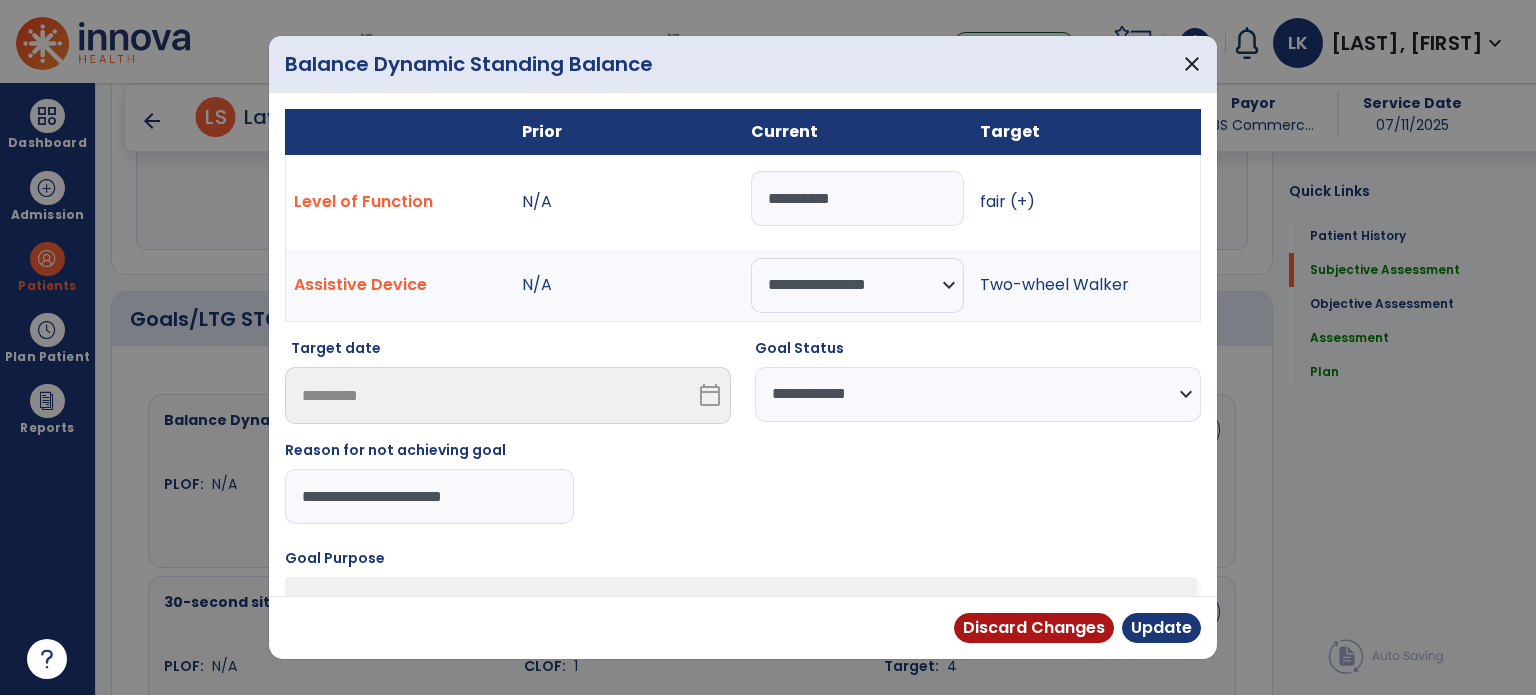 type on "**********" 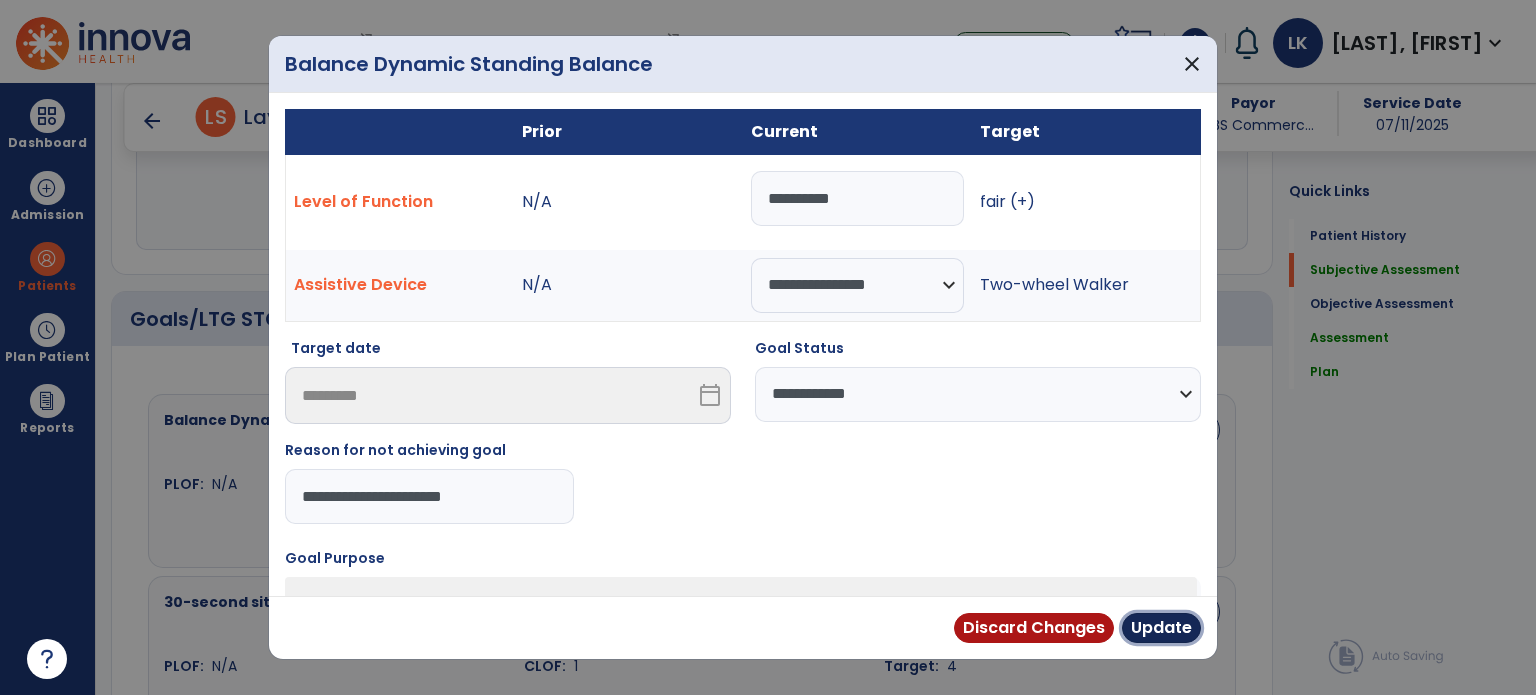 click on "Update" at bounding box center (1161, 628) 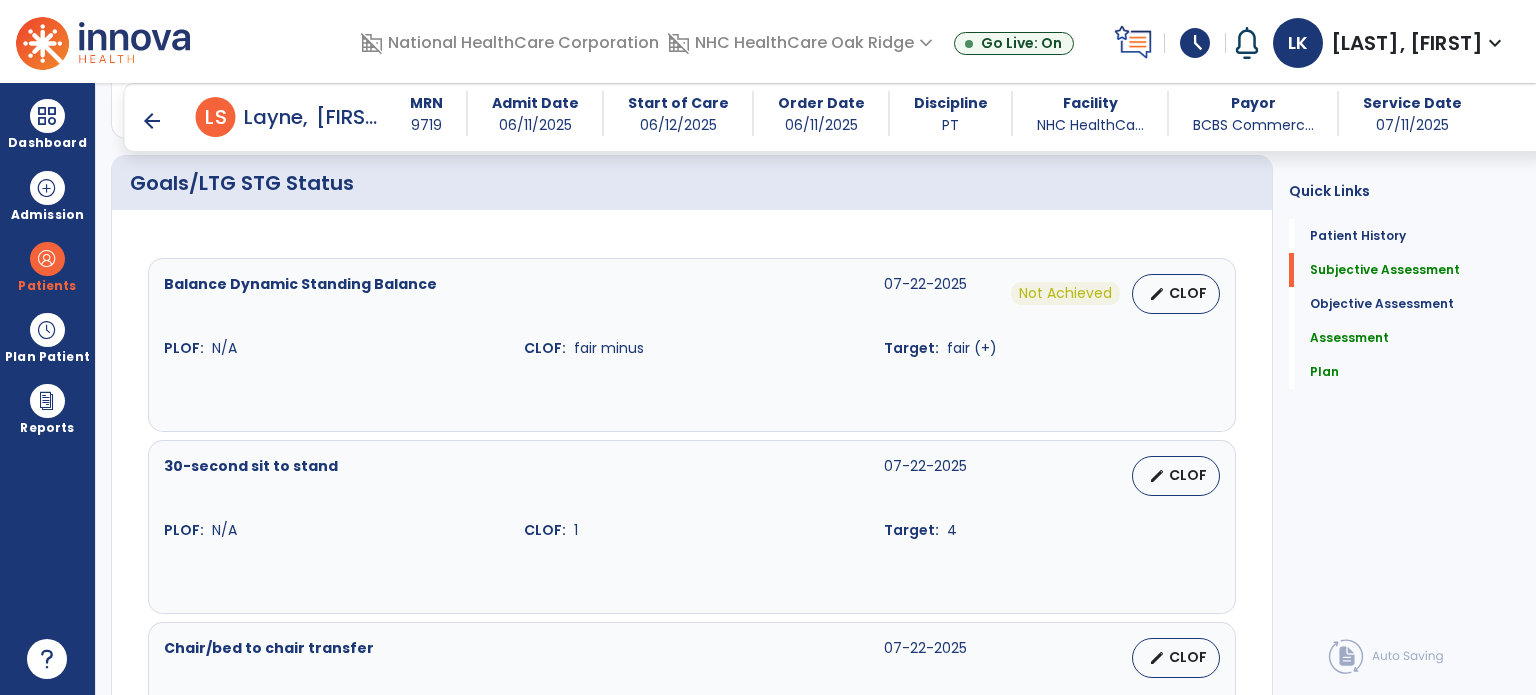 scroll, scrollTop: 900, scrollLeft: 0, axis: vertical 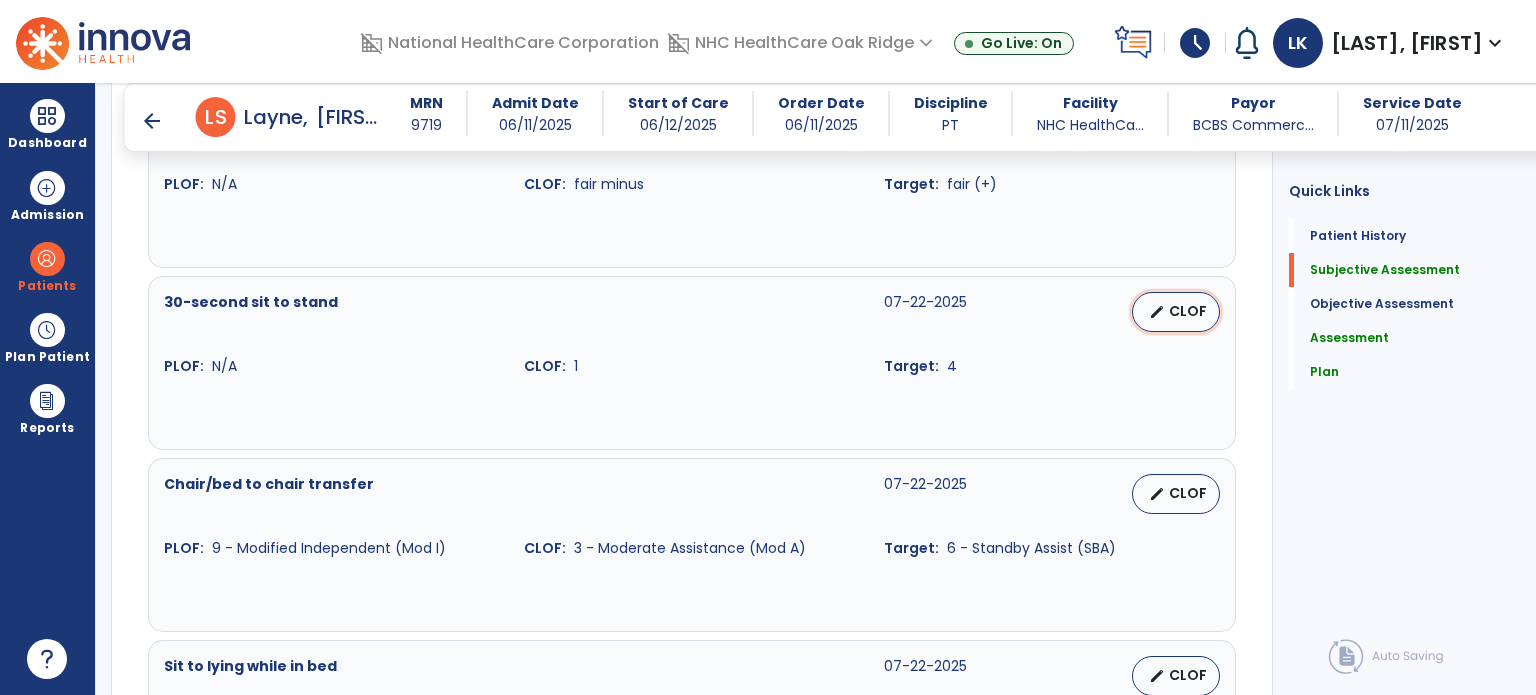 click on "edit" at bounding box center [1157, 312] 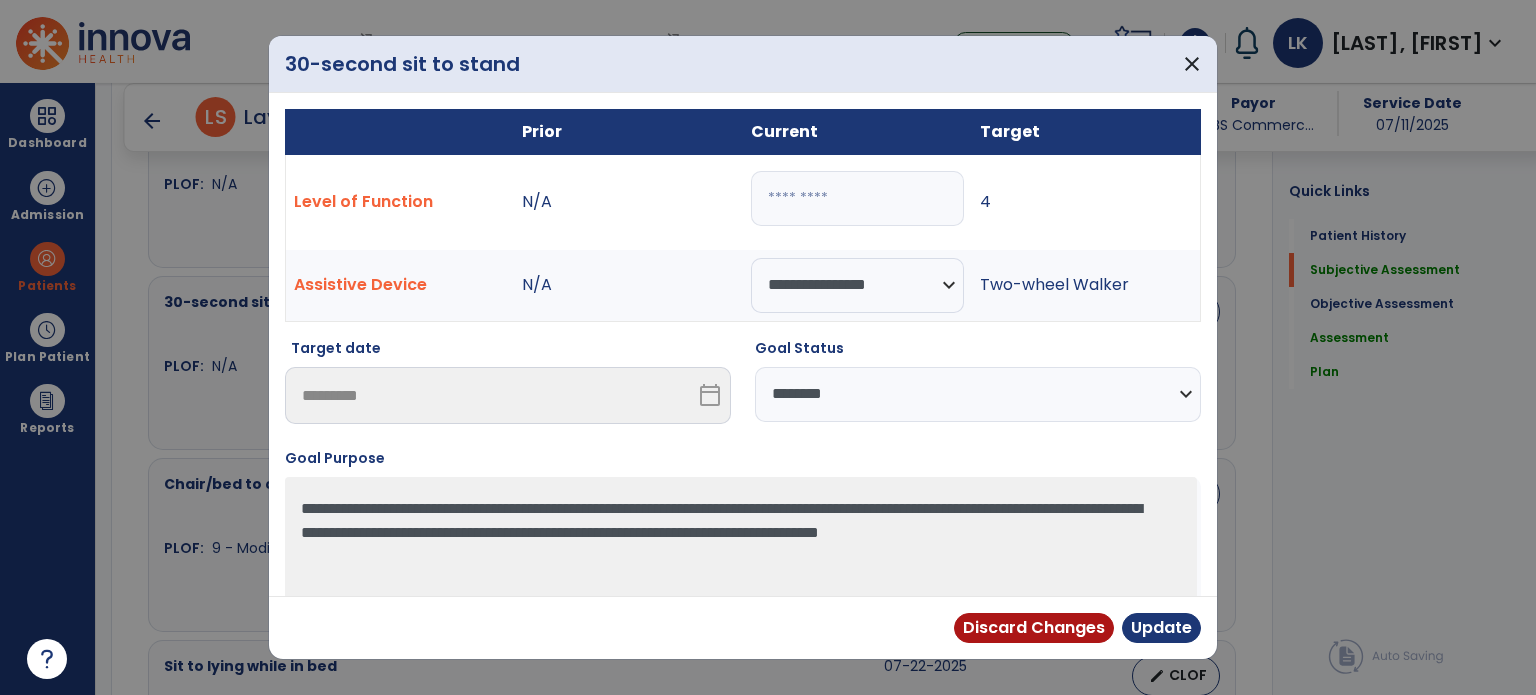 drag, startPoint x: 892, startPoint y: 405, endPoint x: 888, endPoint y: 415, distance: 10.770329 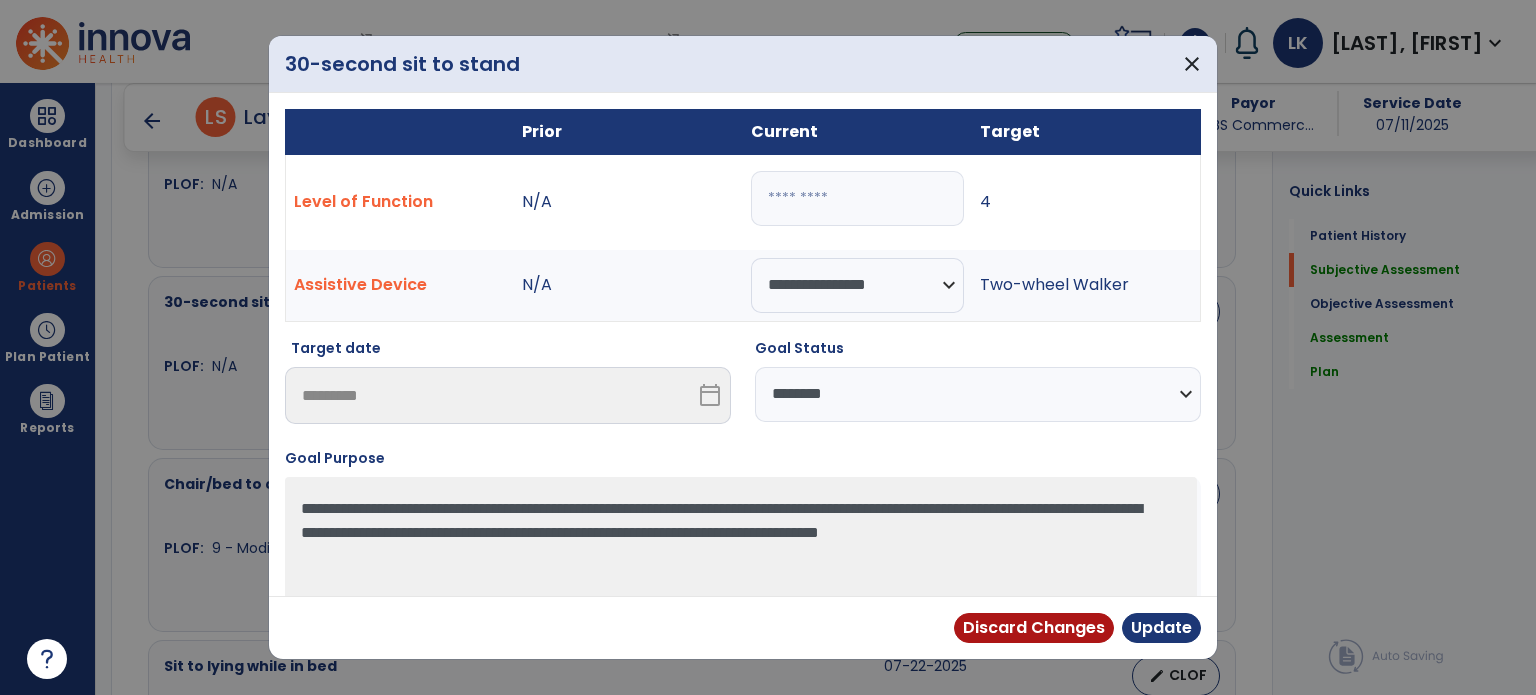 select on "**********" 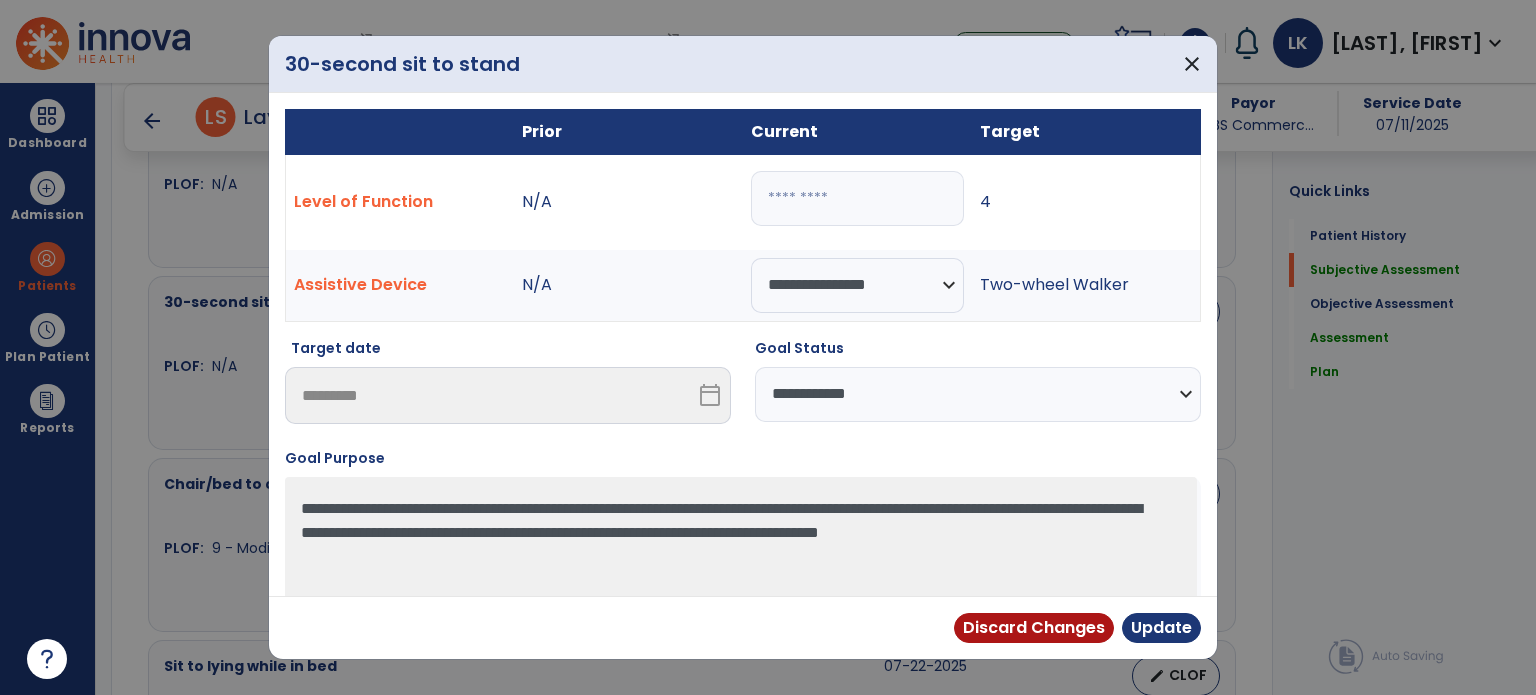 click on "**********" at bounding box center (978, 394) 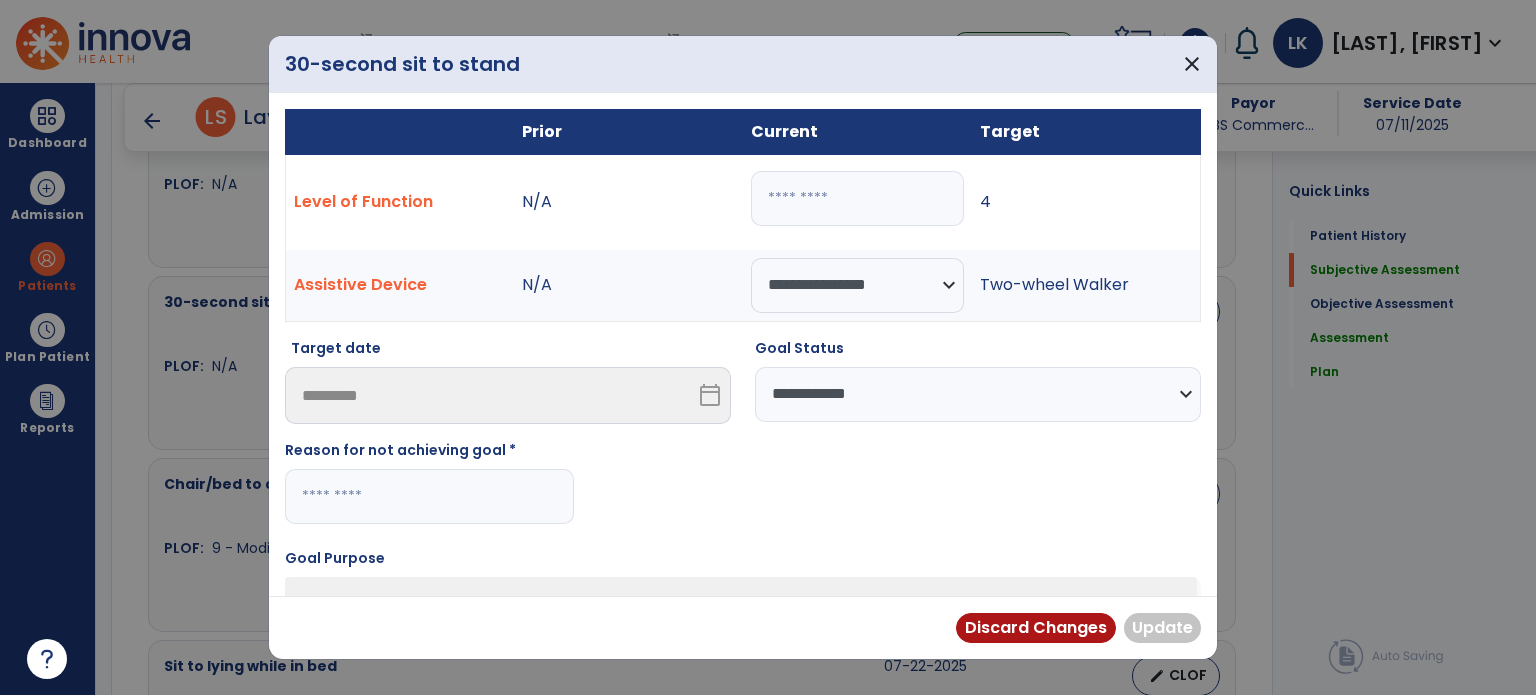 click at bounding box center (429, 496) 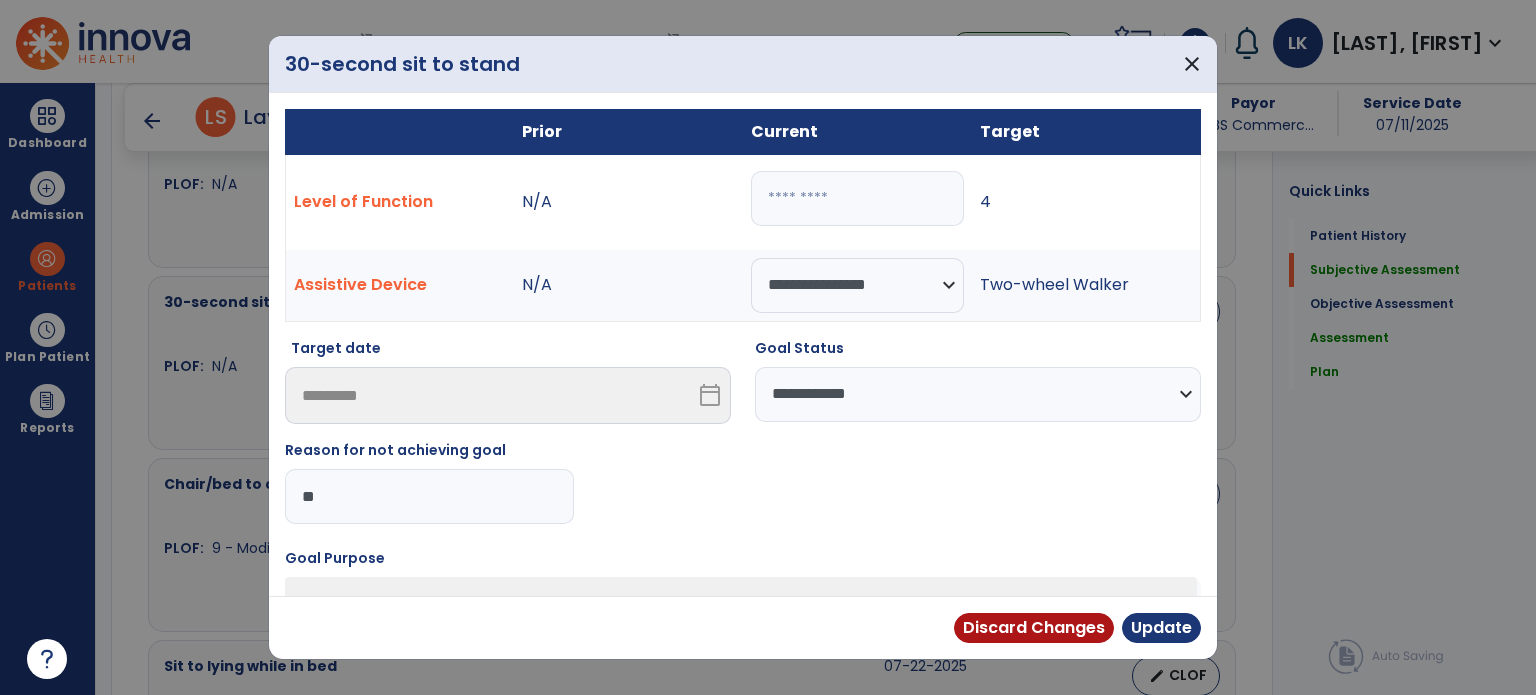 type on "*" 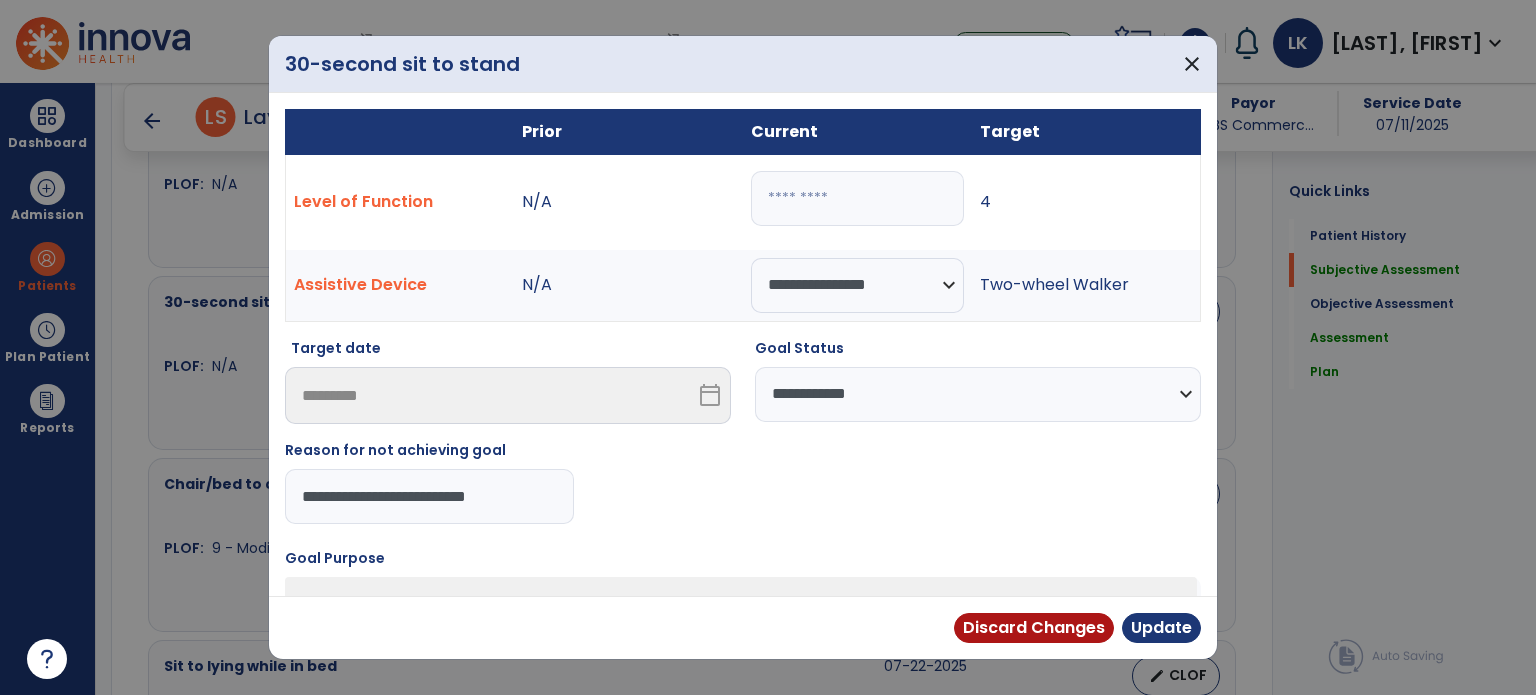 type on "**********" 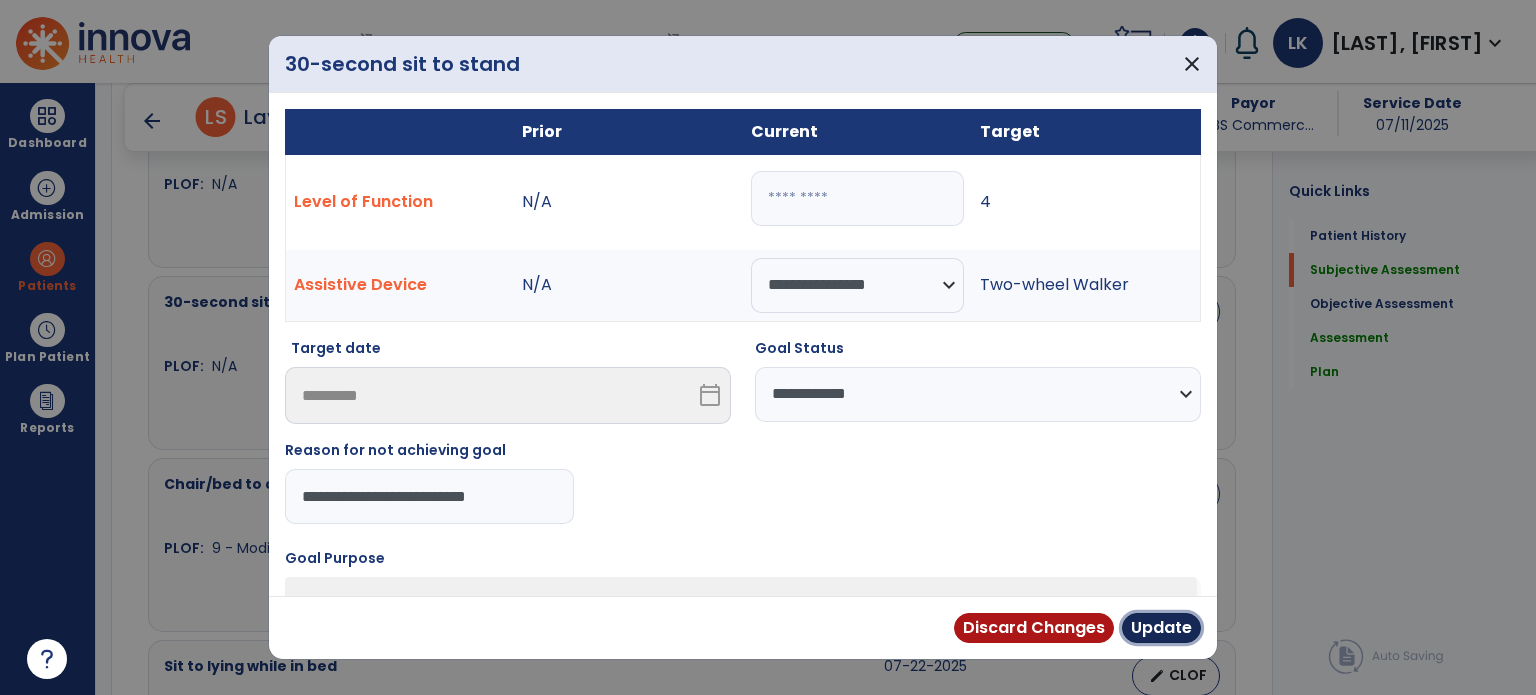 click on "Update" at bounding box center [1161, 628] 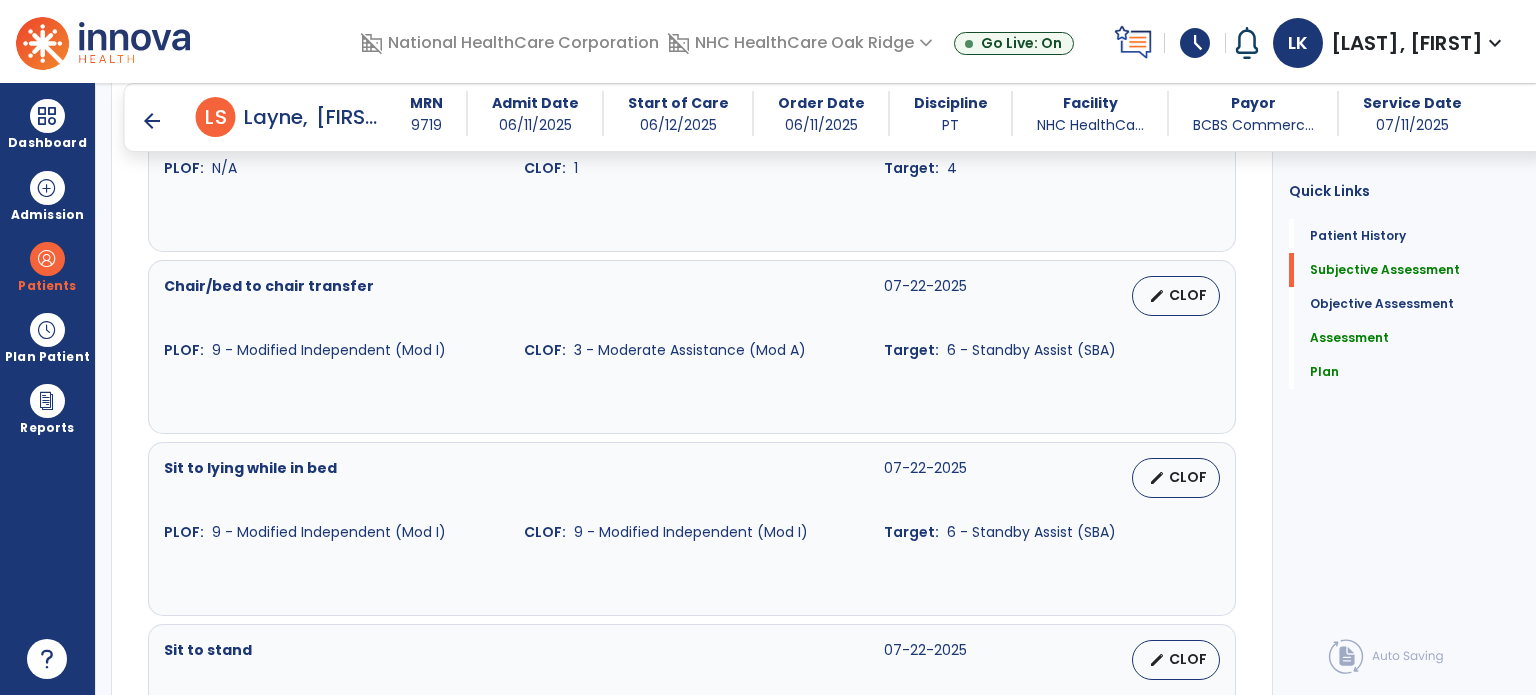 scroll, scrollTop: 1100, scrollLeft: 0, axis: vertical 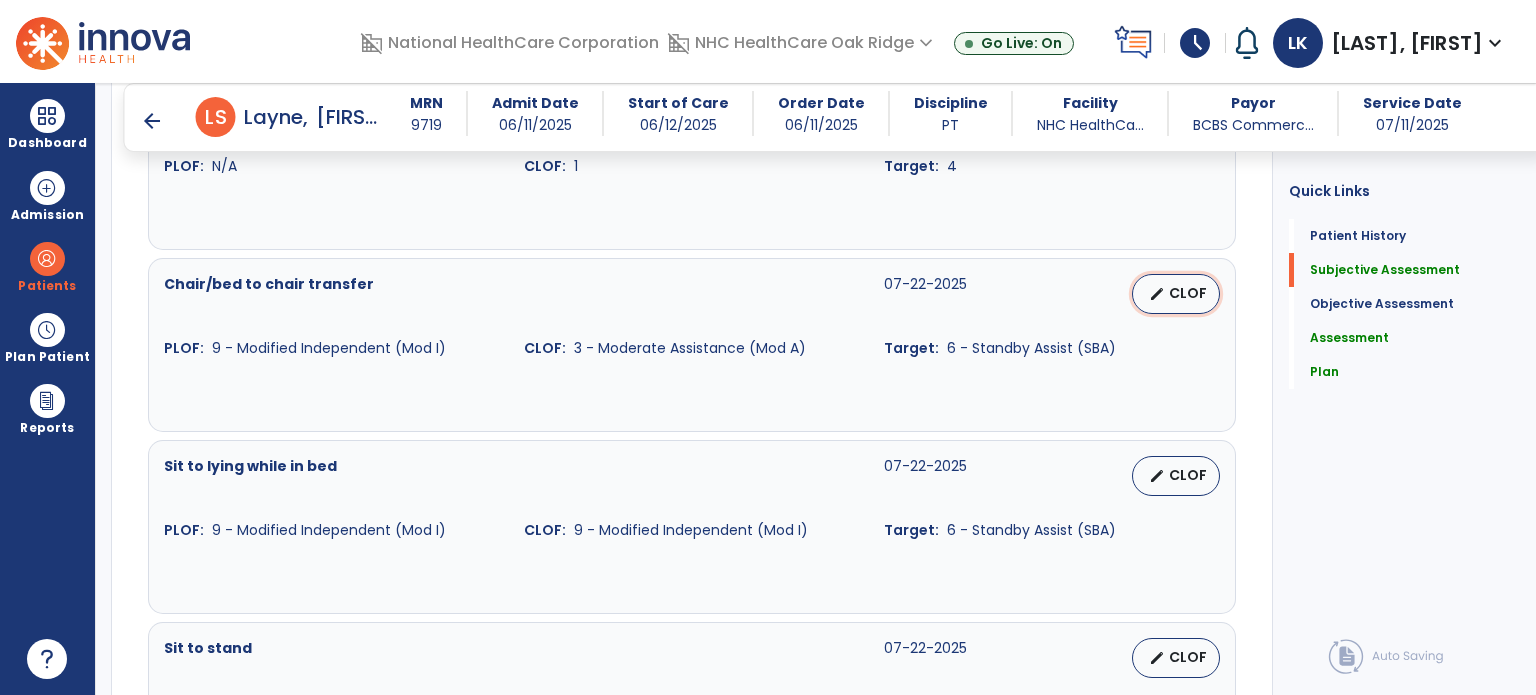 click on "edit" at bounding box center (1157, 294) 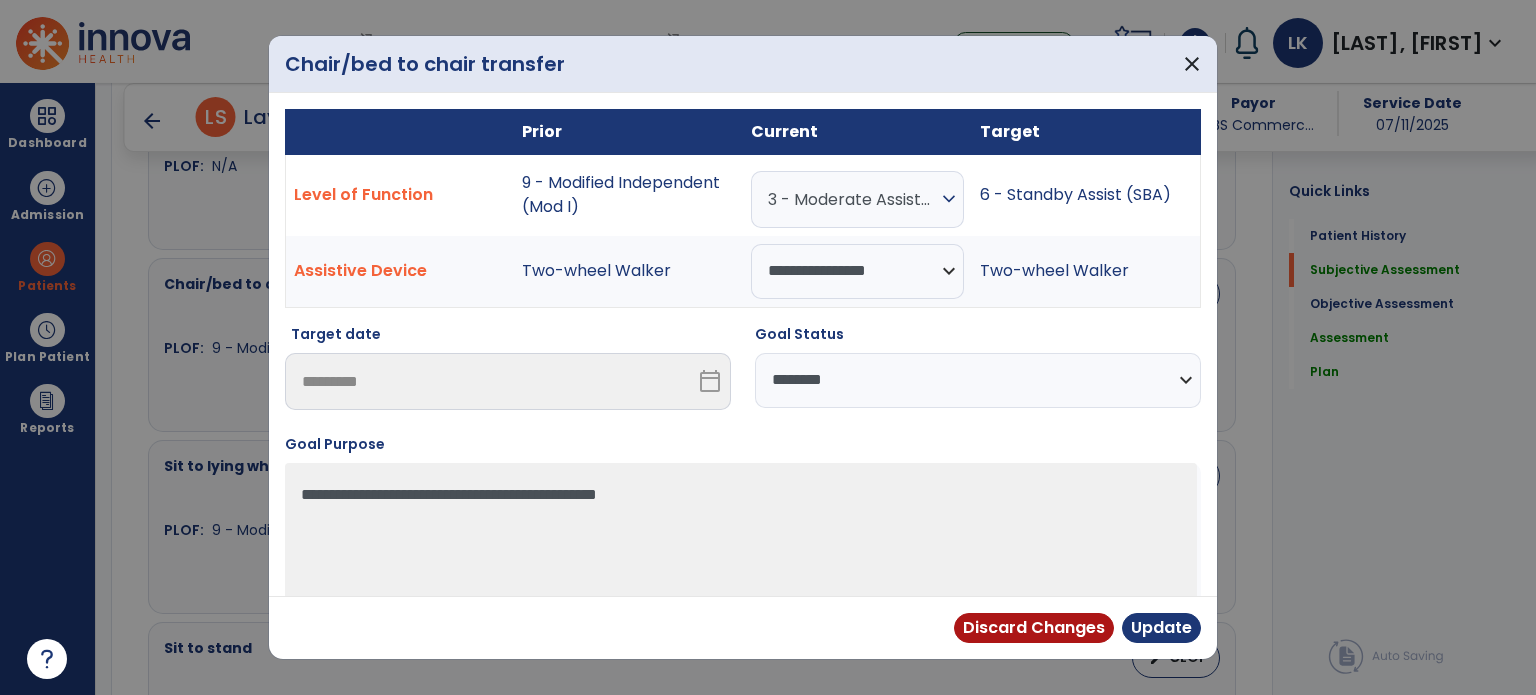 click on "expand_more" at bounding box center (949, 199) 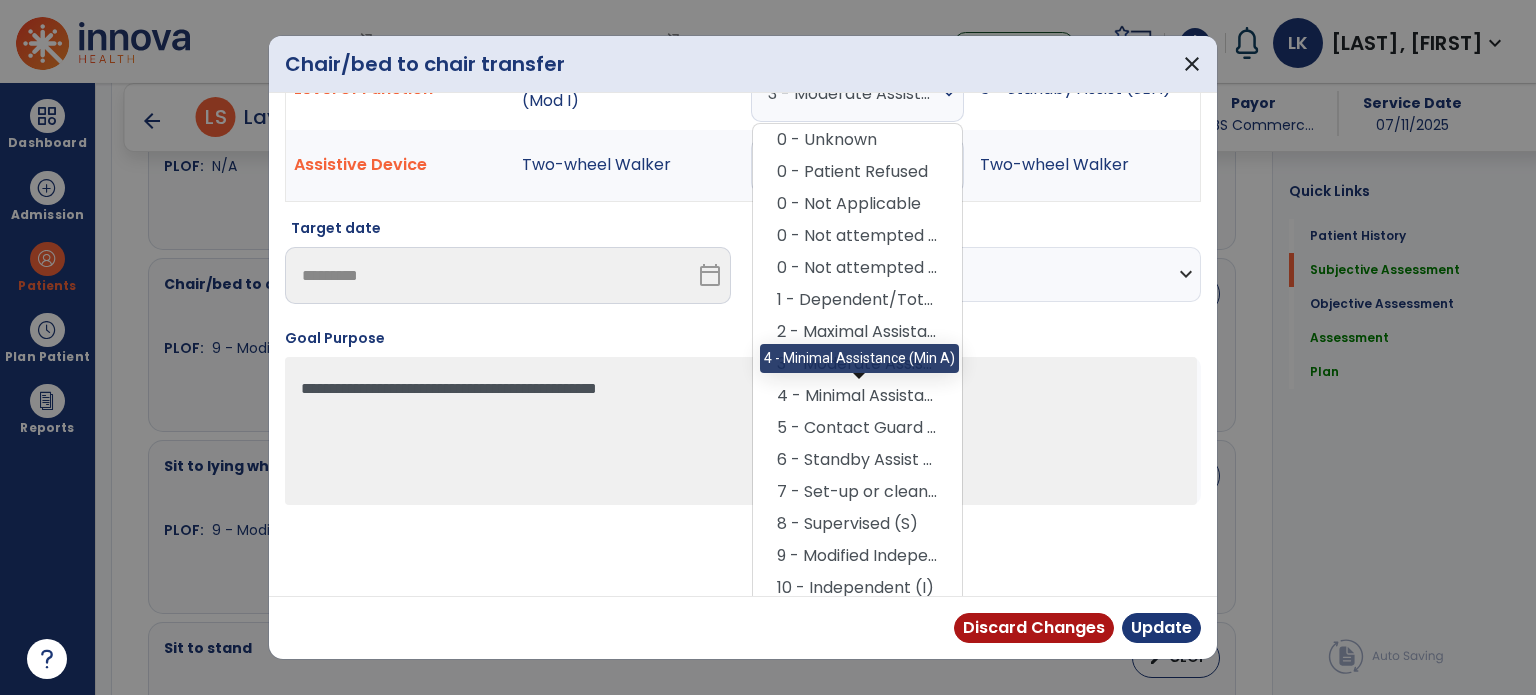 scroll, scrollTop: 112, scrollLeft: 0, axis: vertical 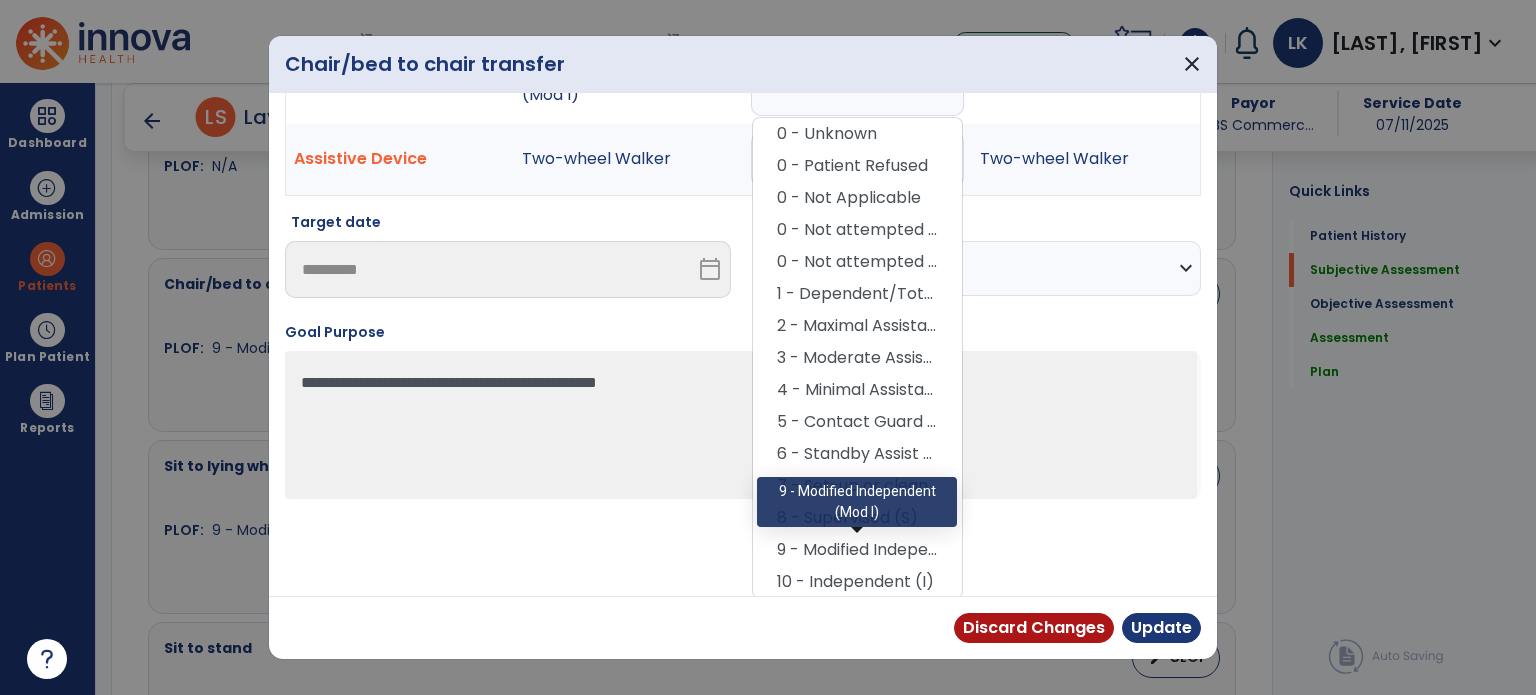 drag, startPoint x: 835, startPoint y: 542, endPoint x: 860, endPoint y: 490, distance: 57.697487 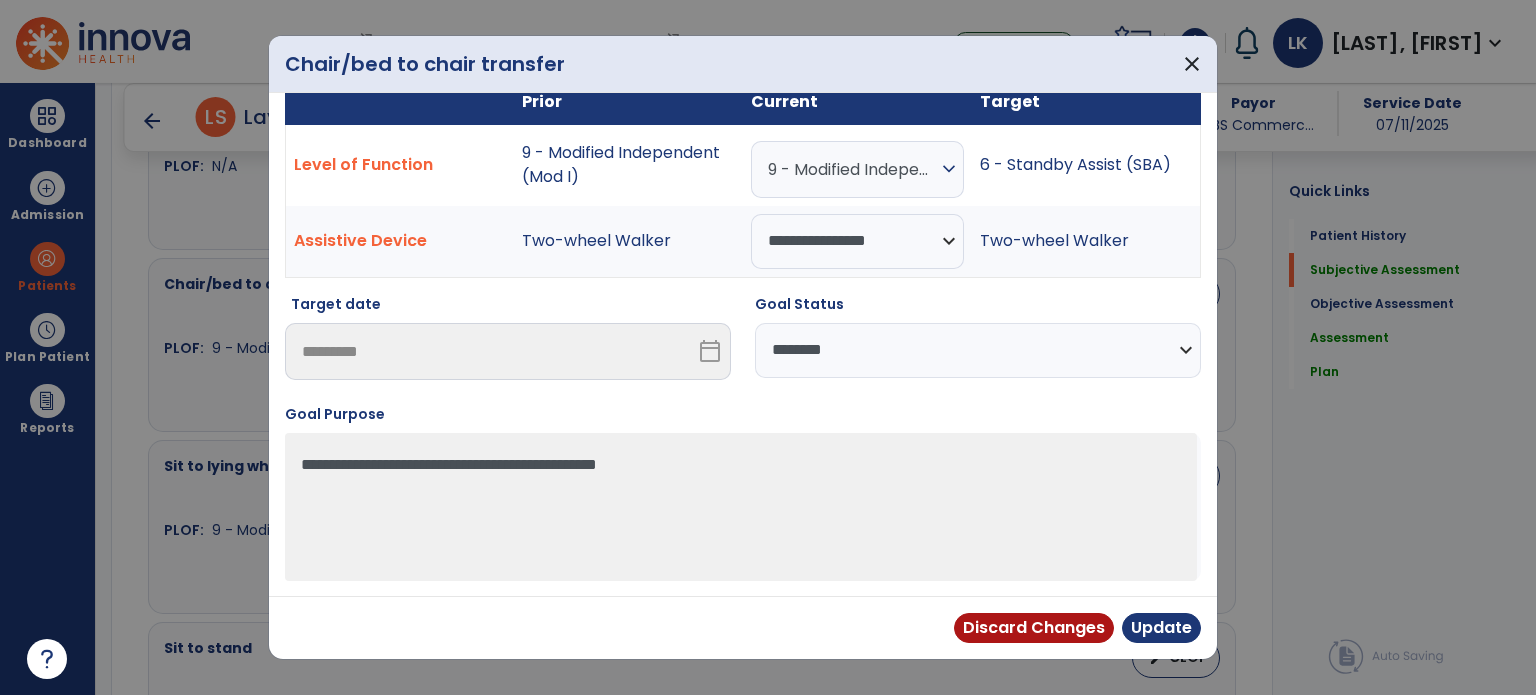 scroll, scrollTop: 28, scrollLeft: 0, axis: vertical 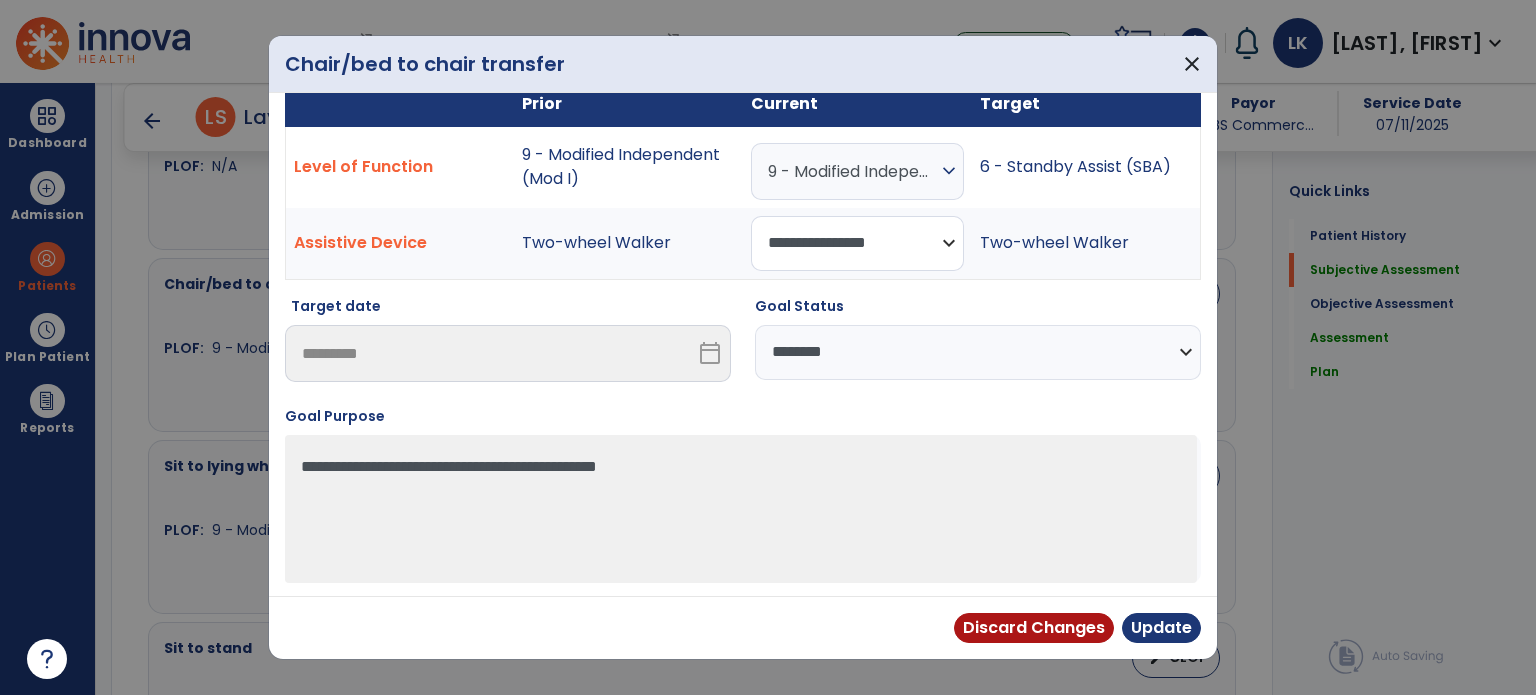 click on "**********" at bounding box center [857, 243] 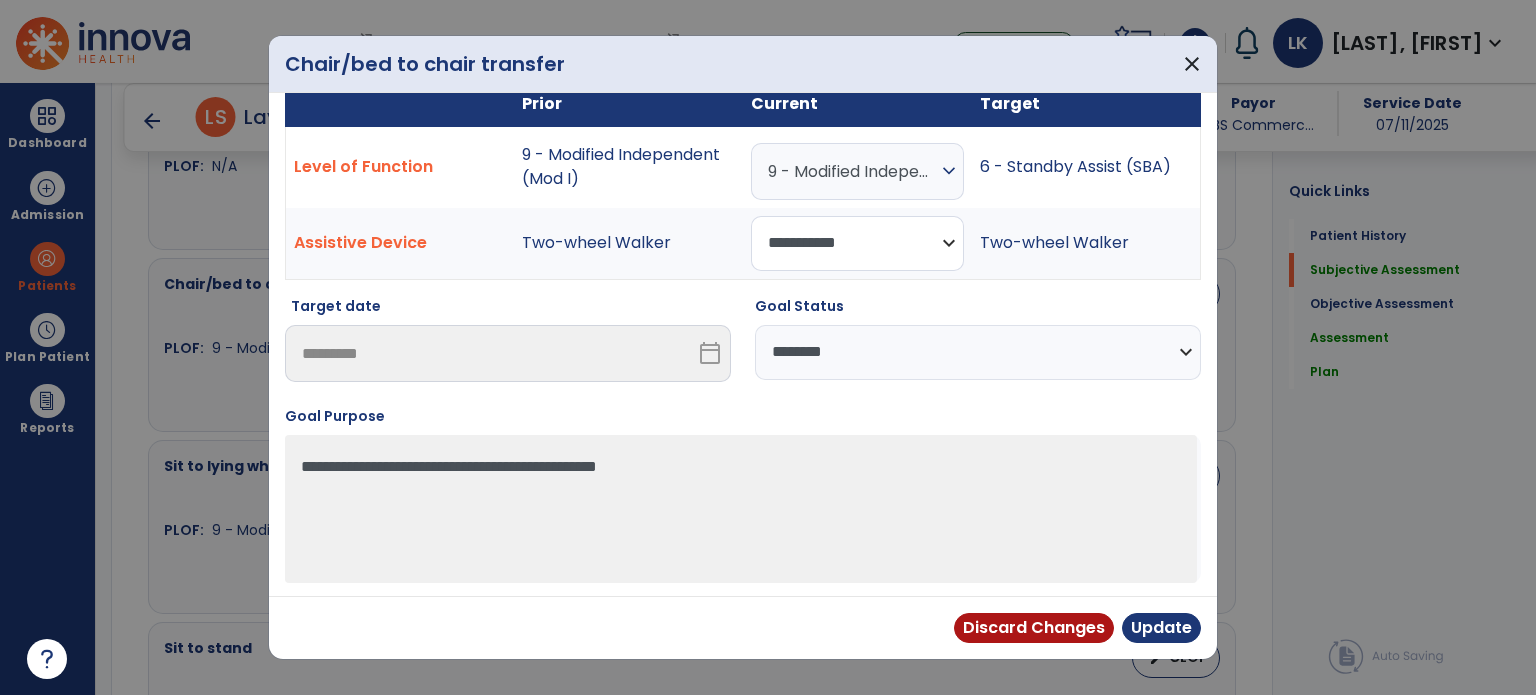 click on "**********" at bounding box center (857, 243) 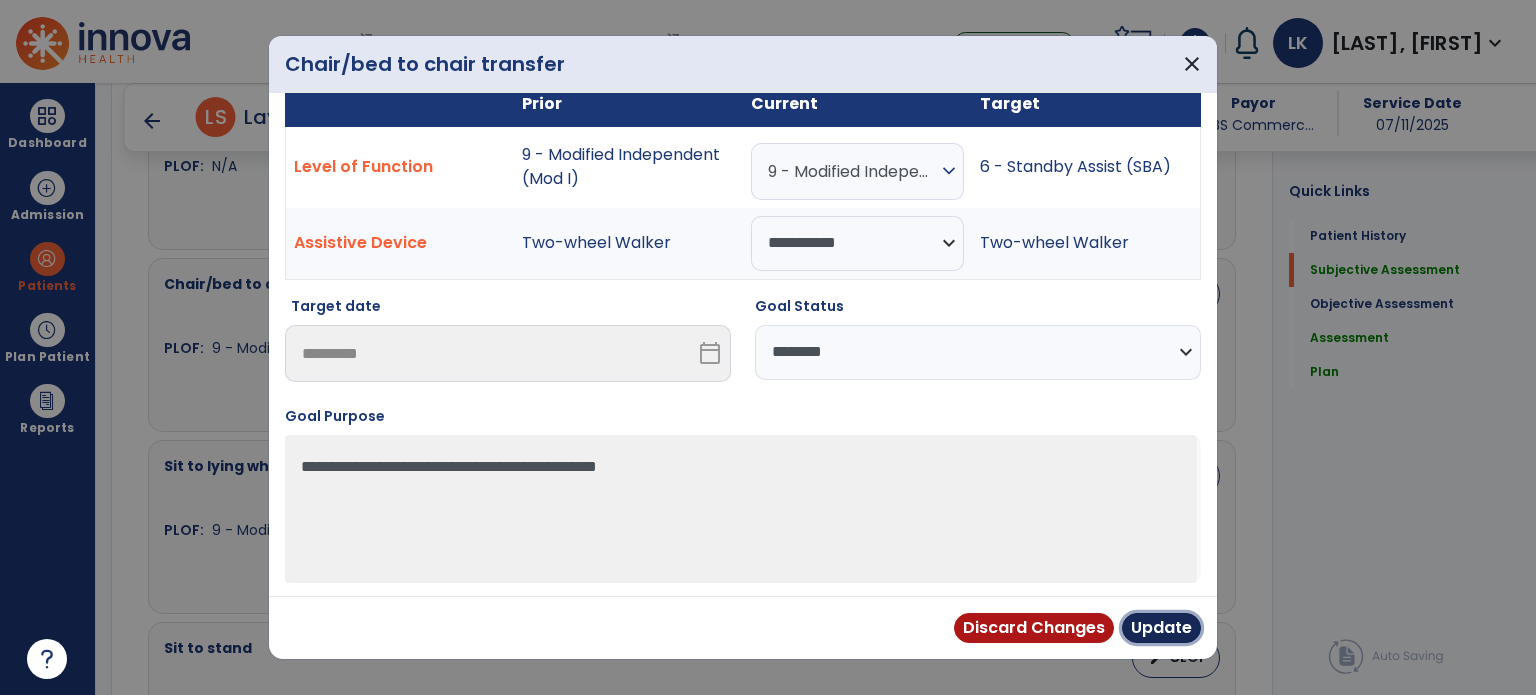 click on "Update" at bounding box center (1161, 628) 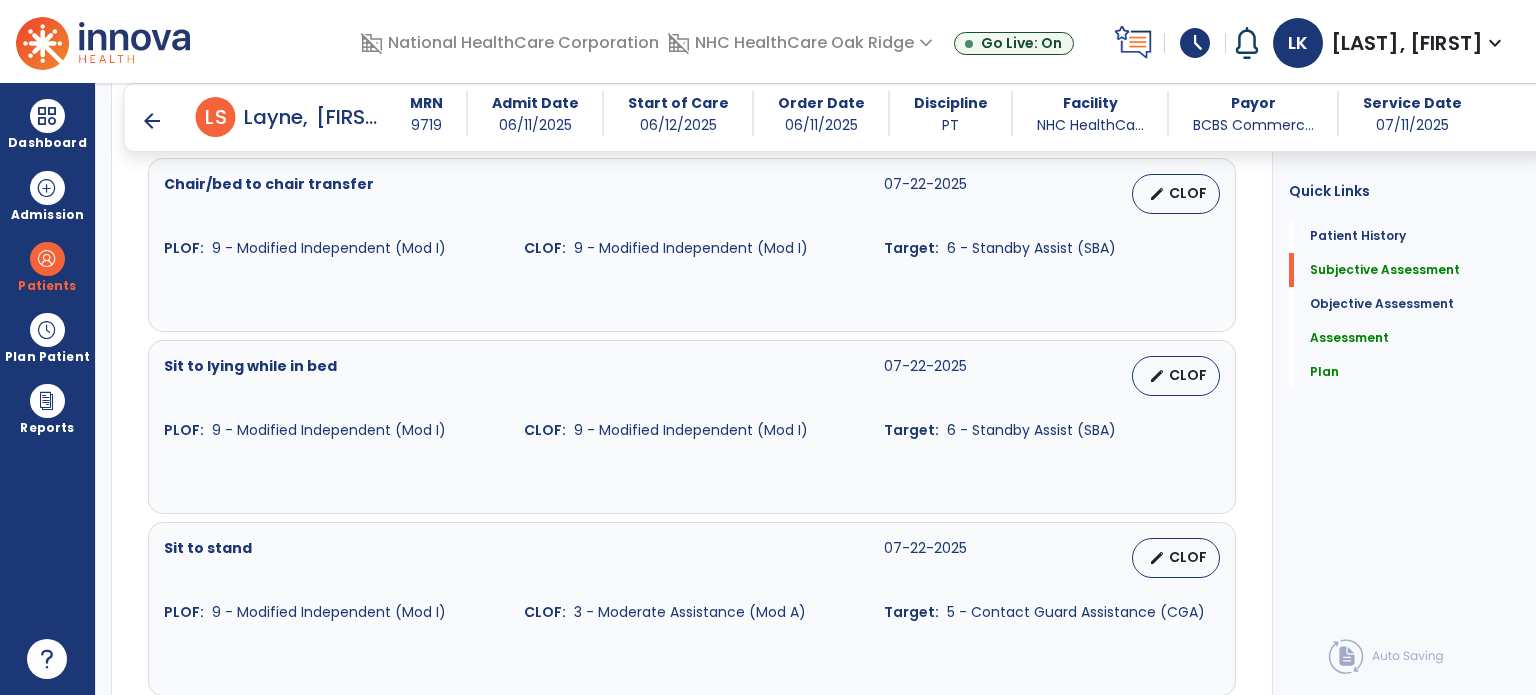 scroll, scrollTop: 1100, scrollLeft: 0, axis: vertical 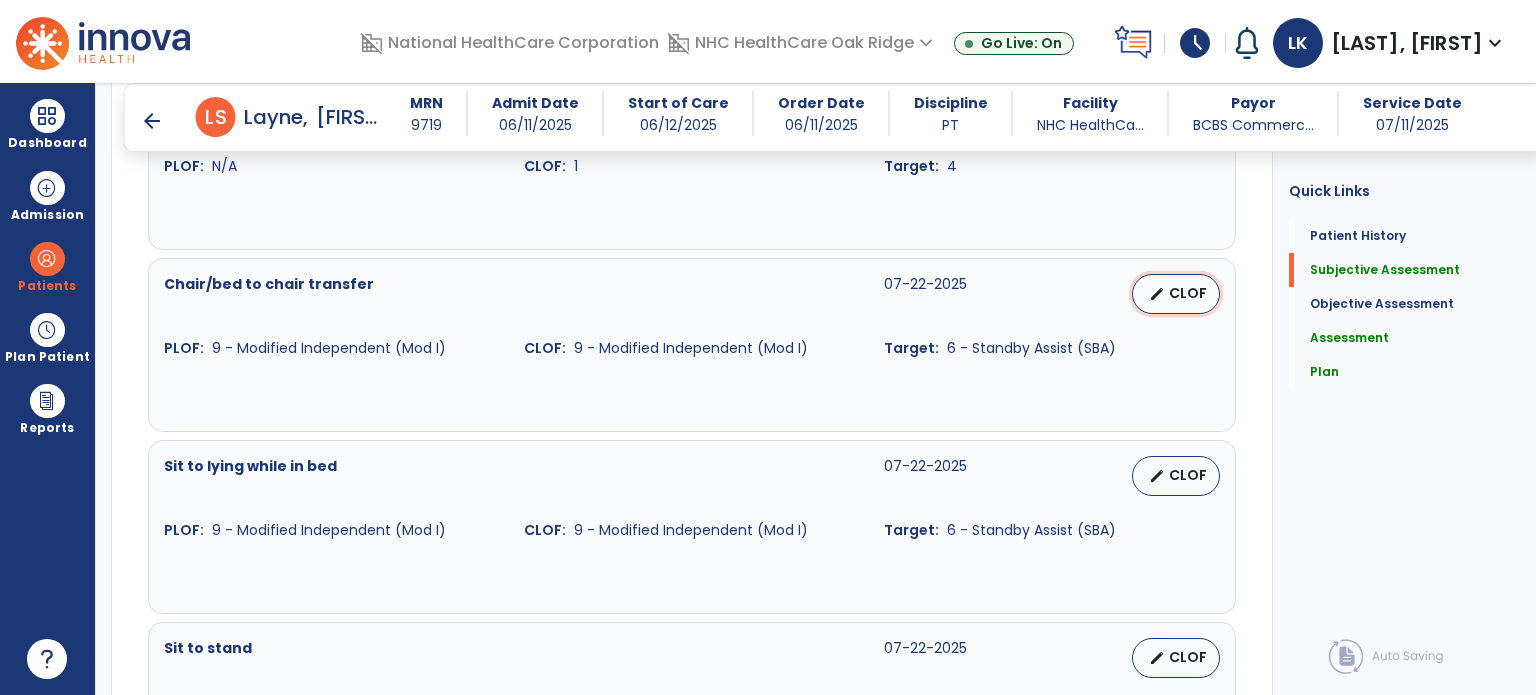 click on "edit" at bounding box center [1157, 294] 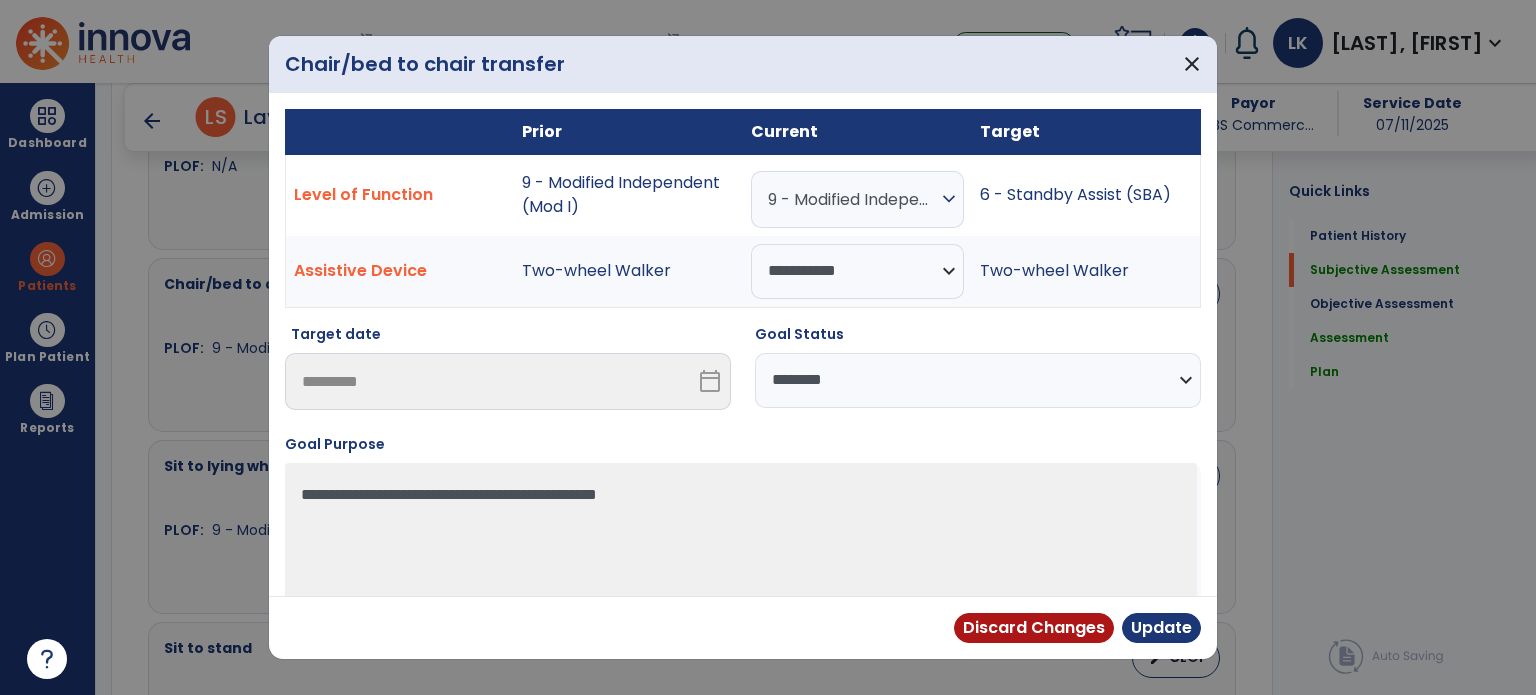 click on "**********" at bounding box center [978, 380] 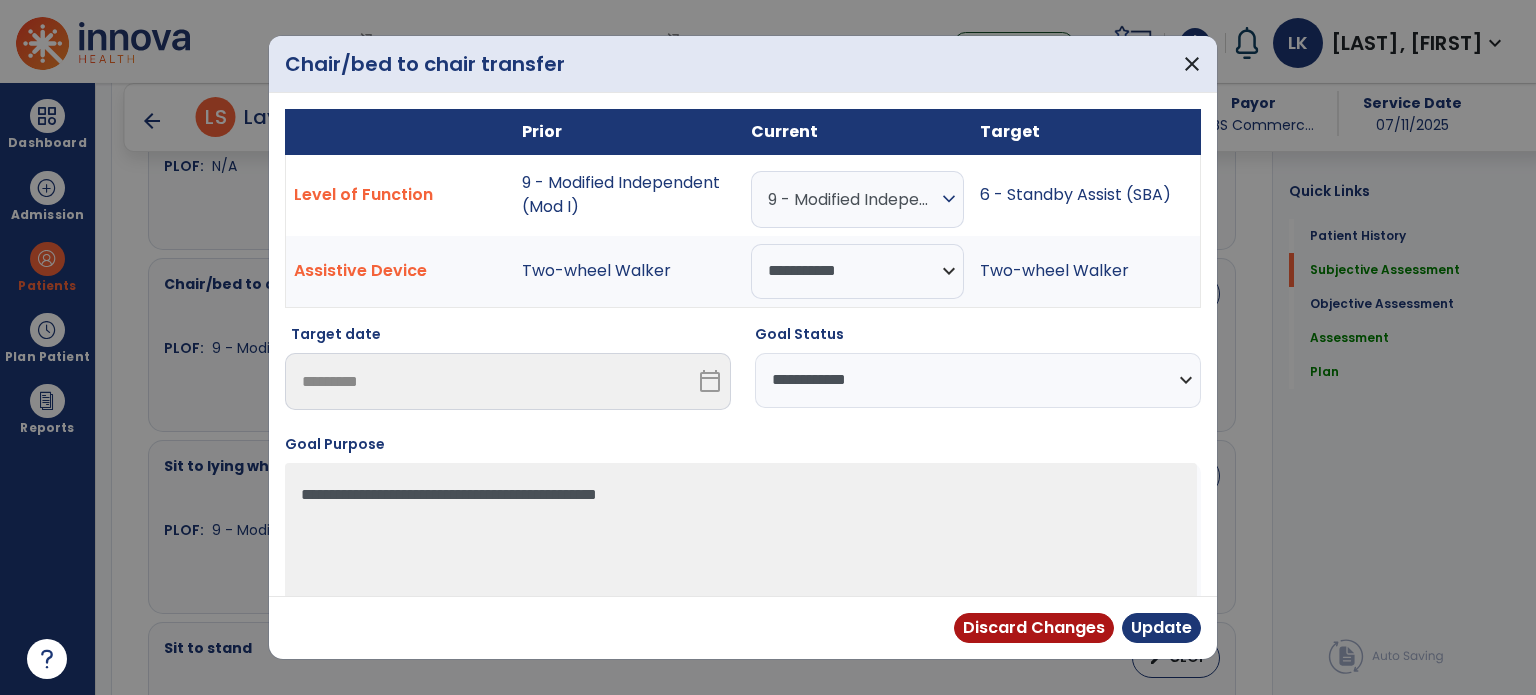 click on "**********" at bounding box center [978, 380] 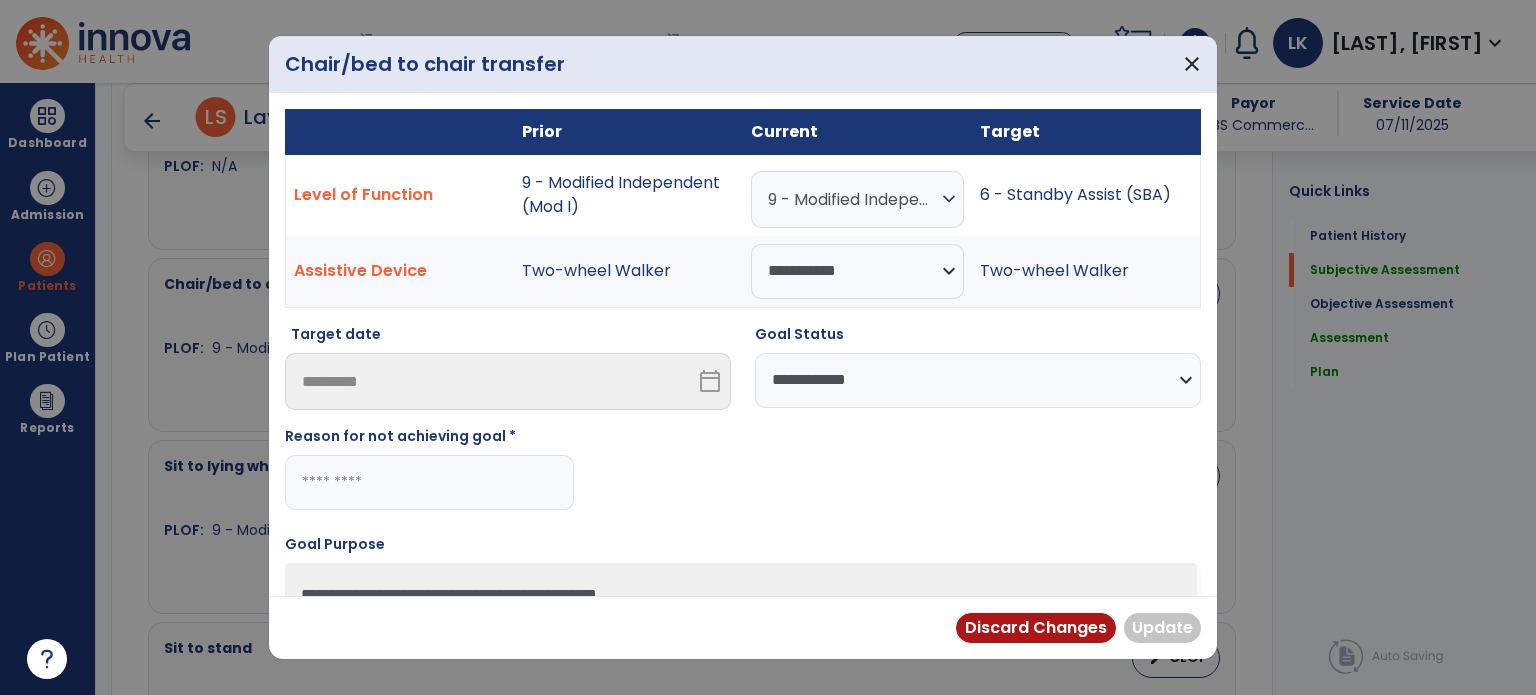 click on "9 - Modified Independent (Mod I)" at bounding box center (852, 199) 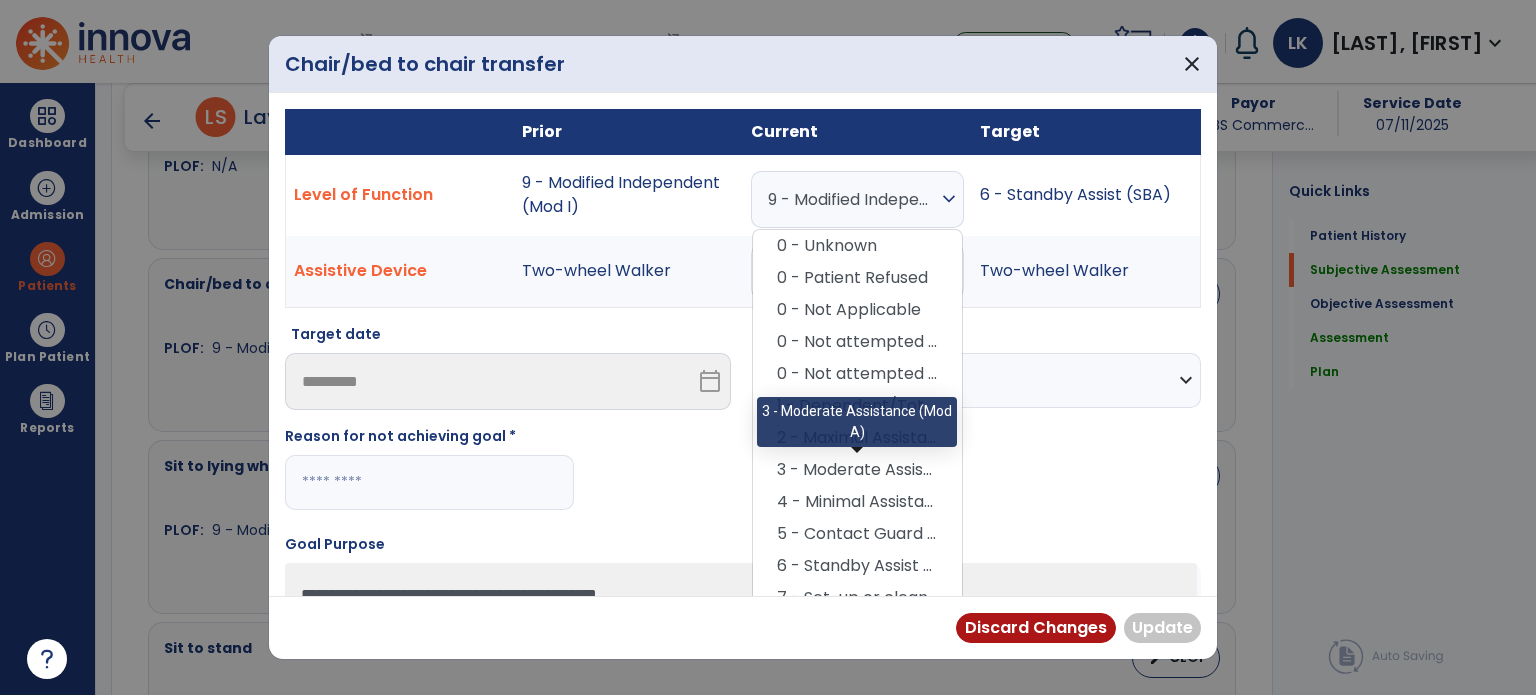 click on "3 - Moderate Assistance (Mod A)" at bounding box center [857, 470] 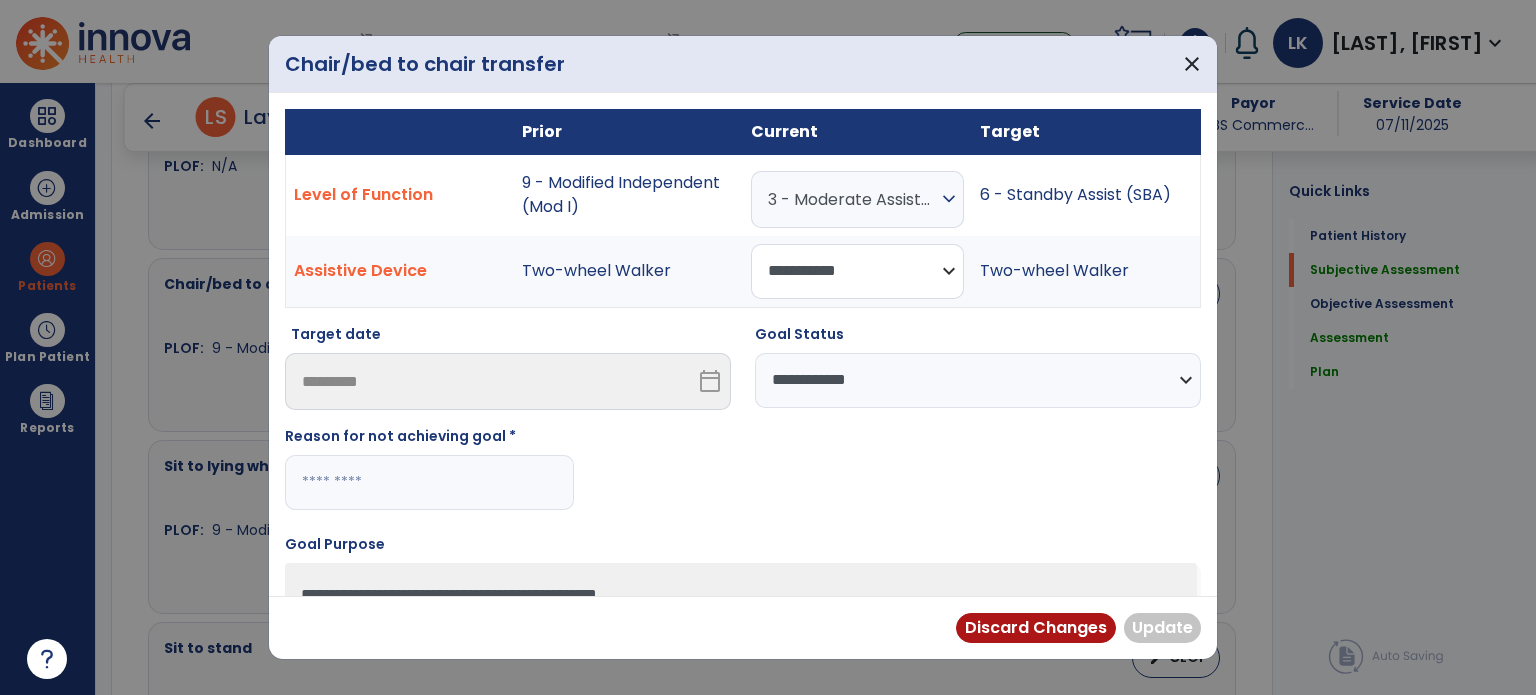 click on "**********" at bounding box center [857, 271] 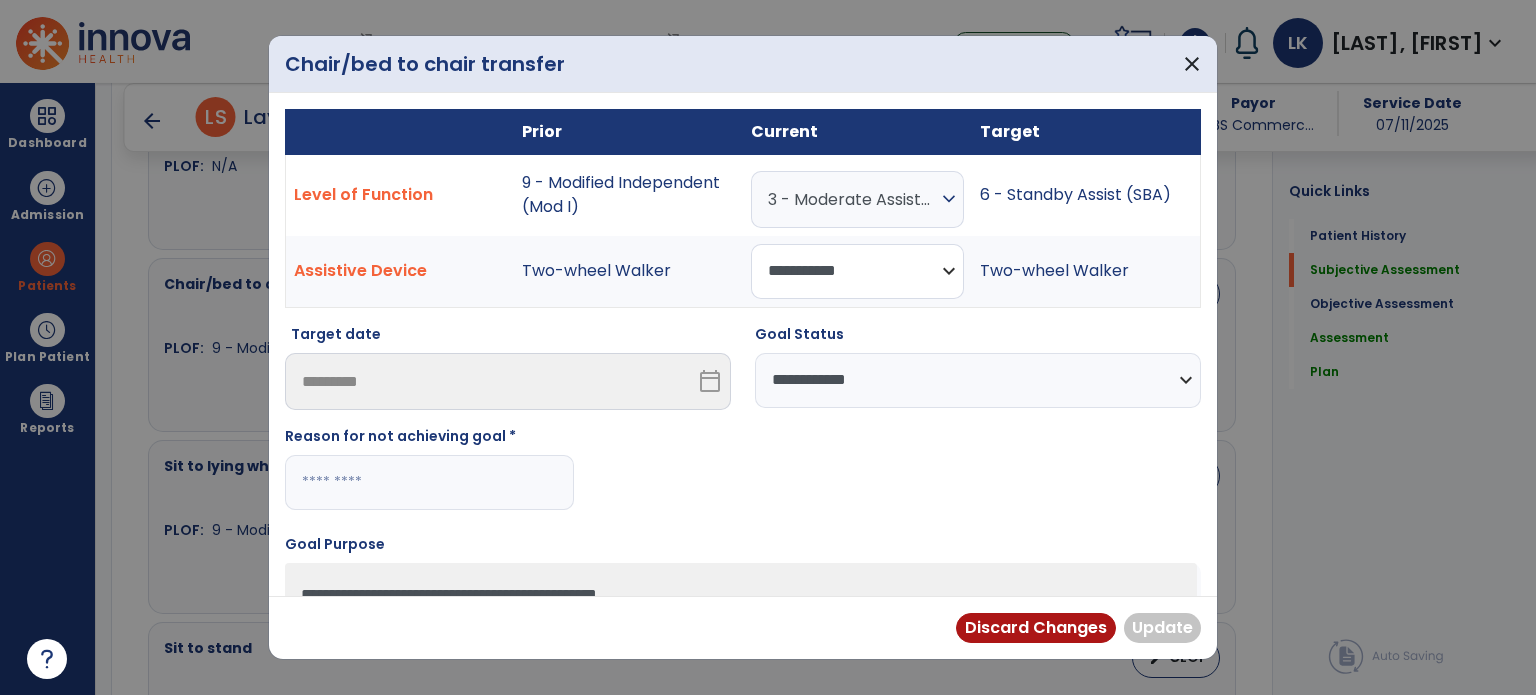 select on "**********" 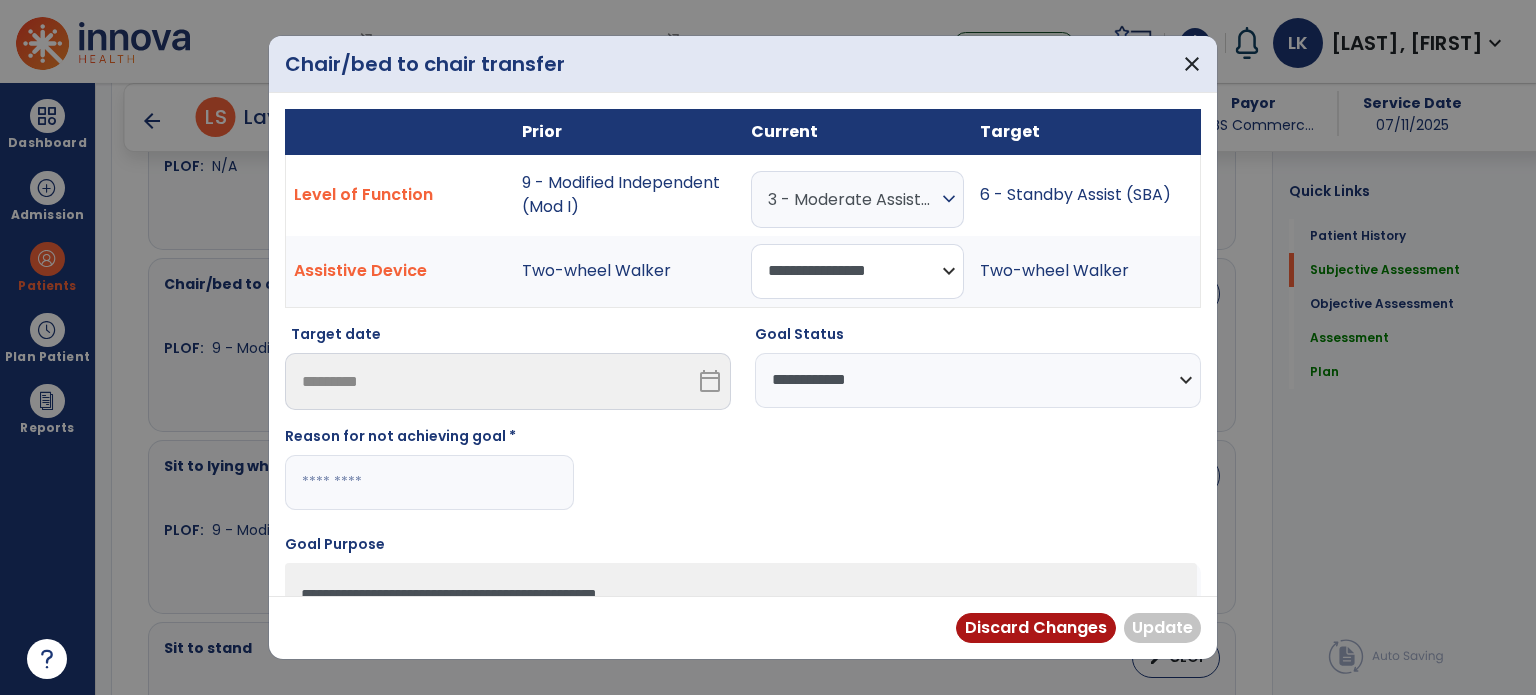 click on "**********" at bounding box center (857, 271) 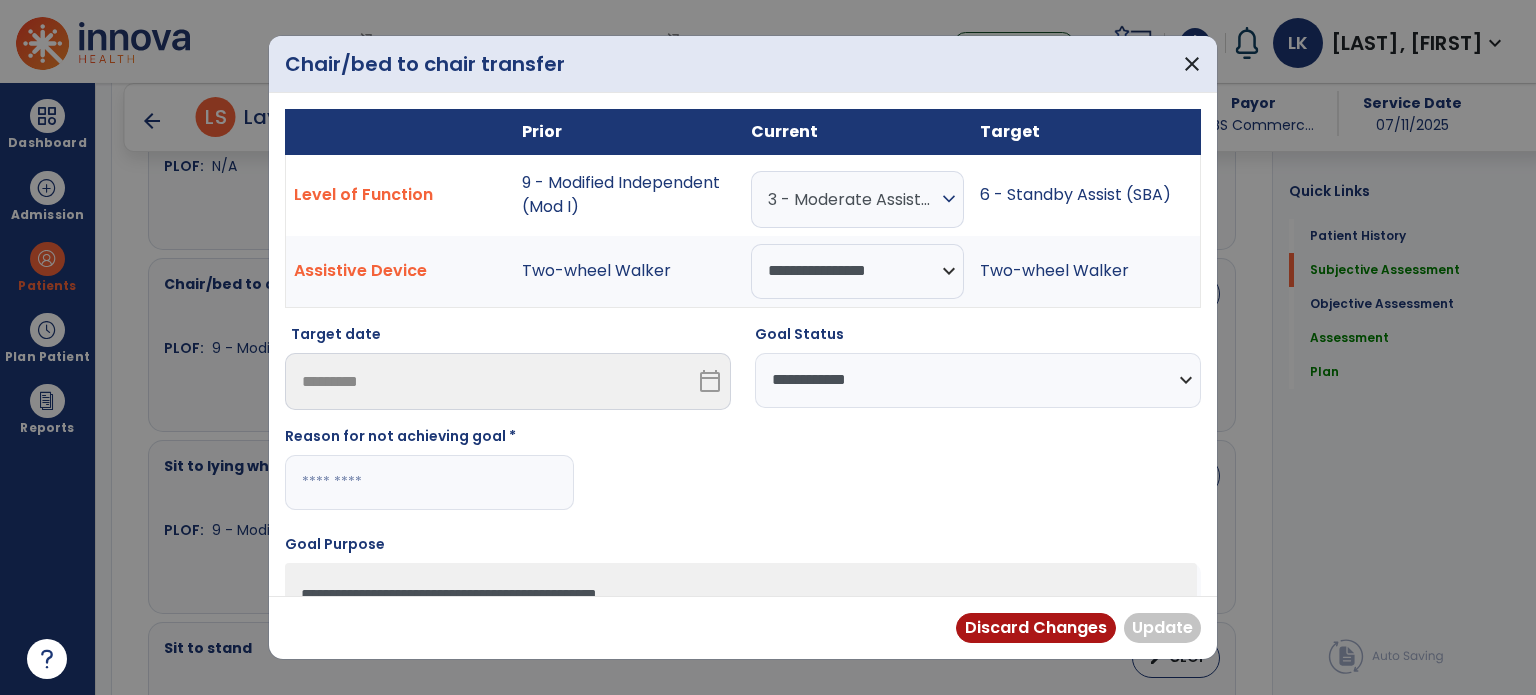 click at bounding box center [429, 482] 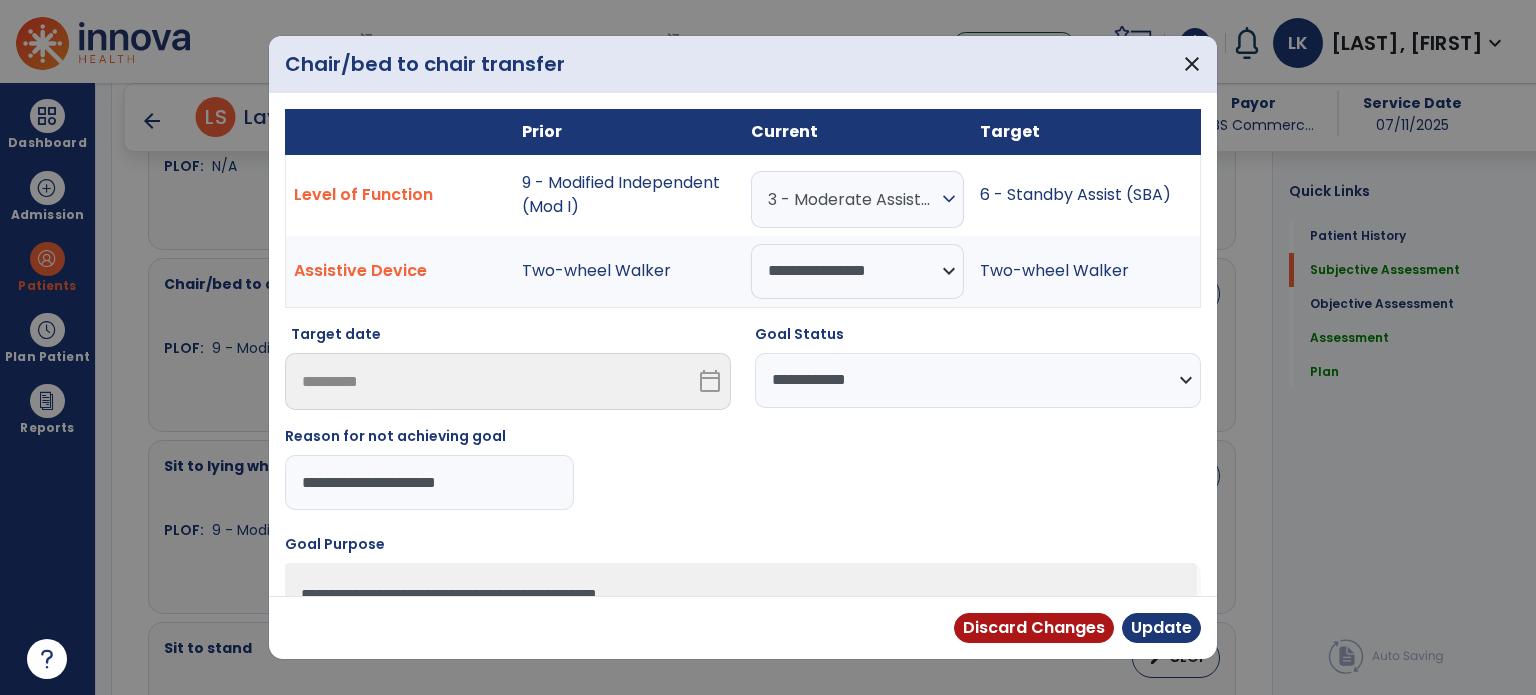 type on "**********" 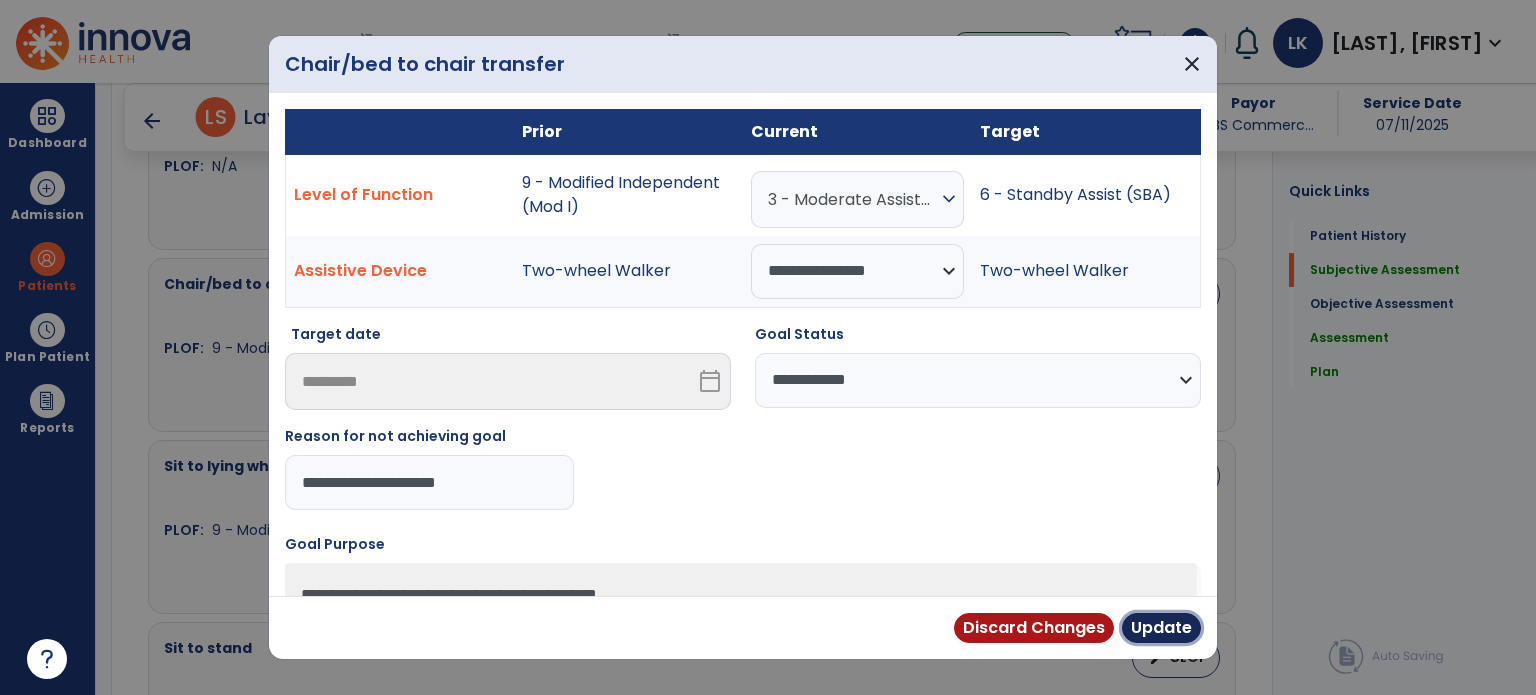 click on "Update" at bounding box center (1161, 628) 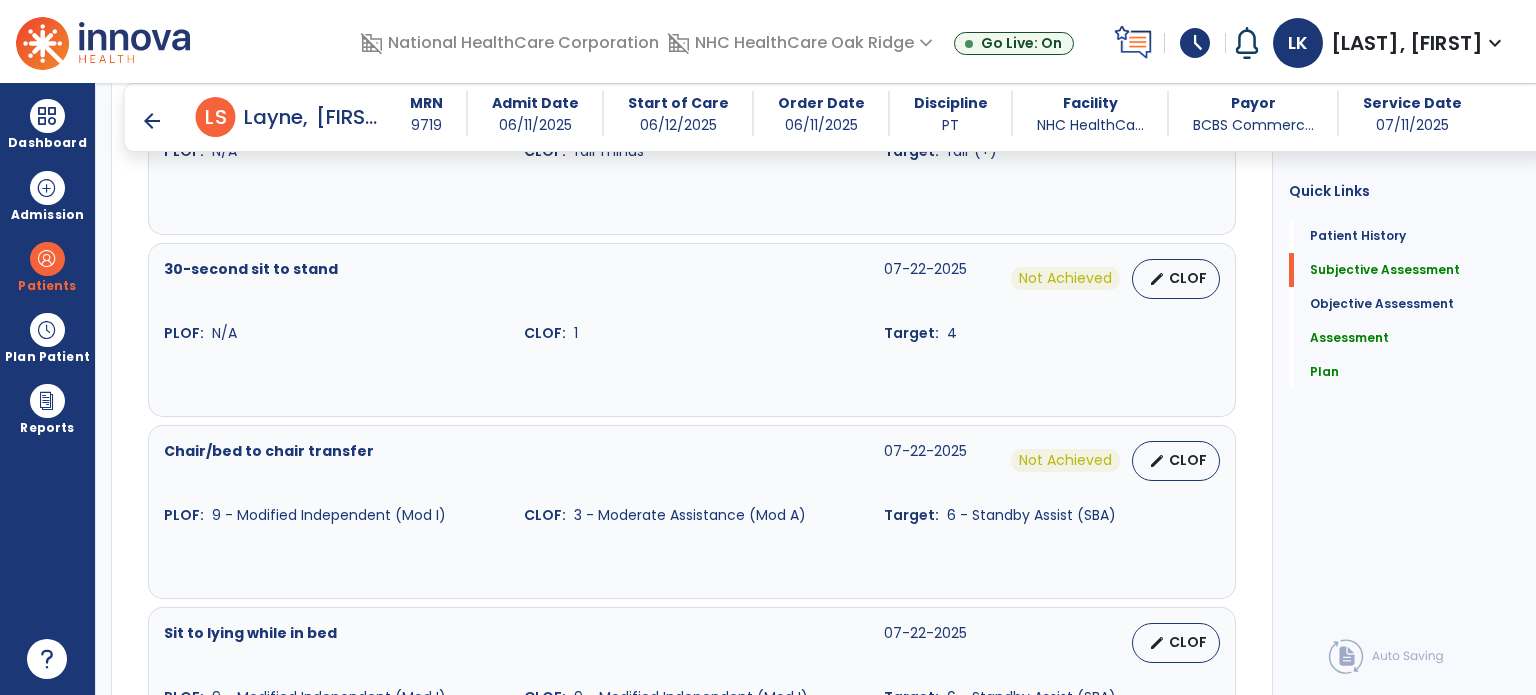 scroll, scrollTop: 1200, scrollLeft: 0, axis: vertical 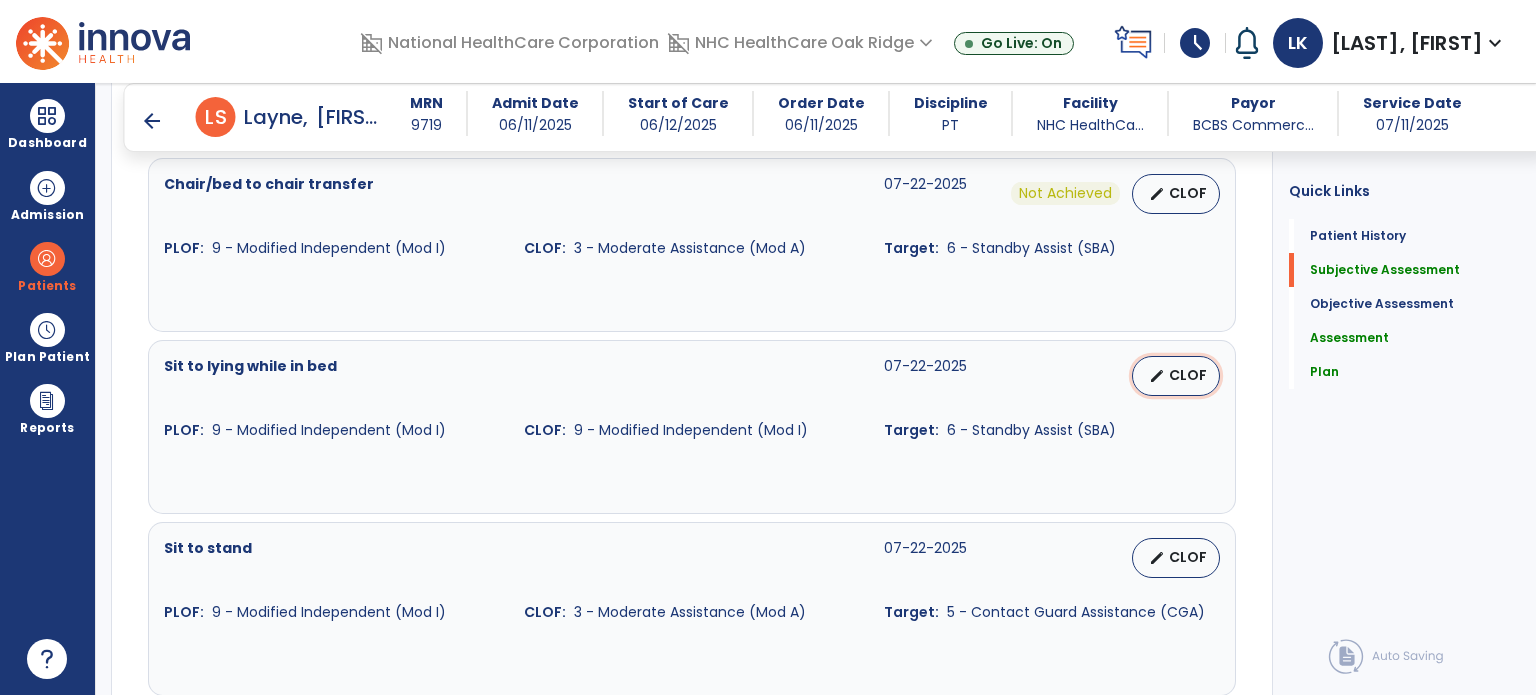 click on "edit" at bounding box center (1157, 376) 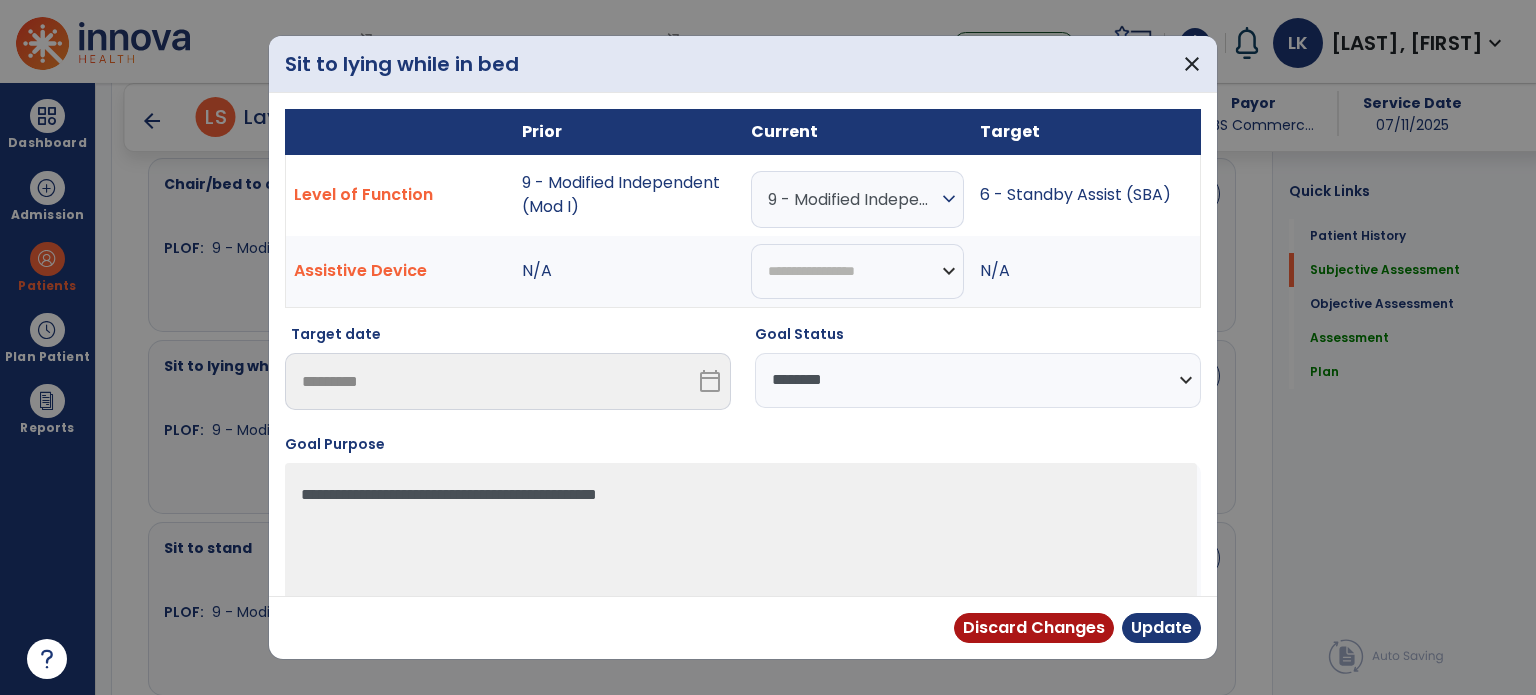 click on "**********" at bounding box center (978, 380) 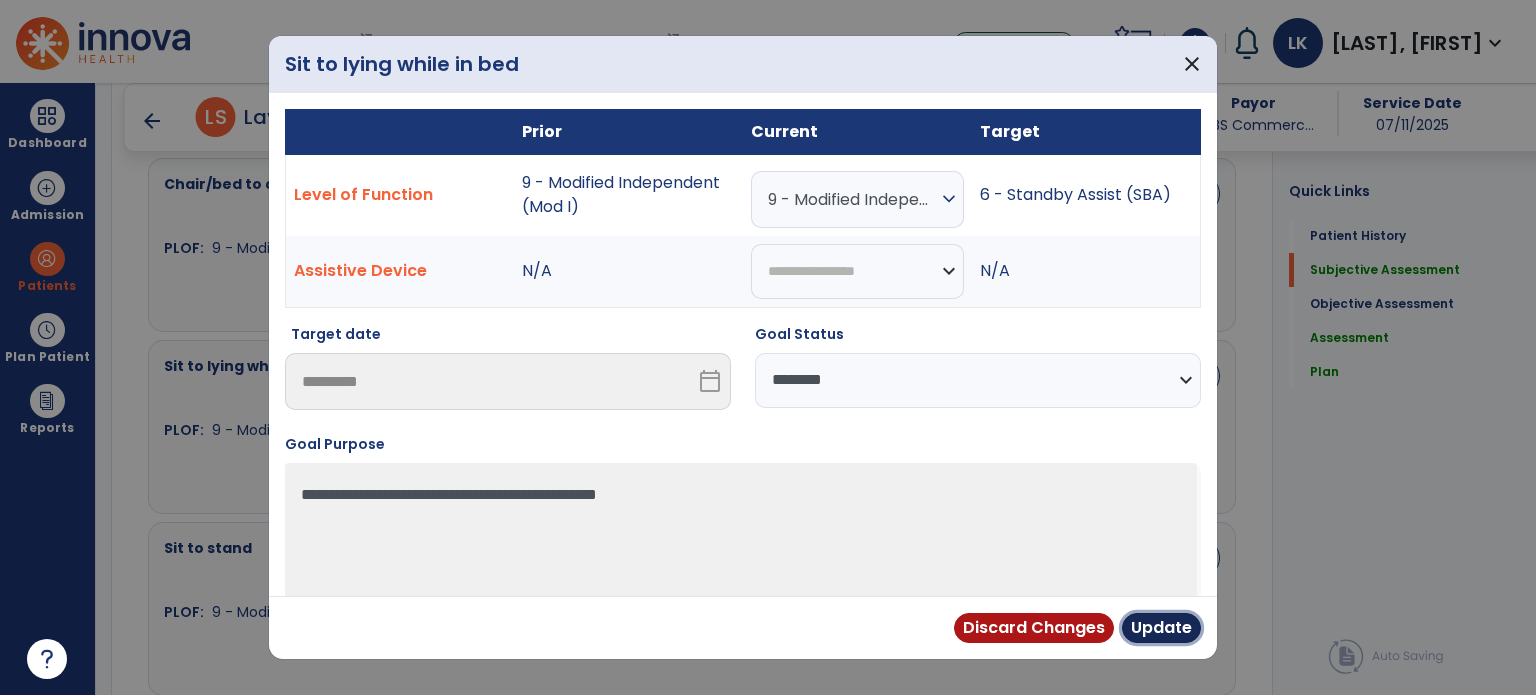 click on "Update" at bounding box center [1161, 628] 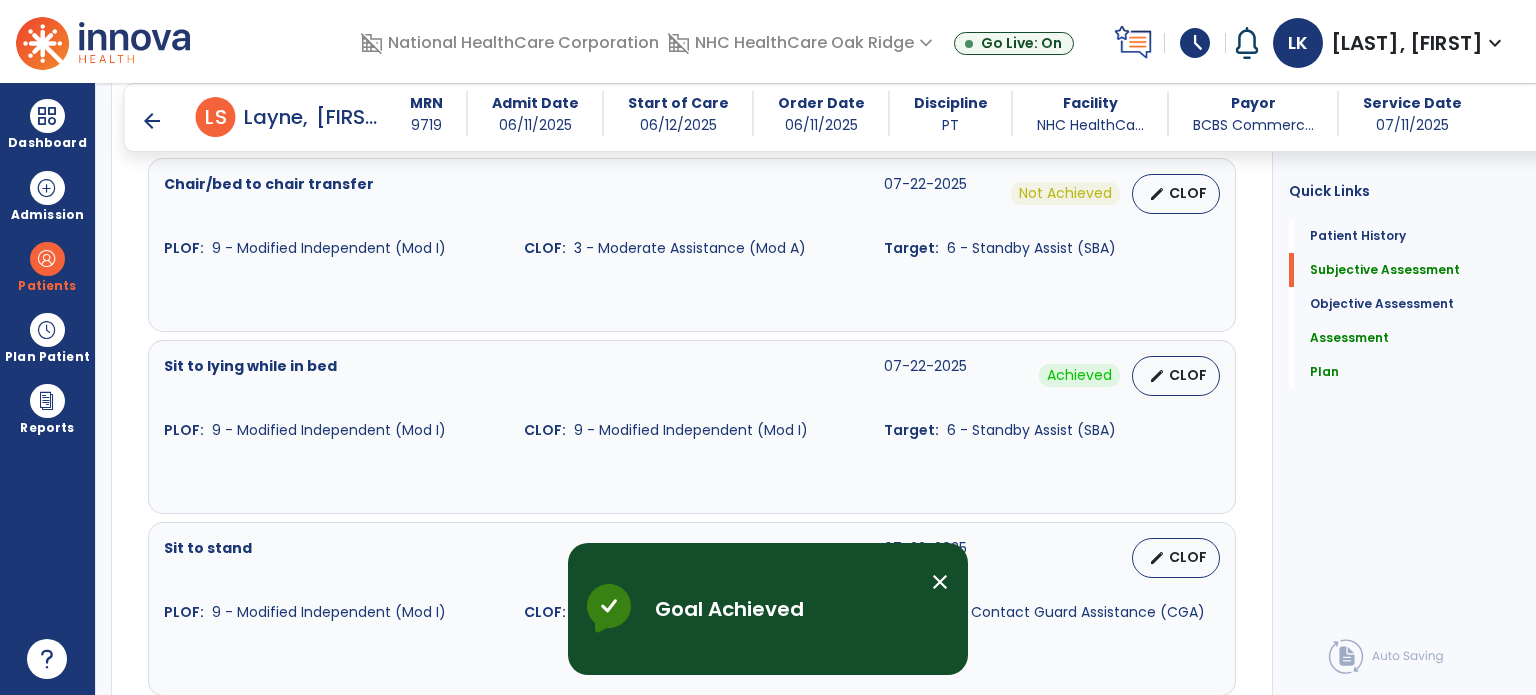 scroll, scrollTop: 1400, scrollLeft: 0, axis: vertical 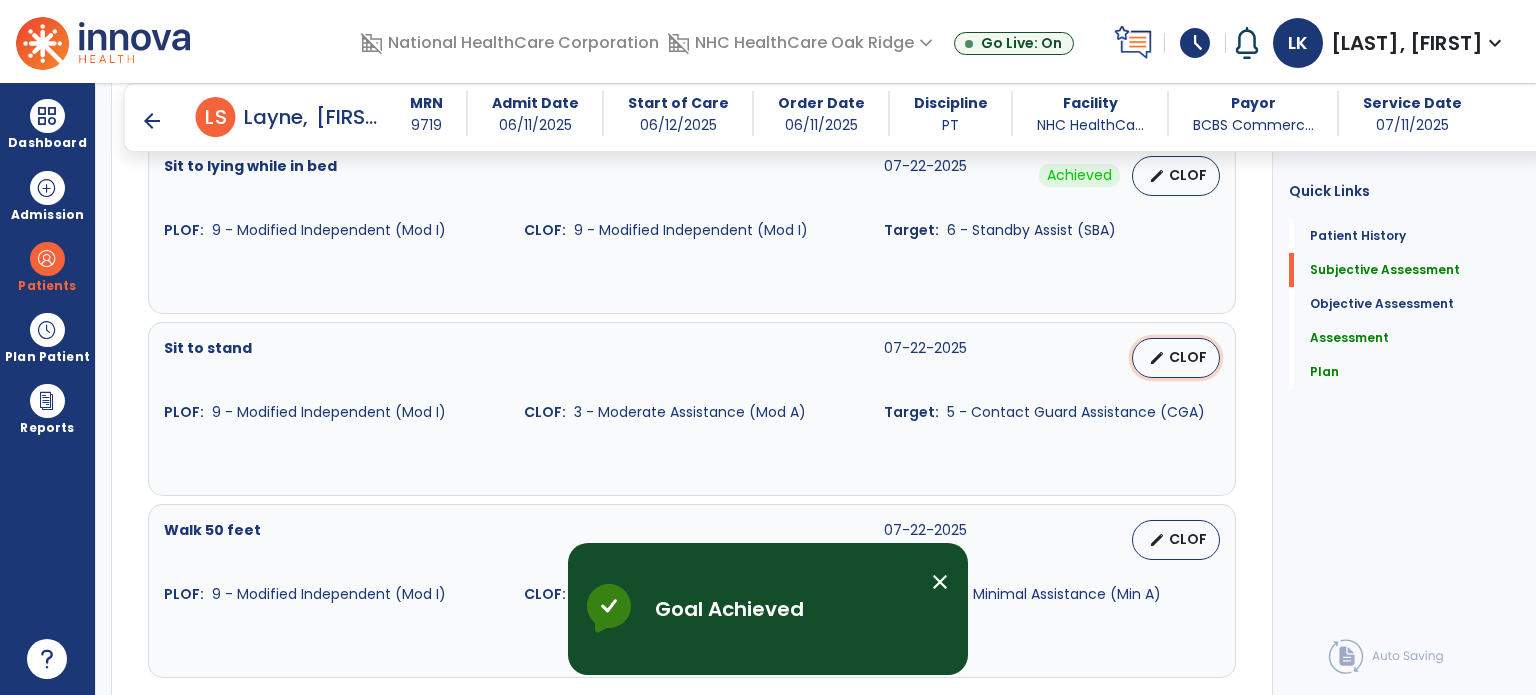 click on "edit" at bounding box center (1157, 358) 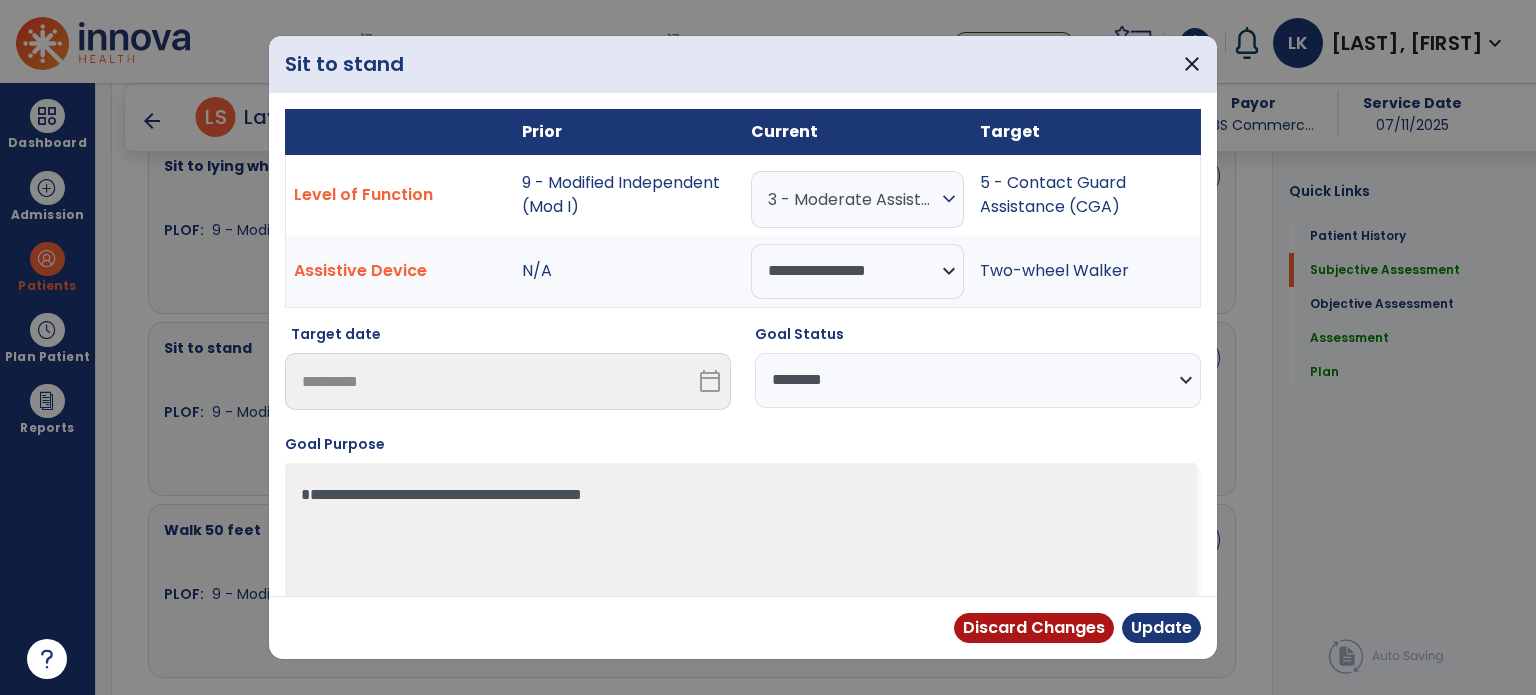 click on "**********" at bounding box center (978, 380) 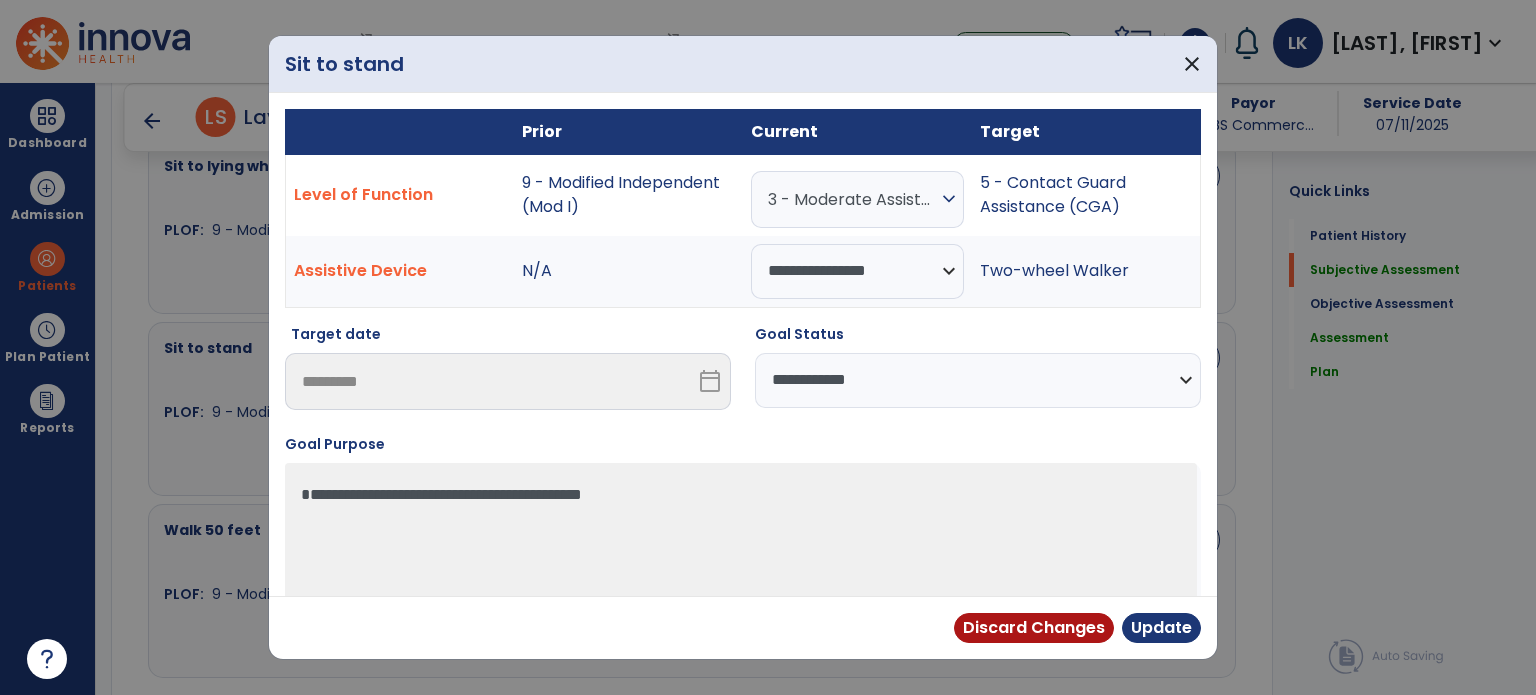 click on "**********" at bounding box center [978, 380] 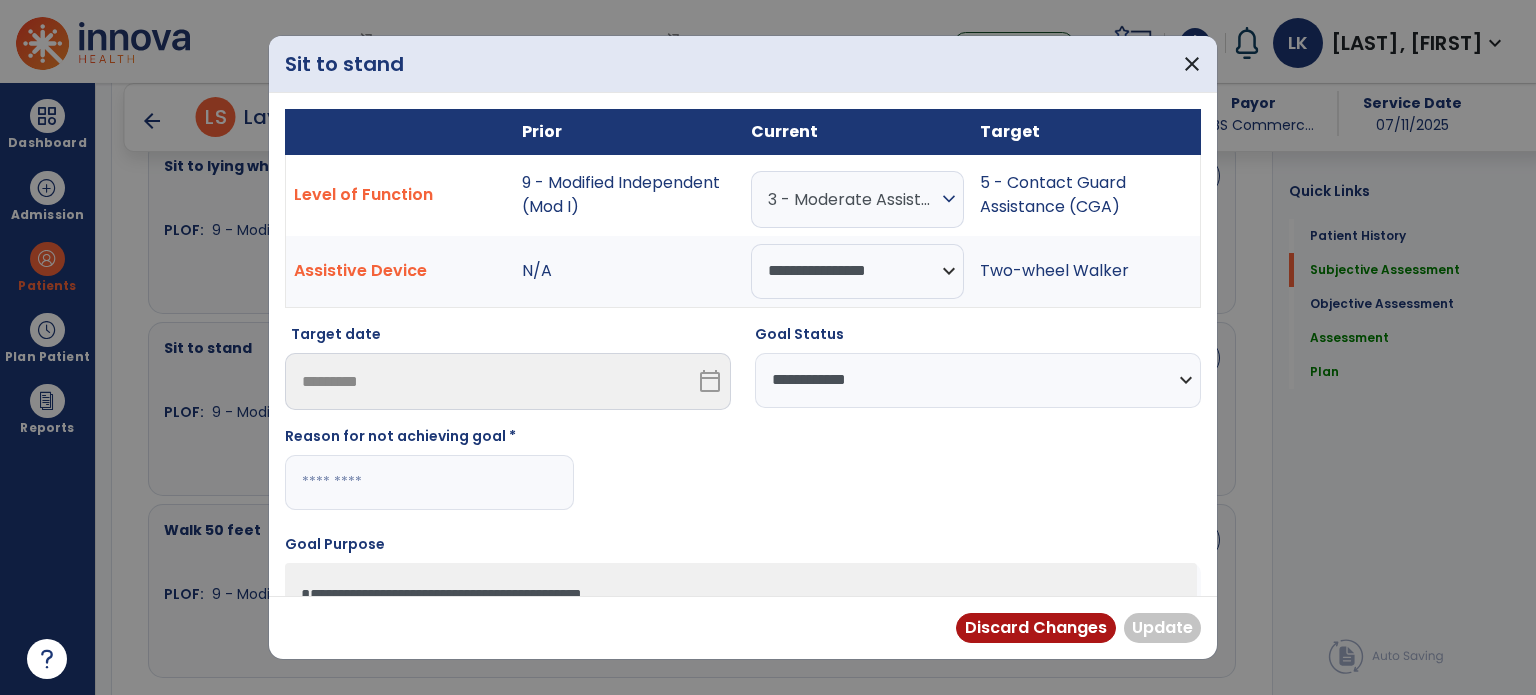 click at bounding box center (429, 482) 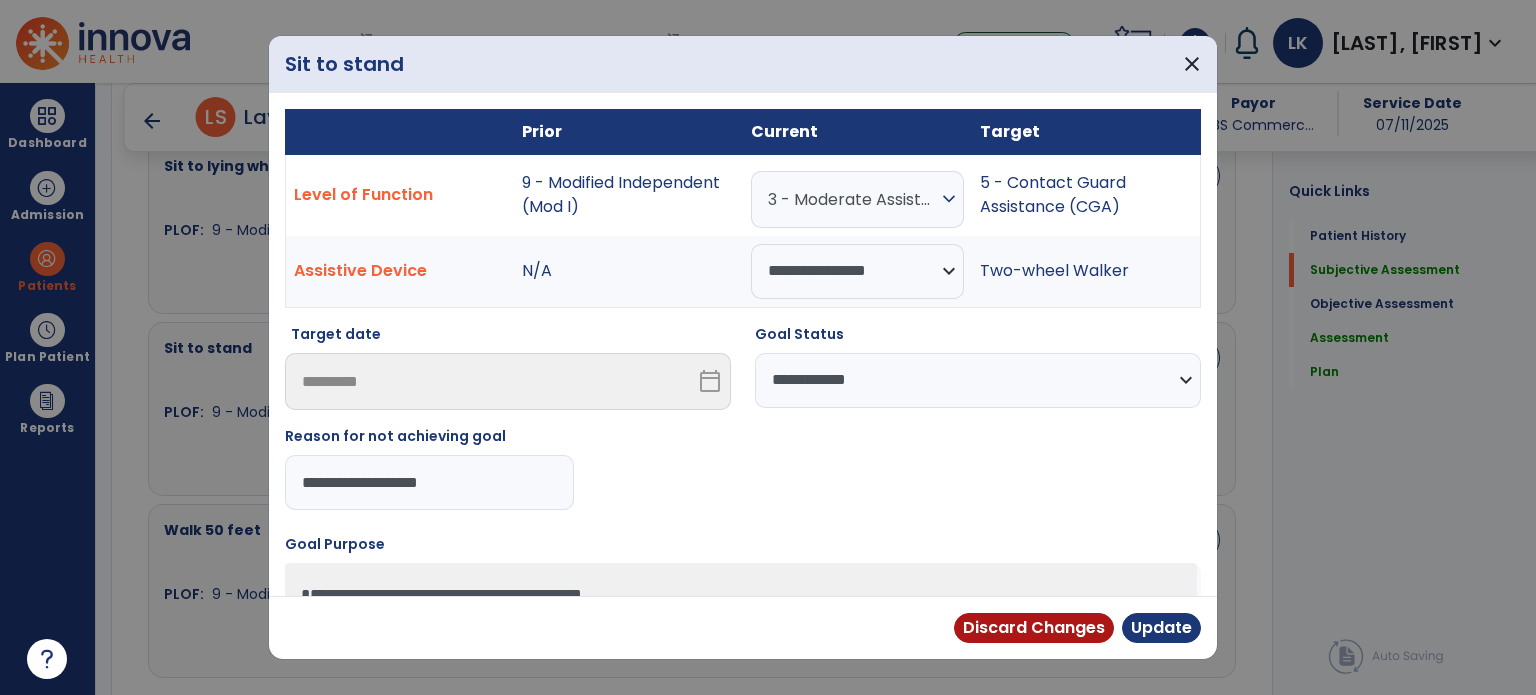 type on "**********" 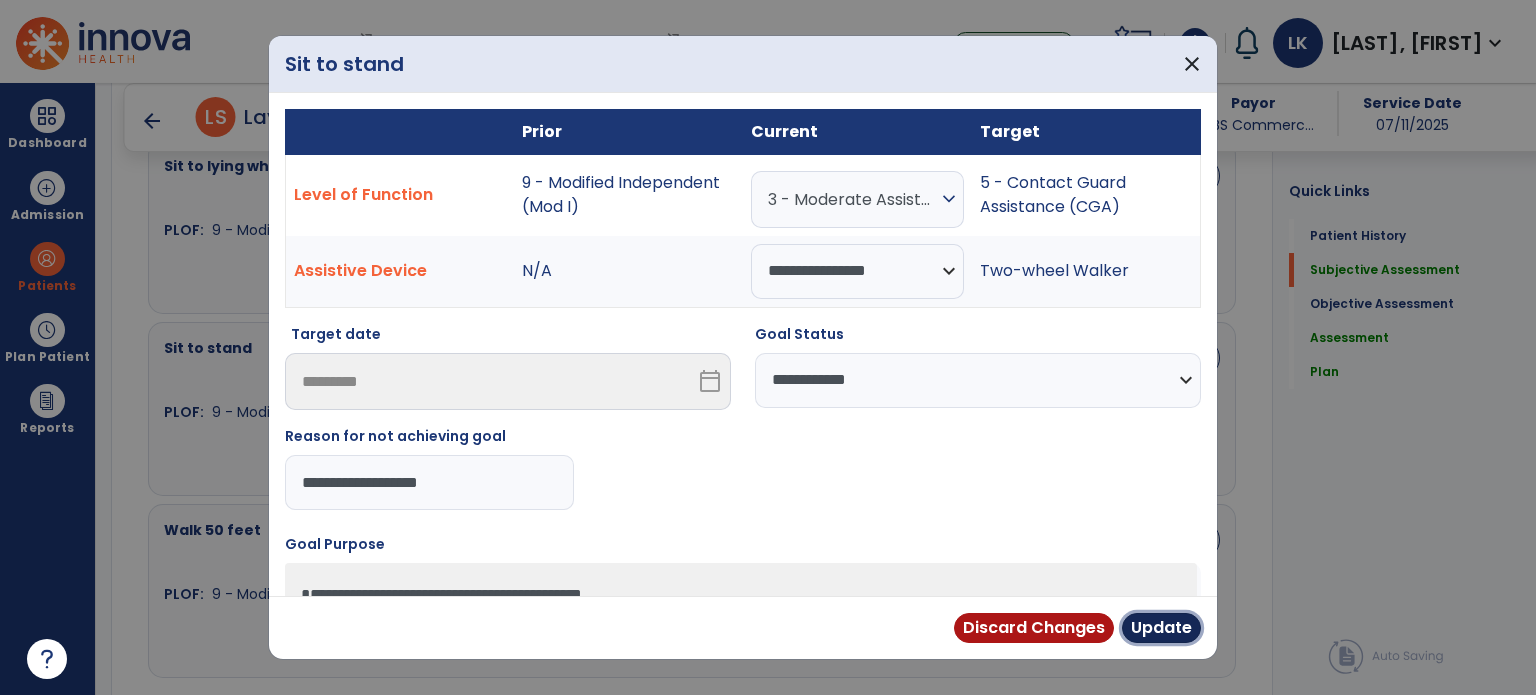 click on "Update" at bounding box center [1161, 628] 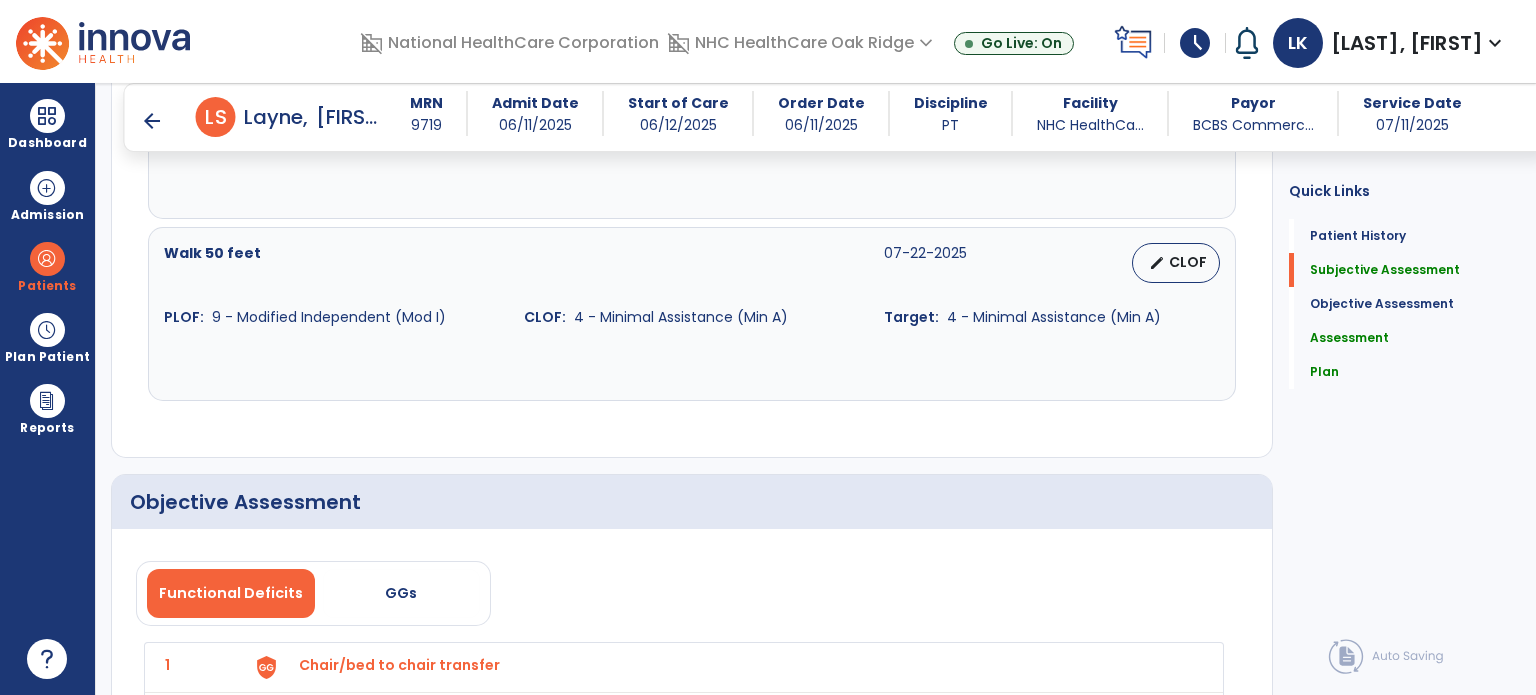 scroll, scrollTop: 1700, scrollLeft: 0, axis: vertical 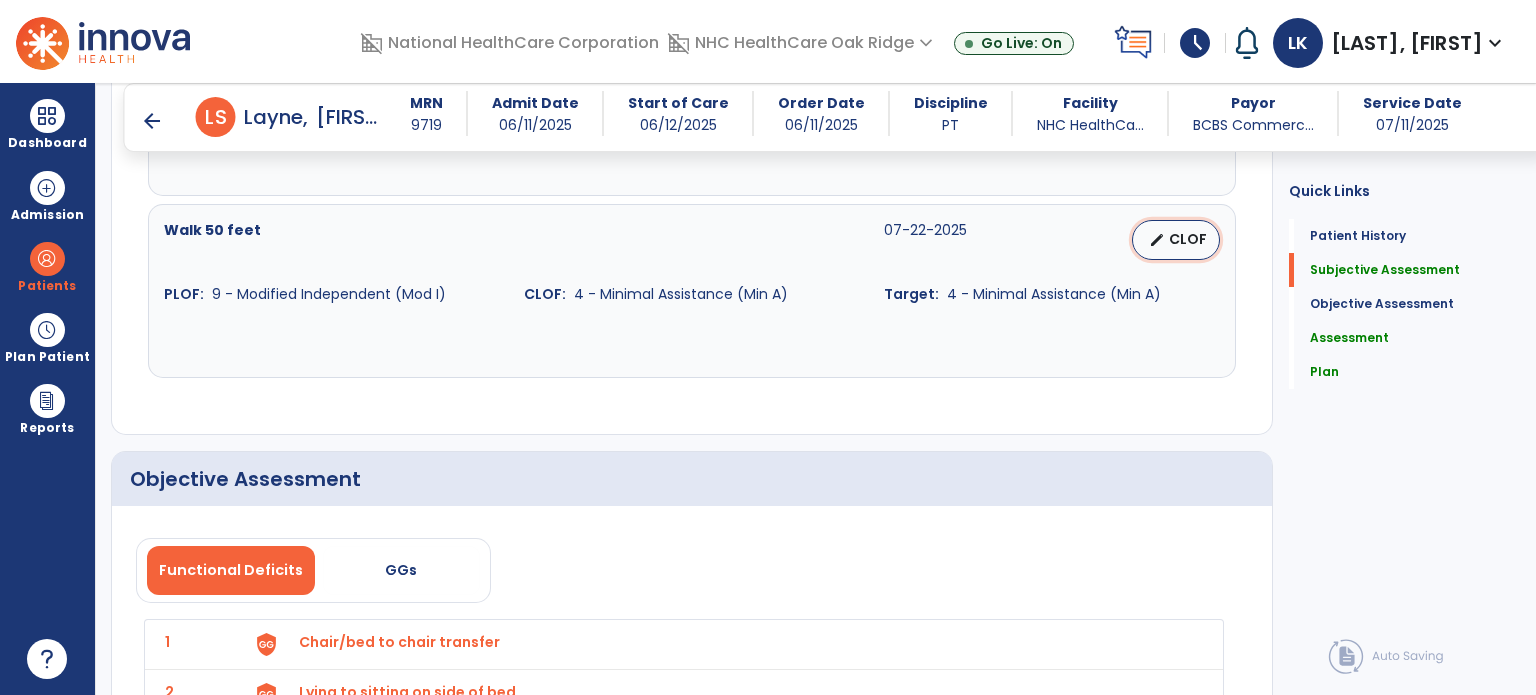 click on "edit   CLOF" at bounding box center (1176, 240) 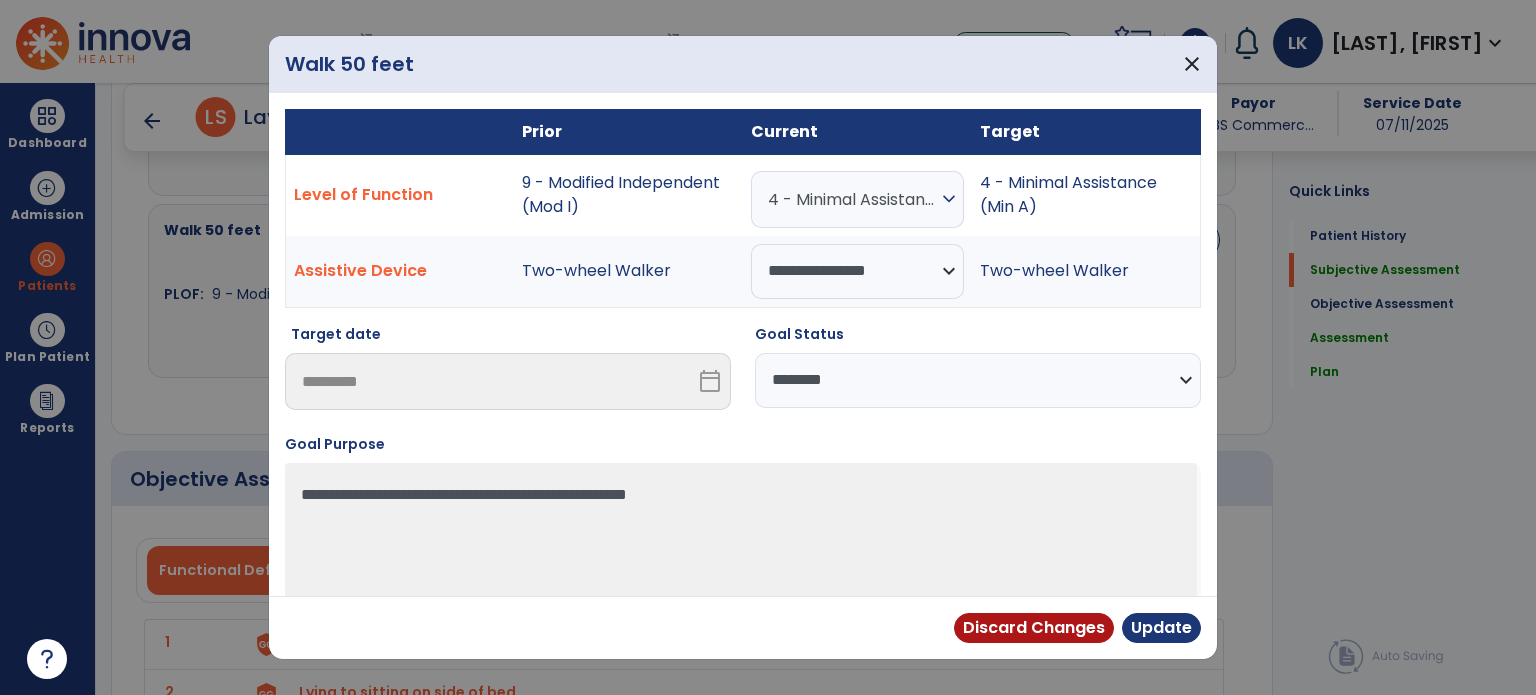 drag, startPoint x: 977, startPoint y: 379, endPoint x: 975, endPoint y: 398, distance: 19.104973 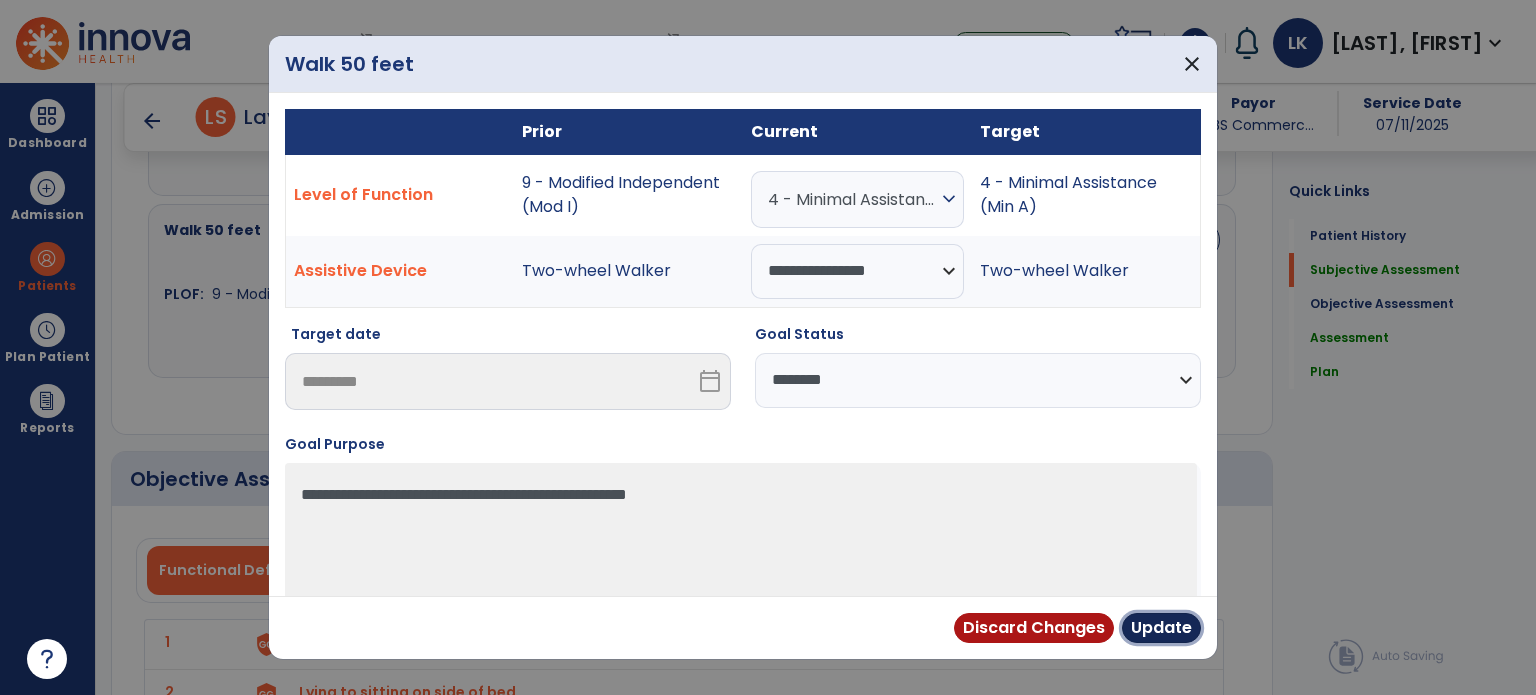 click on "Update" at bounding box center (1161, 628) 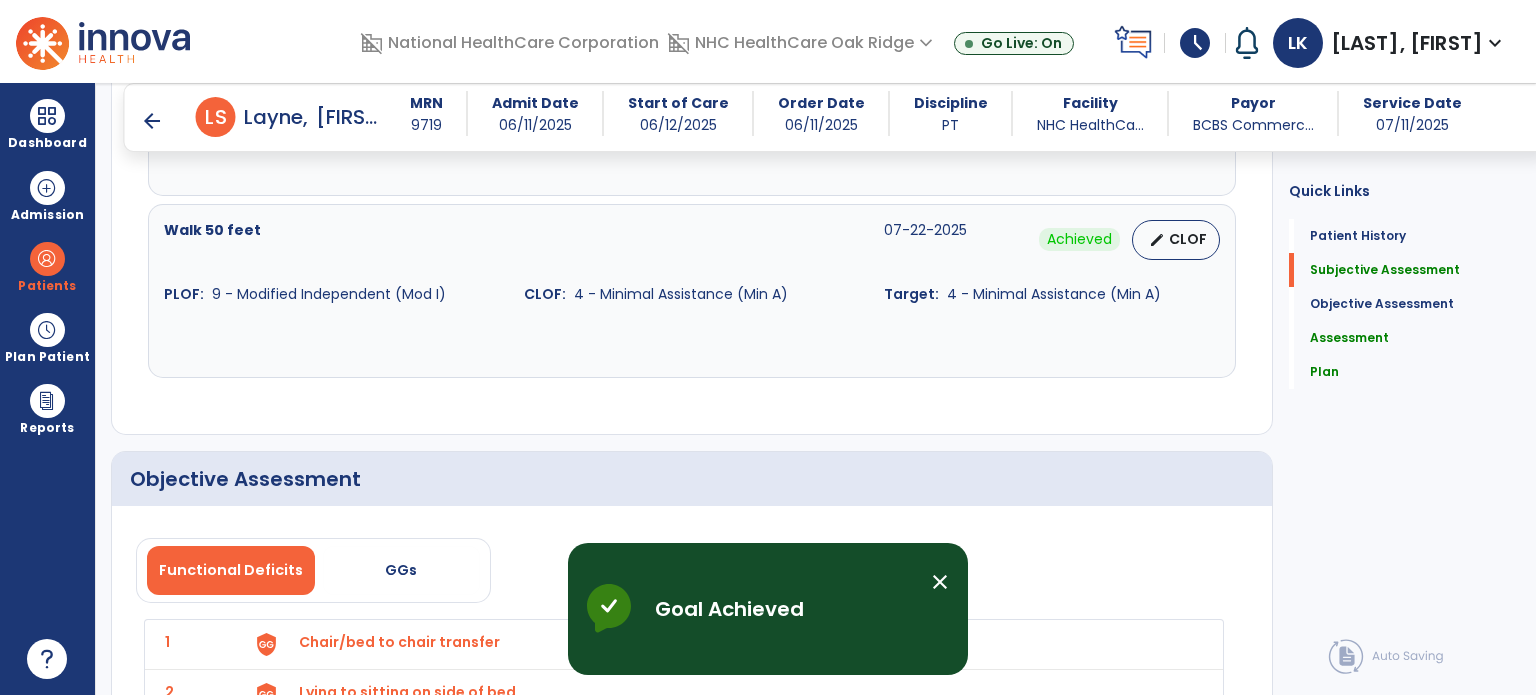 scroll, scrollTop: 2100, scrollLeft: 0, axis: vertical 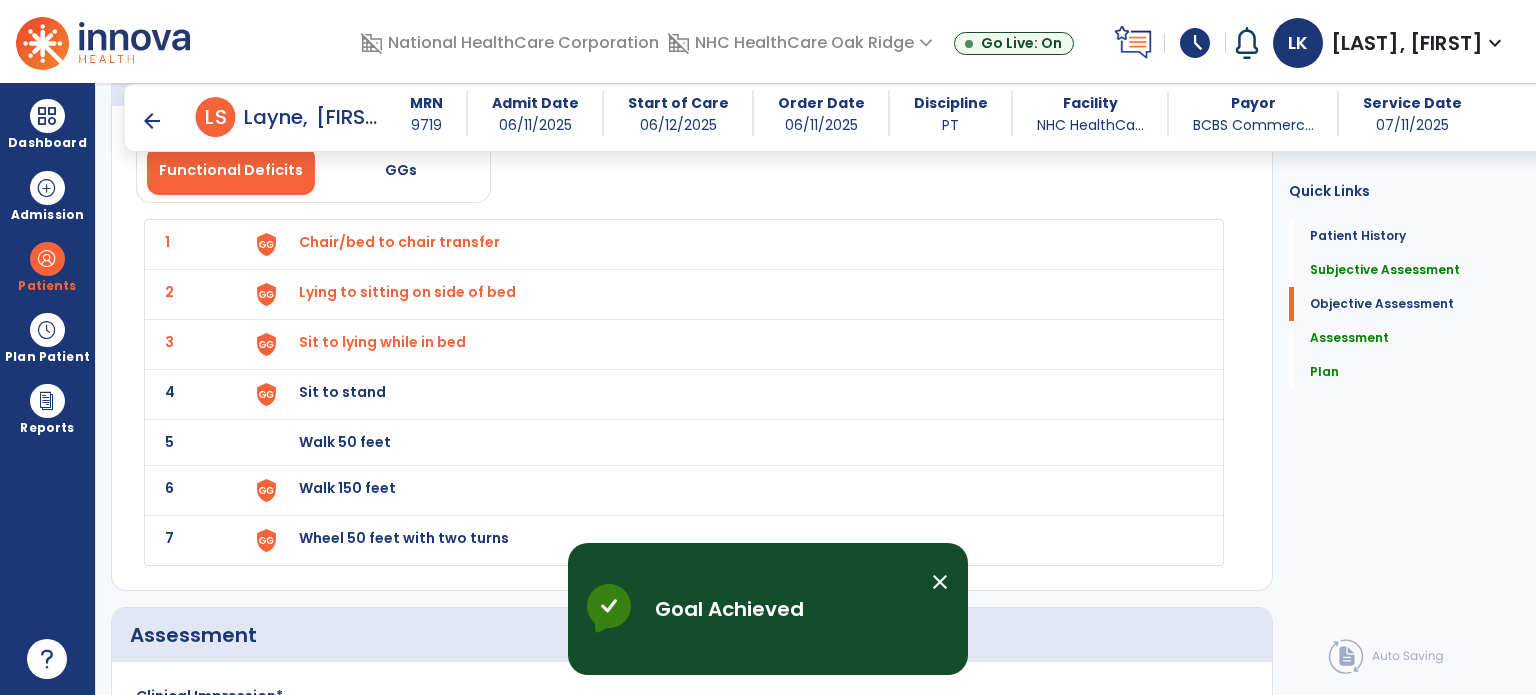 click on "Chair/bed to chair transfer" at bounding box center (399, 242) 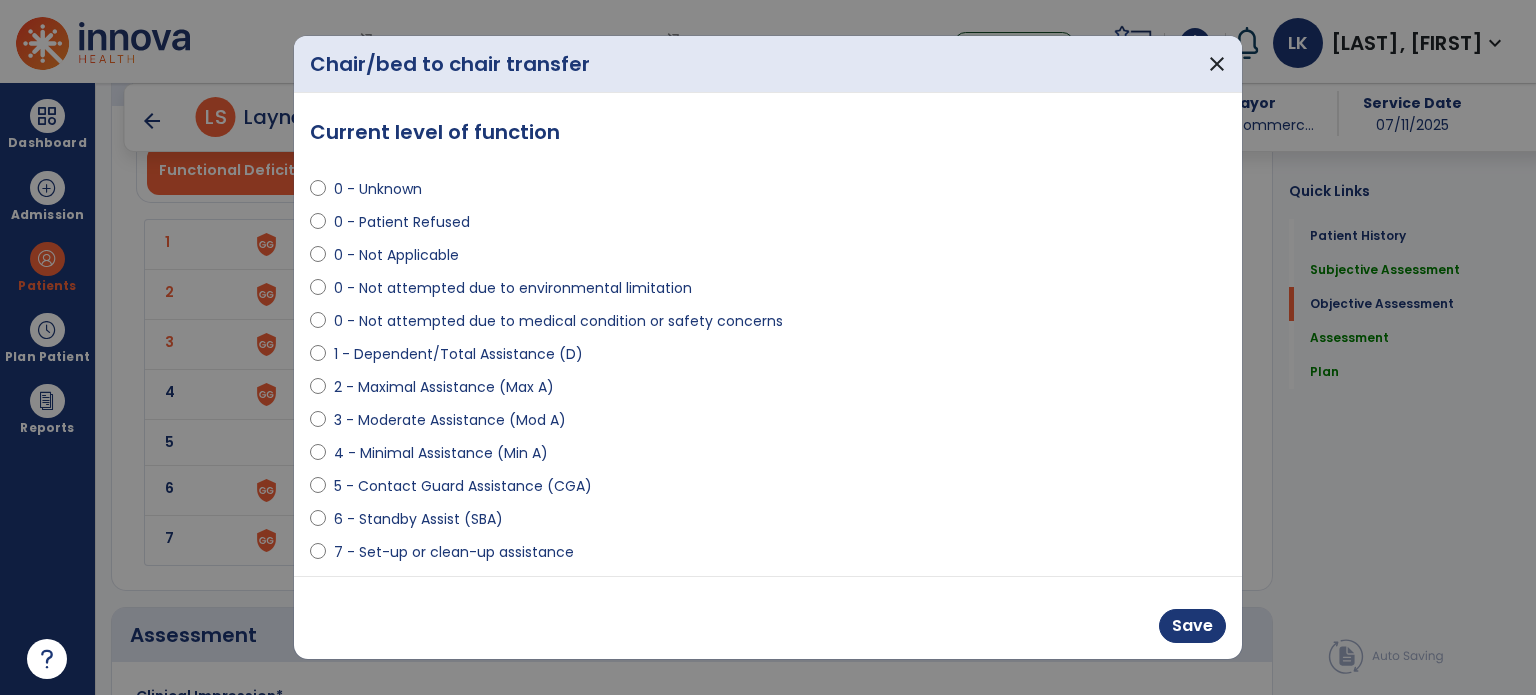 click on "3 - Moderate Assistance (Mod A)" at bounding box center [450, 420] 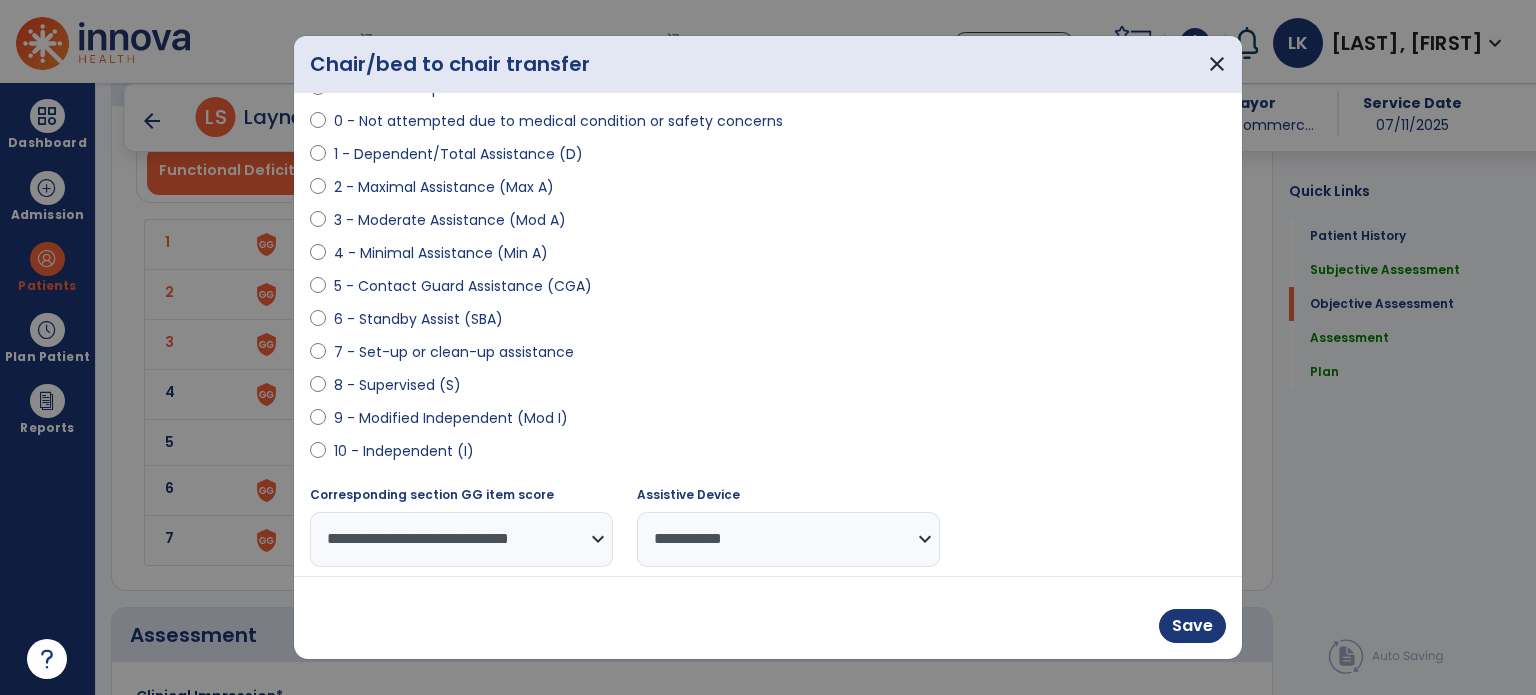 scroll, scrollTop: 204, scrollLeft: 0, axis: vertical 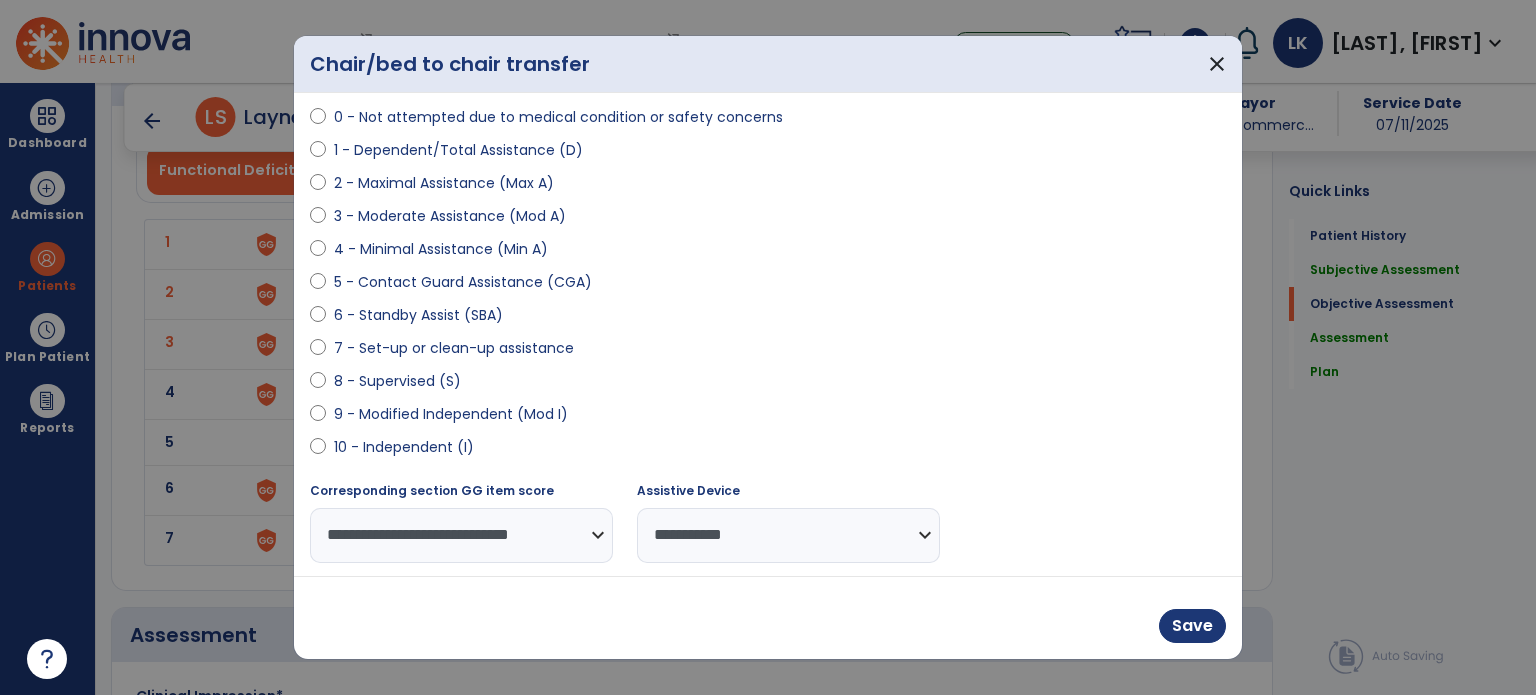 click on "**********" at bounding box center [788, 535] 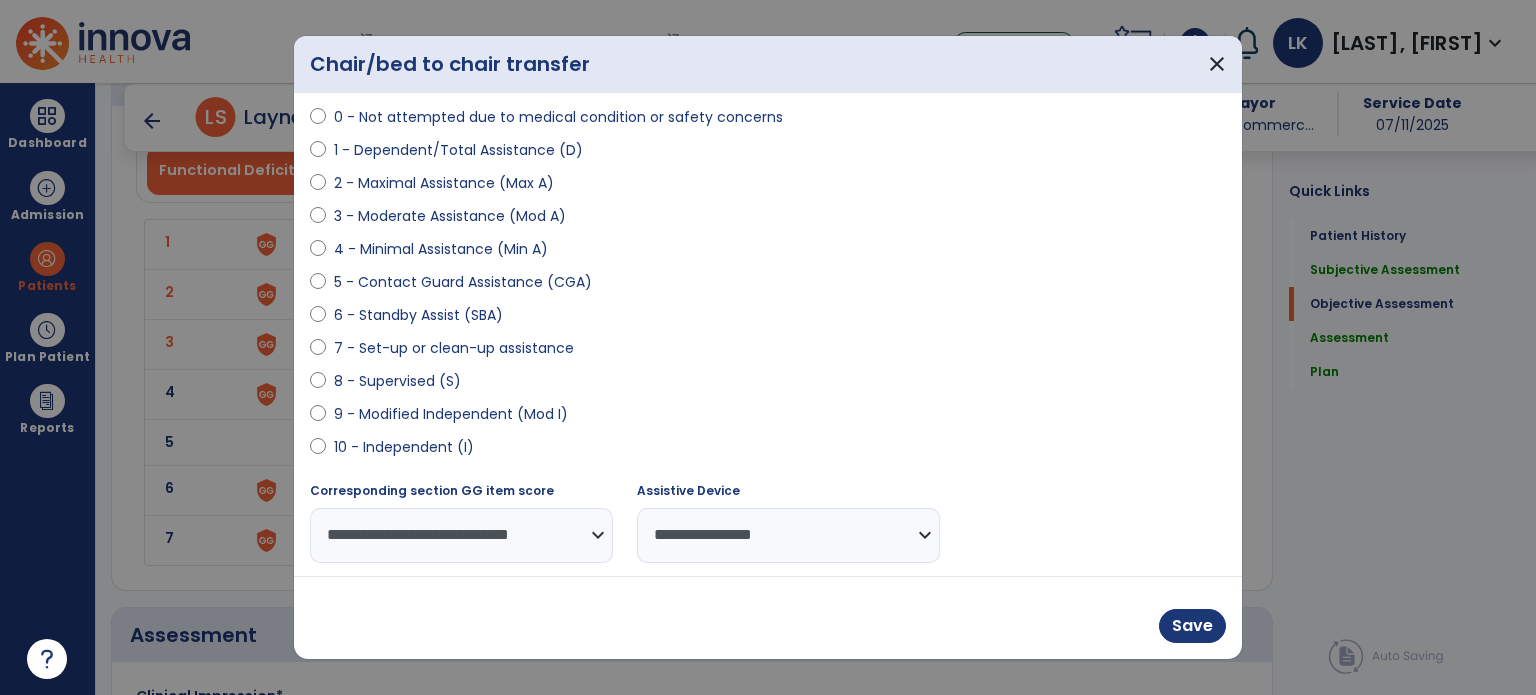 click on "**********" at bounding box center (788, 535) 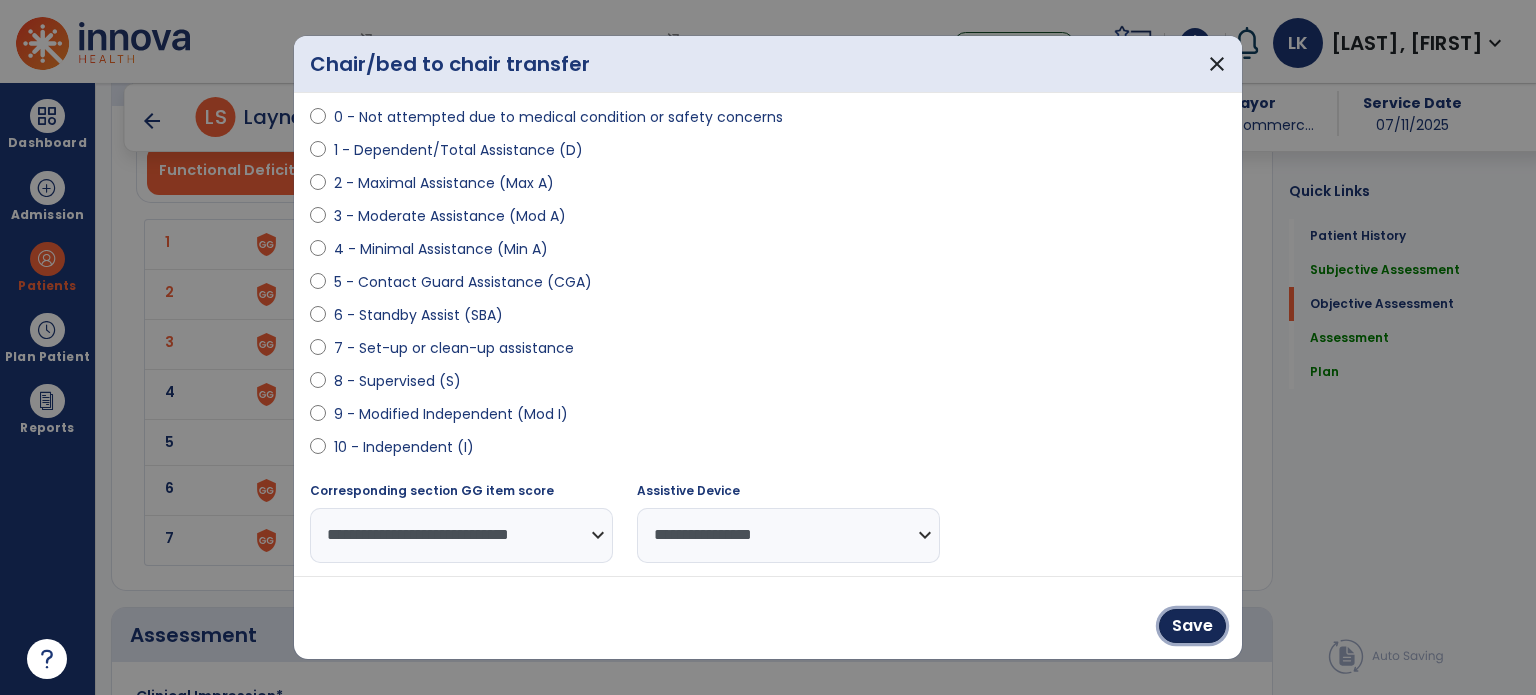 click on "Save" at bounding box center (1192, 626) 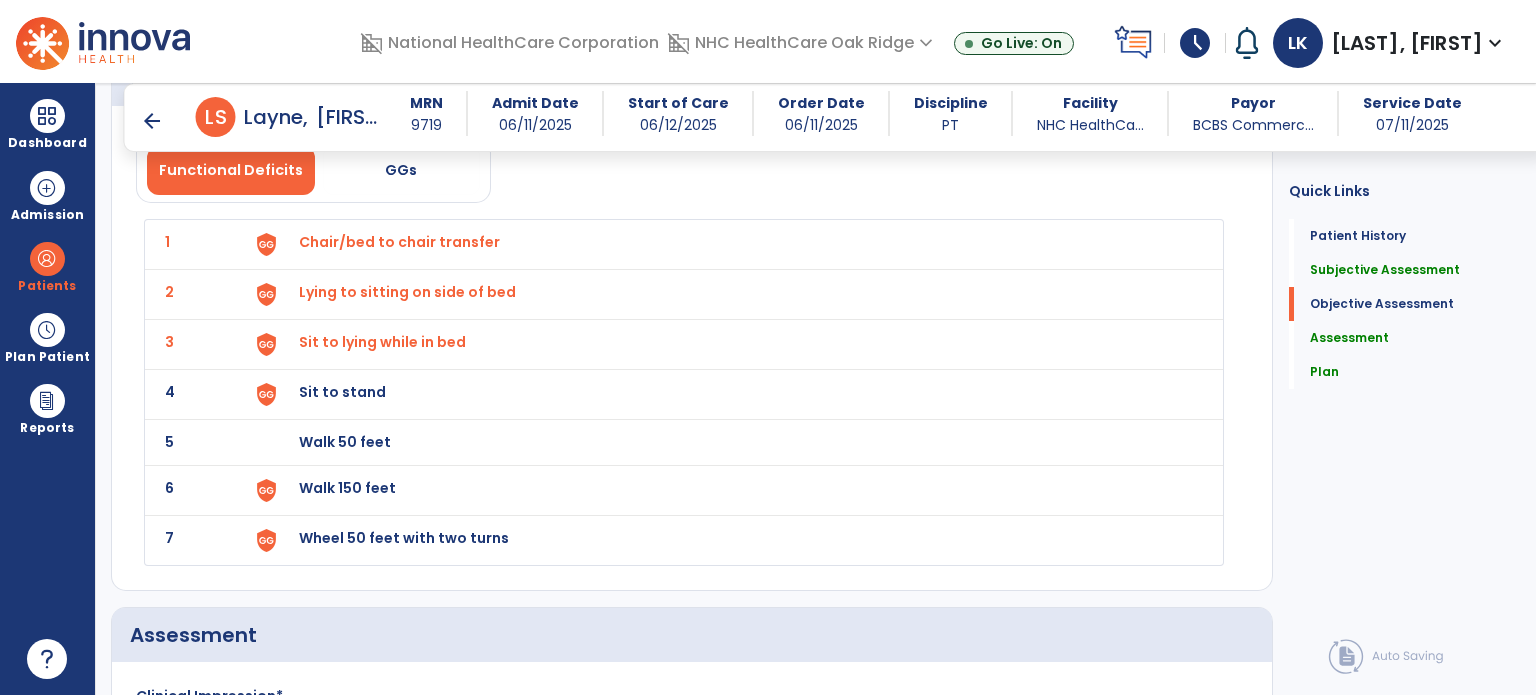 click on "Sit to stand" at bounding box center (399, 242) 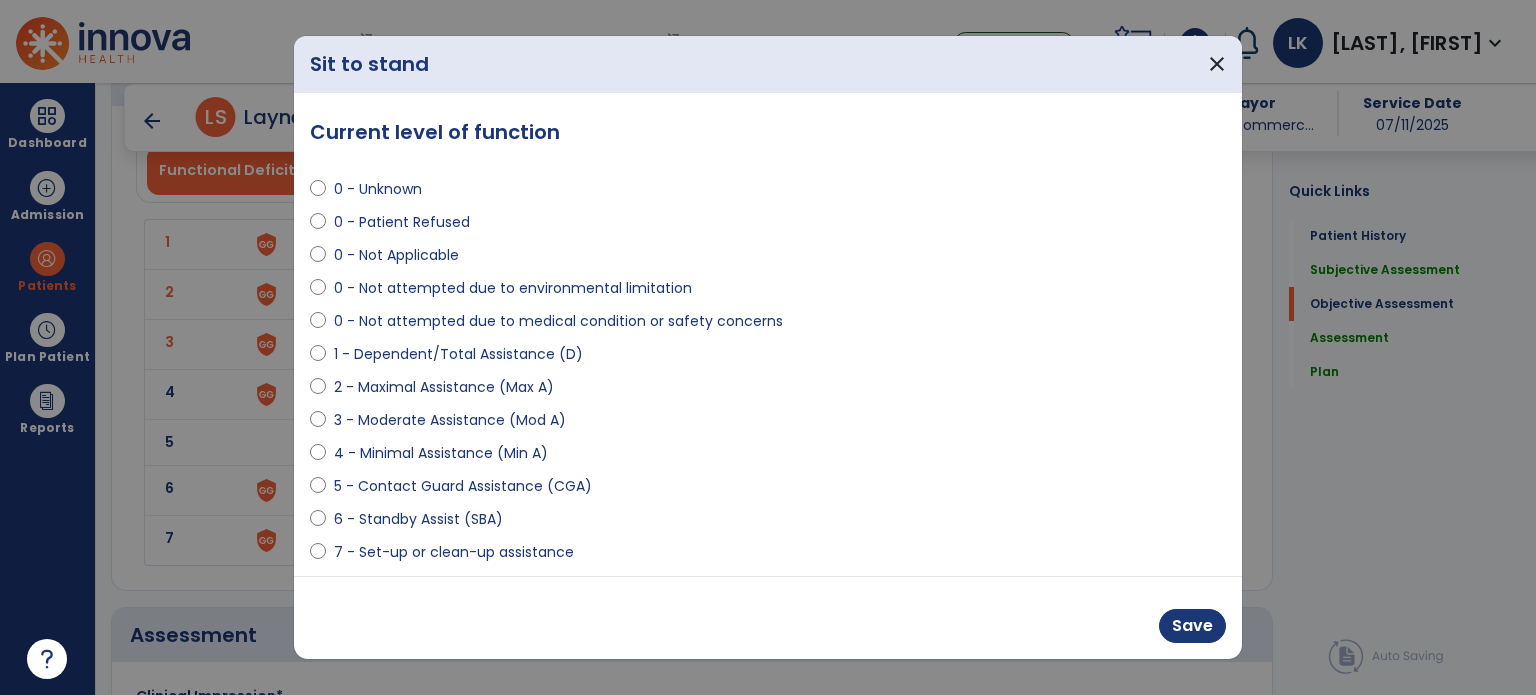 click on "3 - Moderate Assistance (Mod A)" at bounding box center (450, 420) 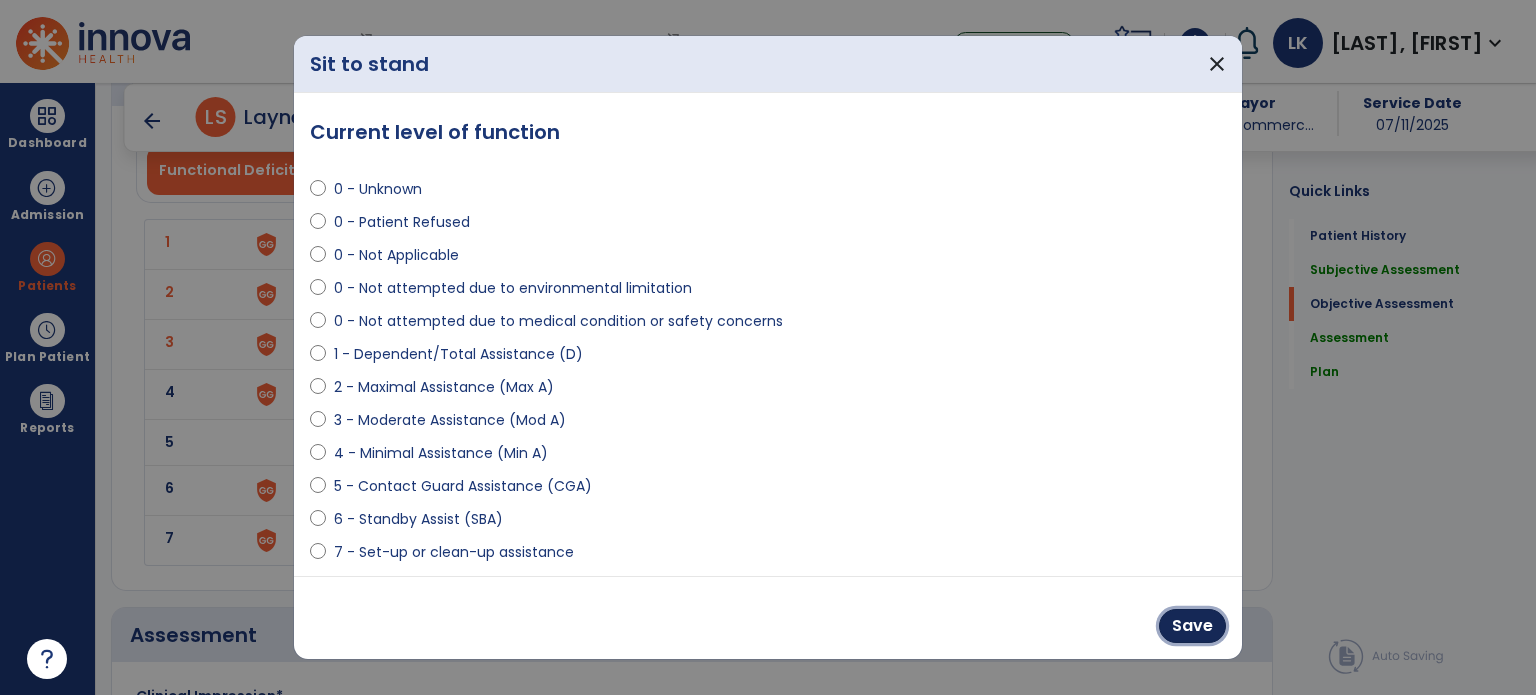 click on "Save" at bounding box center (1192, 626) 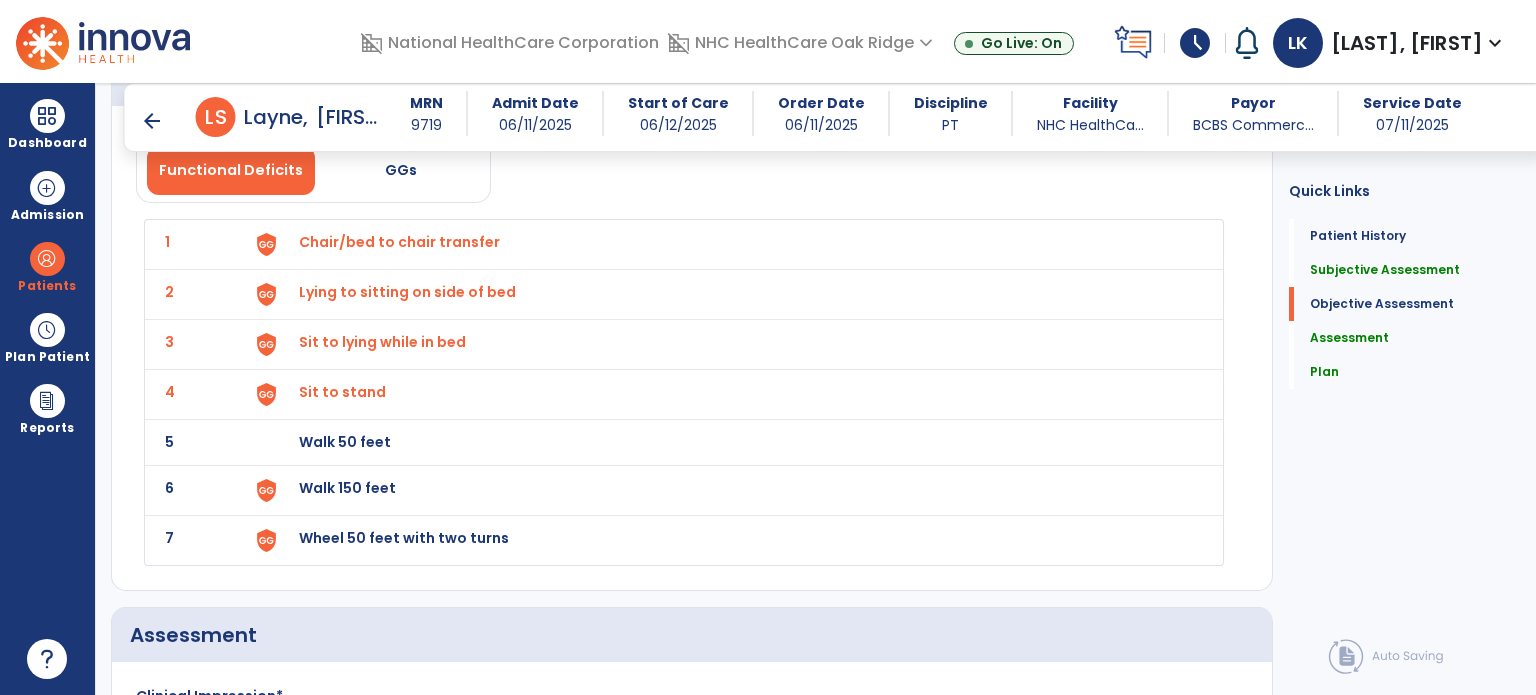 click on "Walk 50 feet" at bounding box center [728, 244] 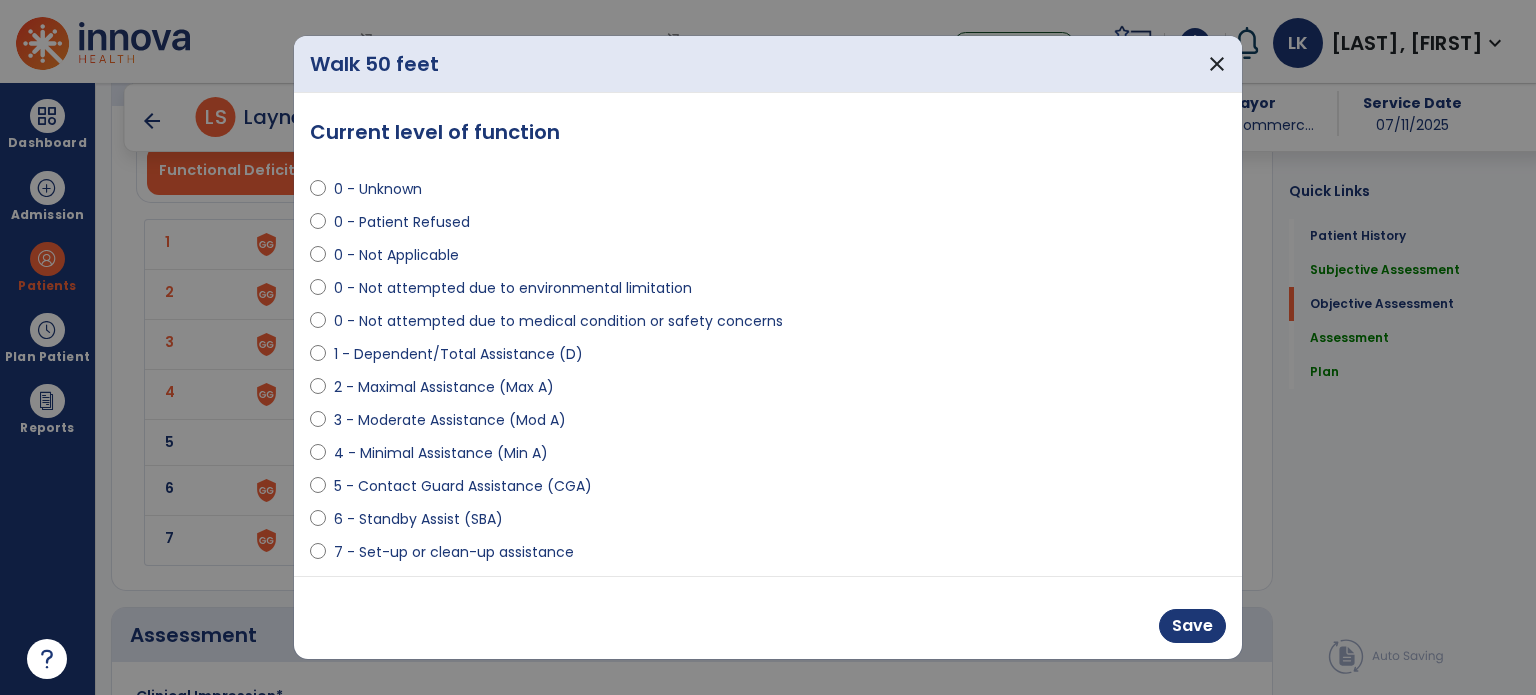 click on "4 - Minimal Assistance (Min A)" at bounding box center [441, 453] 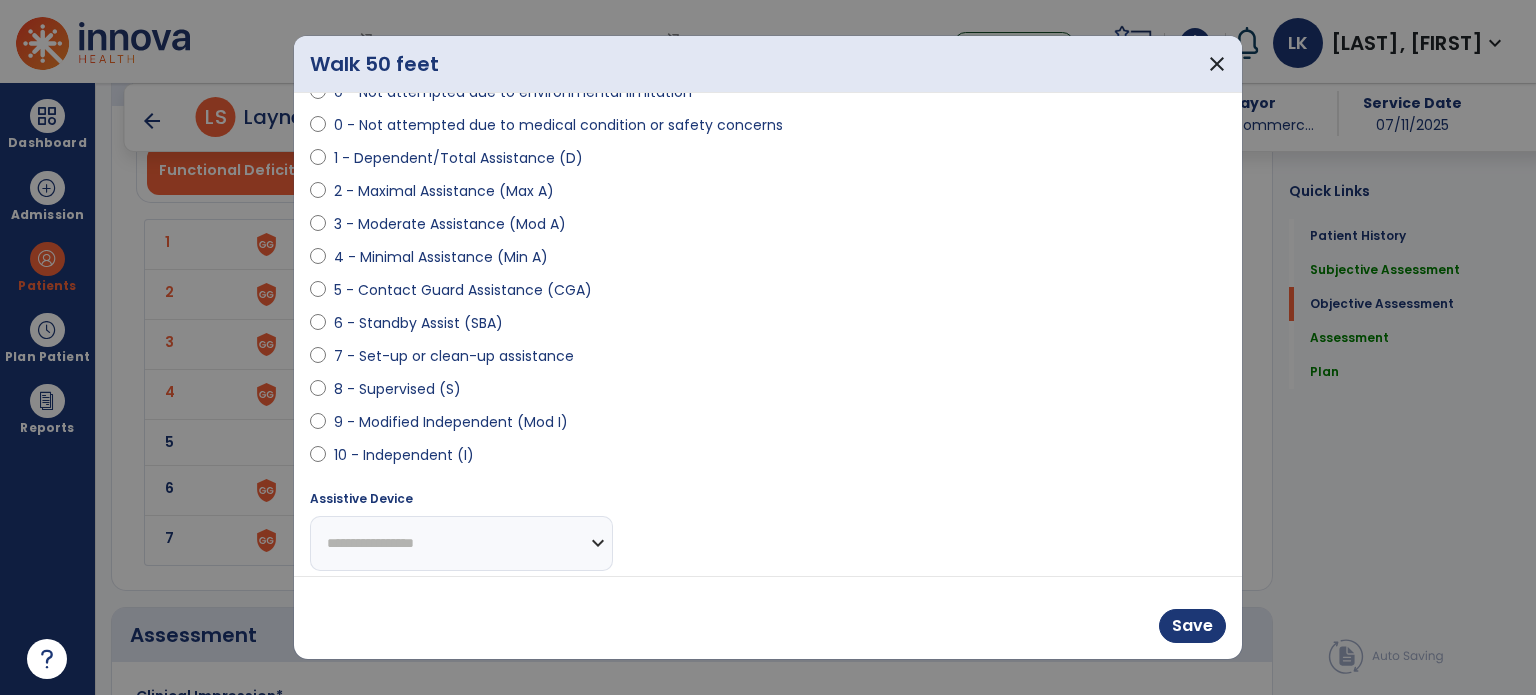 scroll, scrollTop: 204, scrollLeft: 0, axis: vertical 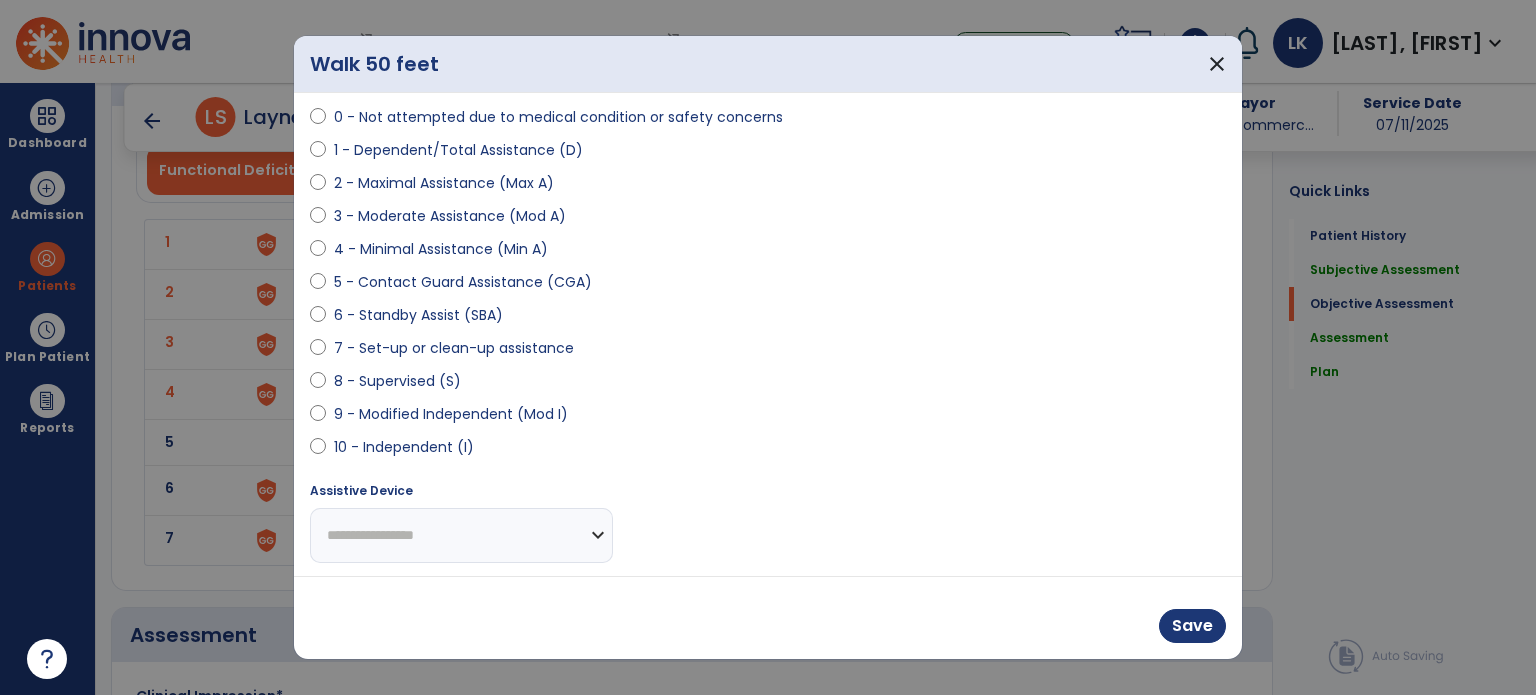 click on "**********" at bounding box center [461, 535] 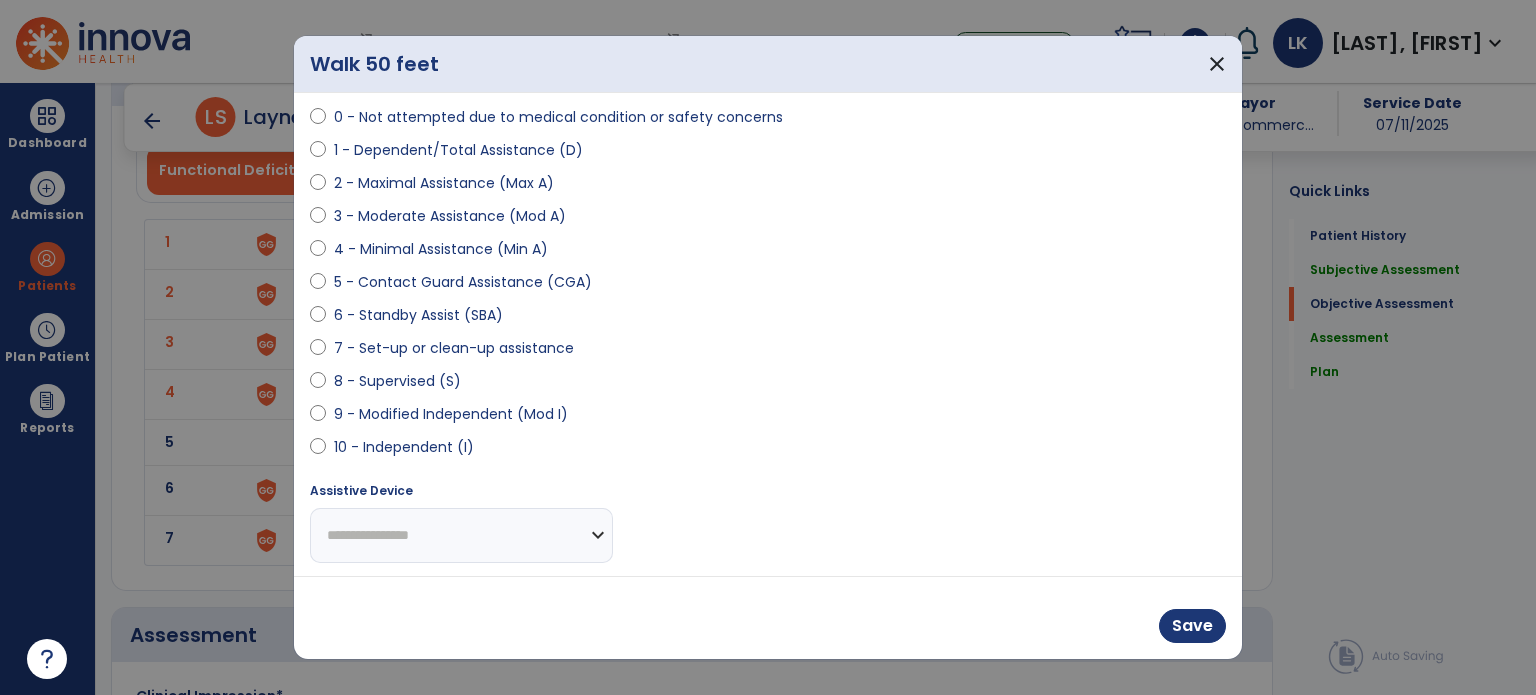 click on "**********" at bounding box center (461, 535) 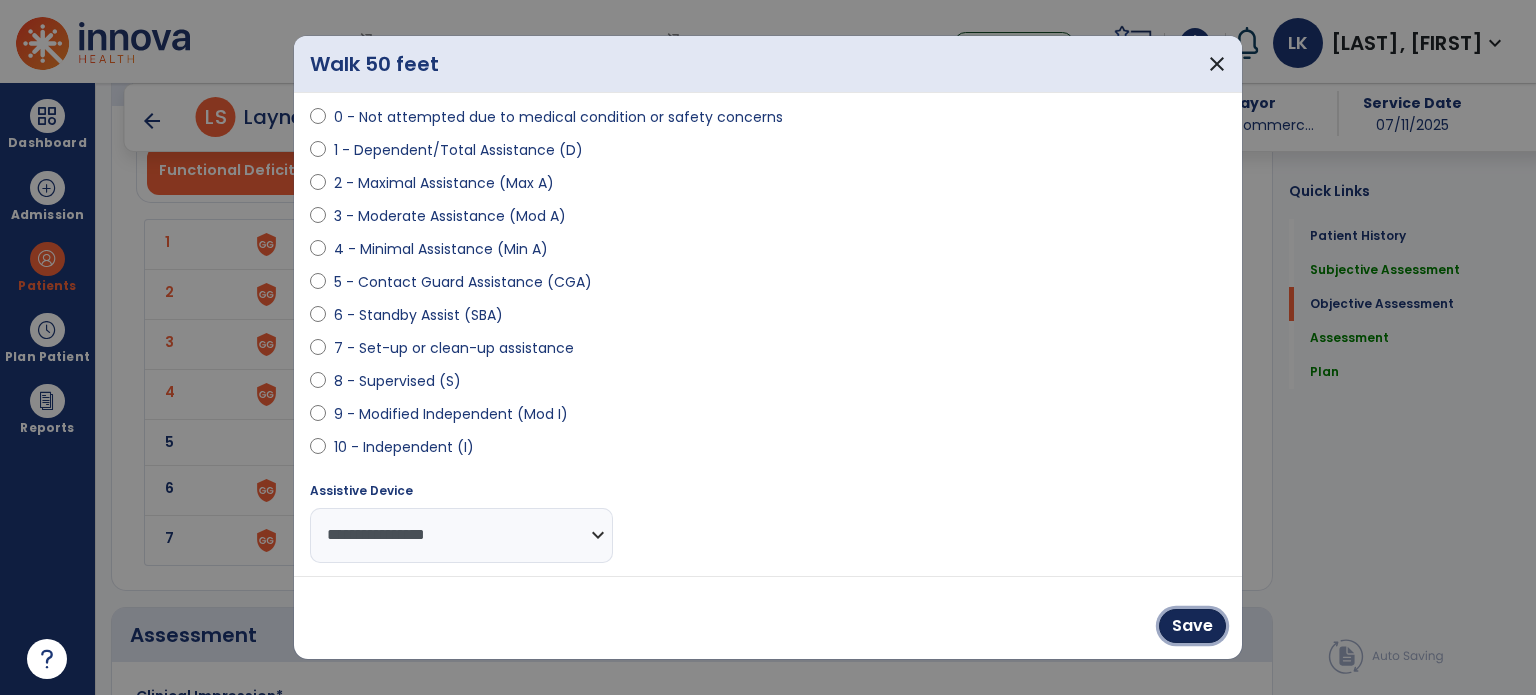 click on "Save" at bounding box center [1192, 626] 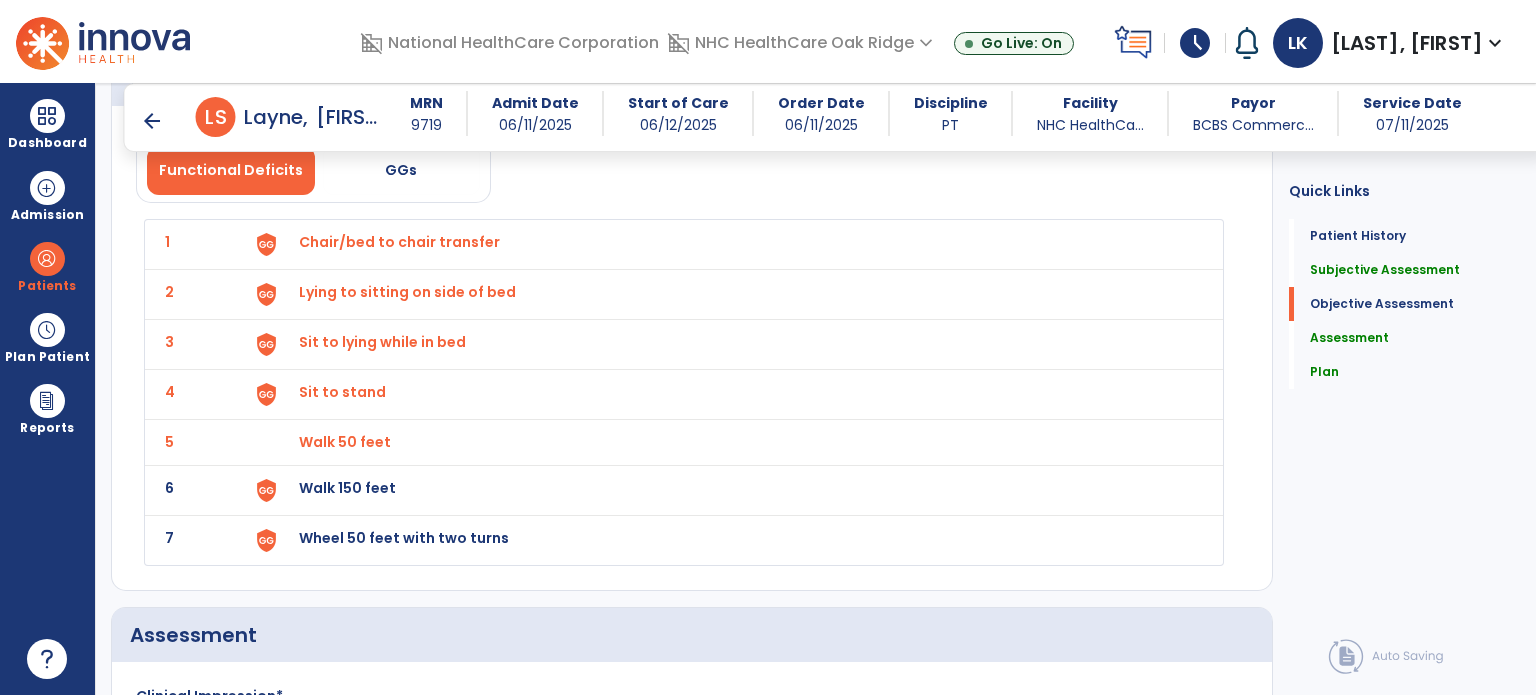 click on "Walk 150 feet" at bounding box center [399, 242] 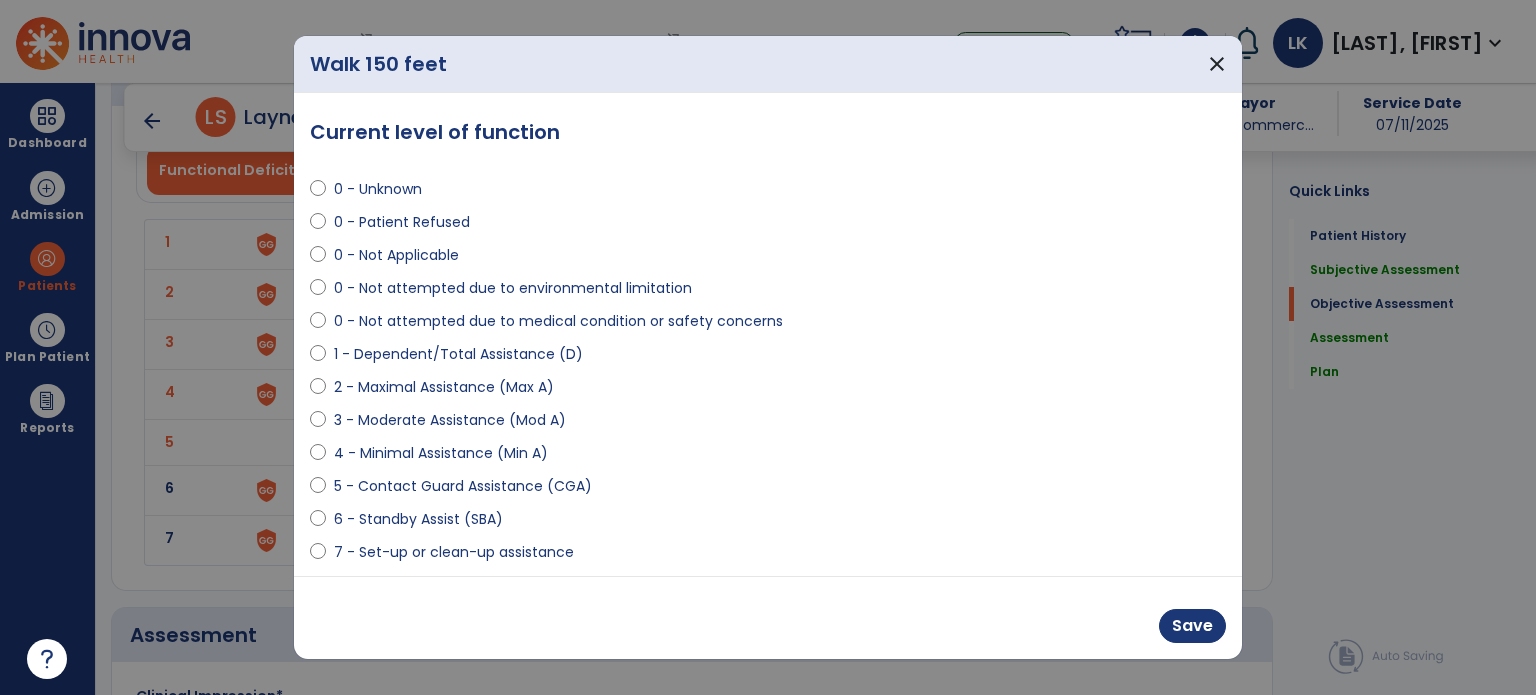 scroll, scrollTop: 200, scrollLeft: 0, axis: vertical 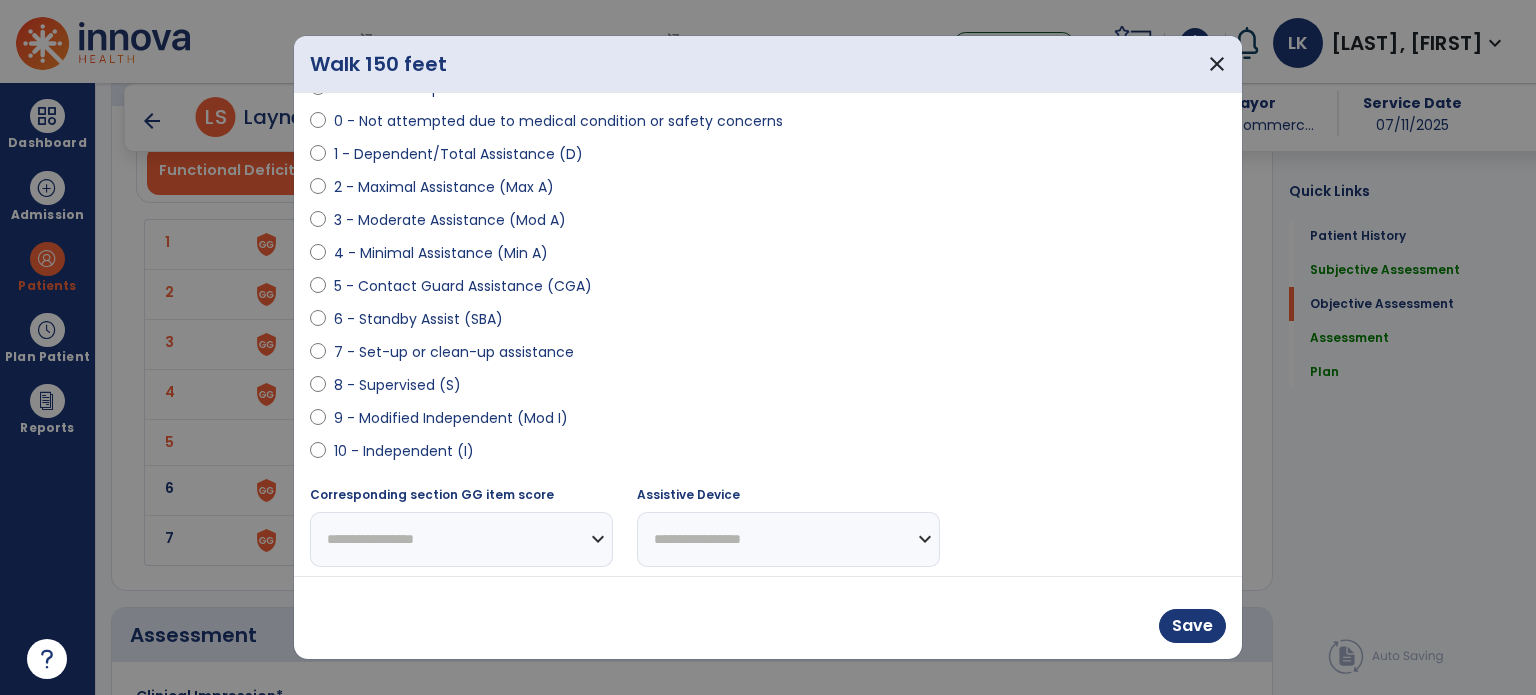 click on "0 - Not attempted due to medical condition or safety concerns" at bounding box center (558, 121) 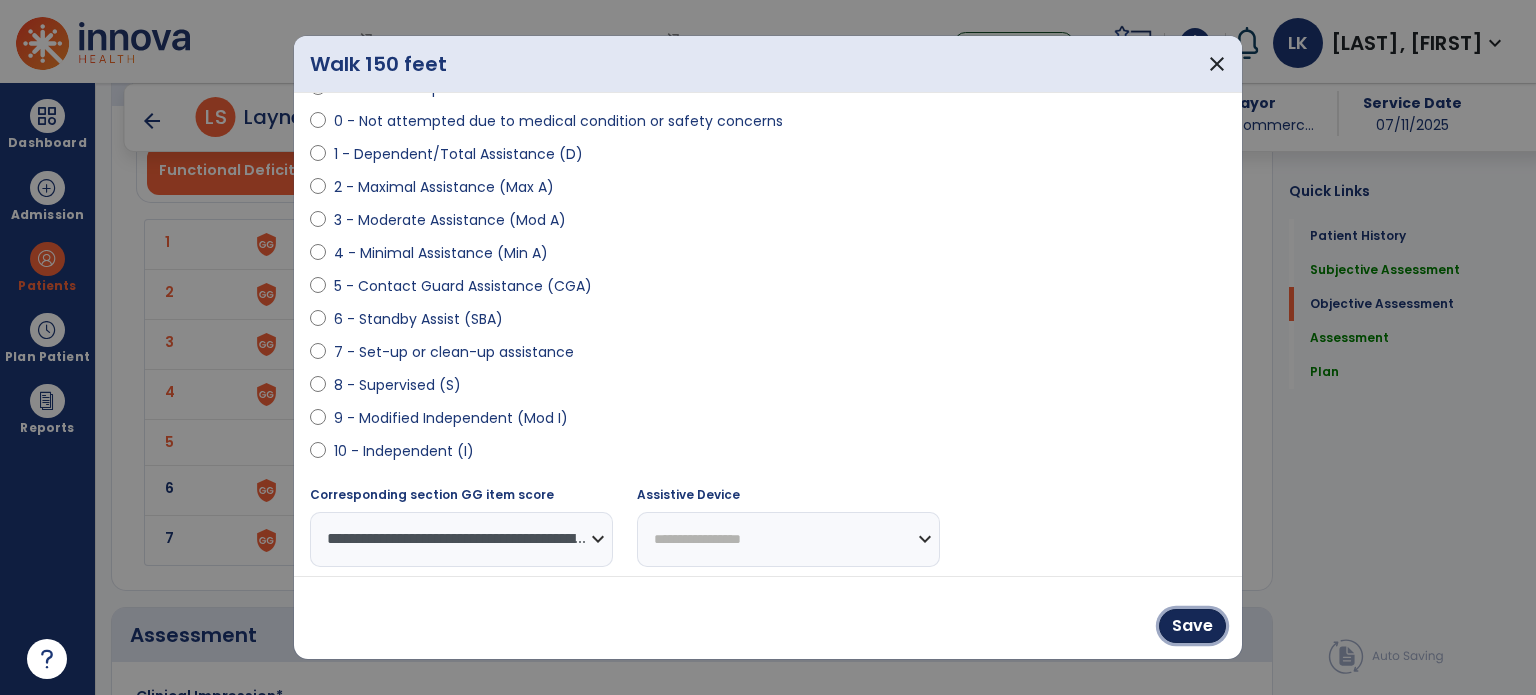 click on "Save" at bounding box center [1192, 626] 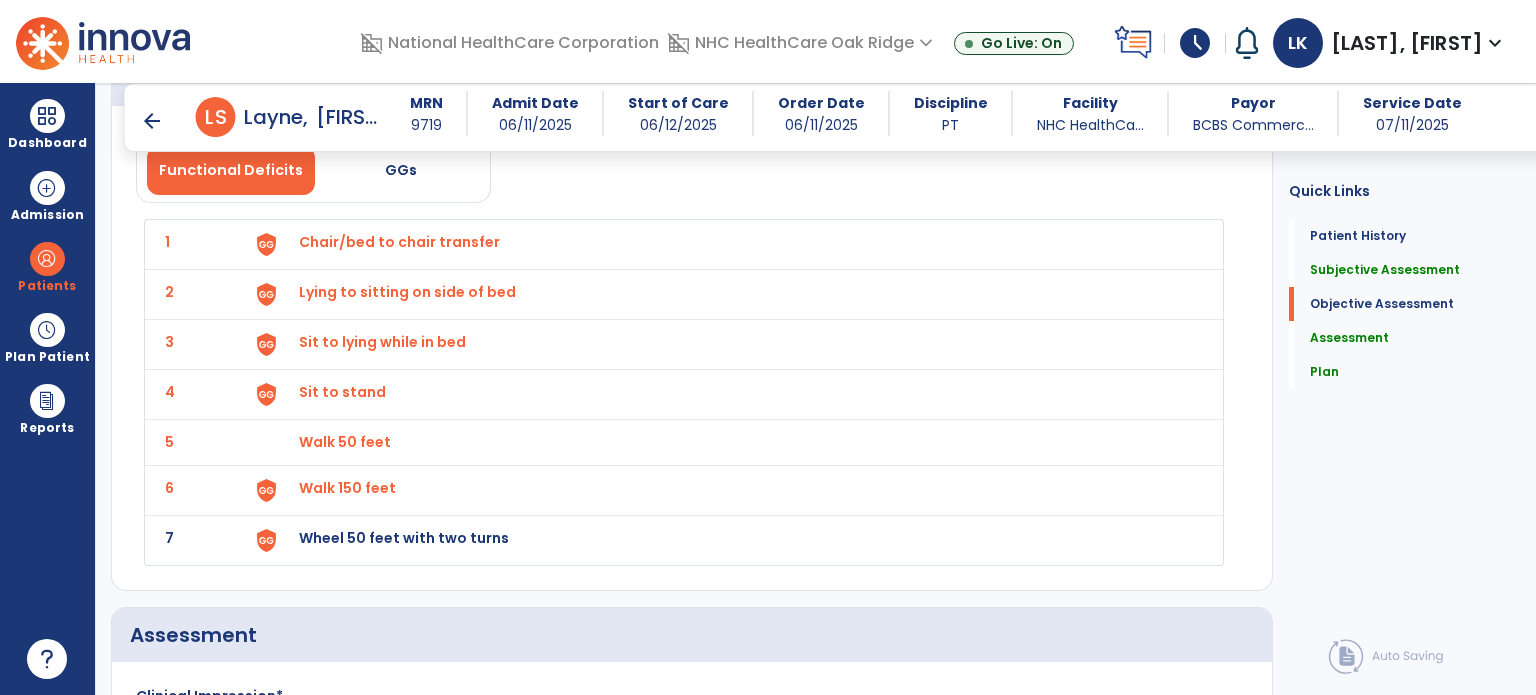 click on "Wheel 50 feet with two turns" at bounding box center [399, 242] 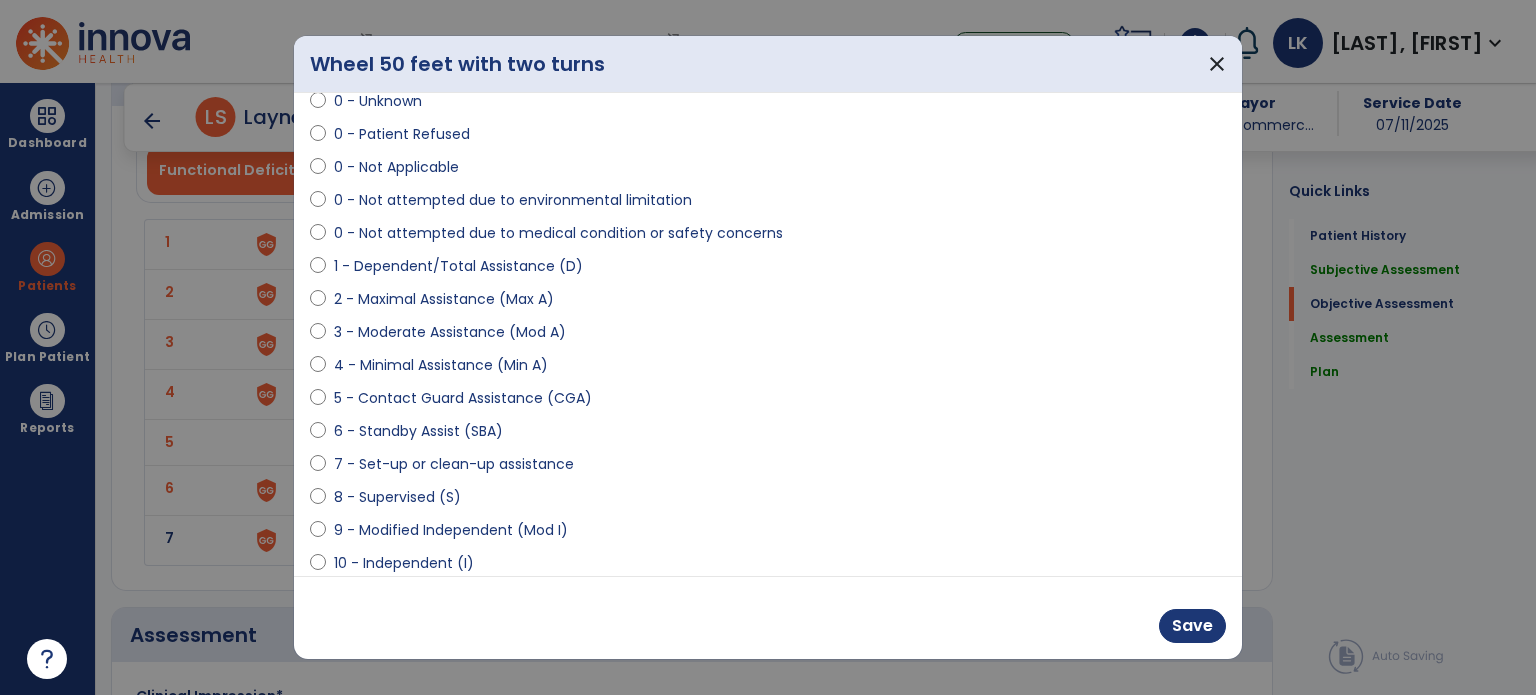 scroll, scrollTop: 204, scrollLeft: 0, axis: vertical 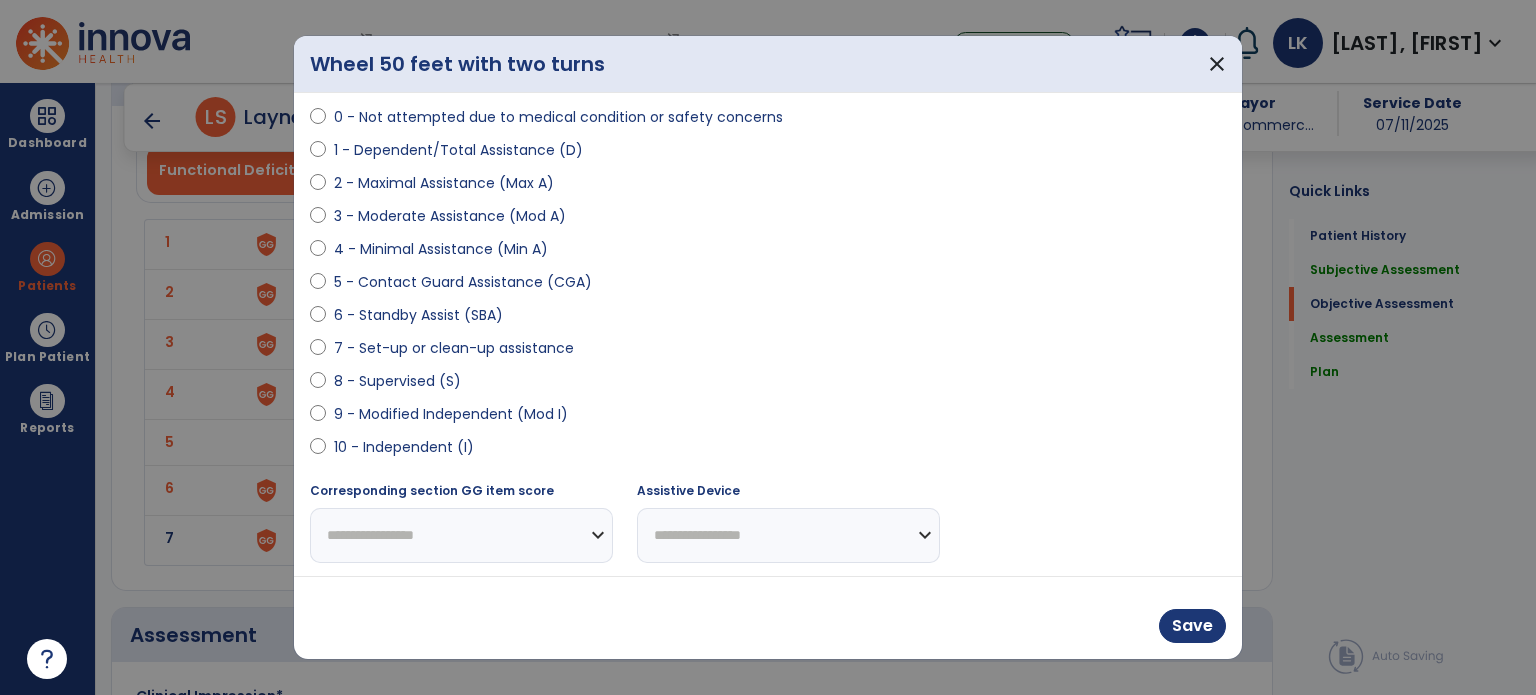 click on "9 - Modified Independent (Mod I)" at bounding box center [451, 414] 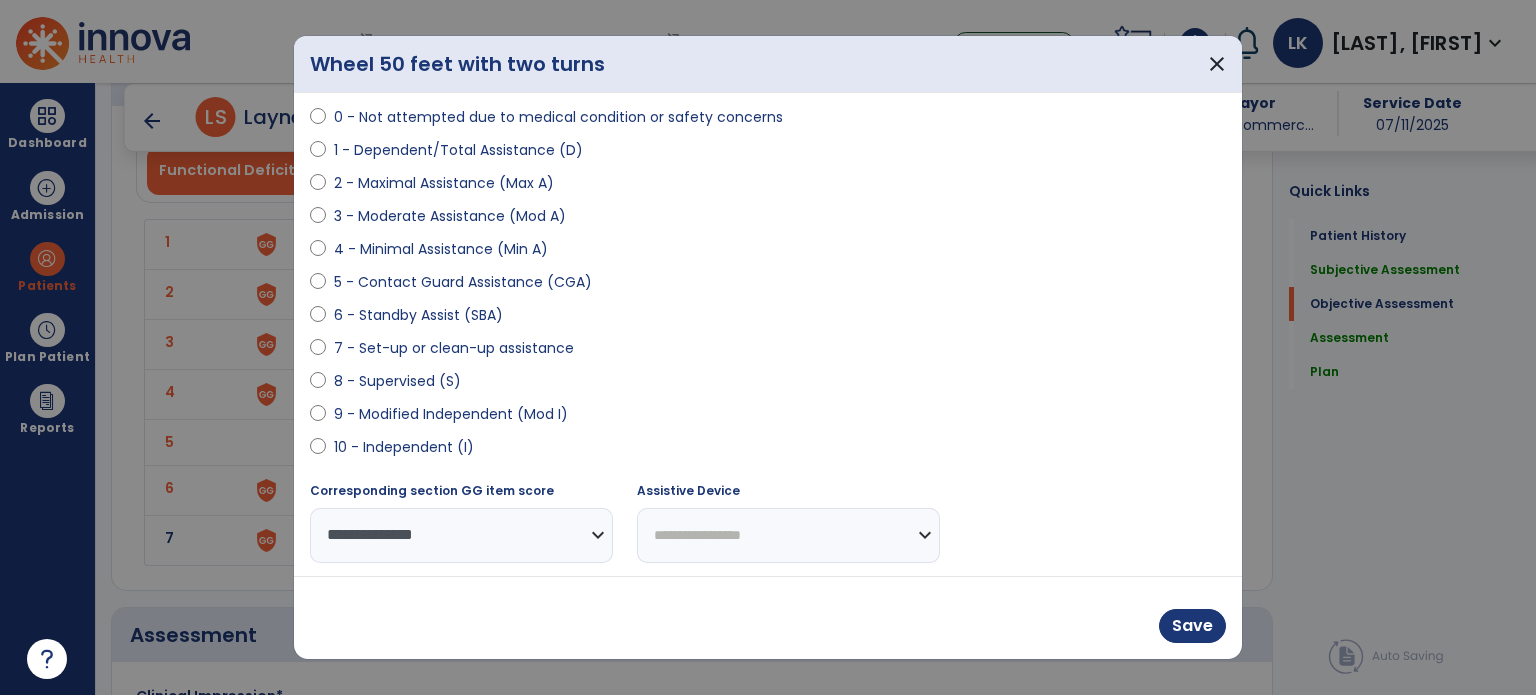 click on "**********" at bounding box center [788, 535] 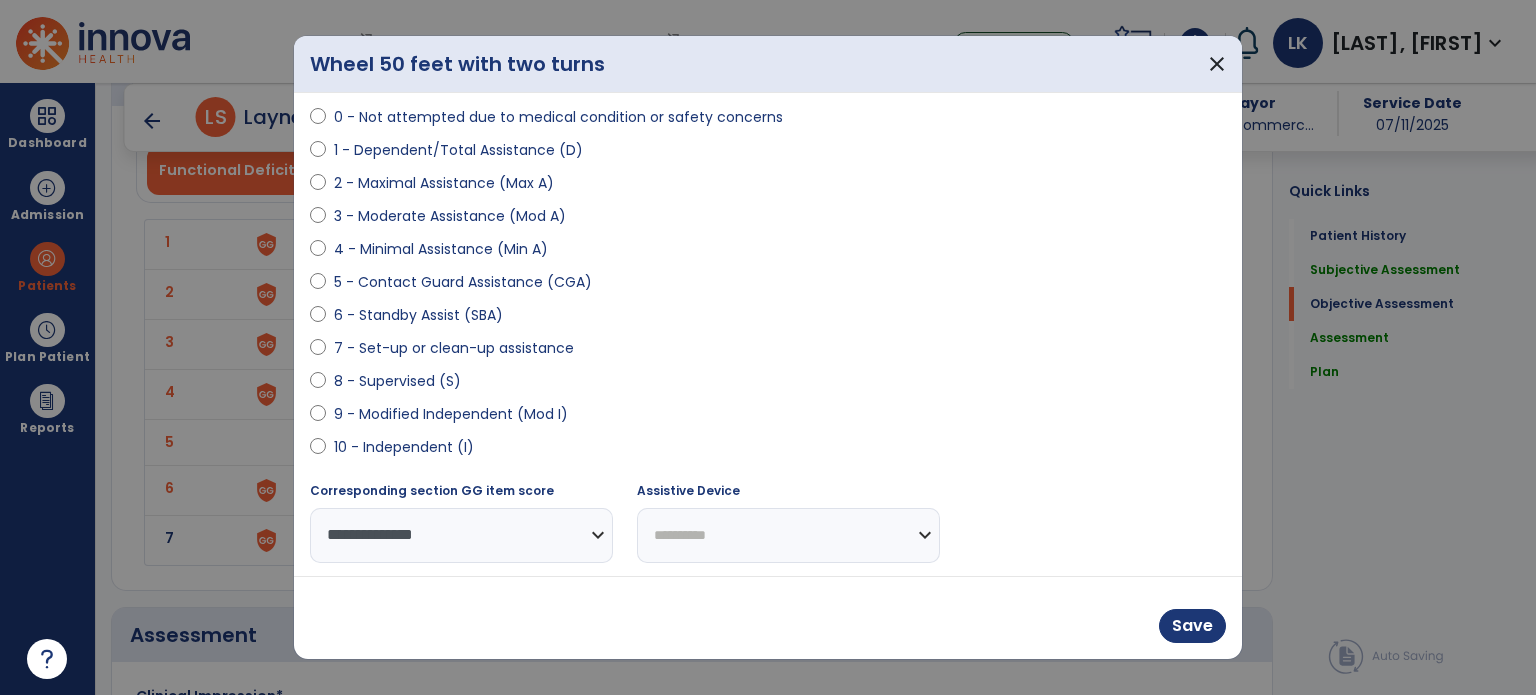 click on "**********" at bounding box center (788, 535) 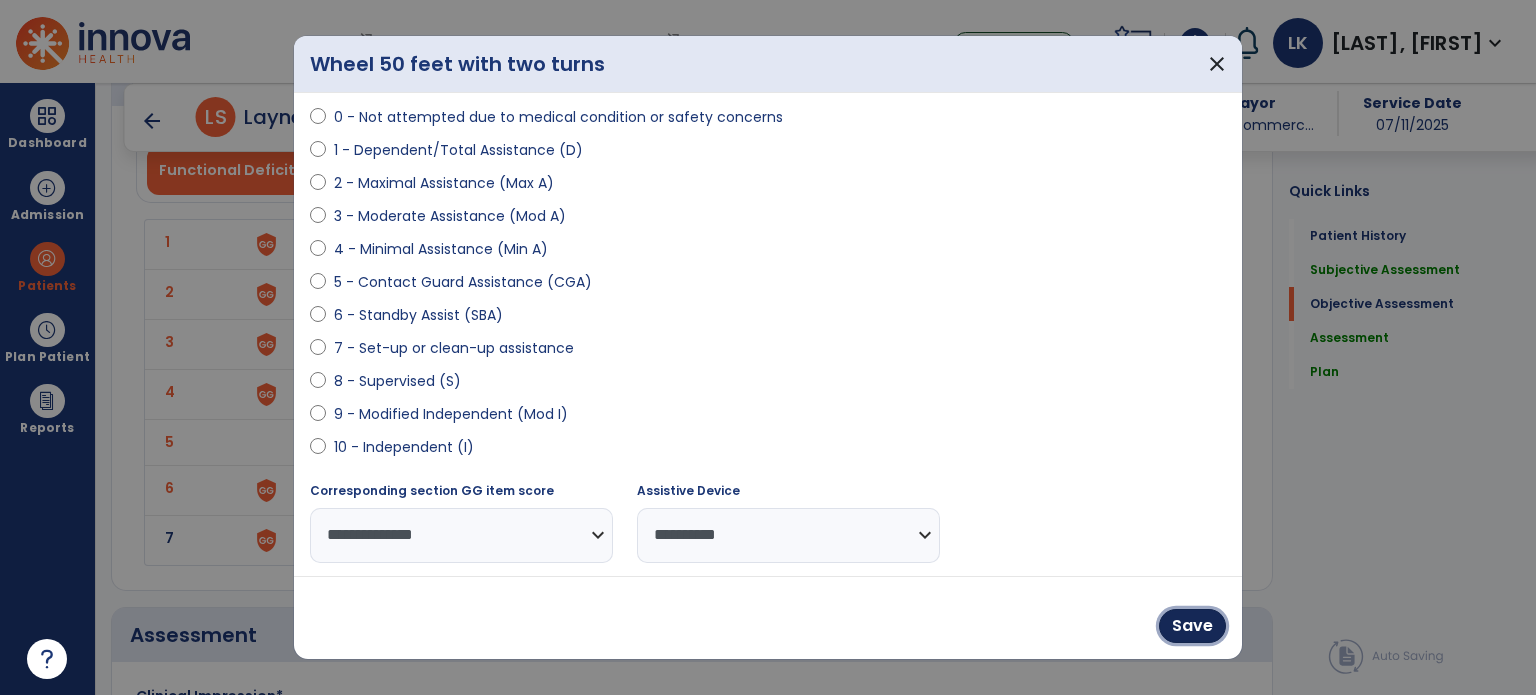 click on "Save" at bounding box center [1192, 626] 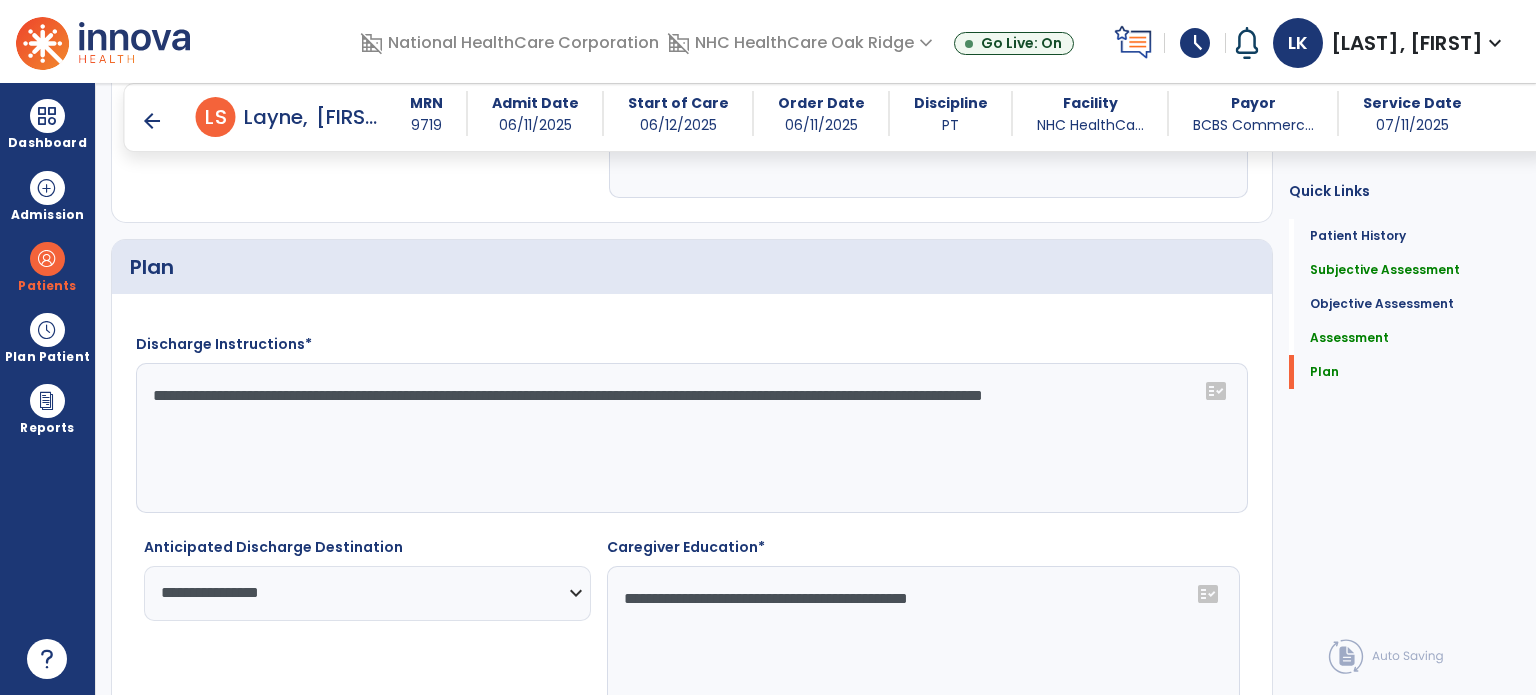 scroll, scrollTop: 3080, scrollLeft: 0, axis: vertical 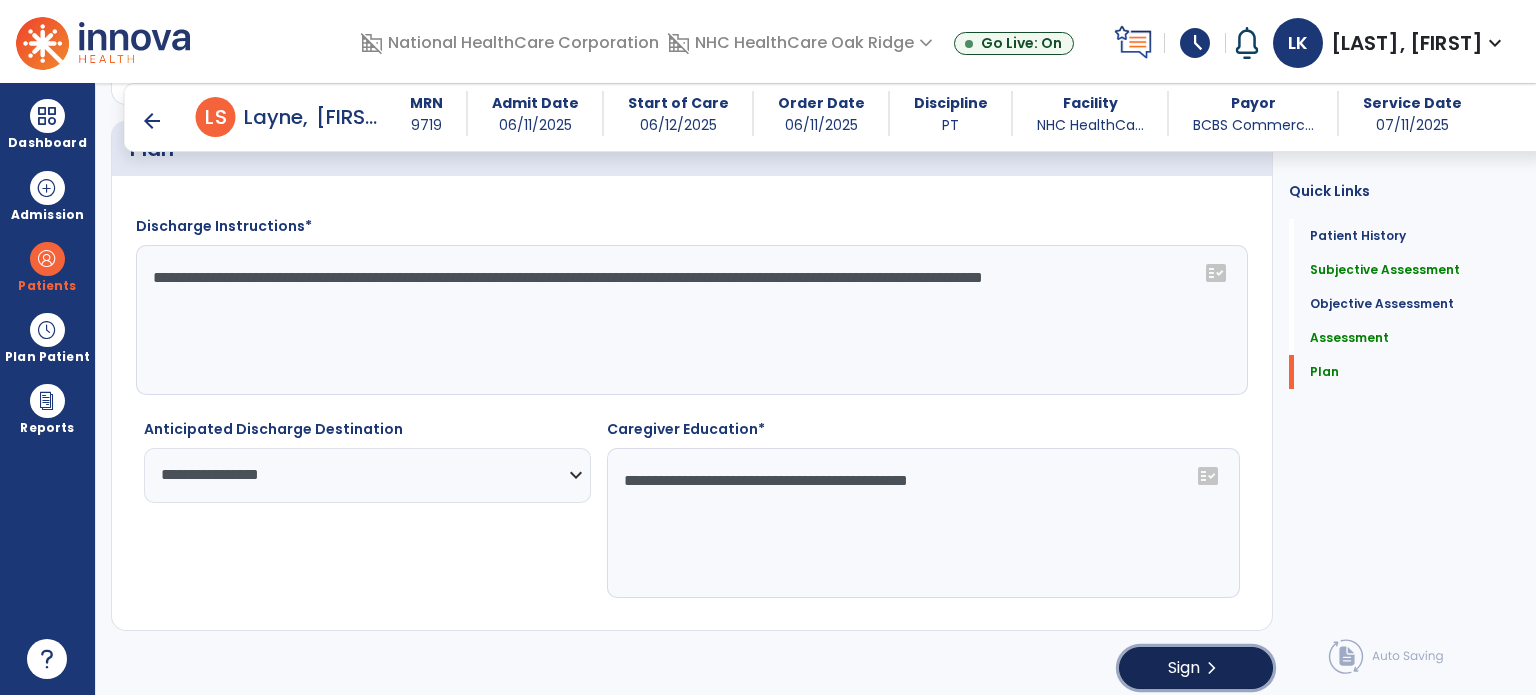 click on "Sign  chevron_right" 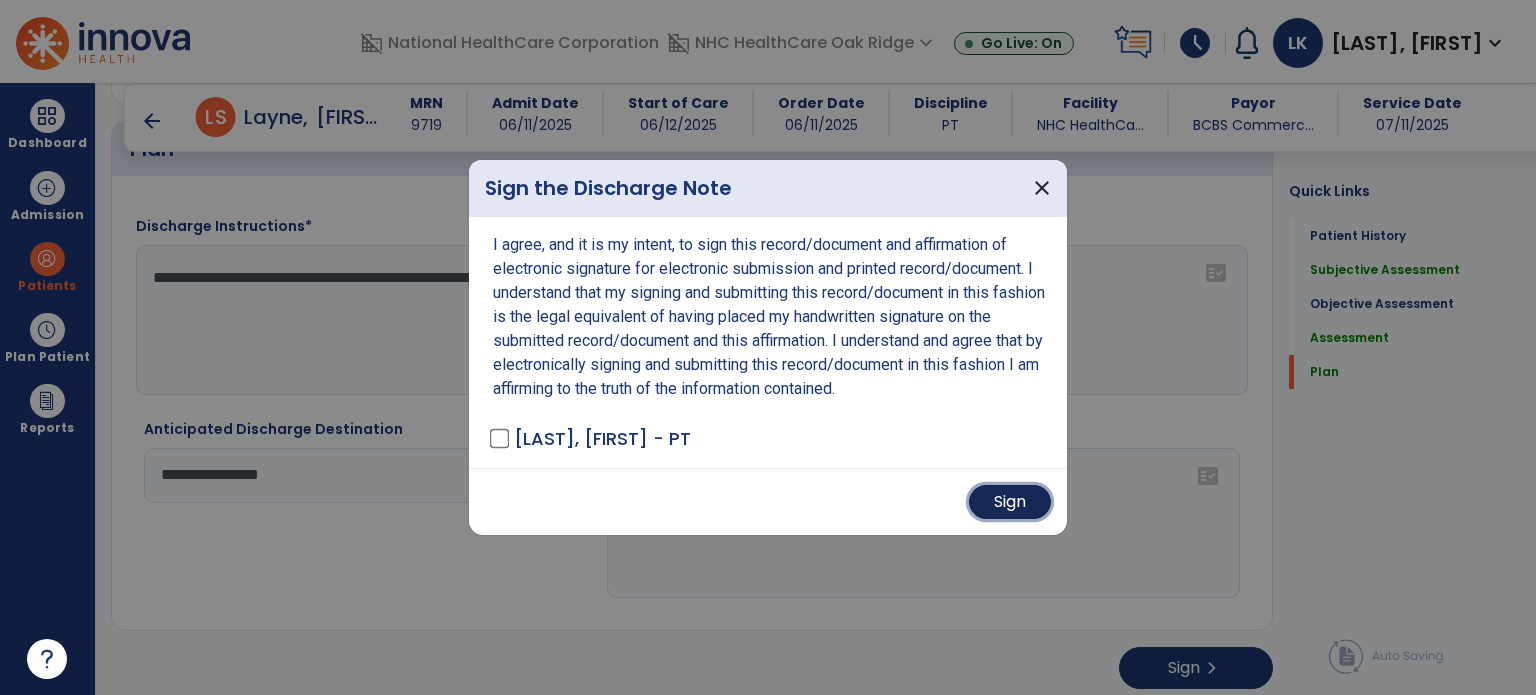 click on "Sign" at bounding box center (1010, 502) 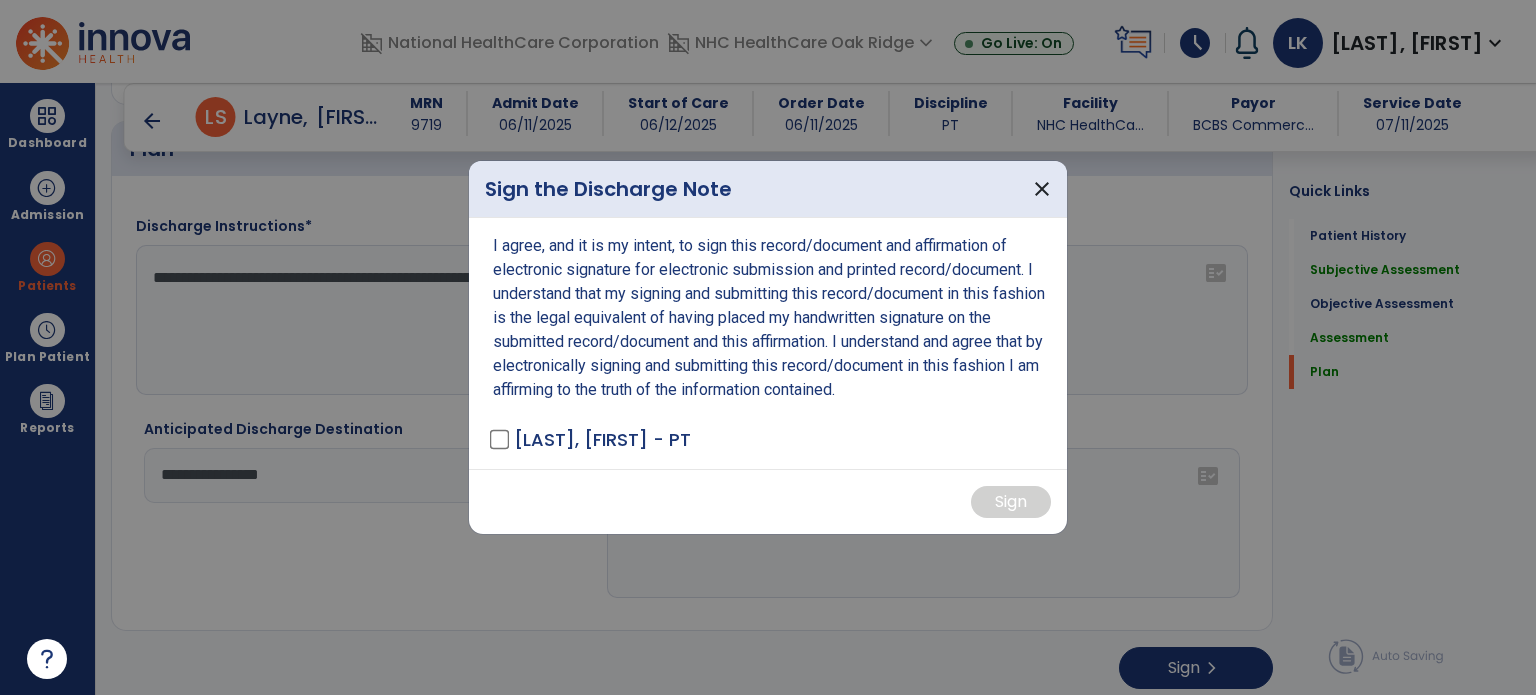 scroll, scrollTop: 0, scrollLeft: 0, axis: both 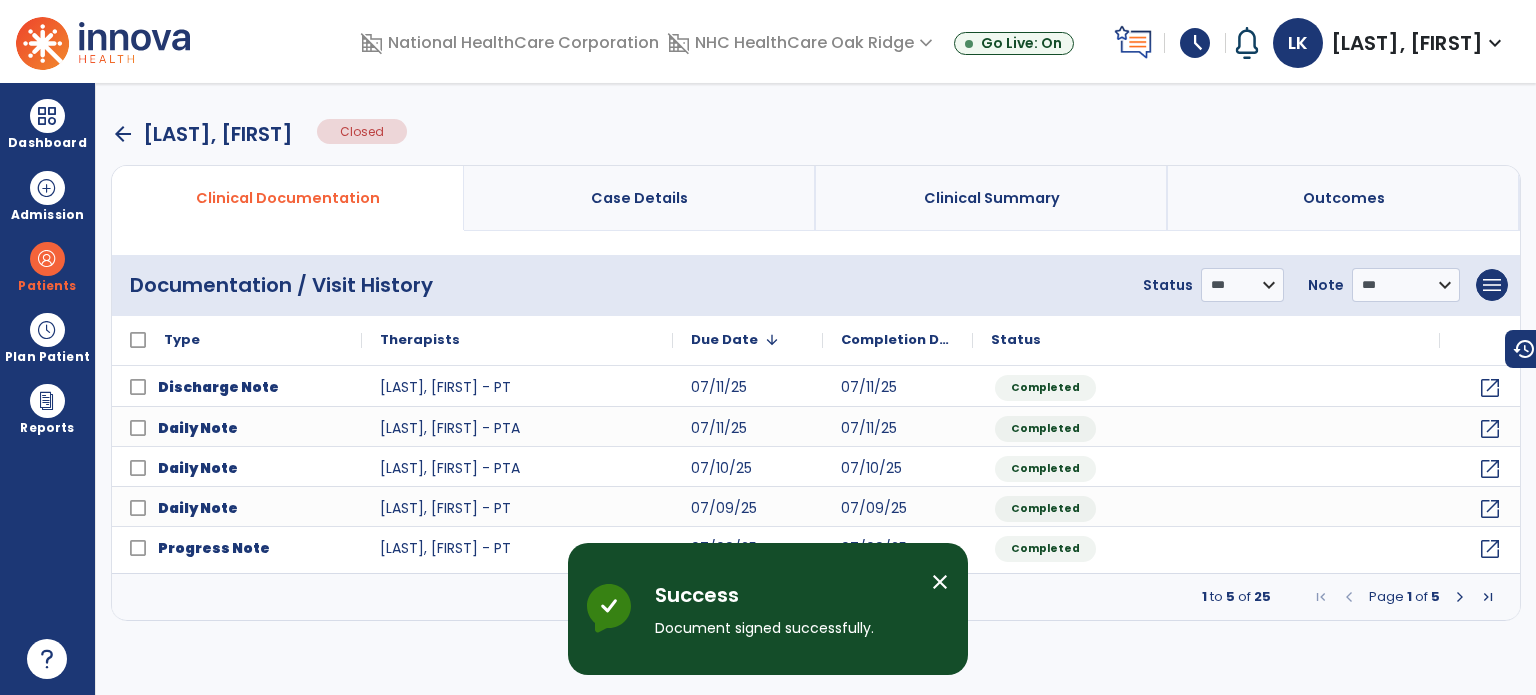 click on "arrow_back" at bounding box center [123, 134] 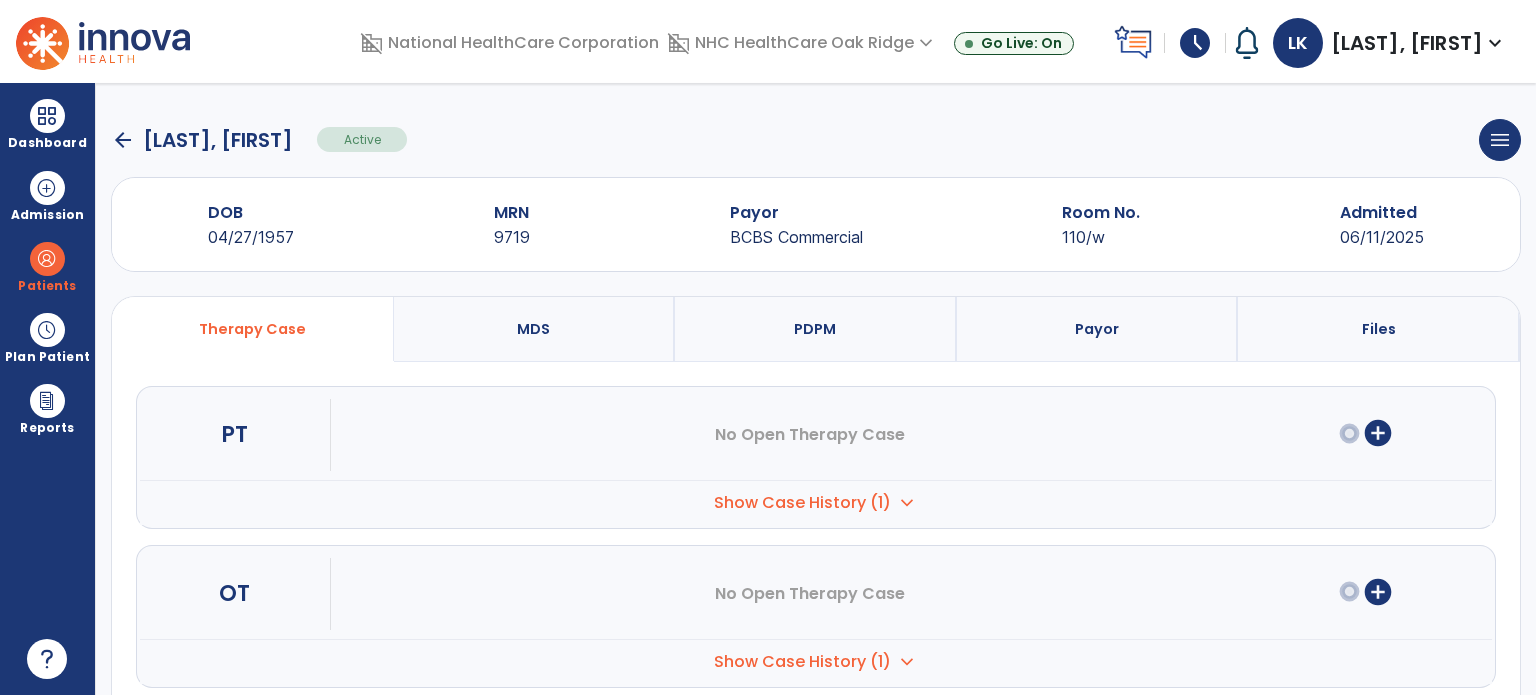 drag, startPoint x: 135, startPoint y: 139, endPoint x: 553, endPoint y: 426, distance: 507.0434 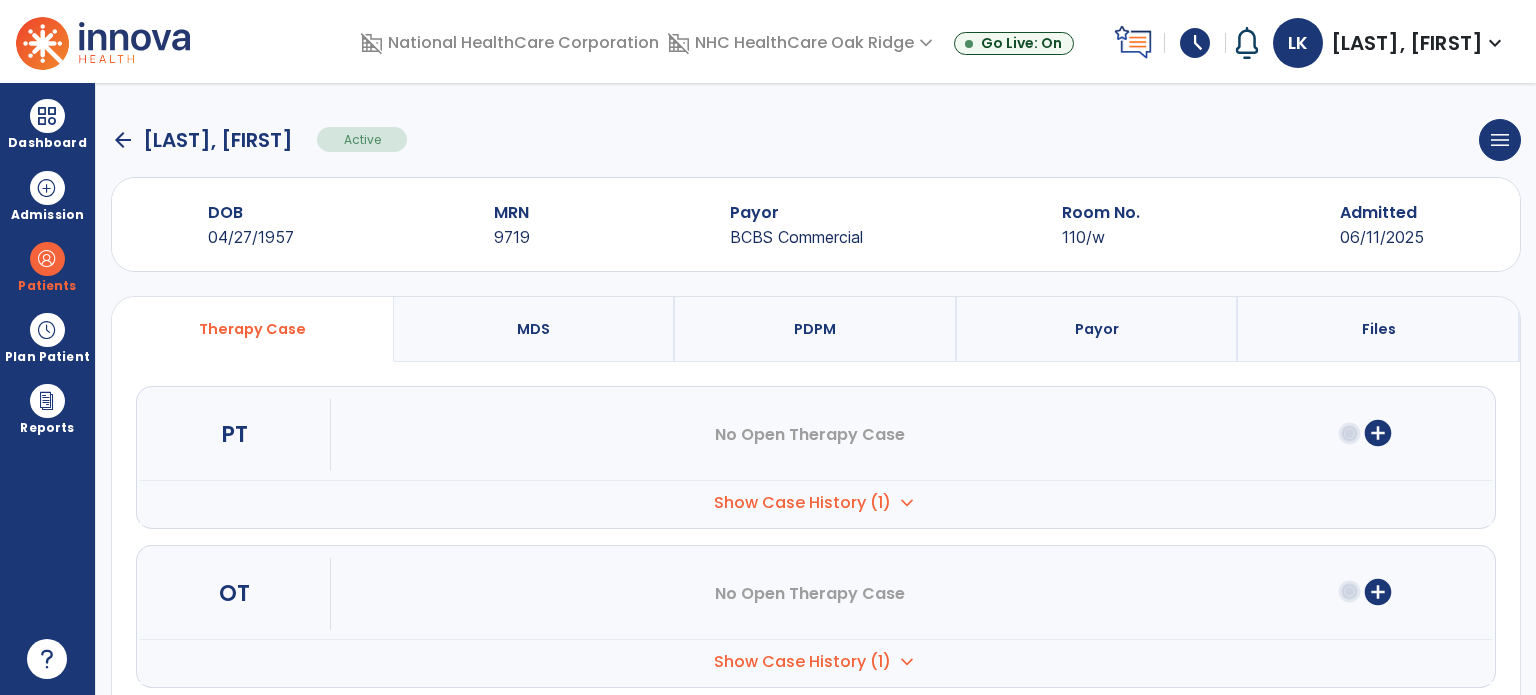 click on "arrow_back   [LAST], [NAME]  Active  menu   Edit Admission   View OBRA Report   Discharge Patient  DOB [DATE] MRN [NUMBER] Payor BCBS Commercial Room No. 110/w Admitted [DATE]  Therapy Case   MDS   PDPM   Payor   Files  PT No Open Therapy Case  add_circle
Case No.
SOC Date [DATE]" 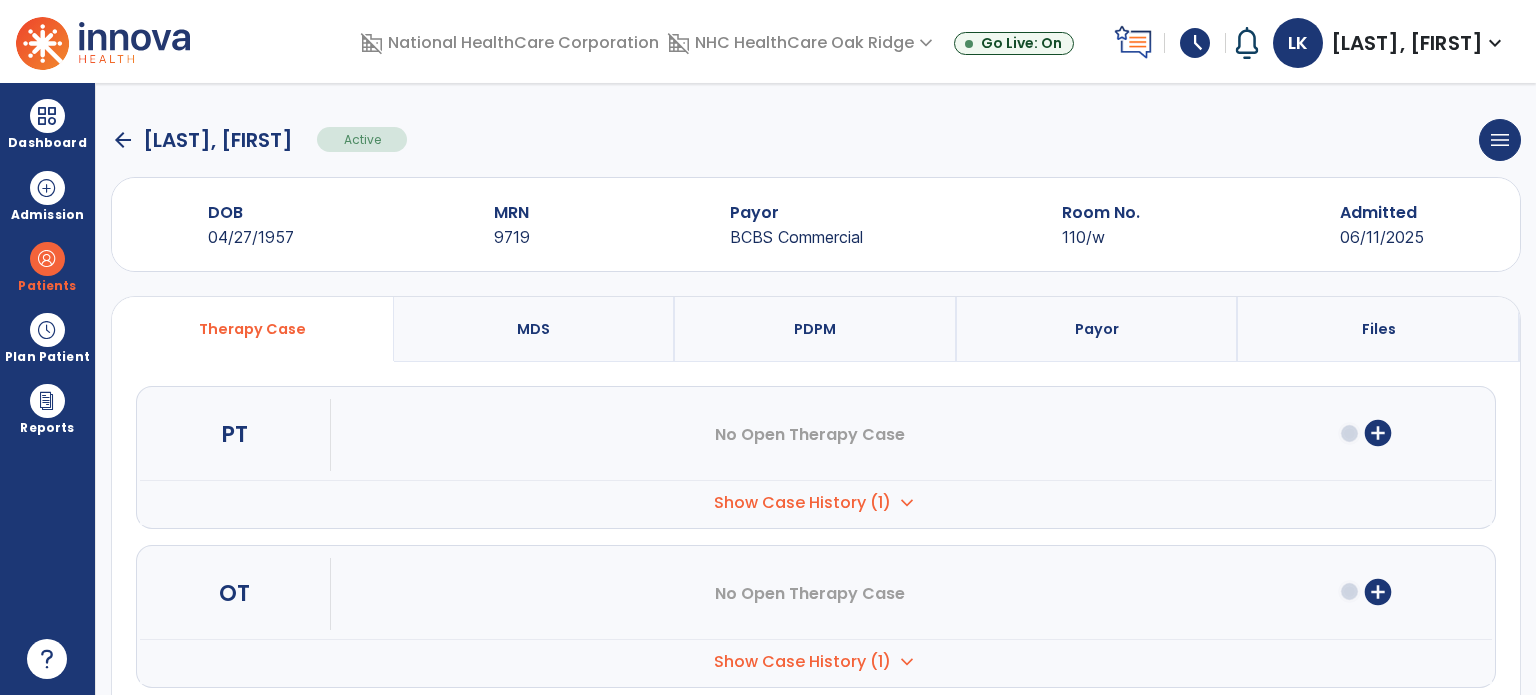 drag, startPoint x: 1020, startPoint y: 473, endPoint x: 1199, endPoint y: 458, distance: 179.6274 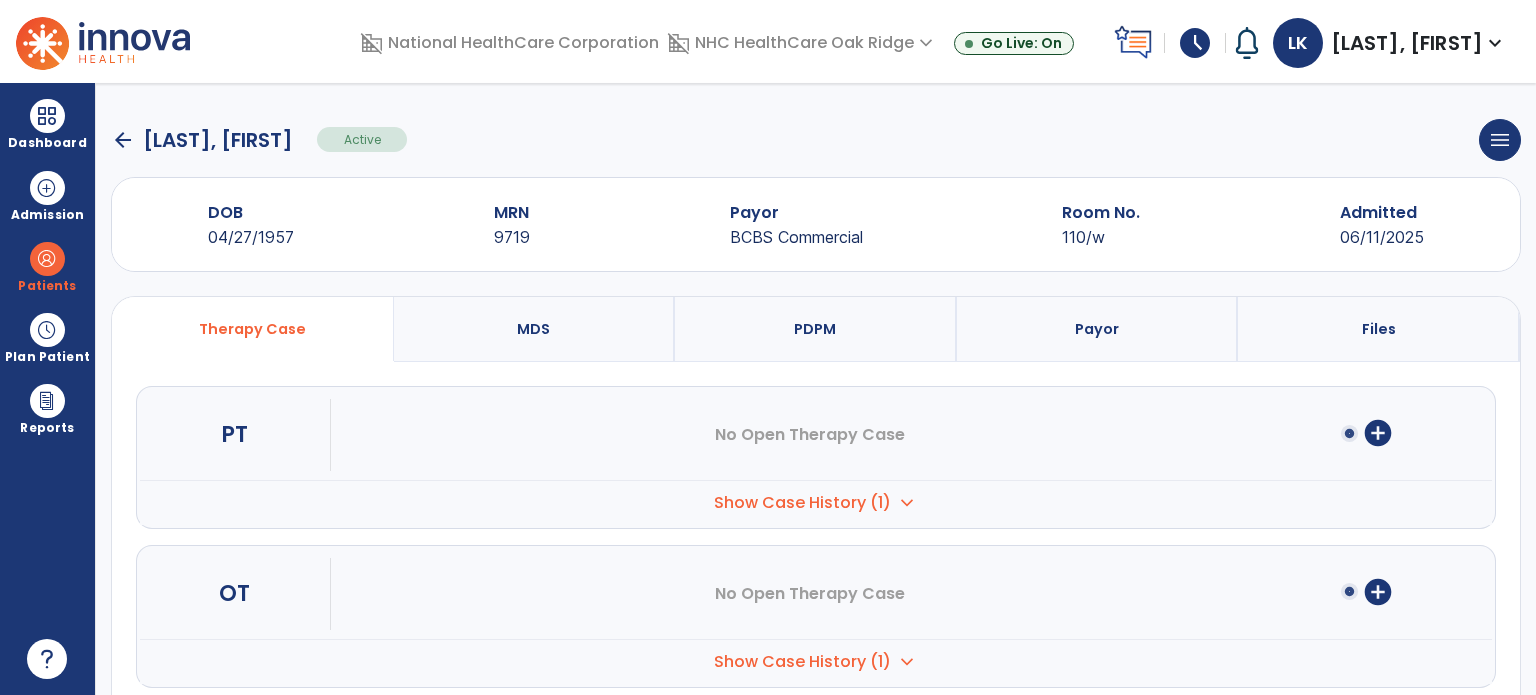 click on "PT No Open Therapy Case  add_circle" at bounding box center [816, 435] 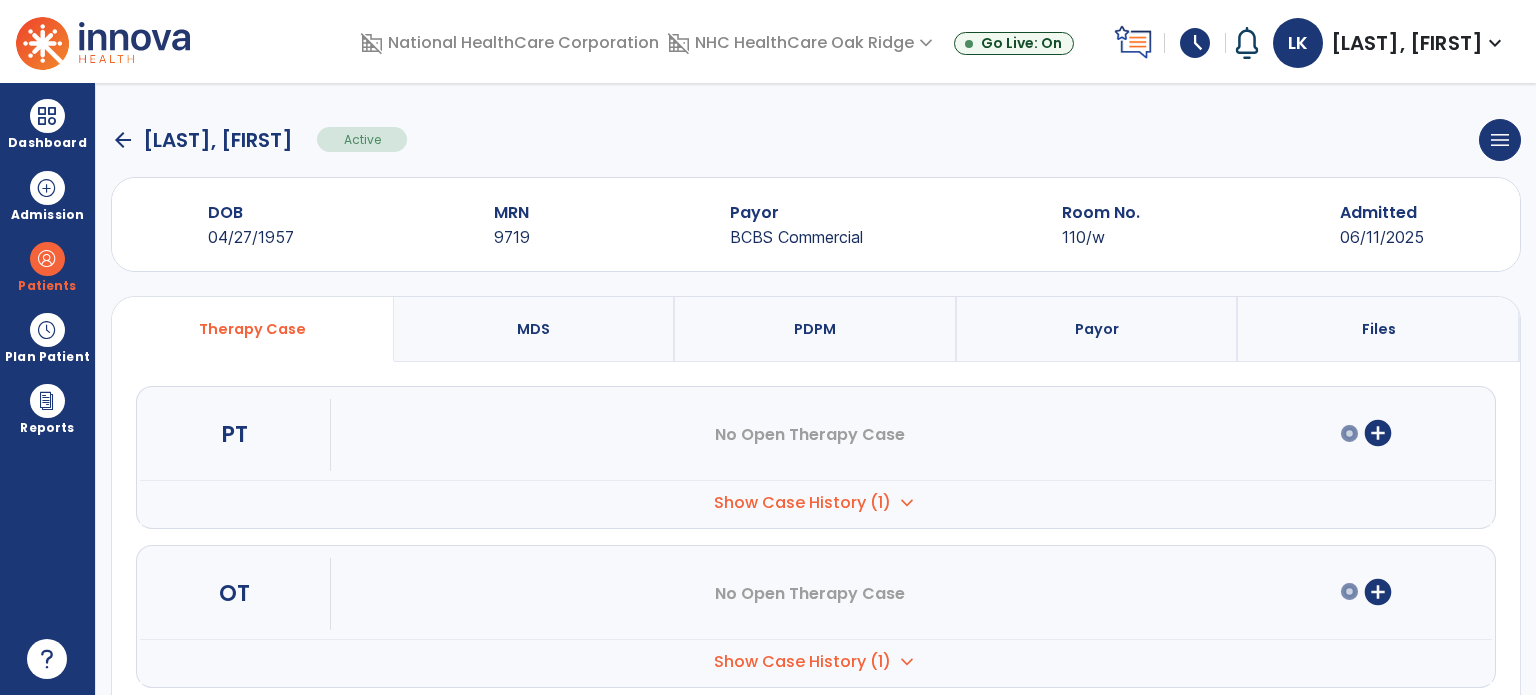 drag, startPoint x: 1352, startPoint y: 420, endPoint x: 1364, endPoint y: 428, distance: 14.422205 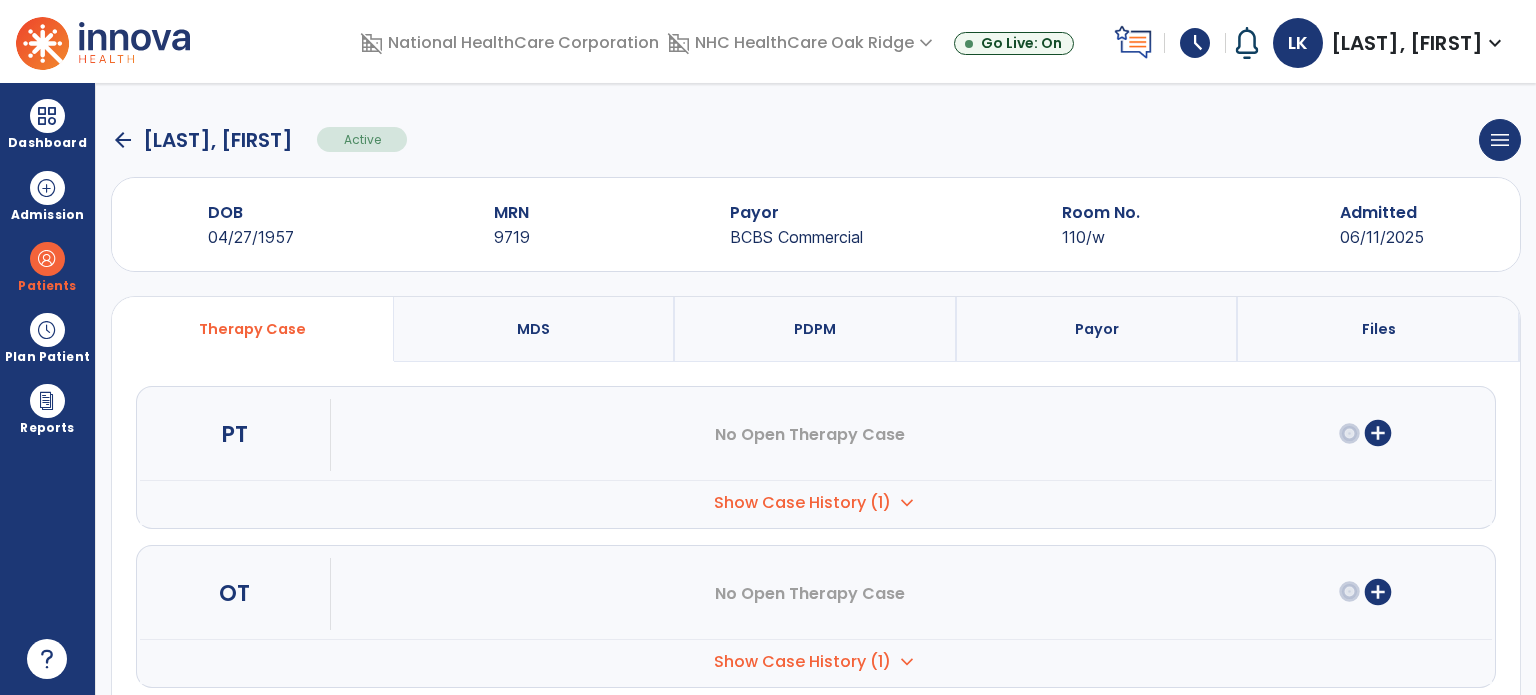 click 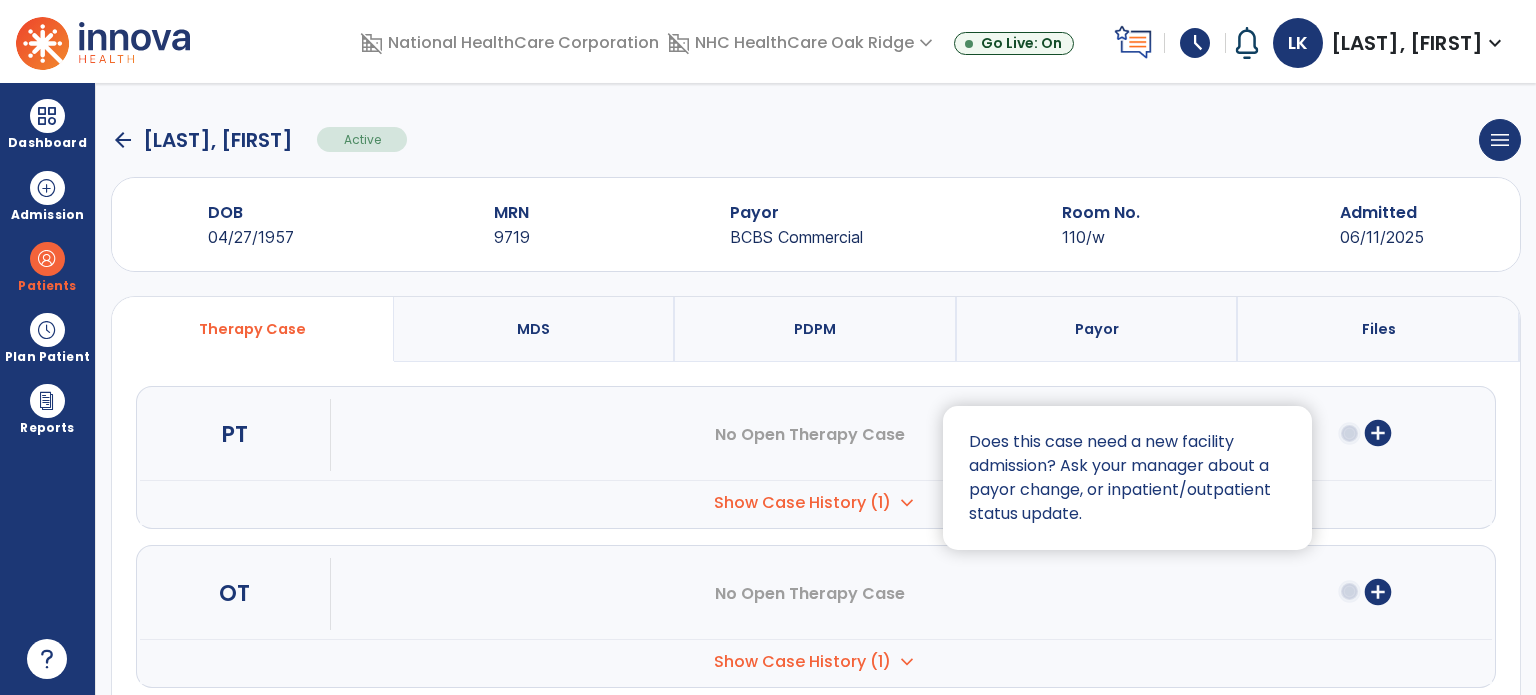 click at bounding box center [768, 347] 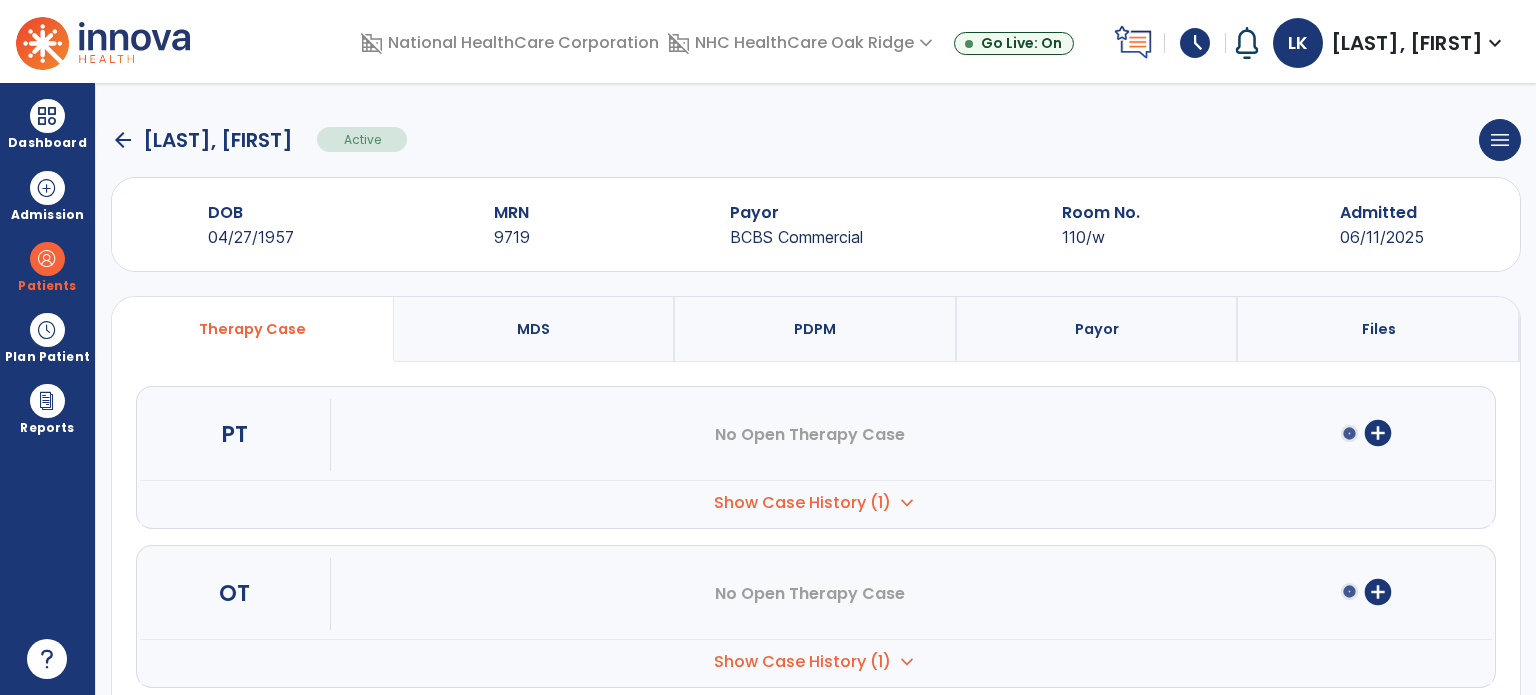 click on "add_circle" at bounding box center [1378, 433] 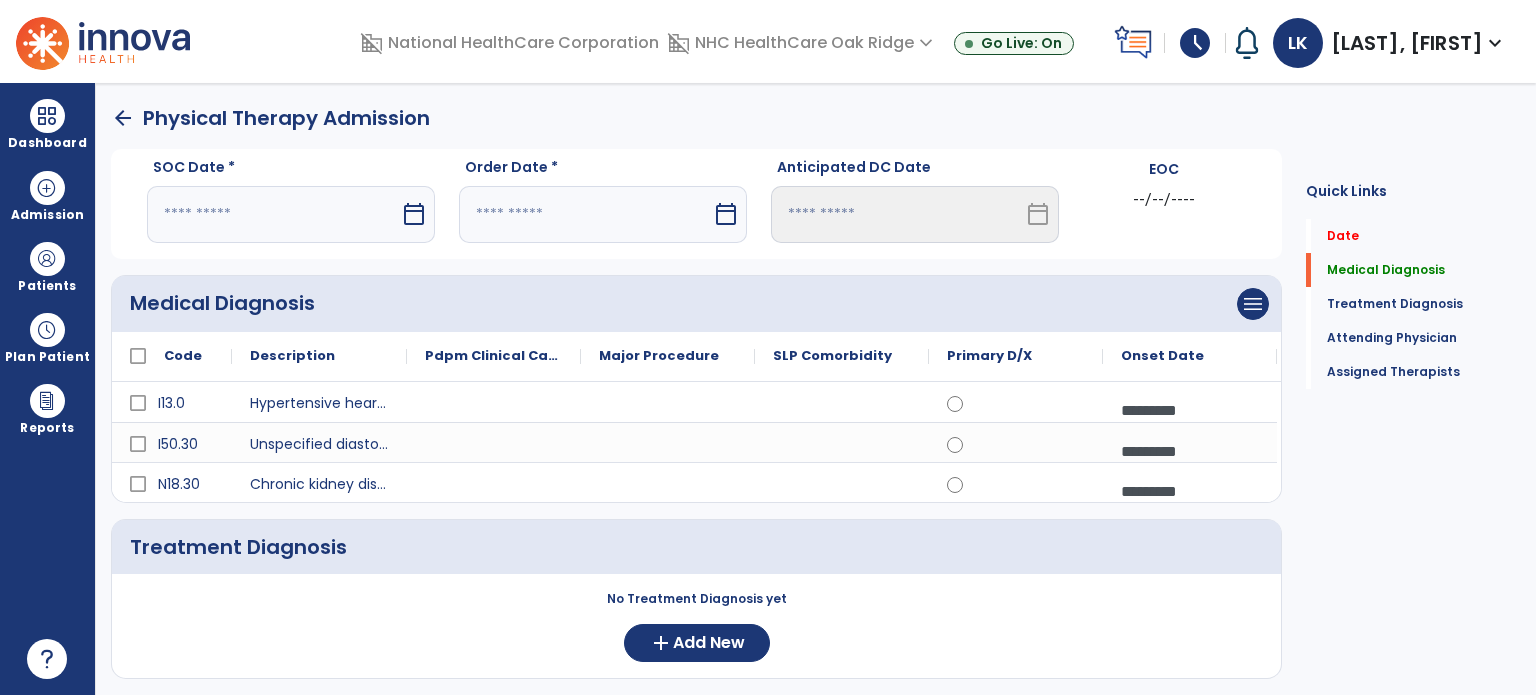 click on "arrow_back" 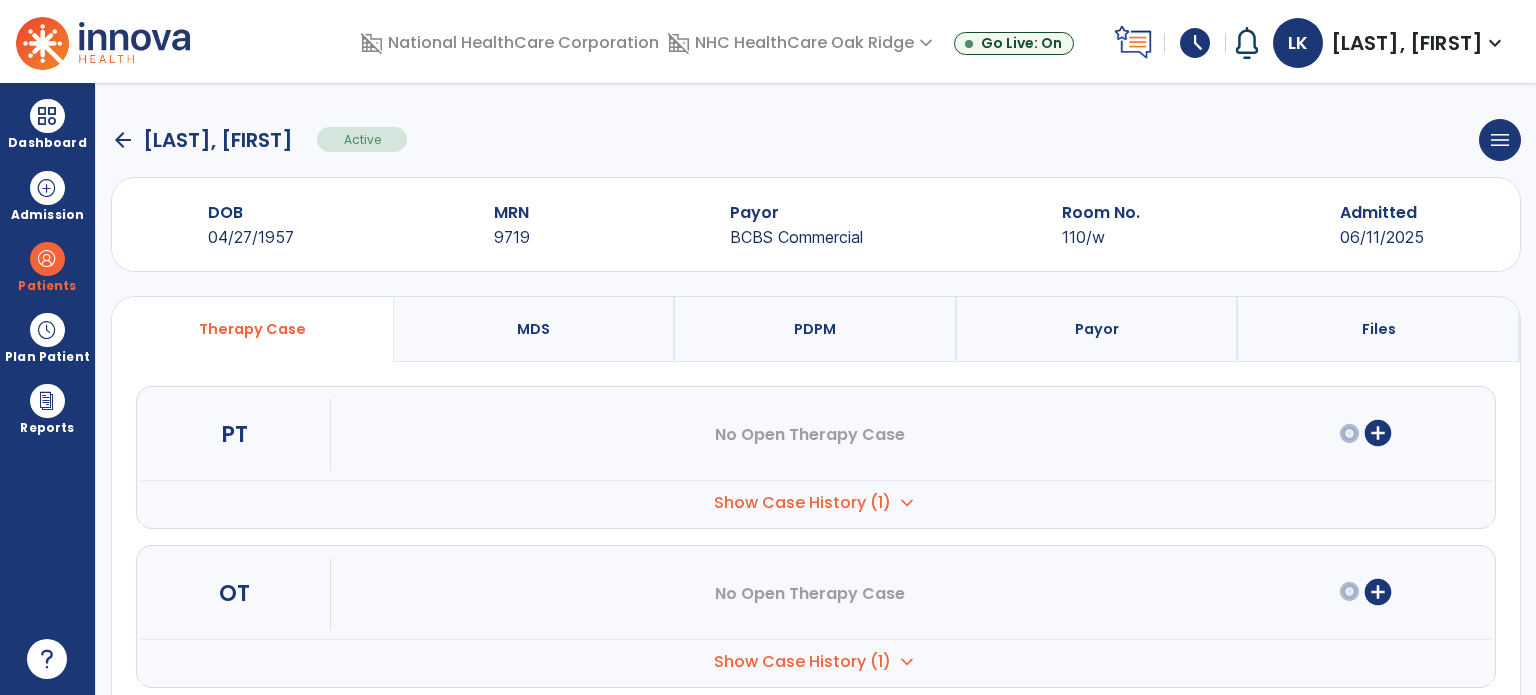 click on "Show Case History (1)" at bounding box center [802, 503] 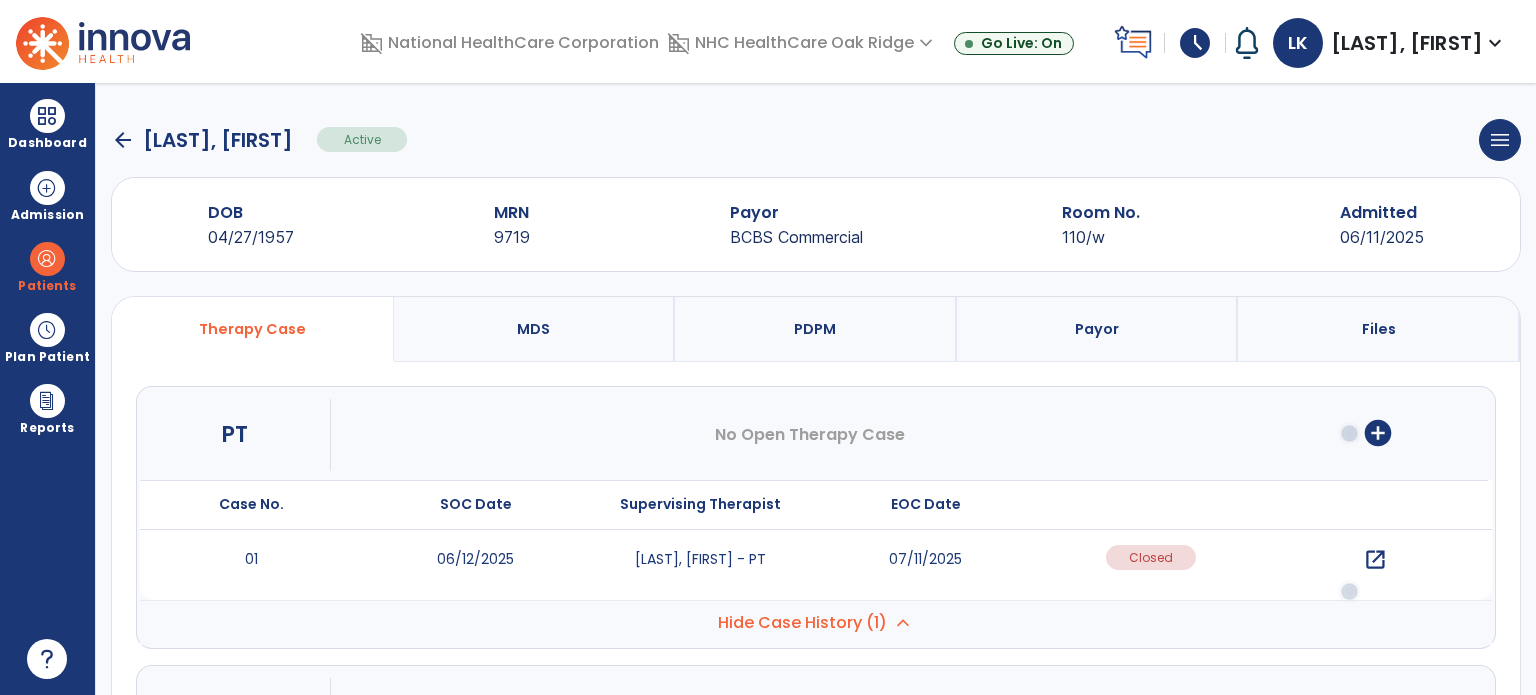 click on "open_in_new" at bounding box center (1375, 560) 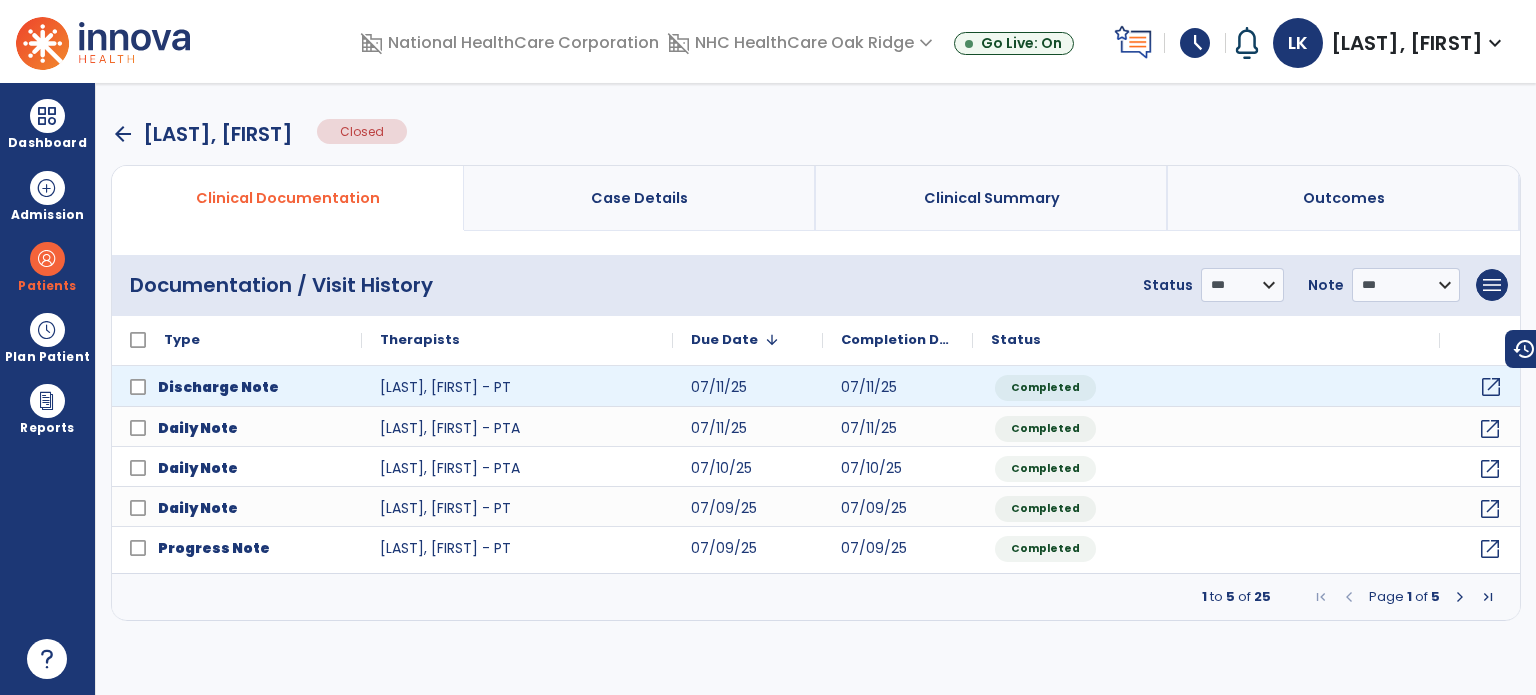 click on "open_in_new" 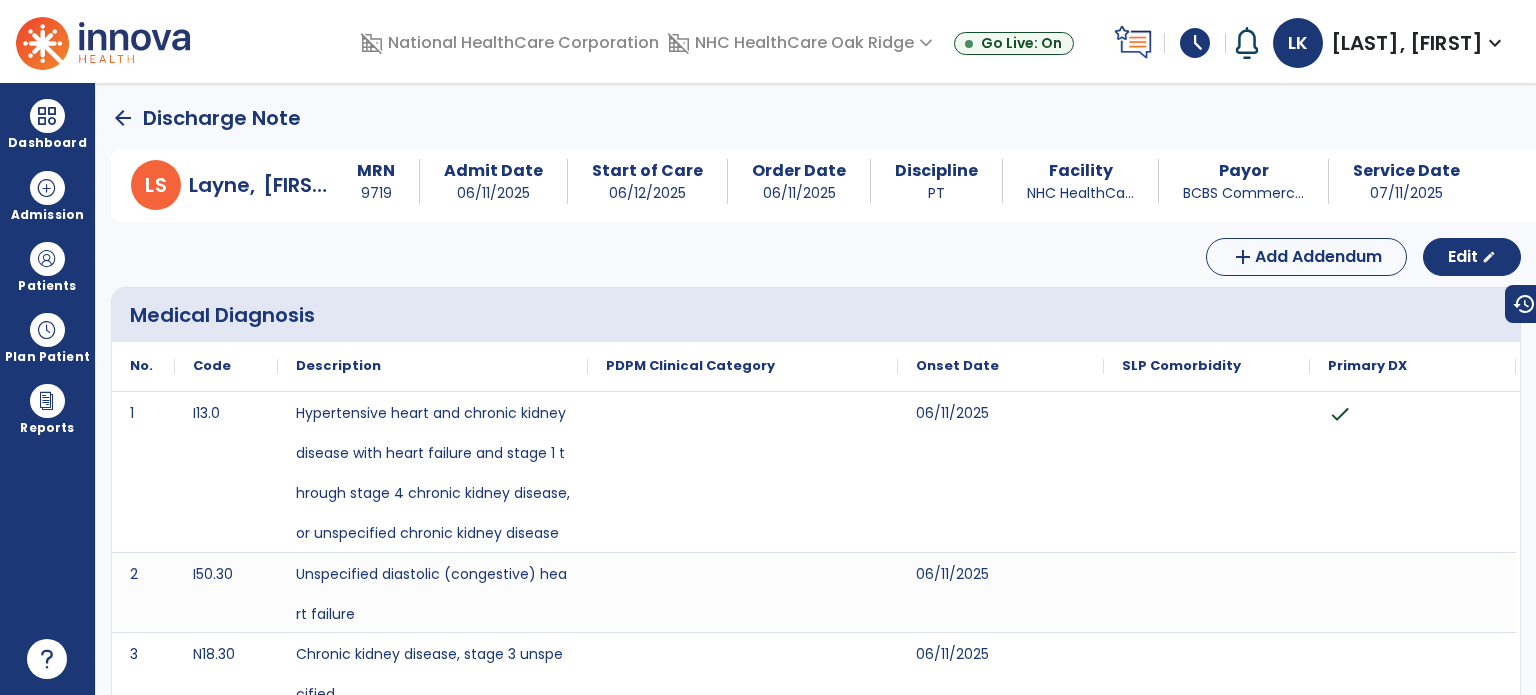 click on "arrow_back" 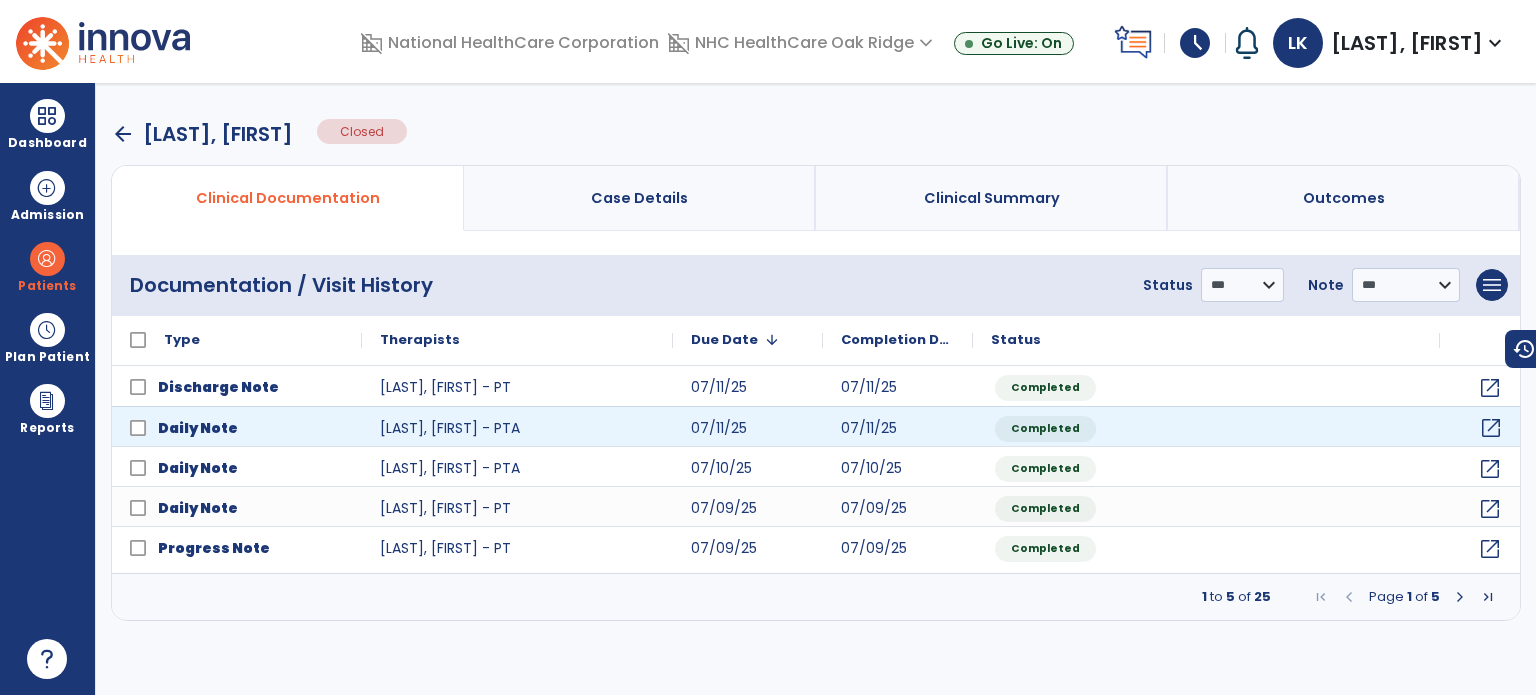 click on "open_in_new" 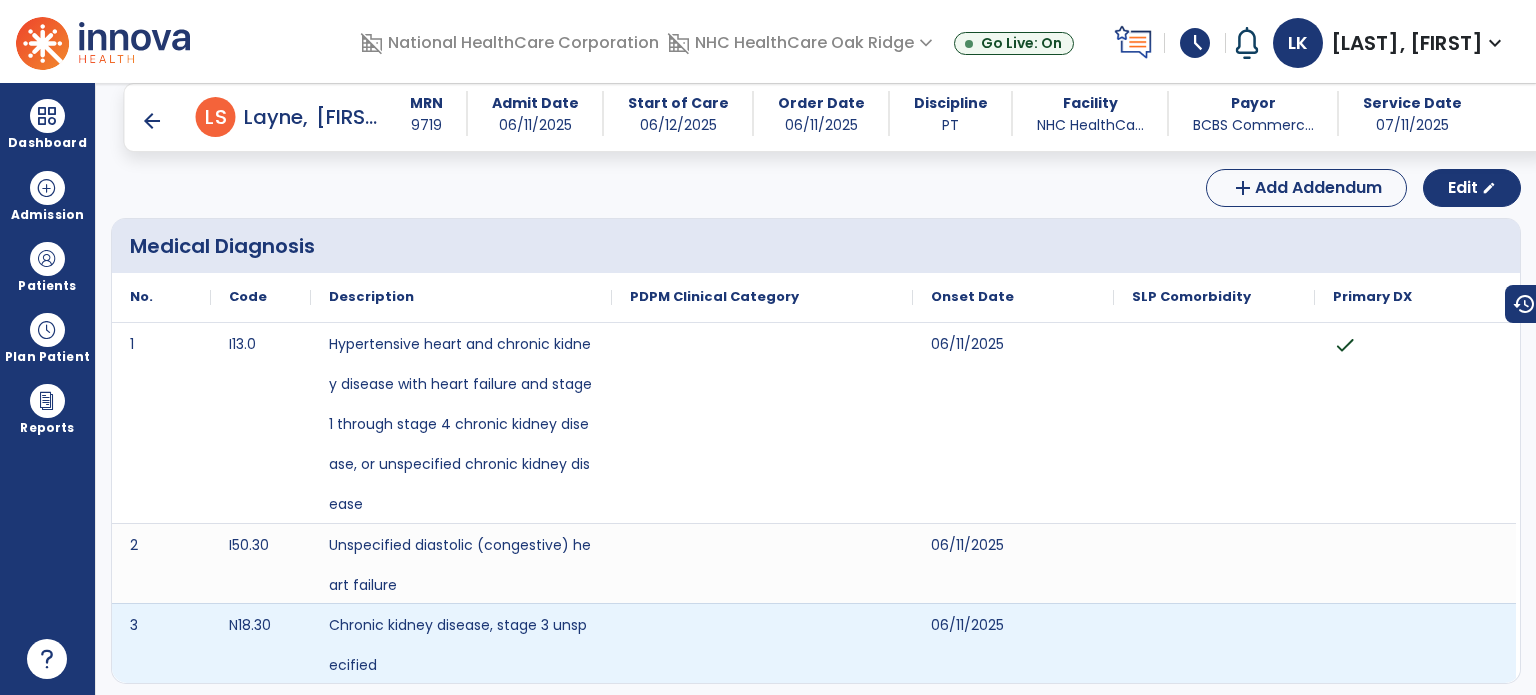 scroll, scrollTop: 0, scrollLeft: 0, axis: both 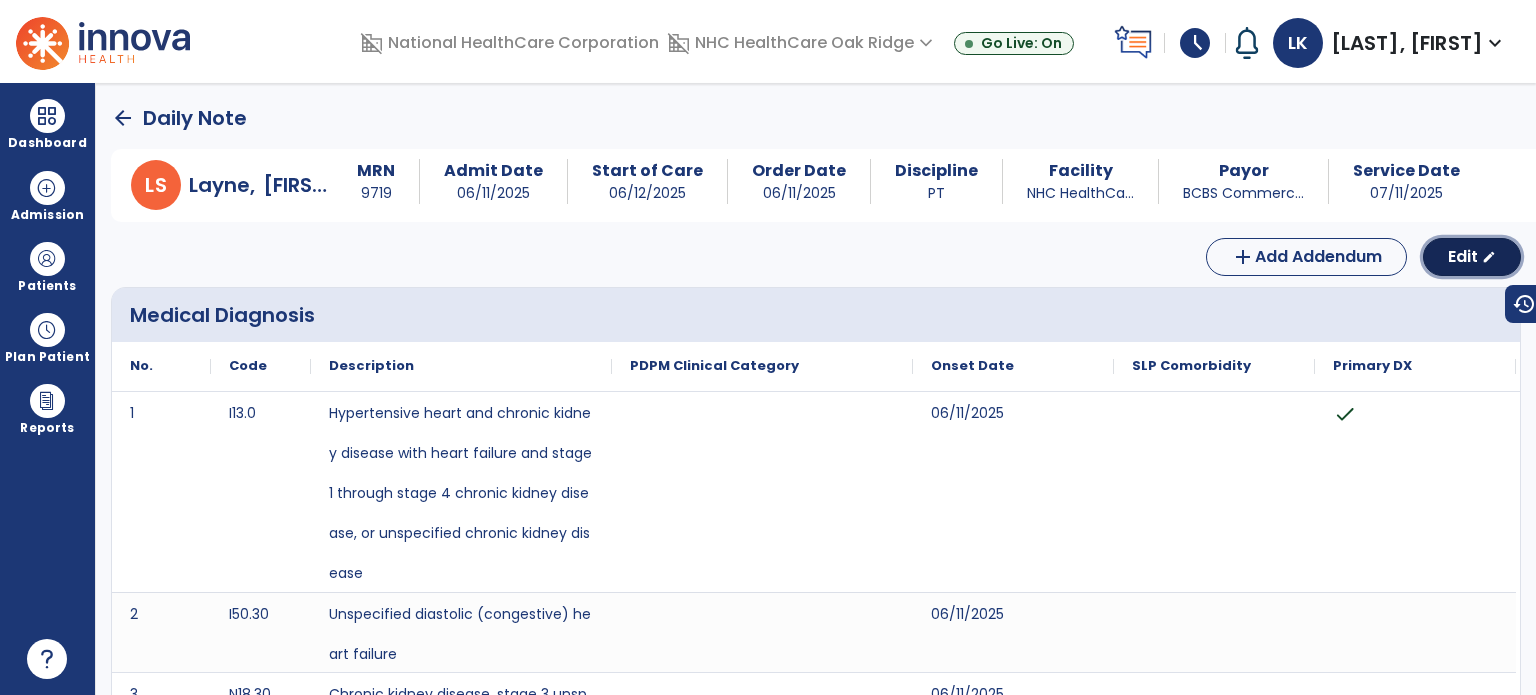 click on "edit" 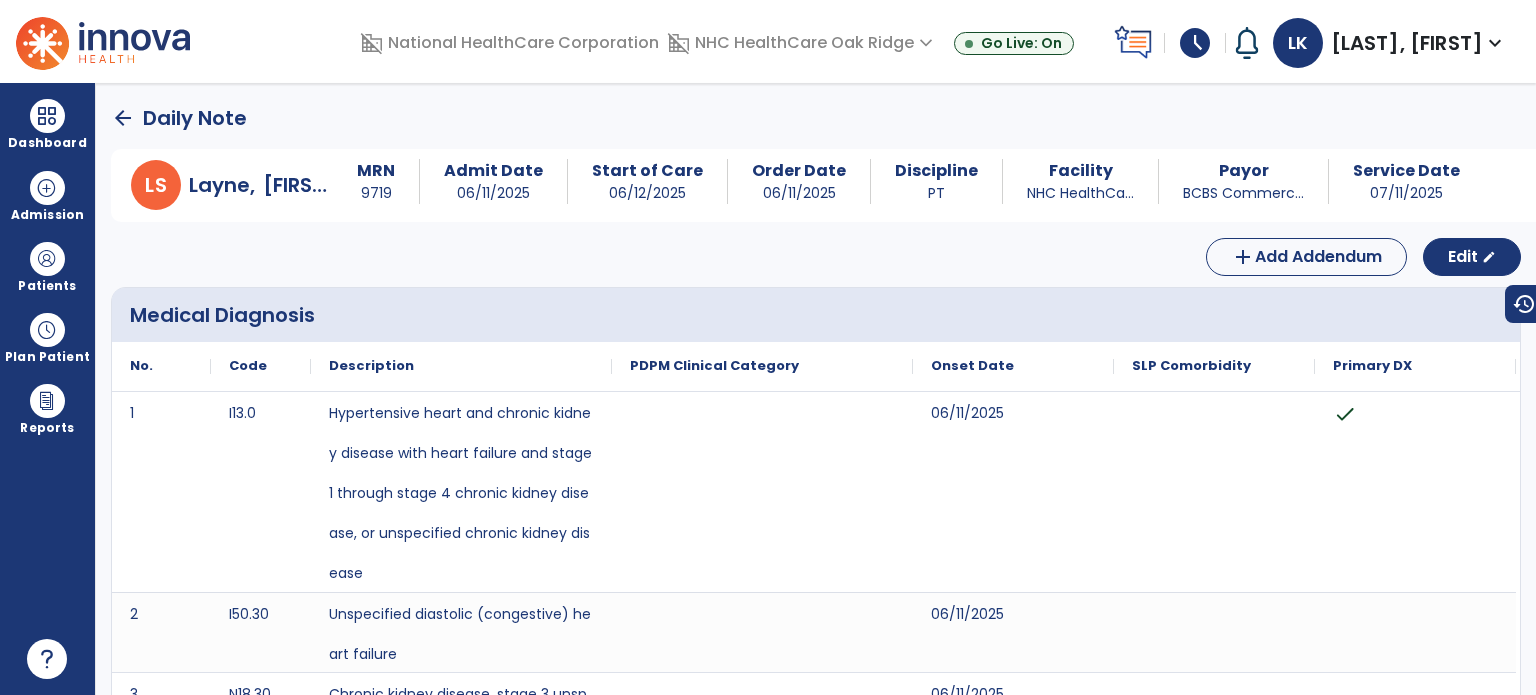 select on "*" 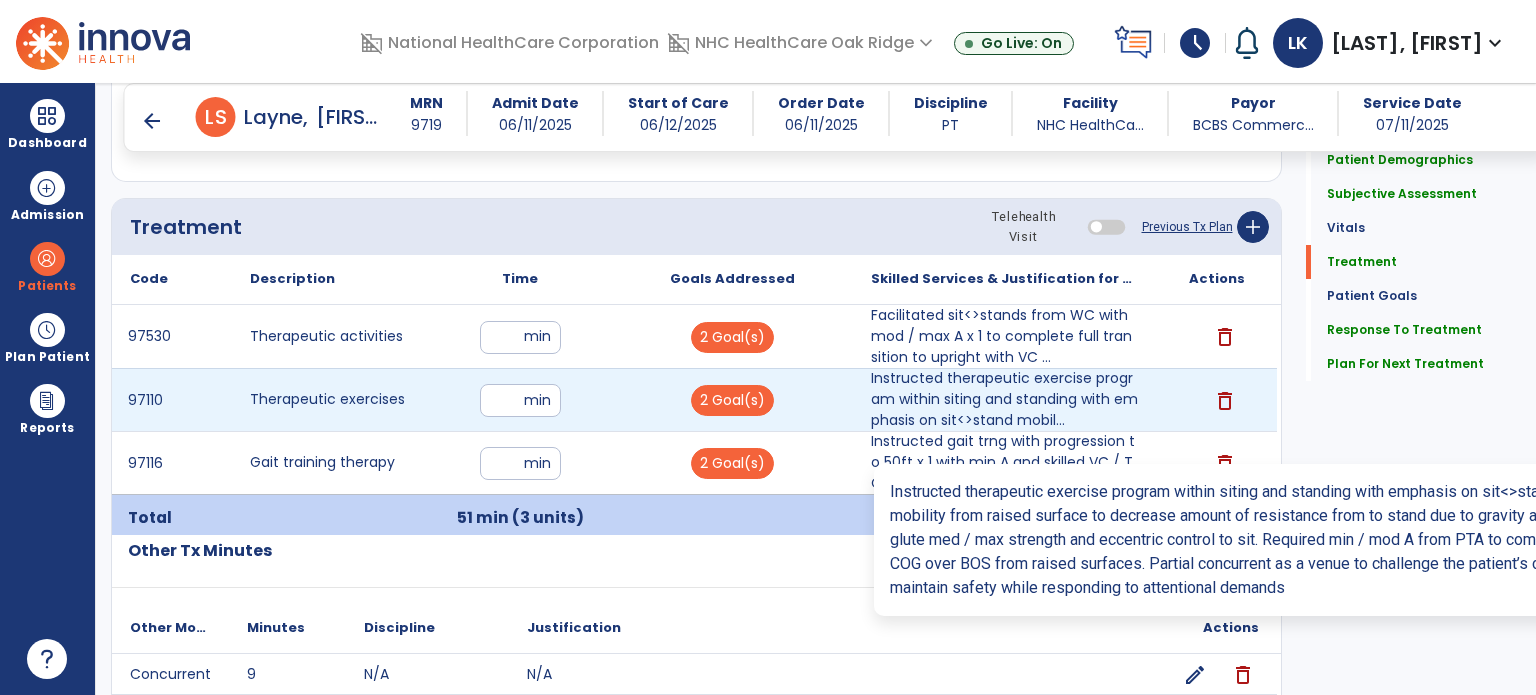 scroll, scrollTop: 1100, scrollLeft: 0, axis: vertical 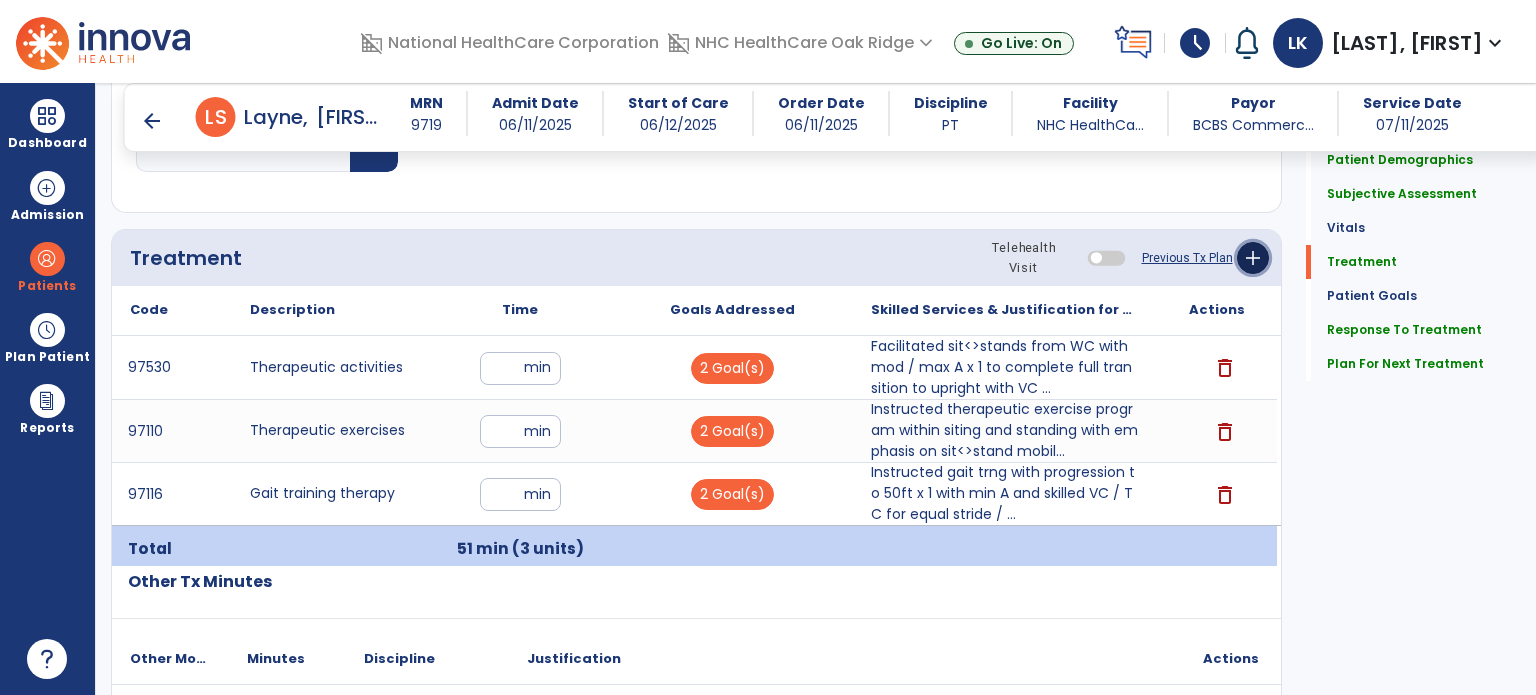 click on "add" 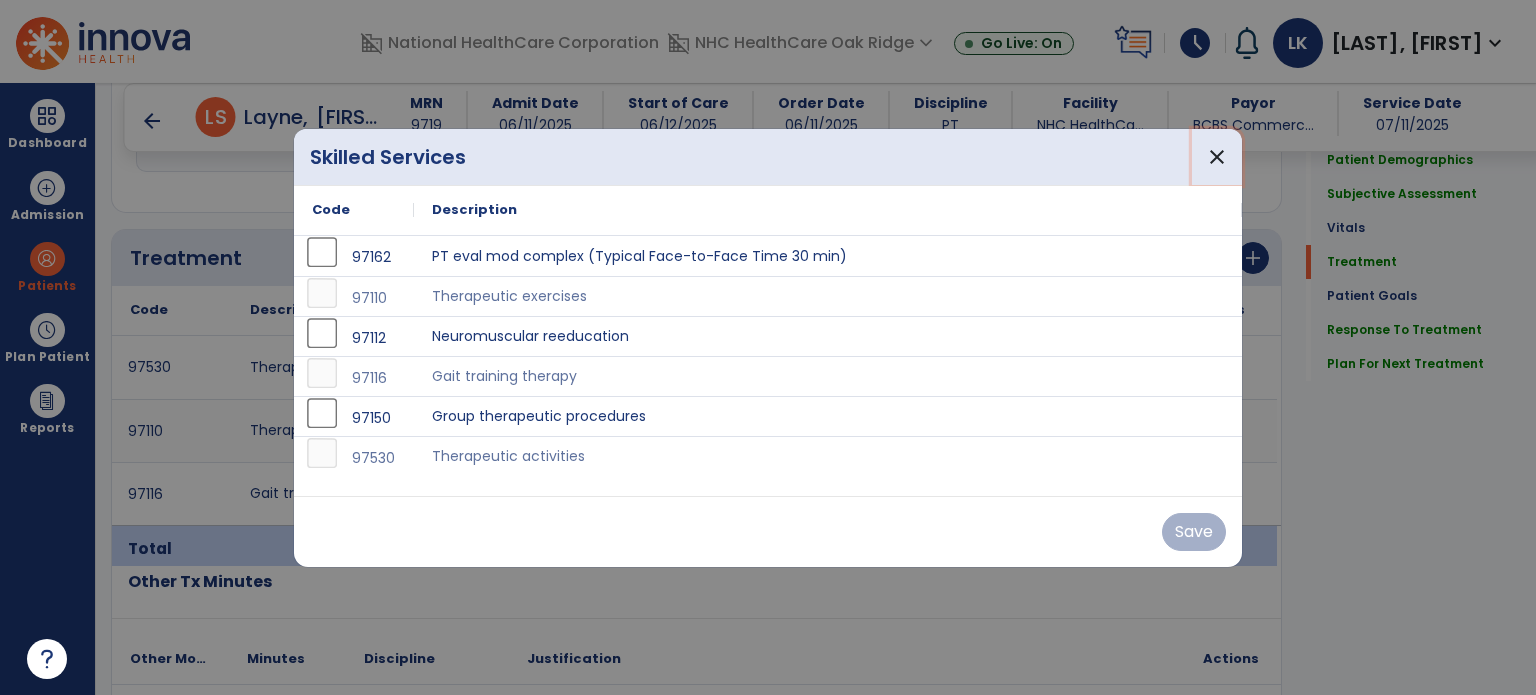 click on "close" at bounding box center (1217, 157) 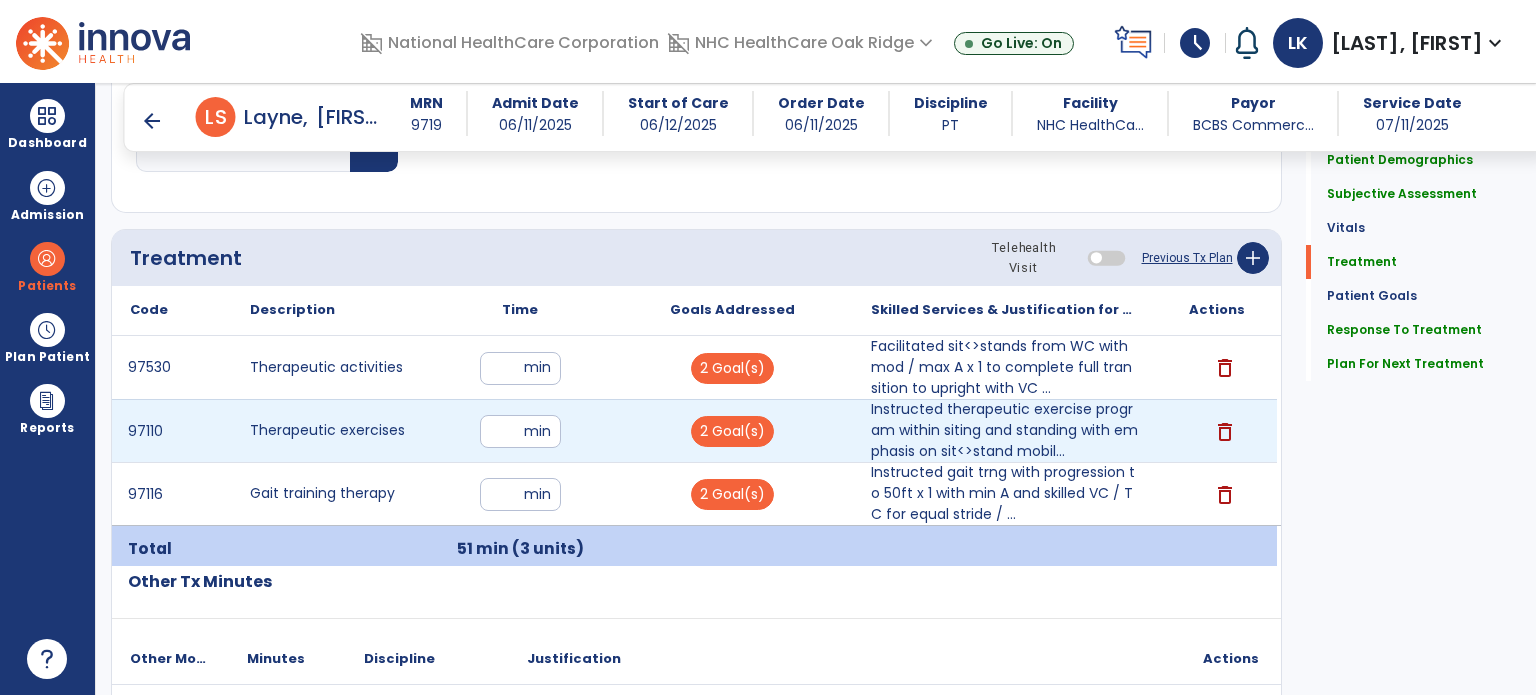 drag, startPoint x: 489, startPoint y: 427, endPoint x: 559, endPoint y: 427, distance: 70 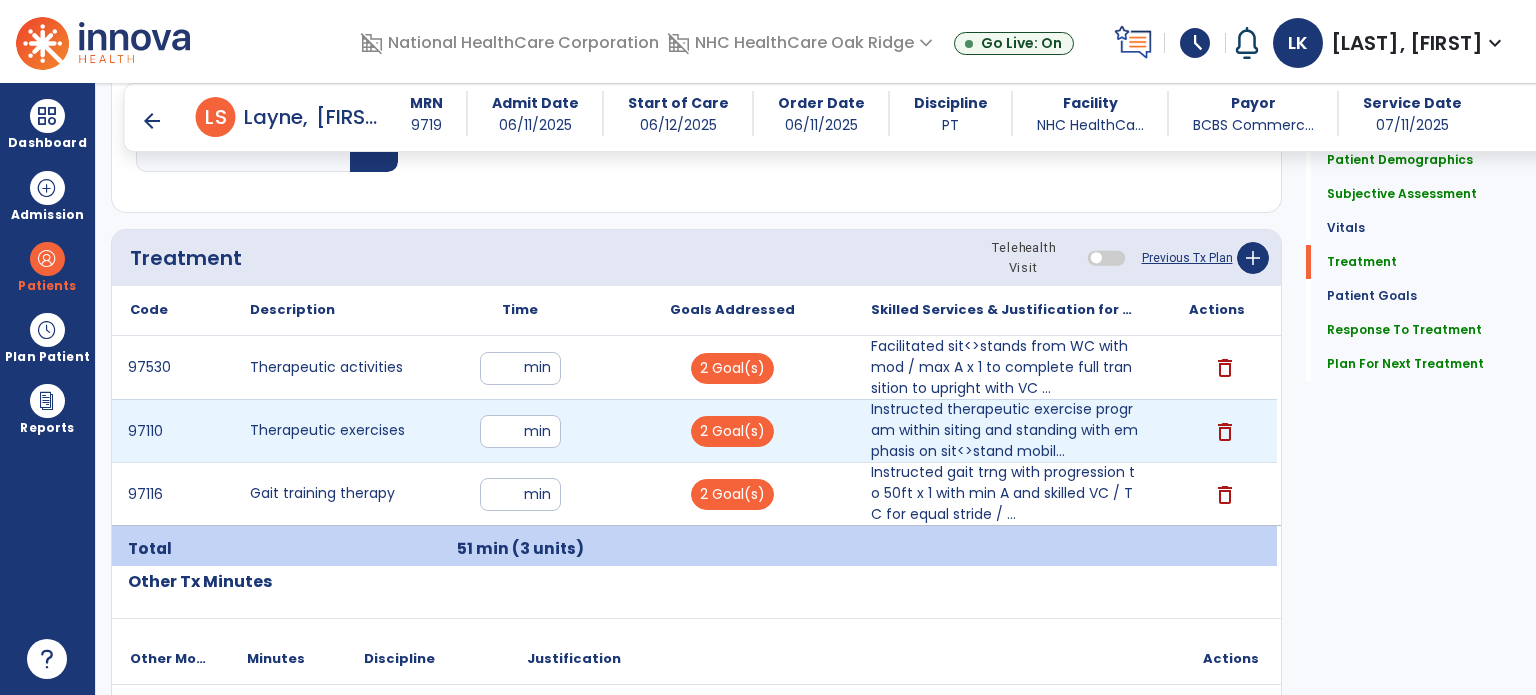 type on "**" 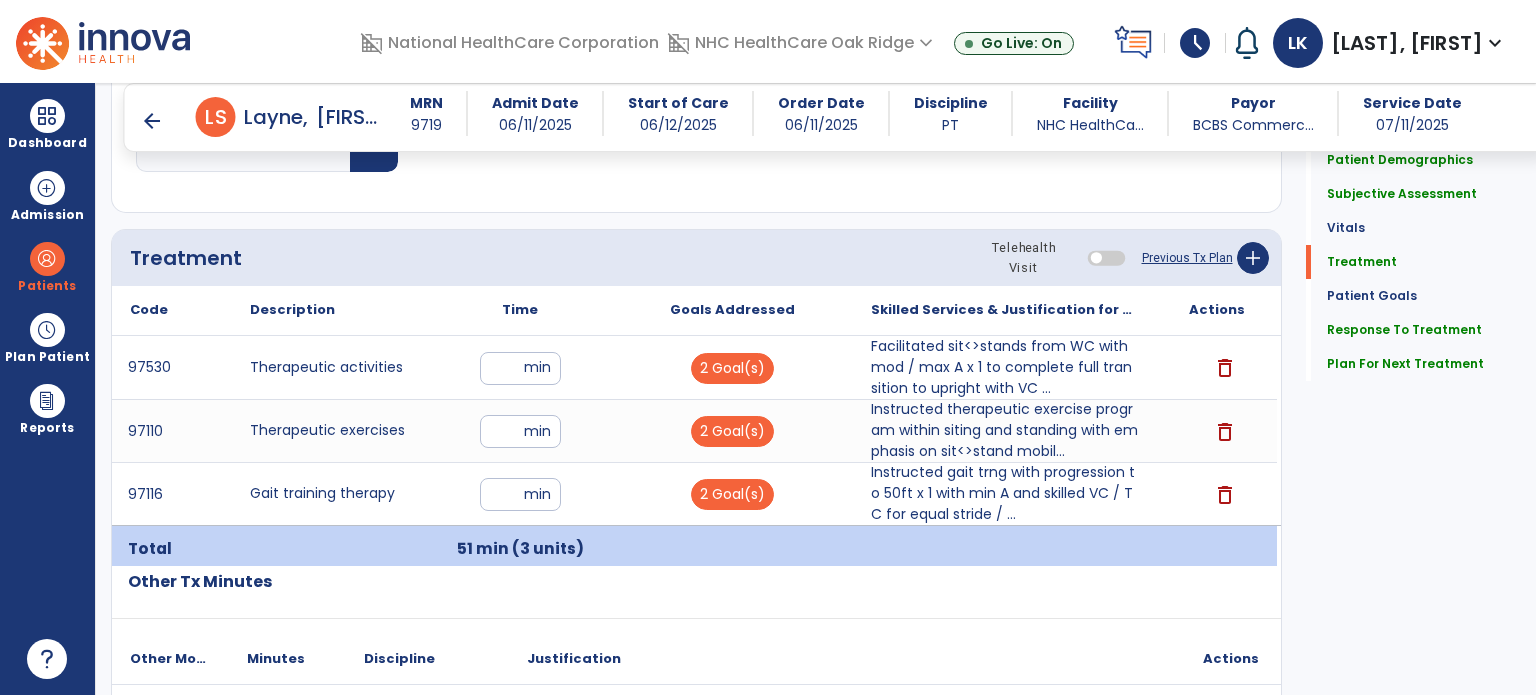 click on "Respiratory Rate  BPM Blood Pressure   SBP   DBP Temperature  ** ** Pulse Rate  BPM O2 Saturation  % Notes/Comments" 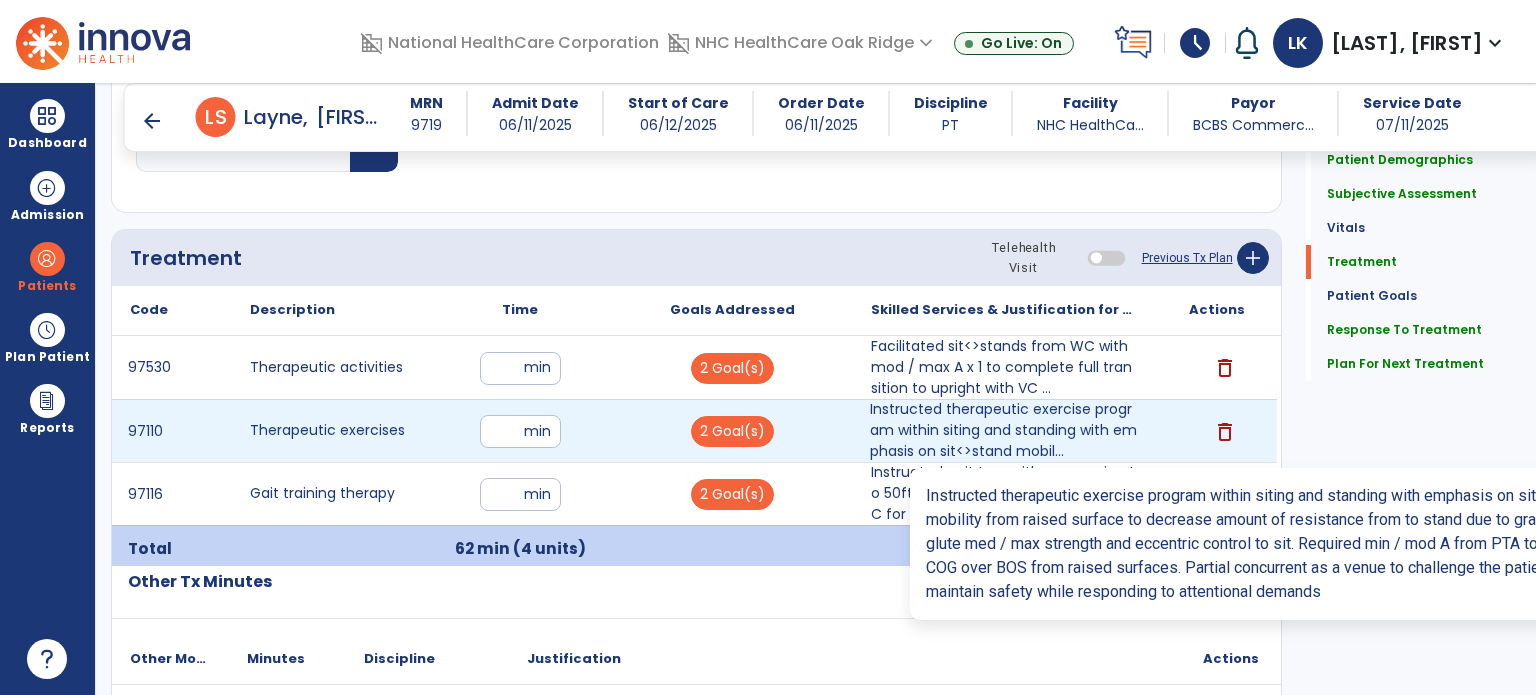 click on "Instructed therapeutic exercise program within siting and standing with emphasis on sit<>stand mobil..." at bounding box center (1004, 430) 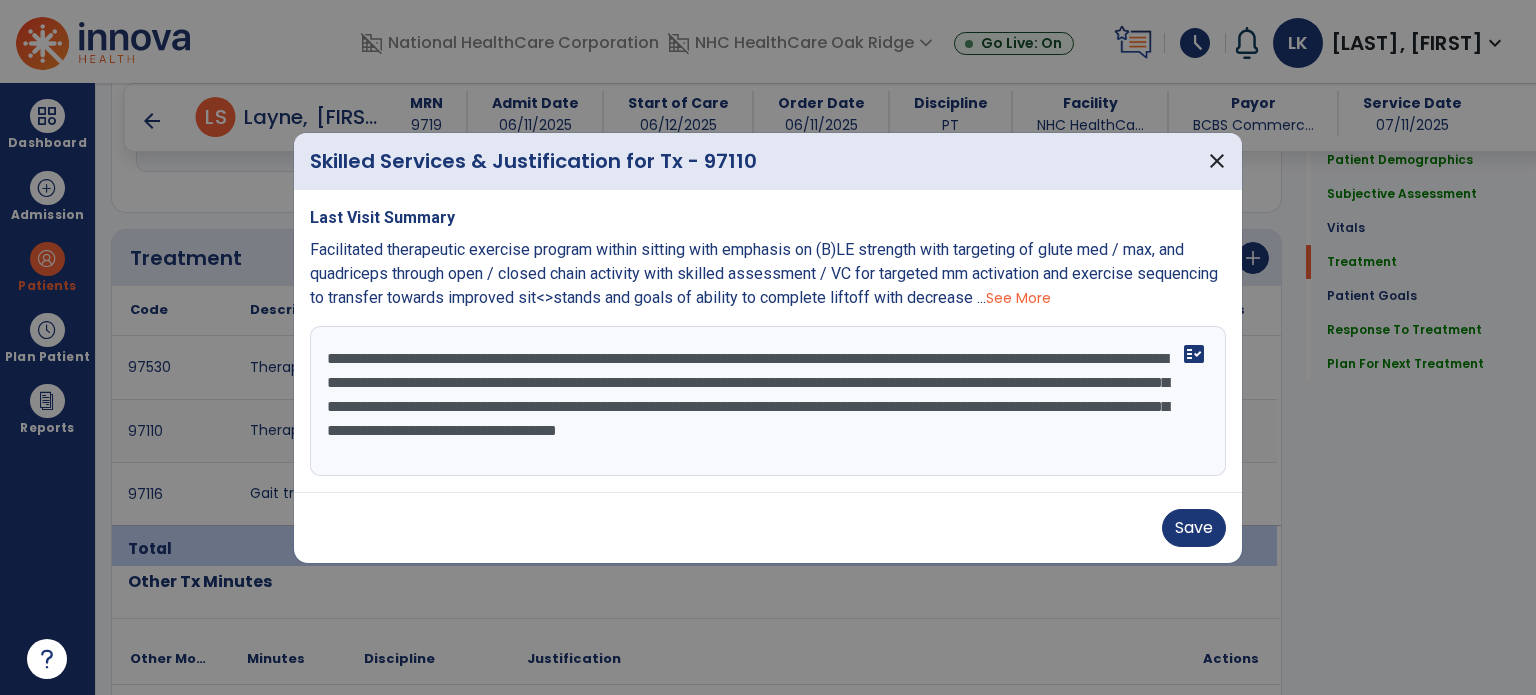 click on "**********" at bounding box center (768, 401) 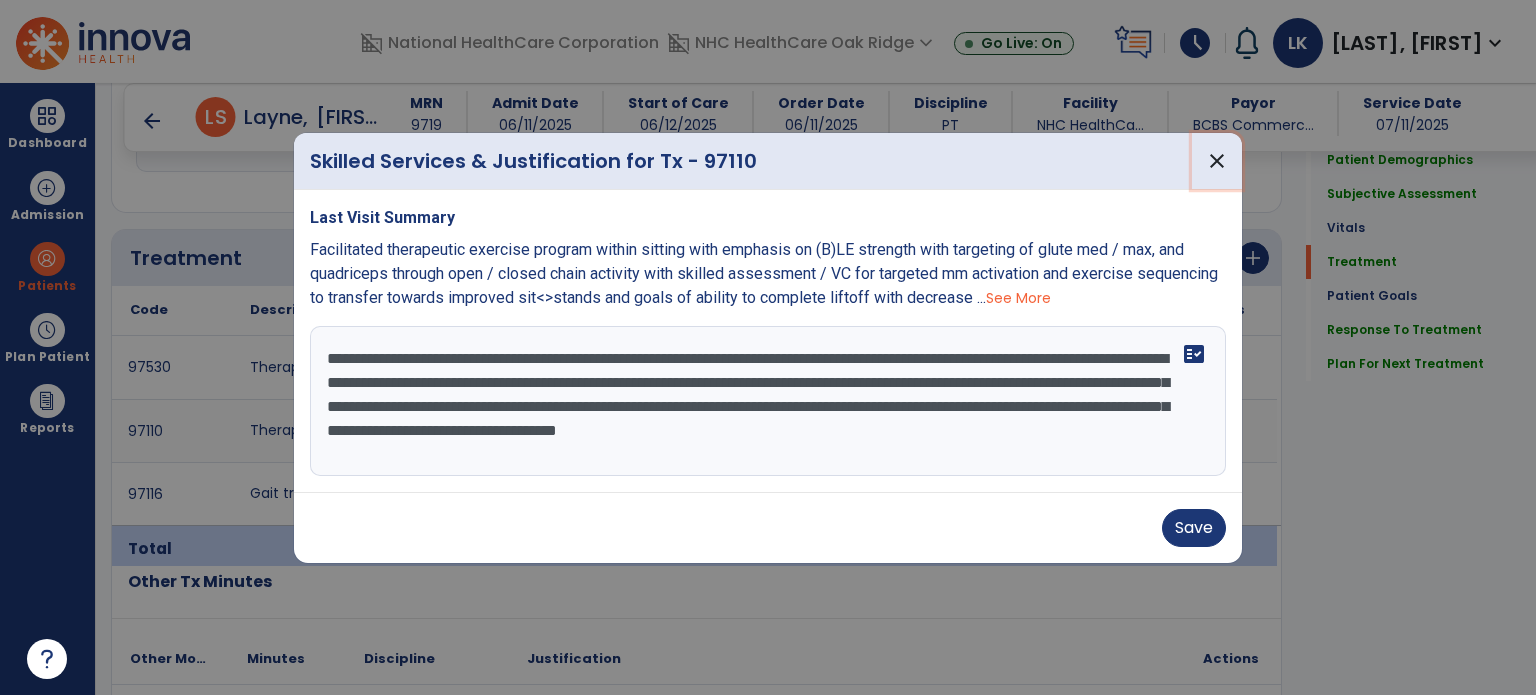 click on "close" at bounding box center [1217, 161] 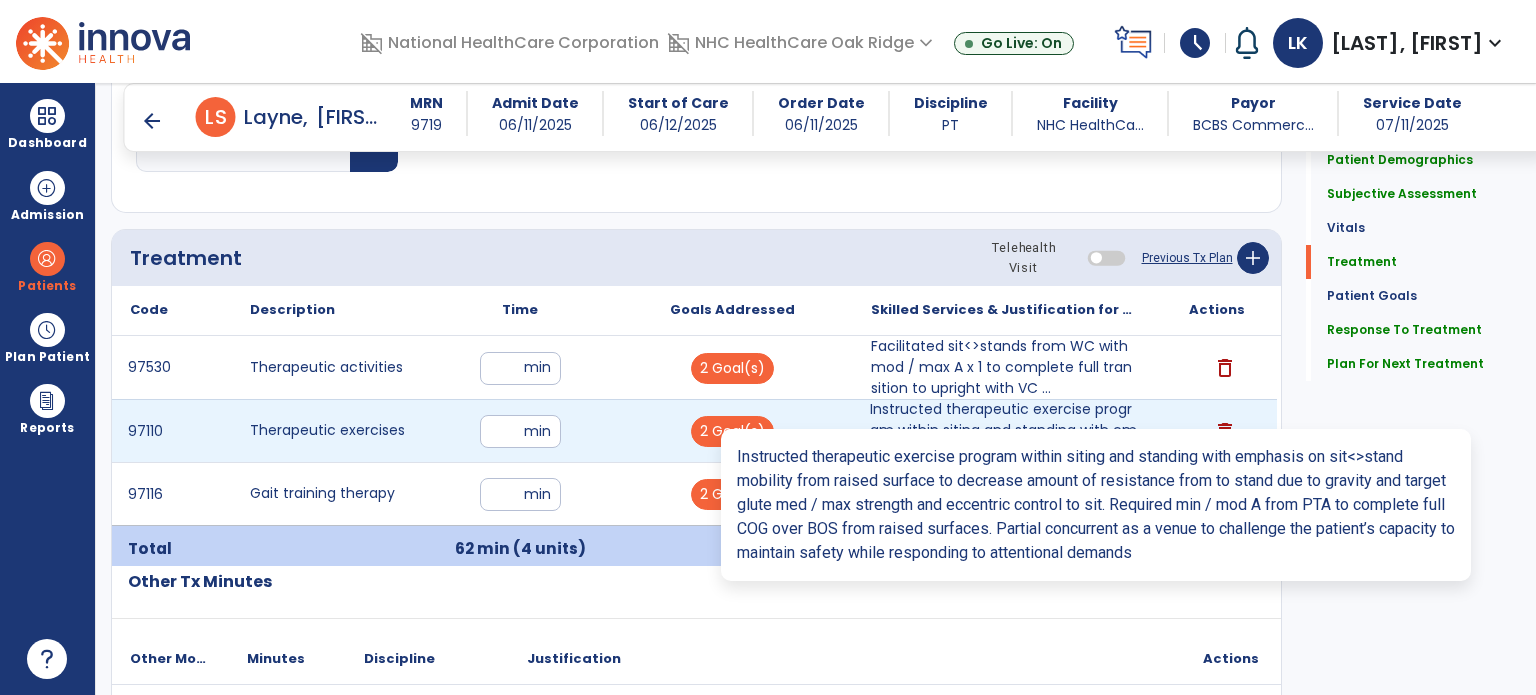 click on "Instructed therapeutic exercise program within siting and standing with emphasis on sit<>stand mobil..." at bounding box center (1004, 430) 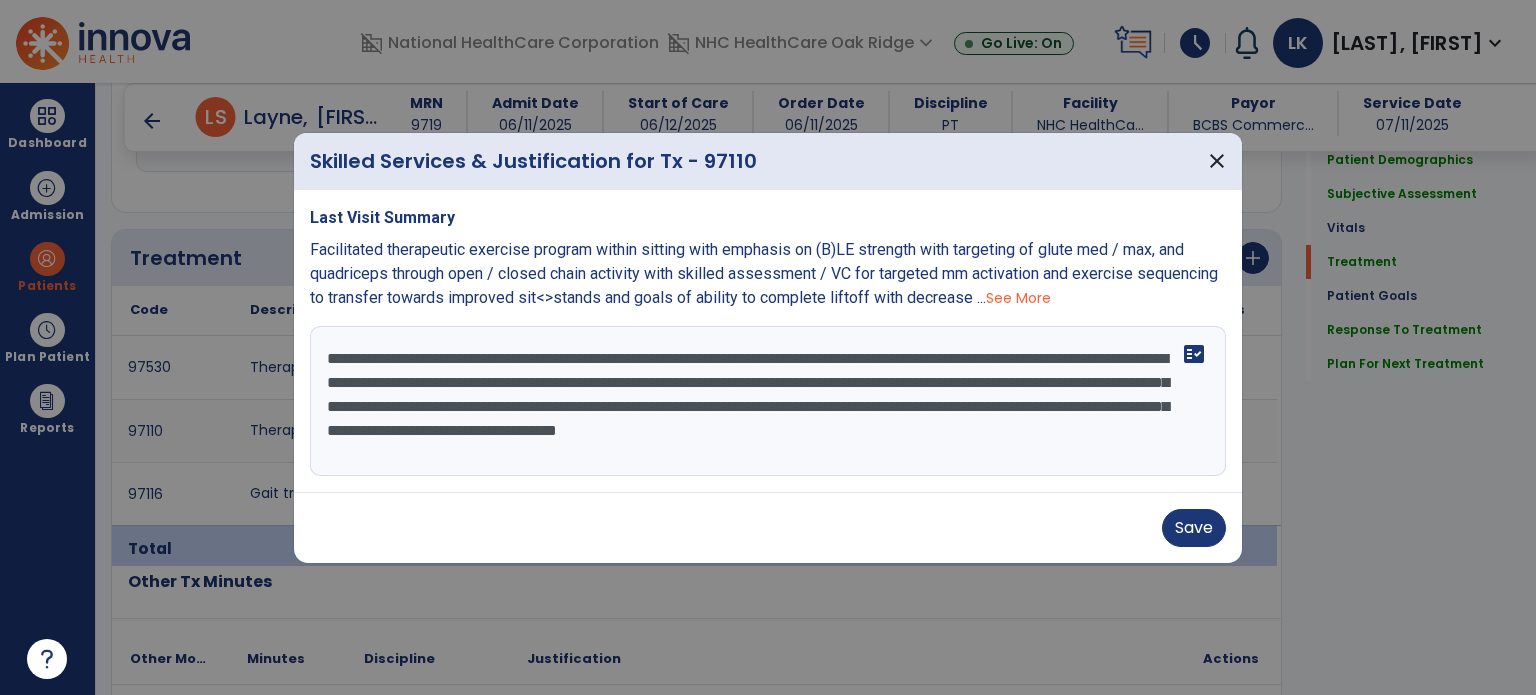 click on "**********" at bounding box center [768, 401] 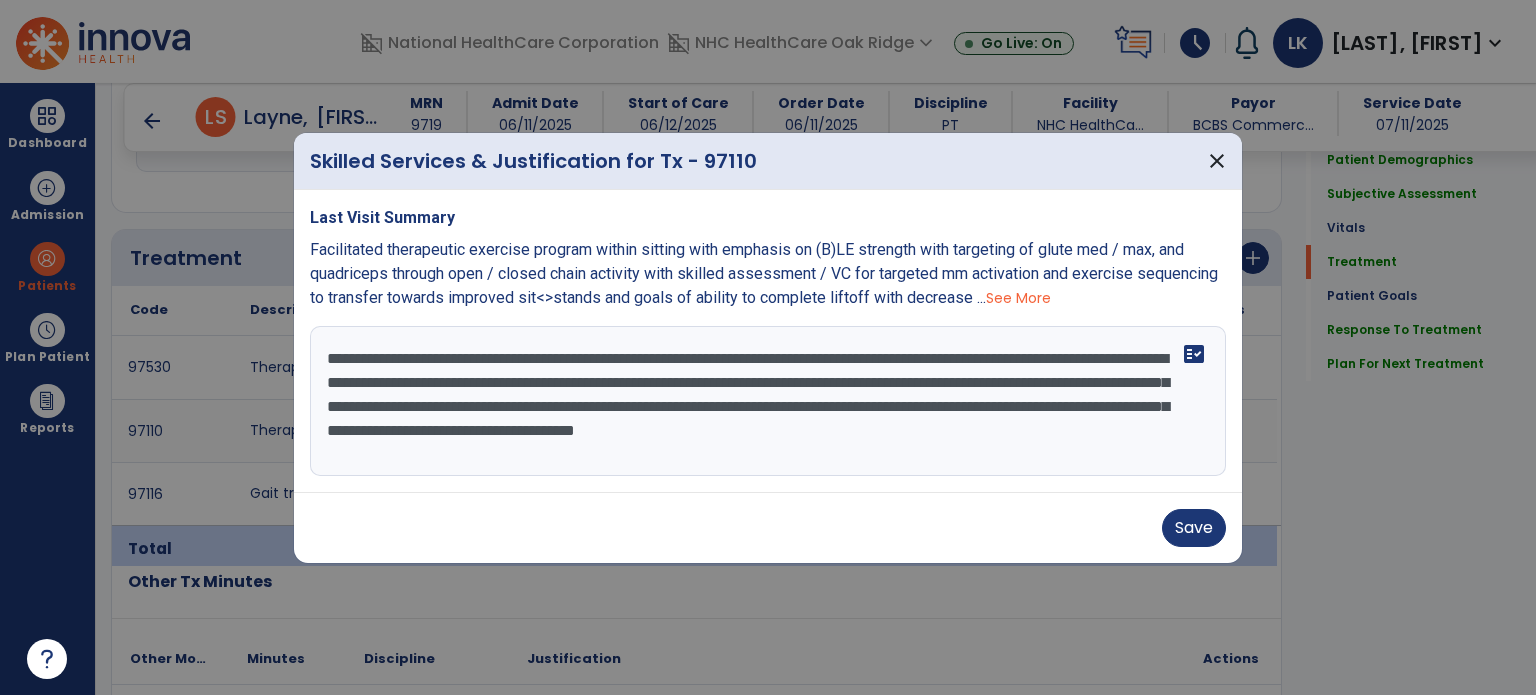 scroll, scrollTop: 15, scrollLeft: 0, axis: vertical 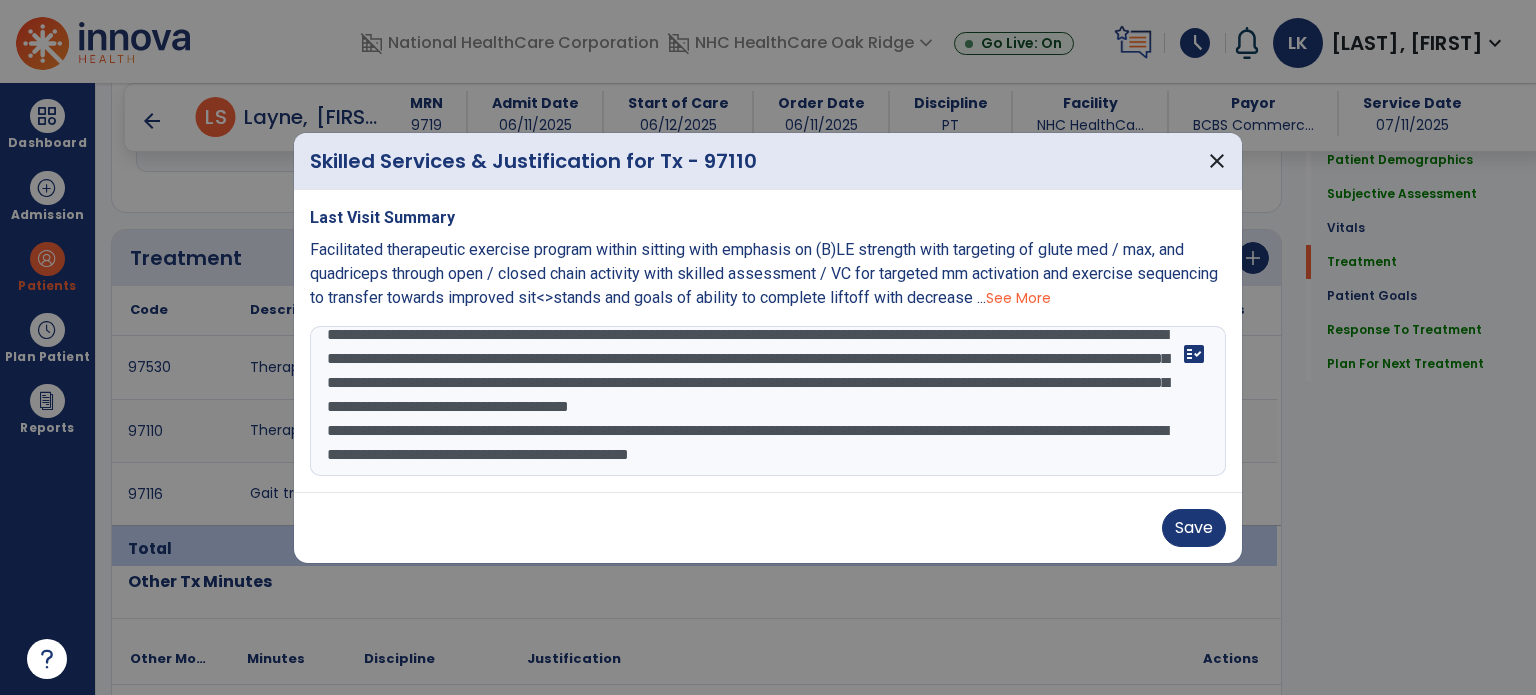 type on "**********" 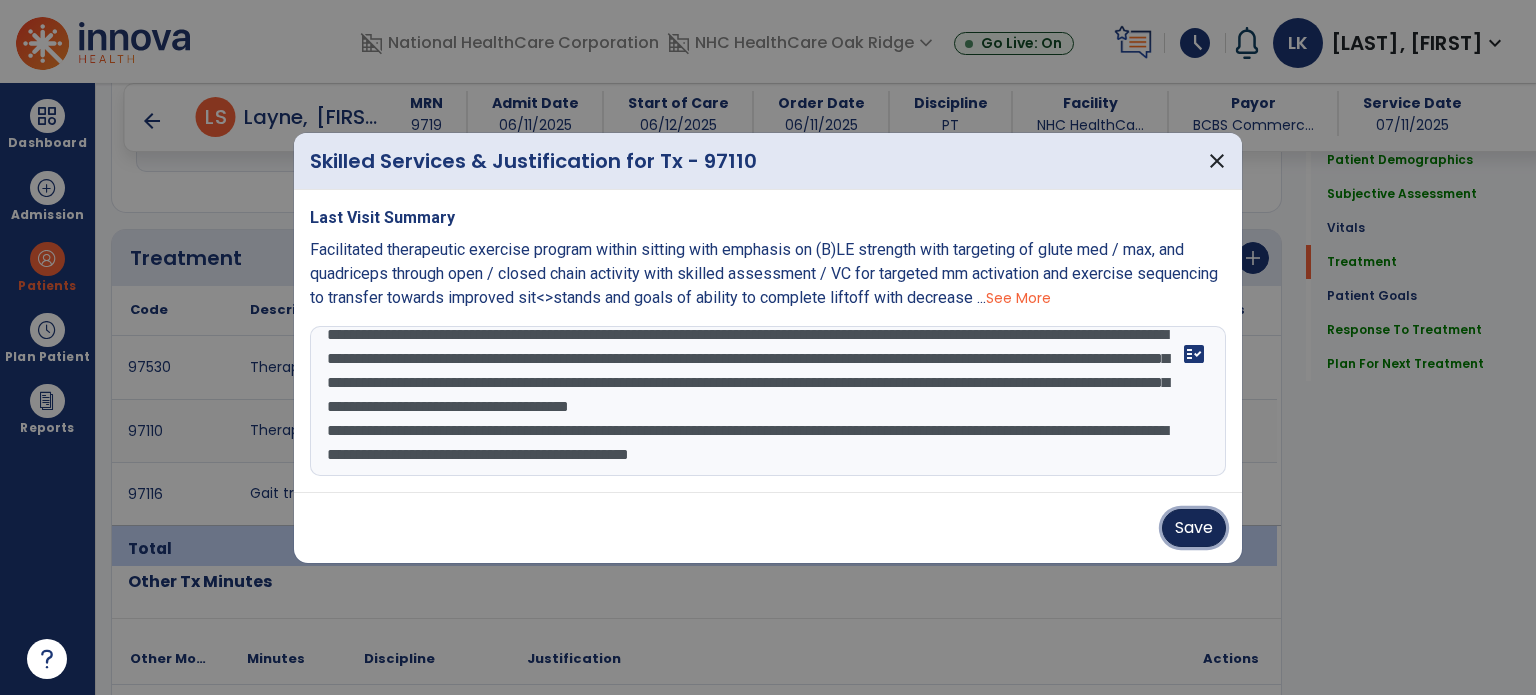 click on "Save" at bounding box center [1194, 528] 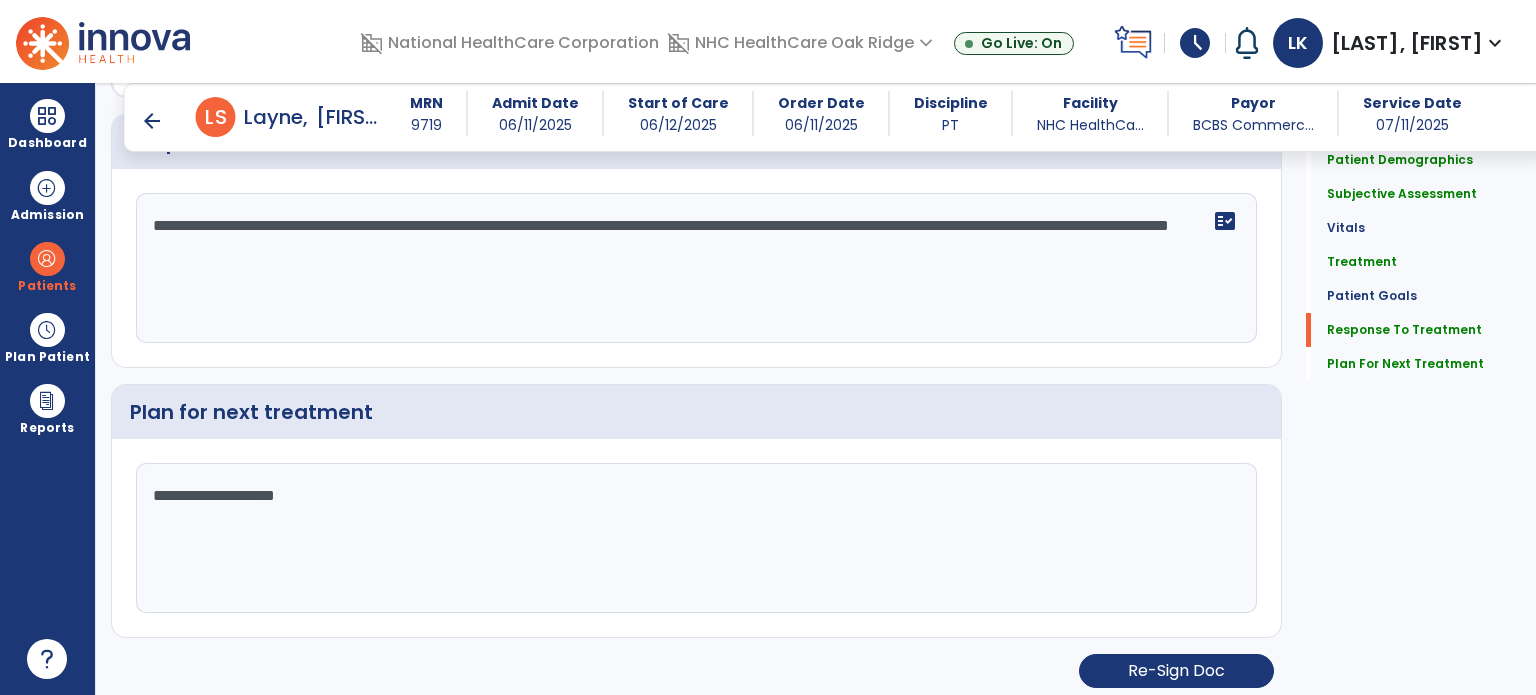 scroll, scrollTop: 3032, scrollLeft: 0, axis: vertical 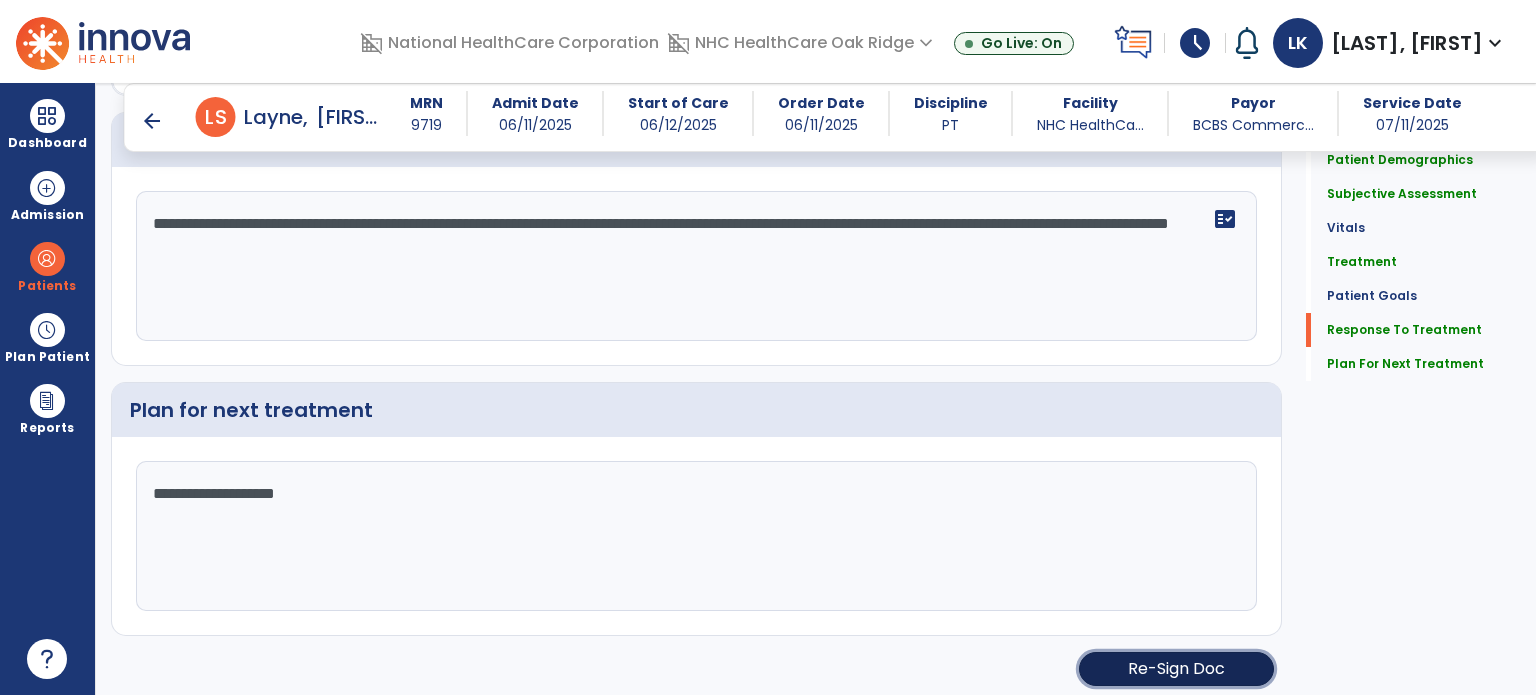 click on "Re-Sign Doc" 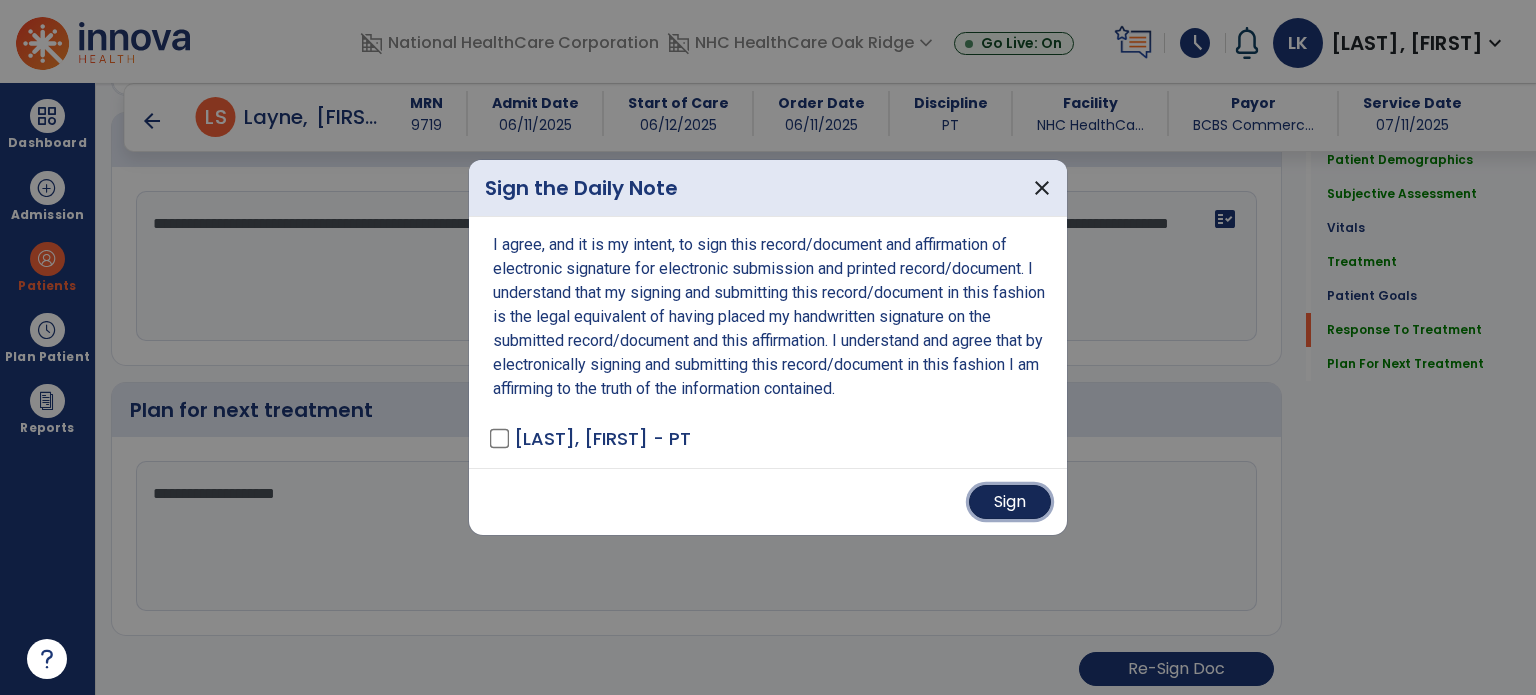click on "Sign" at bounding box center [1010, 502] 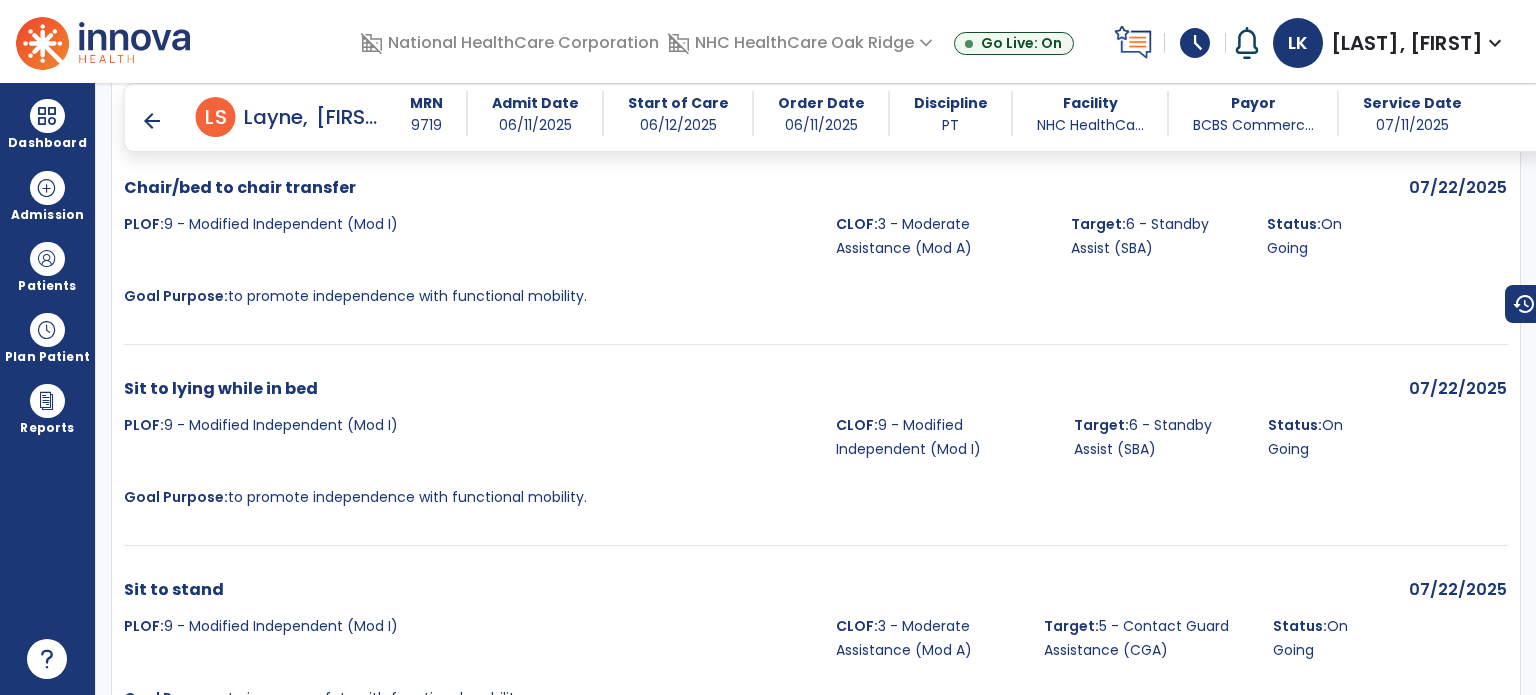 scroll, scrollTop: 4347, scrollLeft: 0, axis: vertical 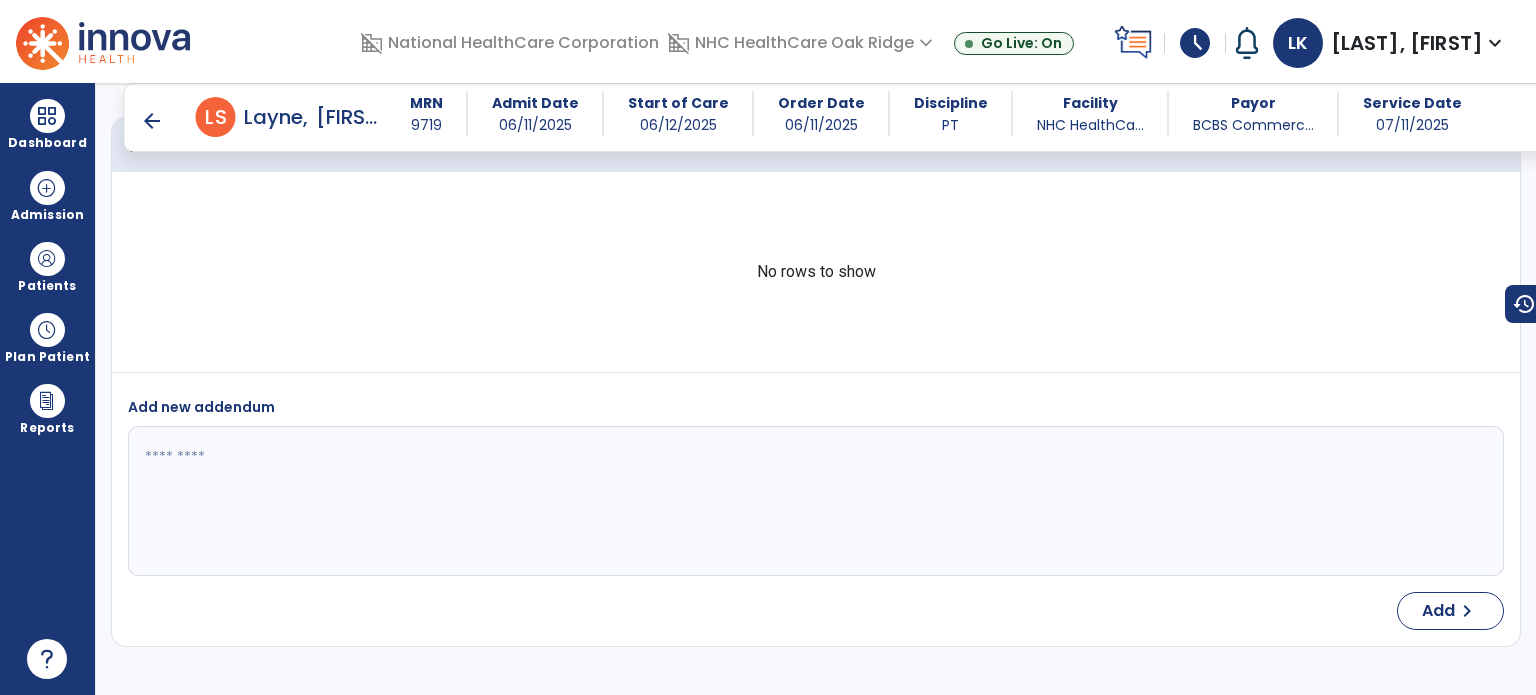 click on "arrow_back" at bounding box center [152, 121] 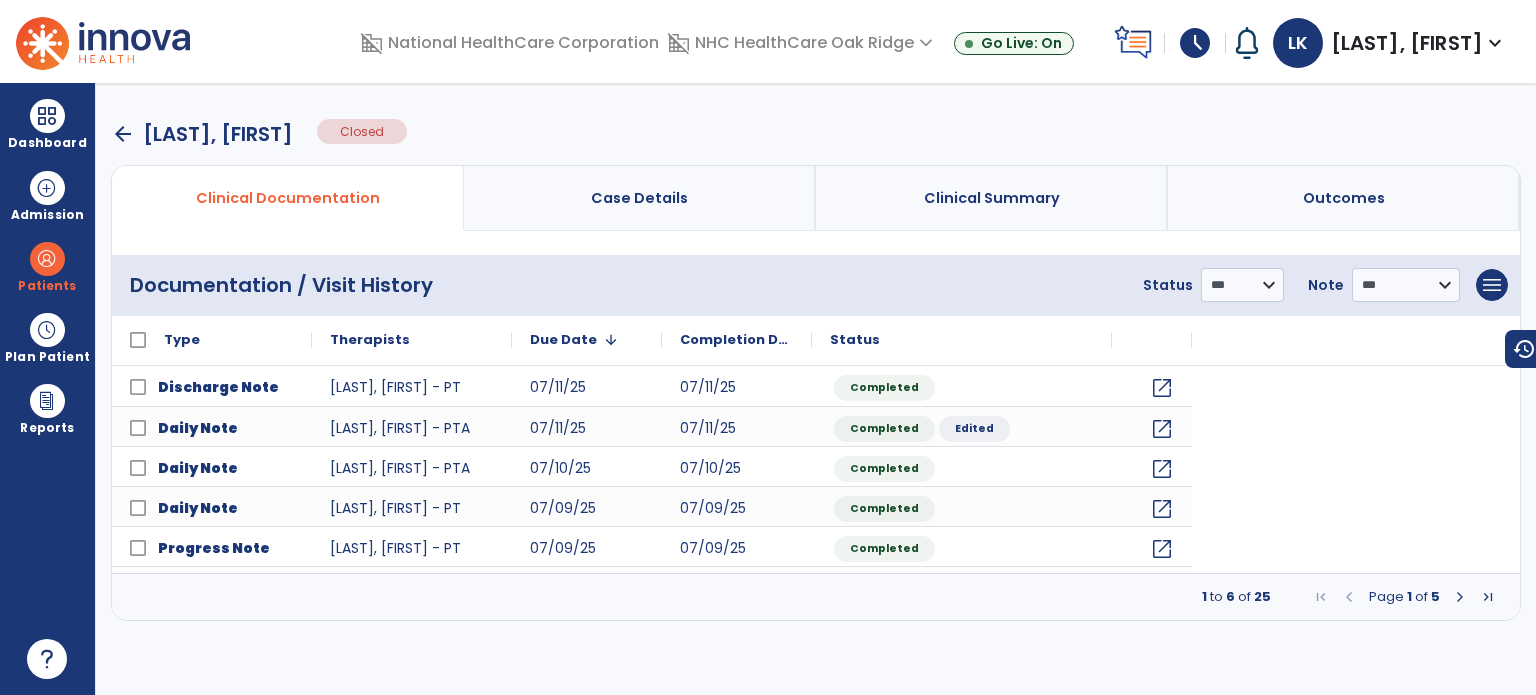 scroll, scrollTop: 0, scrollLeft: 0, axis: both 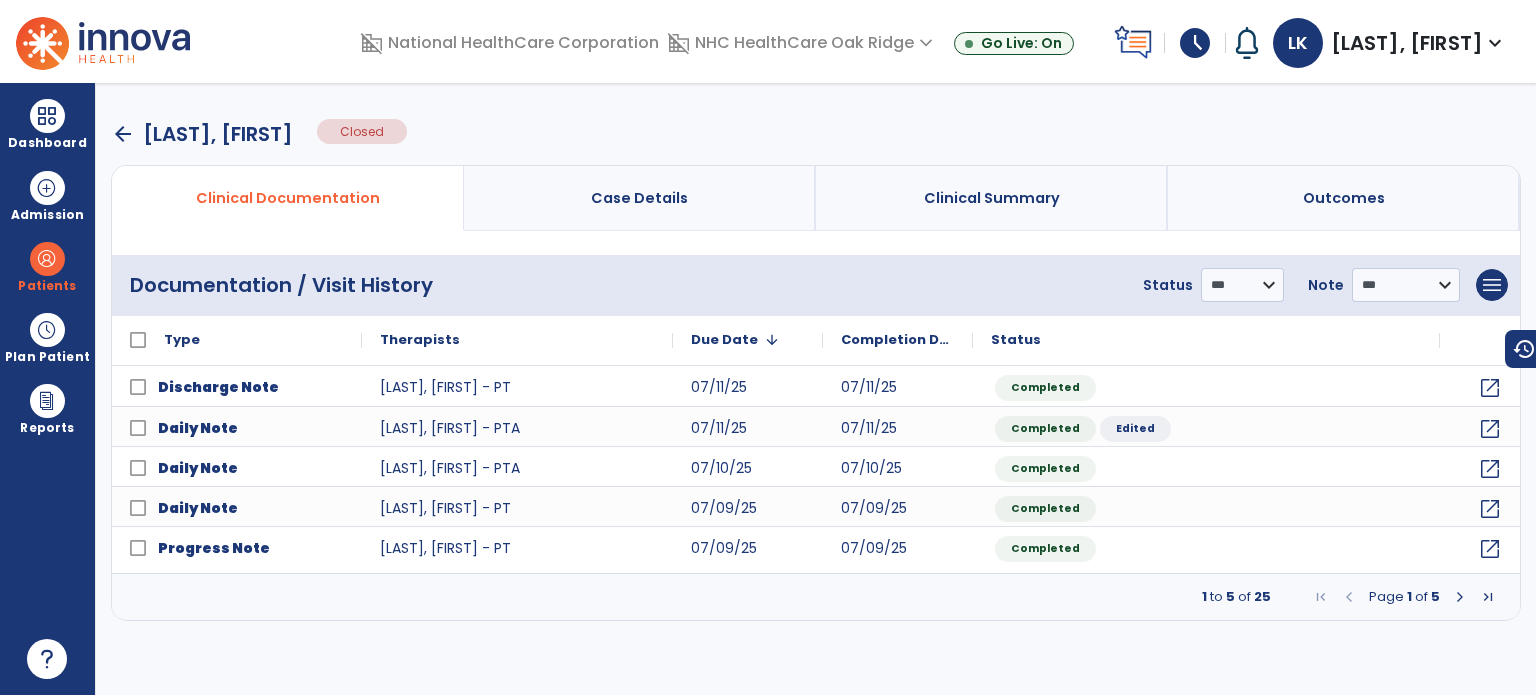 click on "arrow_back" at bounding box center [123, 134] 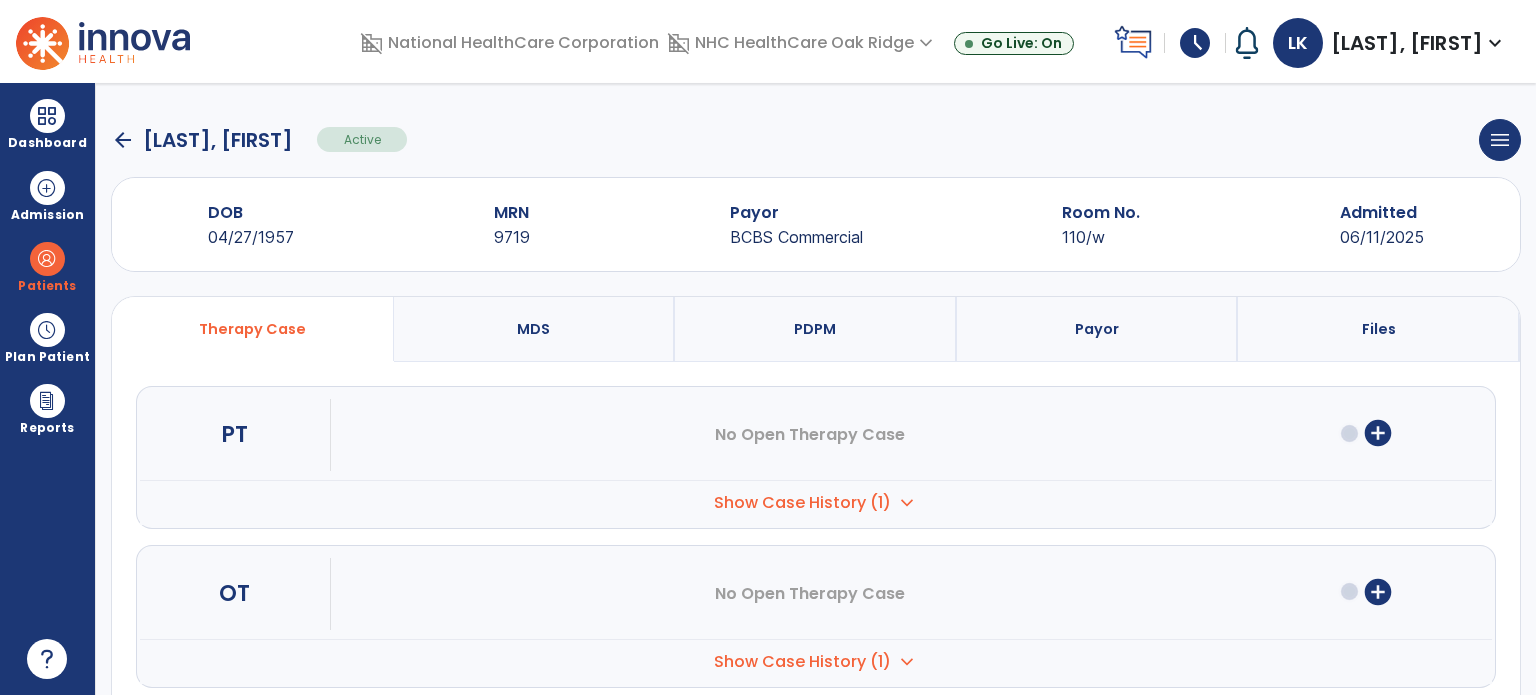 click on "arrow_back" 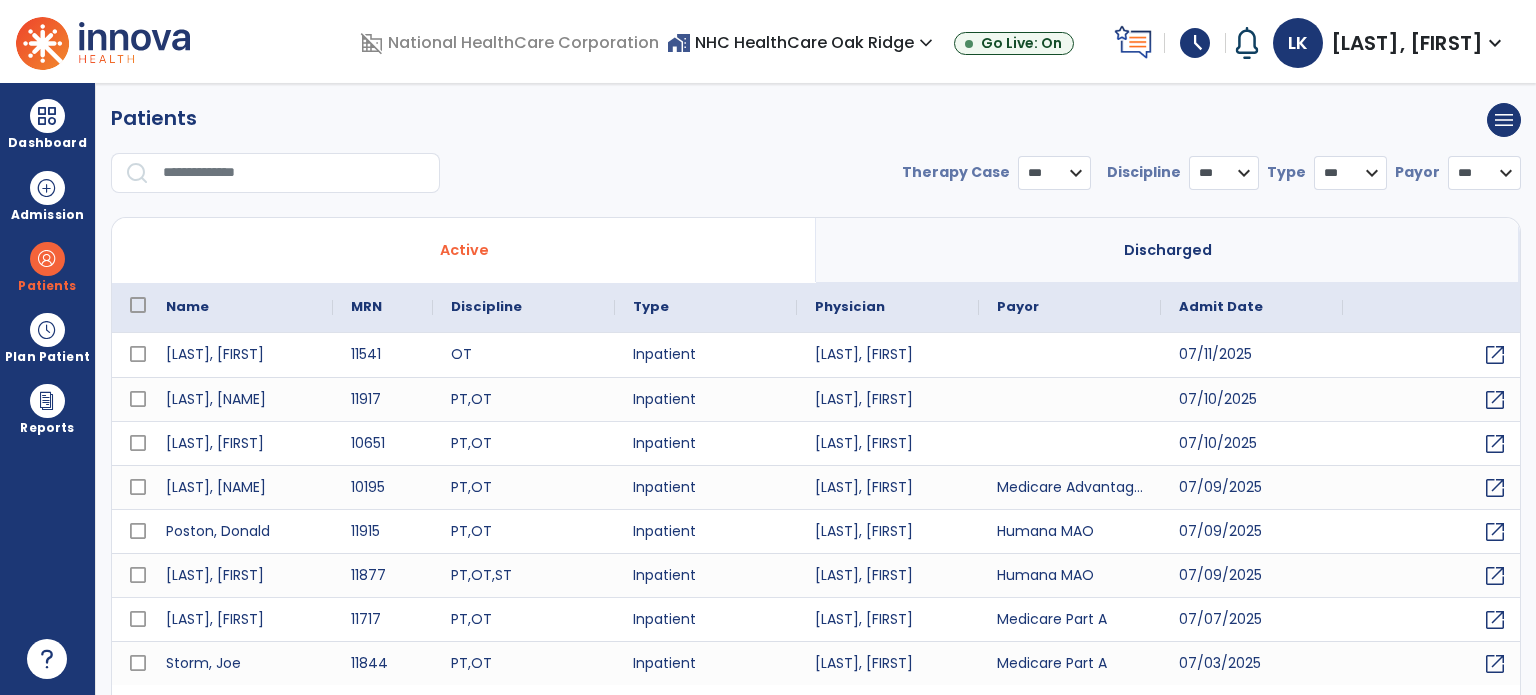 select on "***" 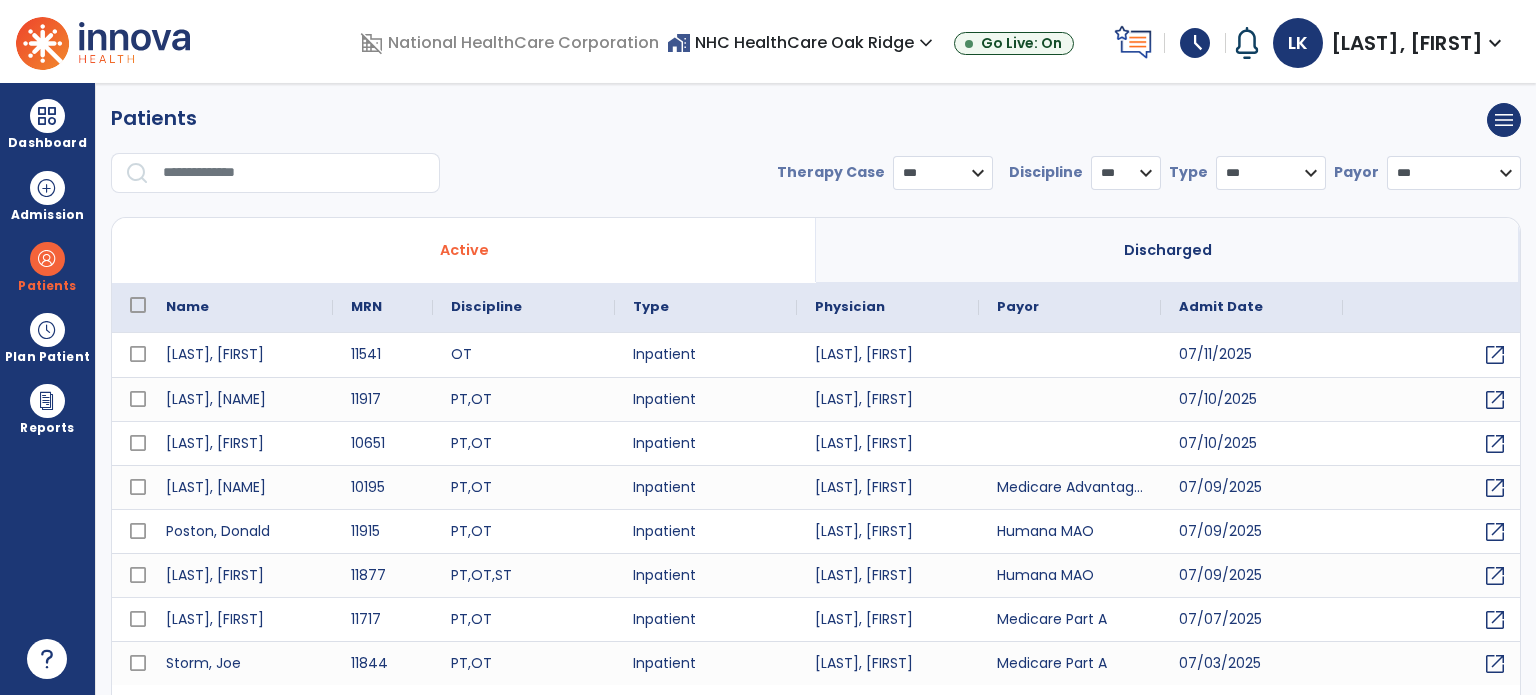 click at bounding box center [47, 116] 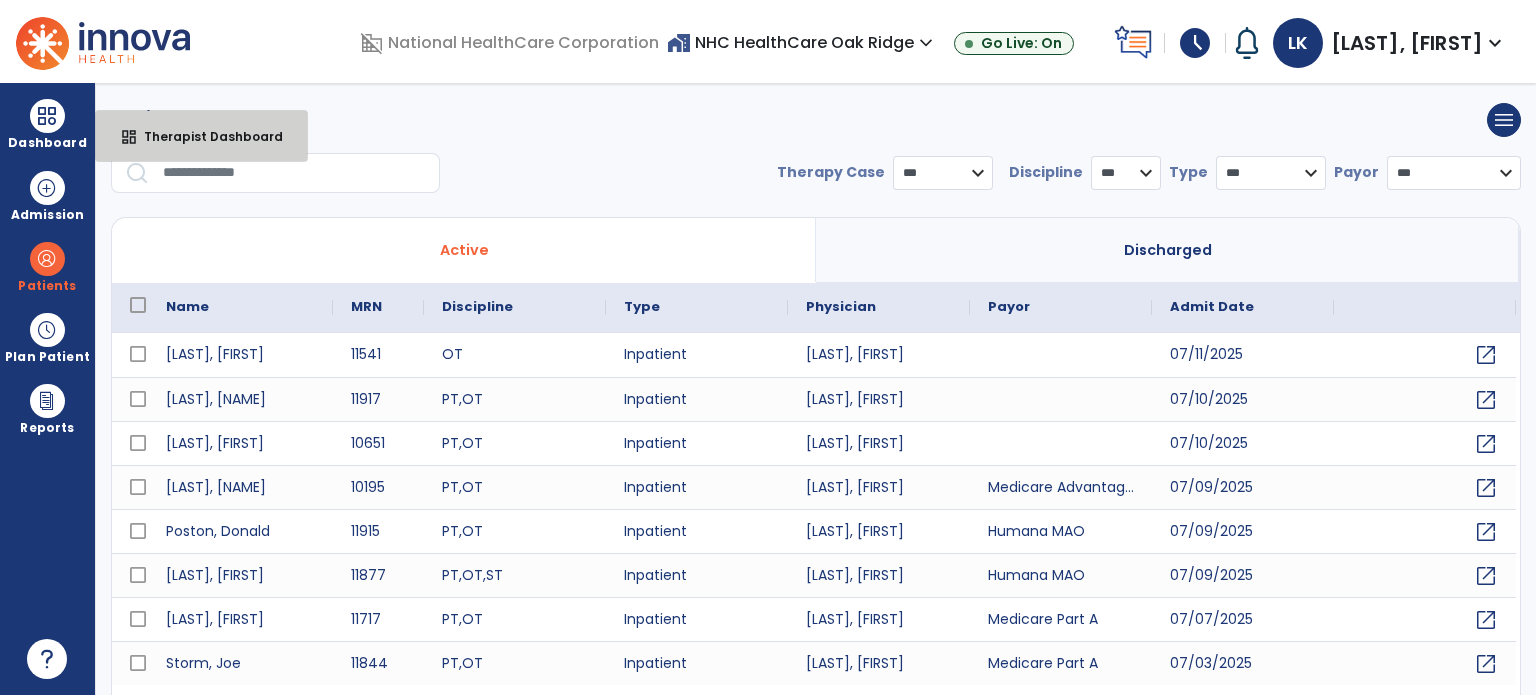 click on "Therapist Dashboard" at bounding box center [205, 136] 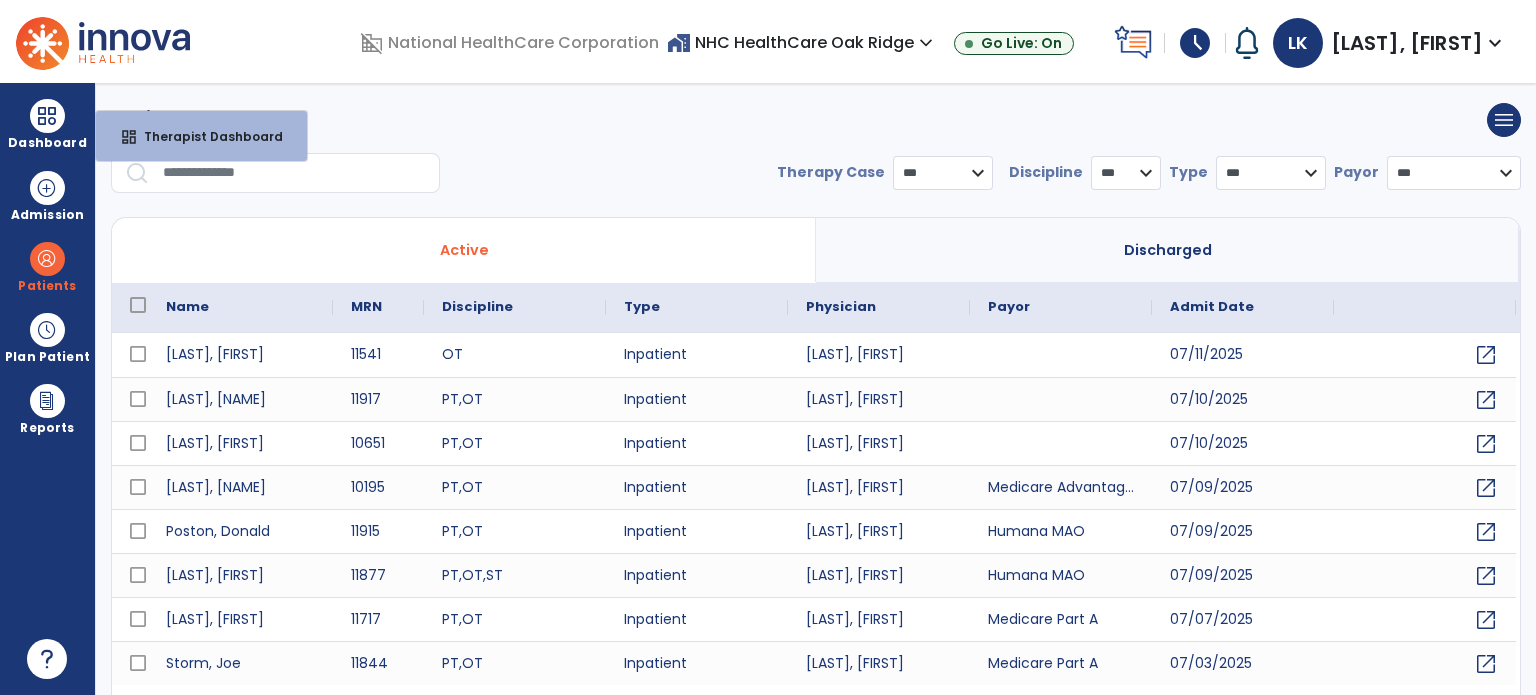 select on "****" 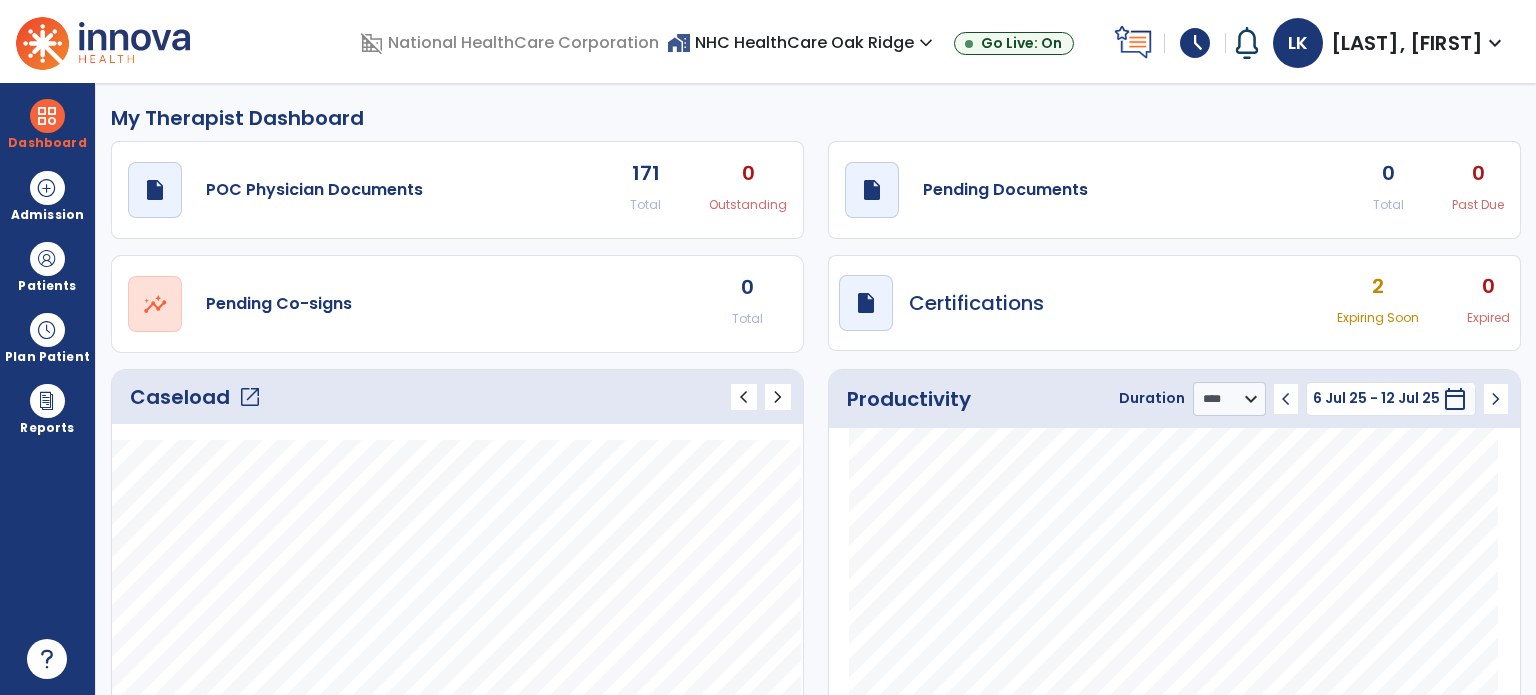 click on "open_in_new" 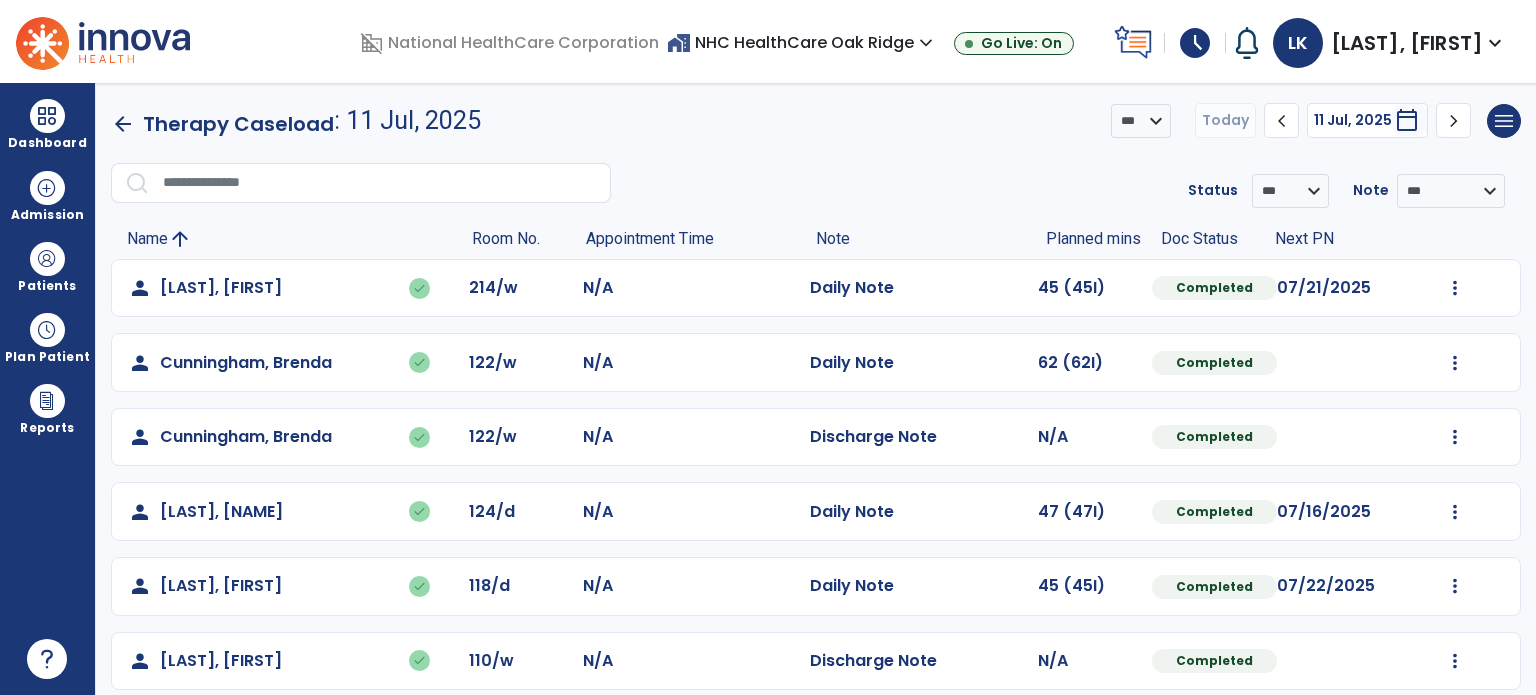 scroll, scrollTop: 20, scrollLeft: 0, axis: vertical 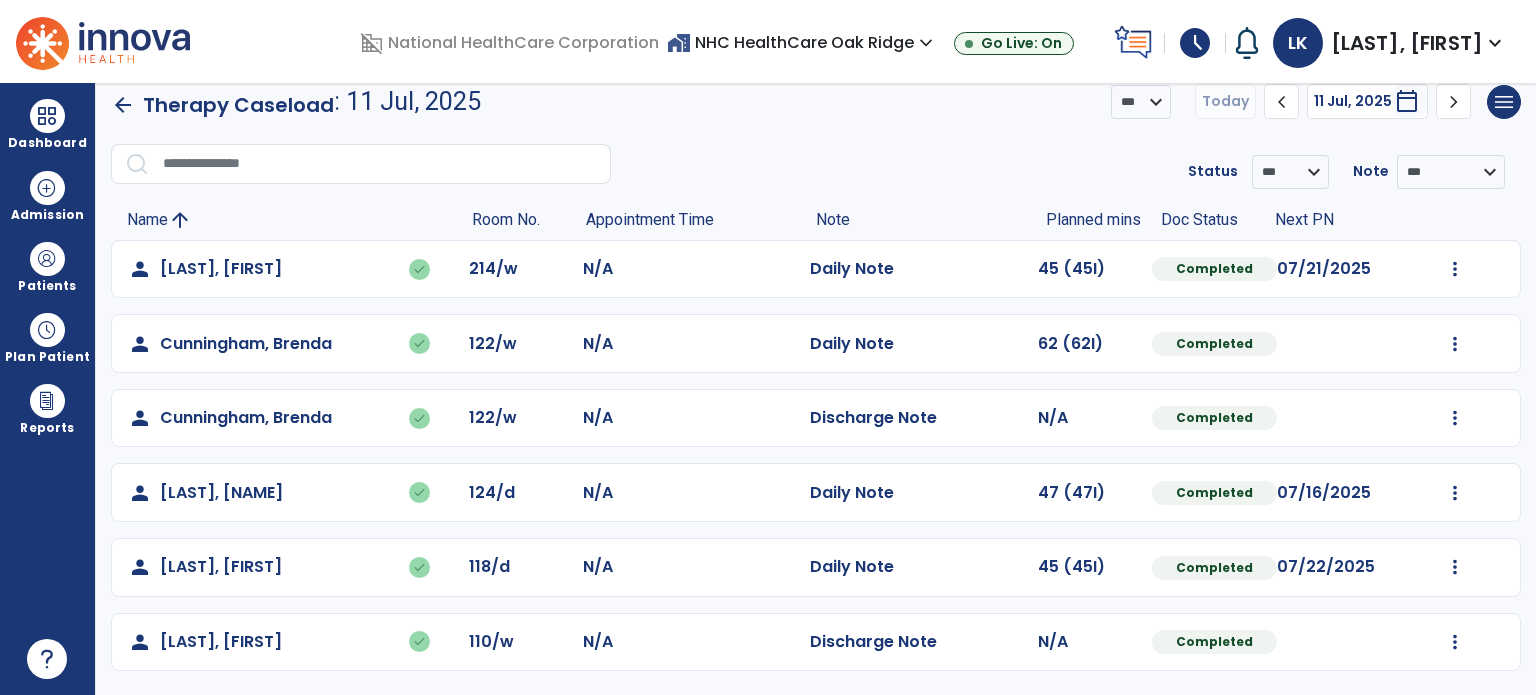 click at bounding box center (47, 259) 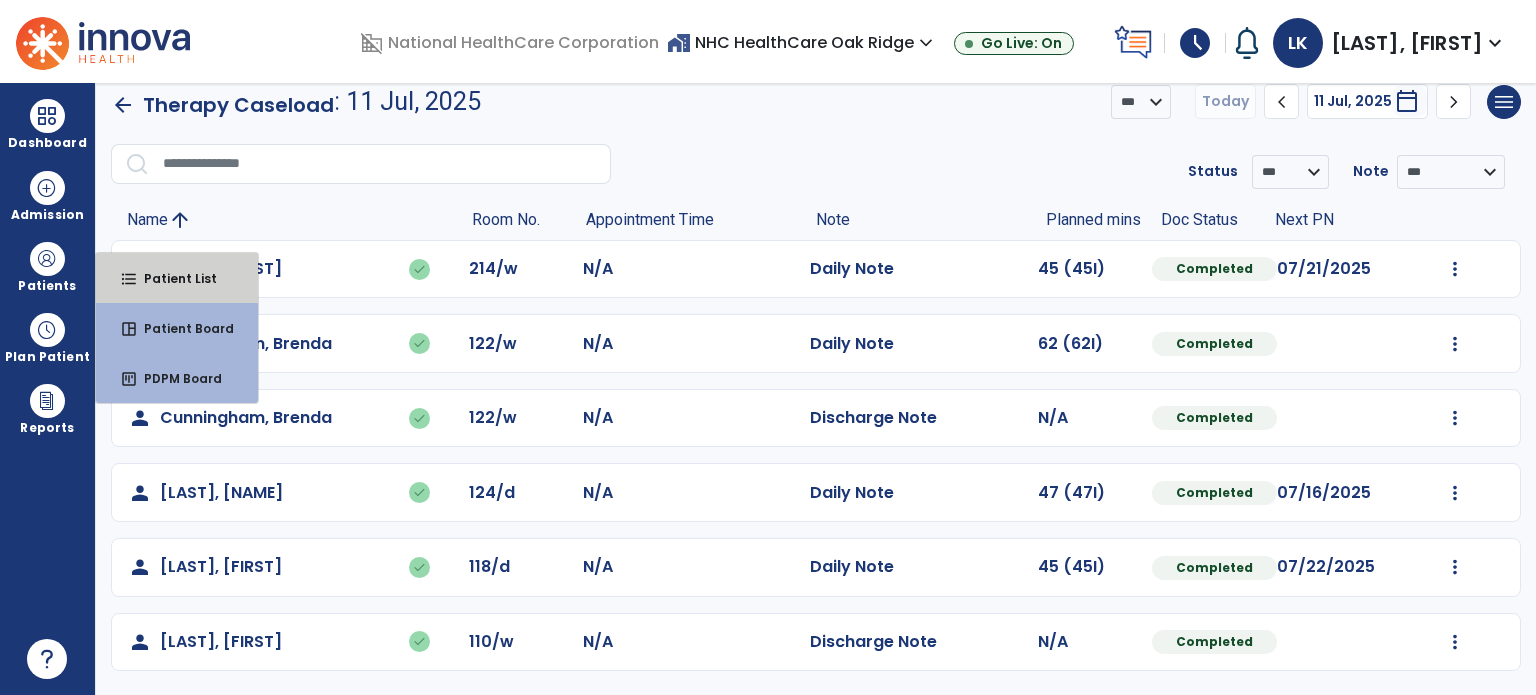 click on "format_list_bulleted  Patient List" at bounding box center [177, 278] 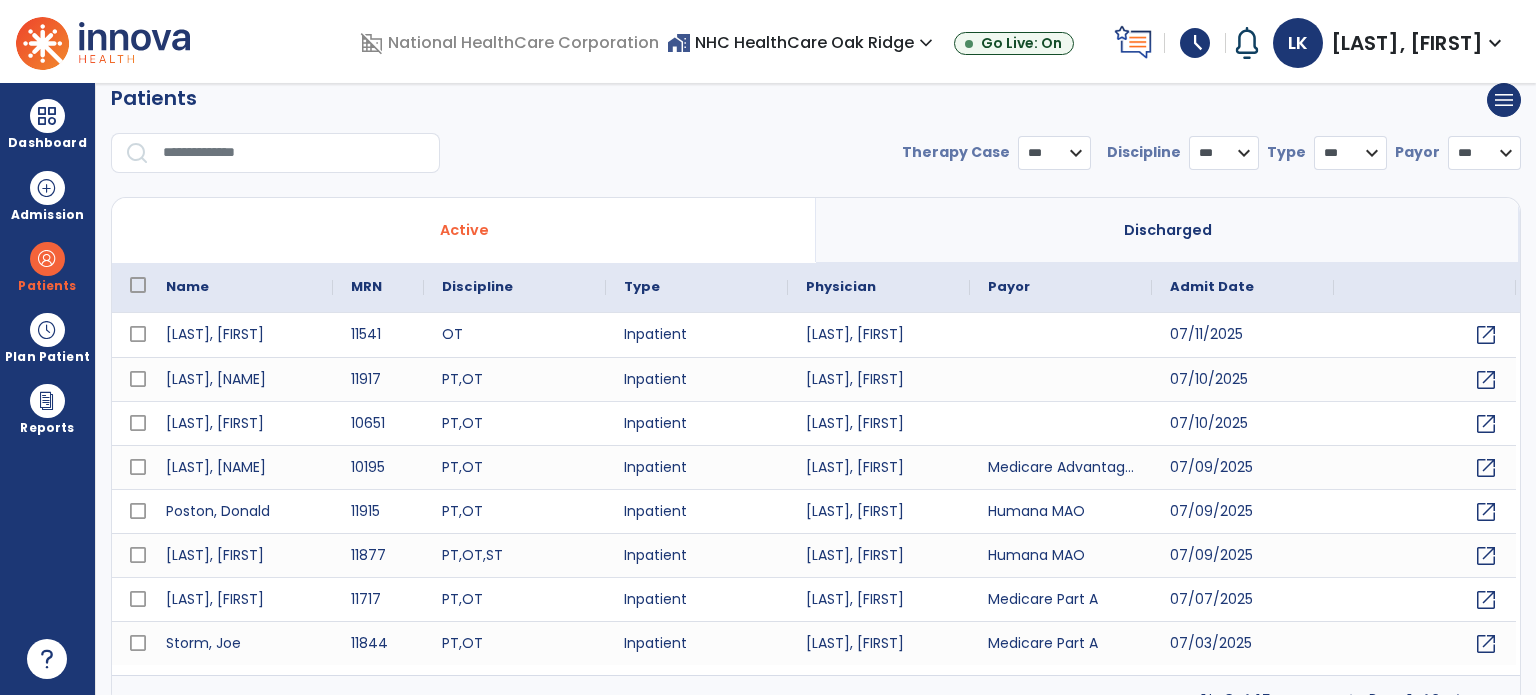 select on "***" 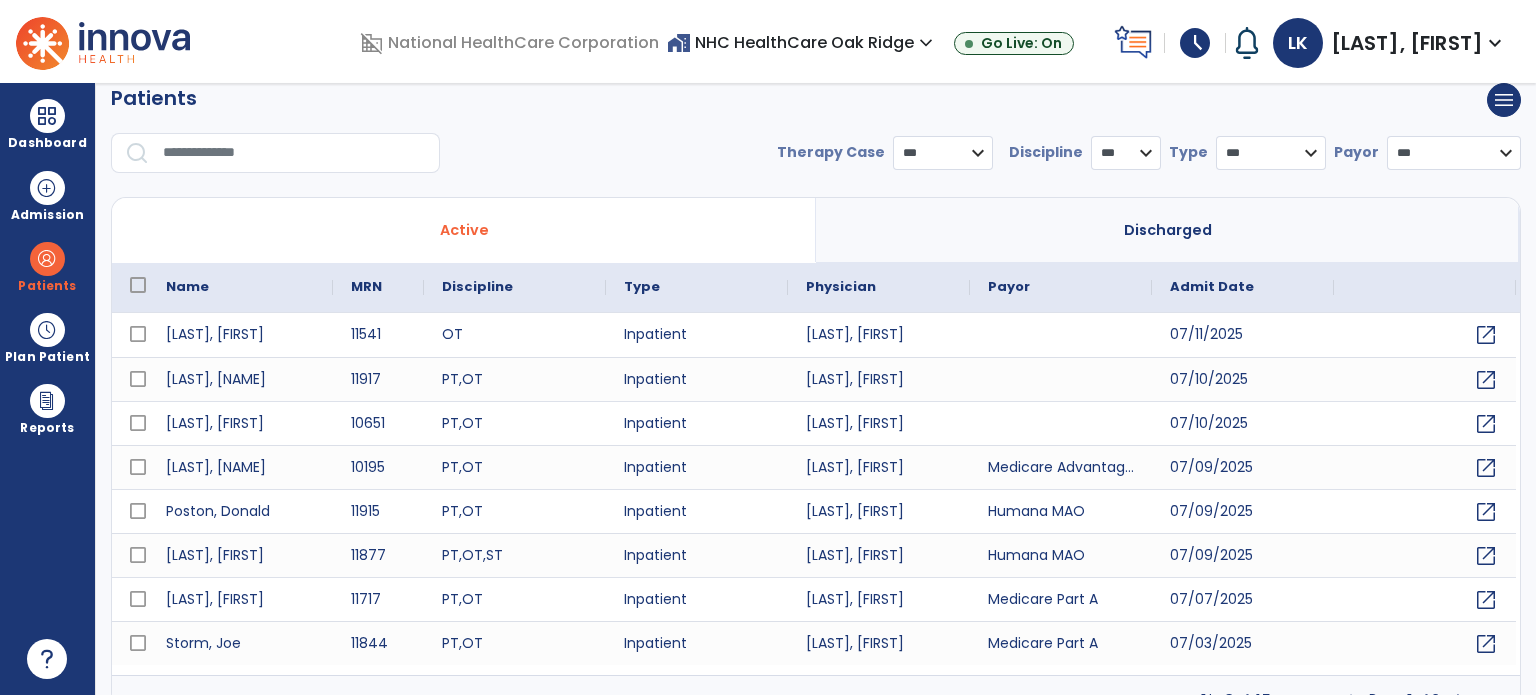 click at bounding box center (294, 153) 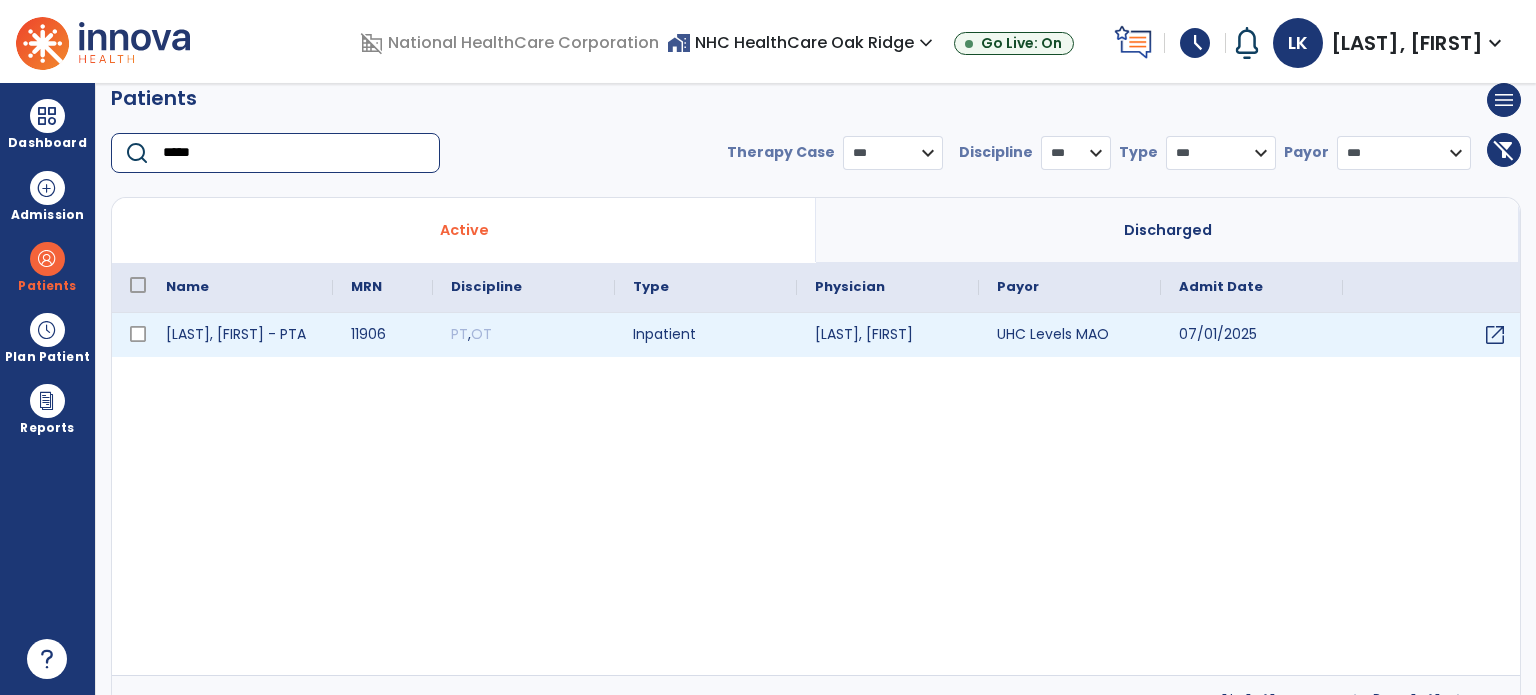 type on "*****" 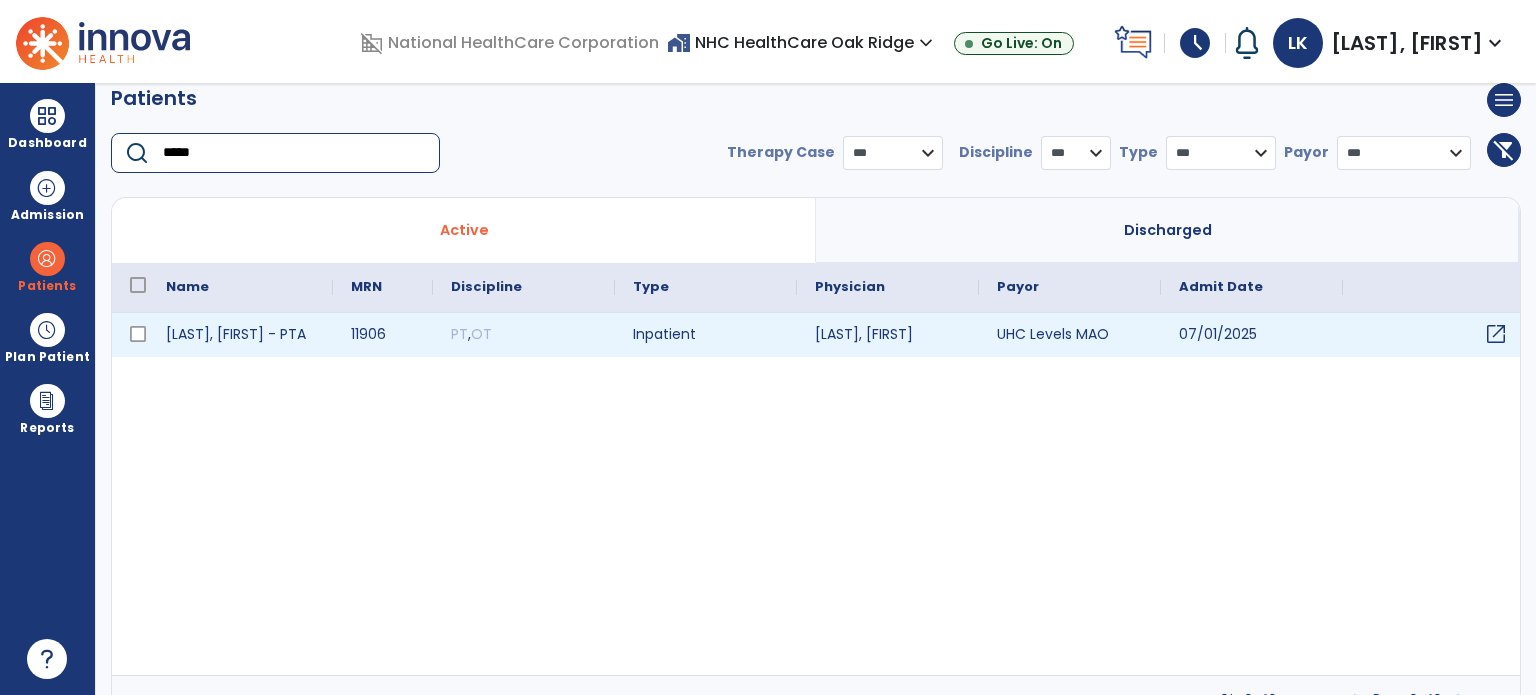 click on "open_in_new" at bounding box center (1496, 334) 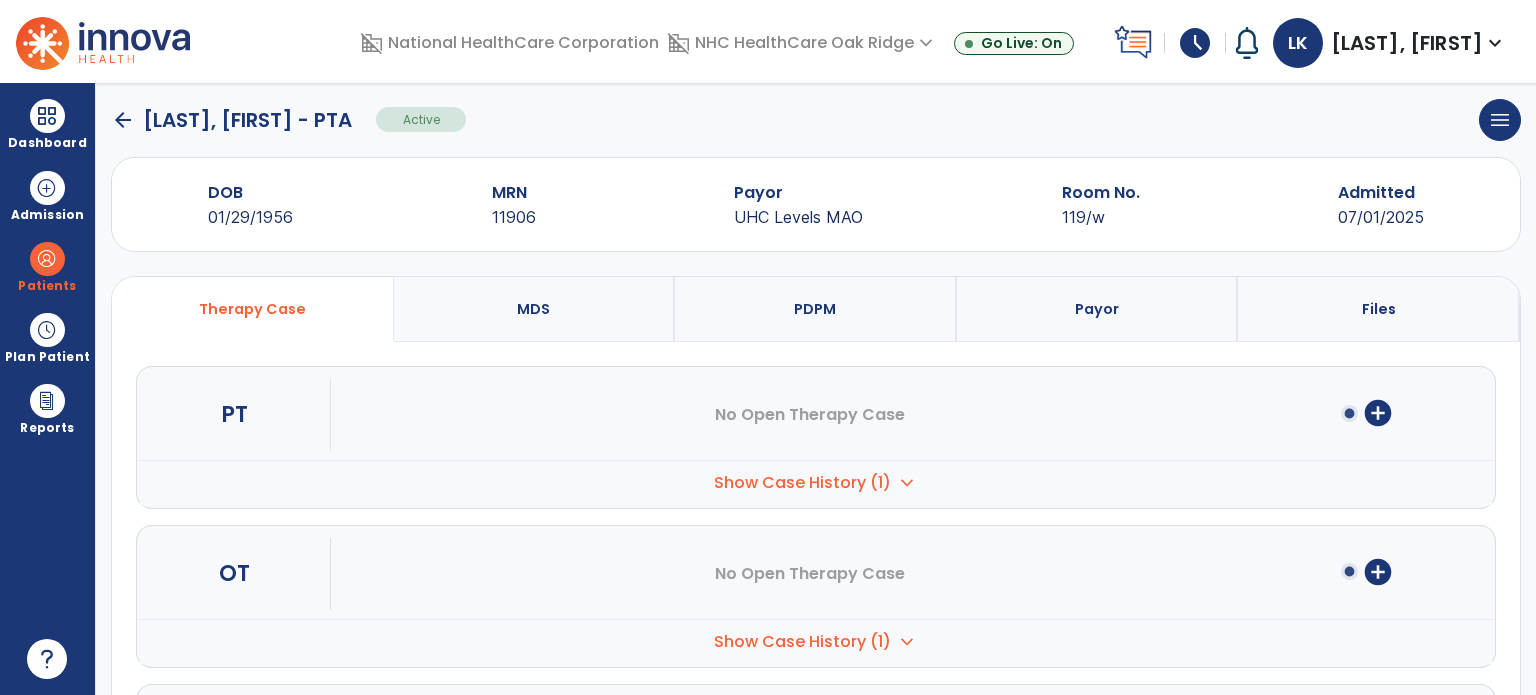 click on "Show Case History (1)" at bounding box center (802, 483) 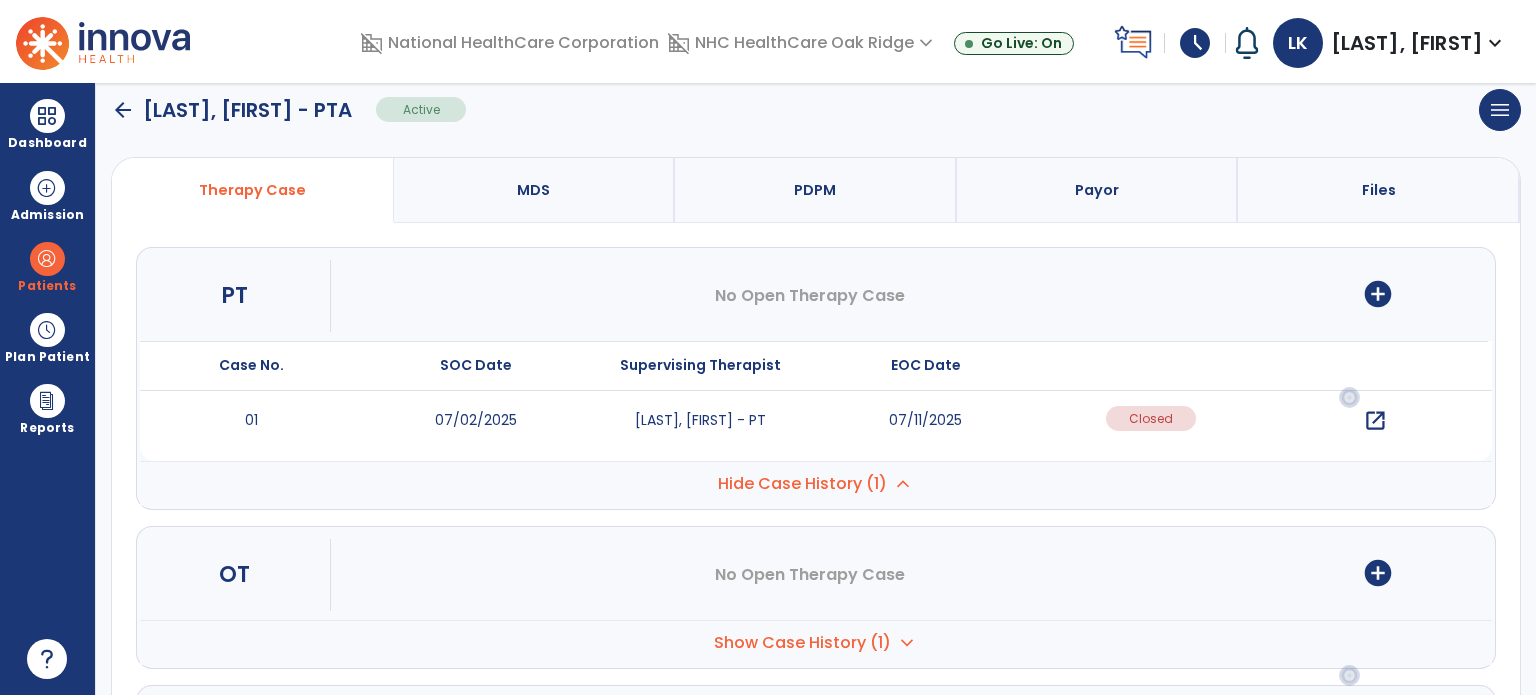 scroll, scrollTop: 272, scrollLeft: 0, axis: vertical 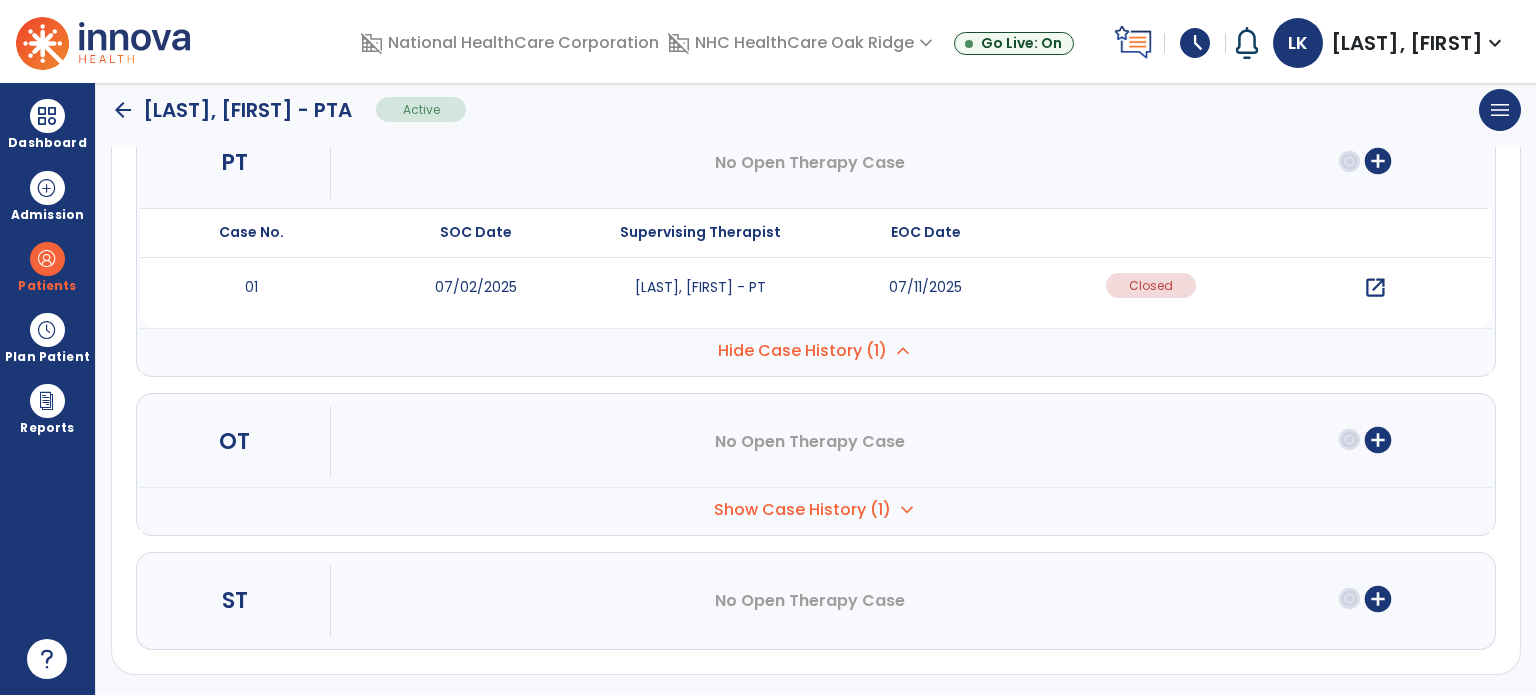 click on "open_in_new" at bounding box center (1375, 288) 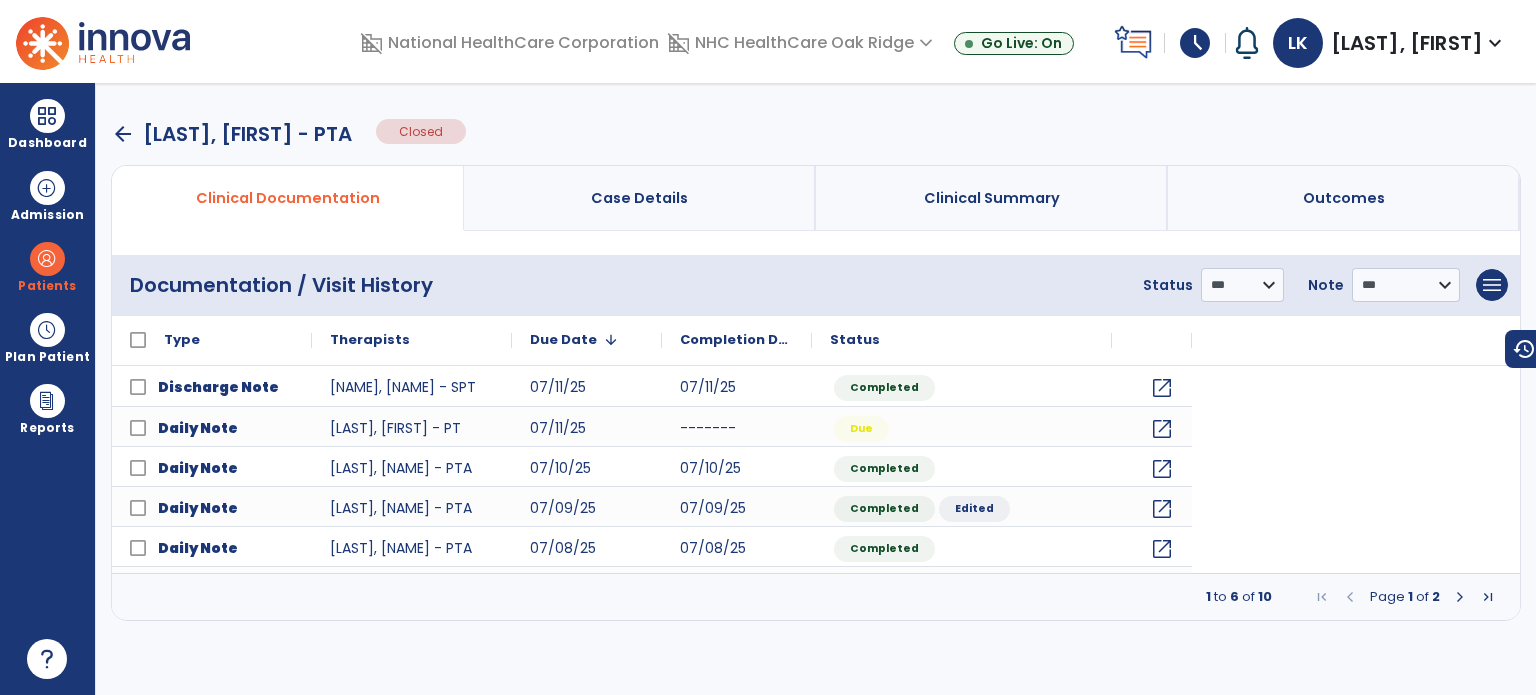 scroll, scrollTop: 0, scrollLeft: 0, axis: both 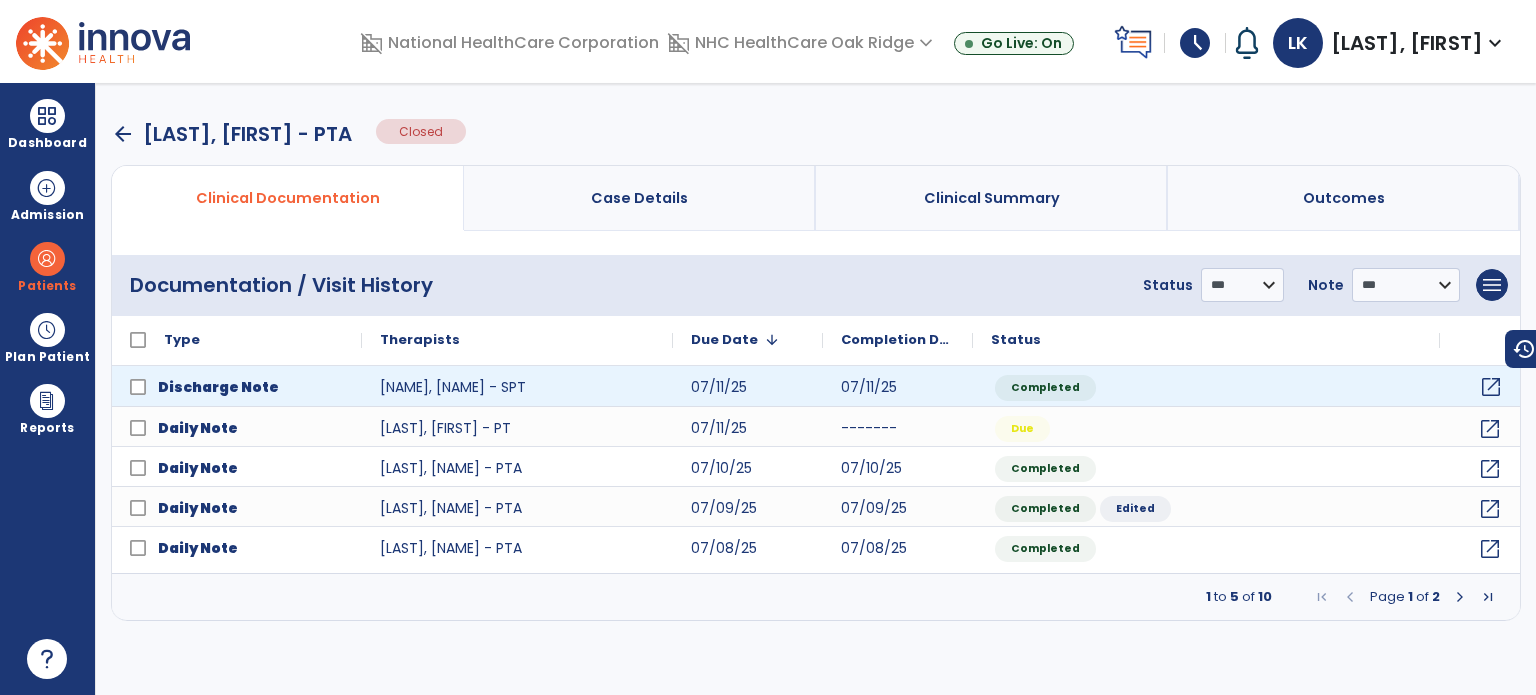 click on "open_in_new" 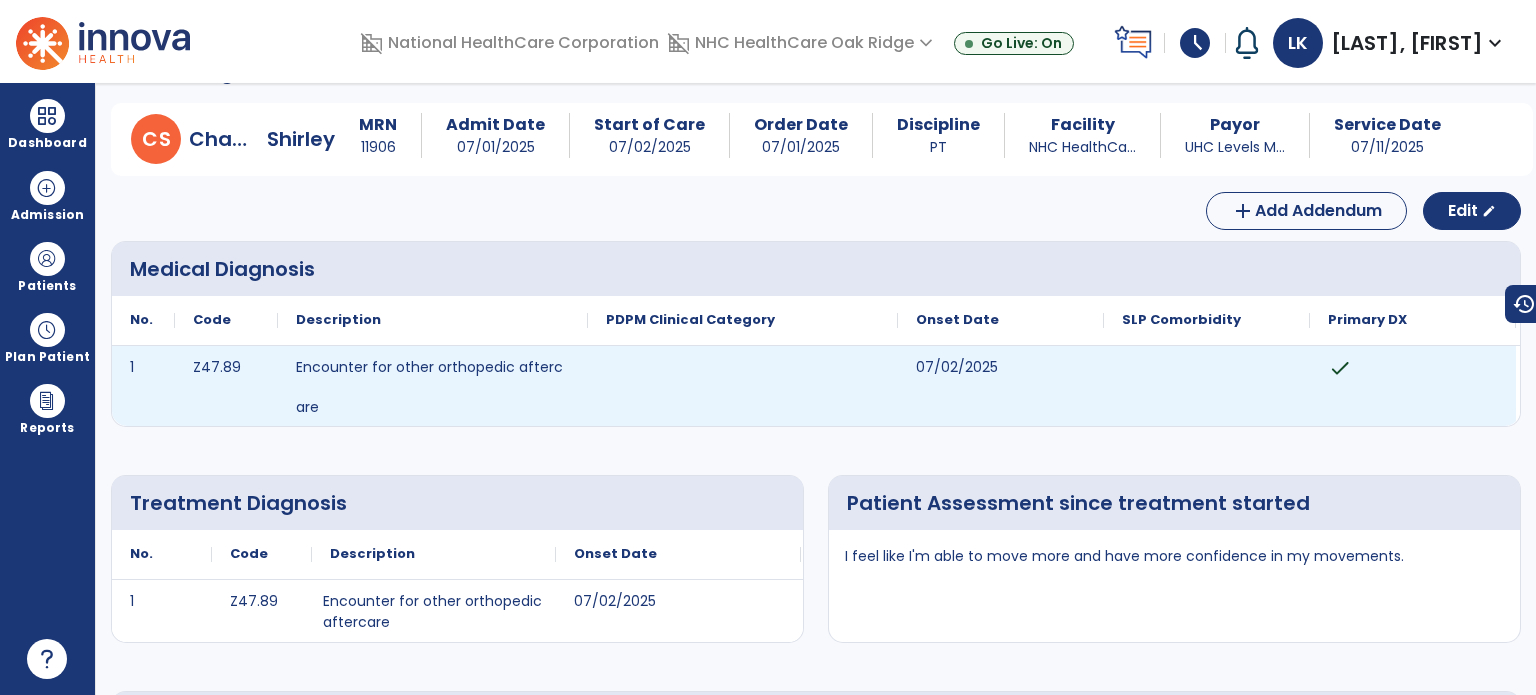 scroll, scrollTop: 0, scrollLeft: 0, axis: both 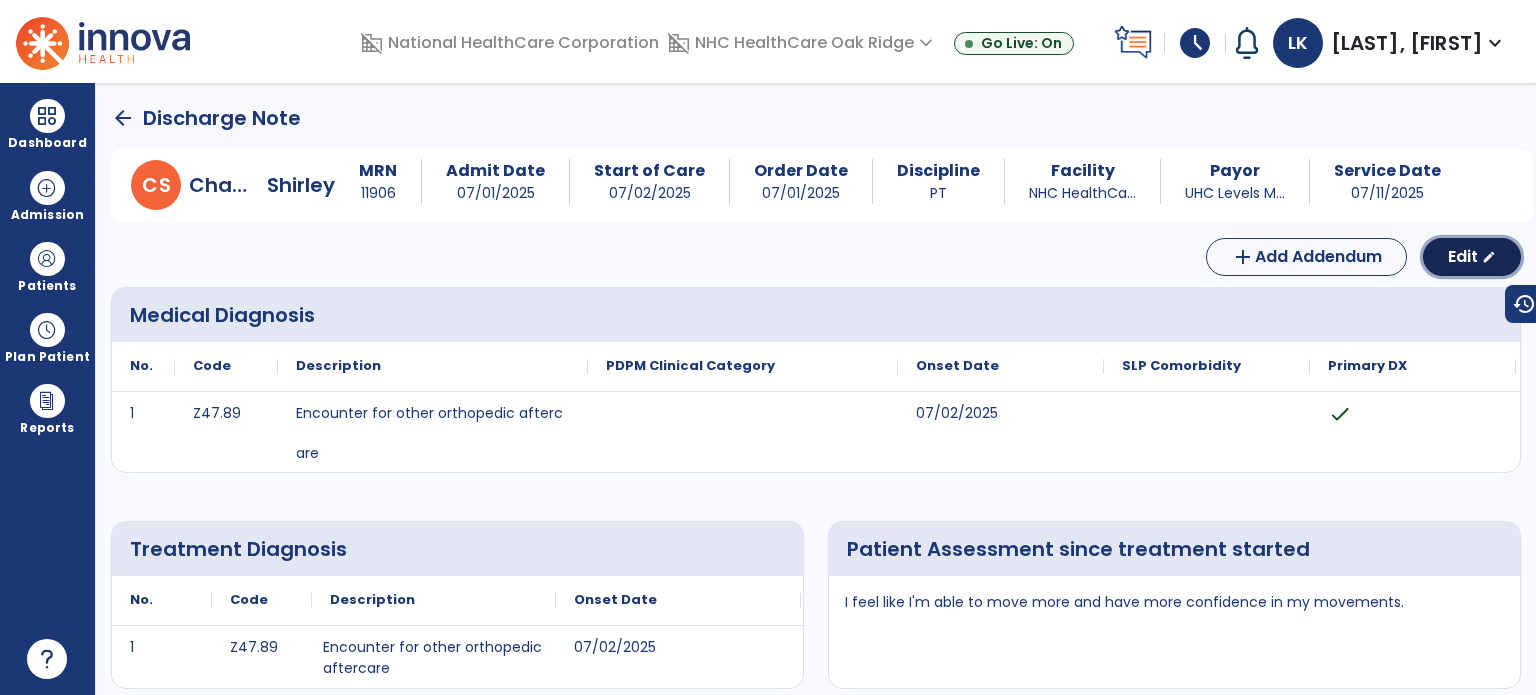 click on "Edit" 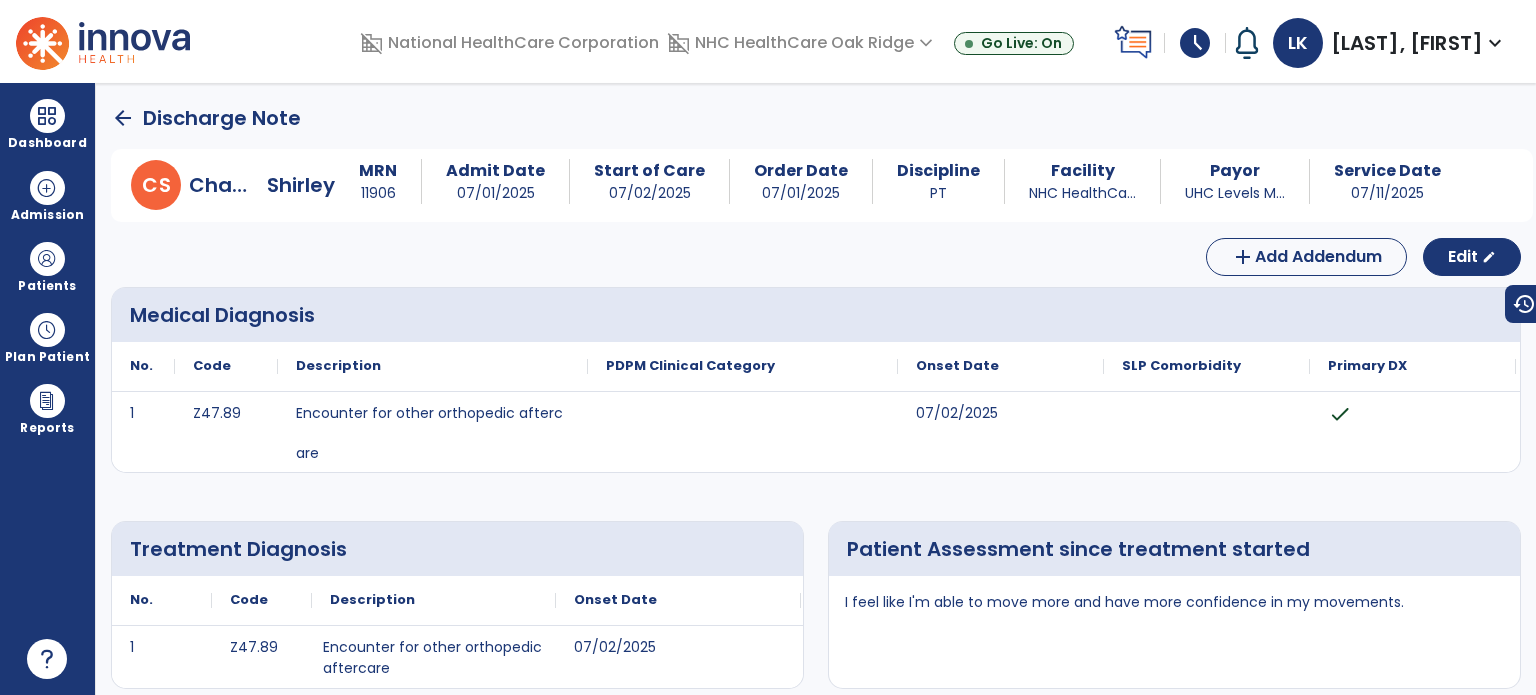 select on "****" 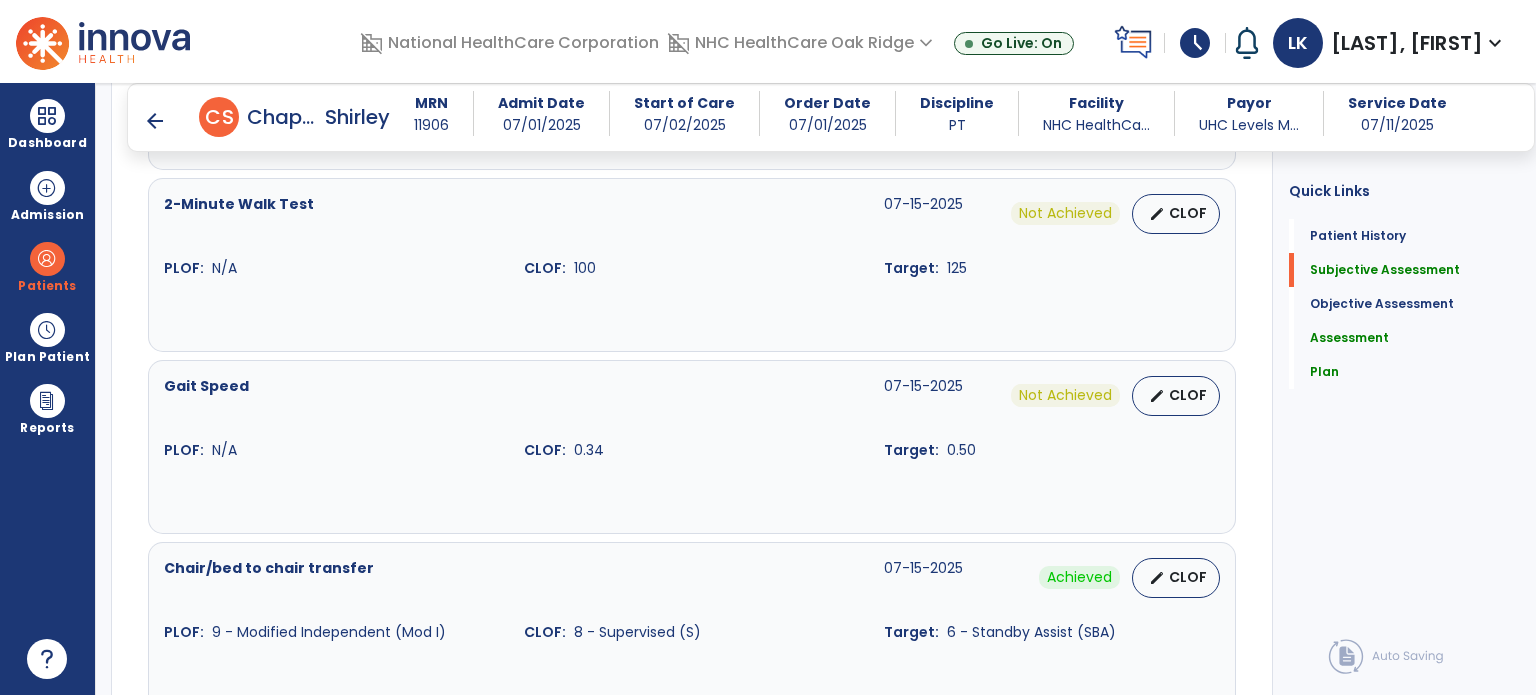 scroll, scrollTop: 1400, scrollLeft: 0, axis: vertical 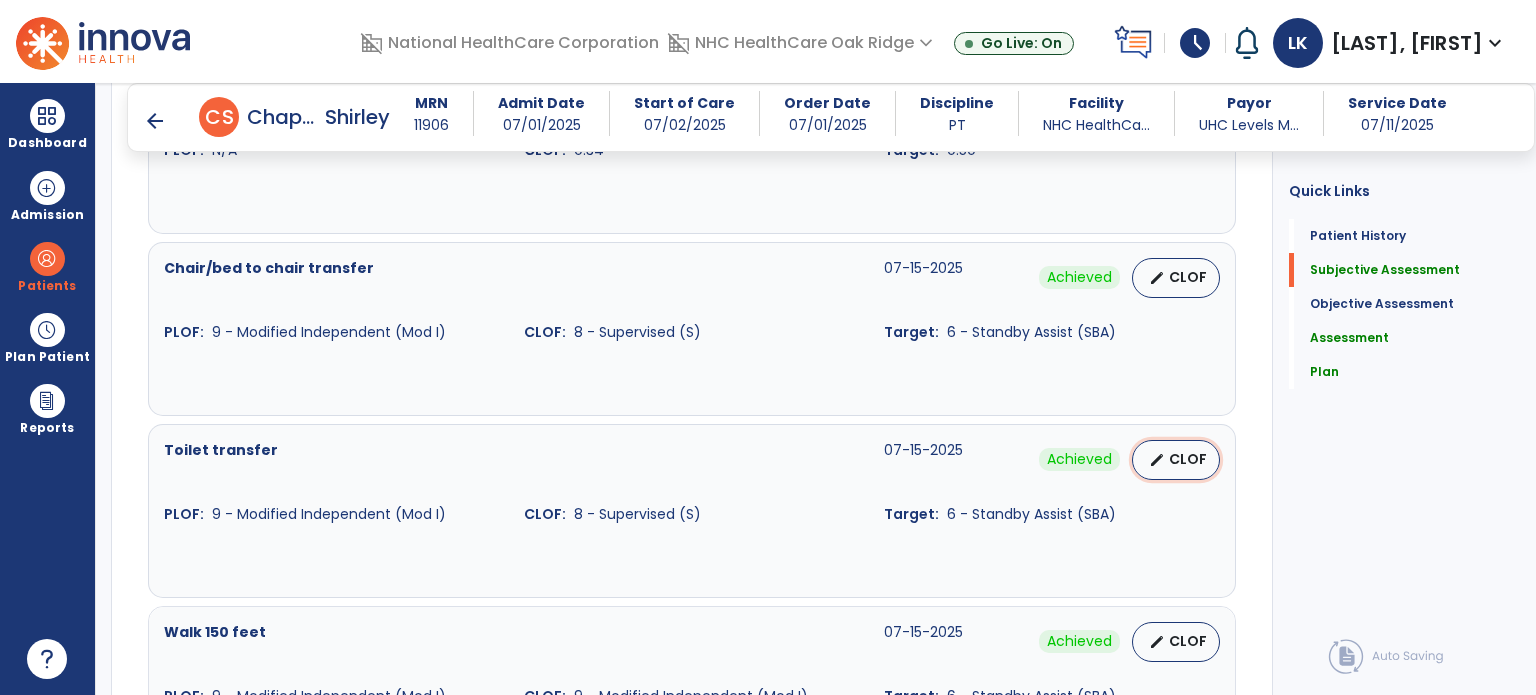 click on "edit" at bounding box center (1157, 460) 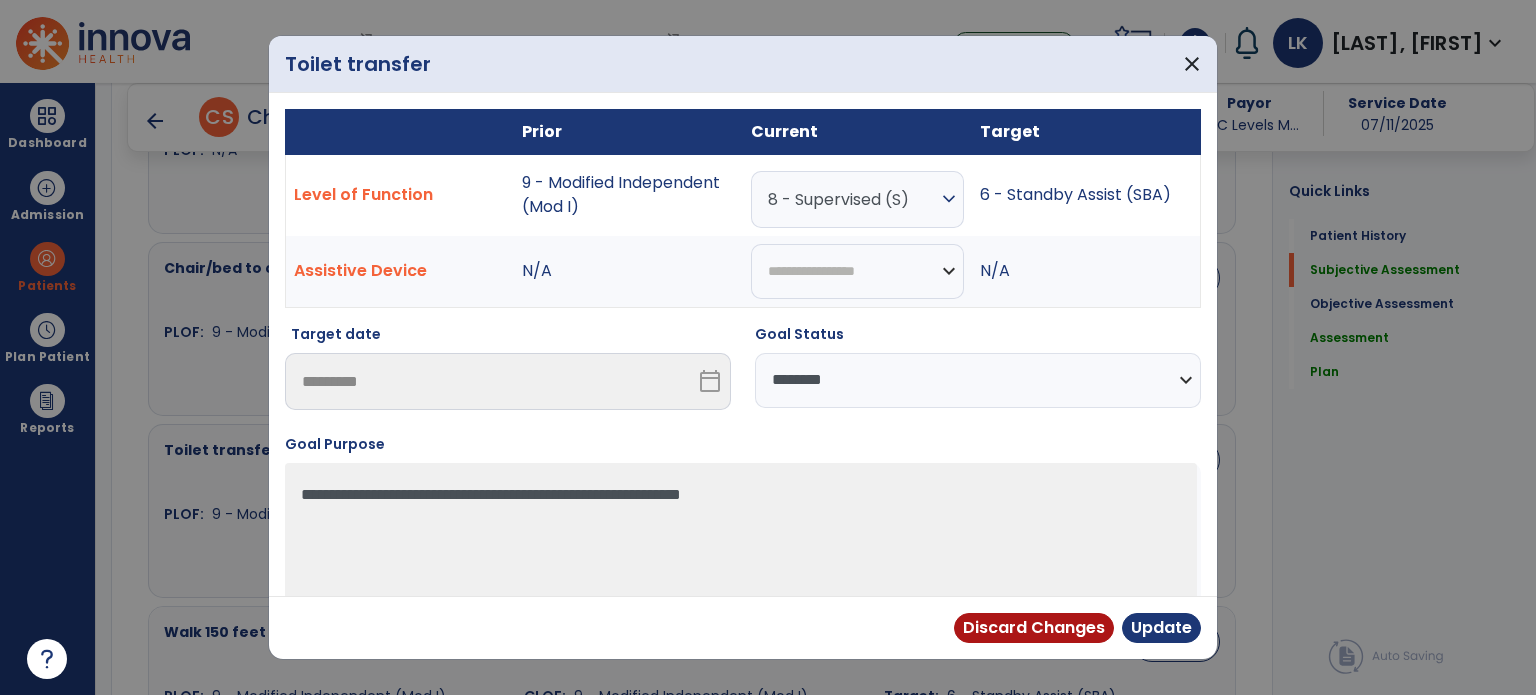 click on "8 - Supervised (S)" at bounding box center [852, 199] 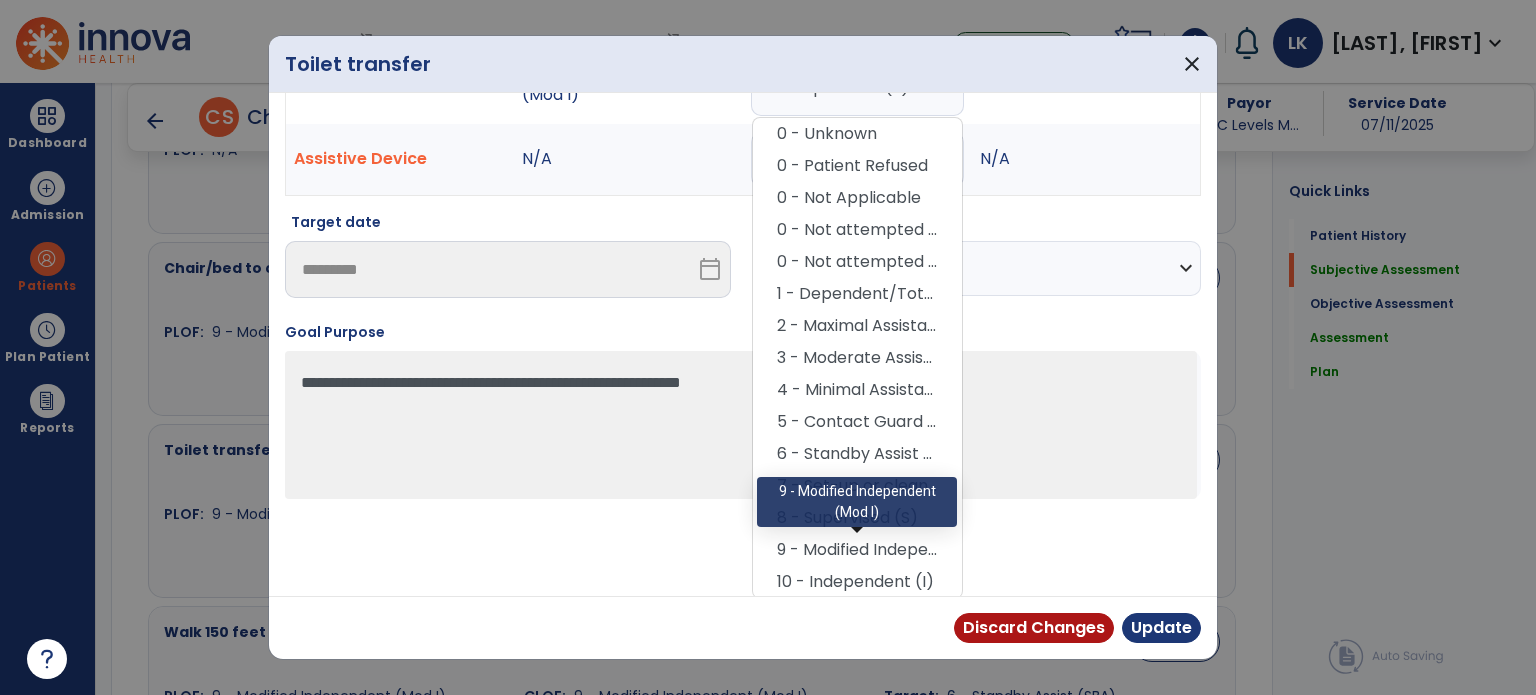click on "9 - Modified Independent (Mod I)" at bounding box center (857, 550) 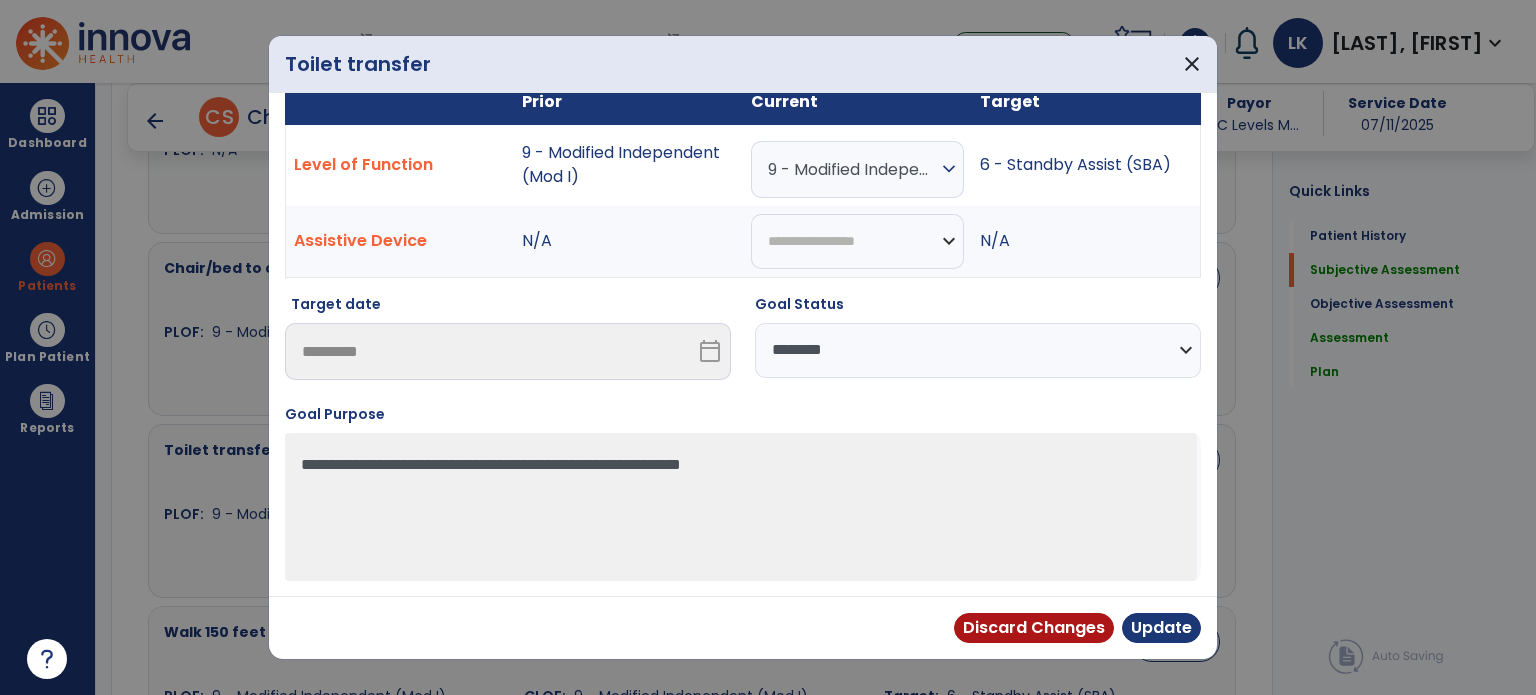 scroll, scrollTop: 28, scrollLeft: 0, axis: vertical 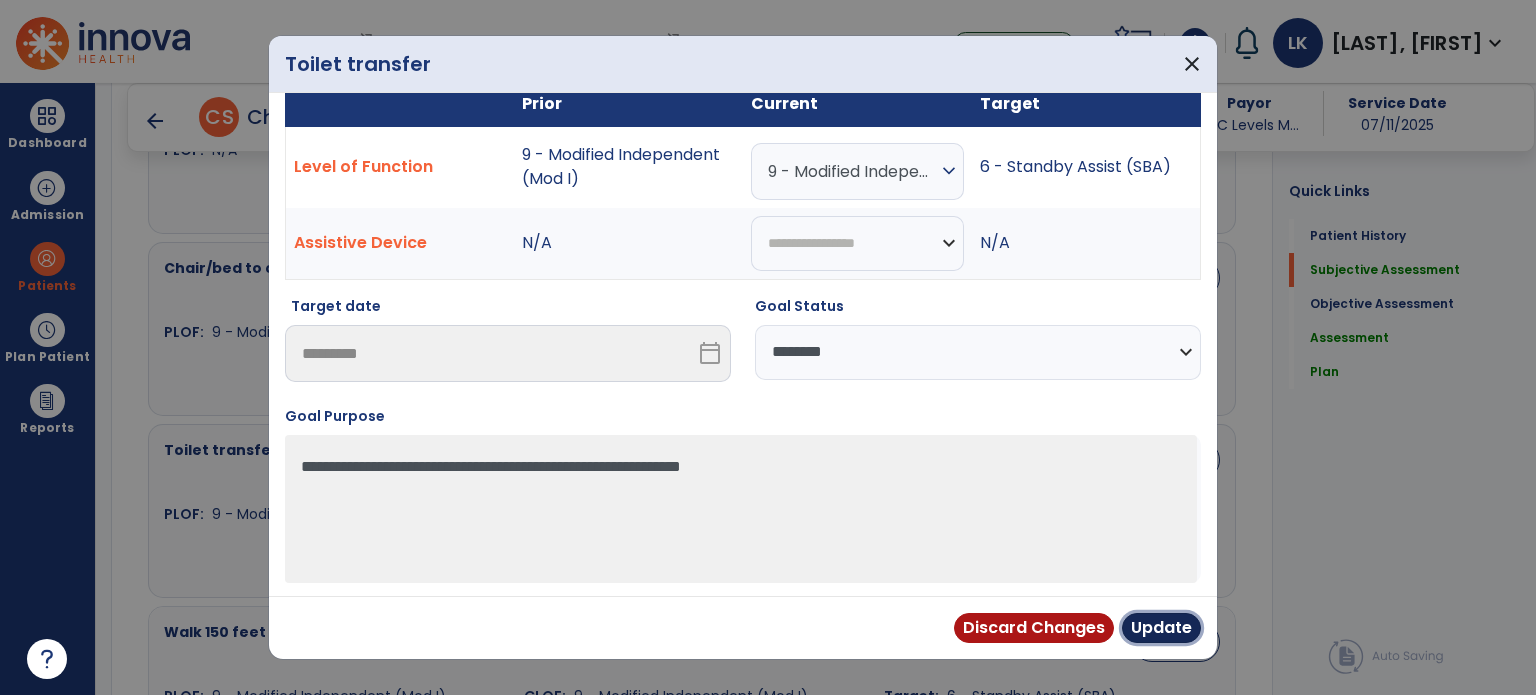 click on "Update" at bounding box center (1161, 628) 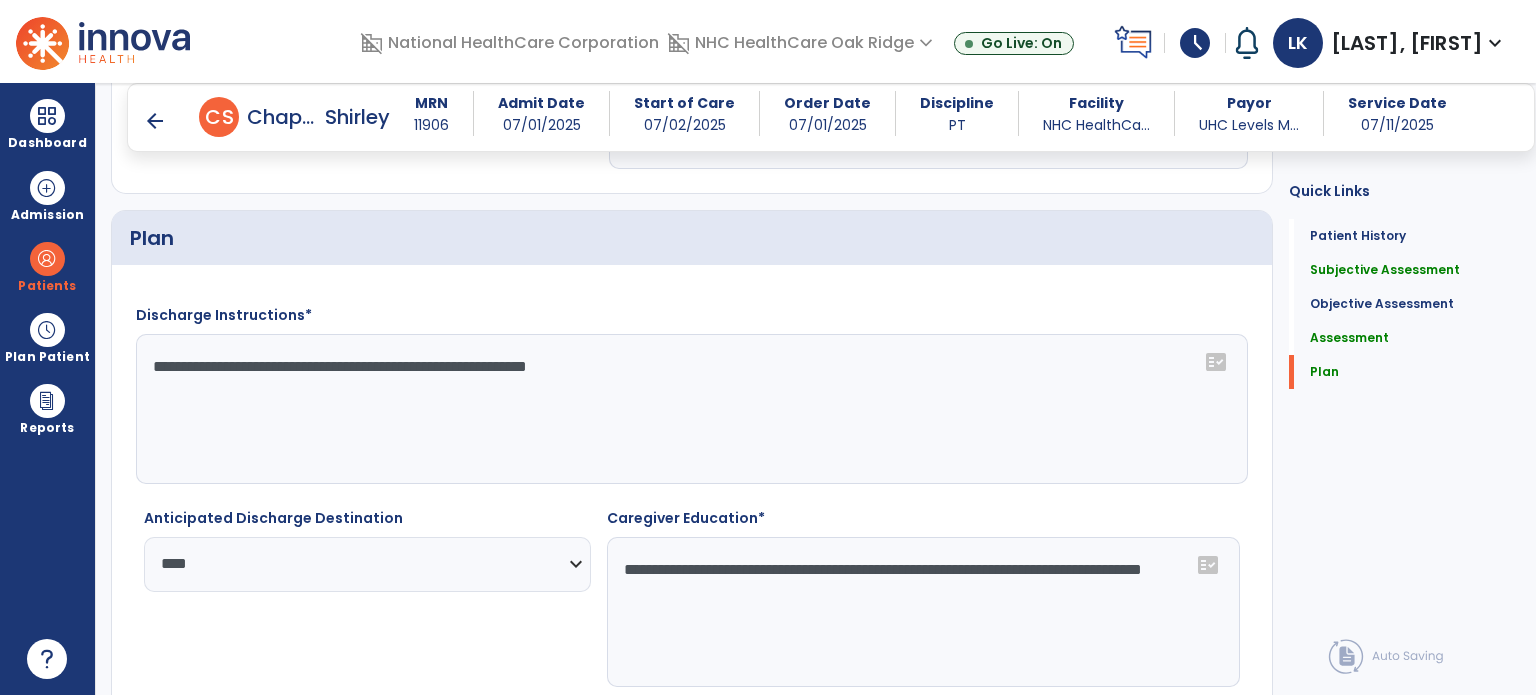 scroll, scrollTop: 3239, scrollLeft: 0, axis: vertical 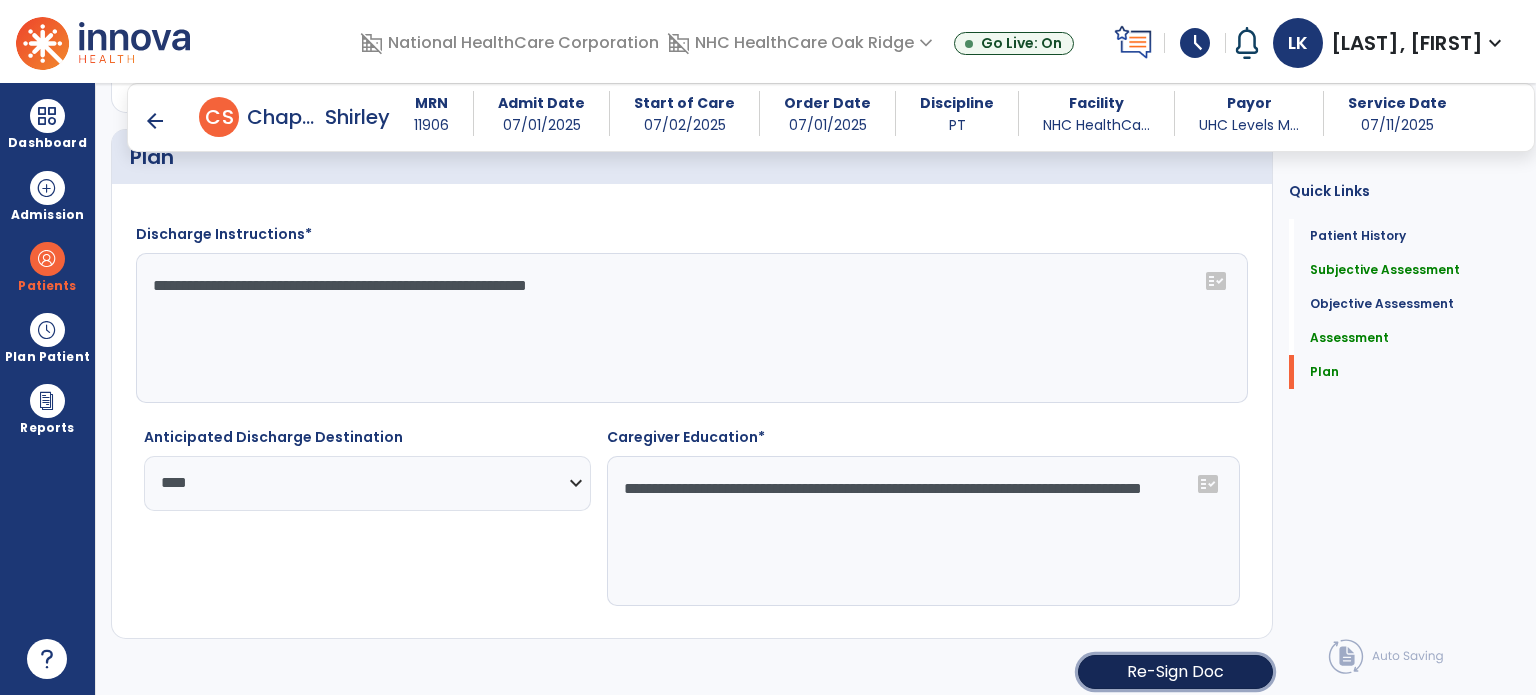 click on "Re-Sign Doc" 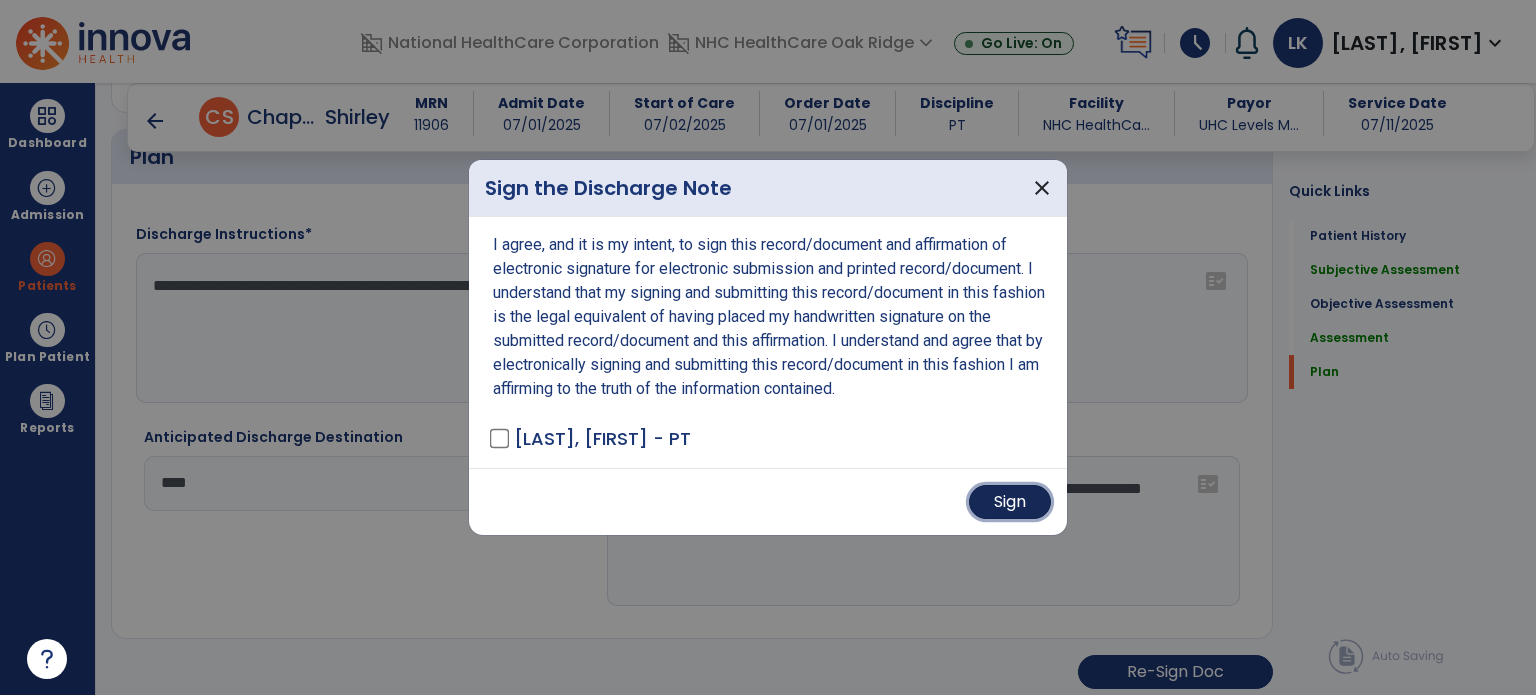 click on "Sign" at bounding box center [1010, 502] 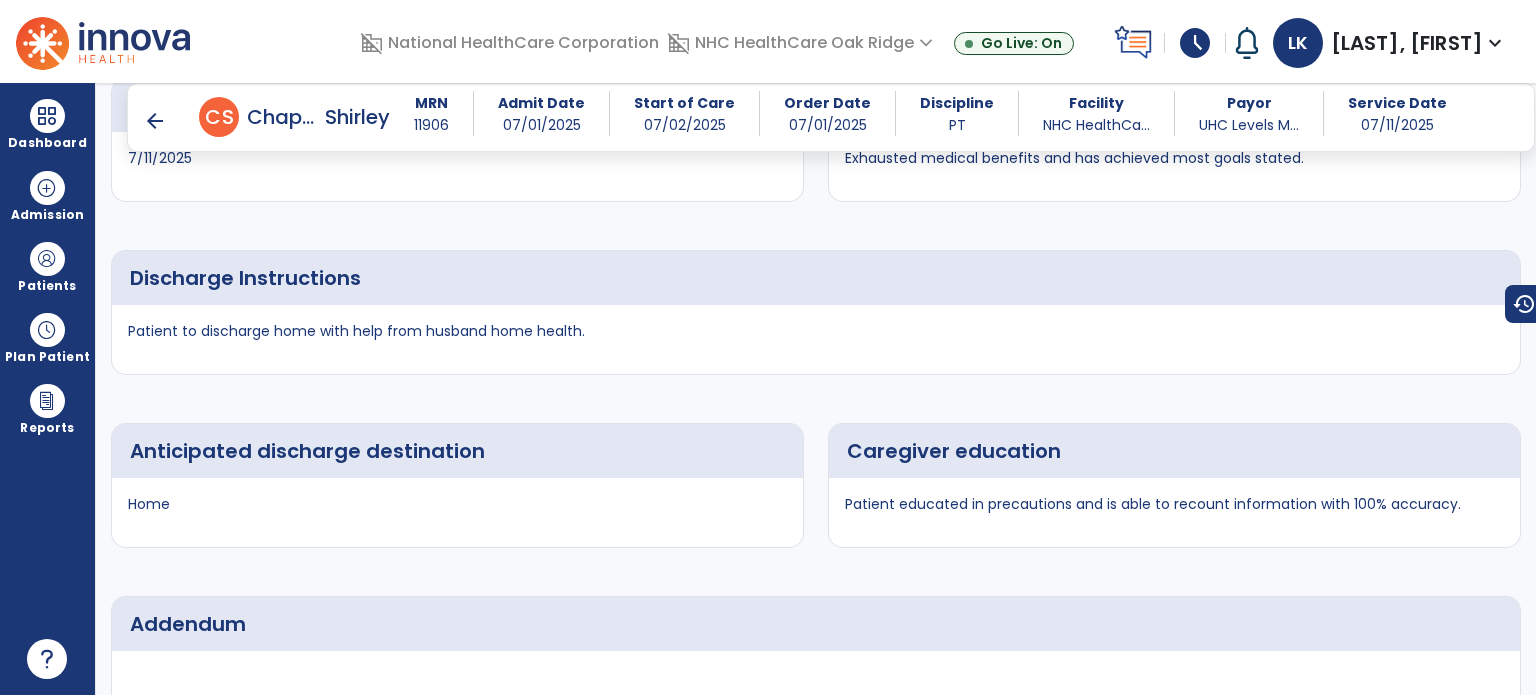 scroll, scrollTop: 3970, scrollLeft: 0, axis: vertical 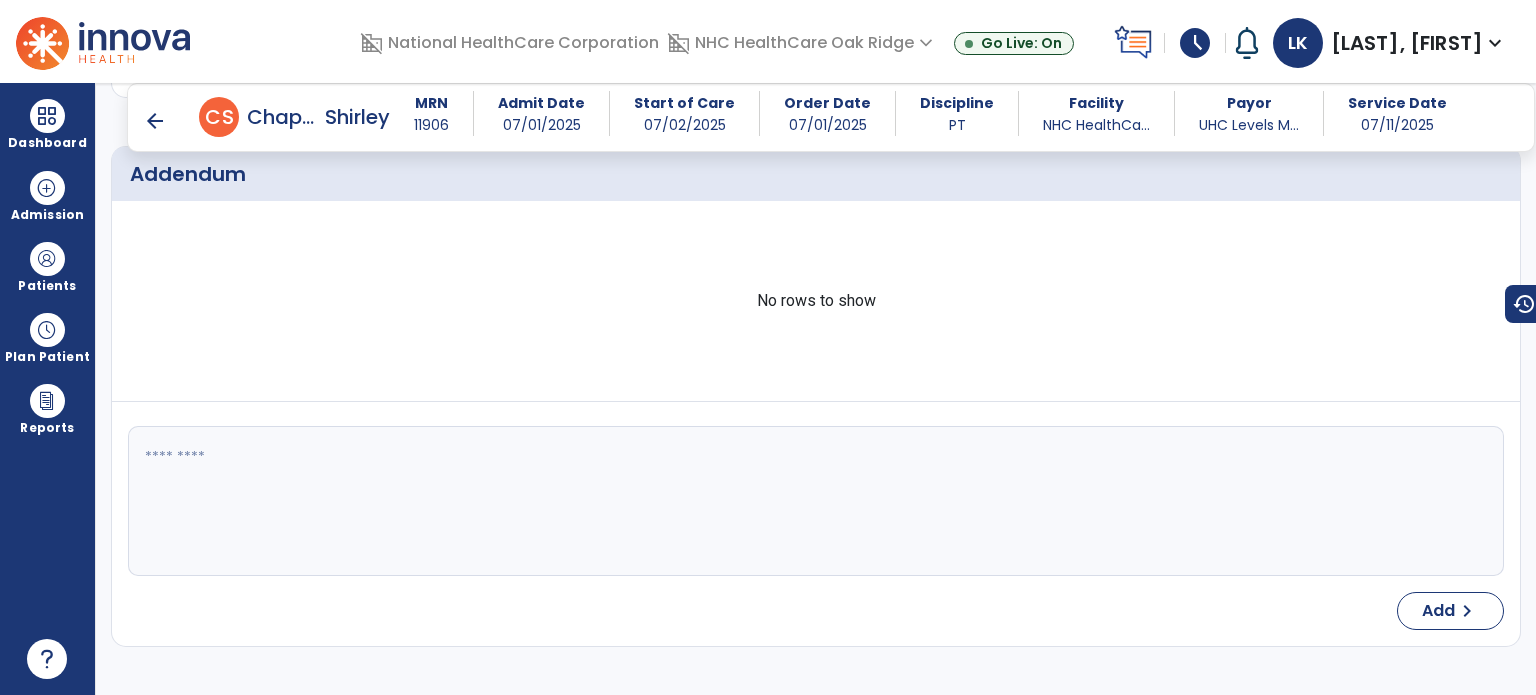 click on "arrow_back" at bounding box center [155, 121] 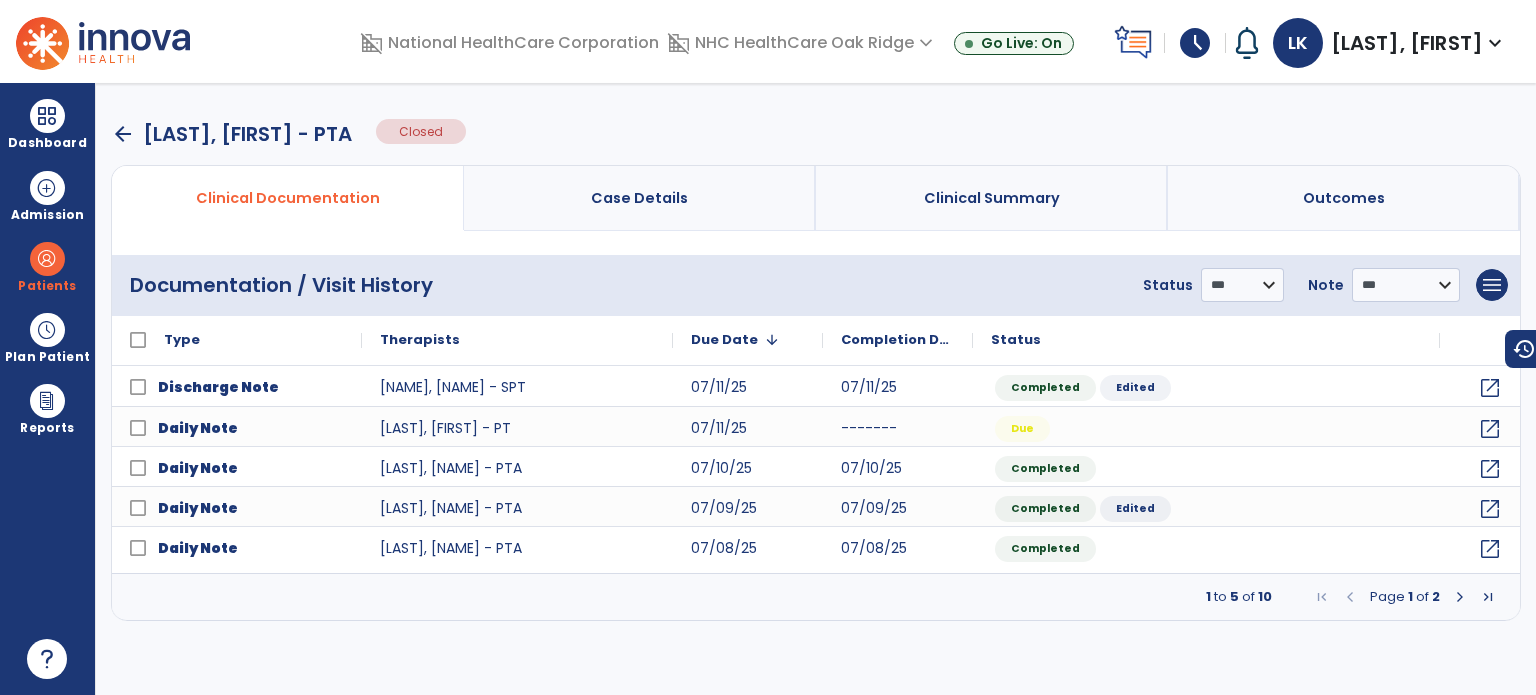 scroll, scrollTop: 0, scrollLeft: 0, axis: both 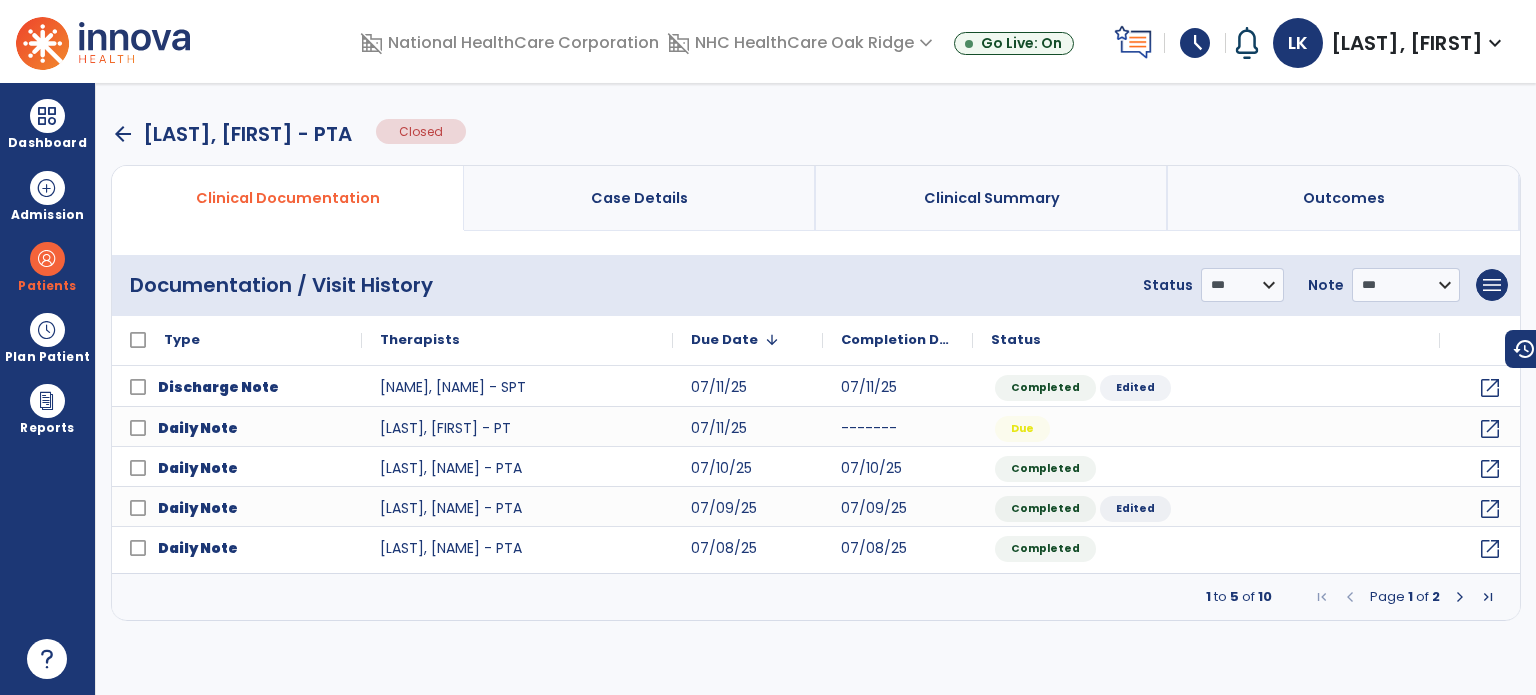 click on "arrow_back" at bounding box center [123, 134] 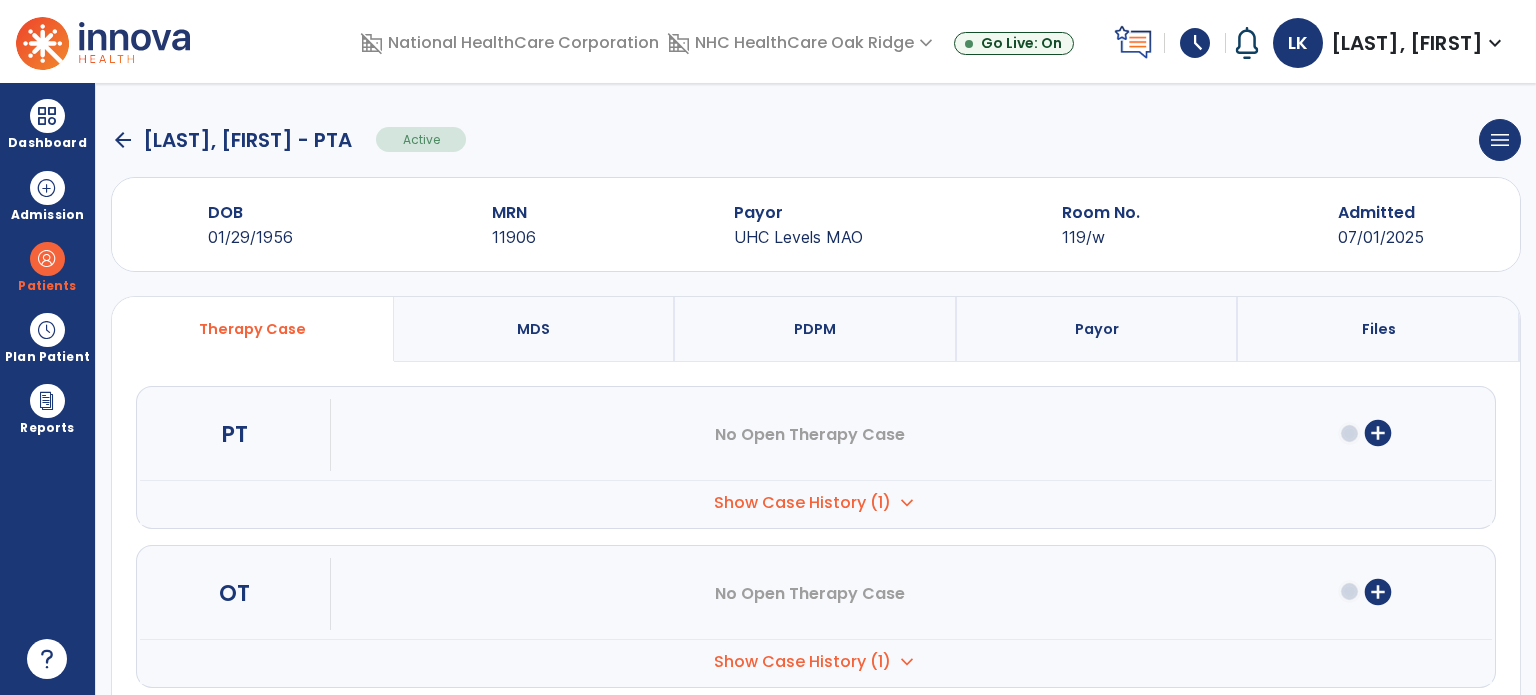 click on "arrow_back" 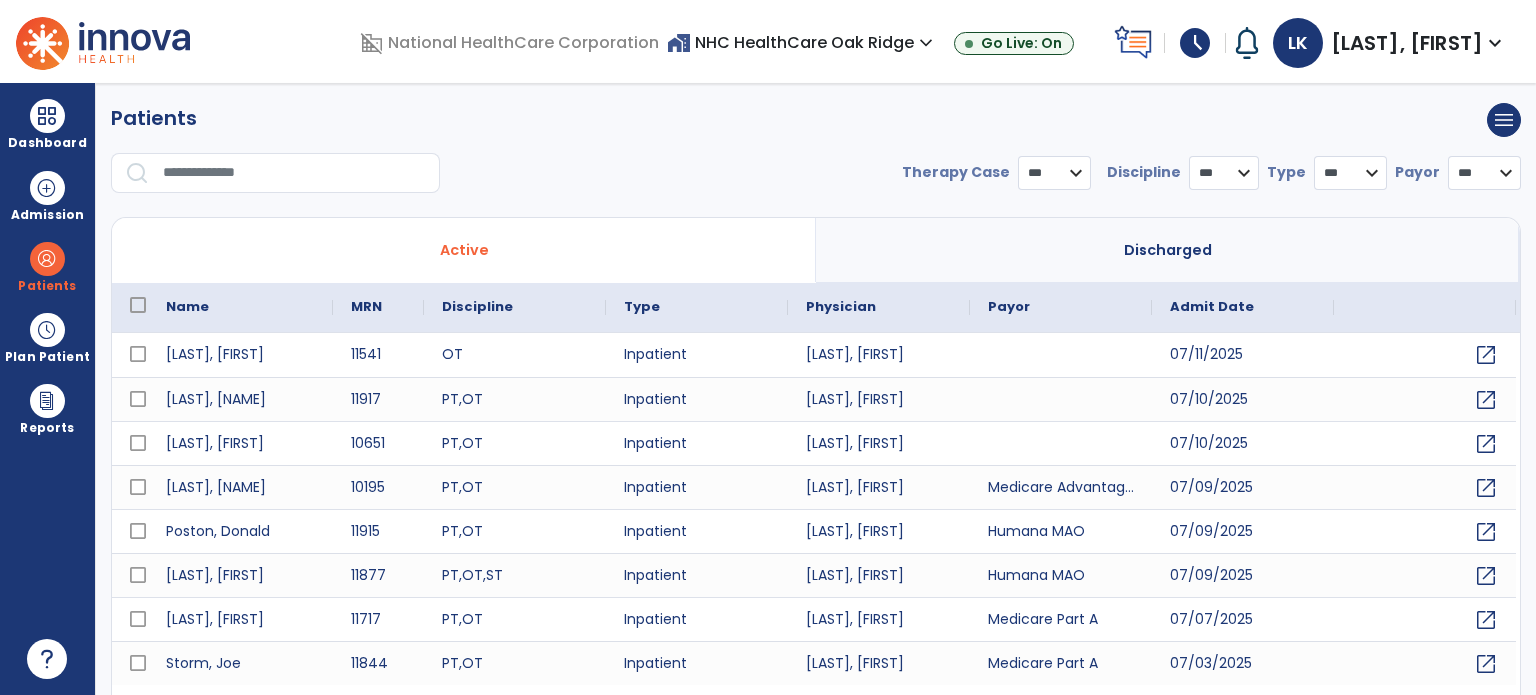 select on "***" 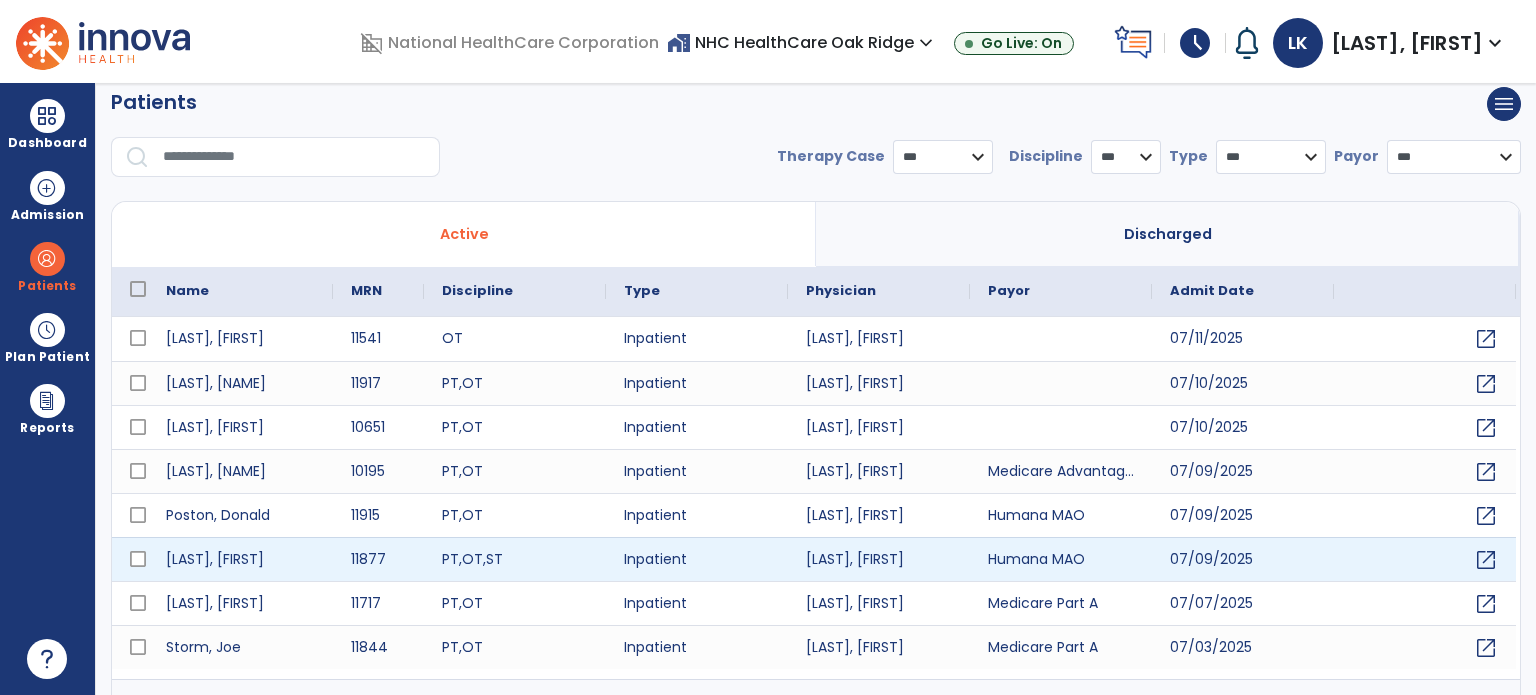 scroll, scrollTop: 0, scrollLeft: 0, axis: both 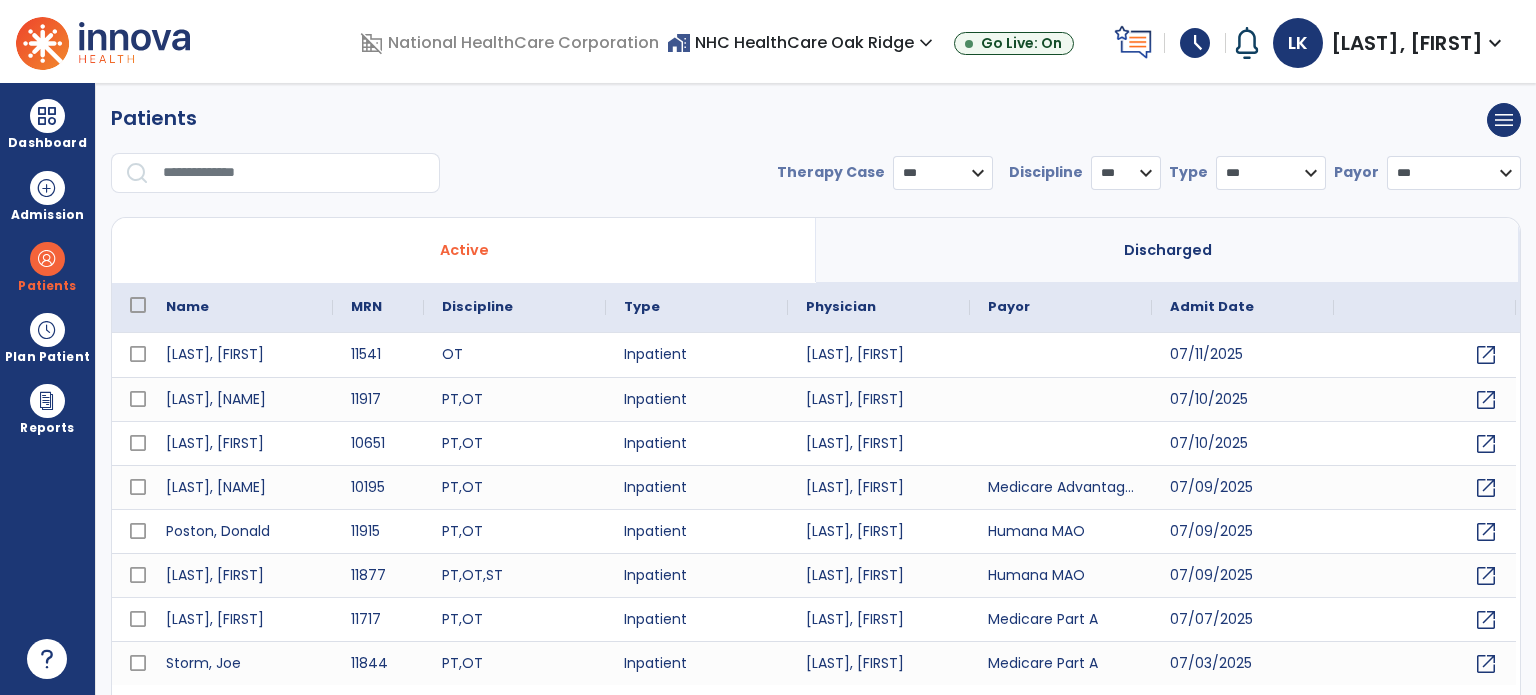 click on "Patients   menu   Add new patient   Print list   Export list" at bounding box center (816, 120) 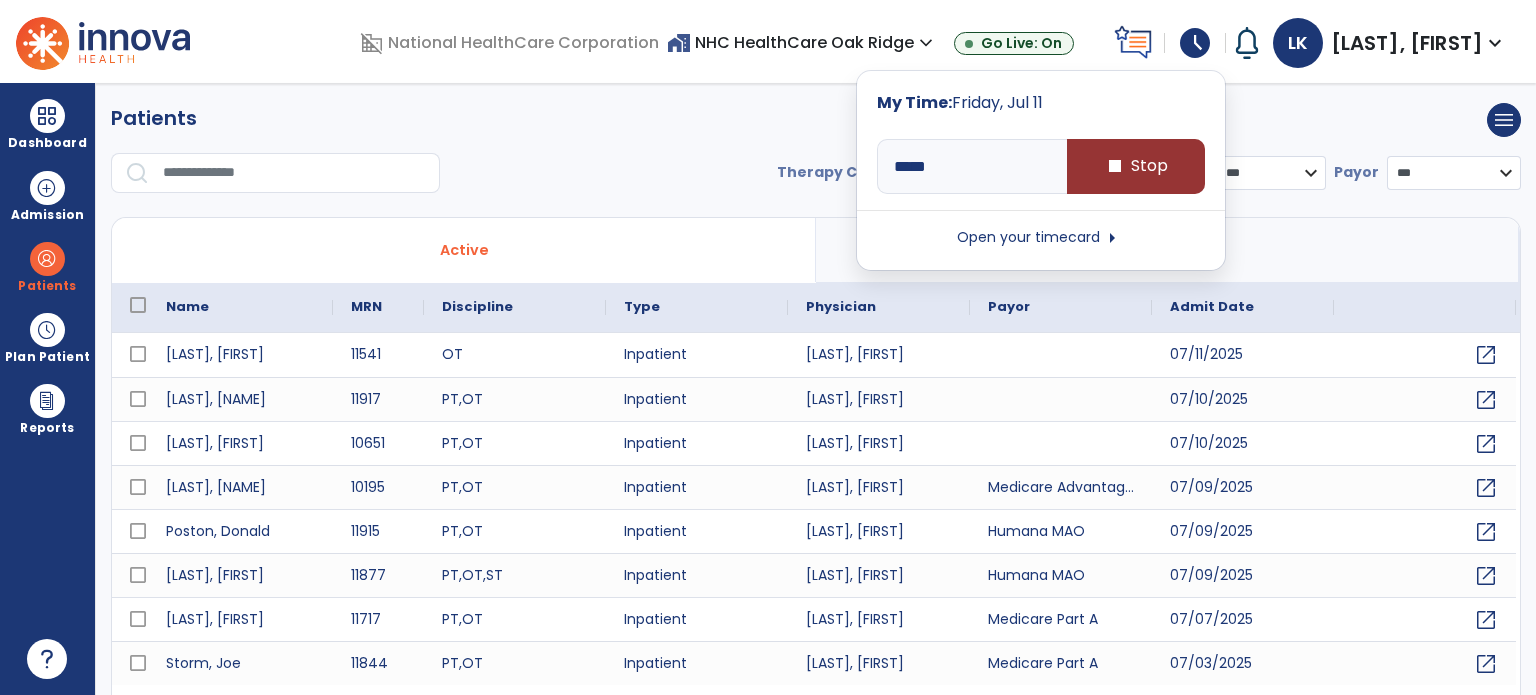 click on "stop  Stop" at bounding box center [1136, 166] 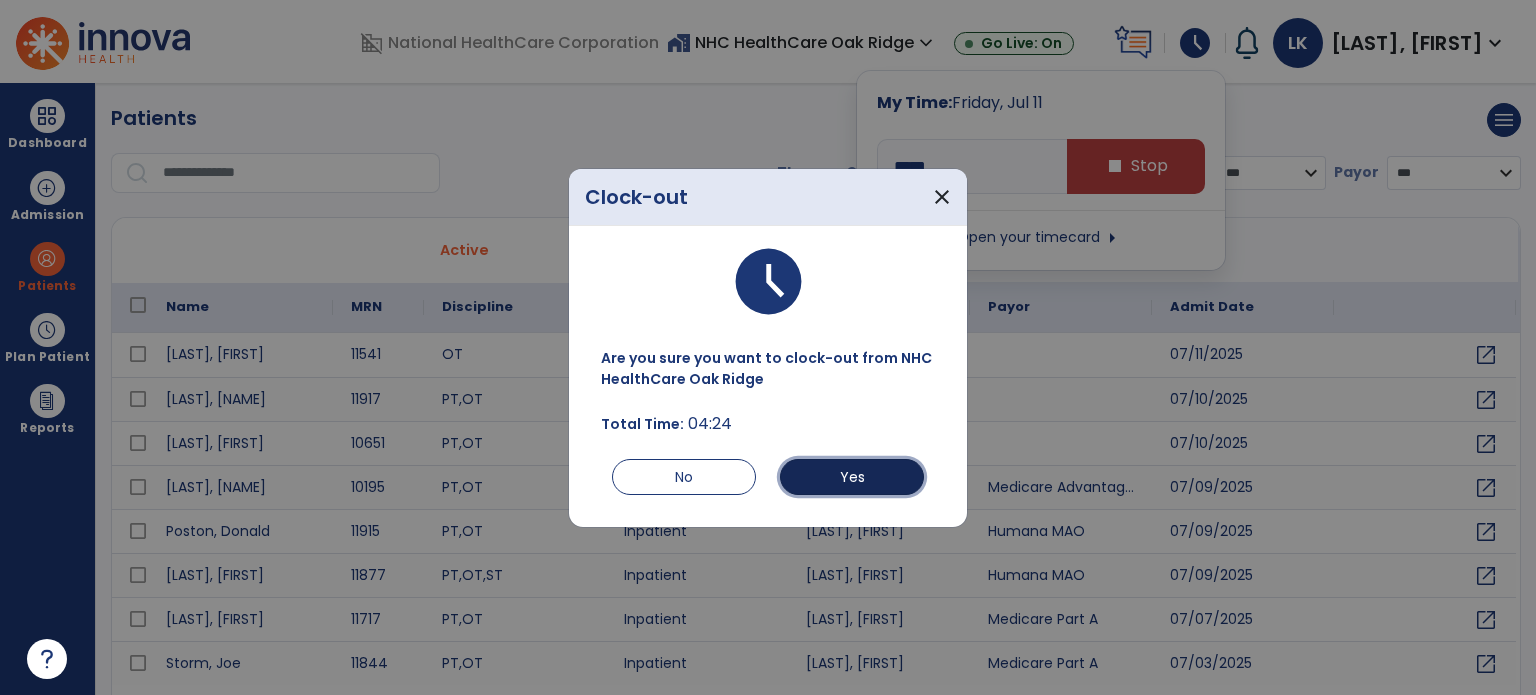 click on "Yes" at bounding box center [852, 477] 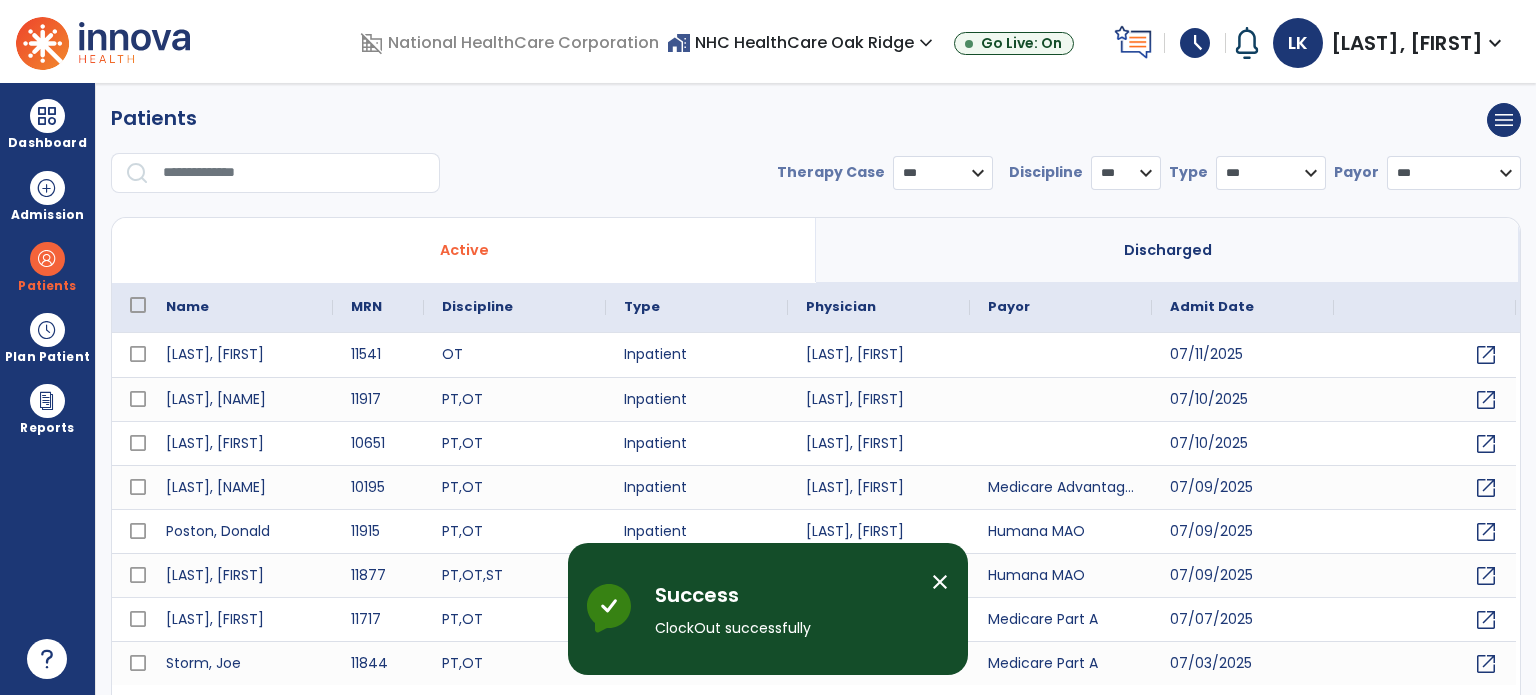 click on "schedule" at bounding box center (1195, 43) 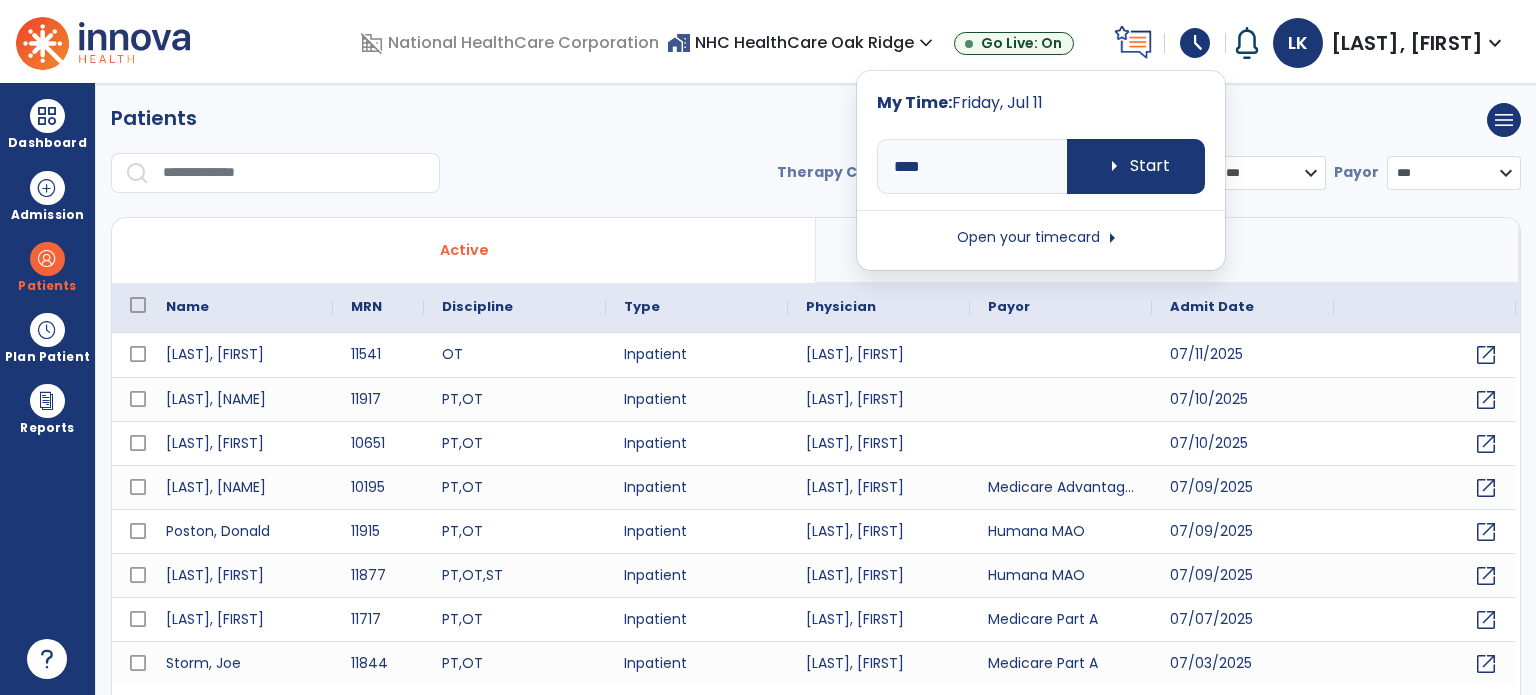 click on "Open your timecard  arrow_right" at bounding box center [1041, 238] 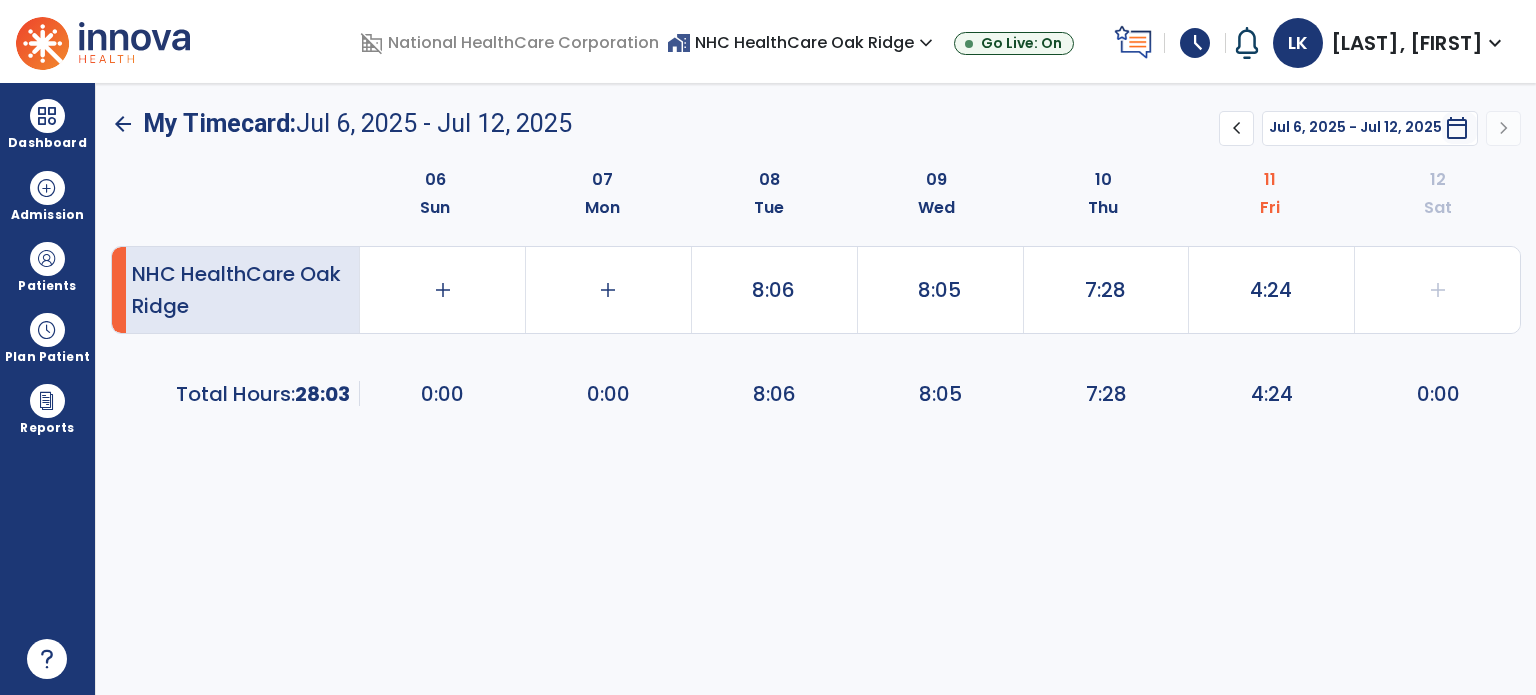click on "4:24" 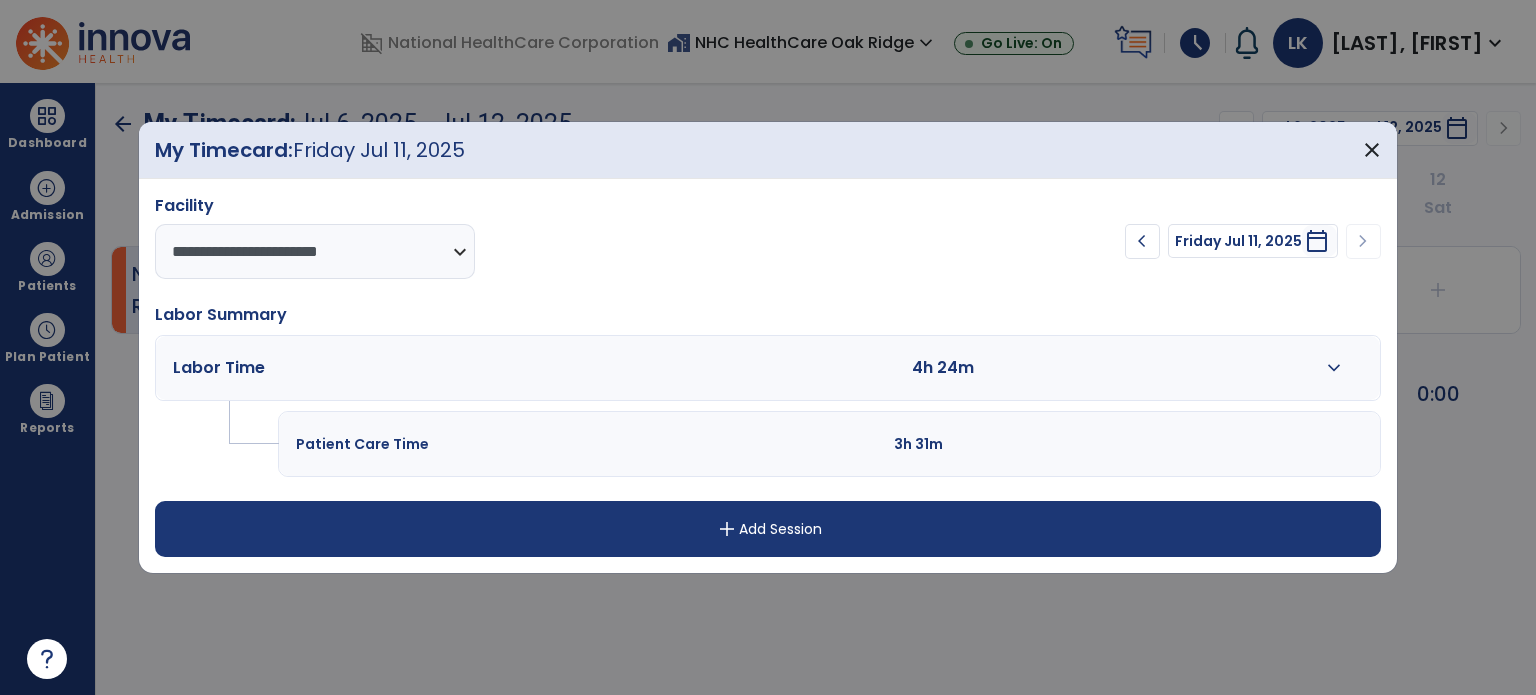 click on "expand_more" at bounding box center (1334, 368) 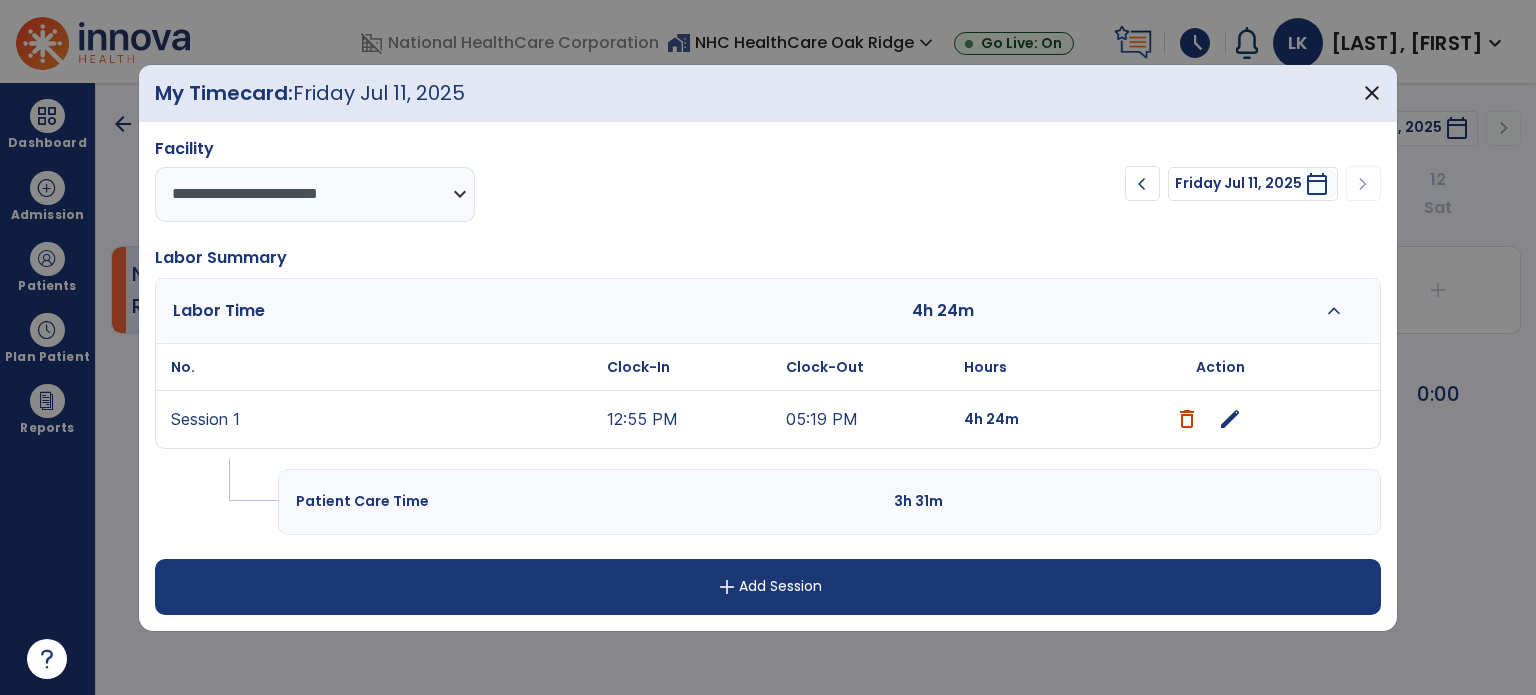 click on "edit" at bounding box center (1230, 419) 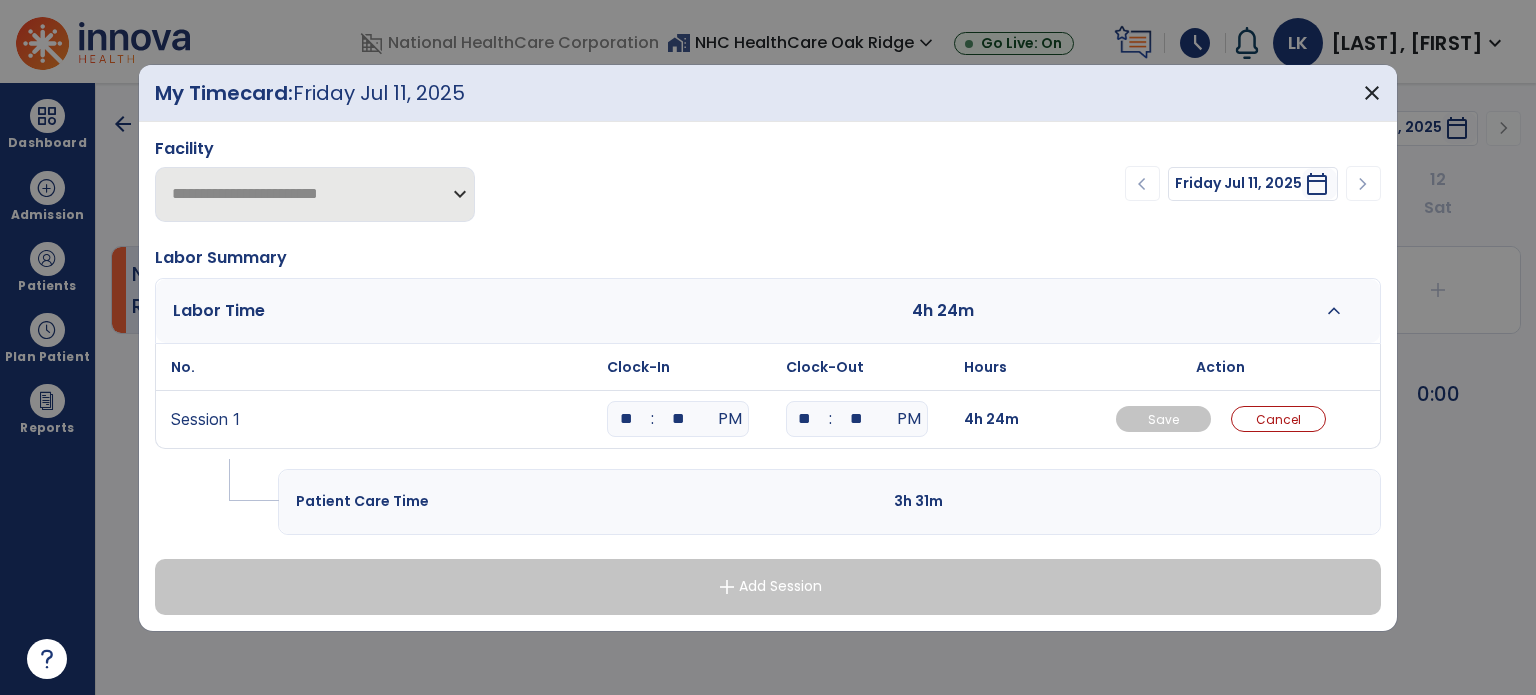 click on "**" at bounding box center (678, 419) 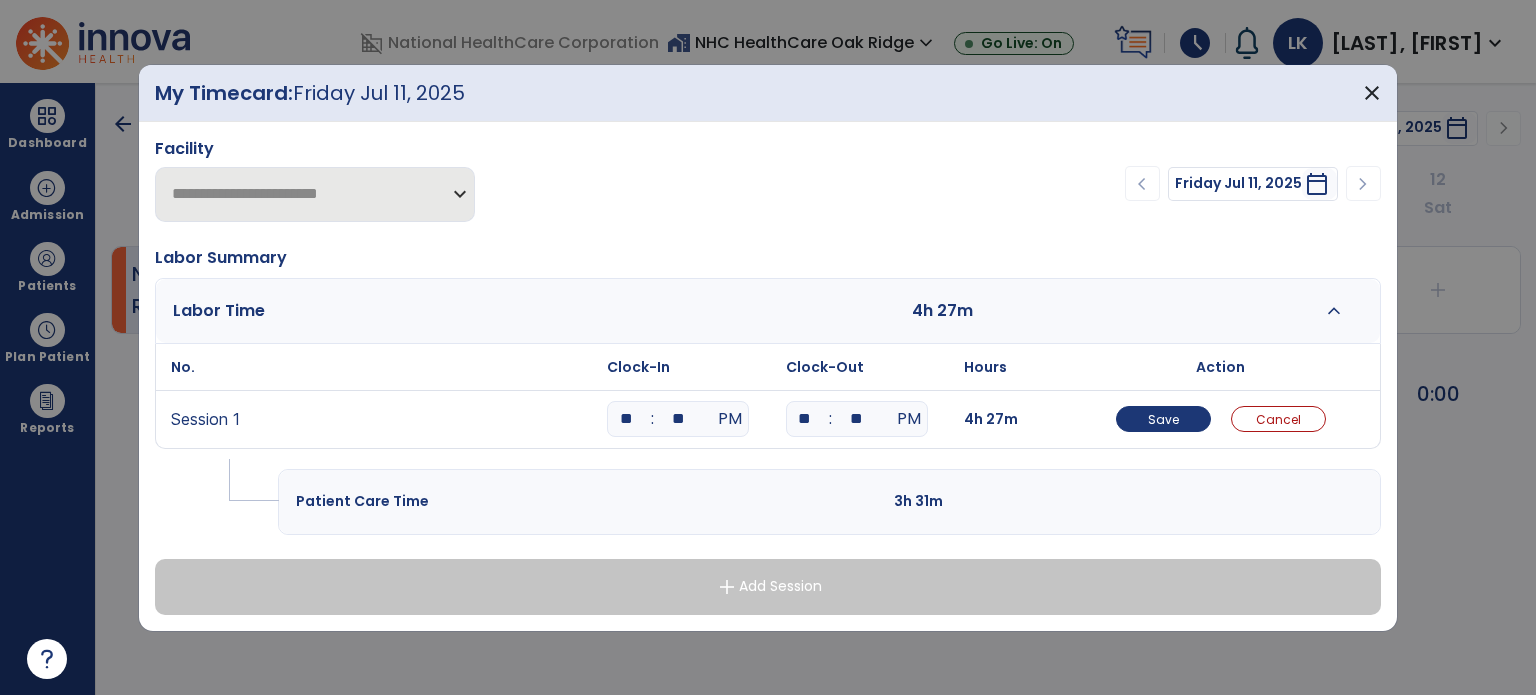 click on "**********" at bounding box center [768, 376] 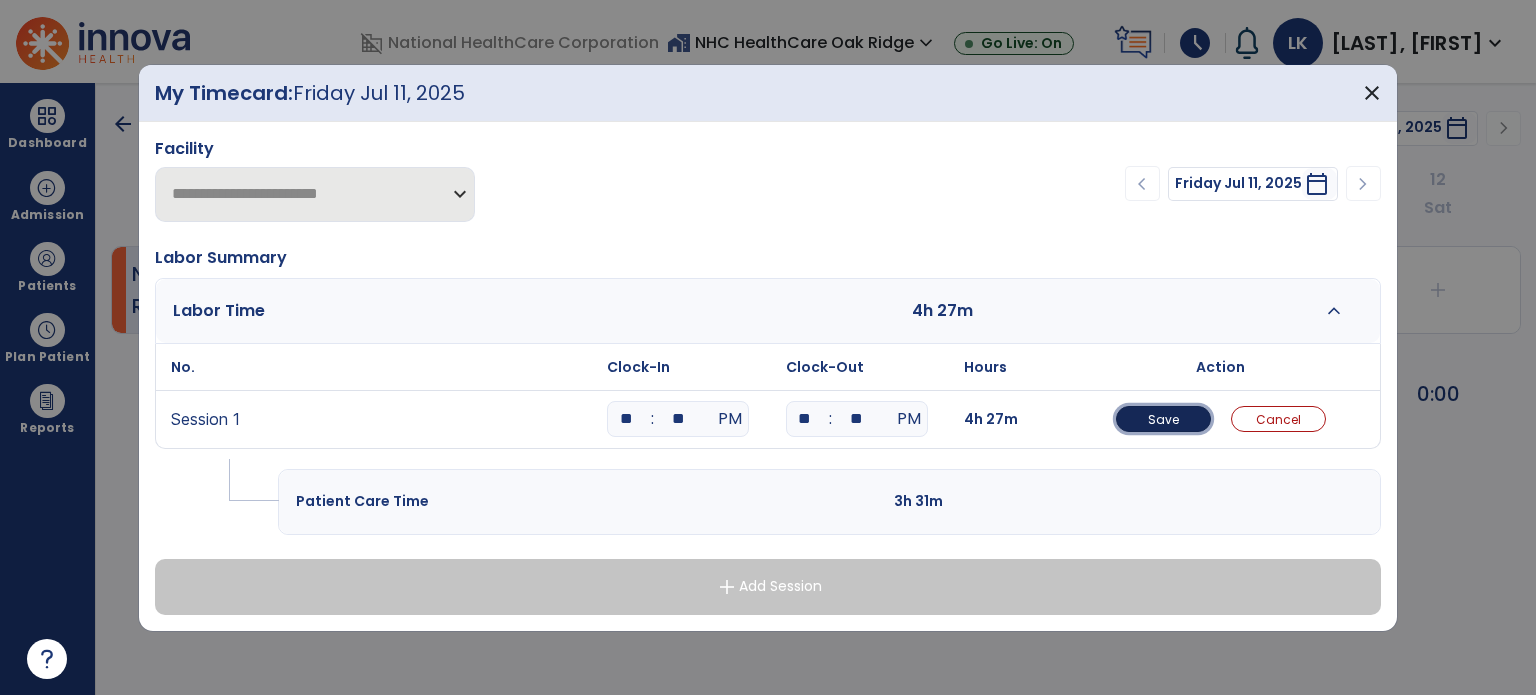 click on "Save" at bounding box center [1163, 419] 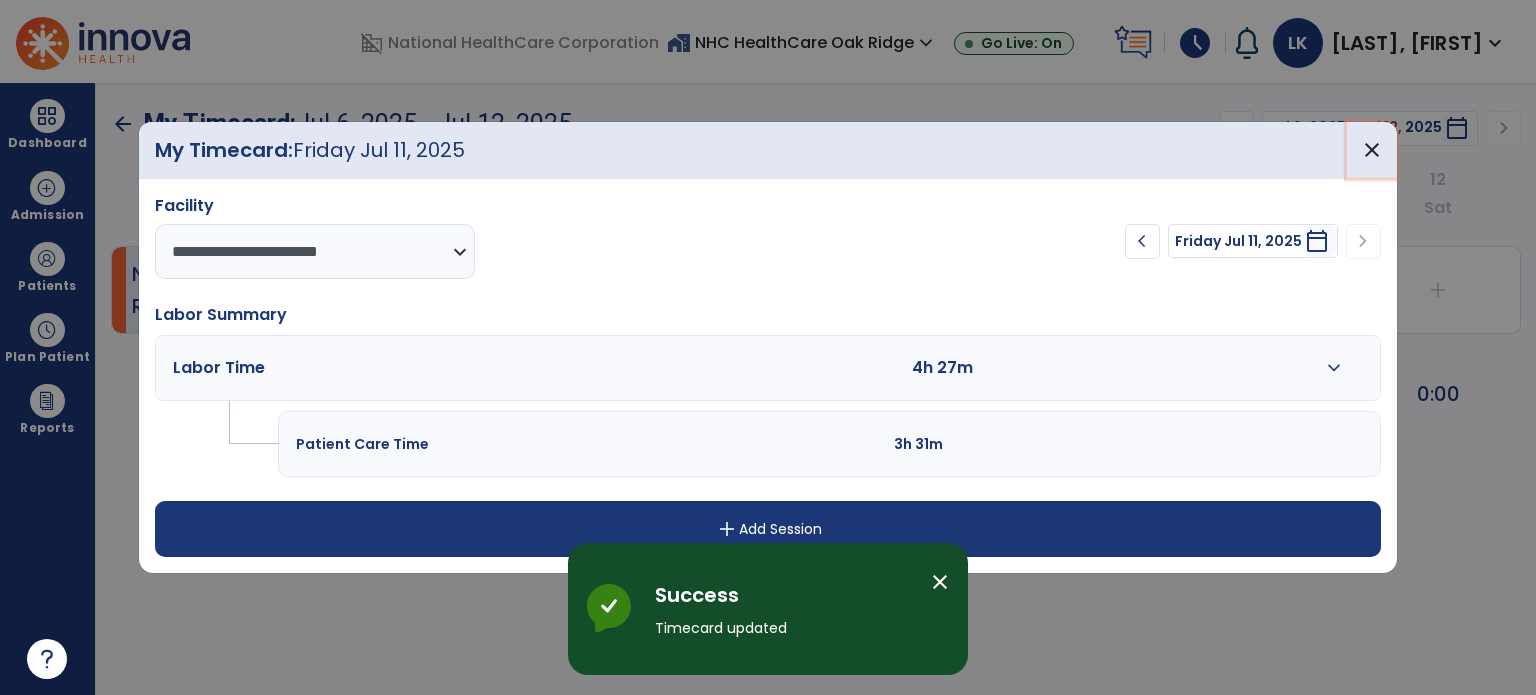 click on "close" at bounding box center (1372, 150) 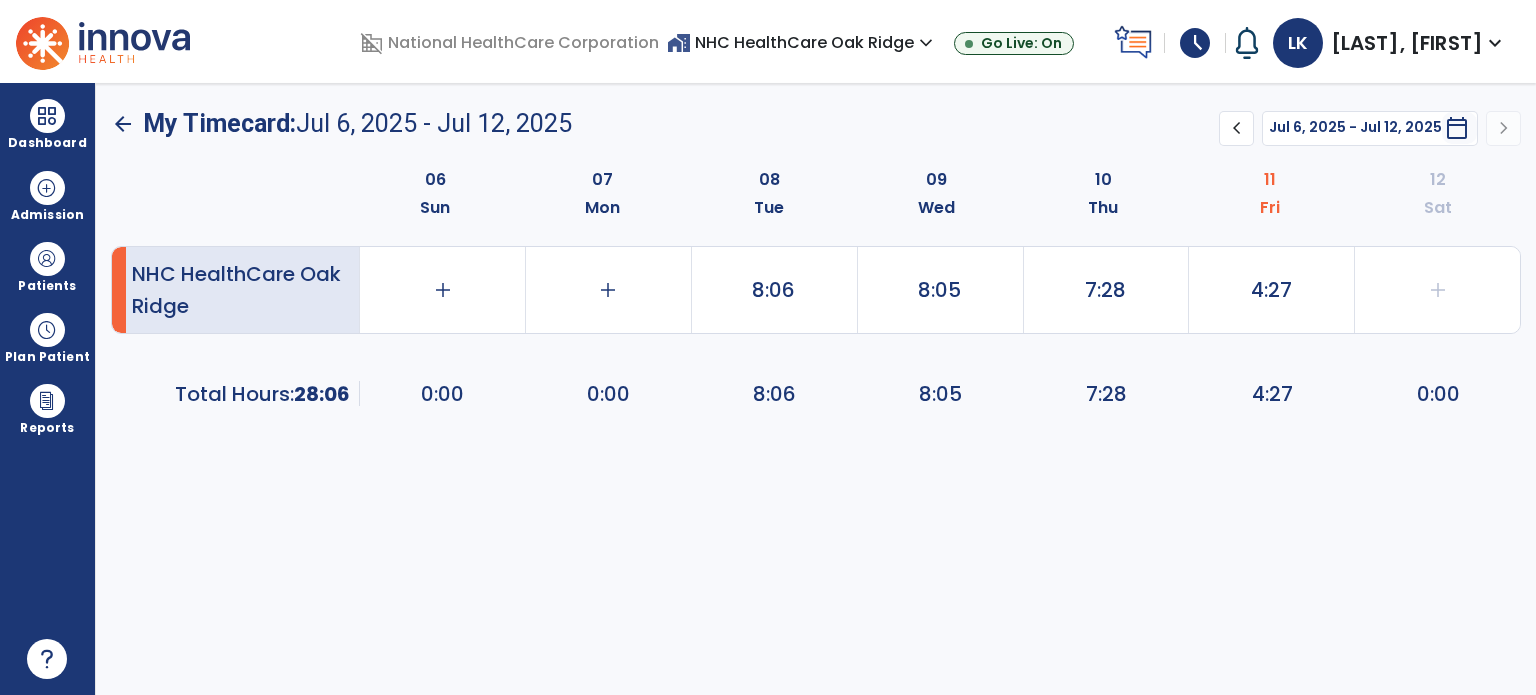 click on "NHC HealthCare Oak Ridge    add   0:00   add   0:00   8:06   8:05   7:28   4:27   add   0:00   Total Hours:      28:06  0:00   0:00   8:06   8:05   7:28   4:27   0:00" 